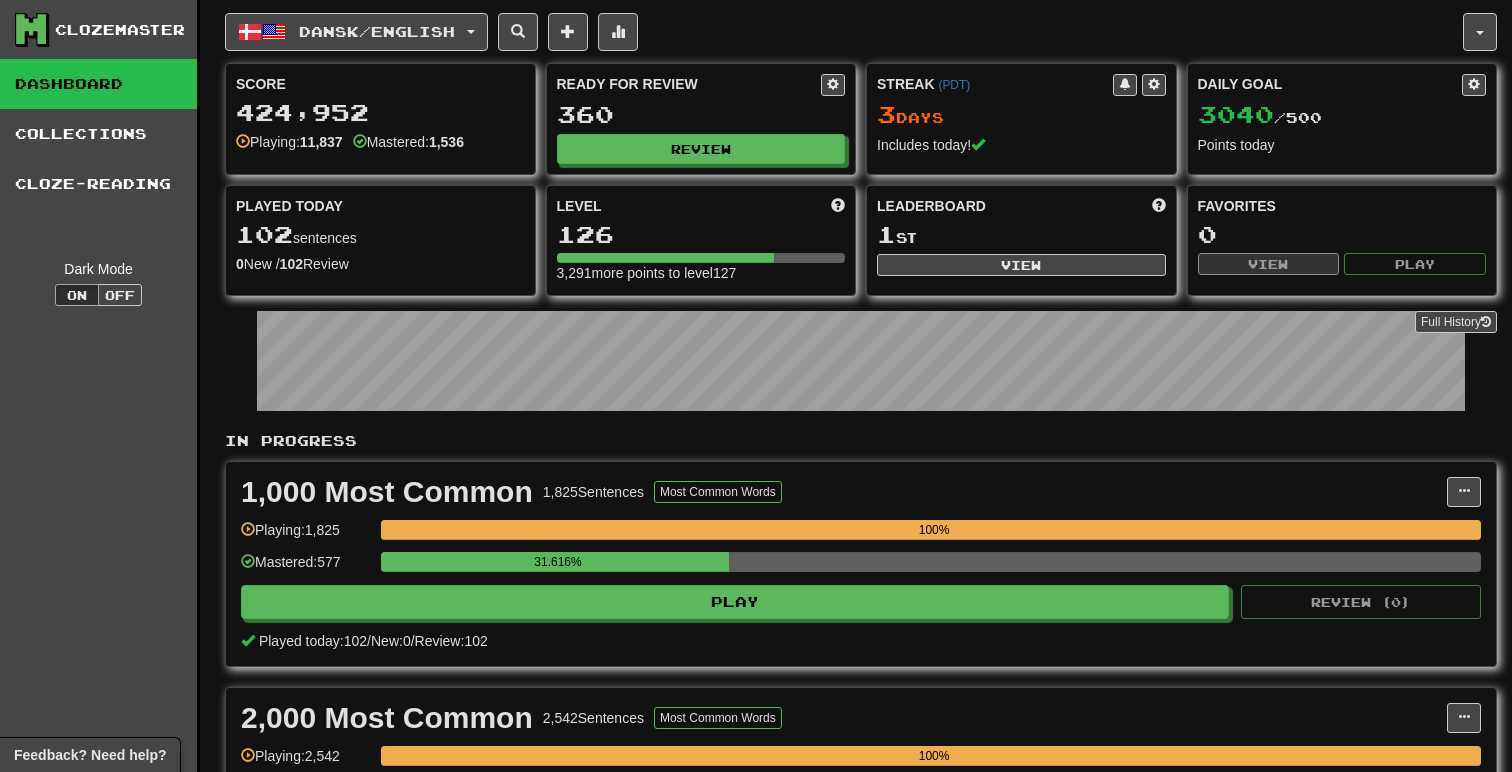 scroll, scrollTop: 0, scrollLeft: 0, axis: both 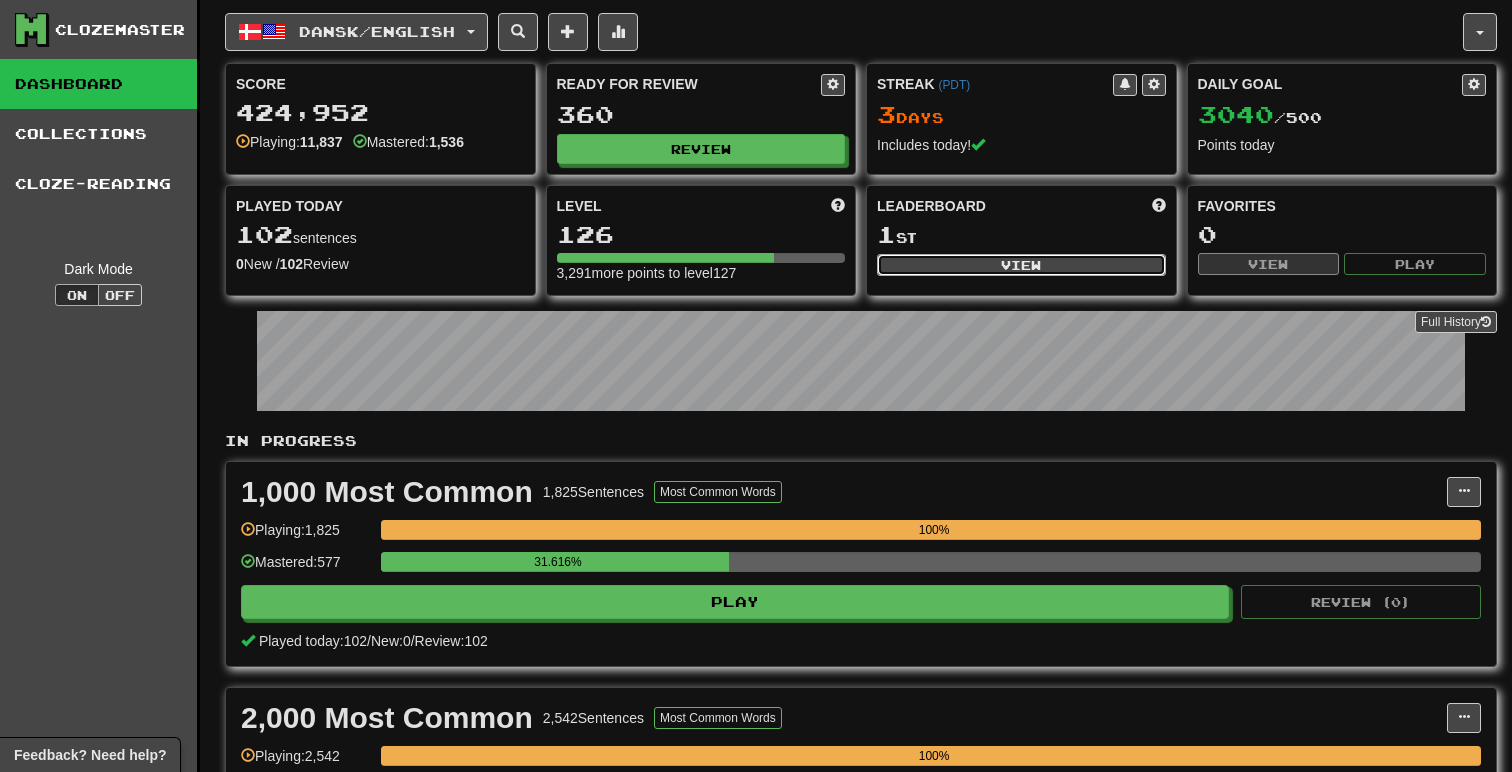 click on "View" at bounding box center [1021, 265] 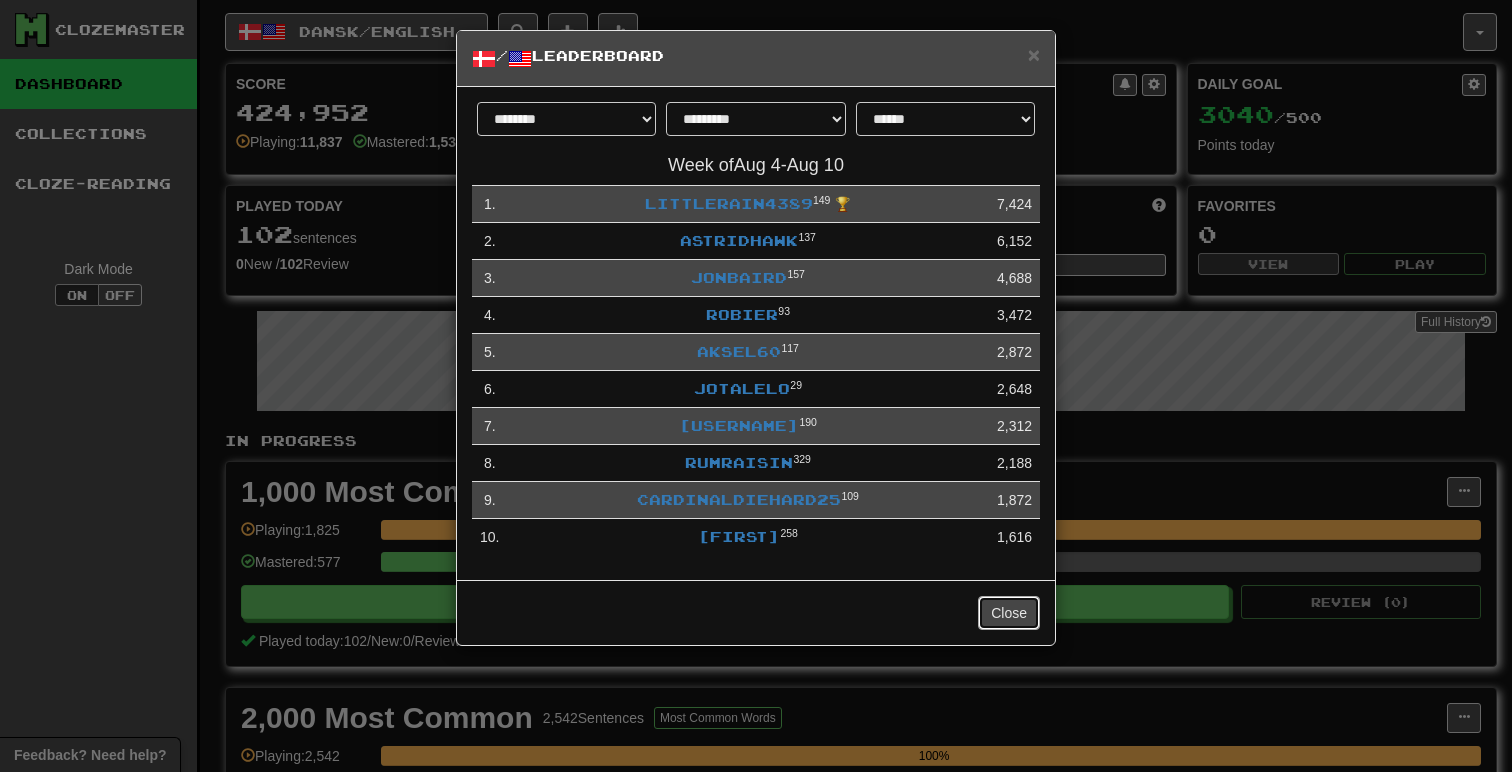 click on "Close" at bounding box center (1009, 613) 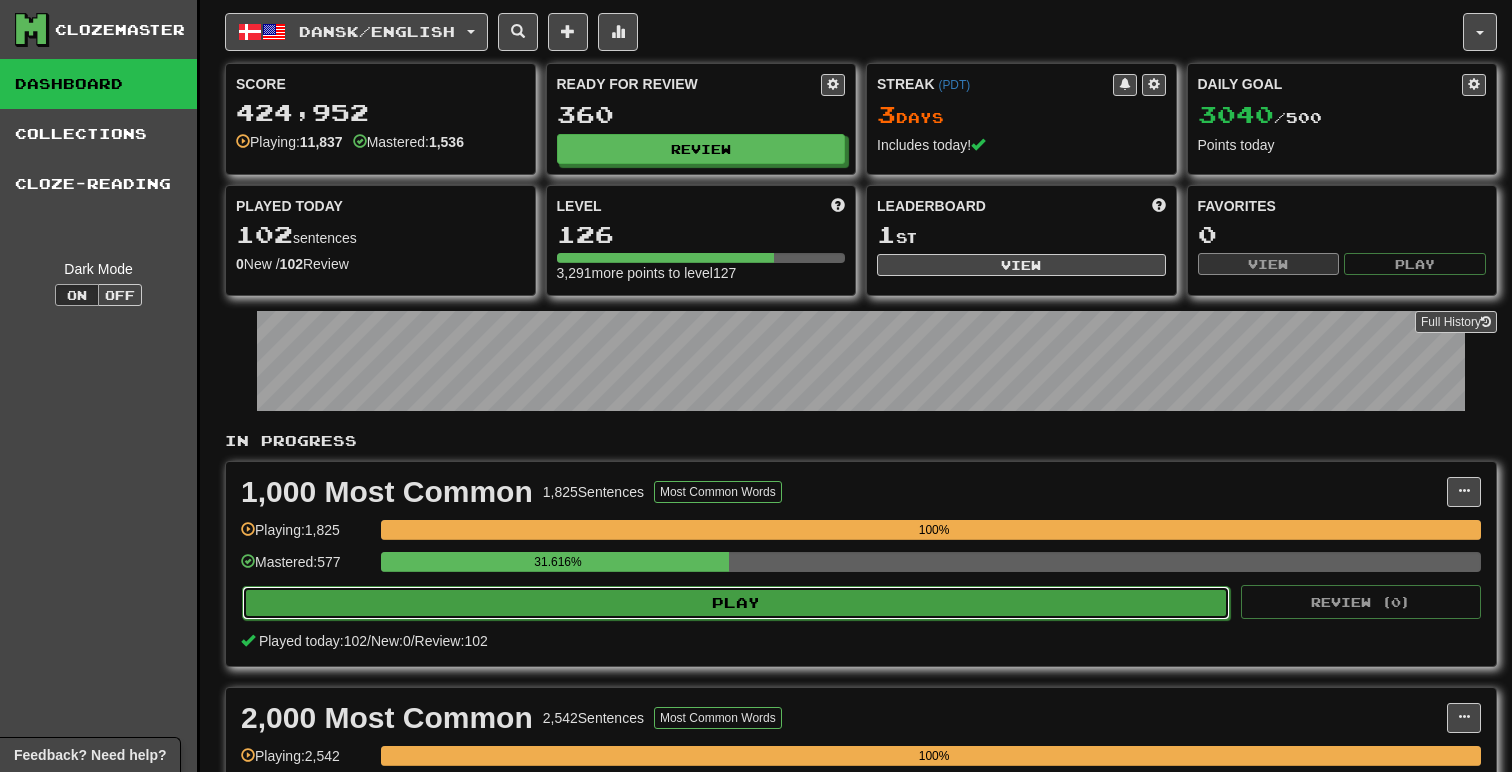 click on "Play" at bounding box center (736, 603) 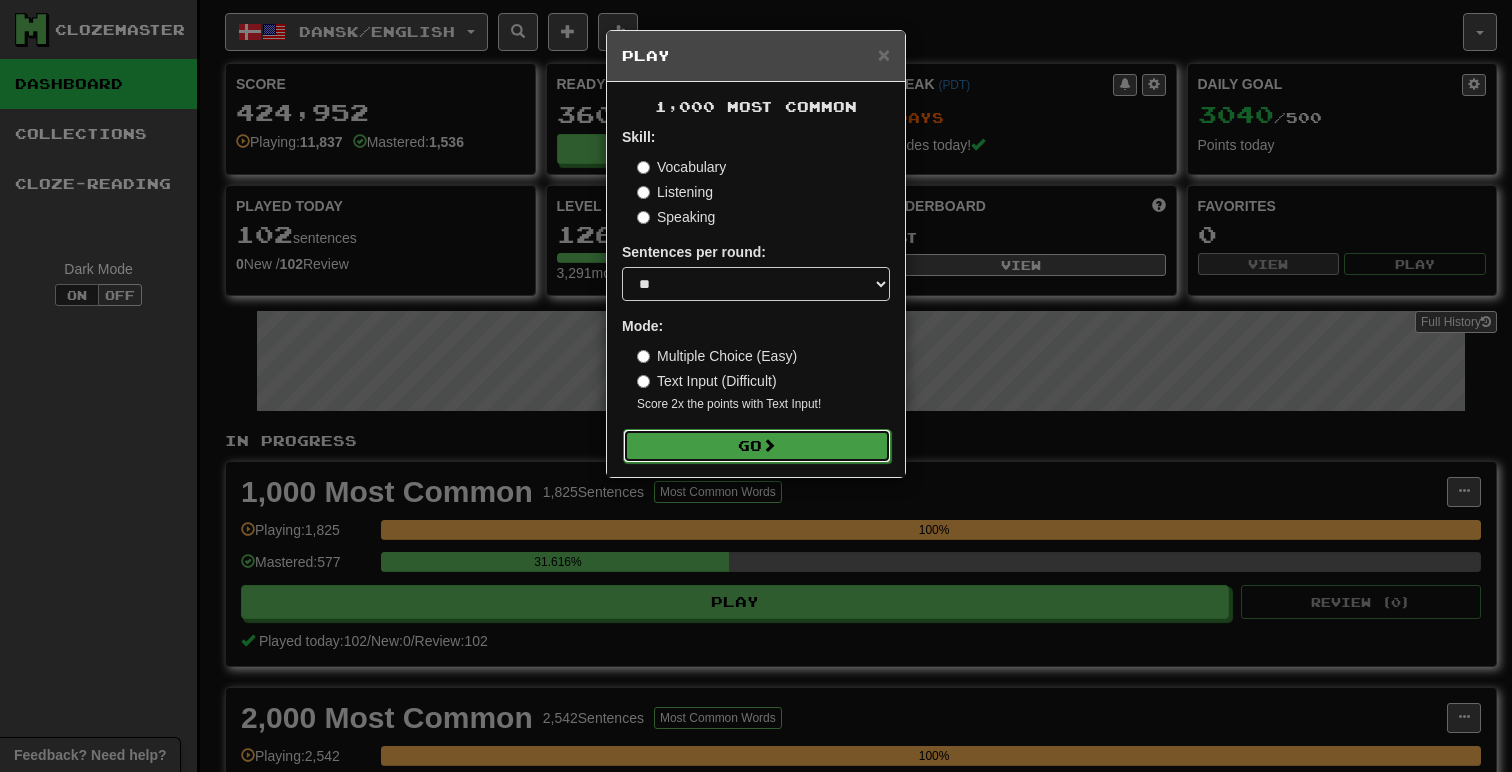 click on "Go" at bounding box center (757, 446) 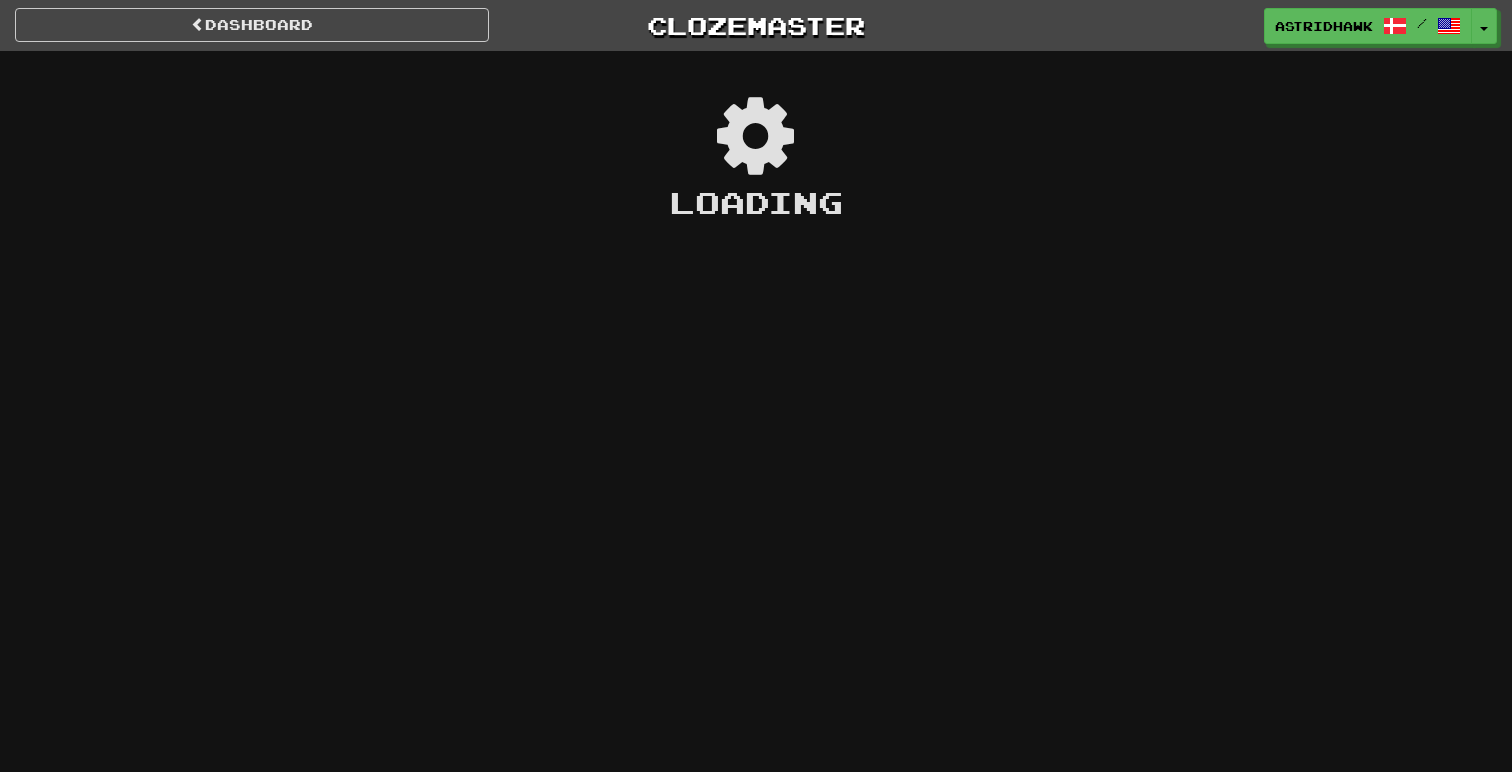 scroll, scrollTop: 0, scrollLeft: 0, axis: both 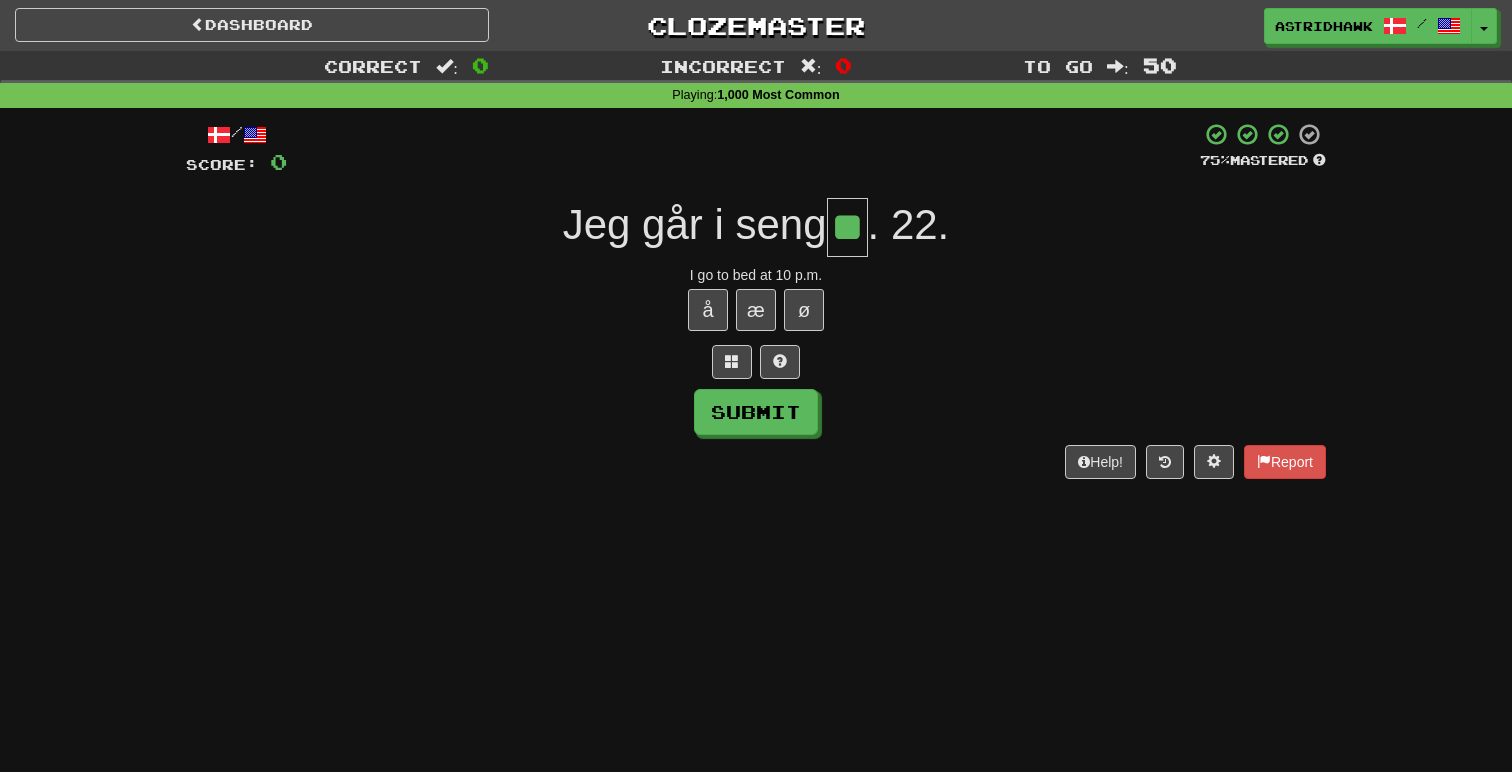 type on "**" 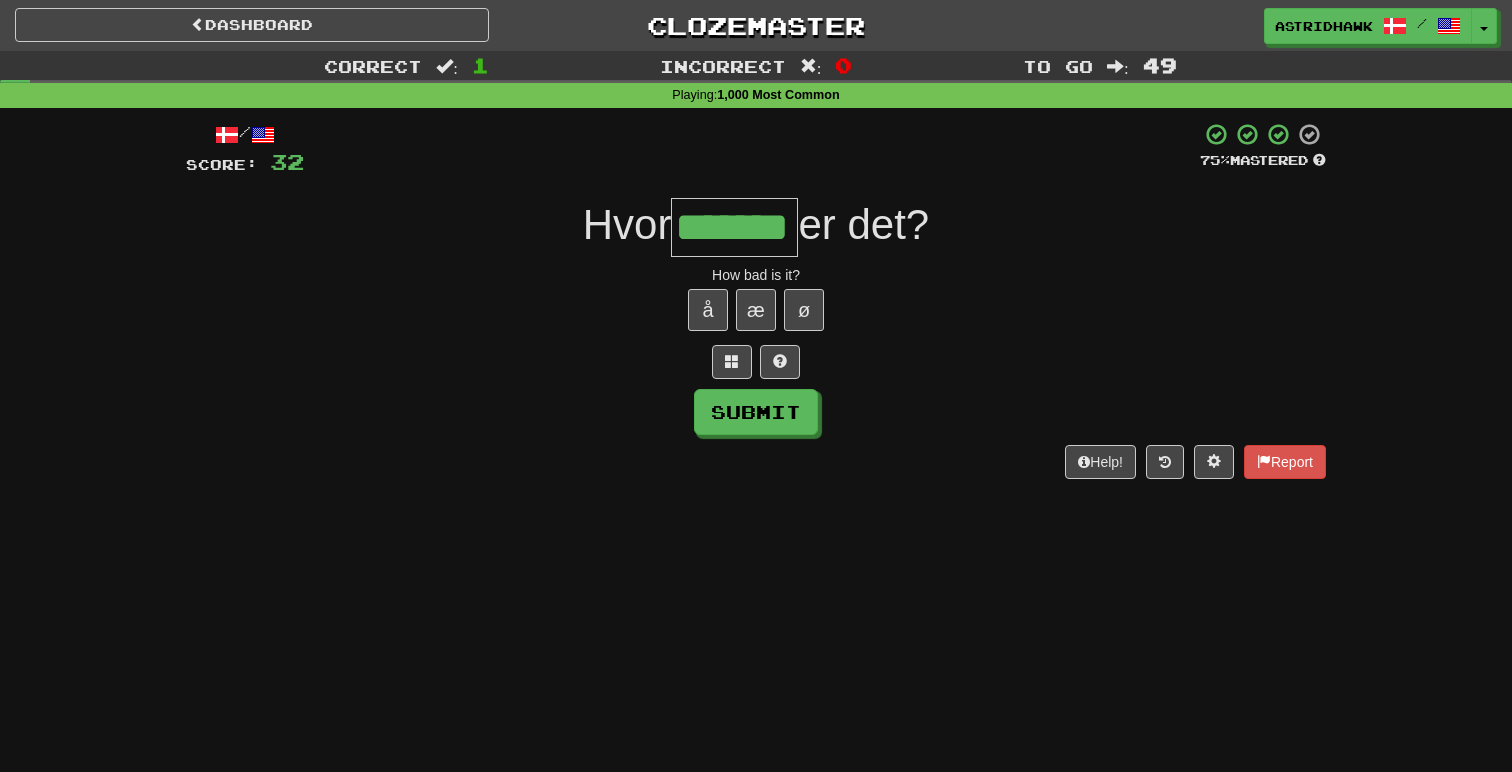 type on "*******" 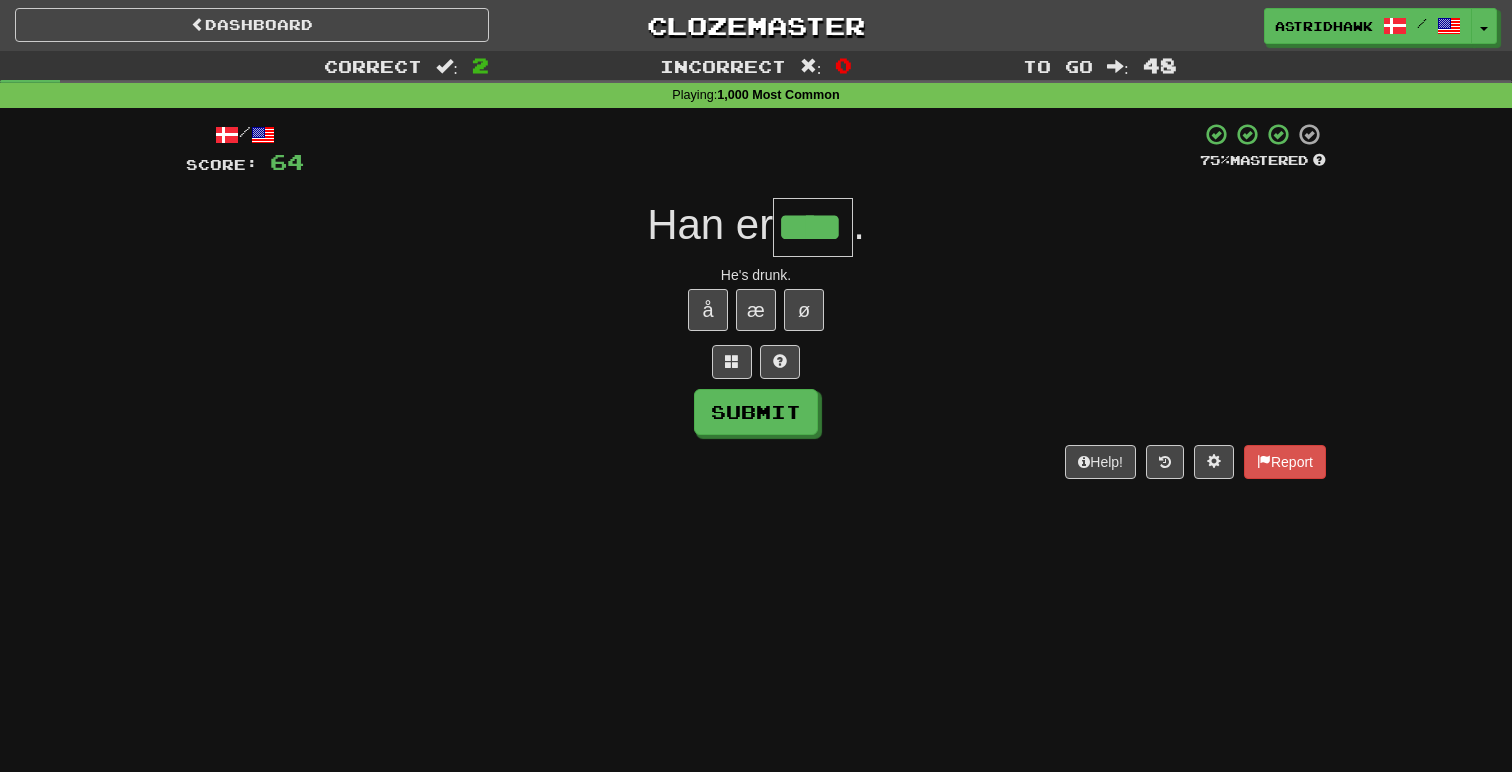 type on "****" 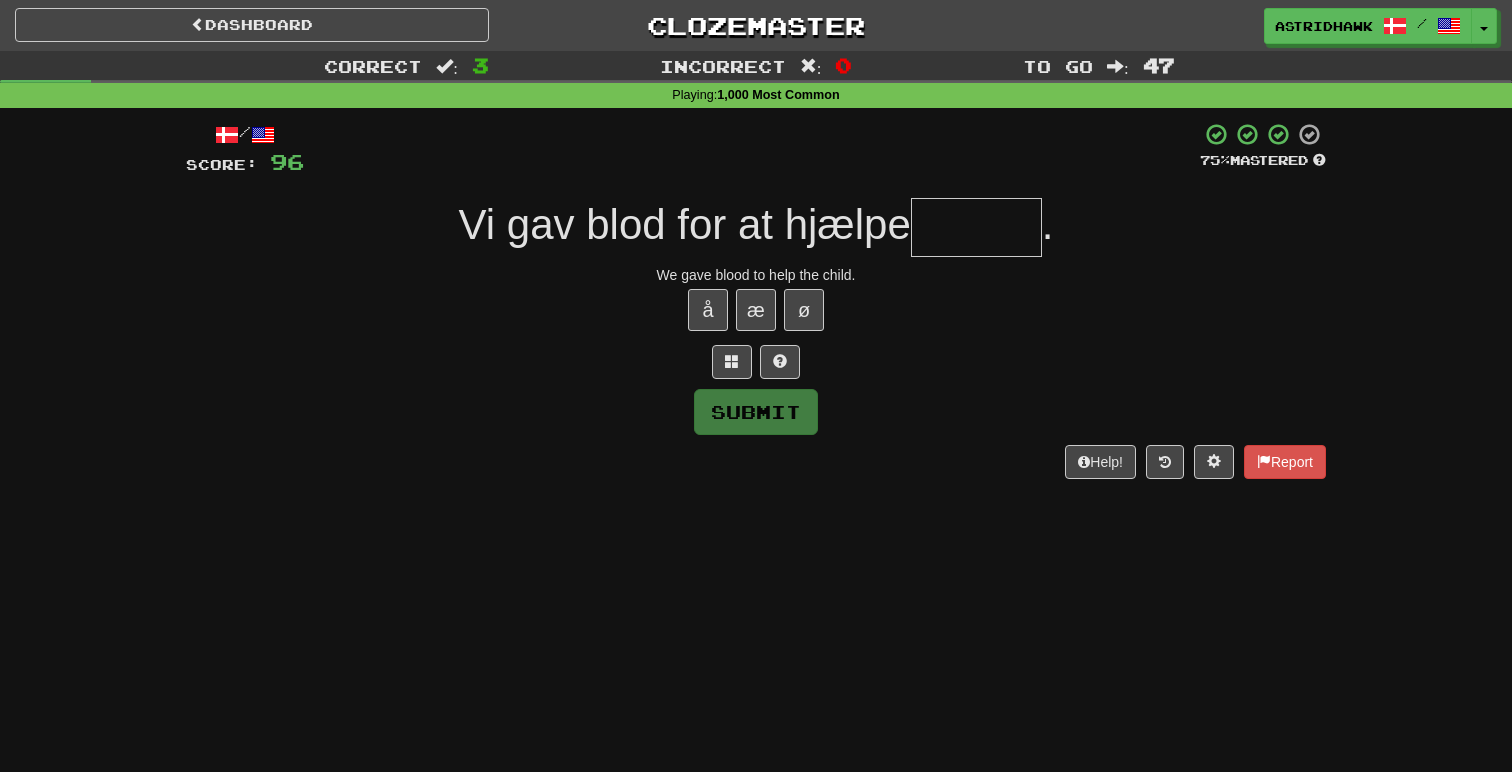 type on "*" 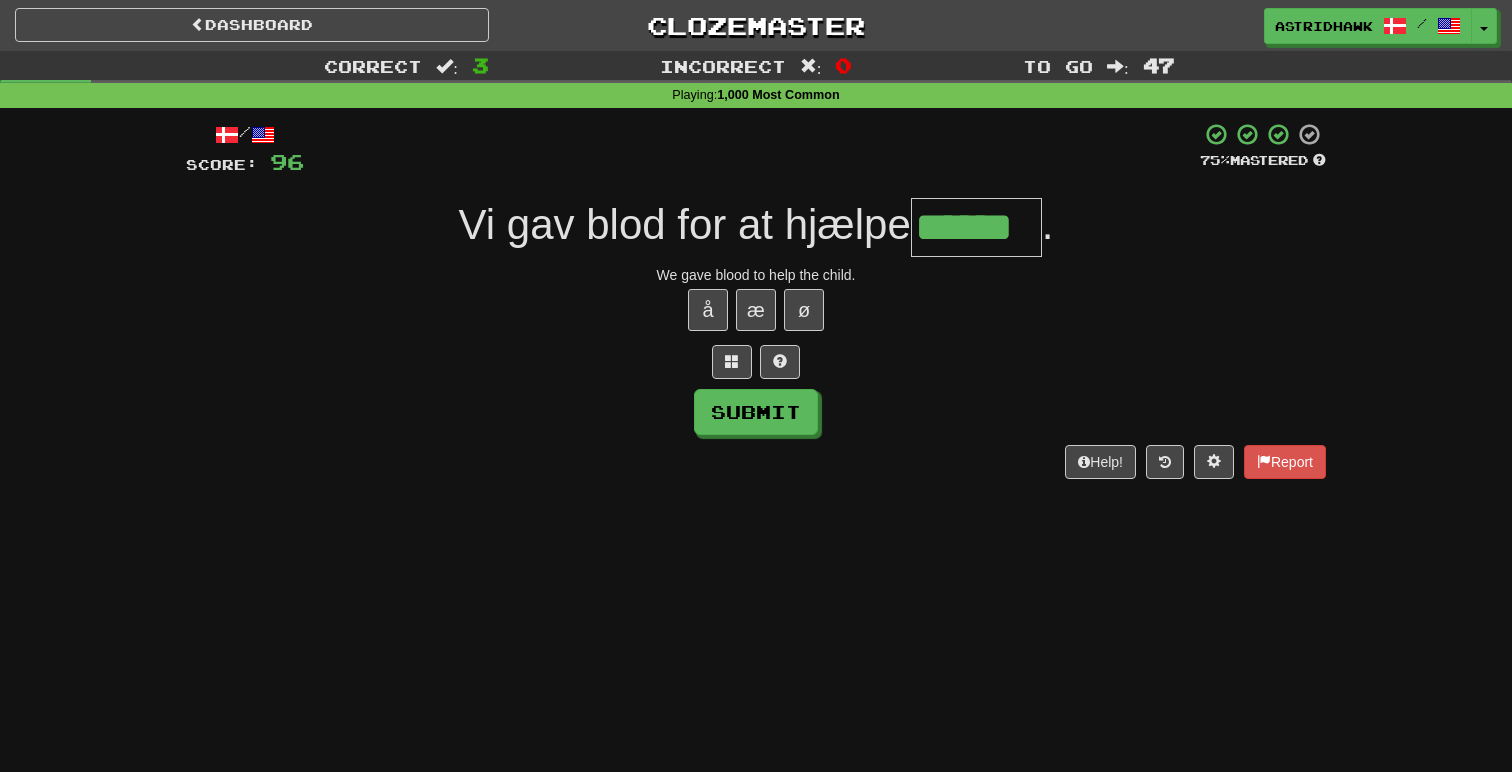 type on "******" 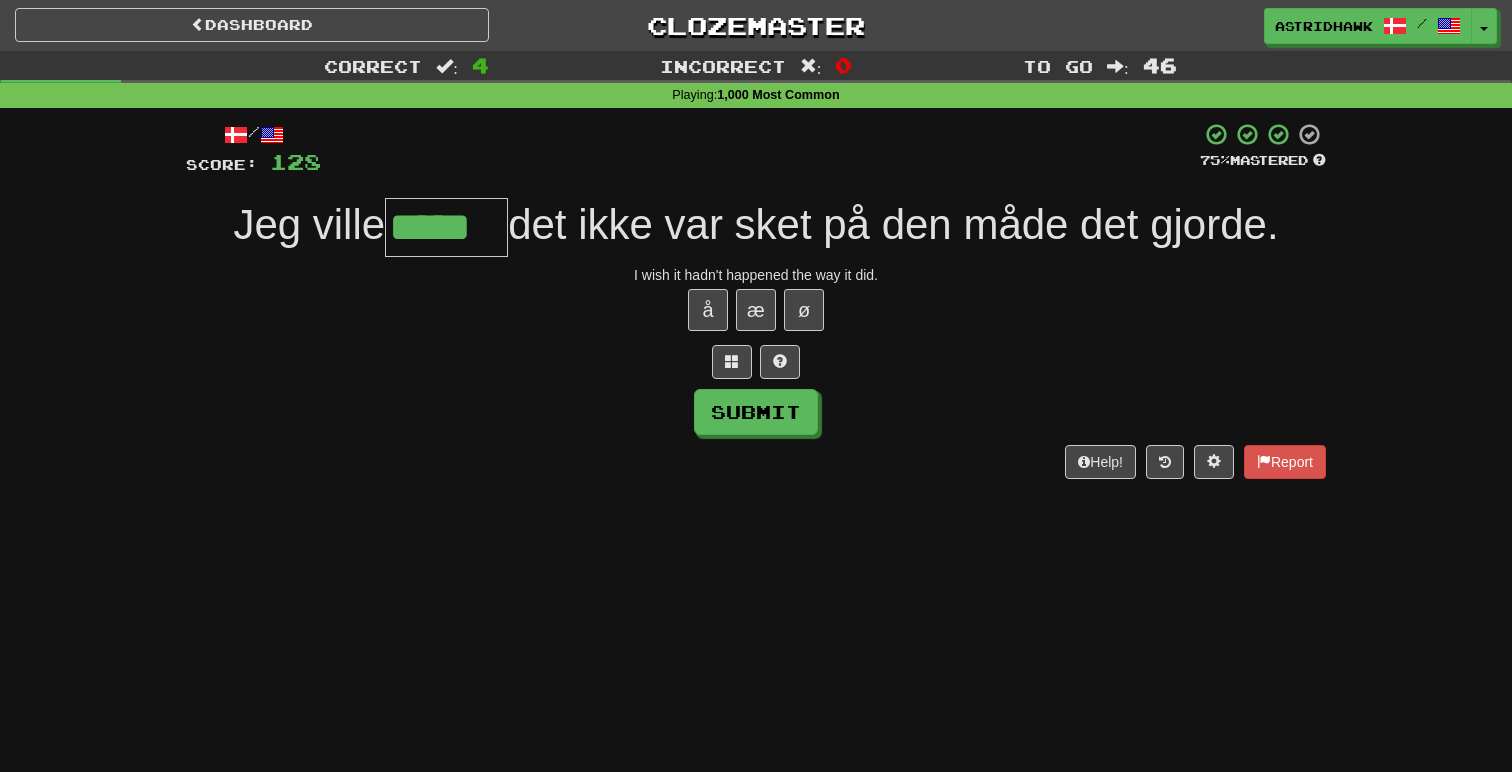 type on "*****" 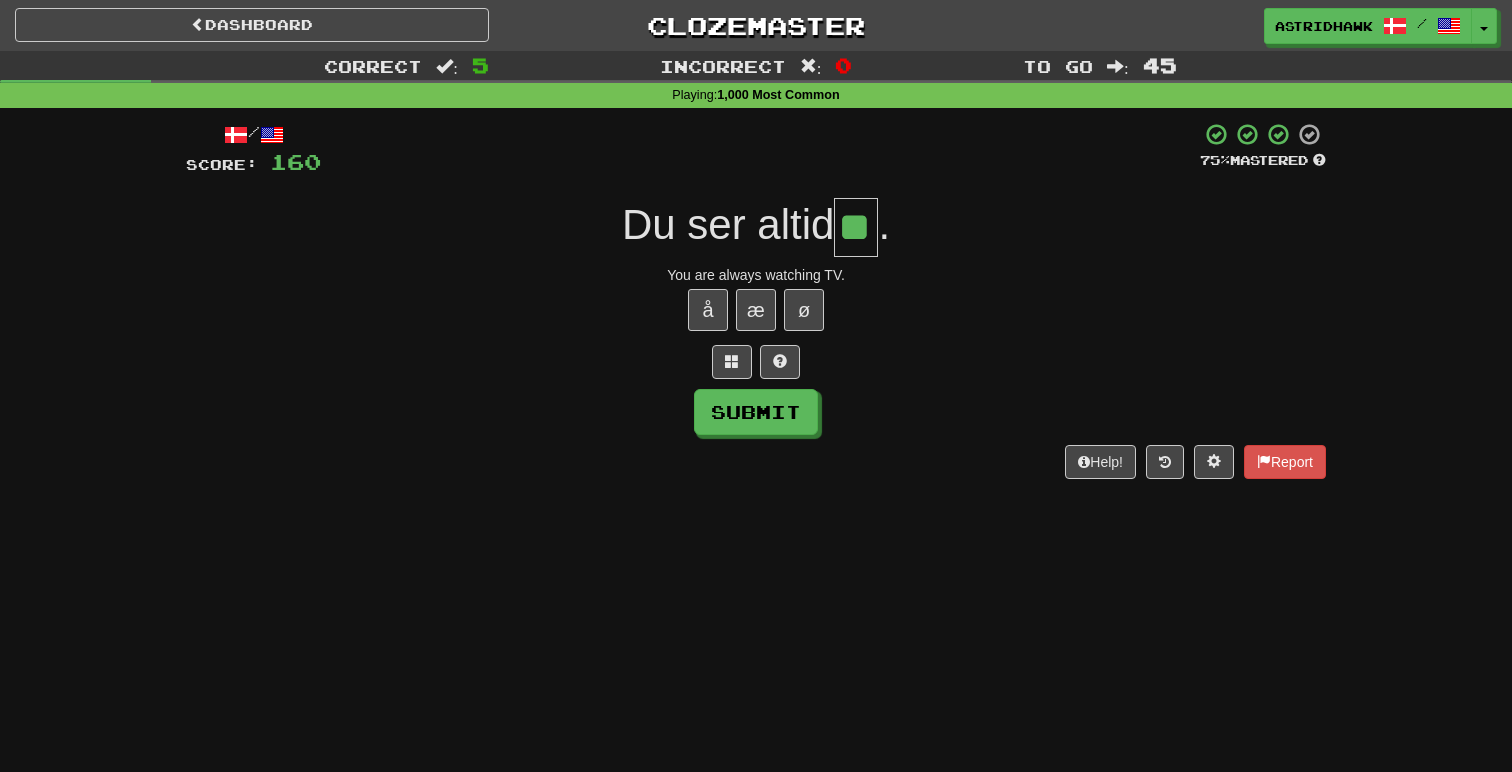 type on "**" 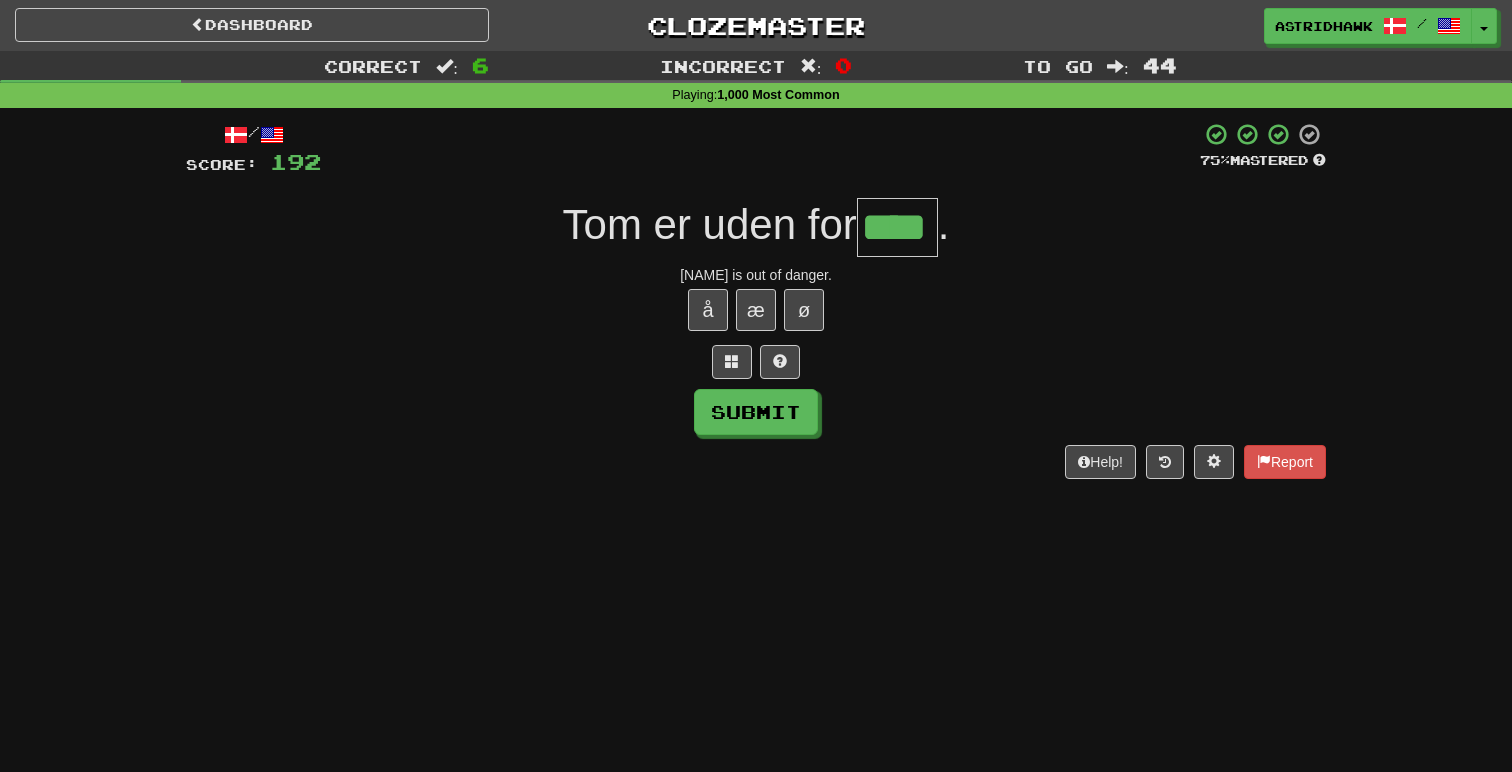 type on "****" 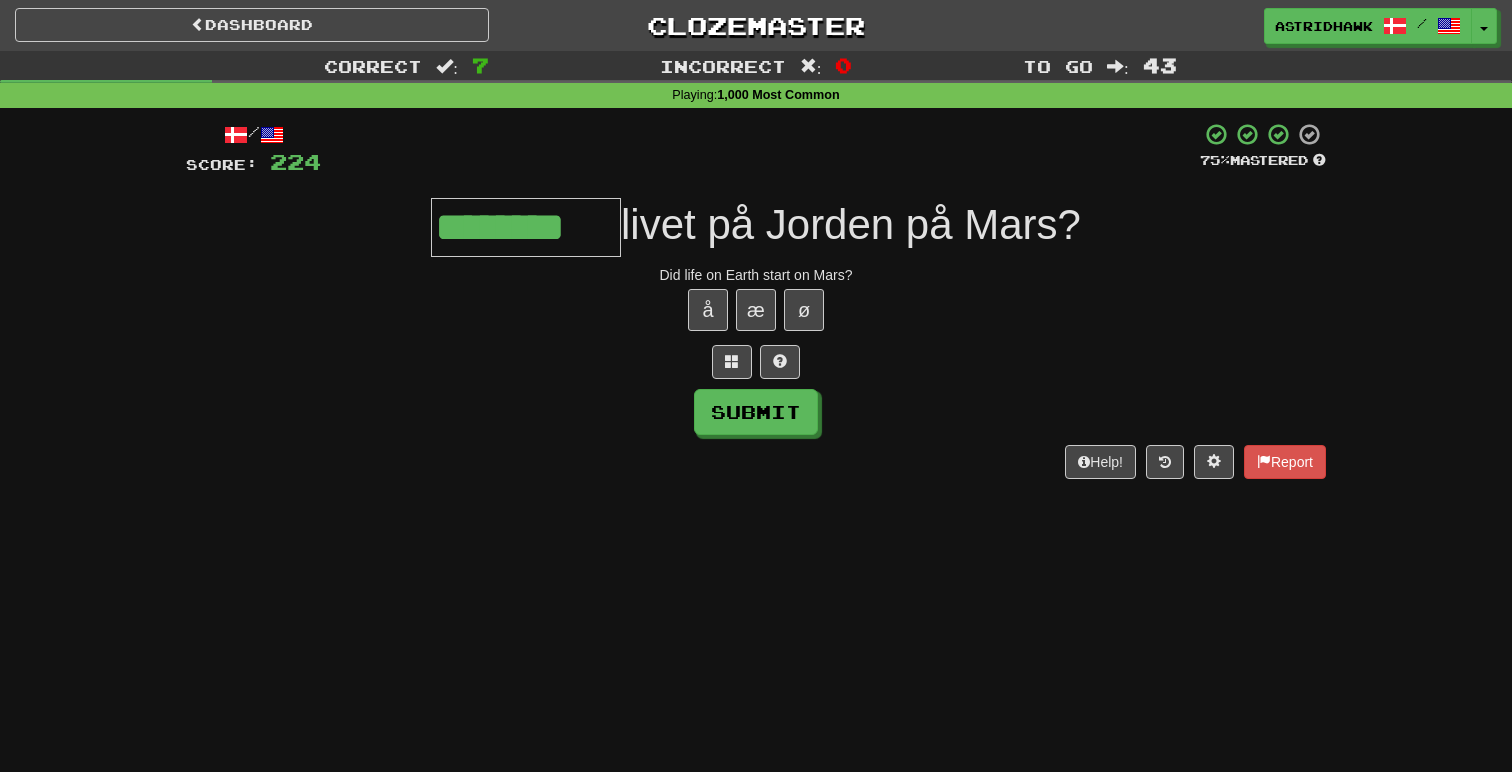 type on "********" 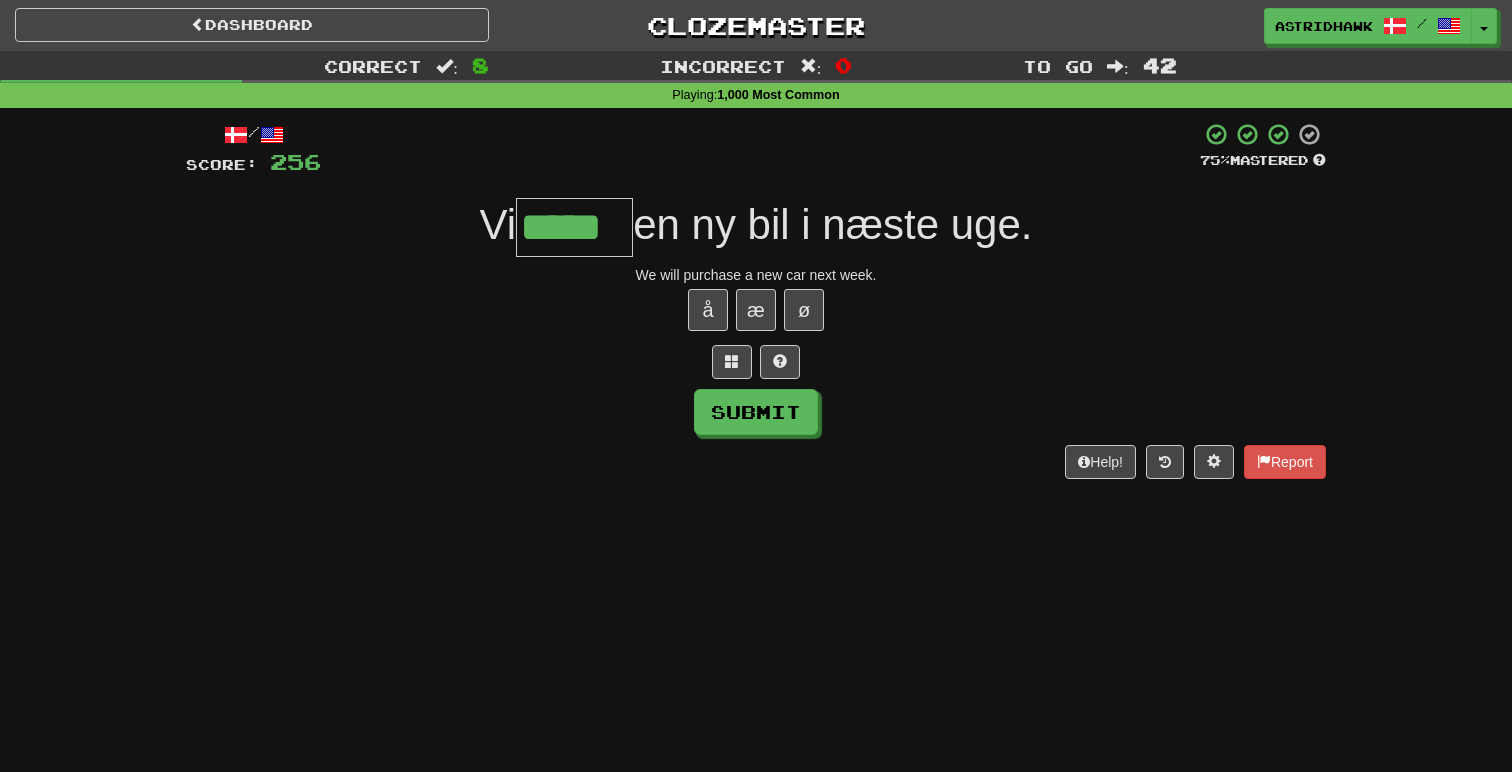 type on "*****" 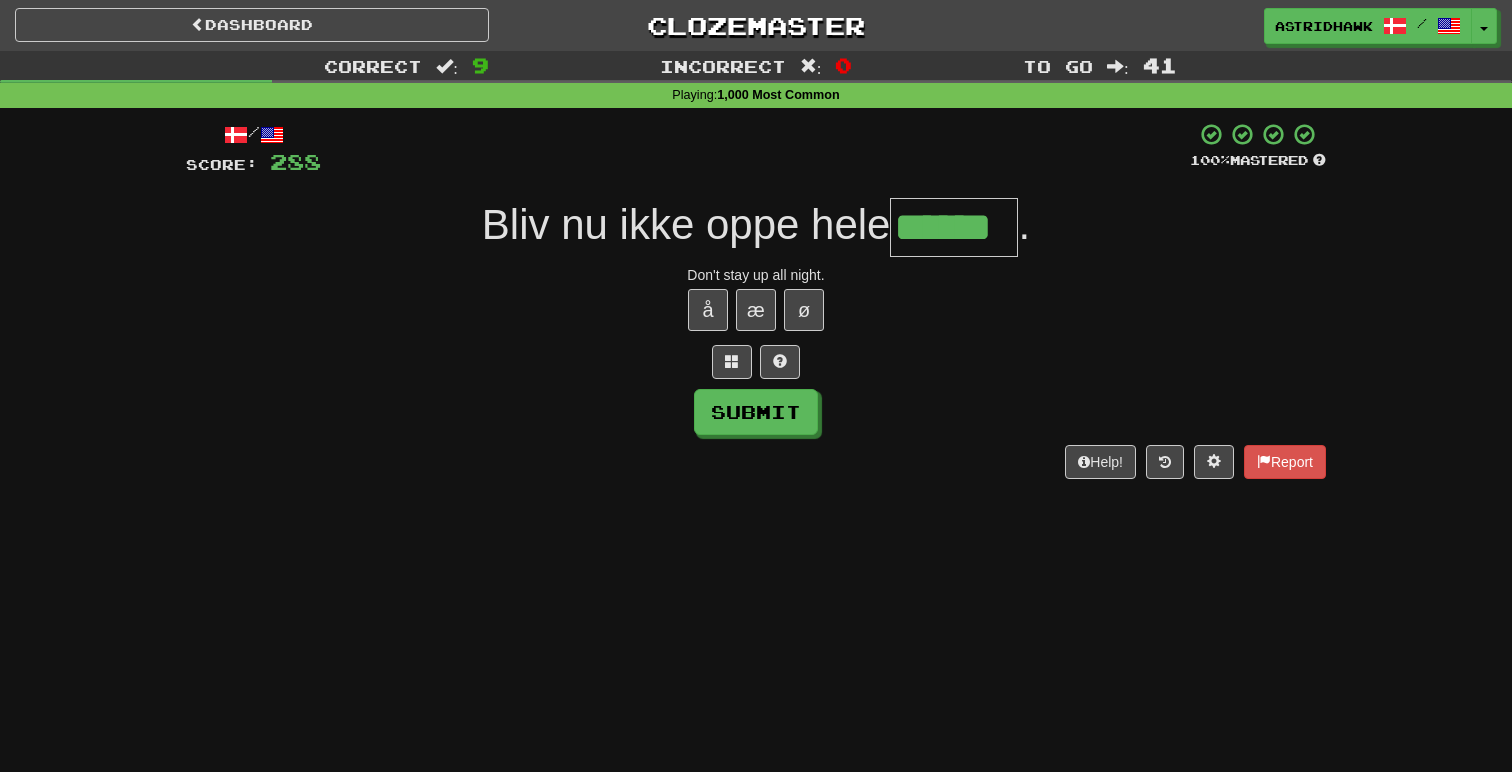 type on "******" 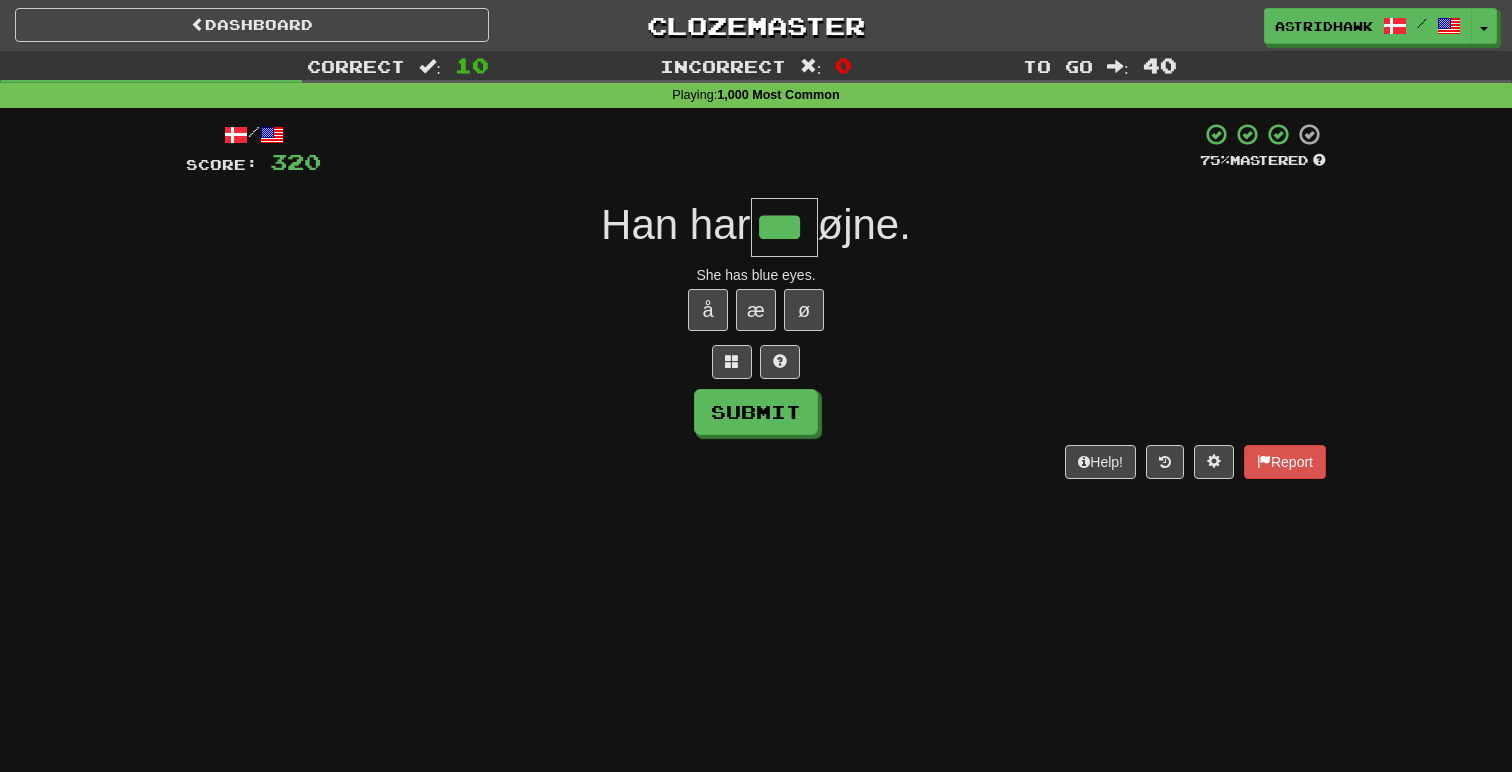 type on "***" 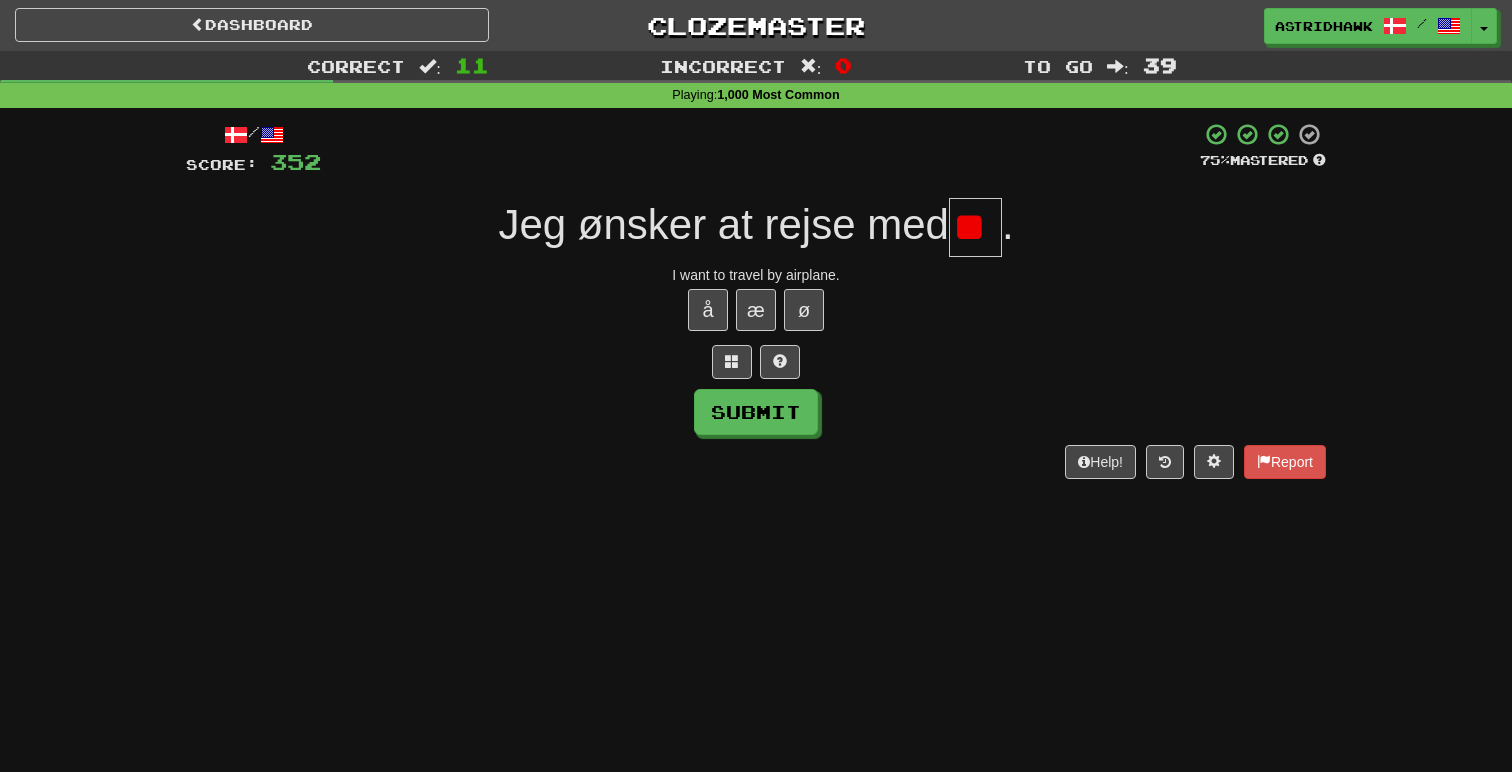 type on "*" 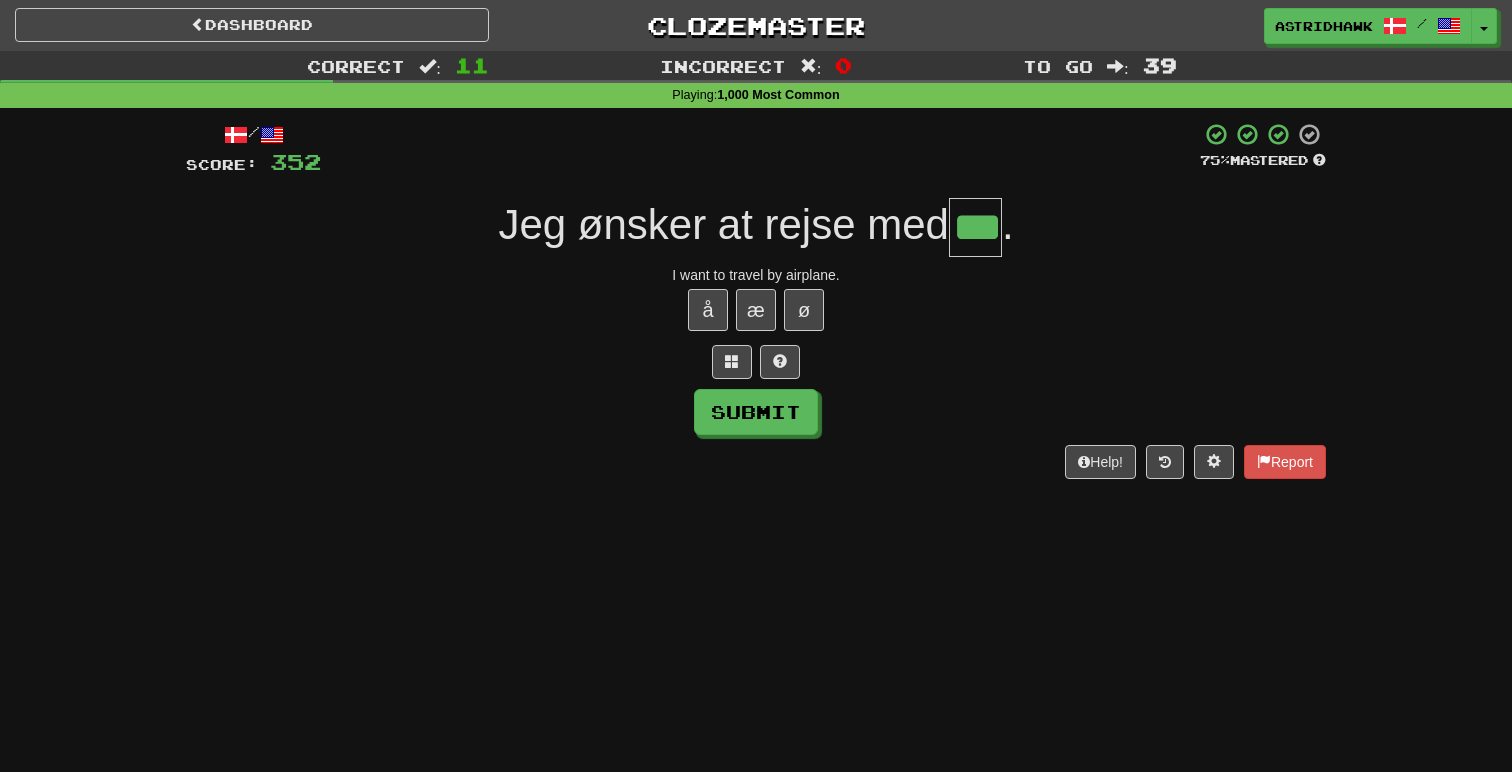 type on "***" 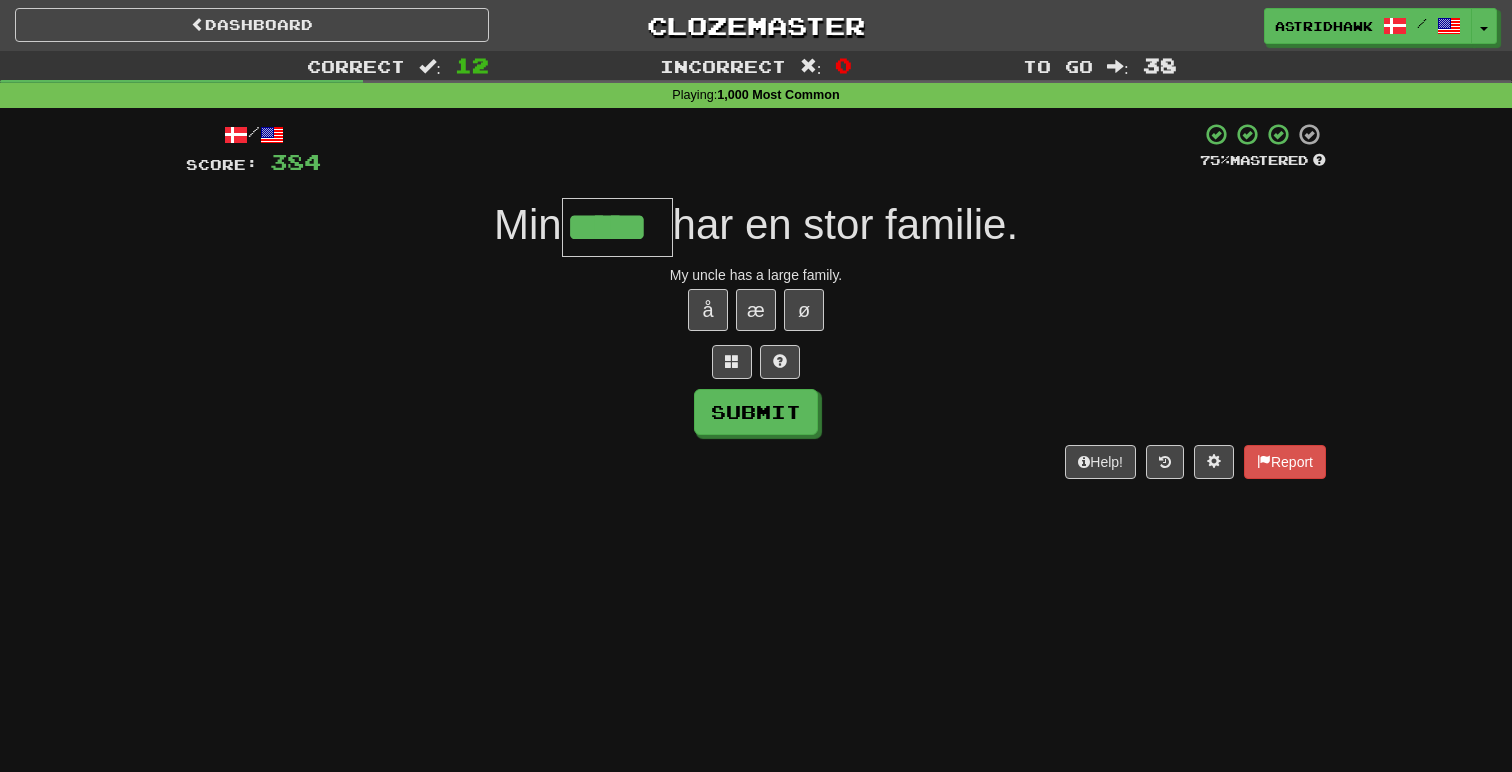 type on "*****" 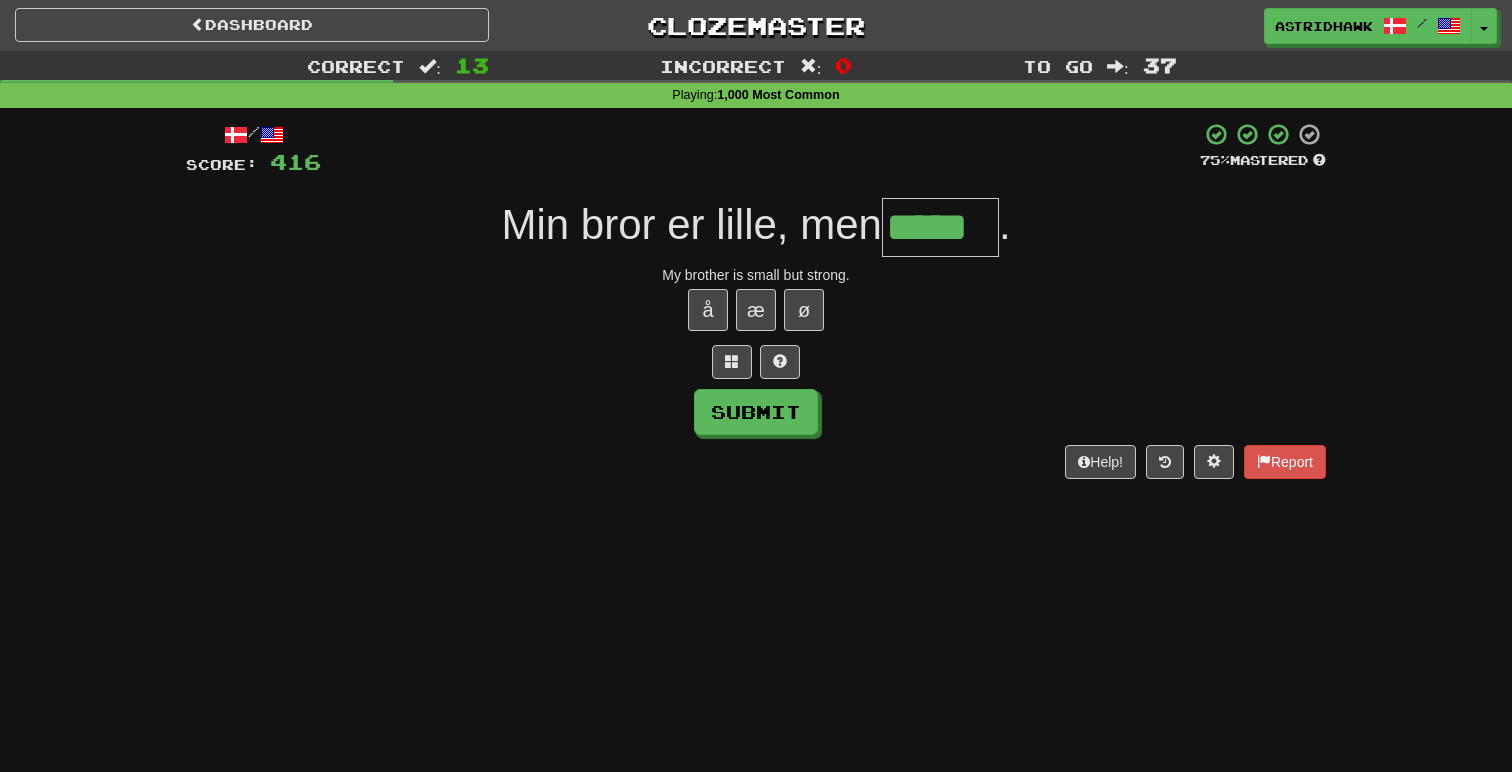type on "*****" 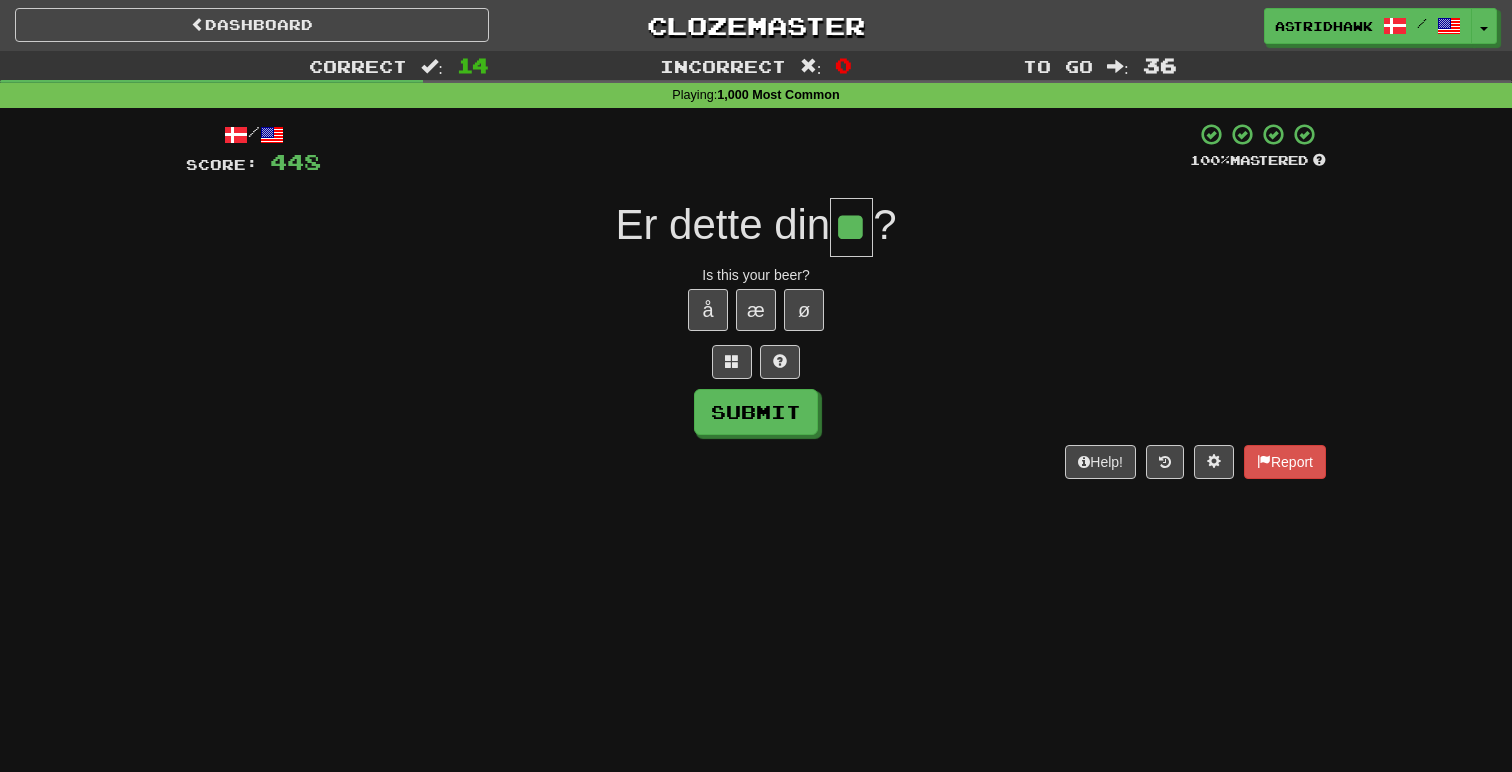 type on "**" 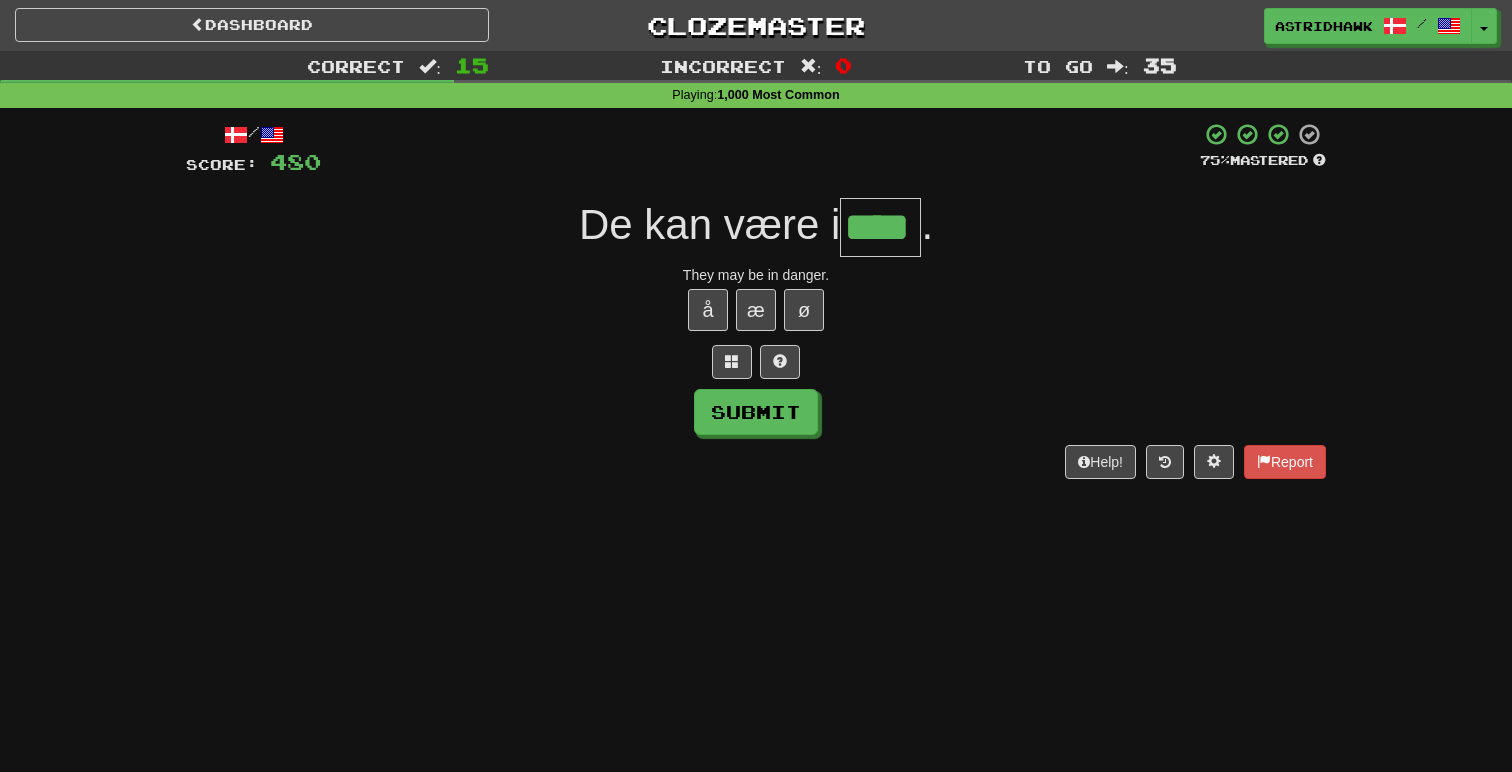 type on "****" 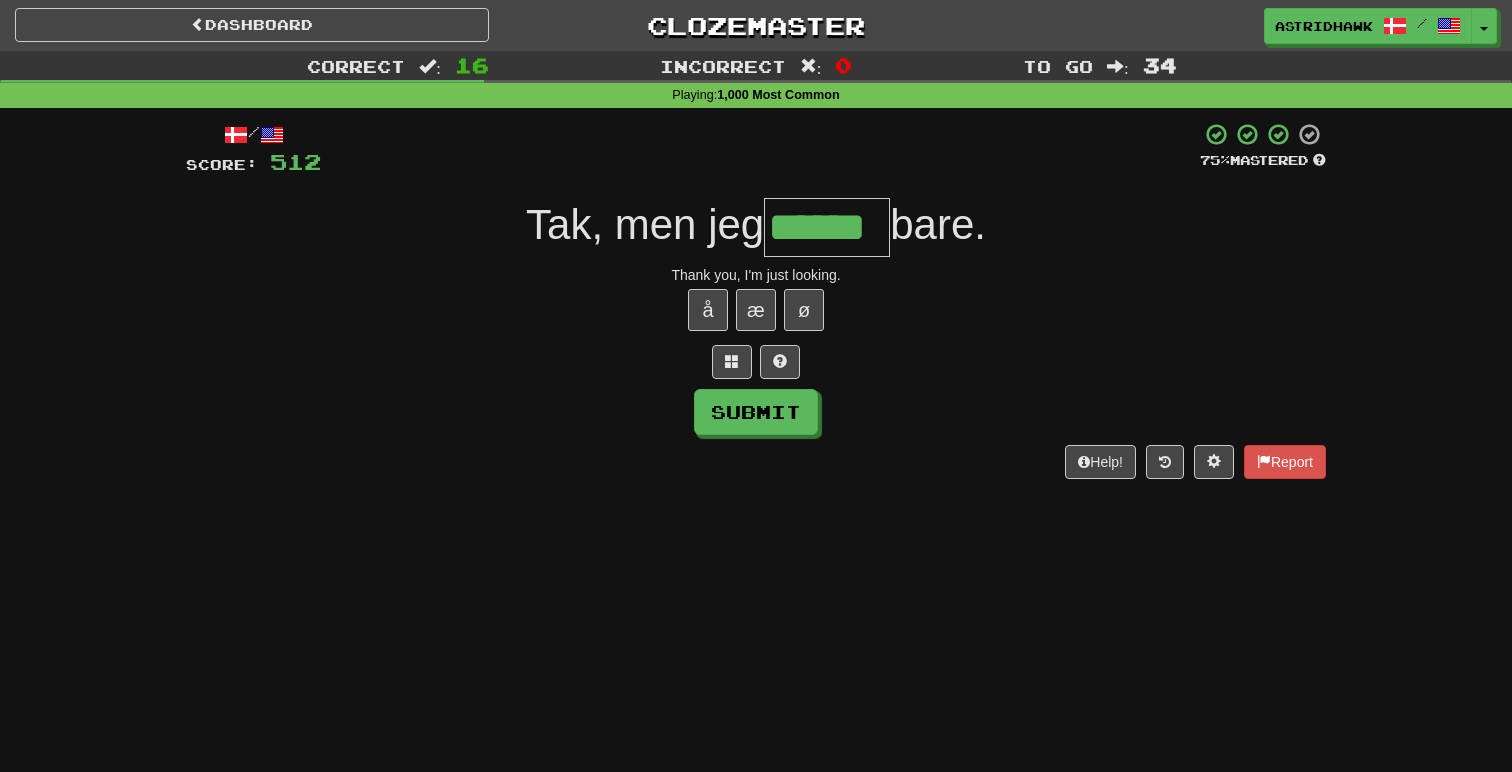 type on "******" 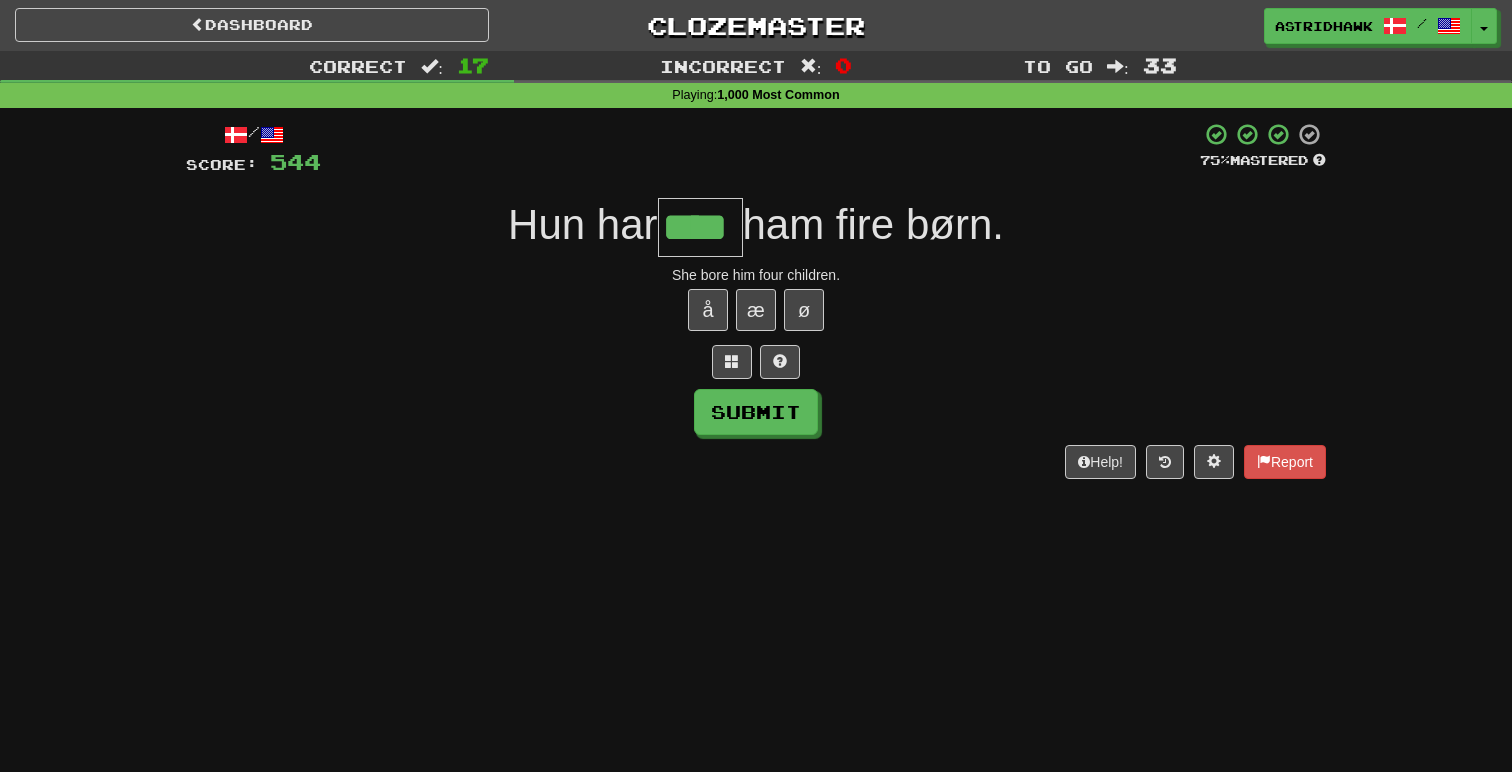 type on "****" 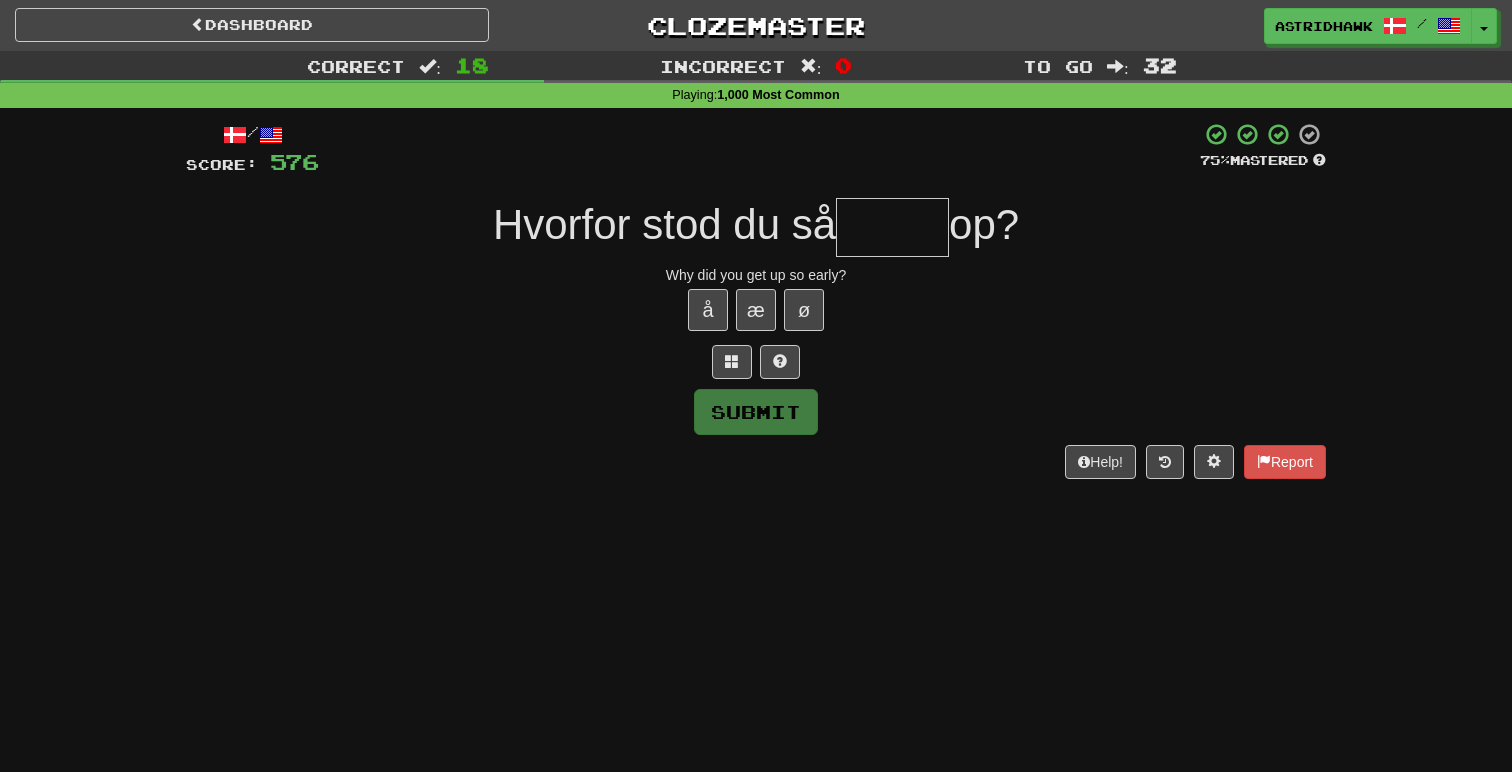 type on "*" 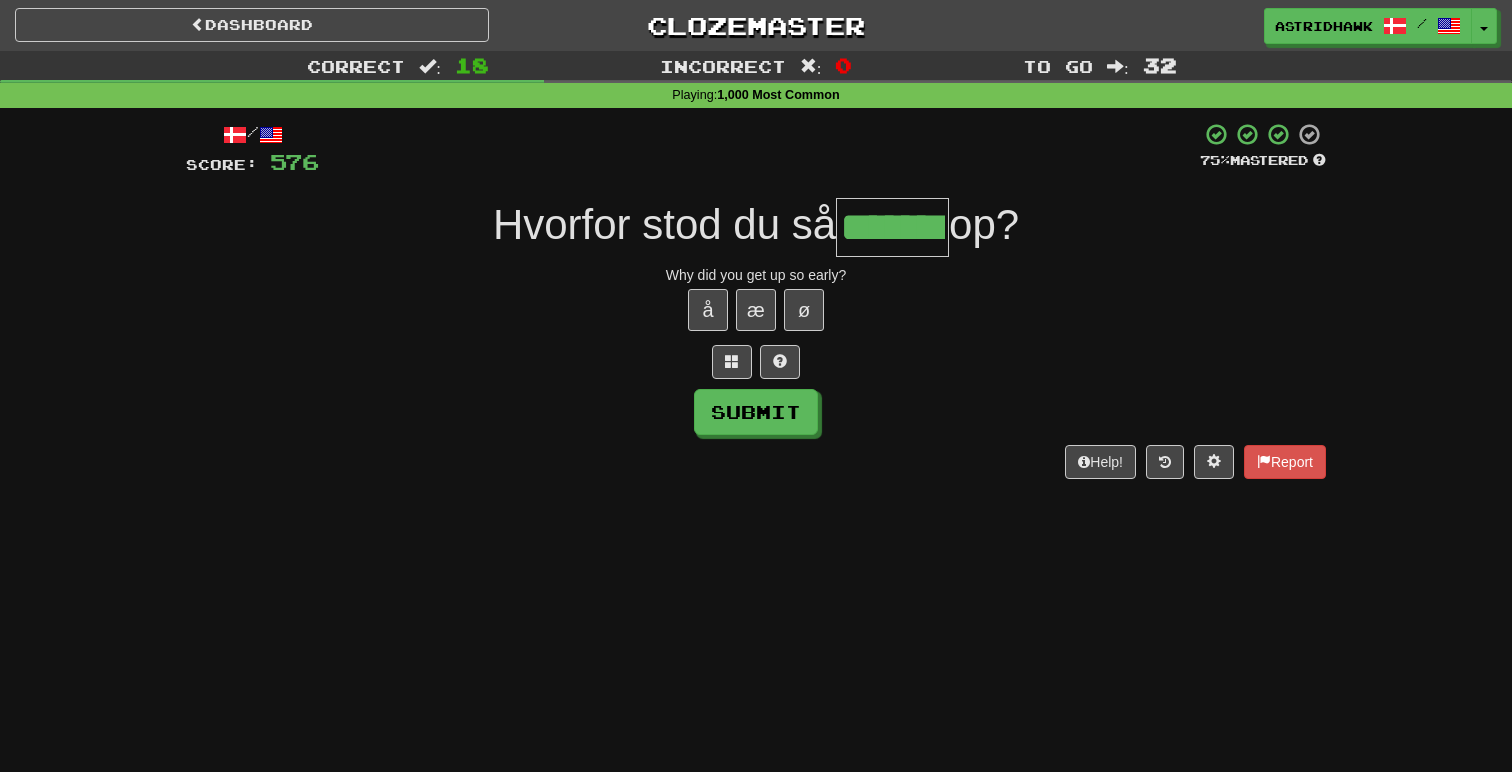 type on "*******" 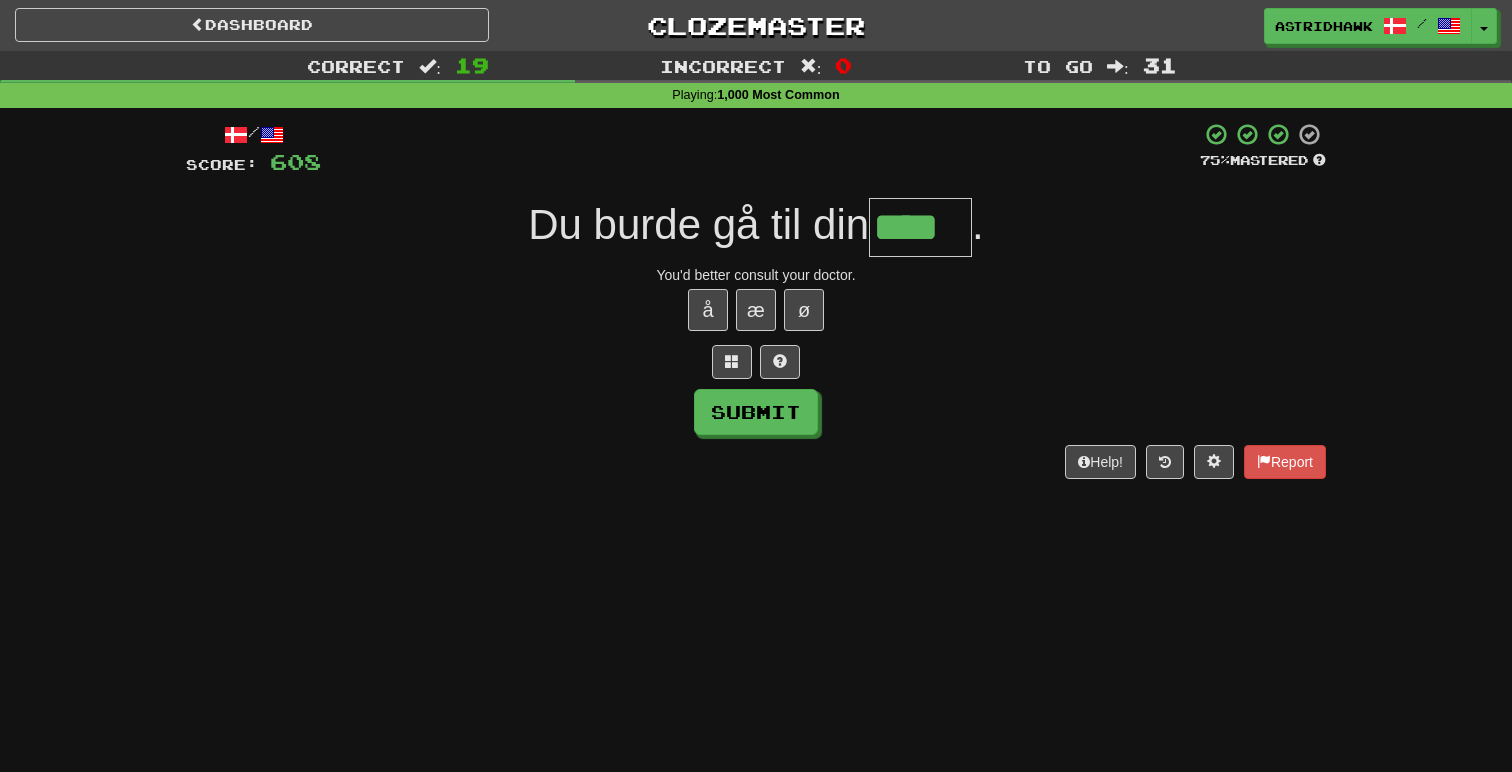 type on "****" 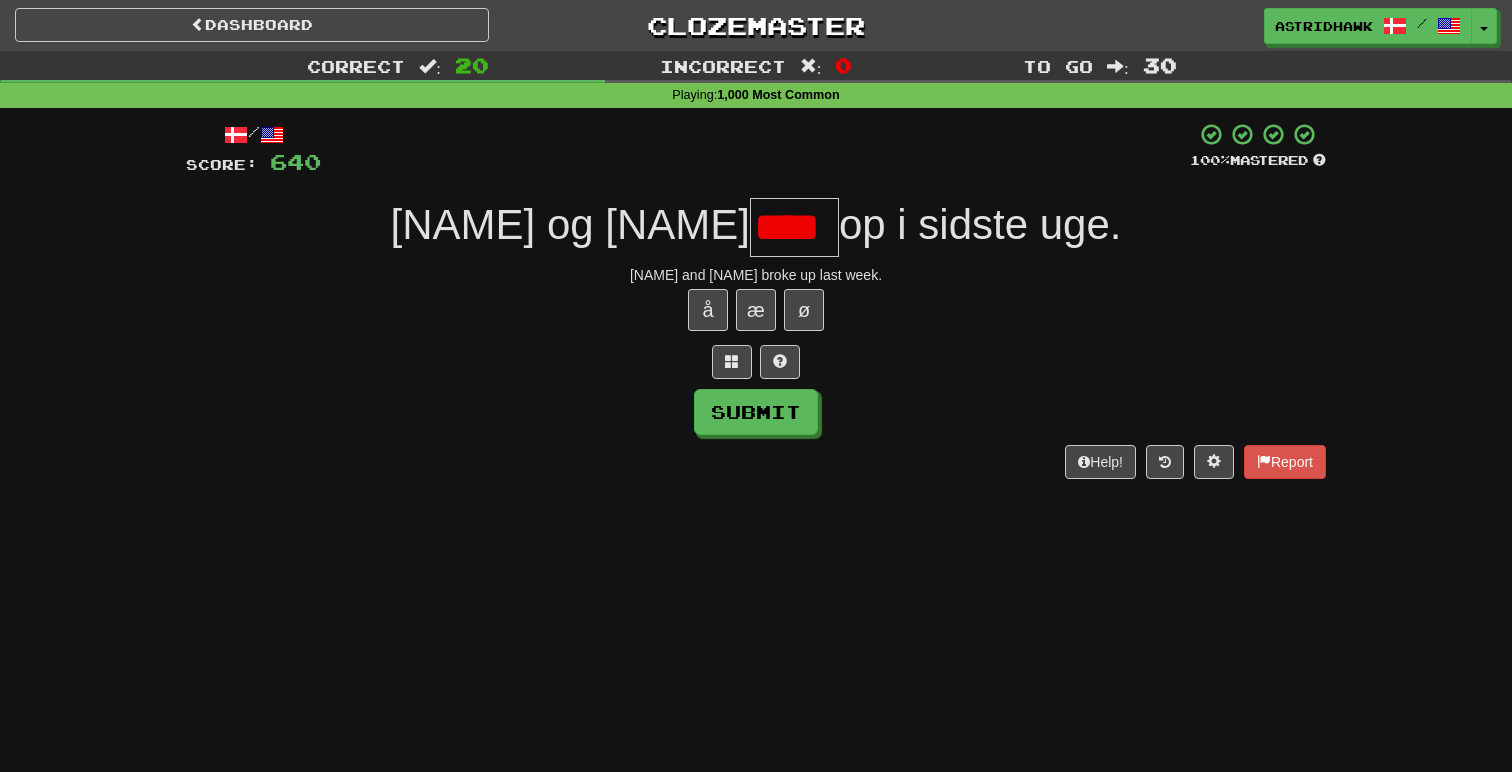 scroll, scrollTop: 0, scrollLeft: 0, axis: both 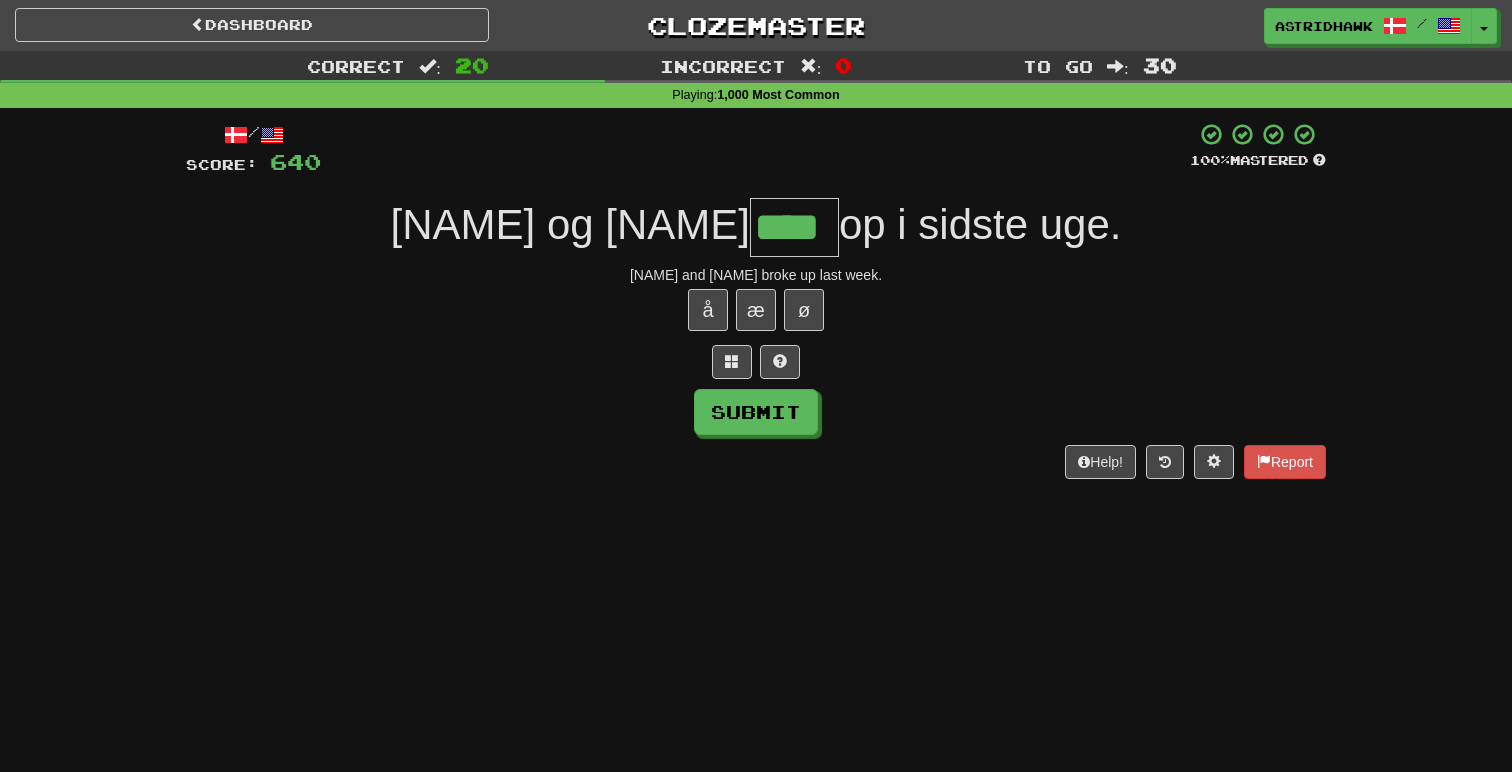 type on "****" 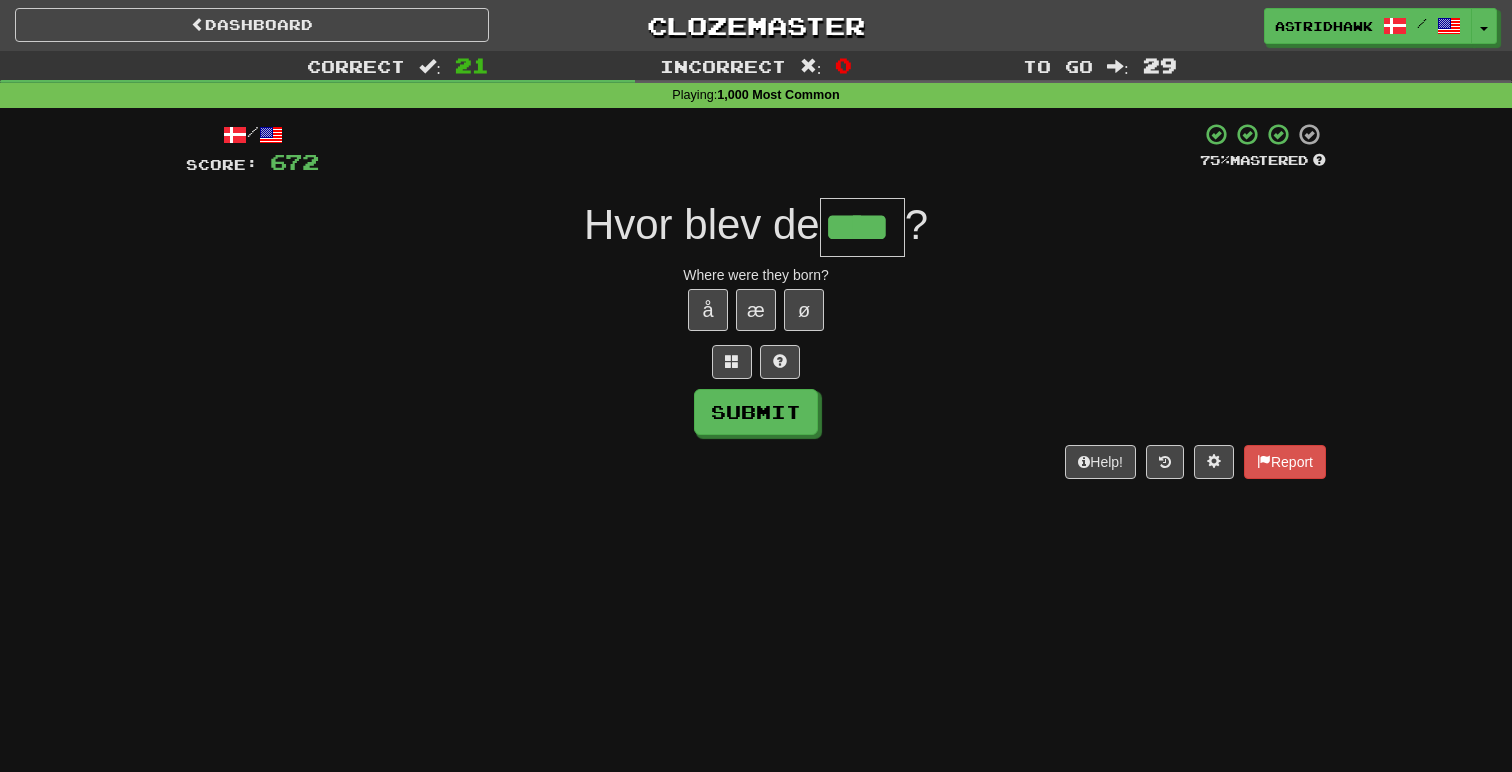 type on "****" 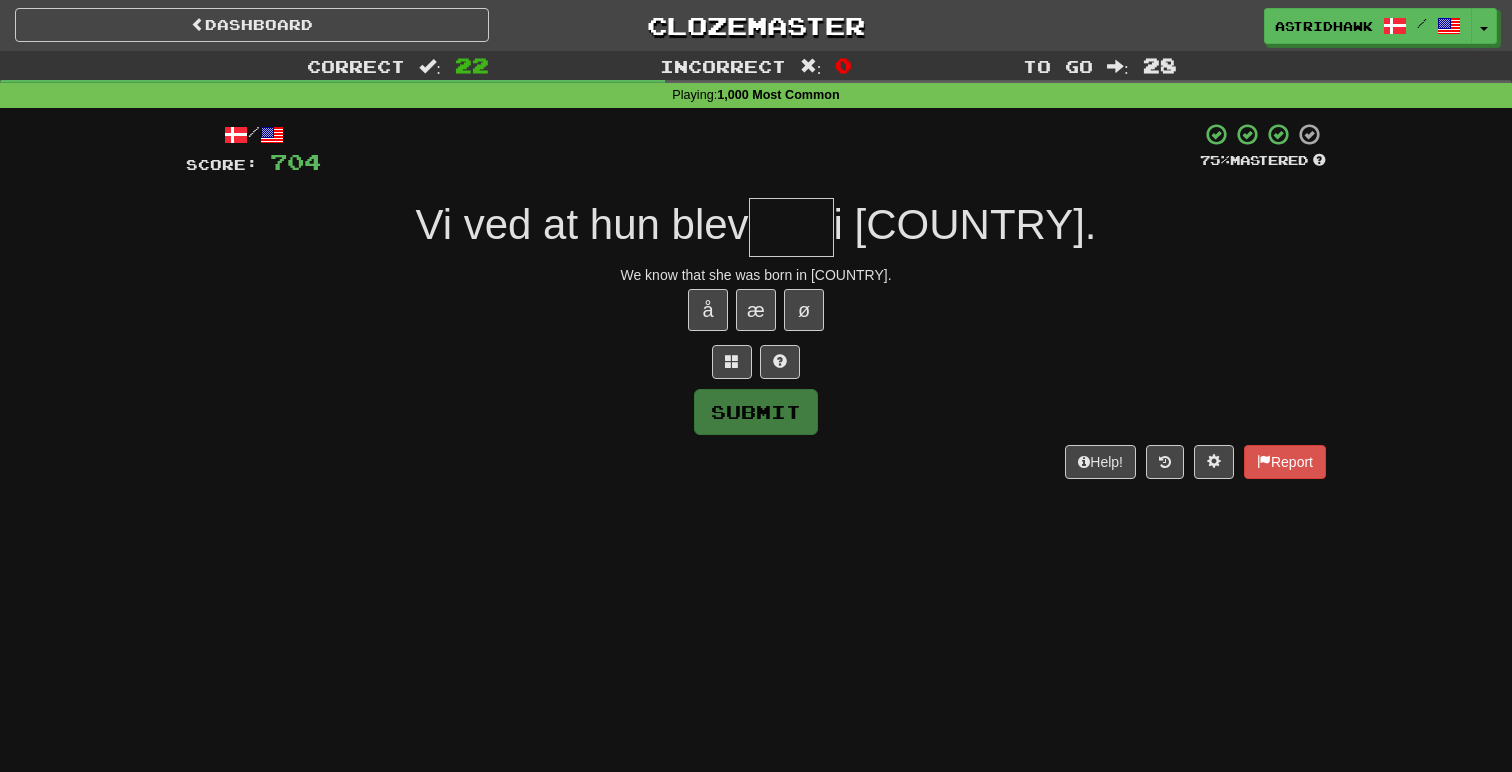 type on "*" 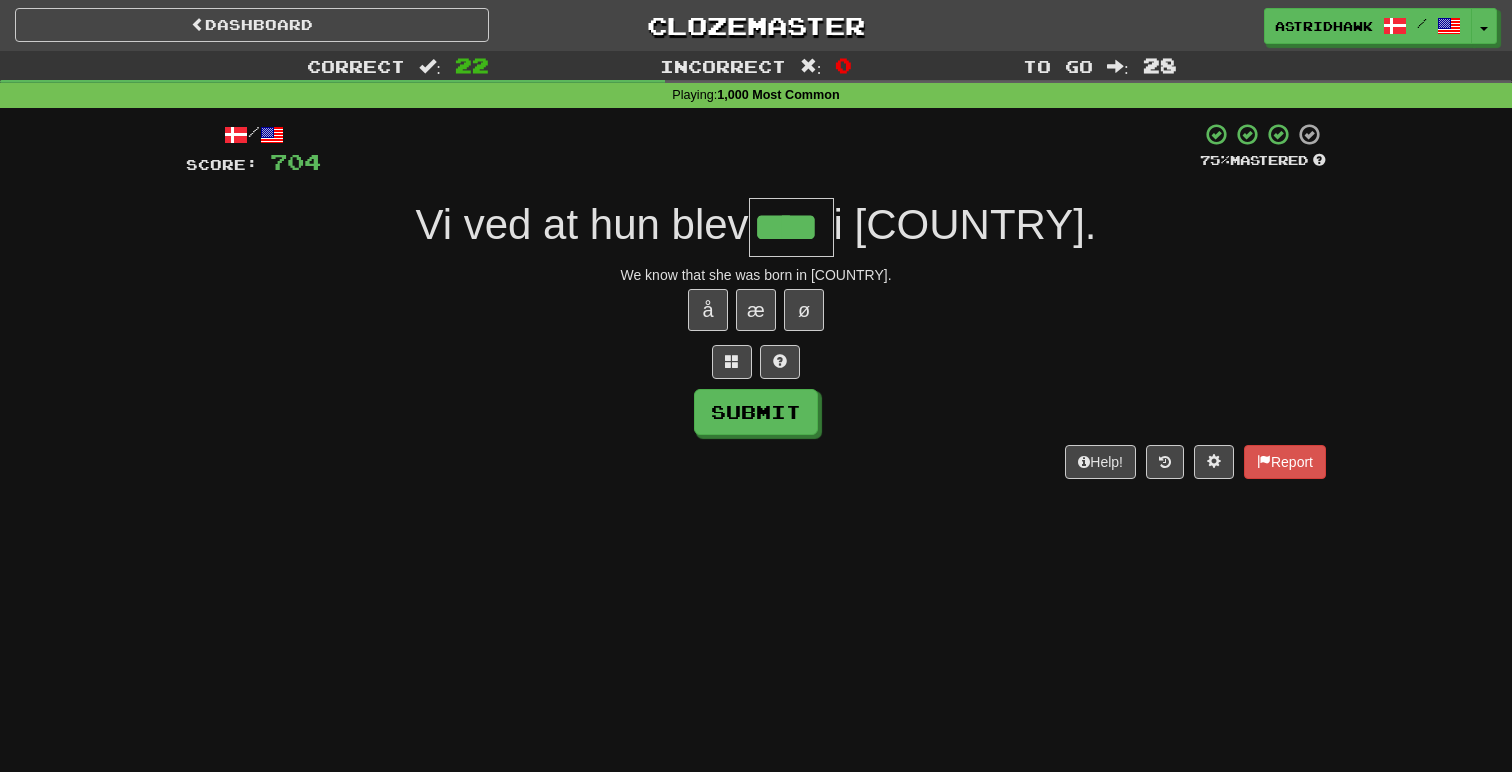 type on "****" 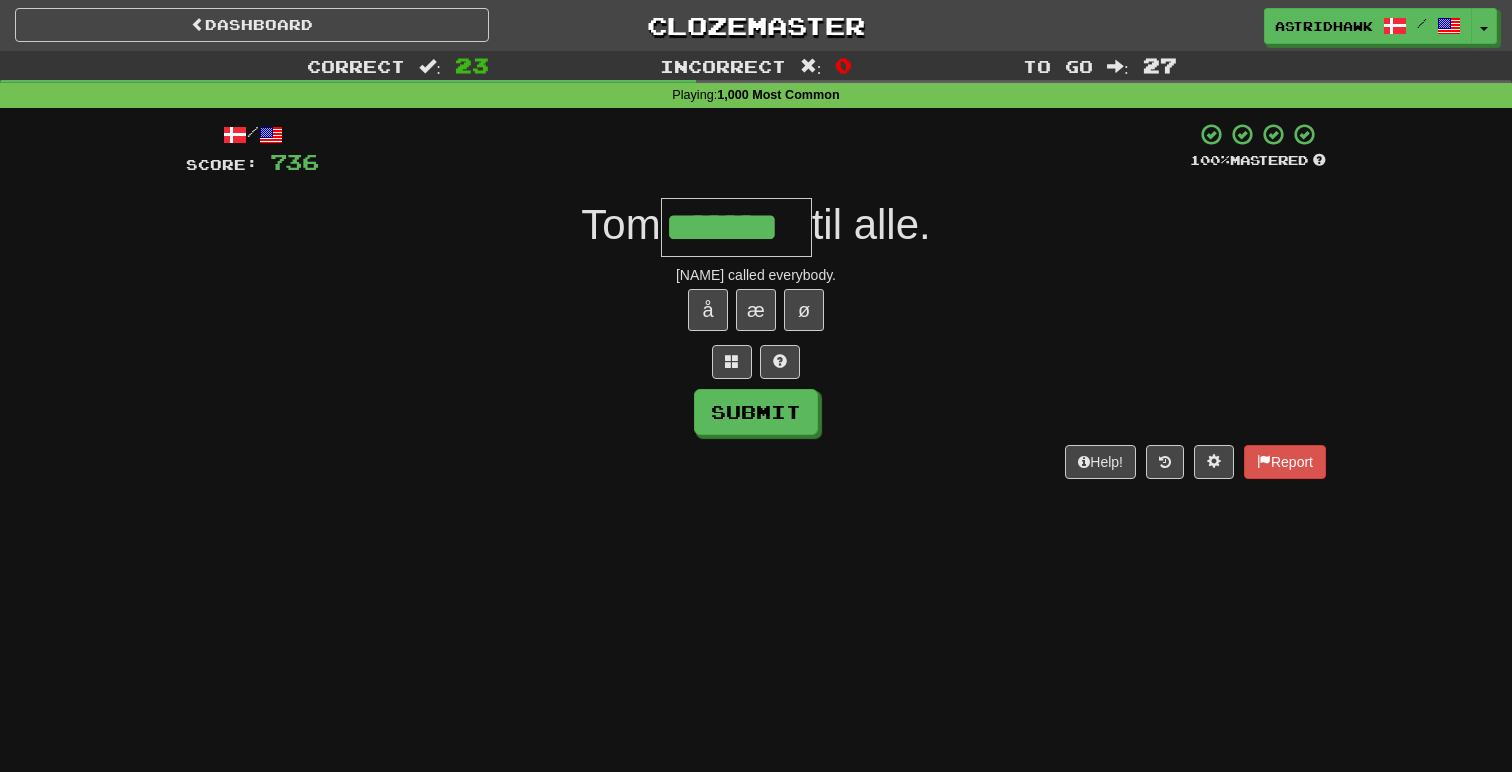 type on "*******" 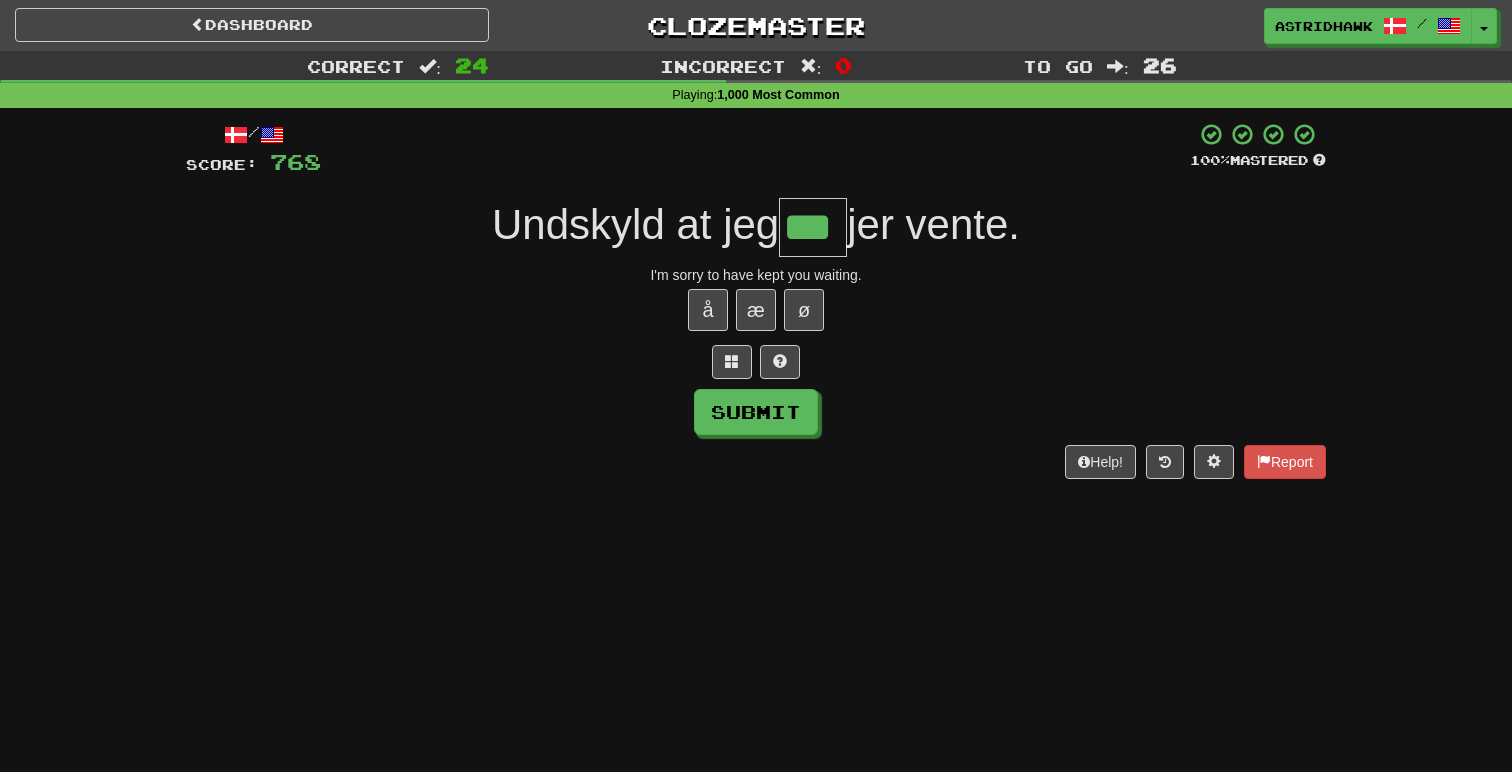type on "***" 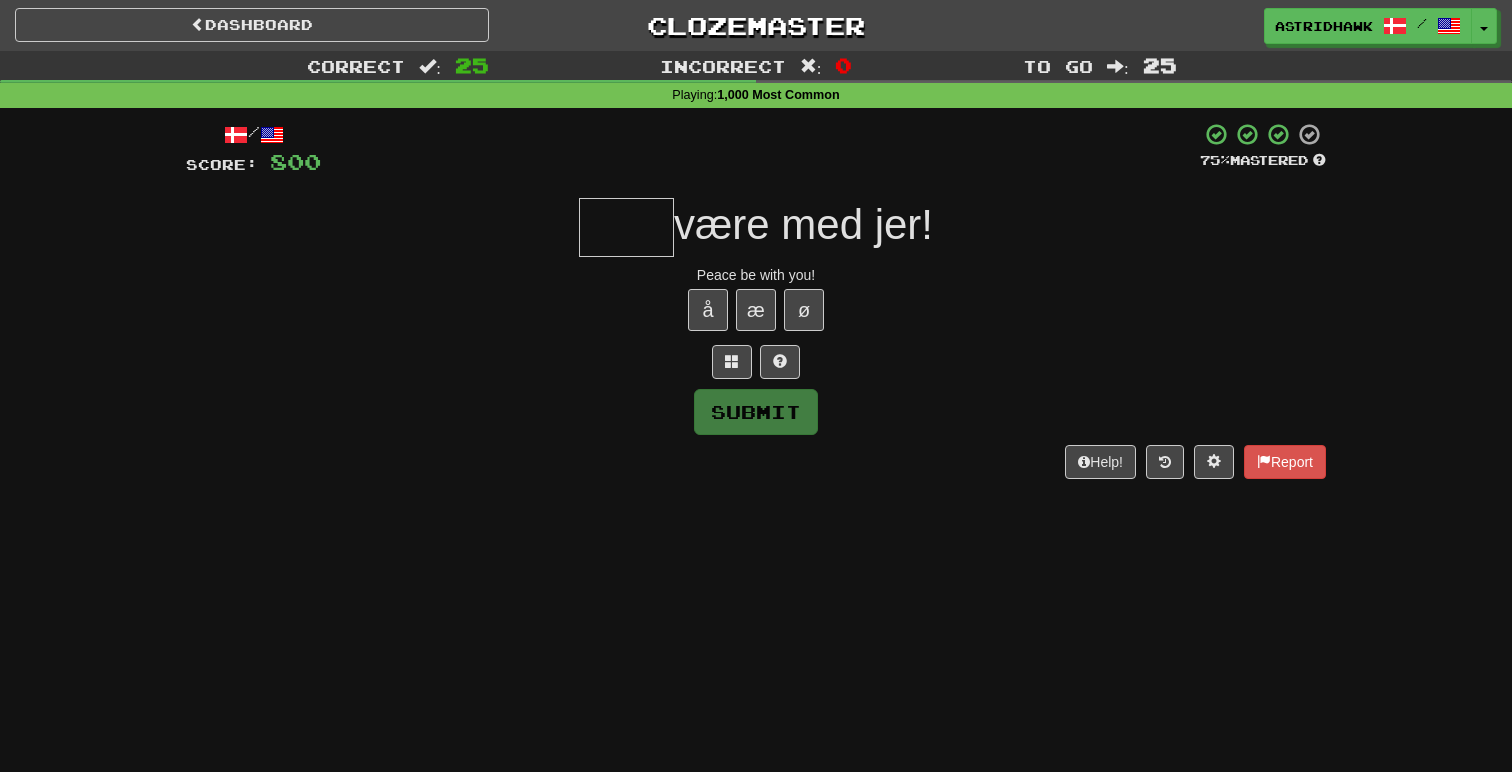type on "*" 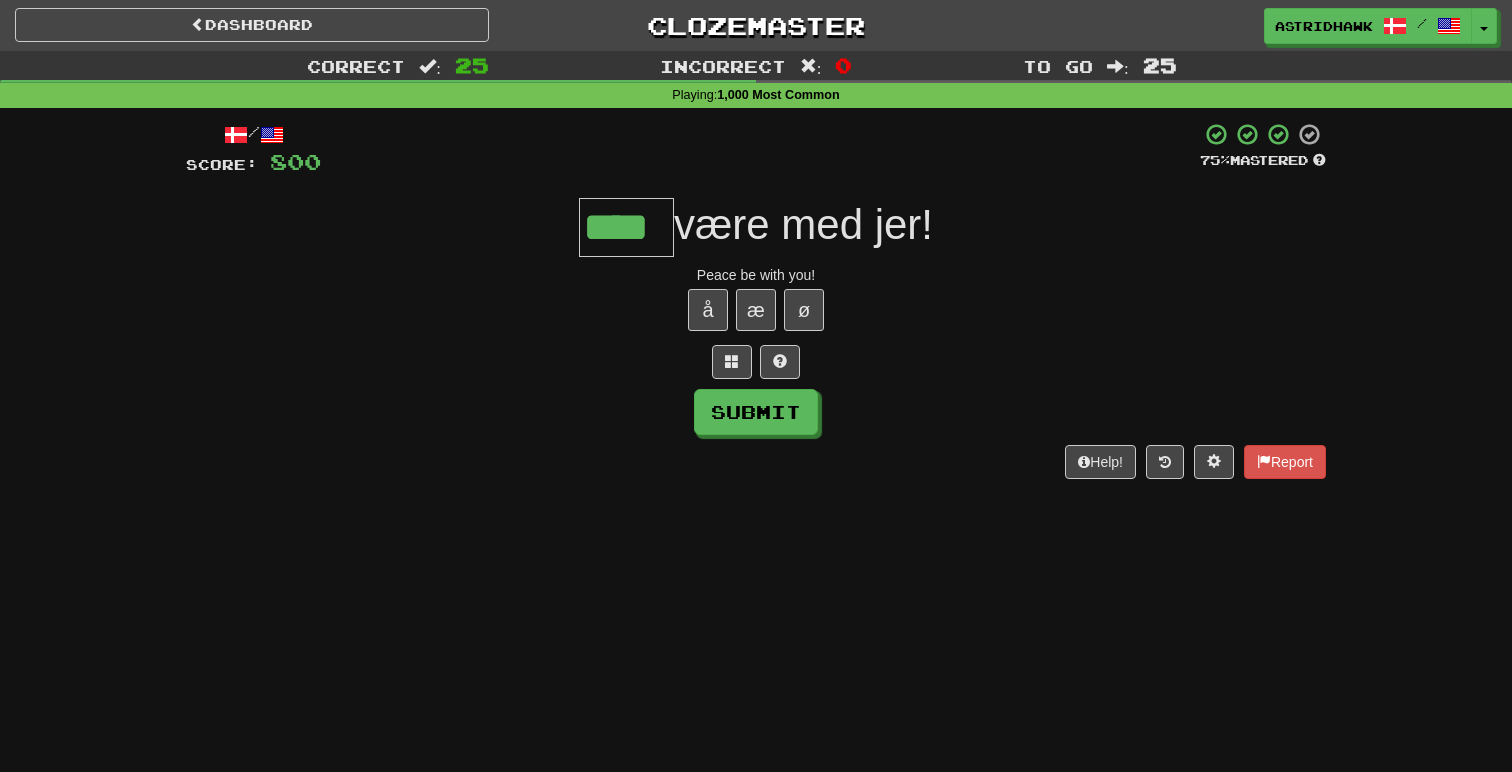 type on "****" 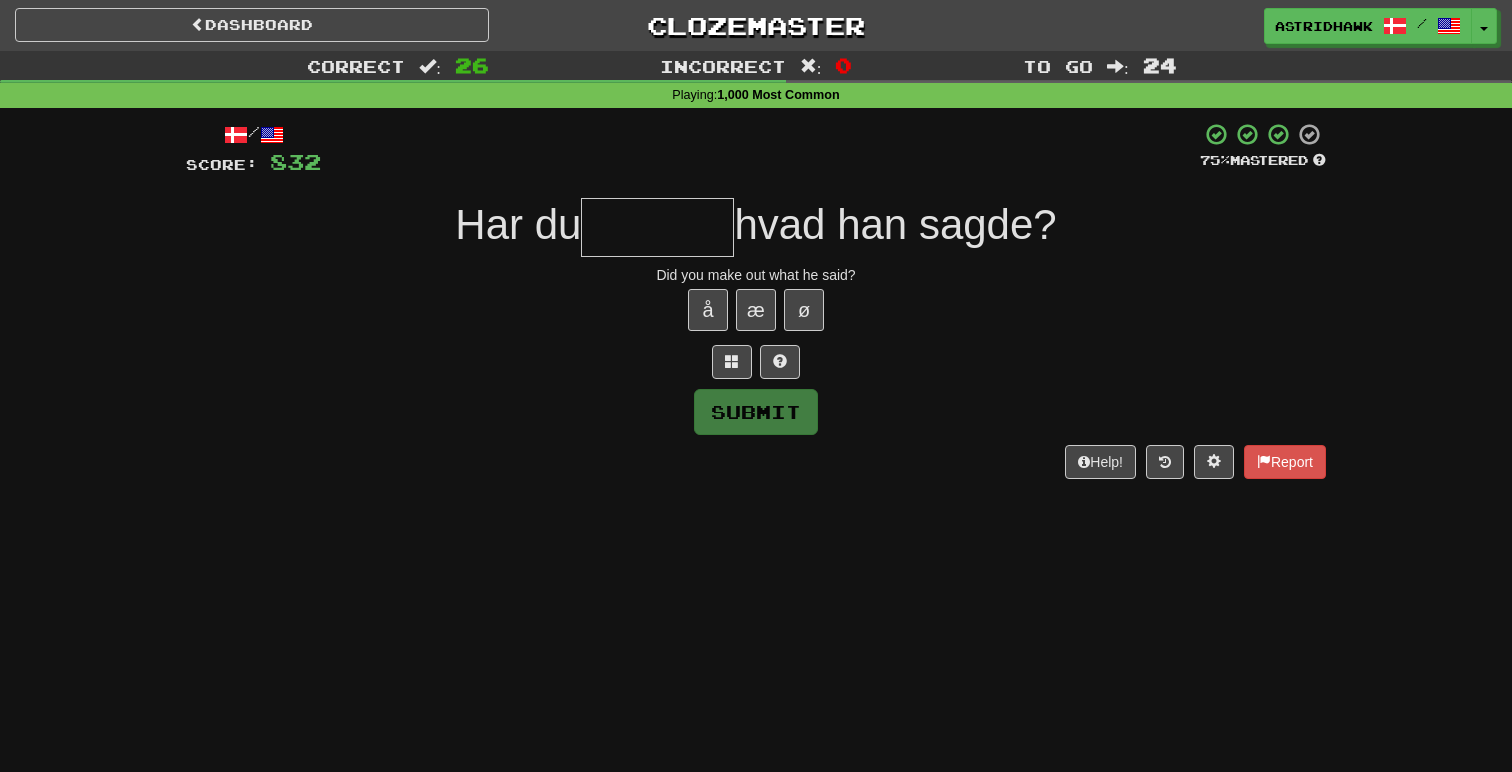 type on "*" 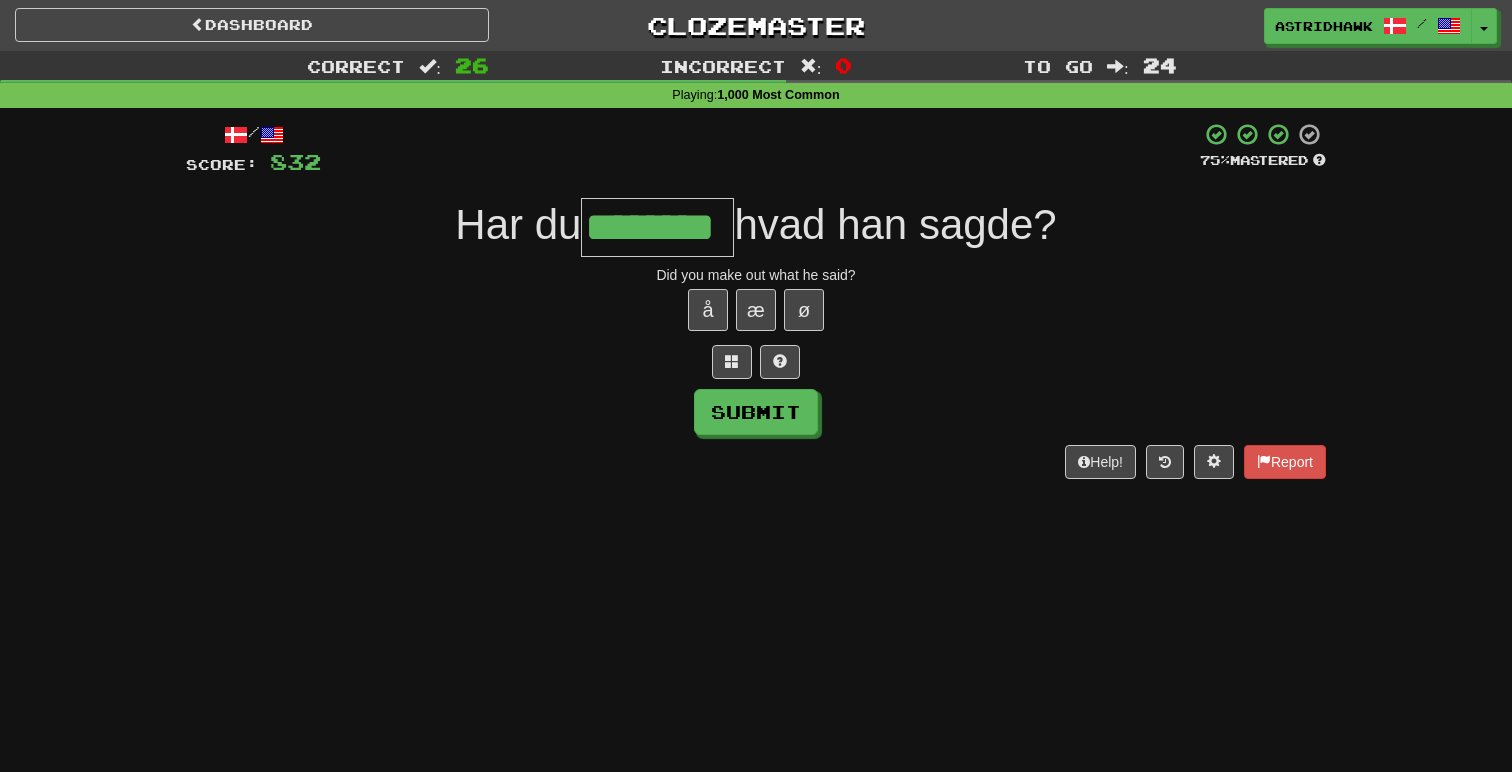 type on "********" 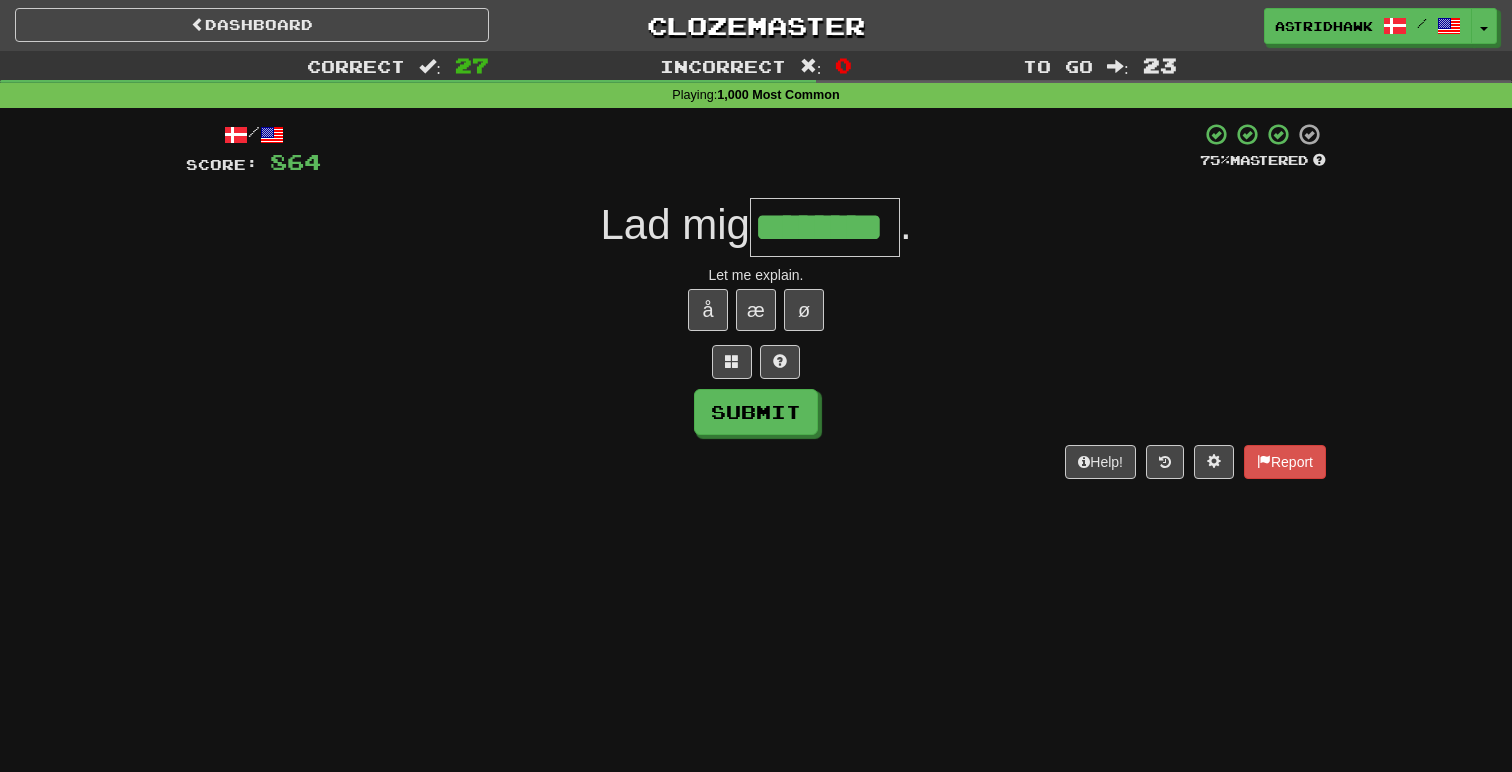 type on "********" 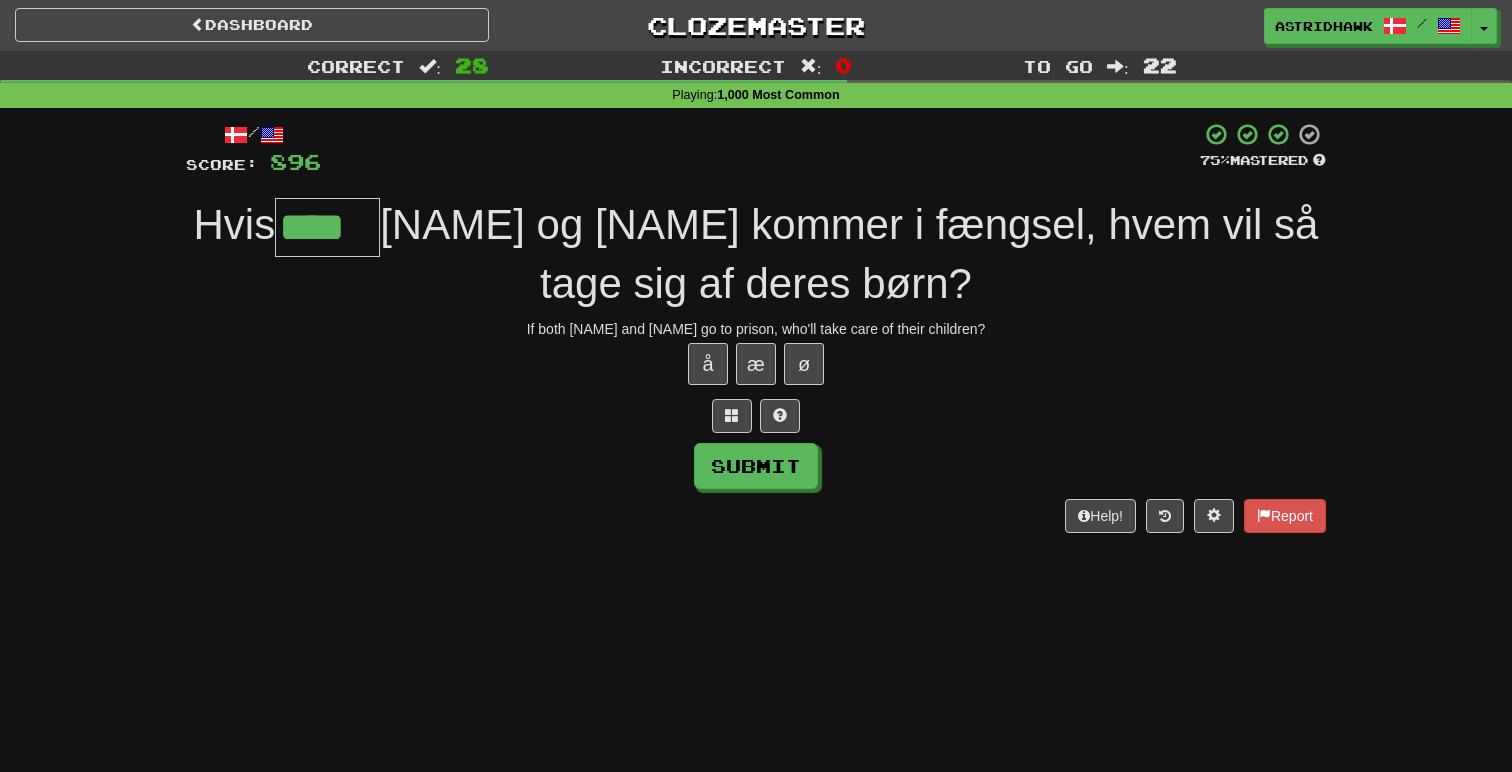 type on "****" 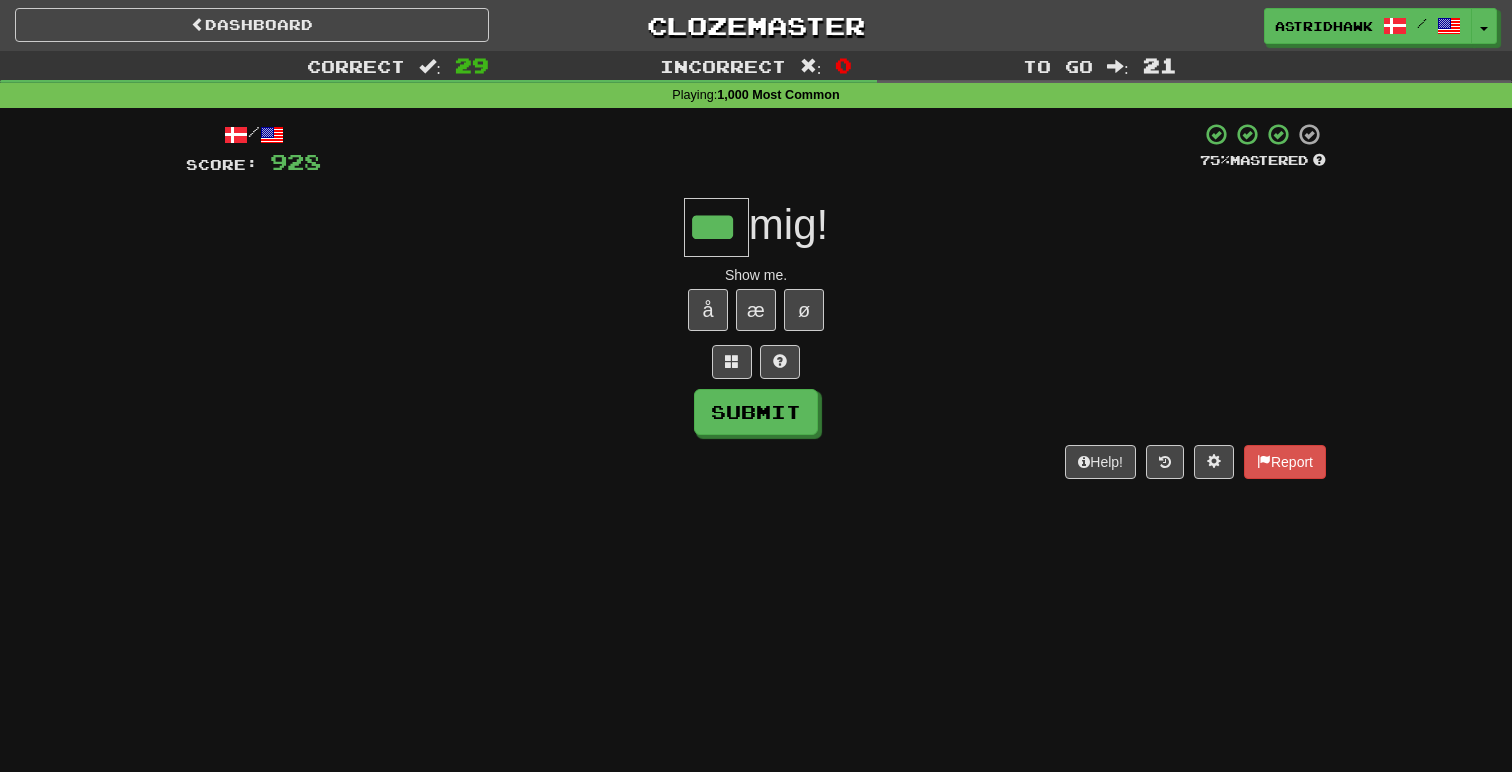 type on "***" 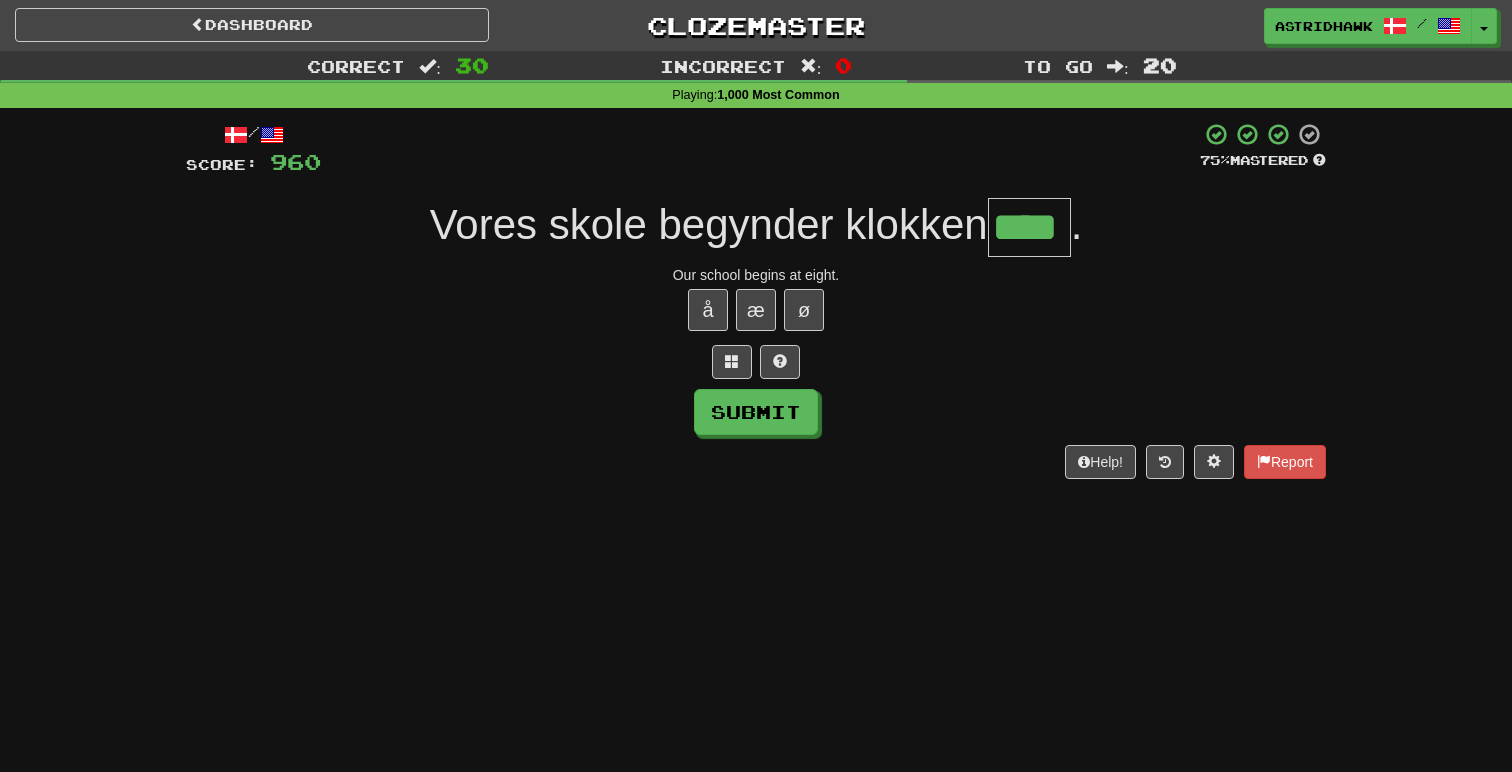 type on "****" 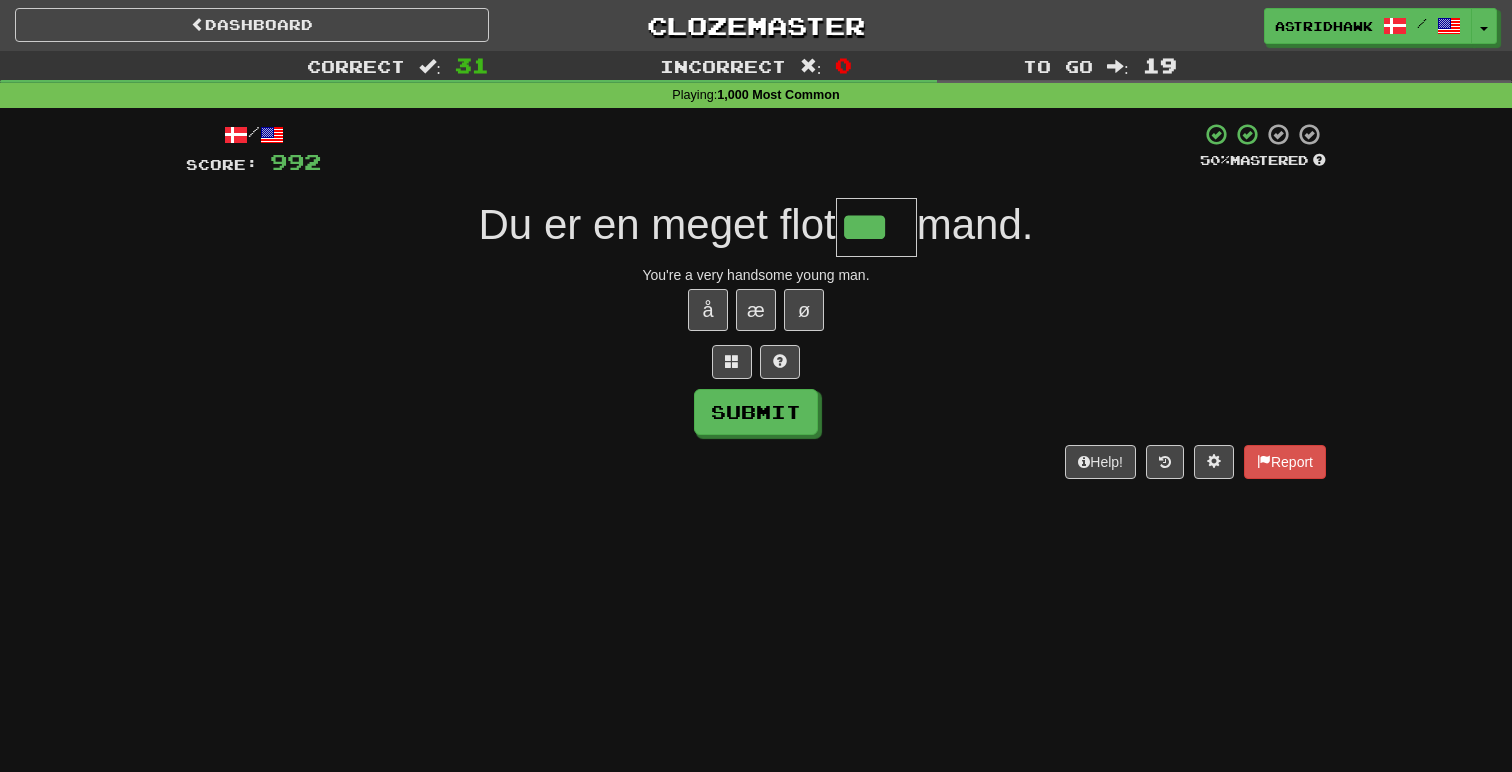 type on "***" 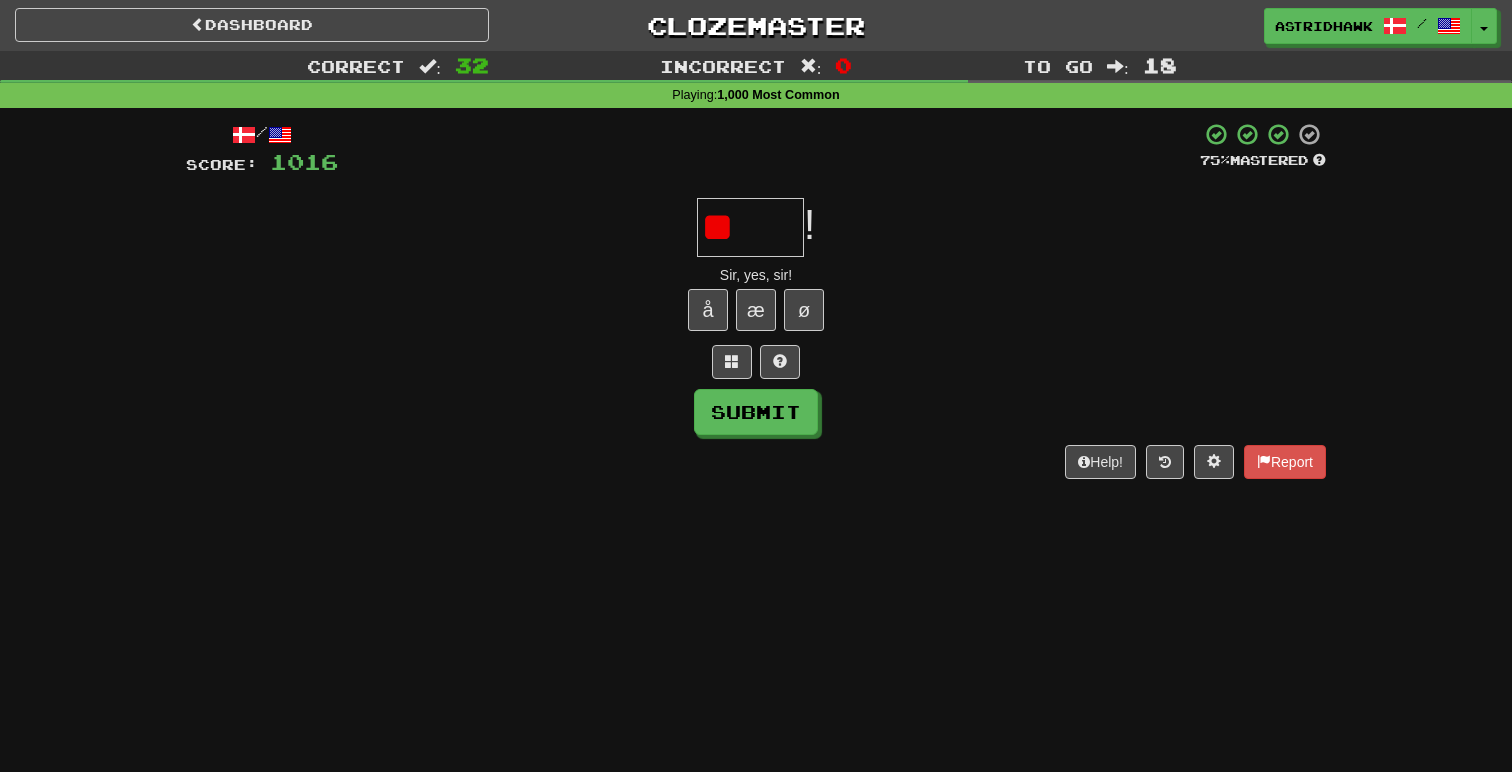 type on "*" 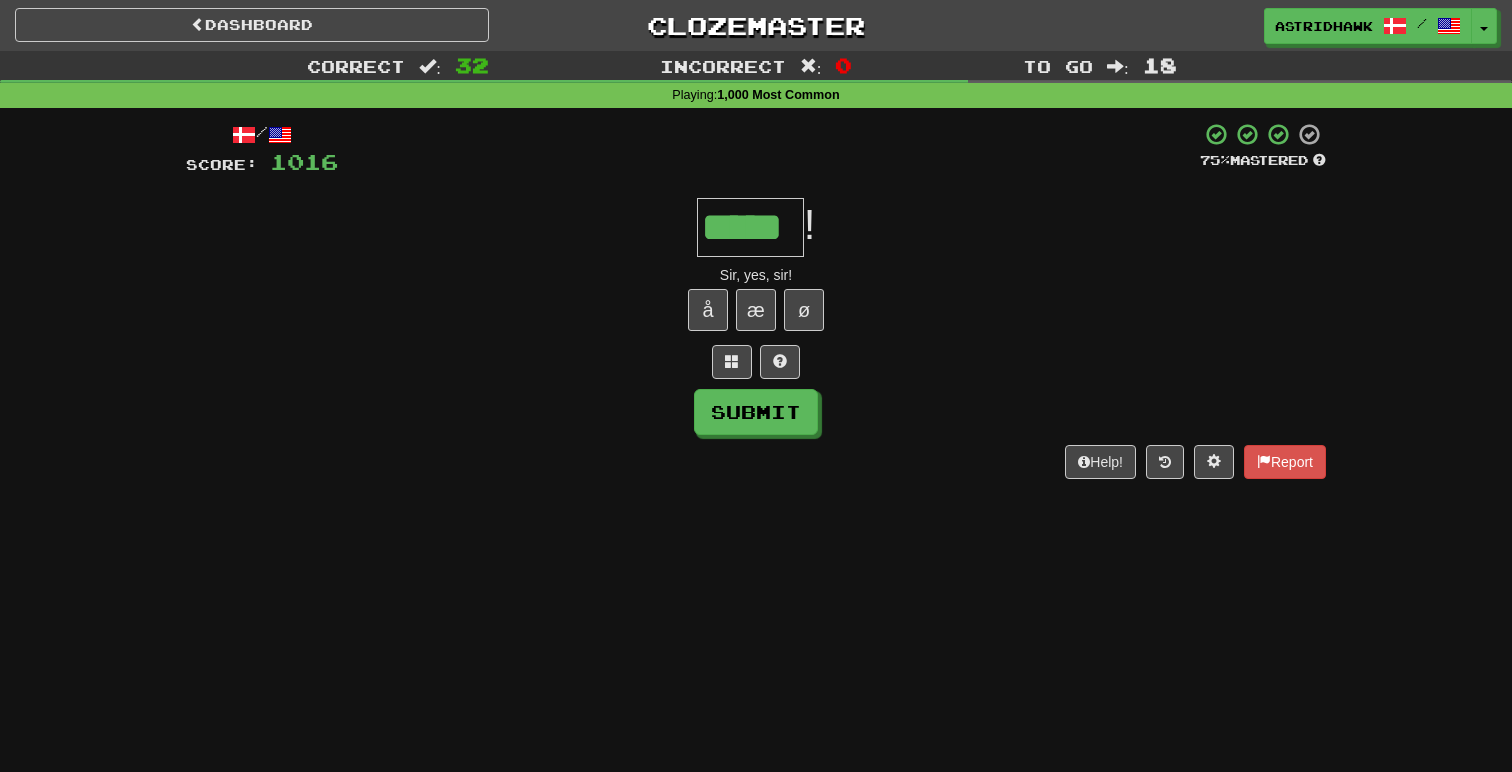 type on "*****" 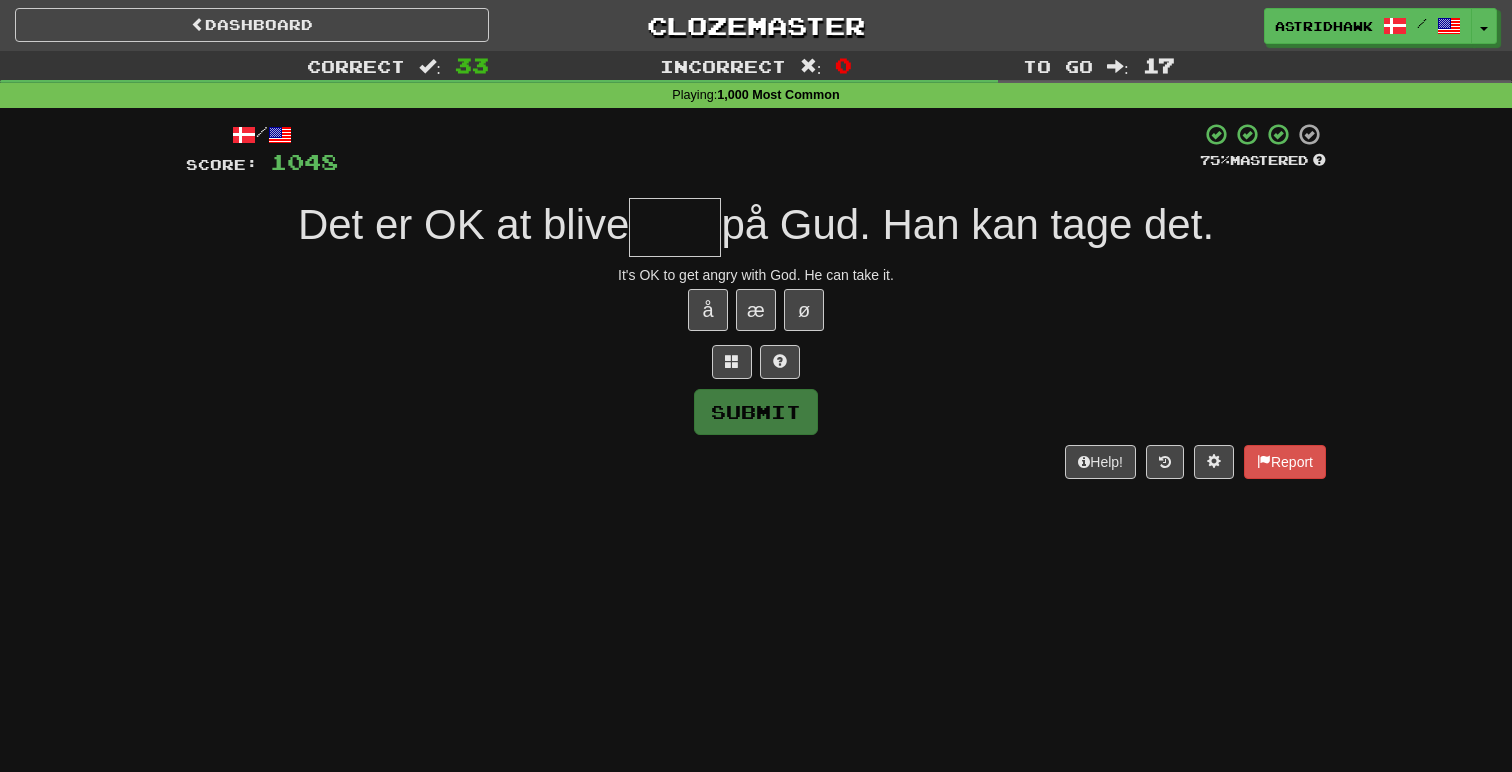 type on "*" 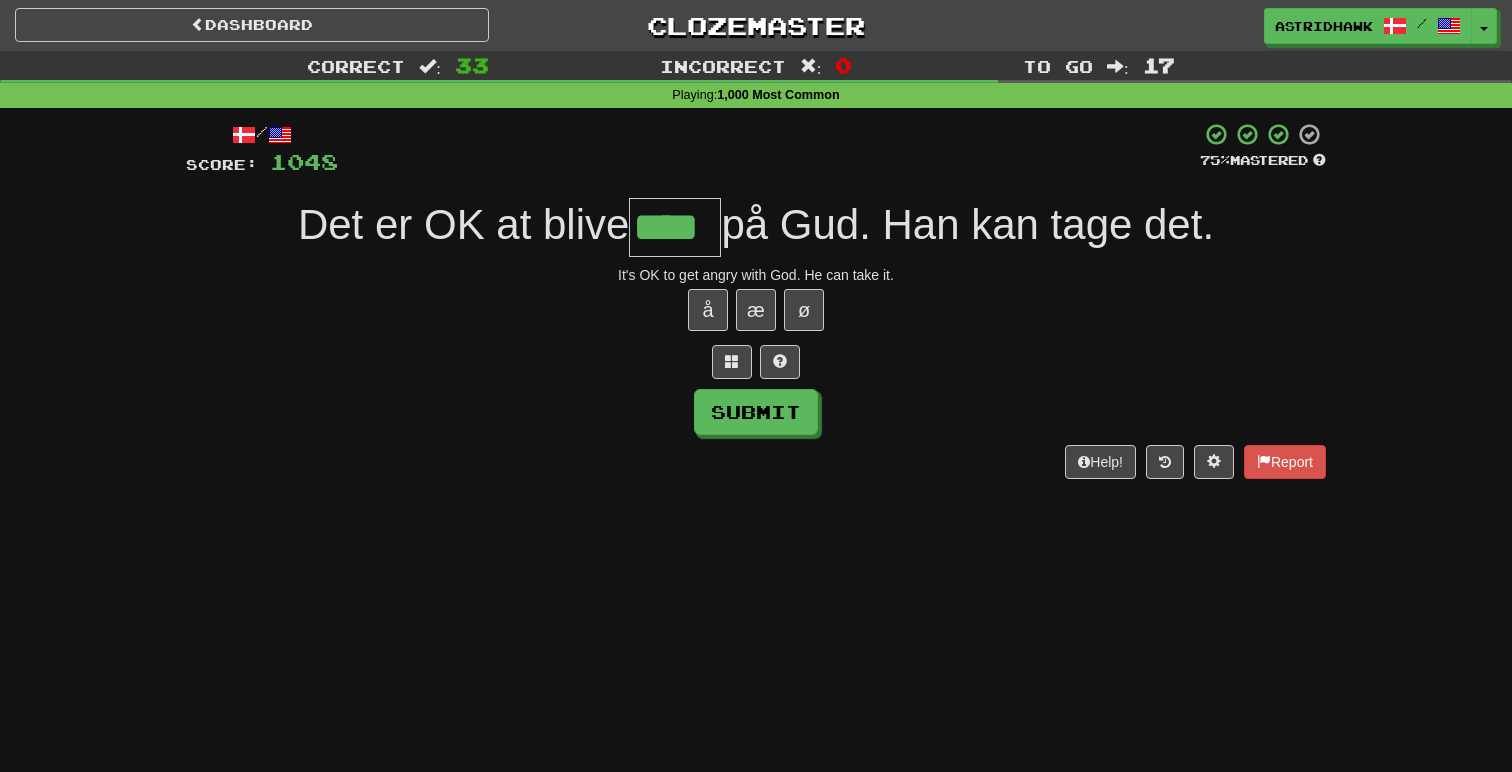 type on "****" 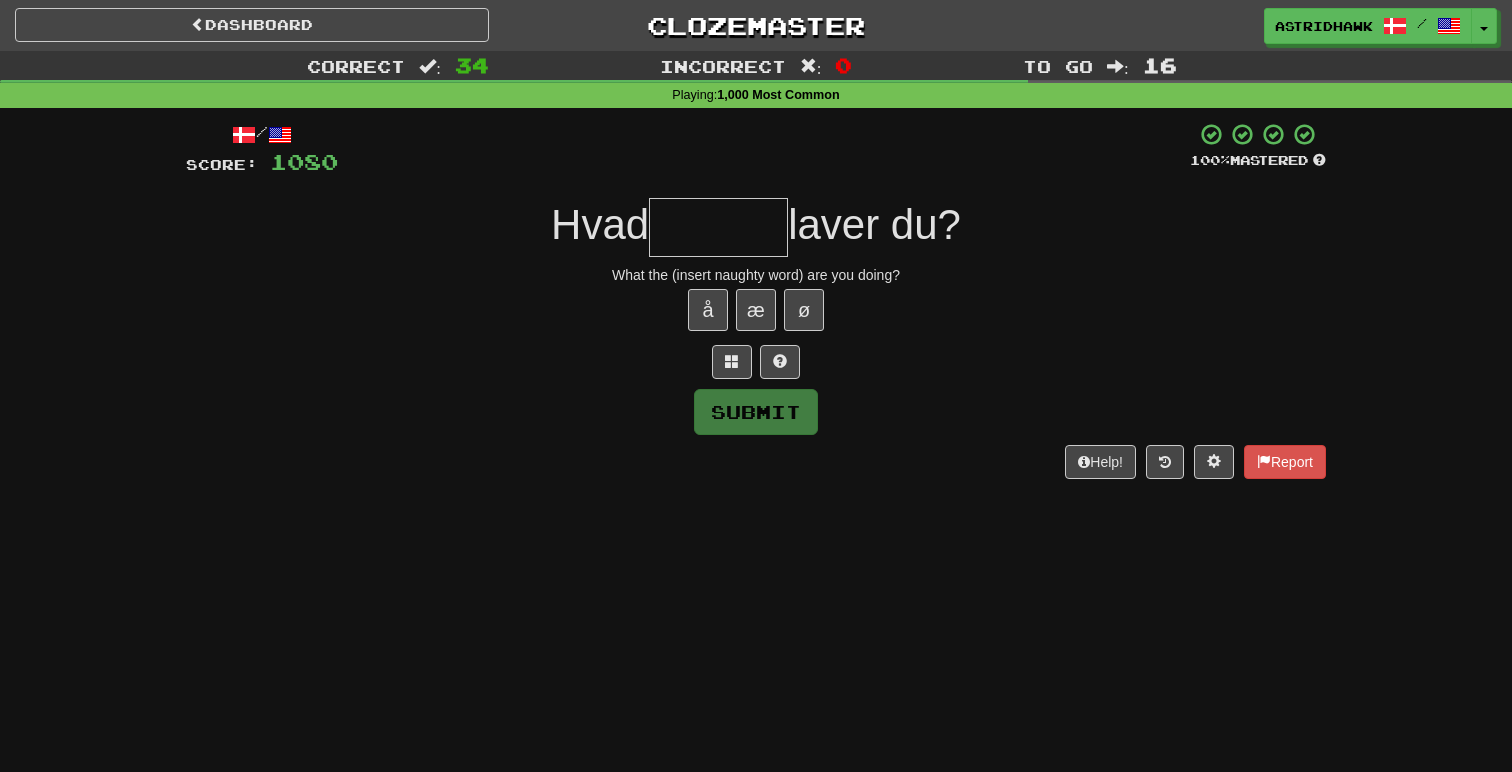 type on "*" 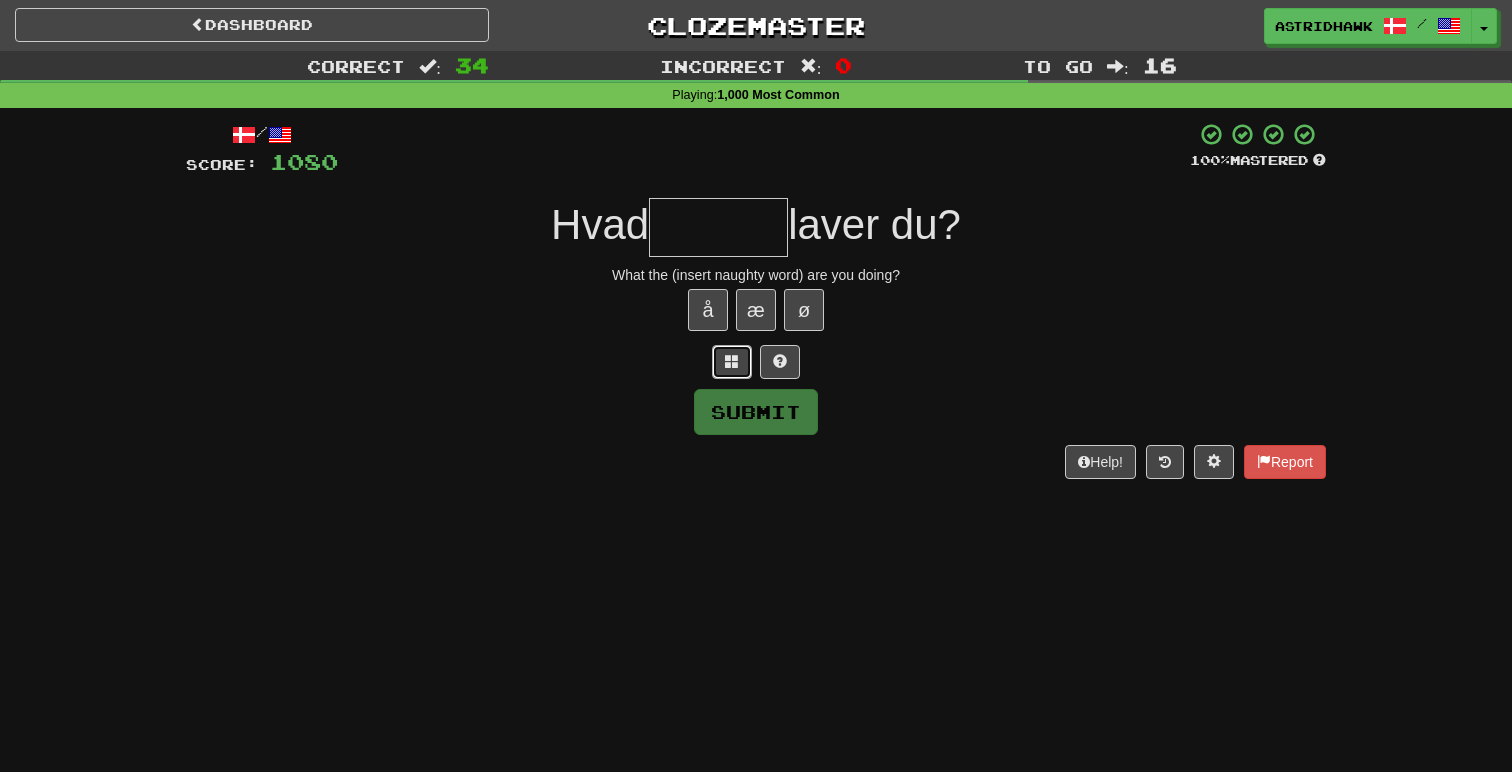 click at bounding box center (732, 362) 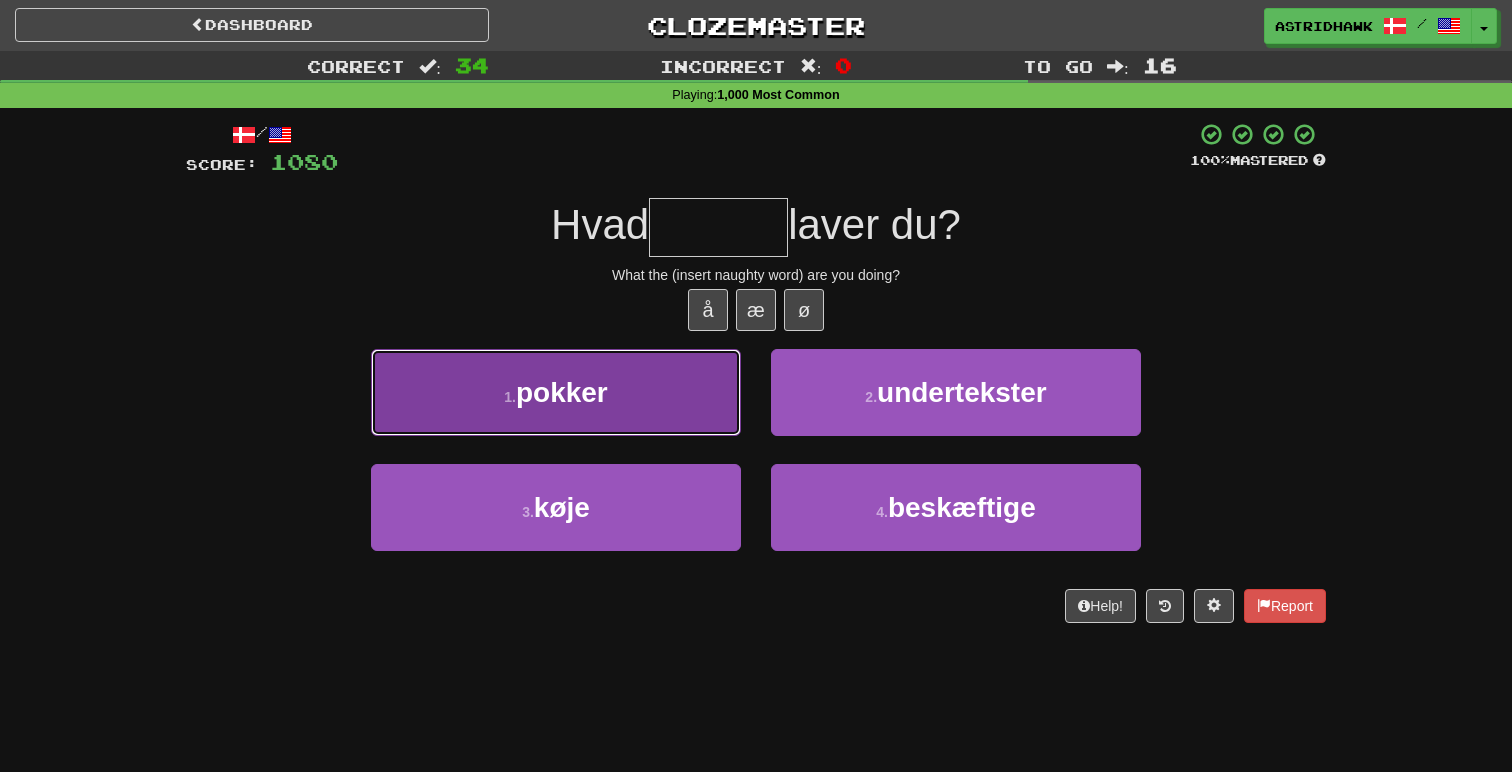 click on "1 .  pokker" at bounding box center (556, 392) 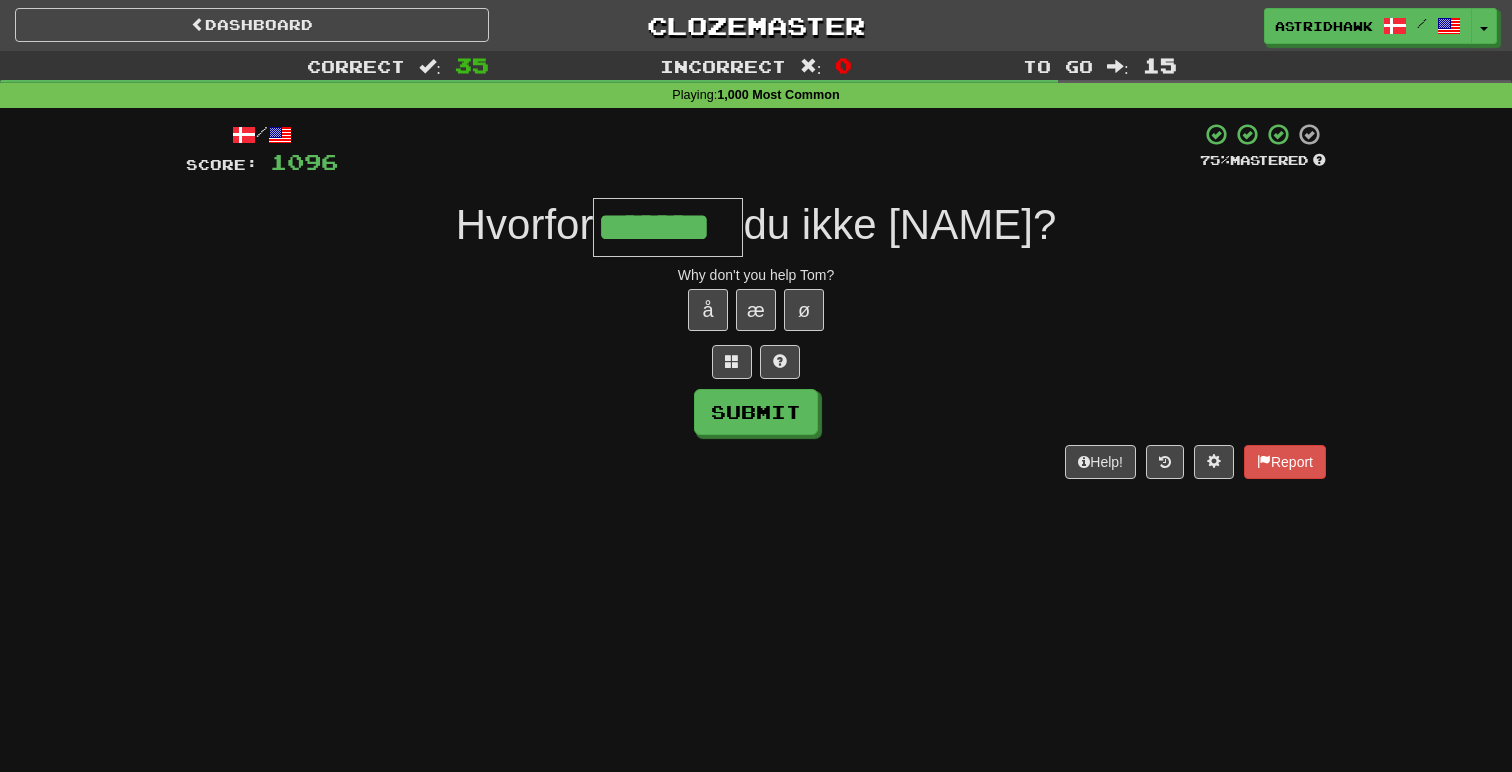 type on "*******" 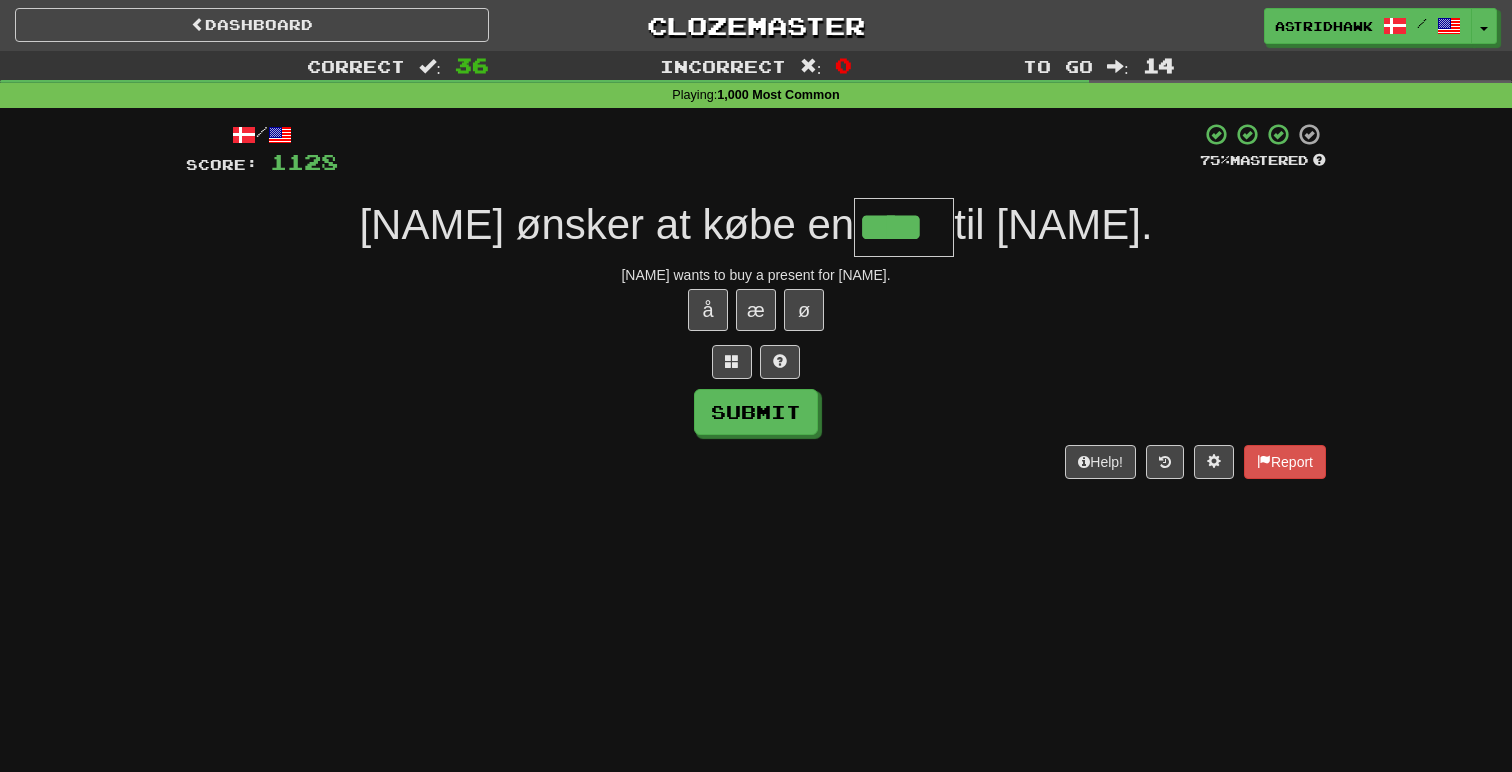 type on "****" 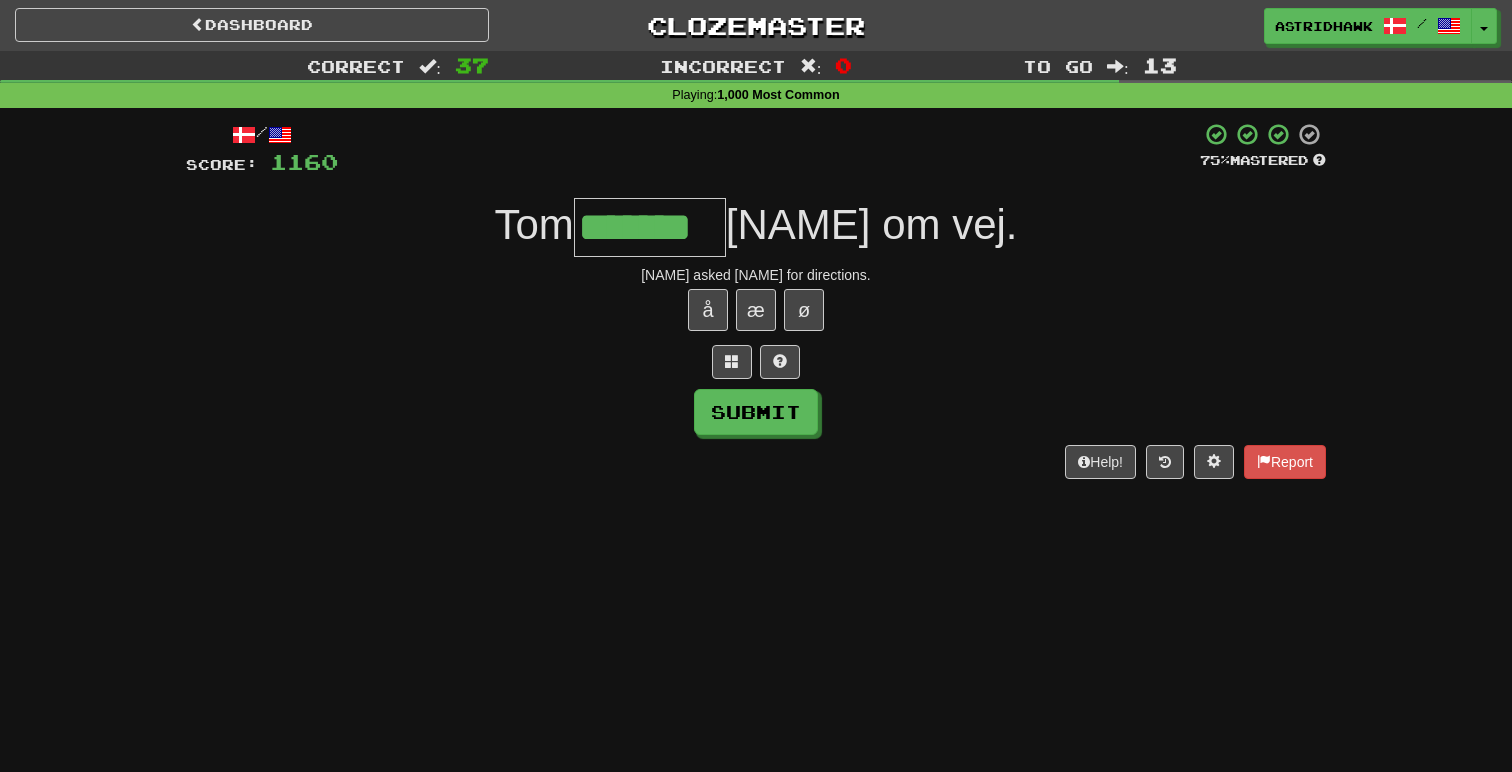 type on "*******" 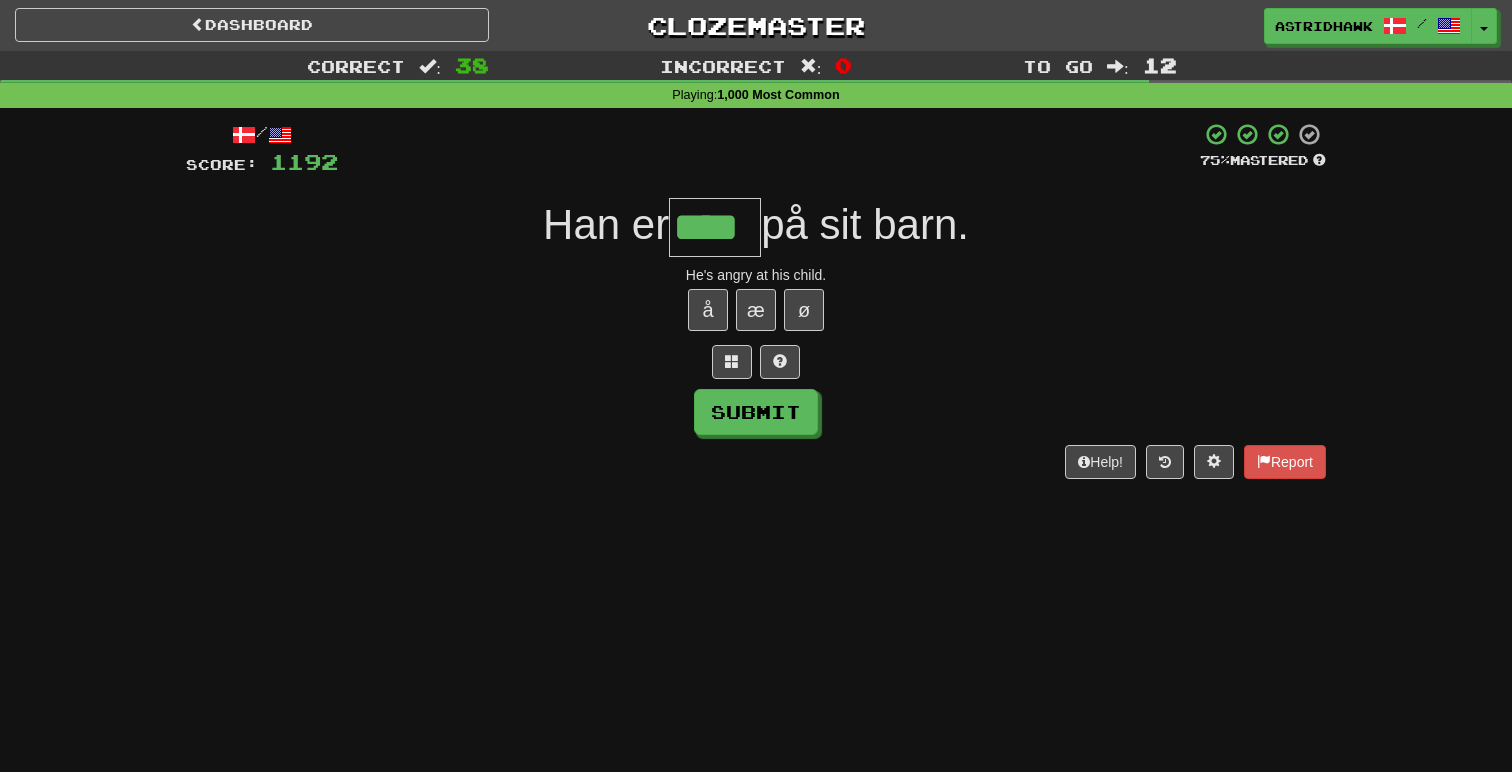type on "****" 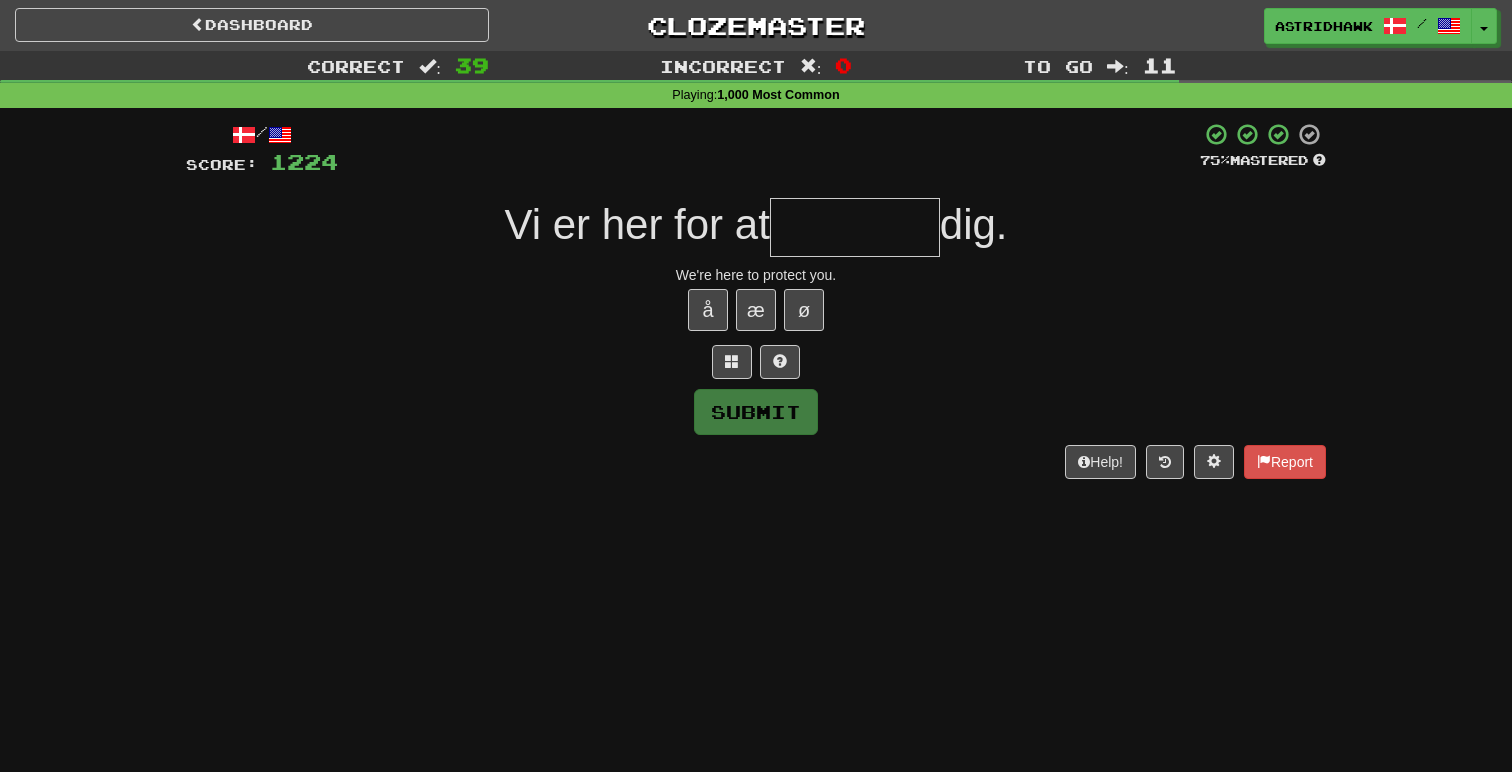 type on "*" 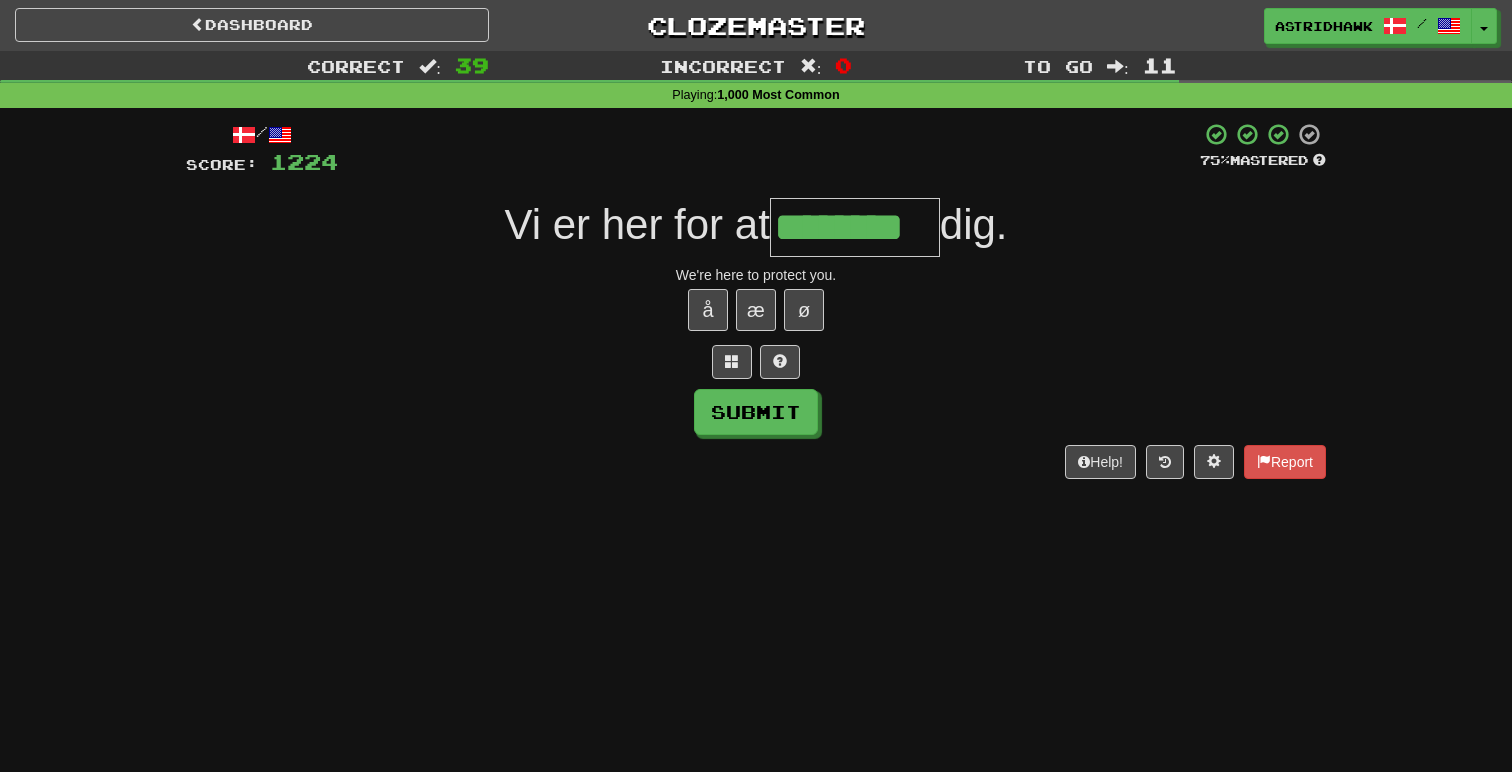 type on "********" 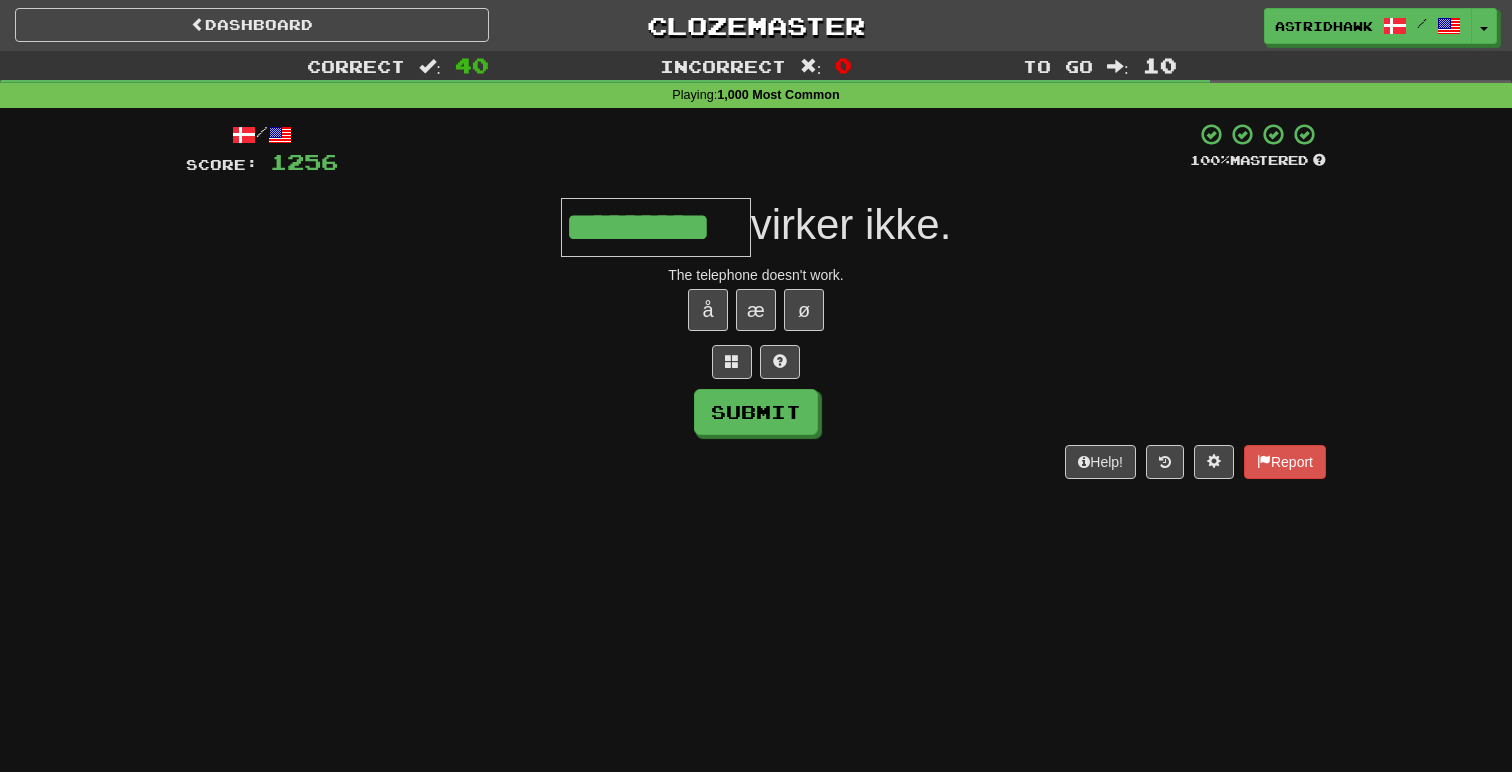 type on "*********" 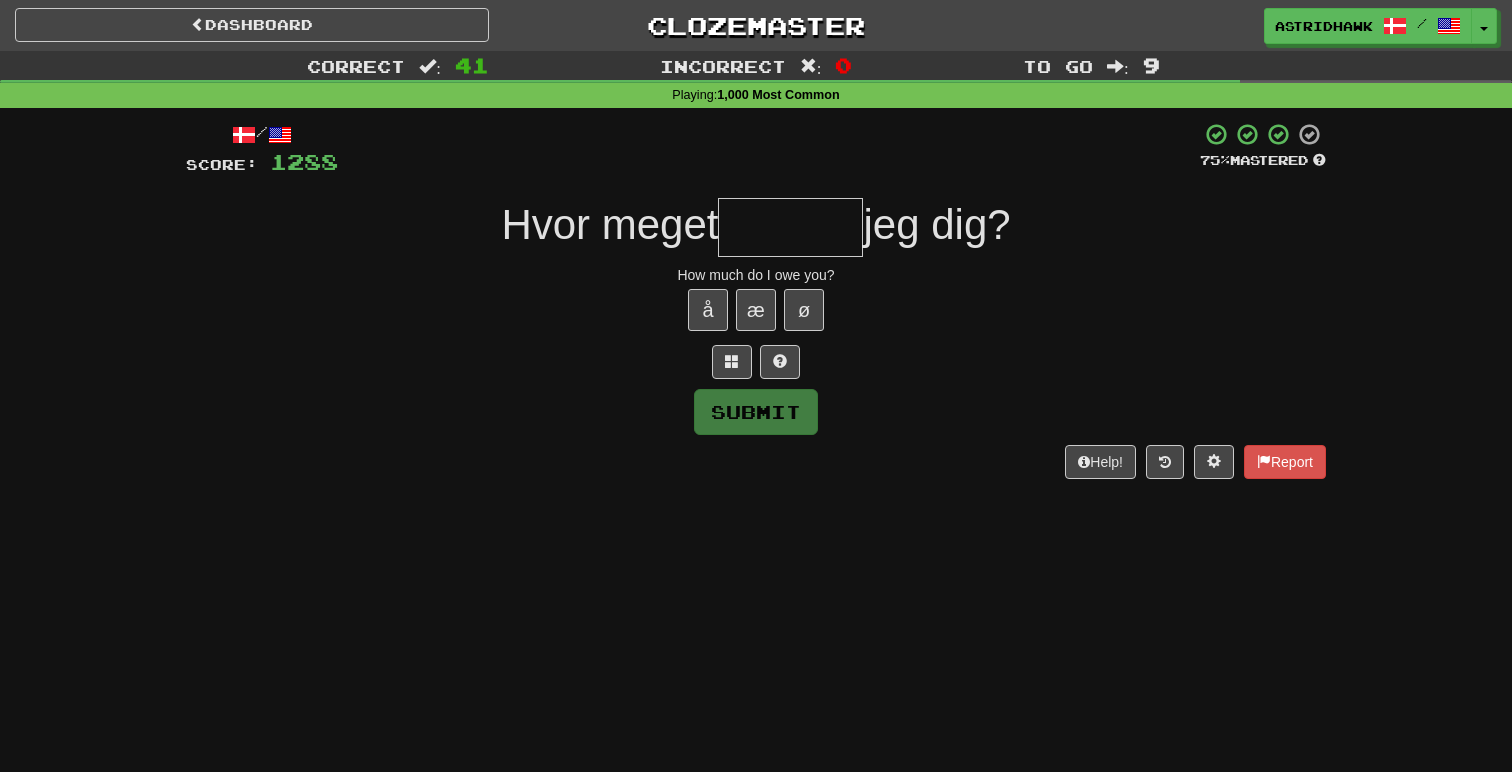 type on "*" 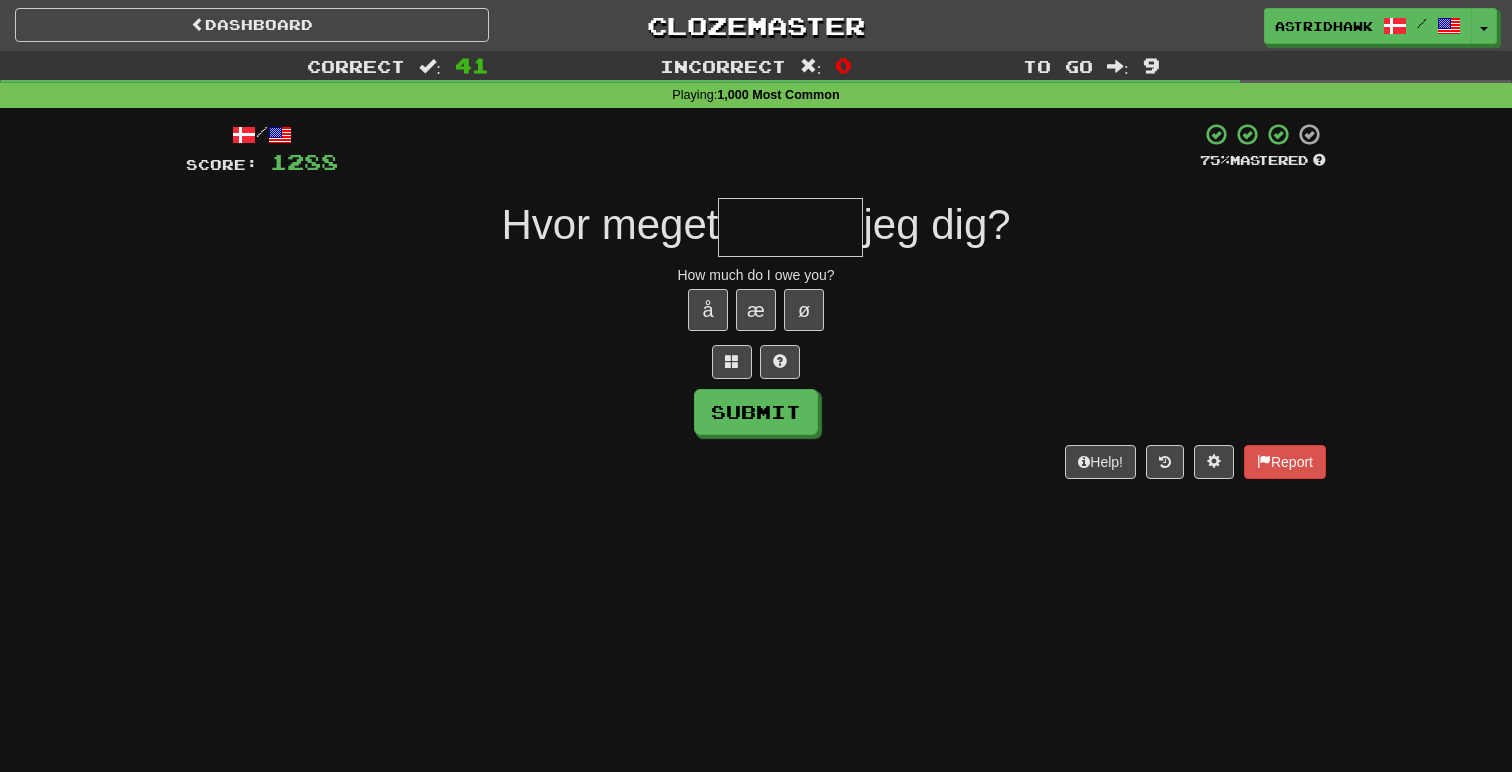 type on "*" 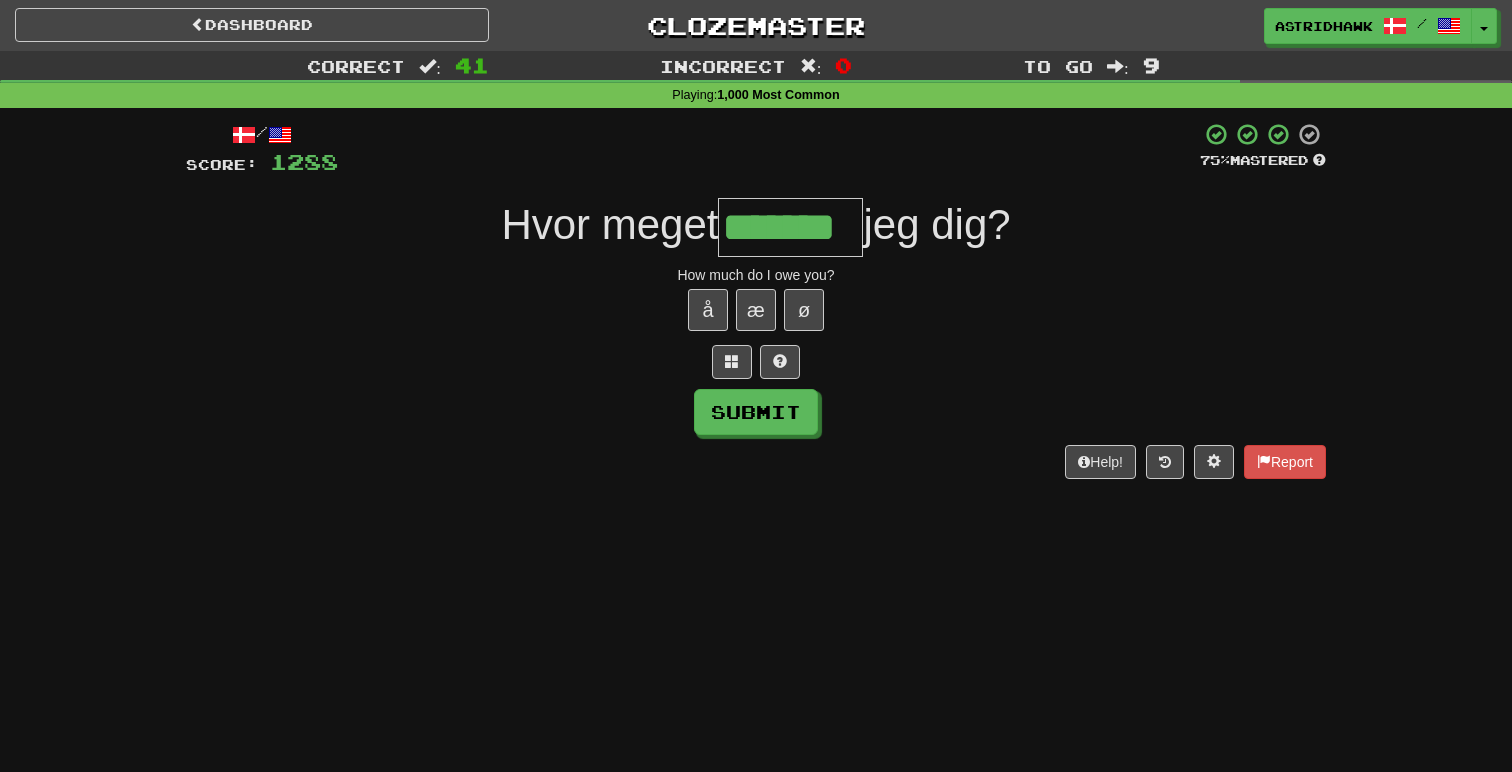 type on "*******" 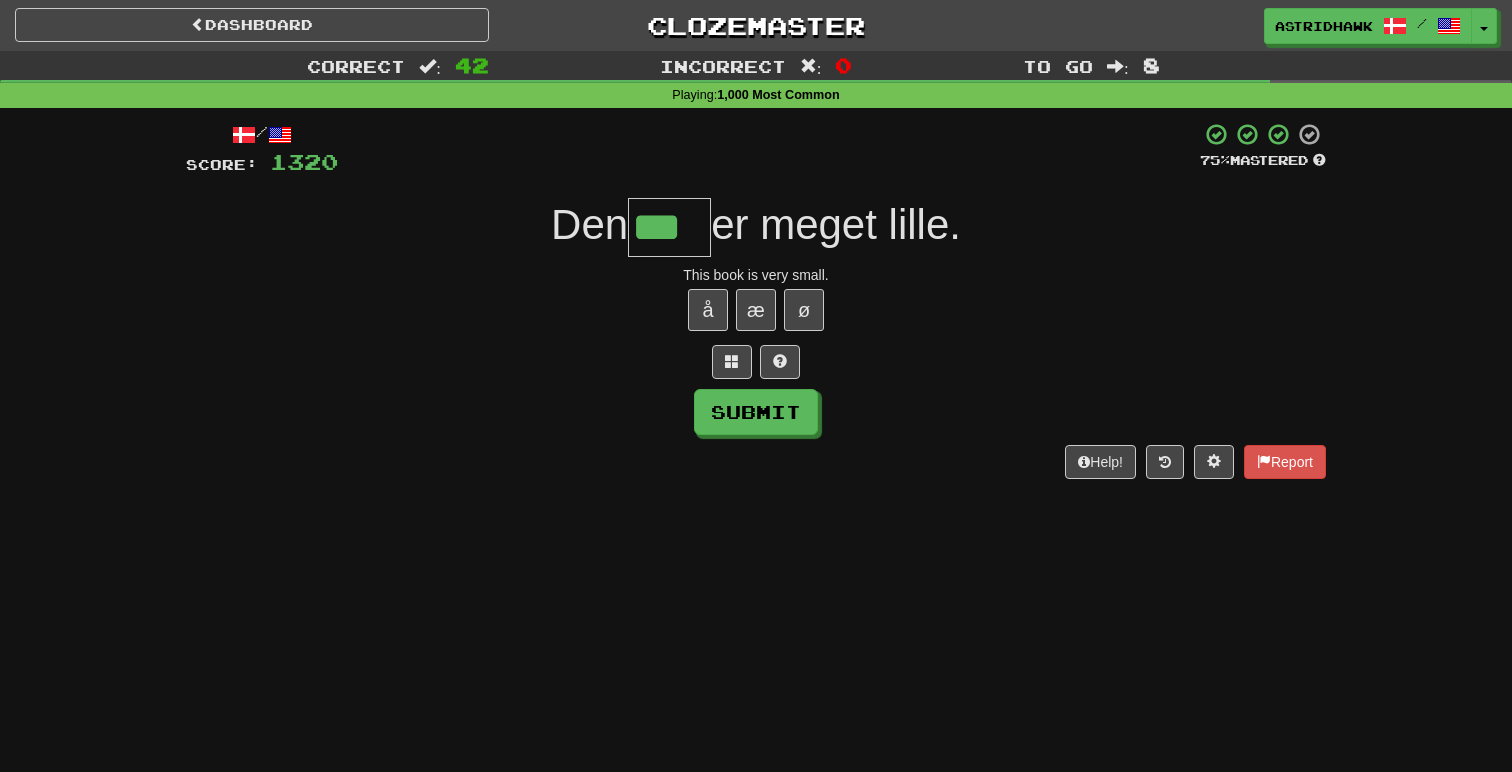 type on "***" 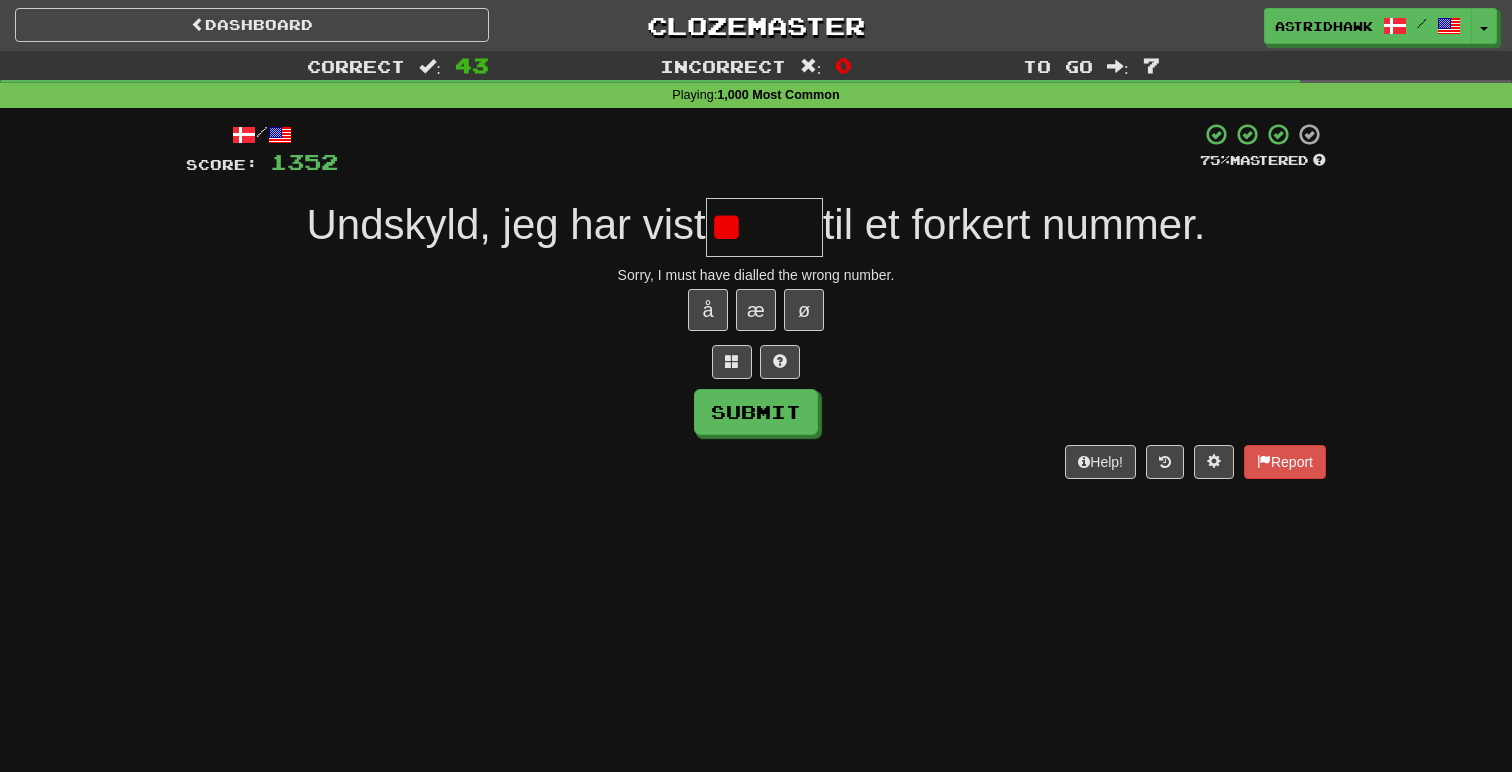 type on "*" 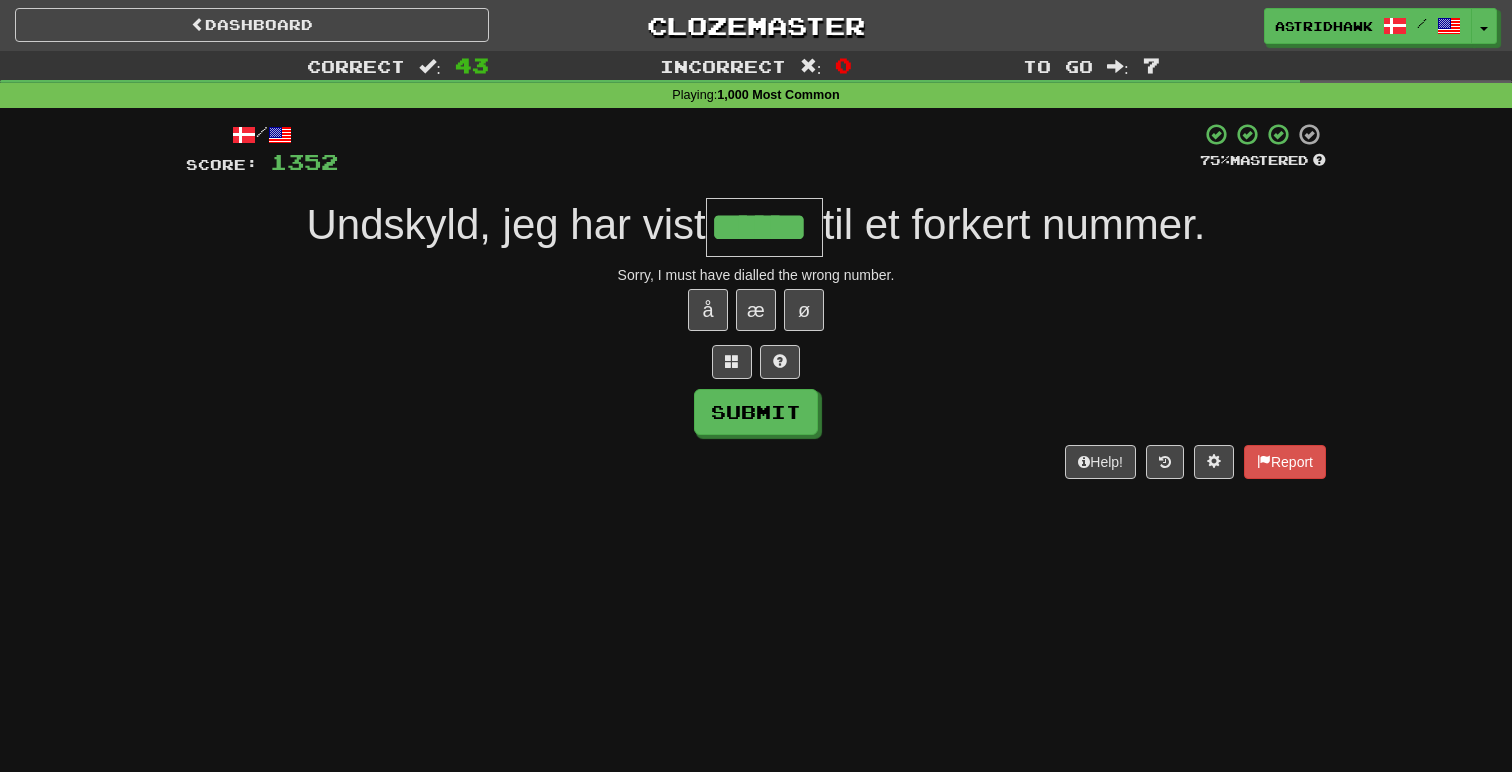 type on "******" 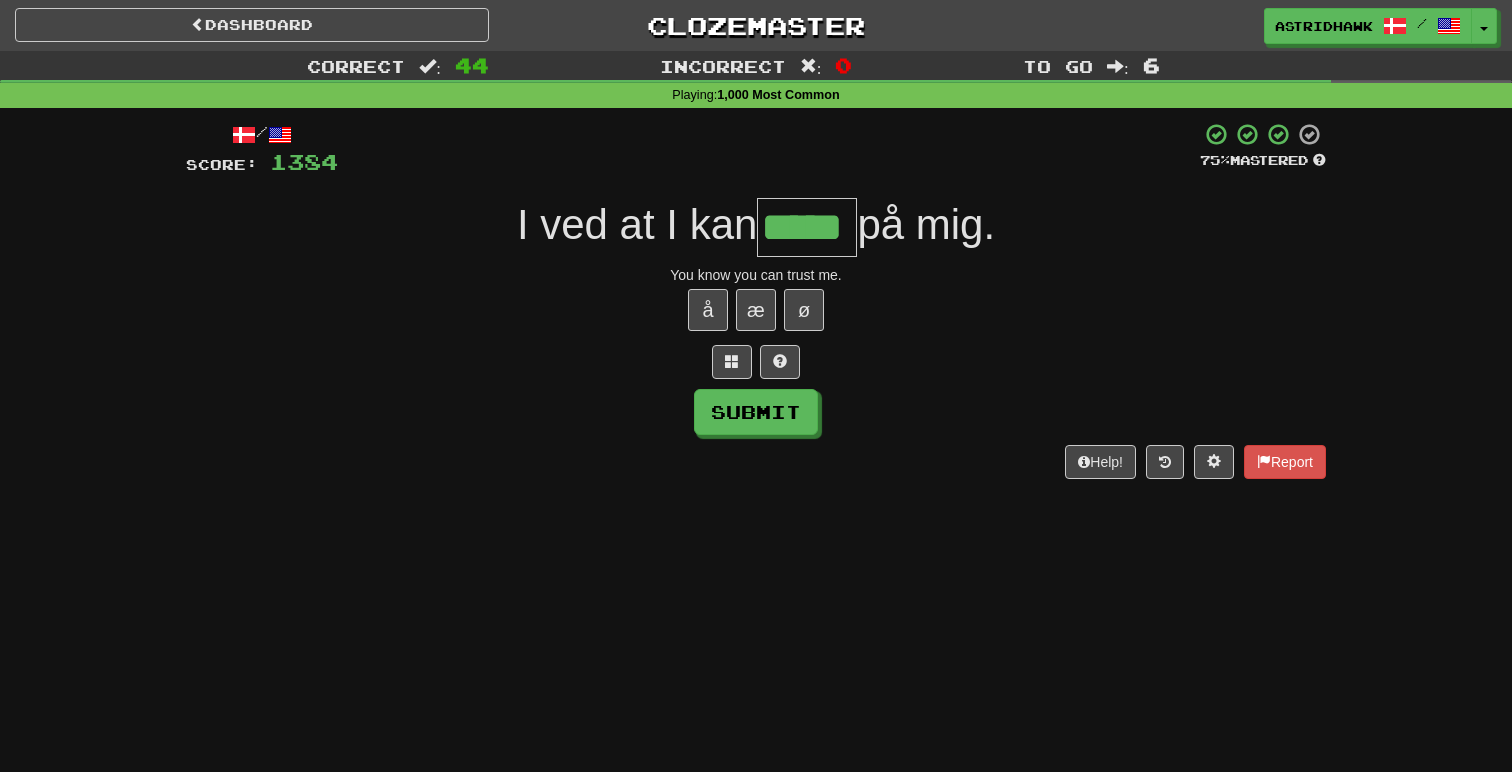 type on "*****" 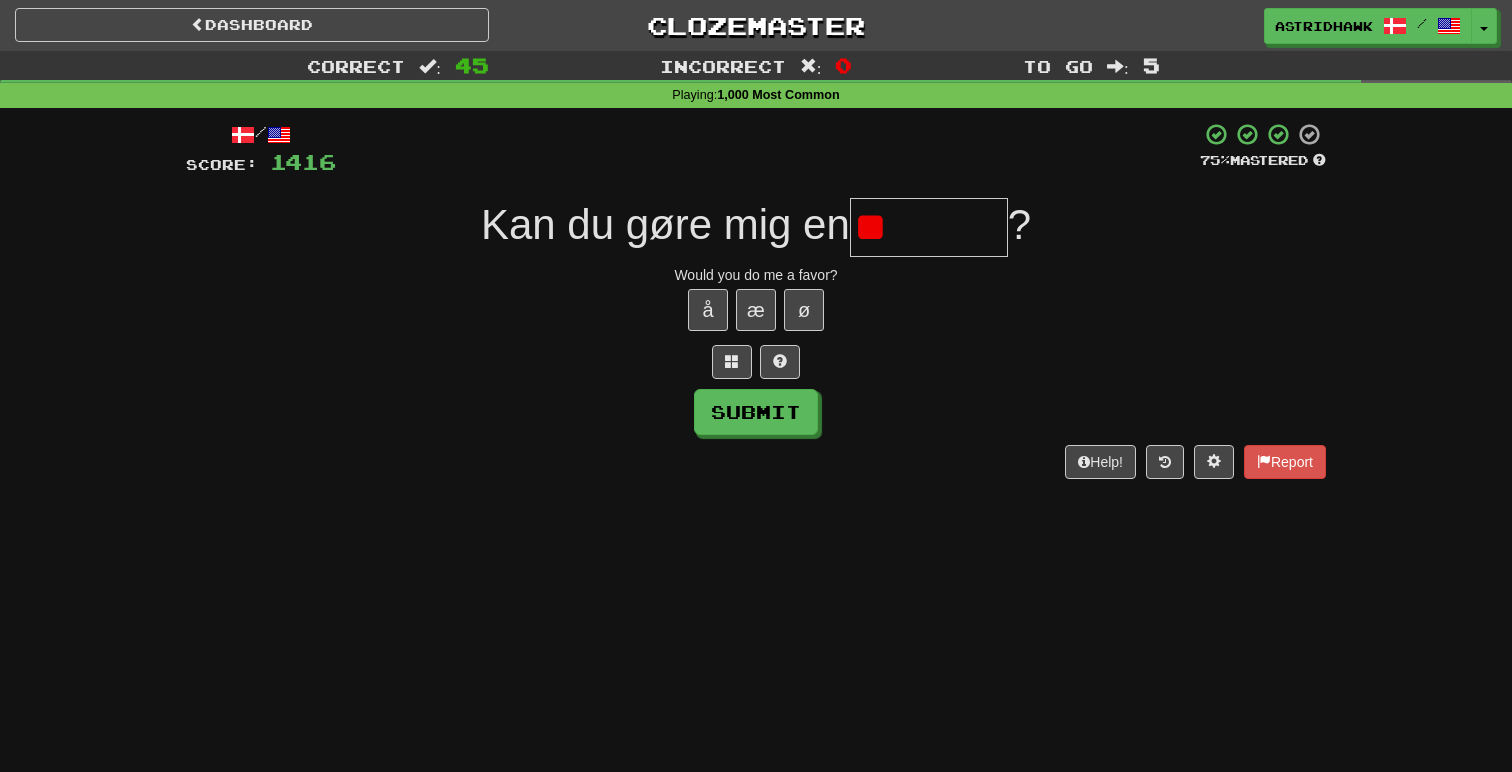 type on "*" 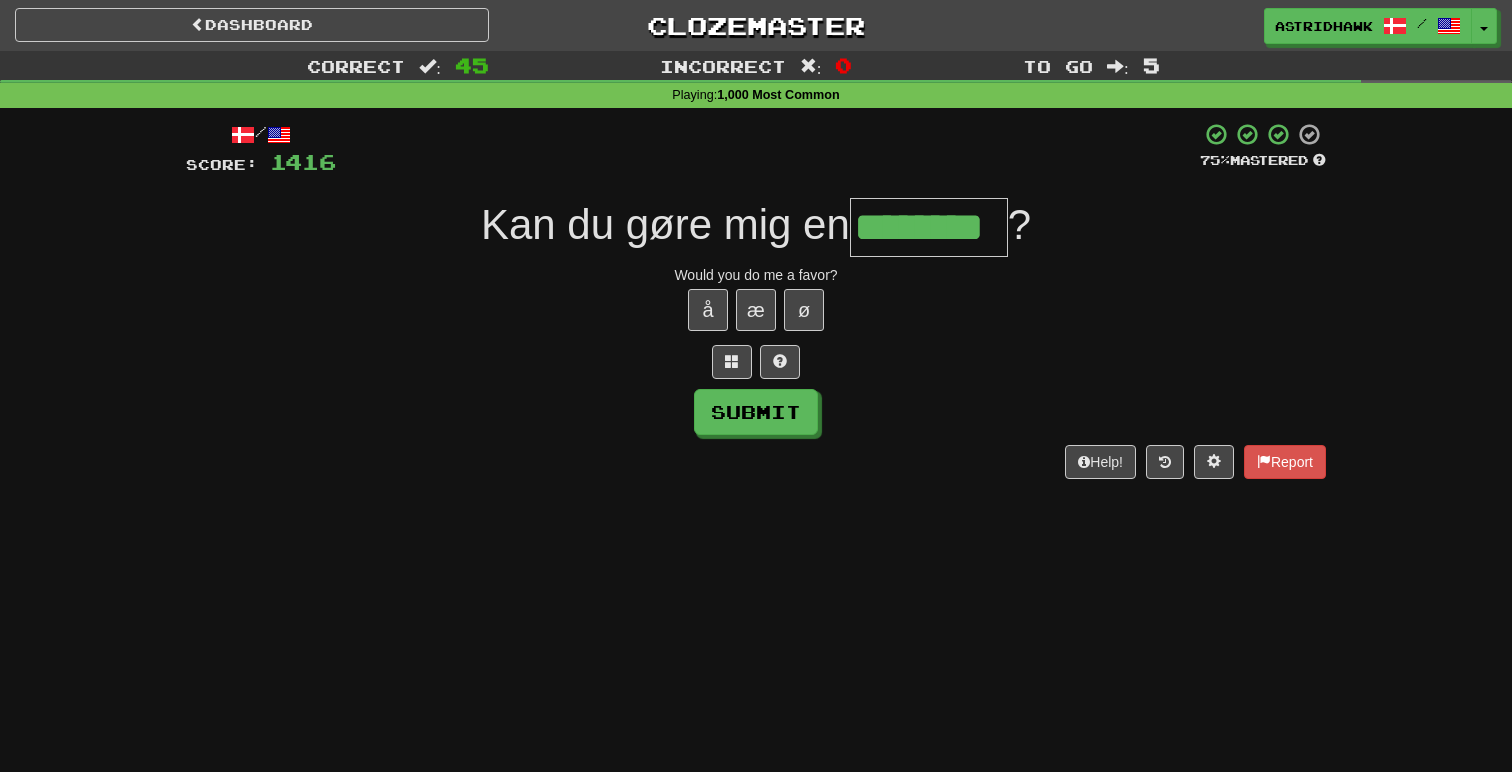 type on "********" 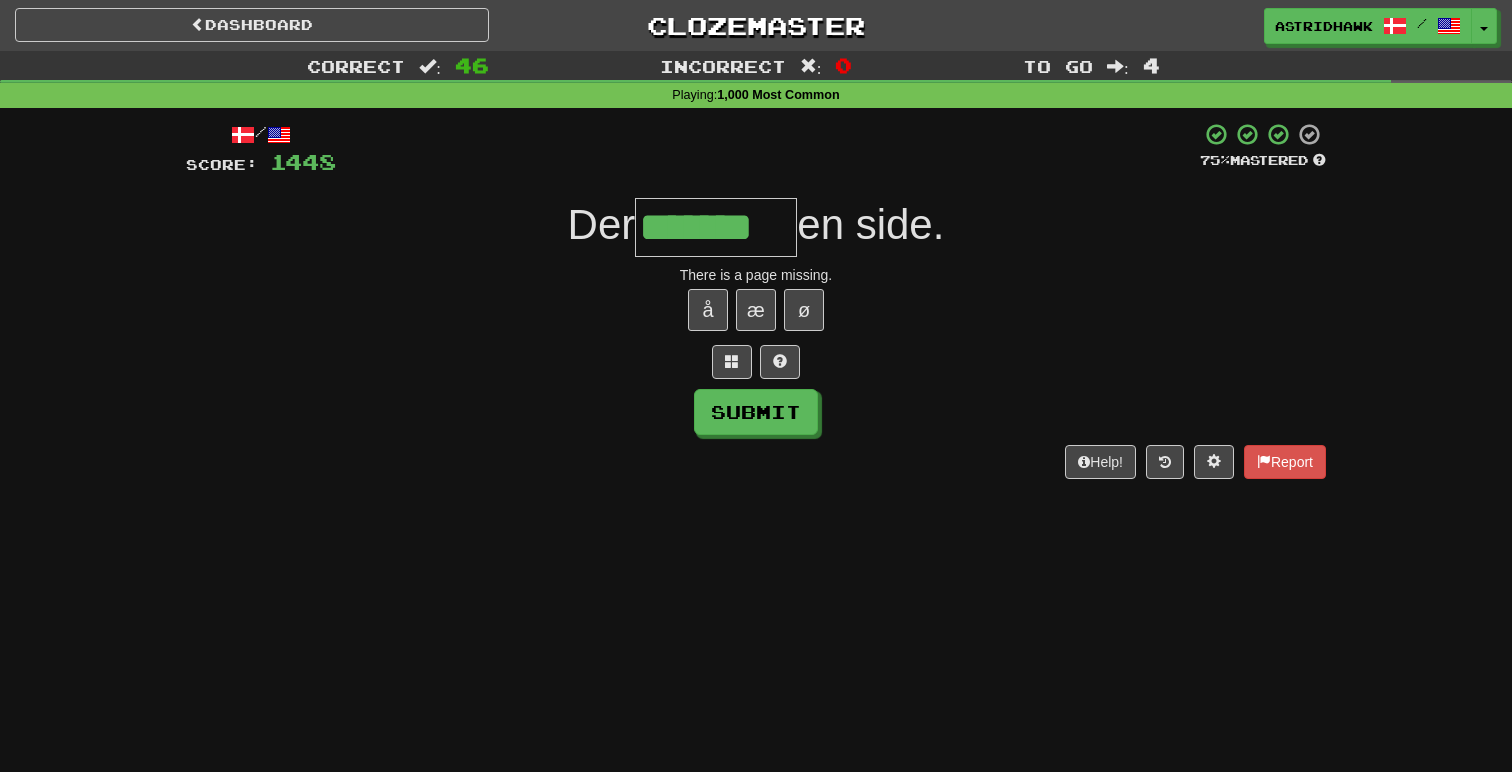 type on "*******" 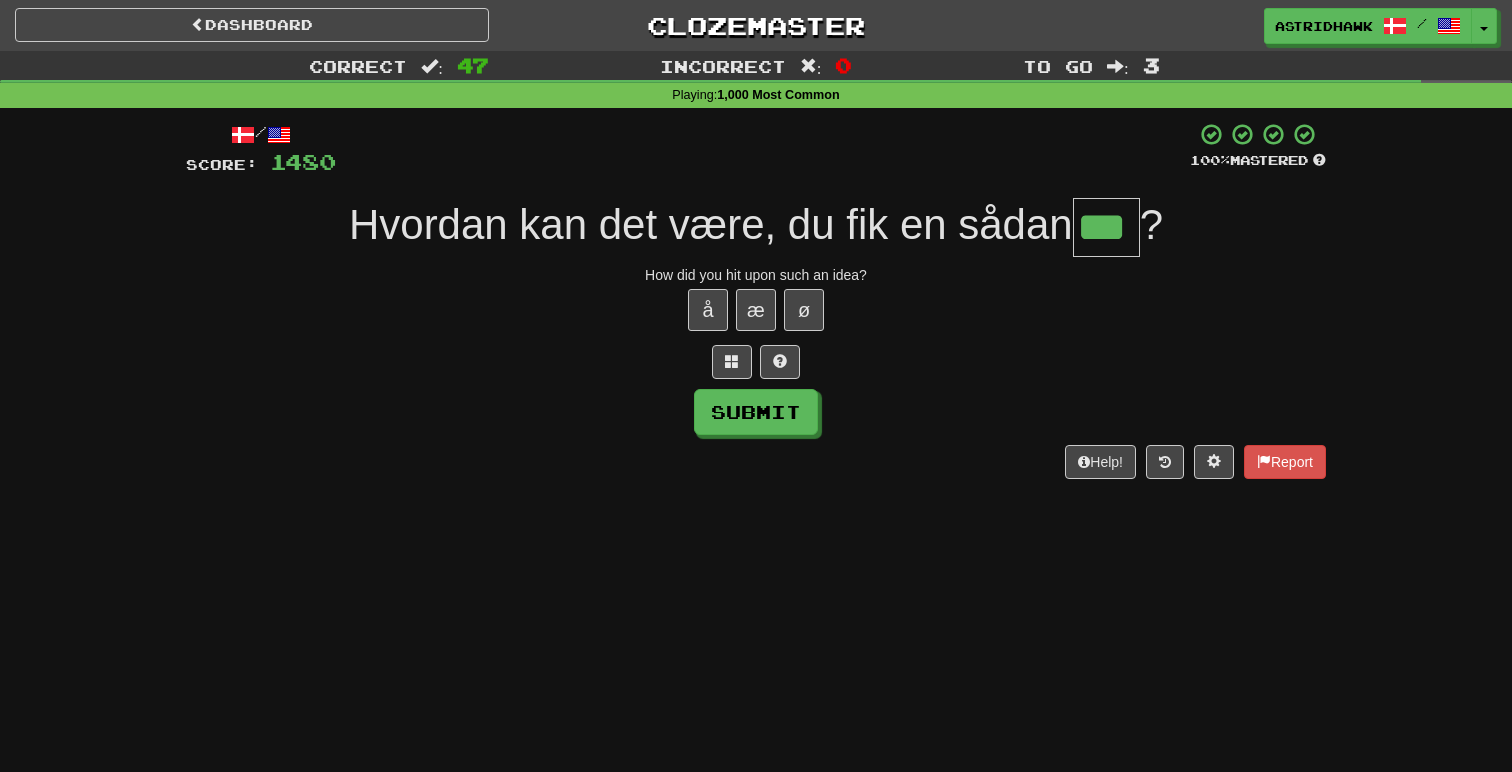 type on "***" 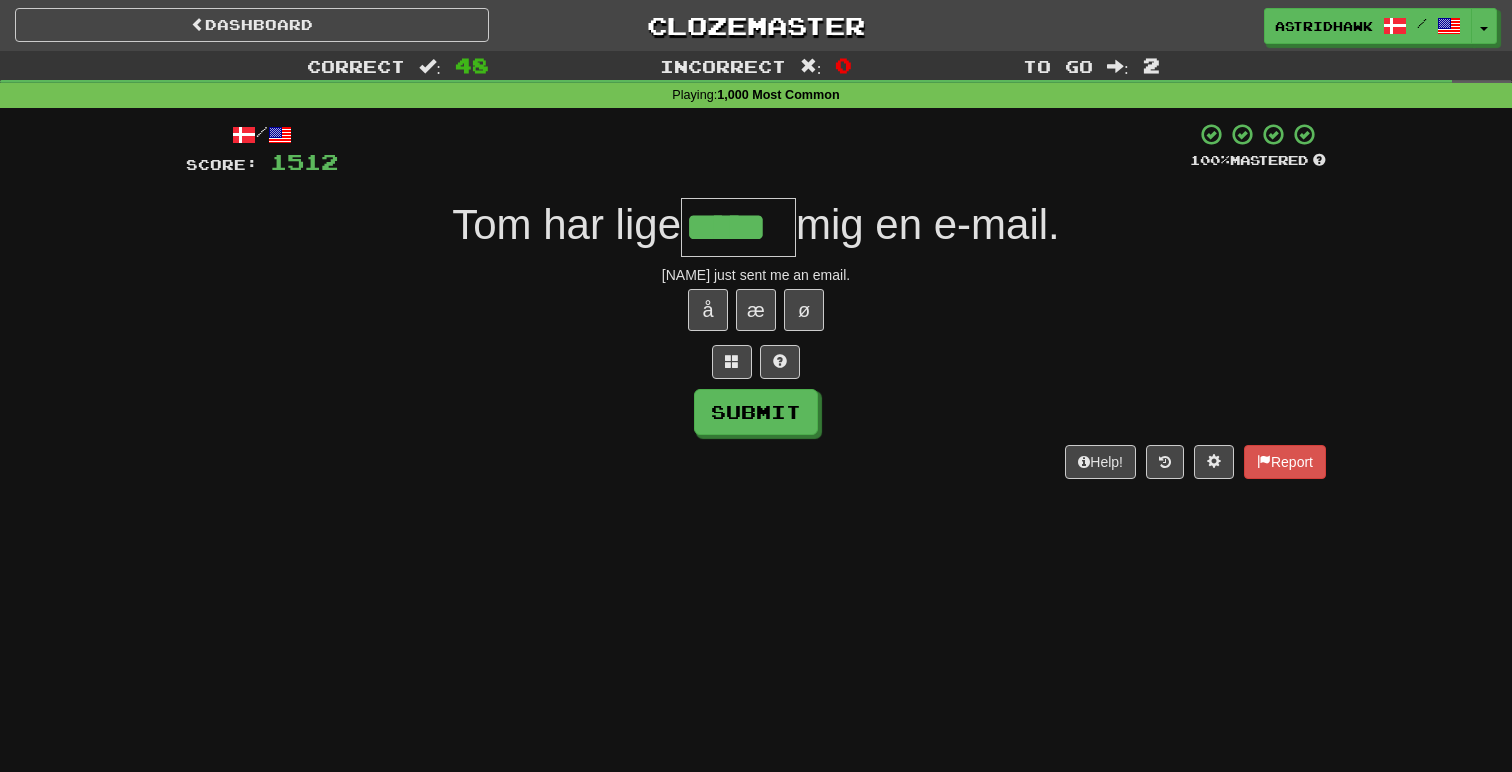 type on "*****" 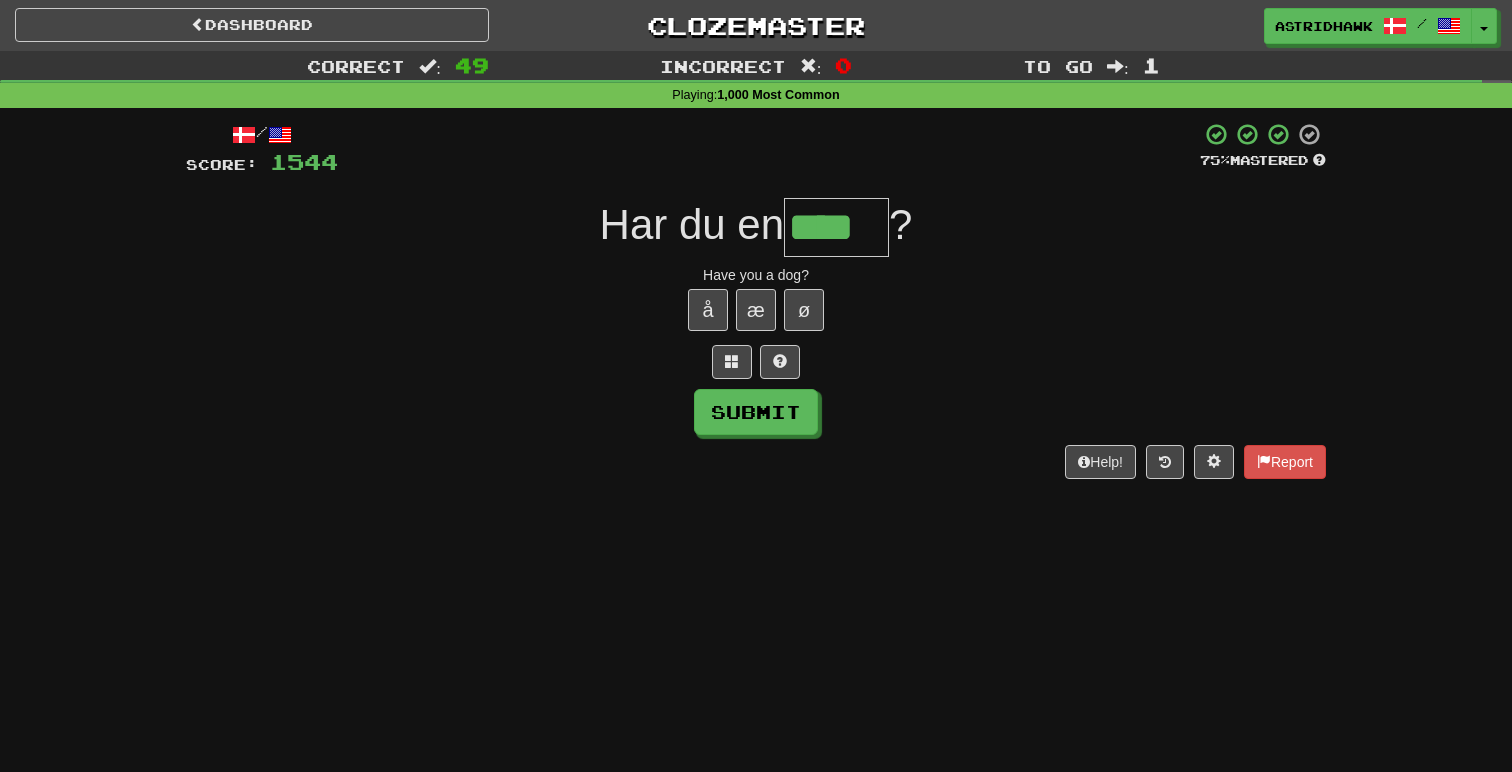 type on "****" 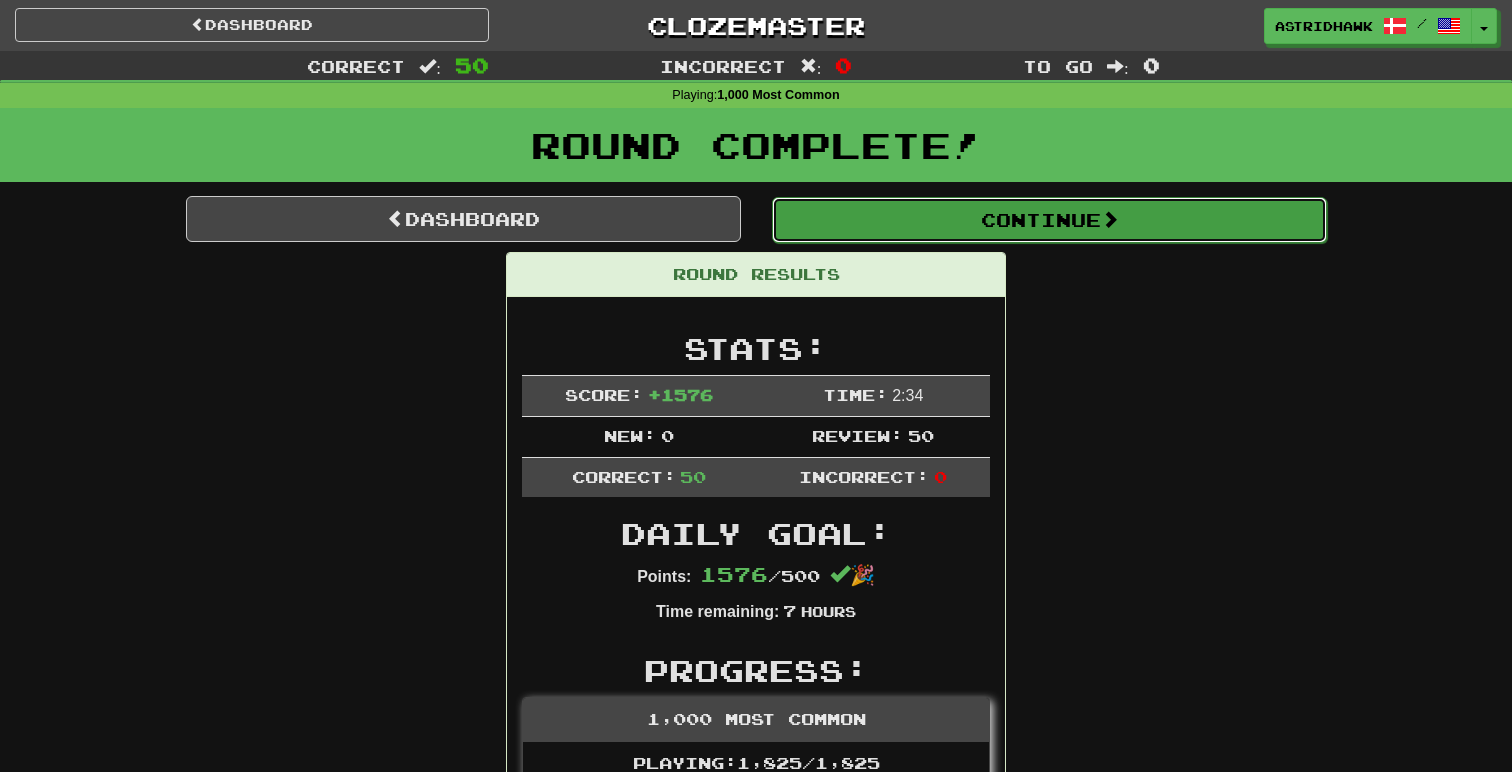 click on "Continue" at bounding box center [1049, 220] 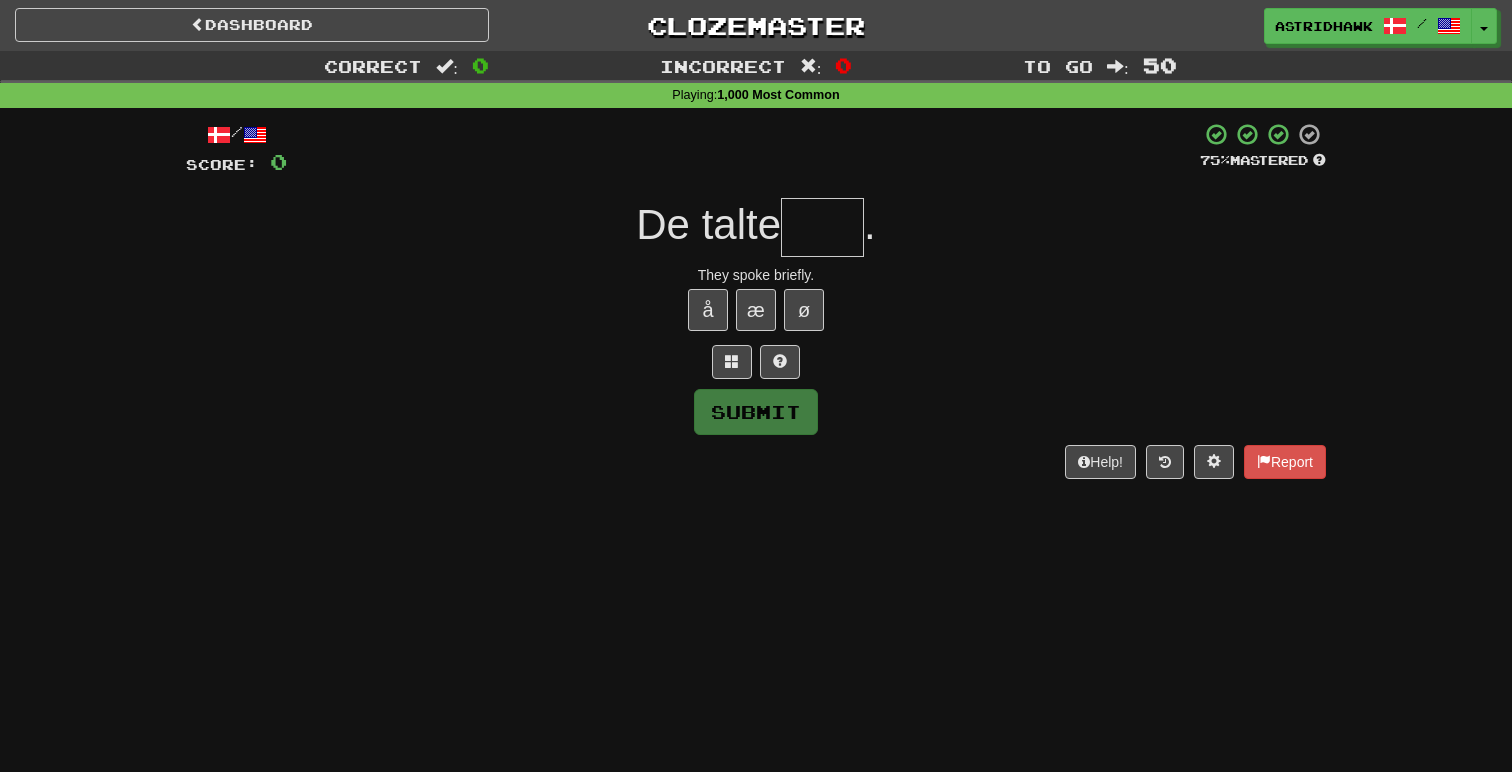 type on "*" 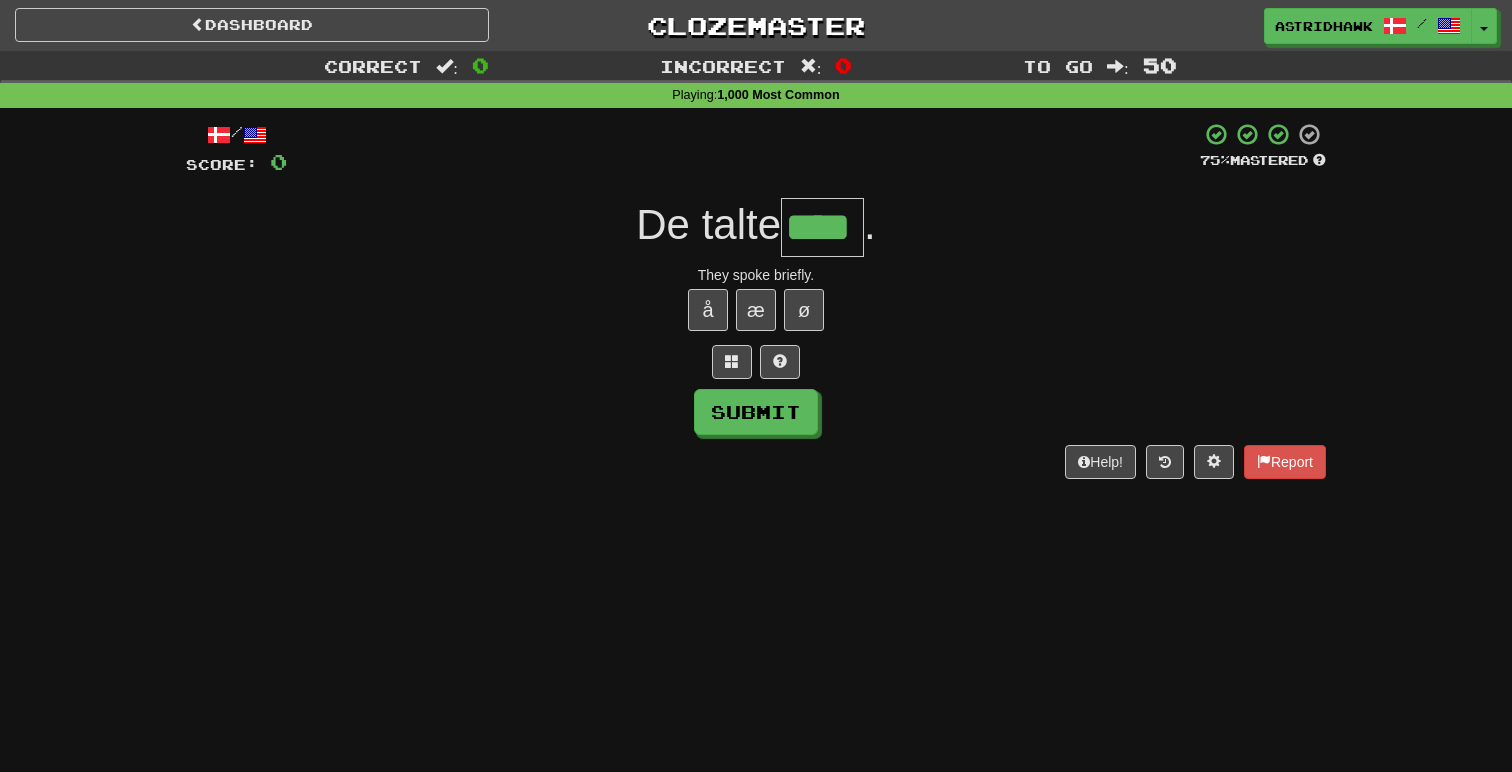 type on "****" 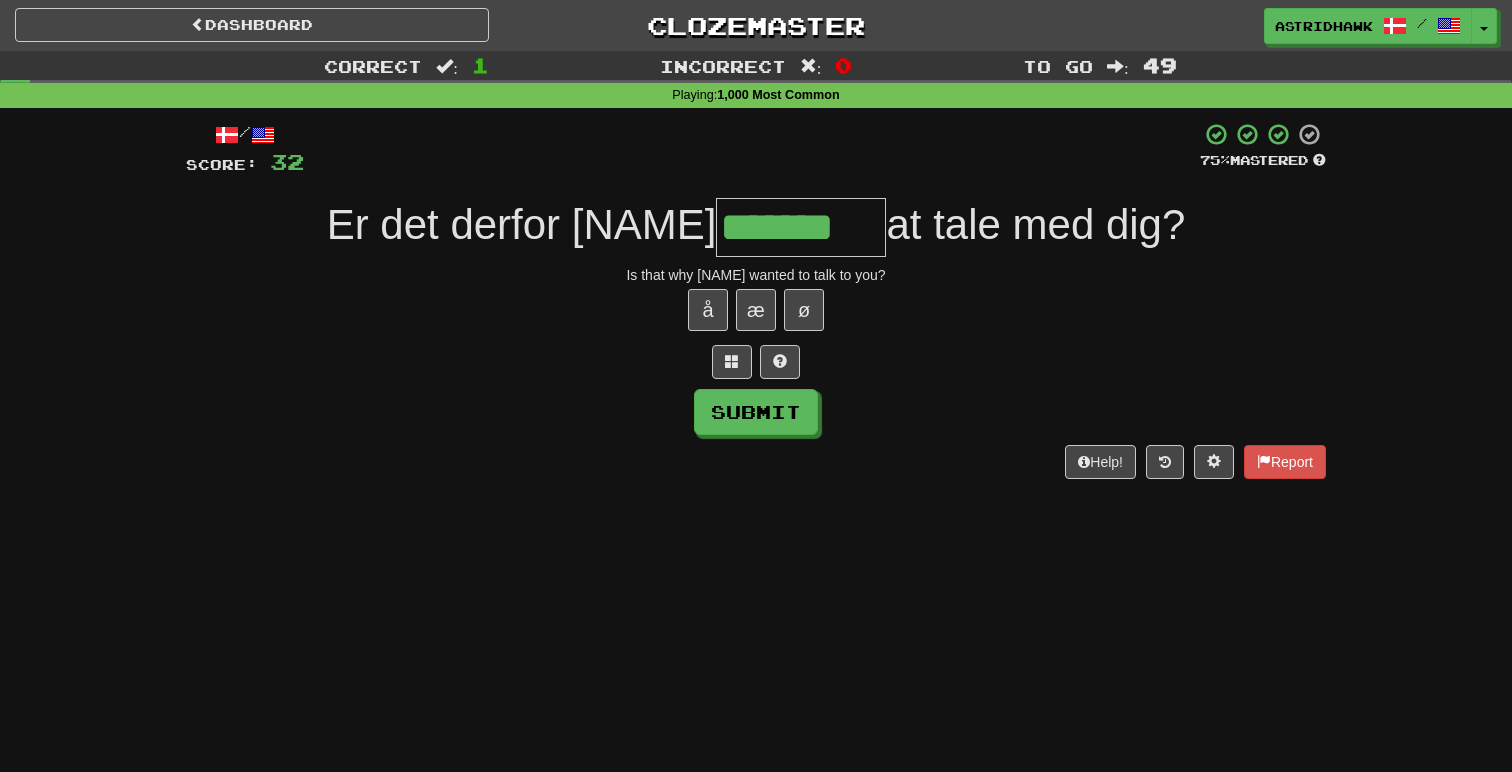 type on "*******" 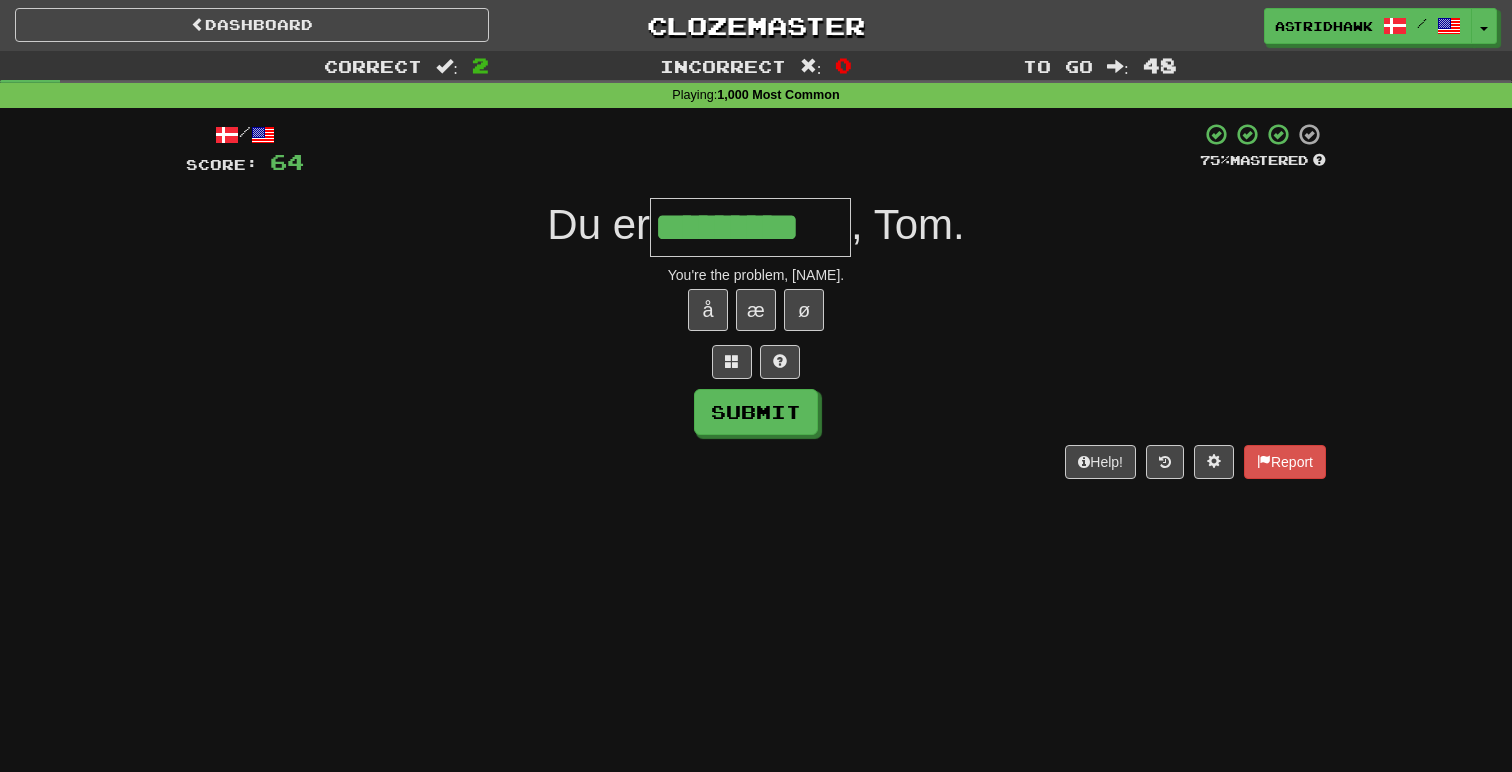 type on "*********" 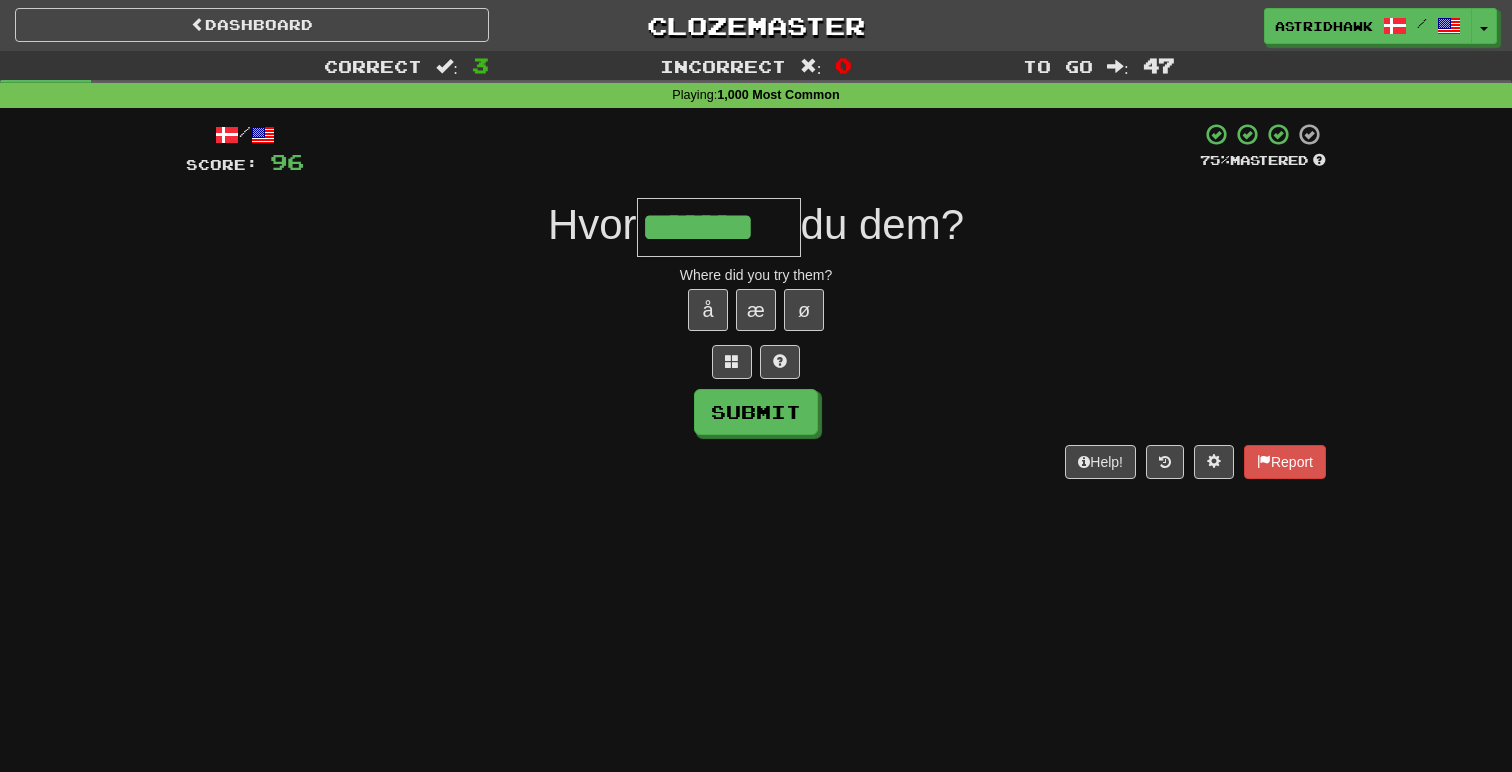 type on "*******" 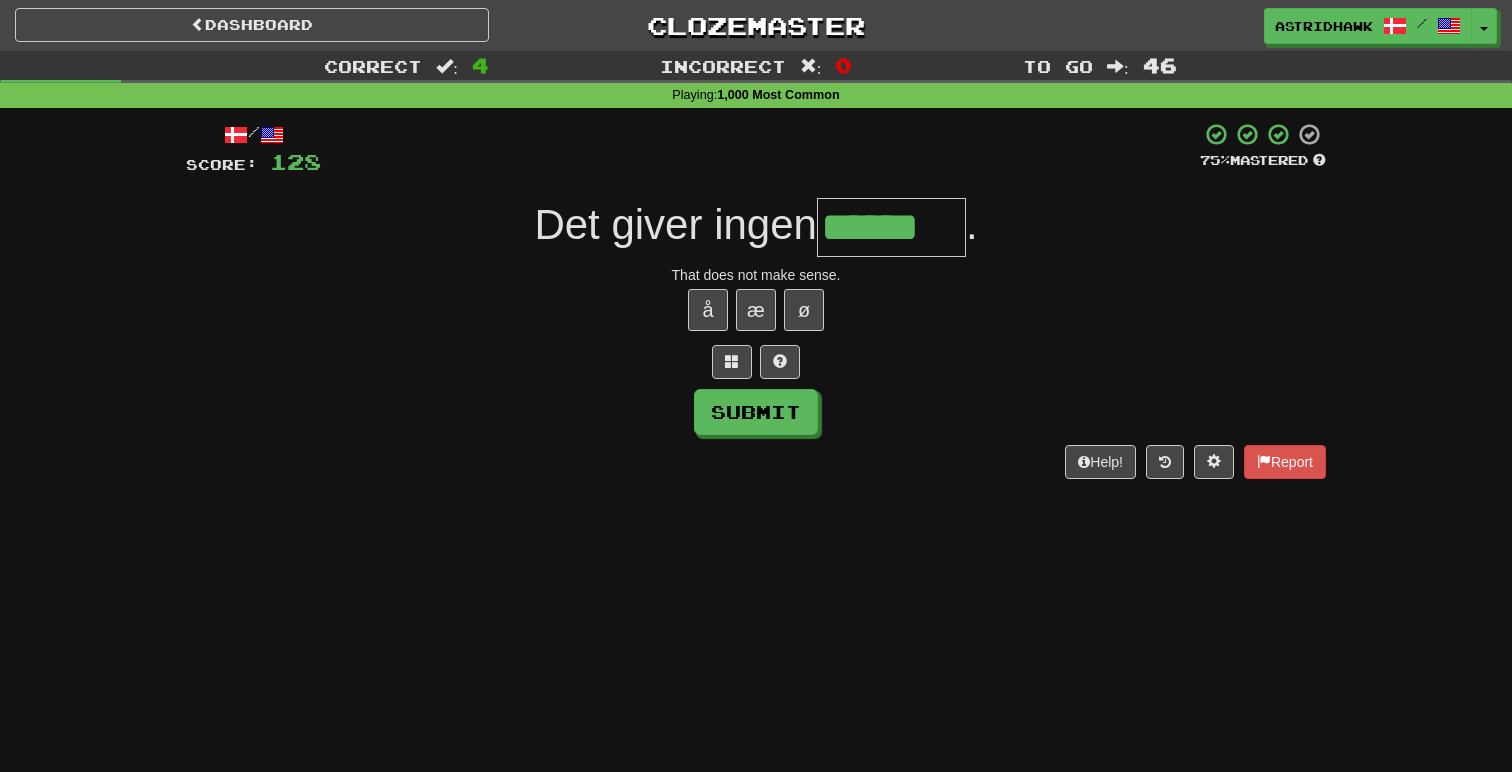 type on "******" 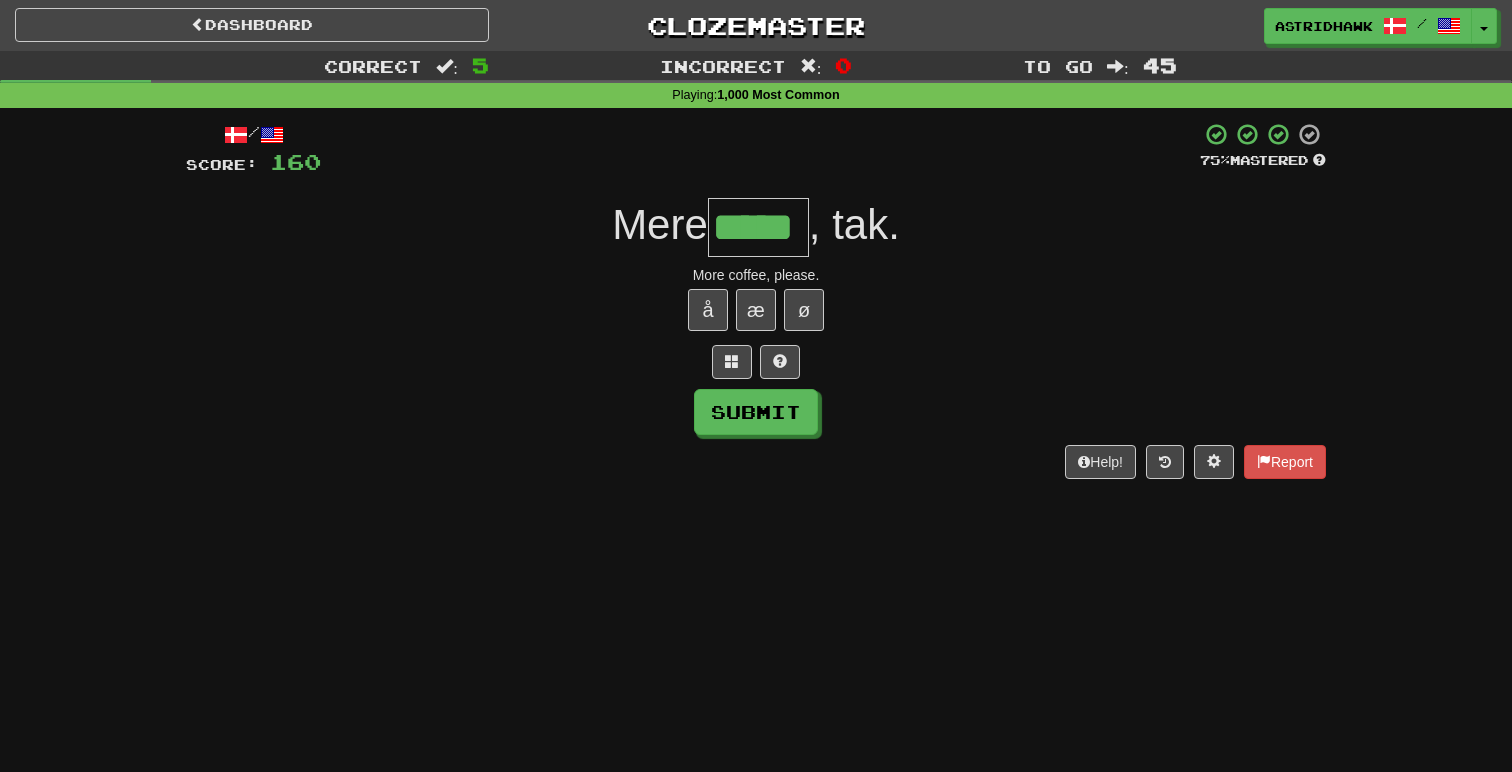 type on "*****" 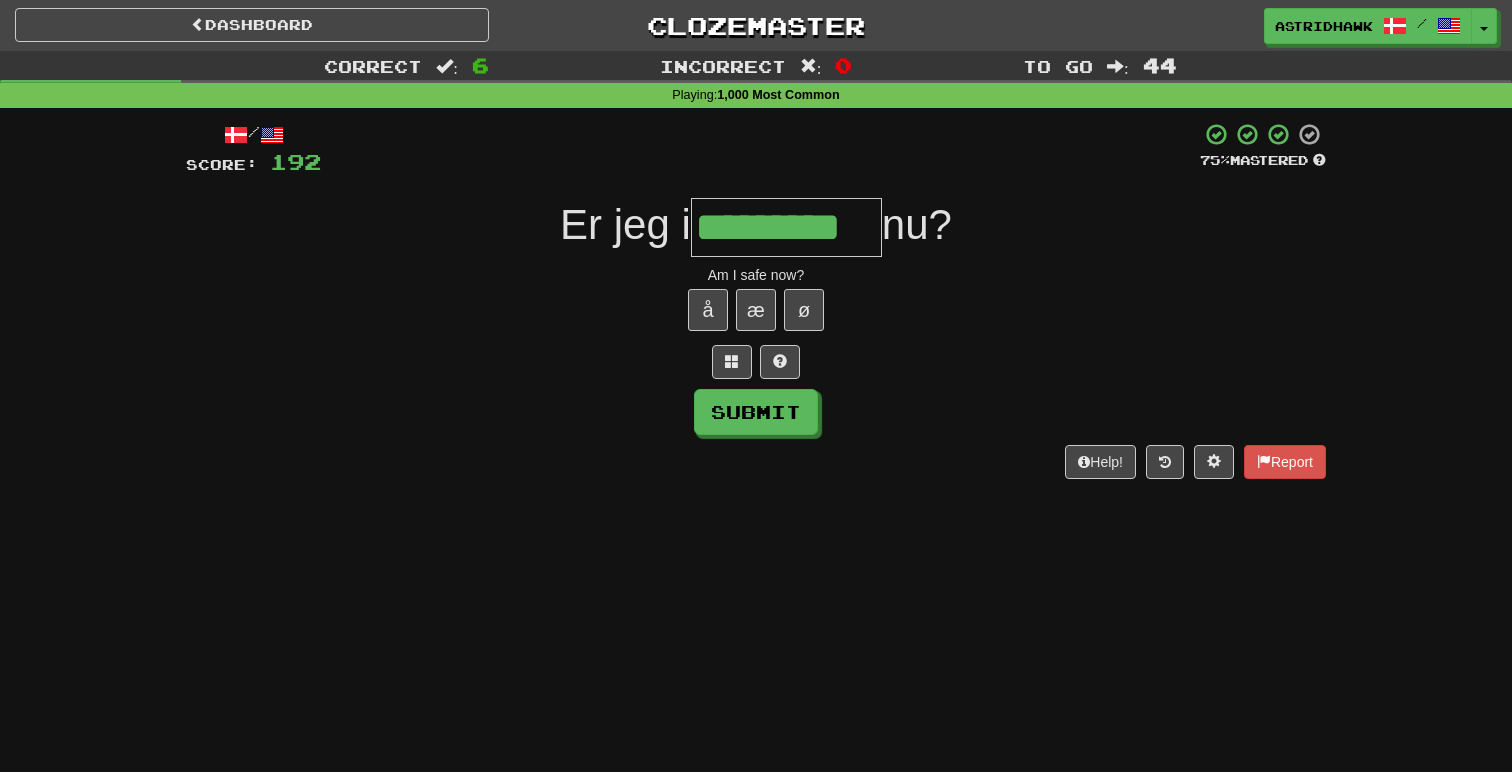 type on "*********" 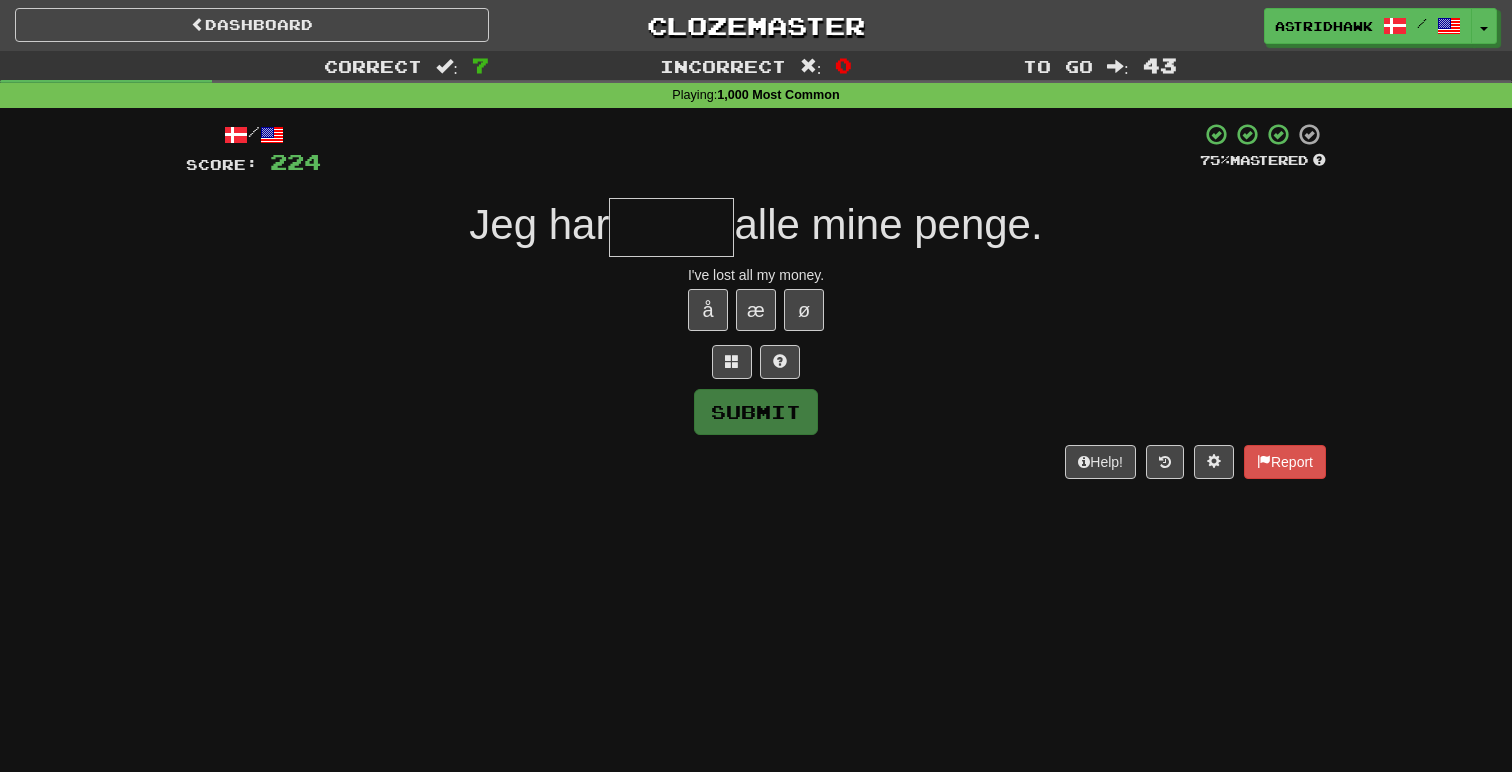 type on "*" 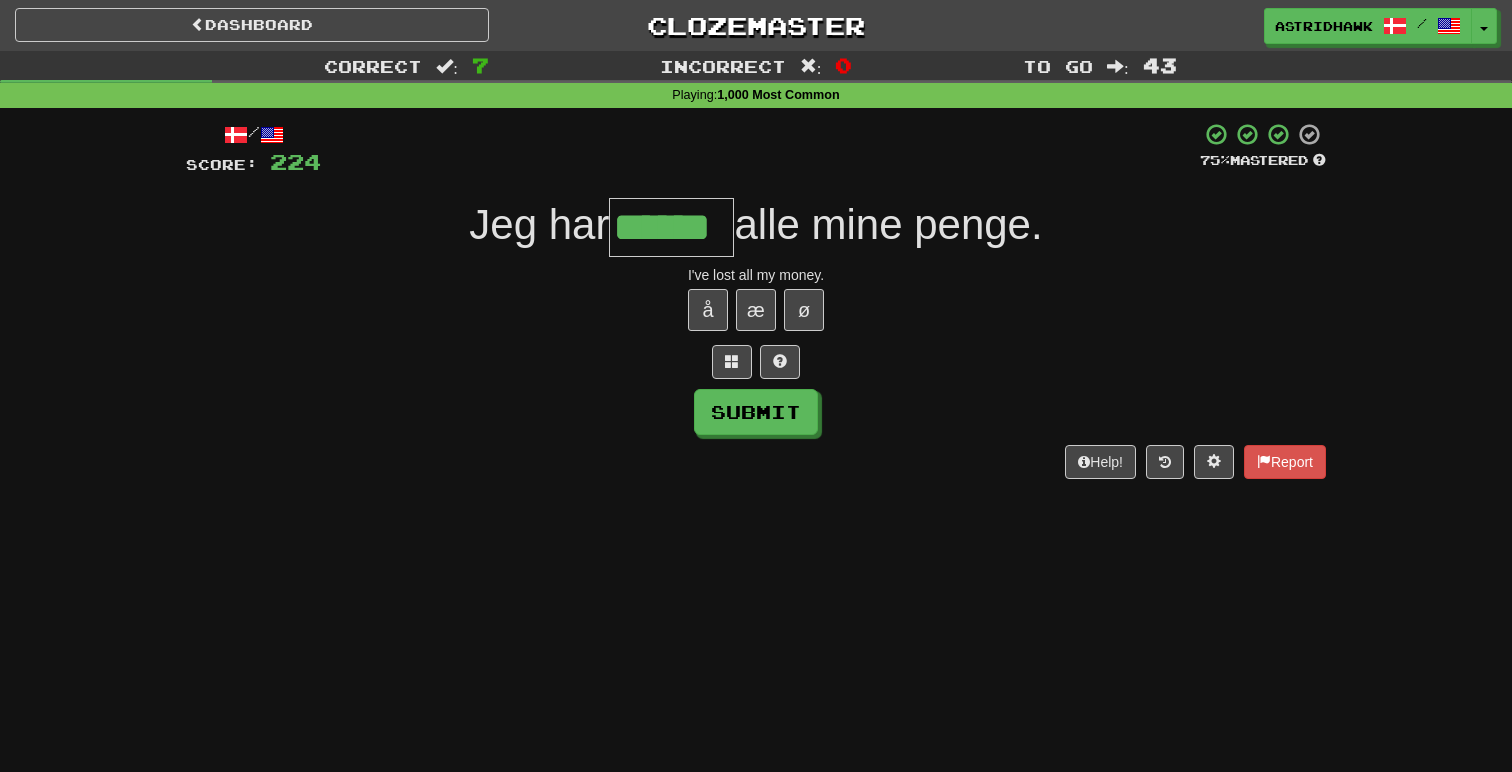 type on "******" 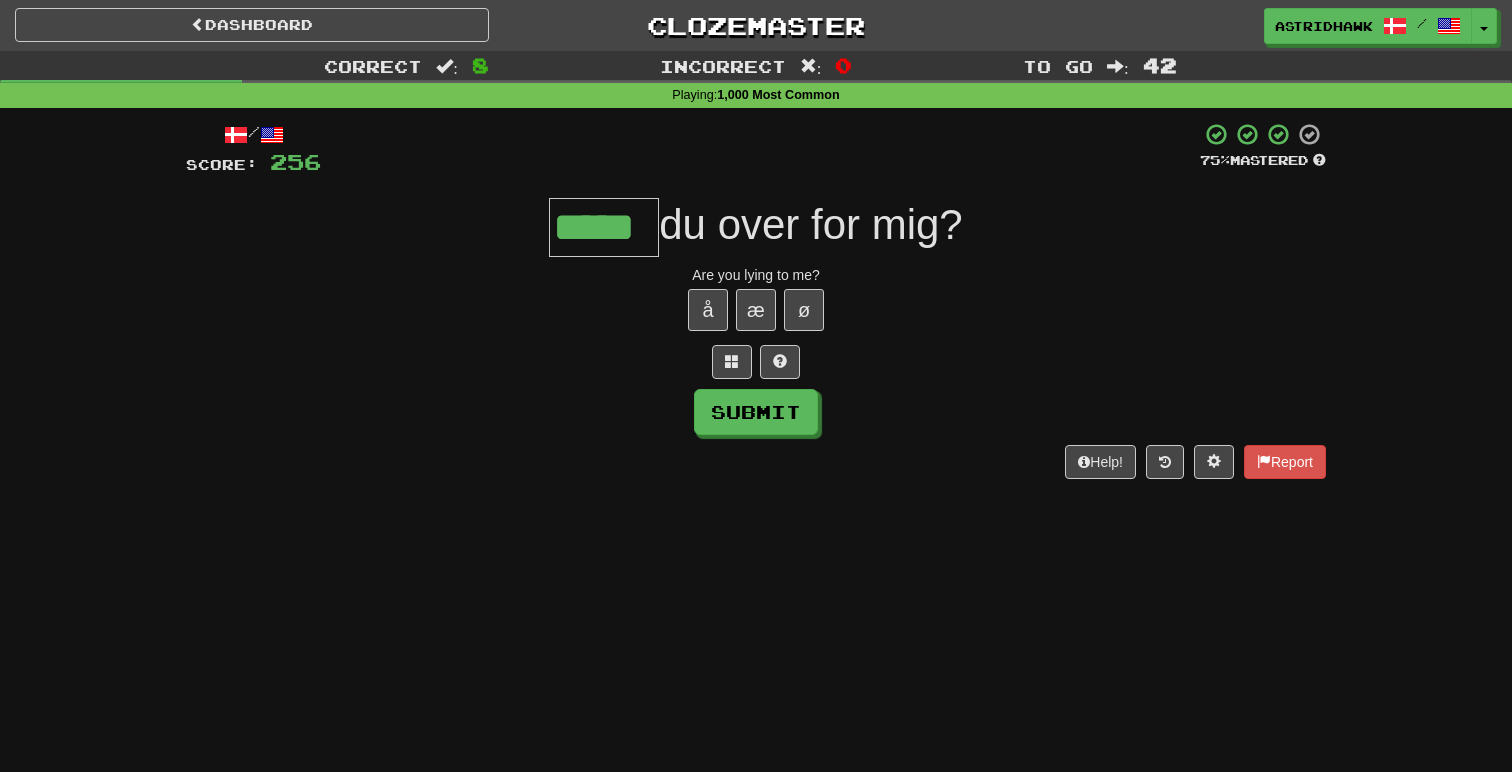 type on "*****" 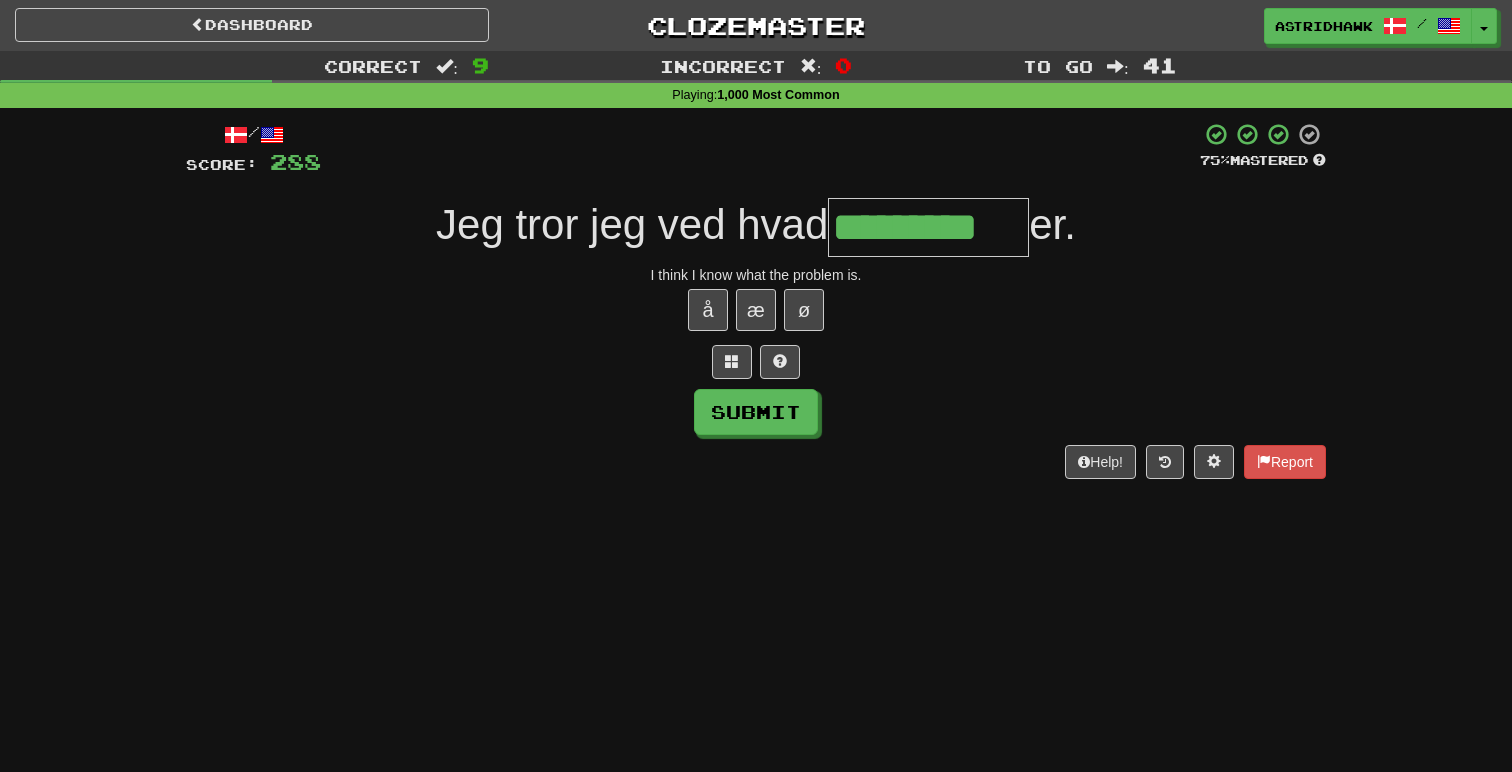 type on "*********" 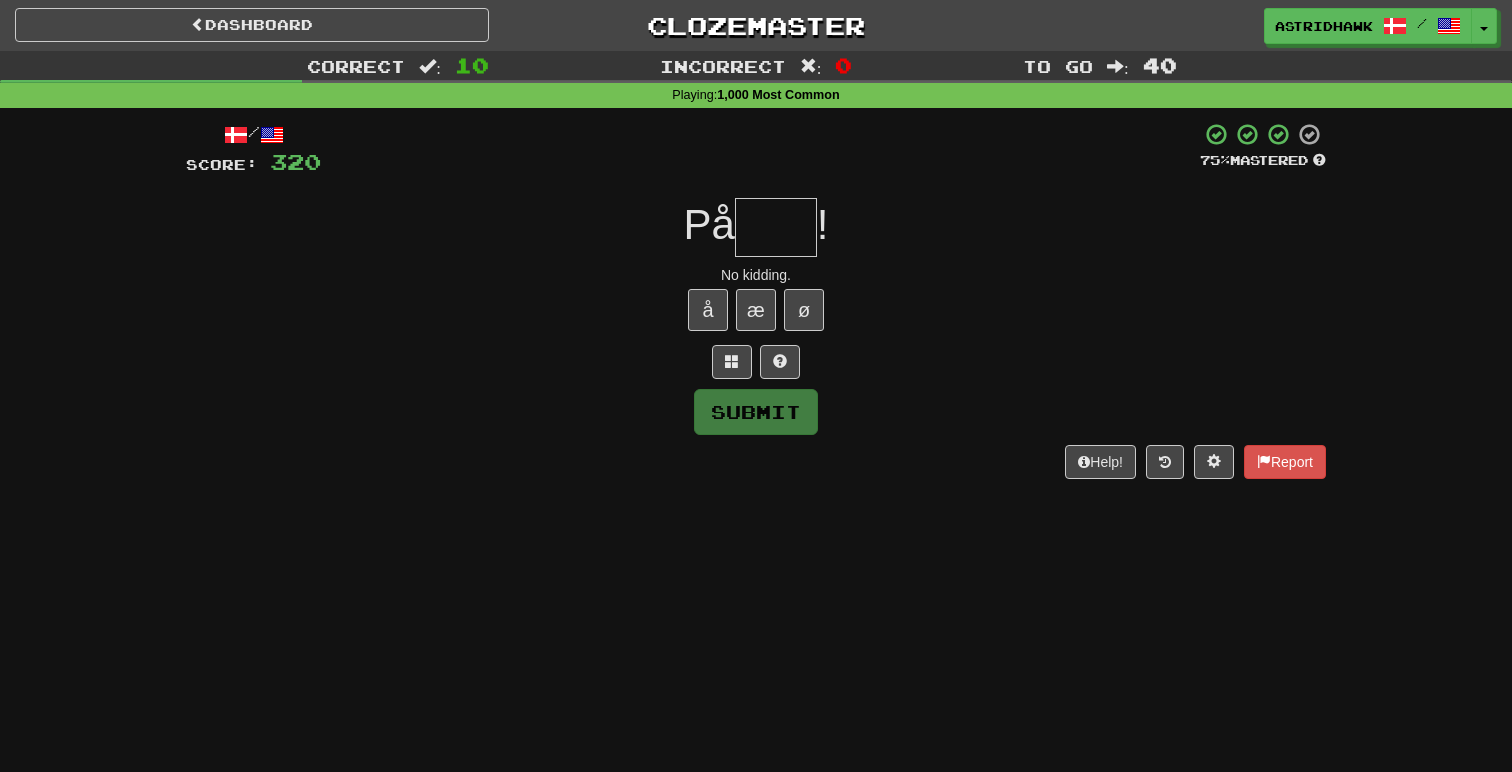 type on "*" 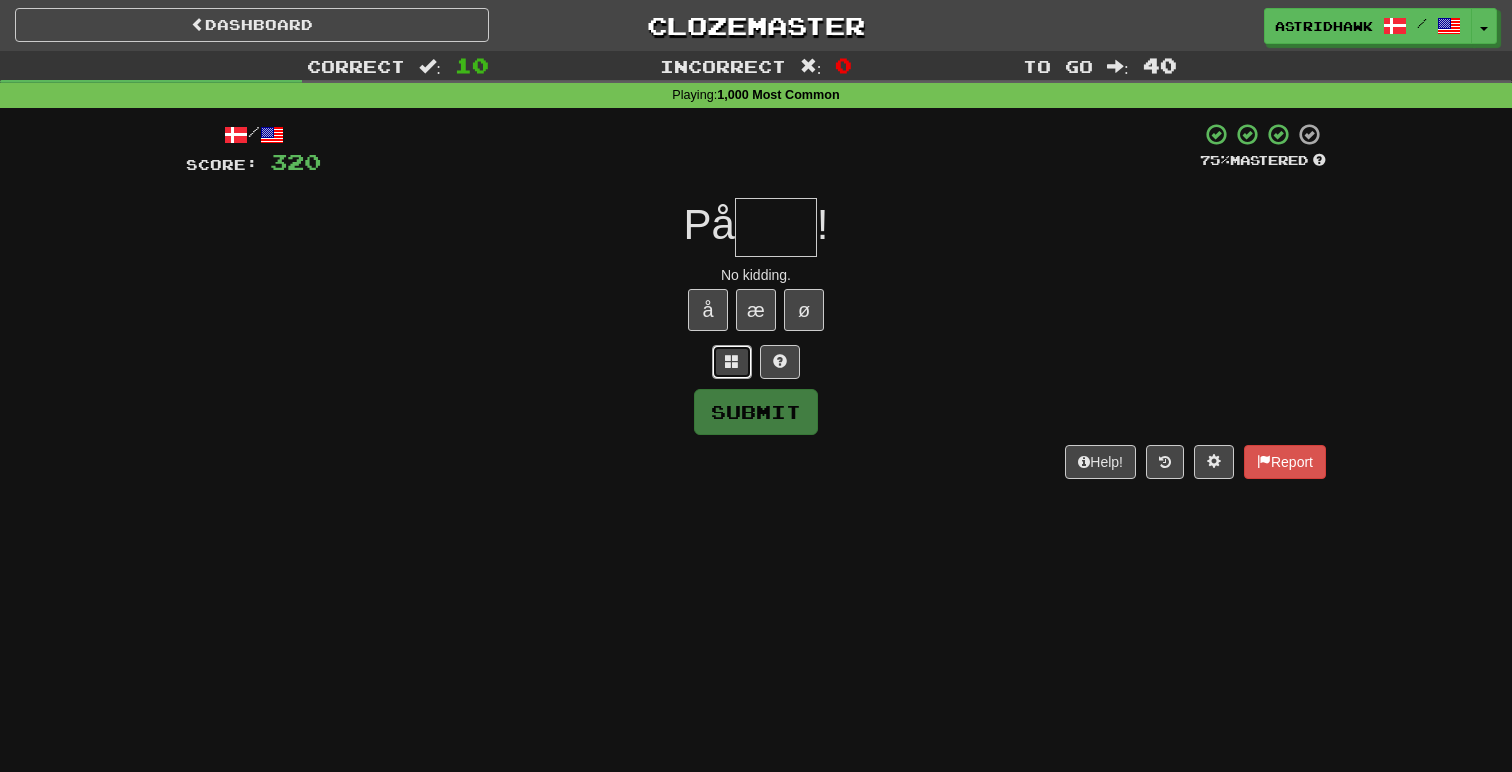 click at bounding box center (732, 361) 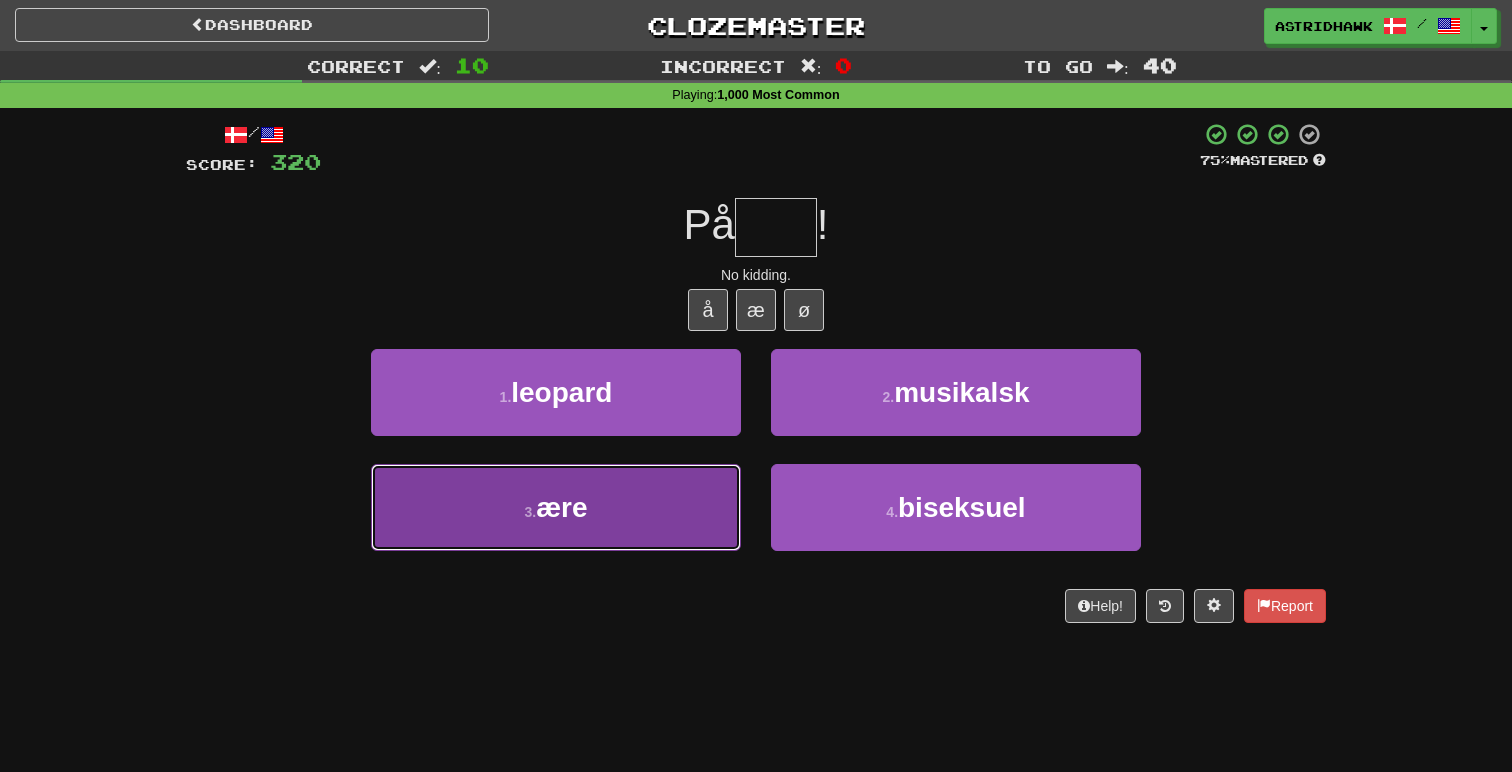 click on "3 .  ære" at bounding box center [556, 507] 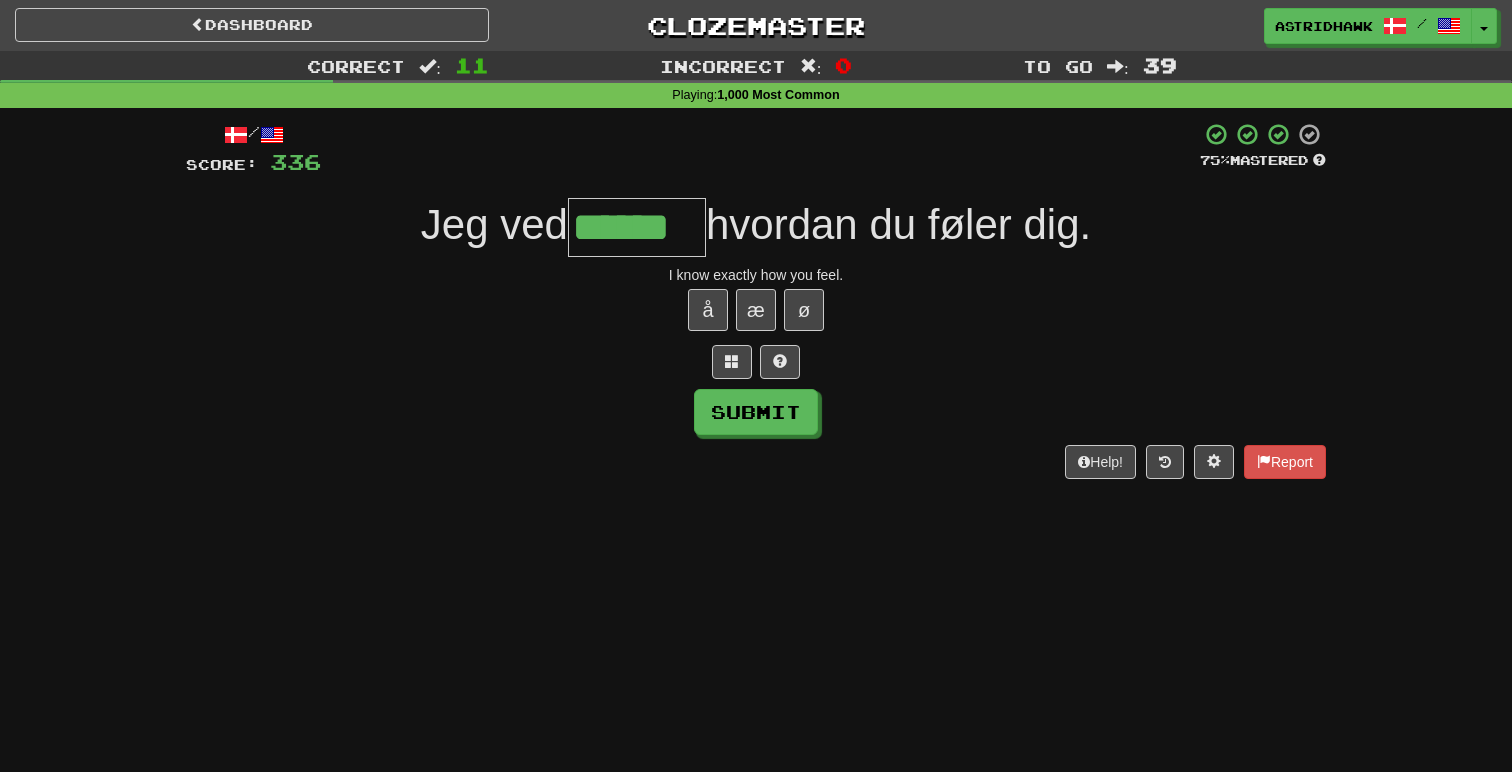 type on "******" 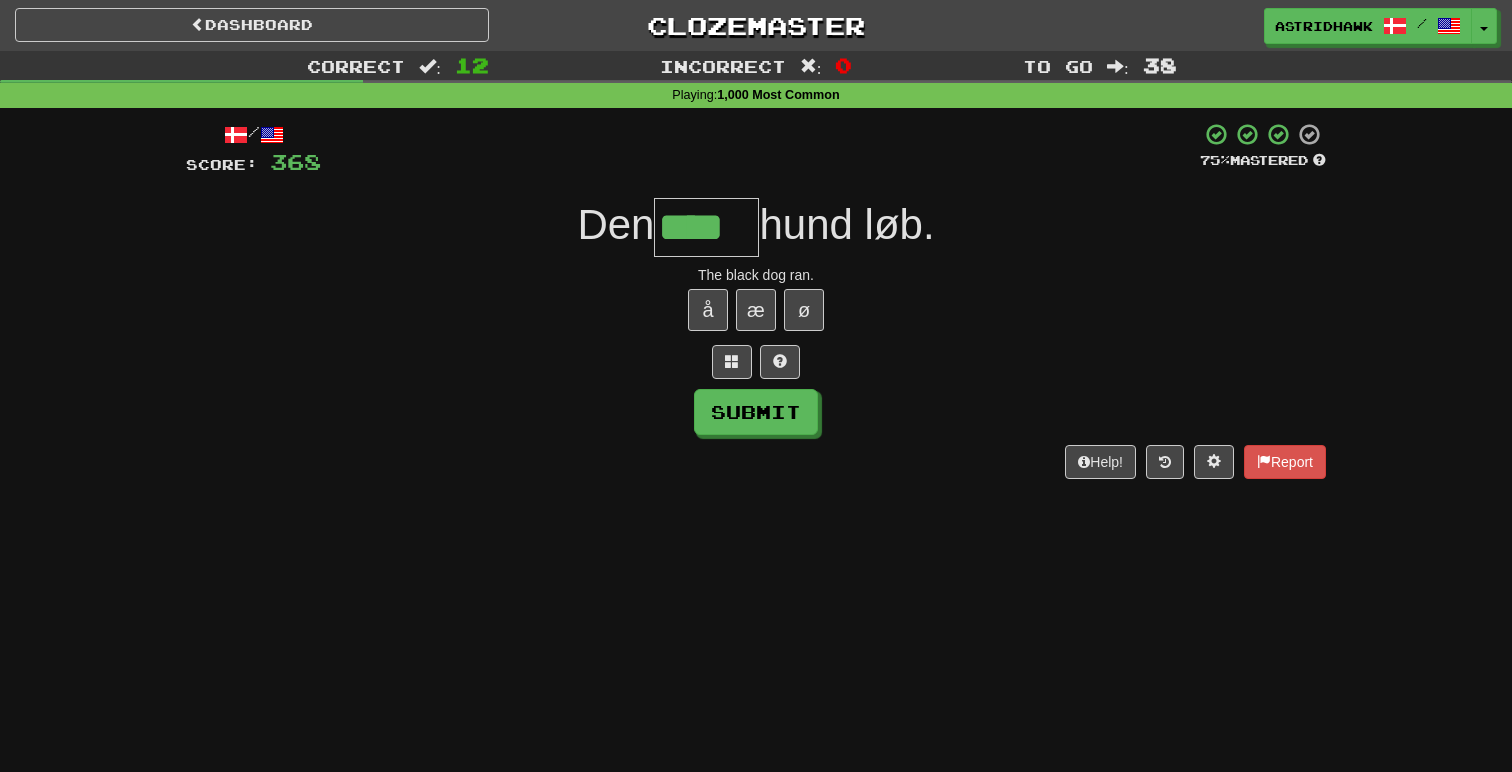 type on "*****" 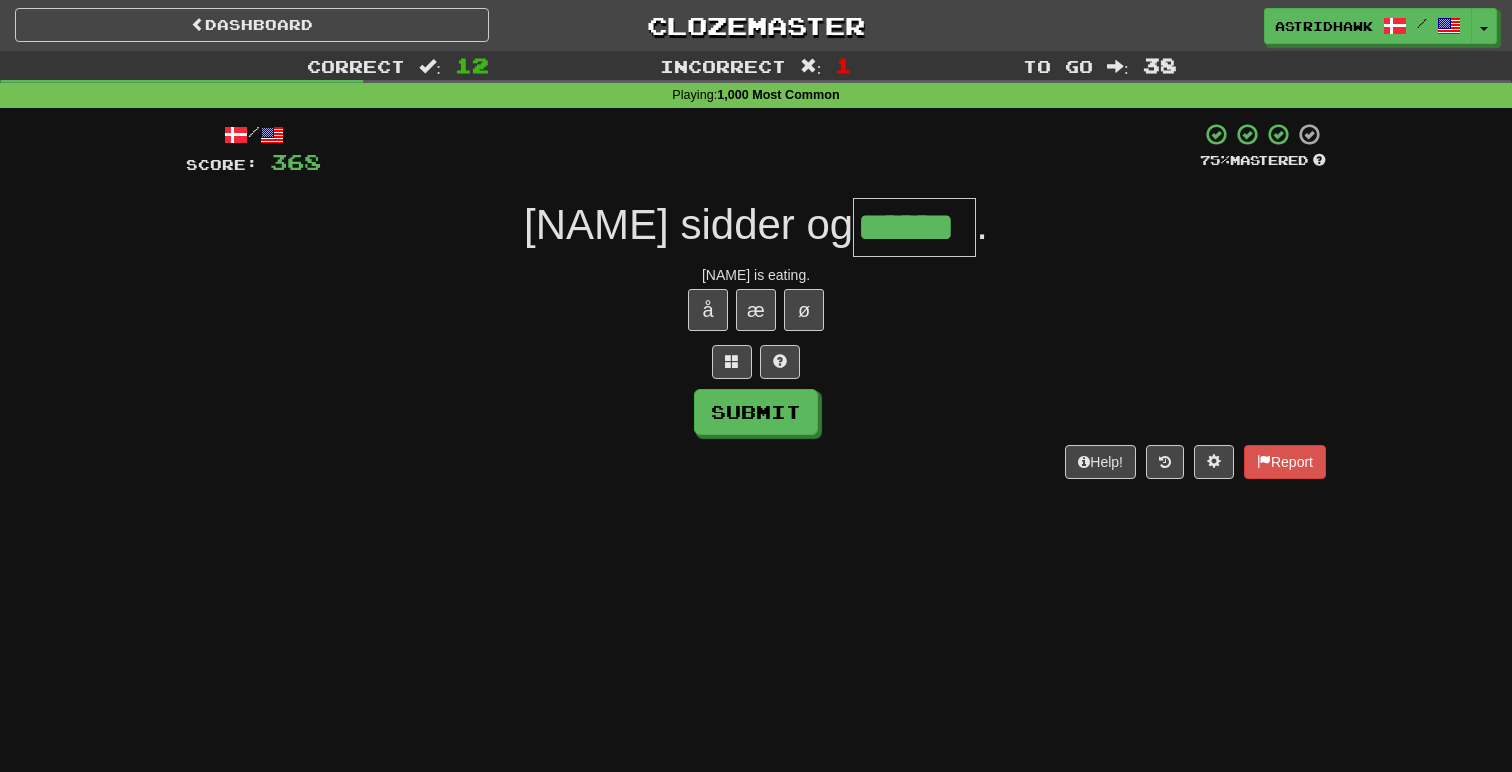 type on "******" 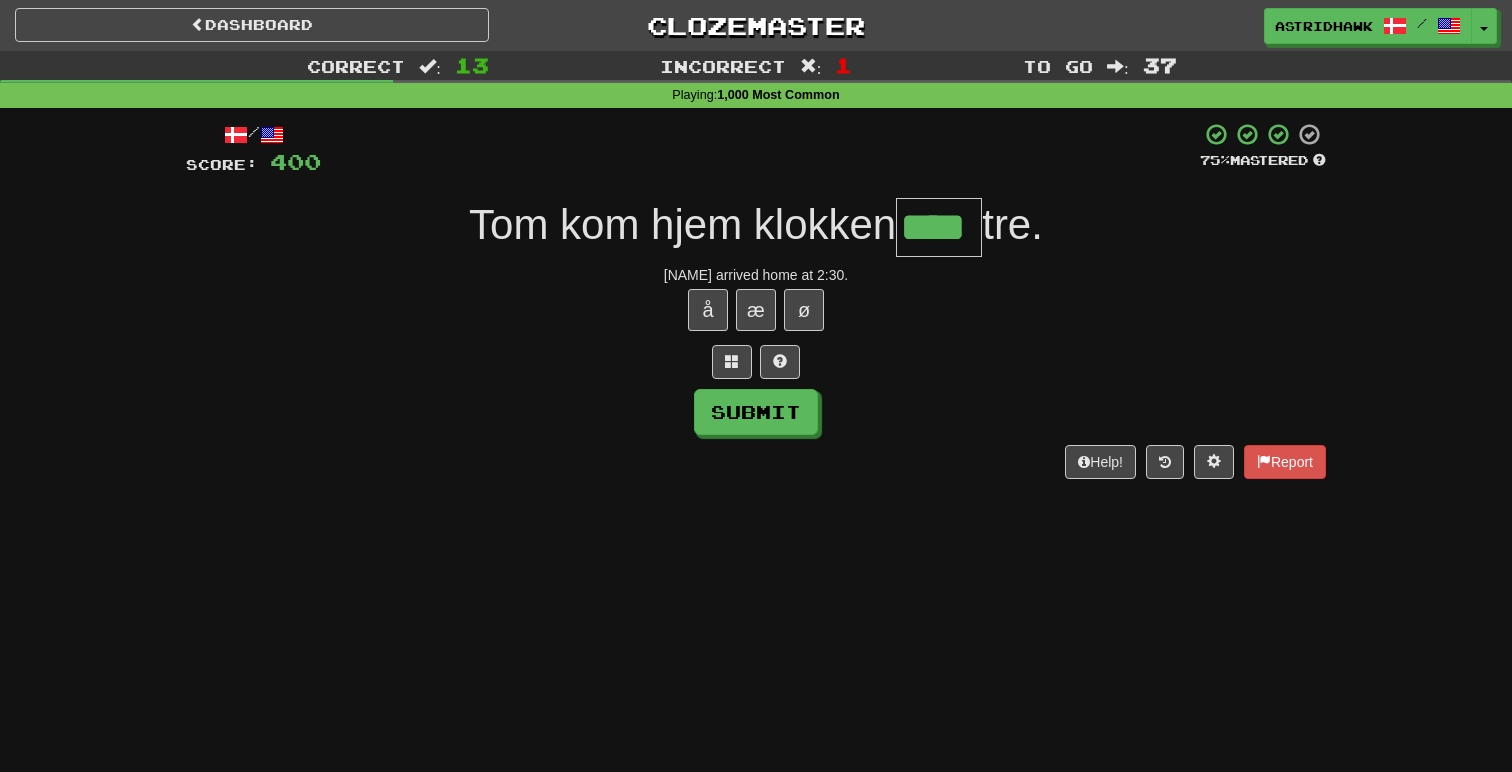 type on "****" 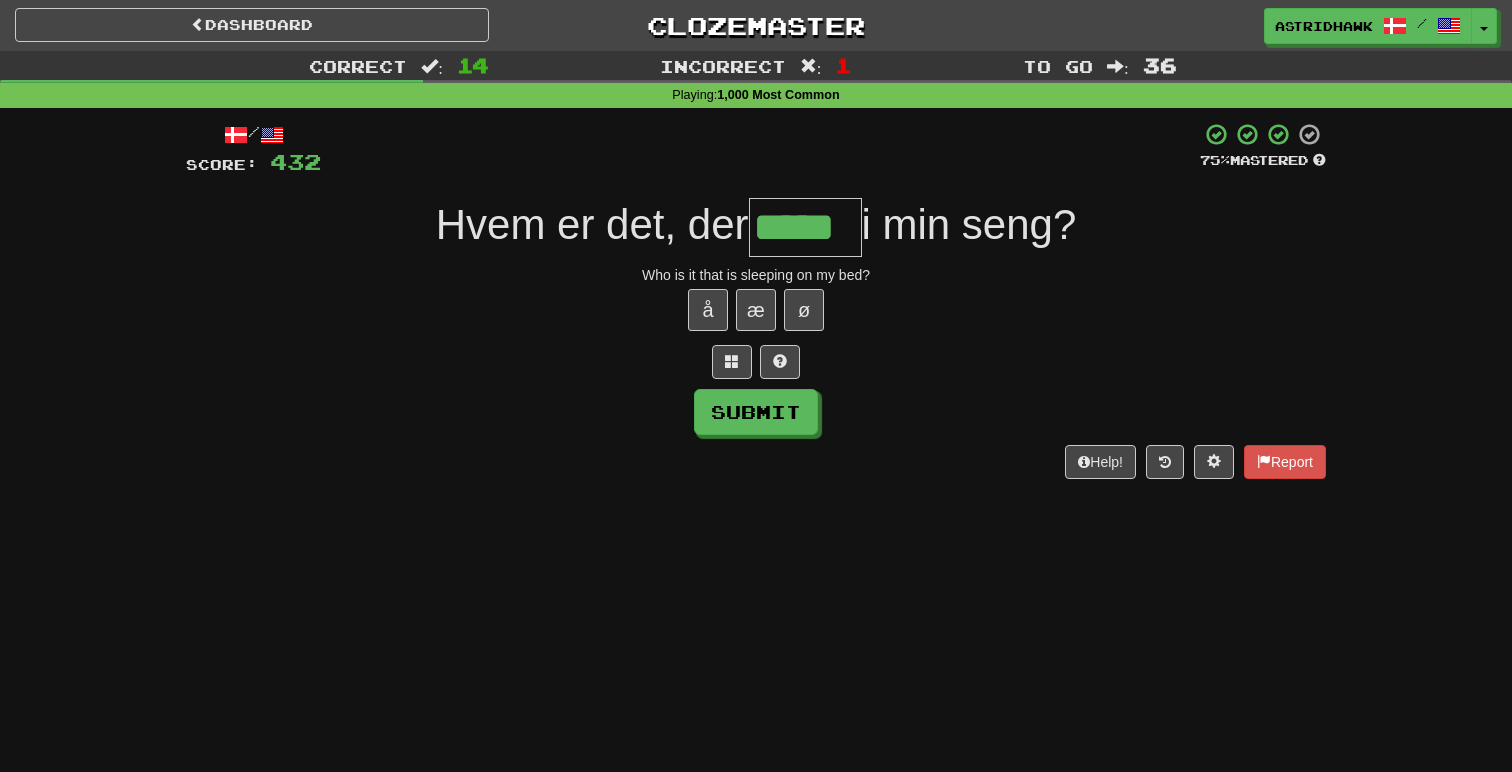 type on "*****" 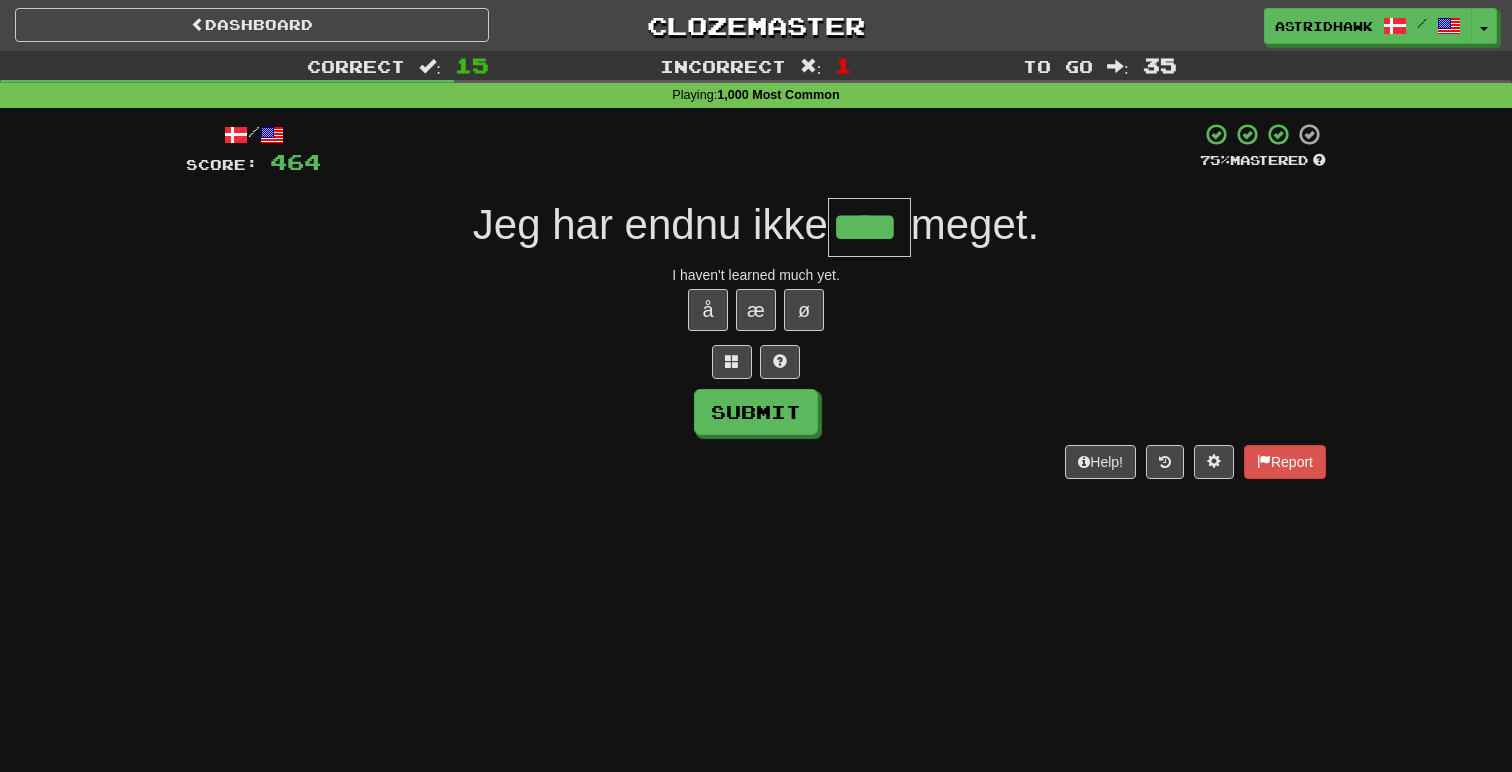 type on "****" 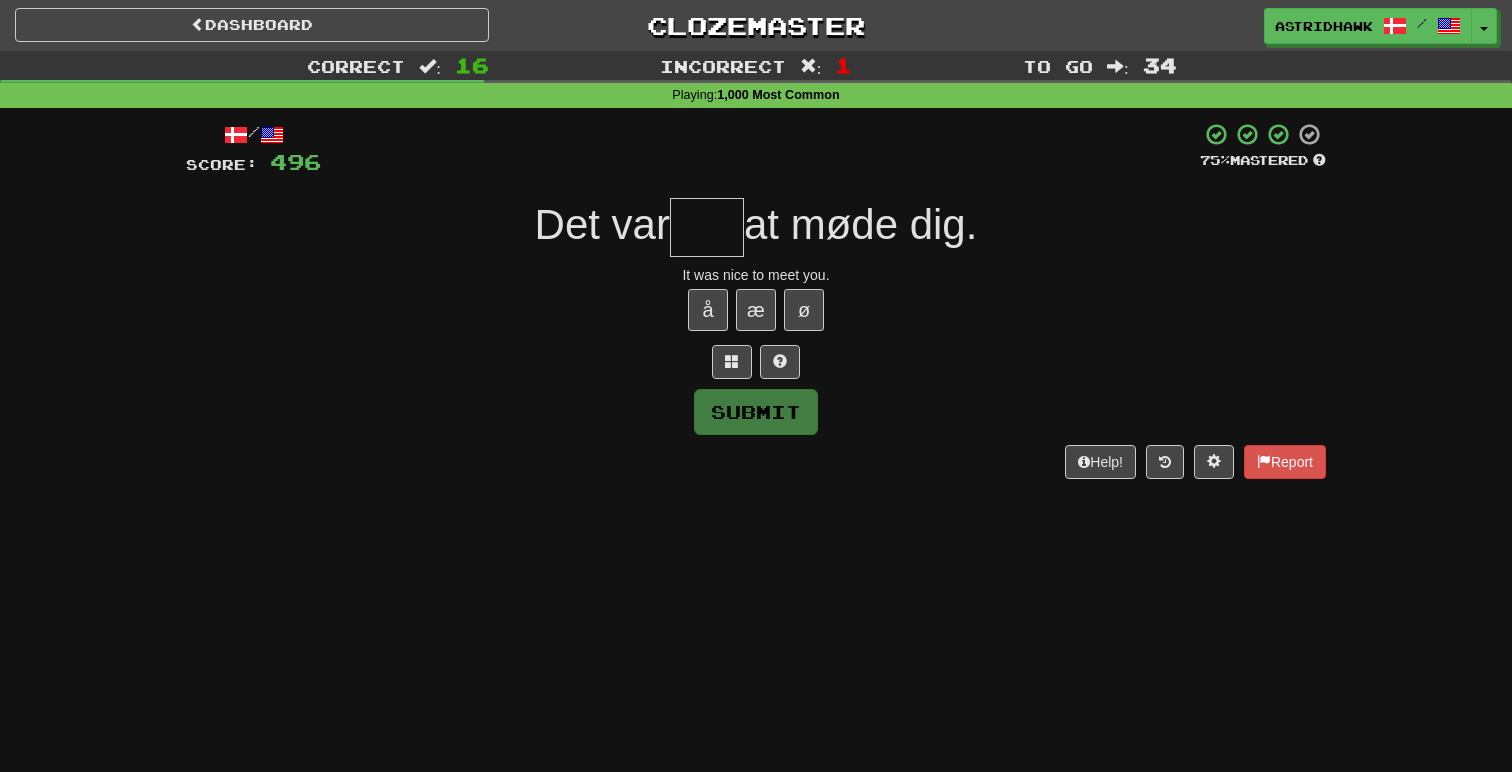 type on "*" 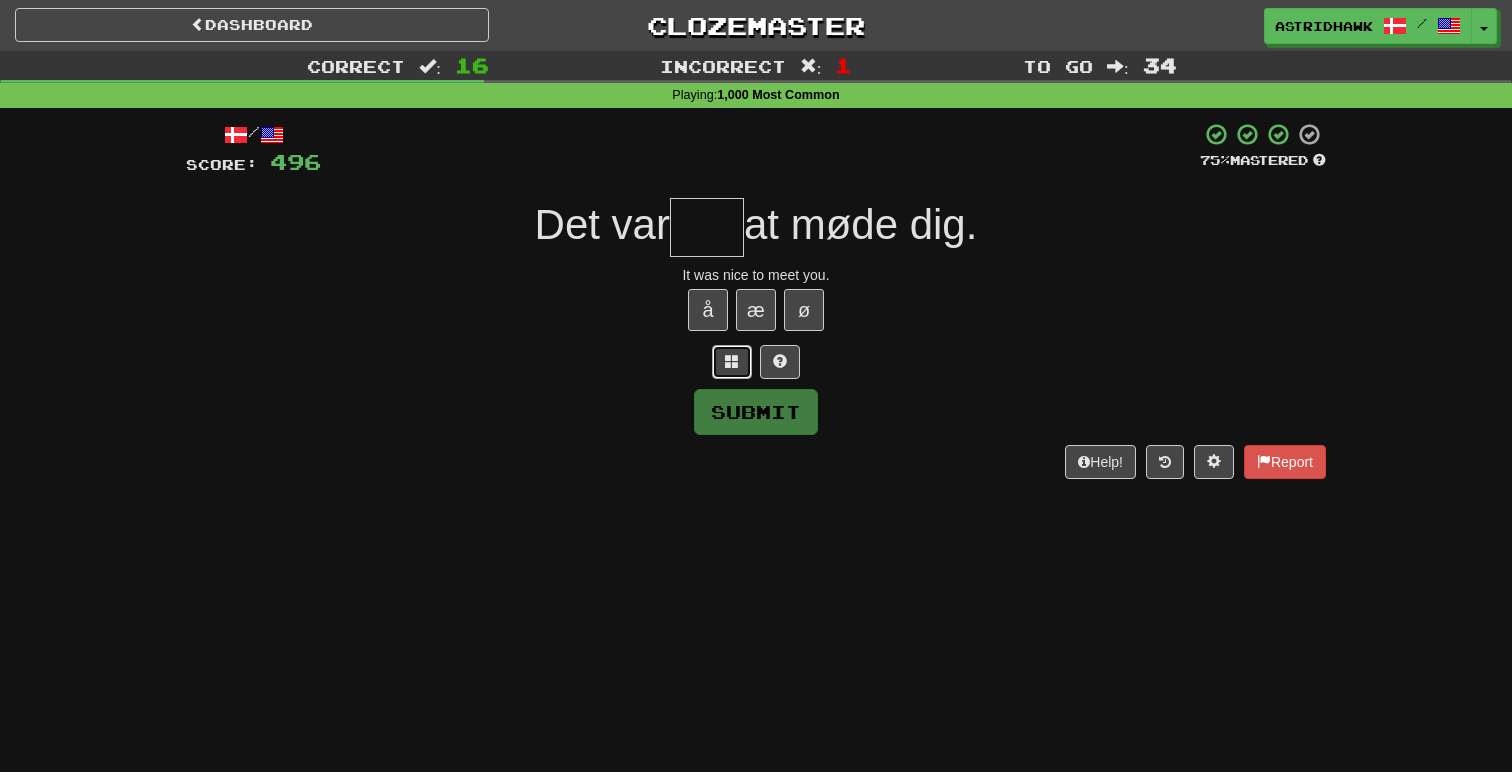 click at bounding box center [732, 361] 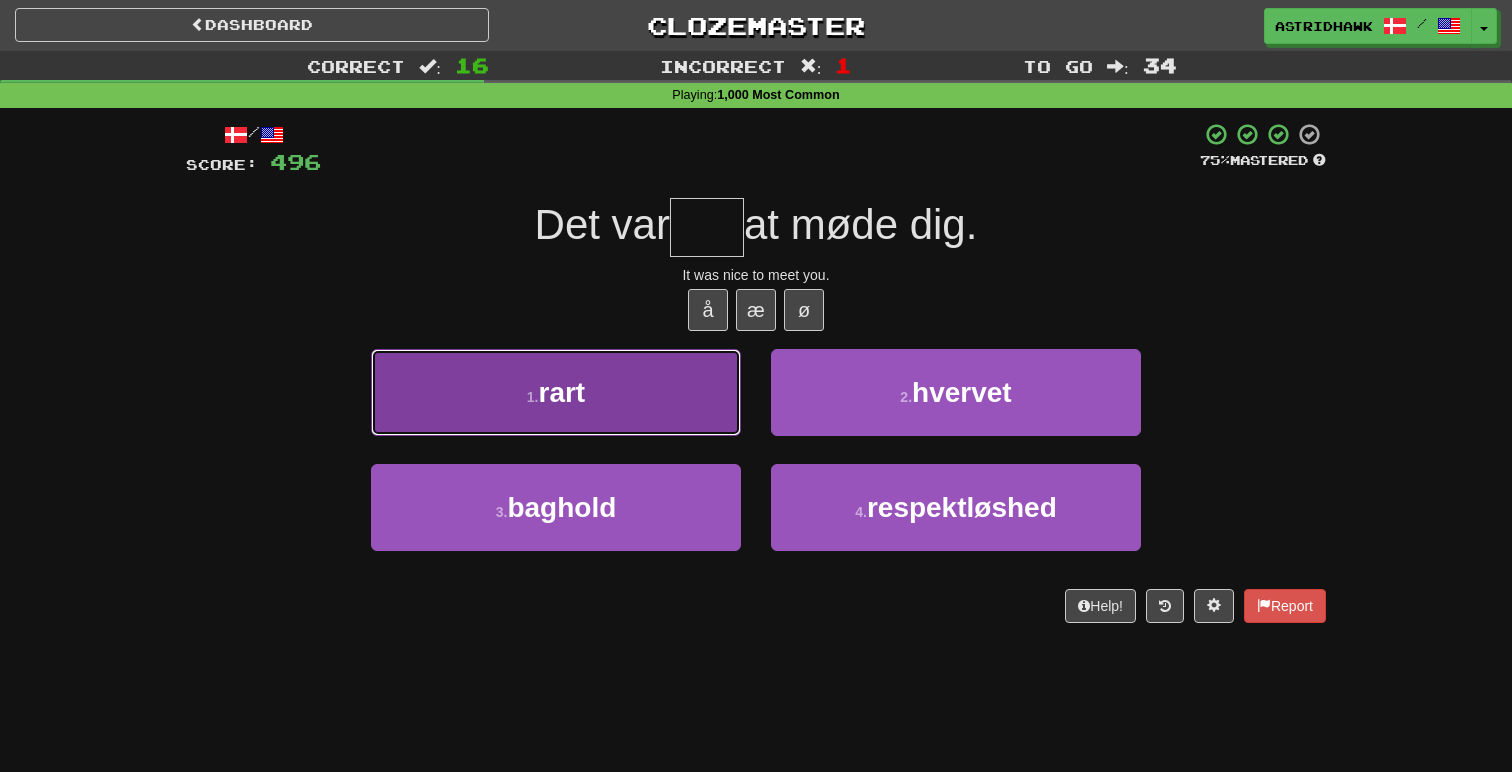 click on "1 .  rart" at bounding box center (556, 392) 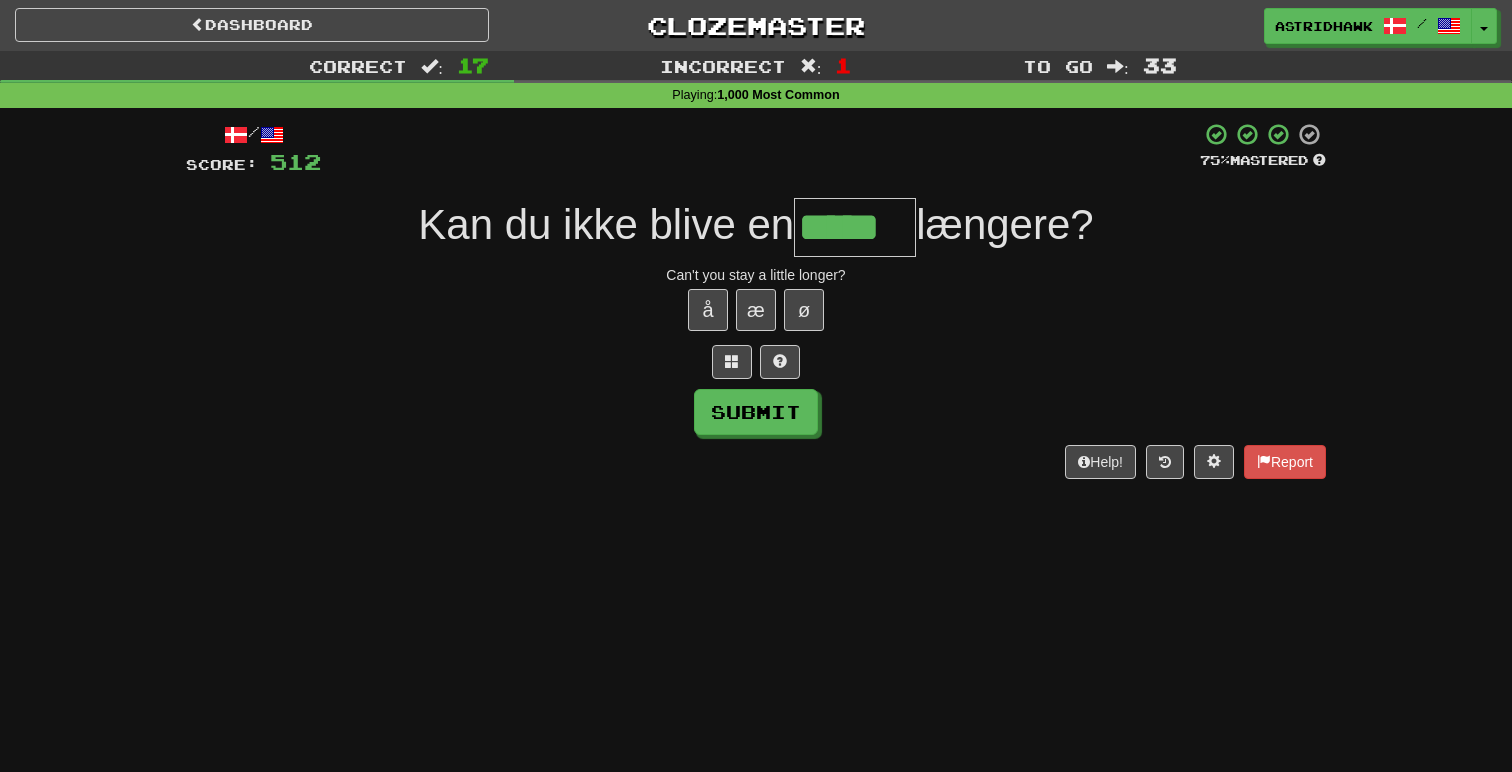 type on "*****" 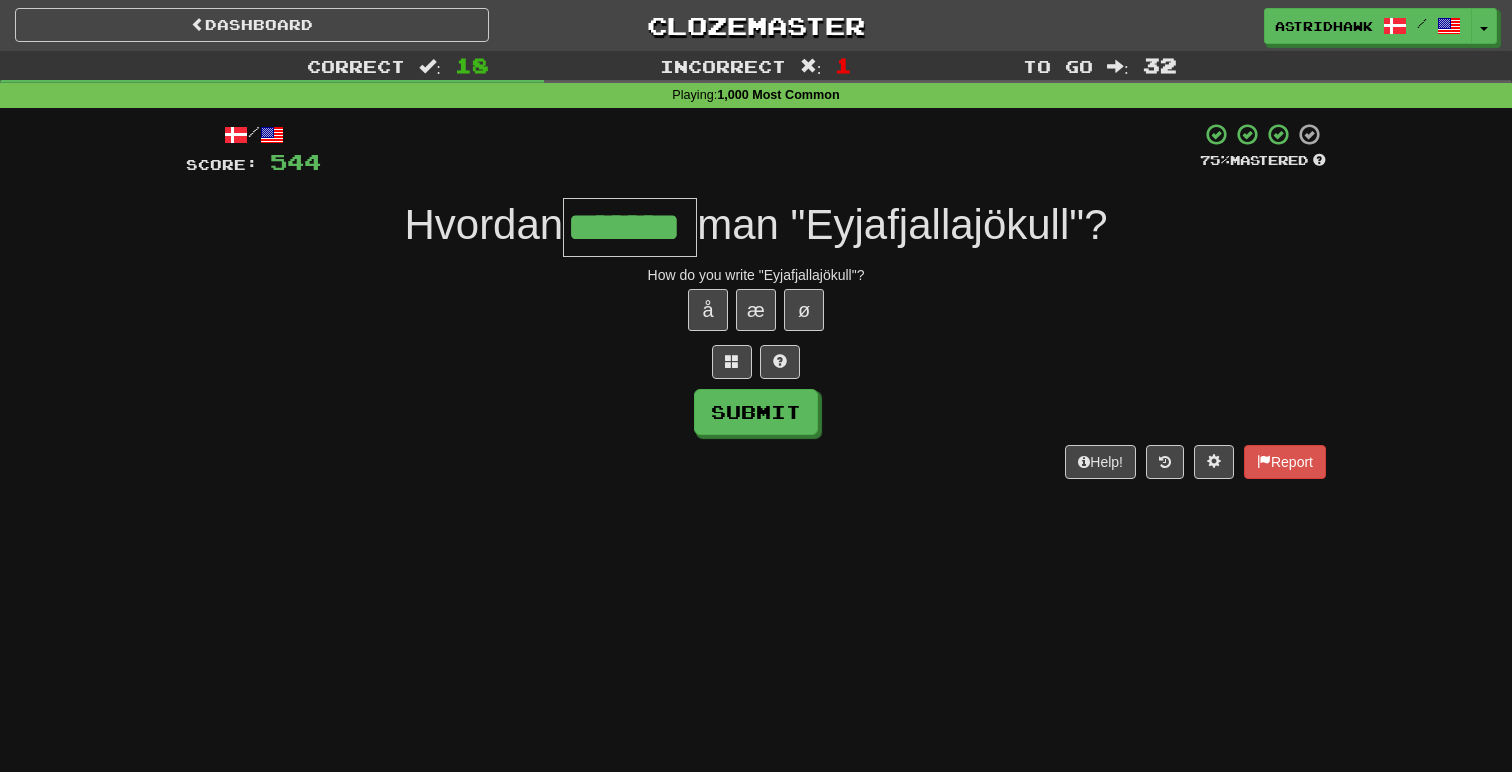 type on "*******" 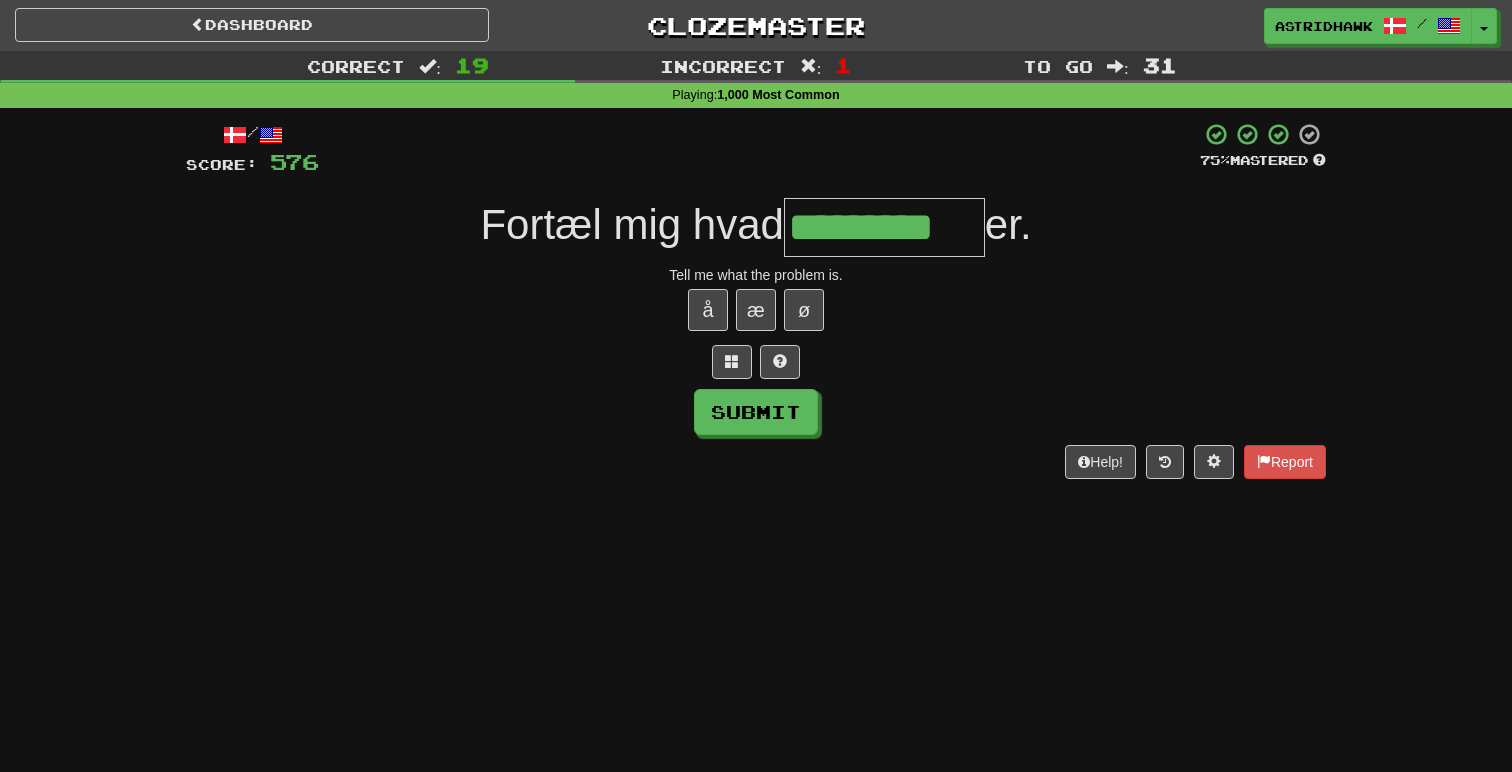 type on "*********" 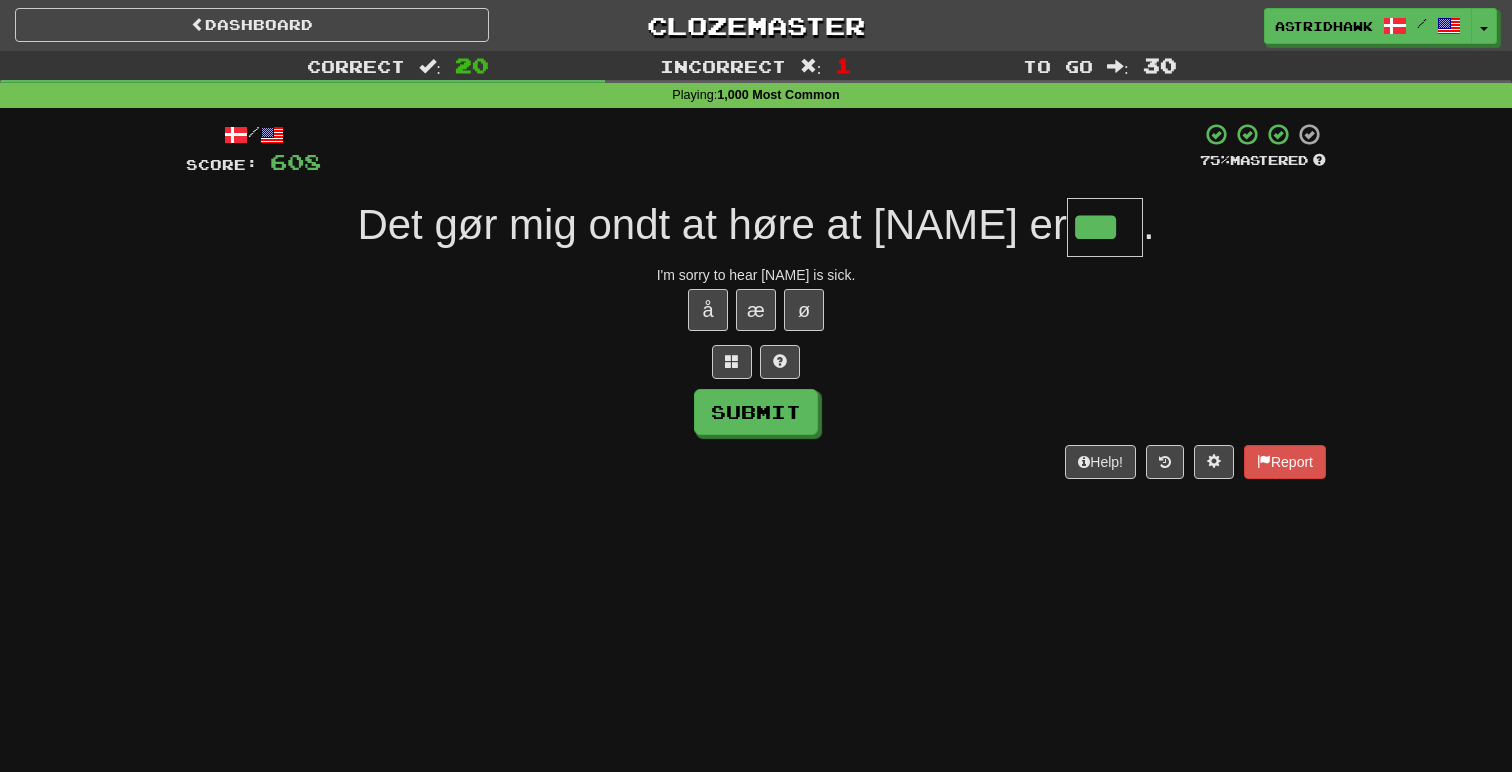 type on "***" 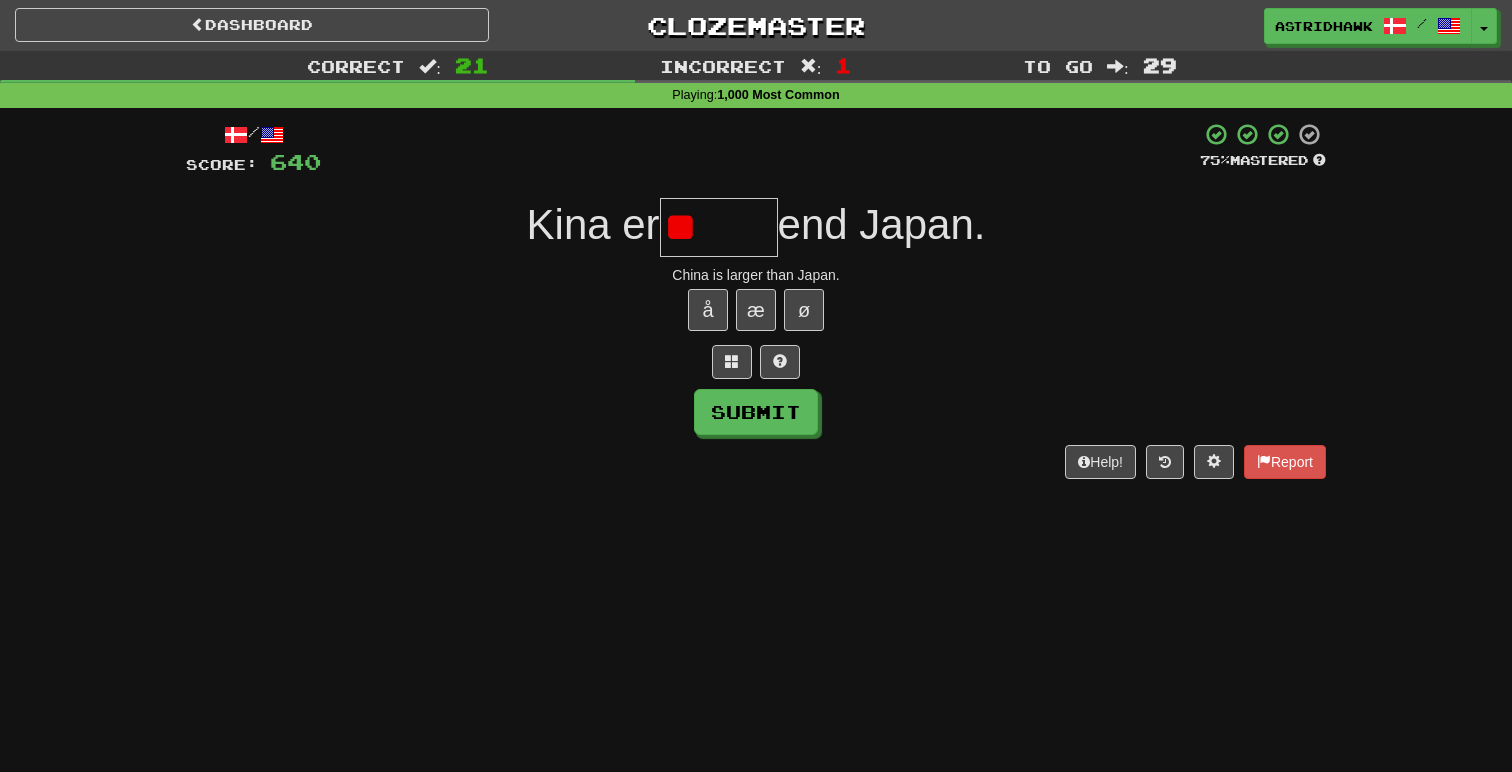 type on "*" 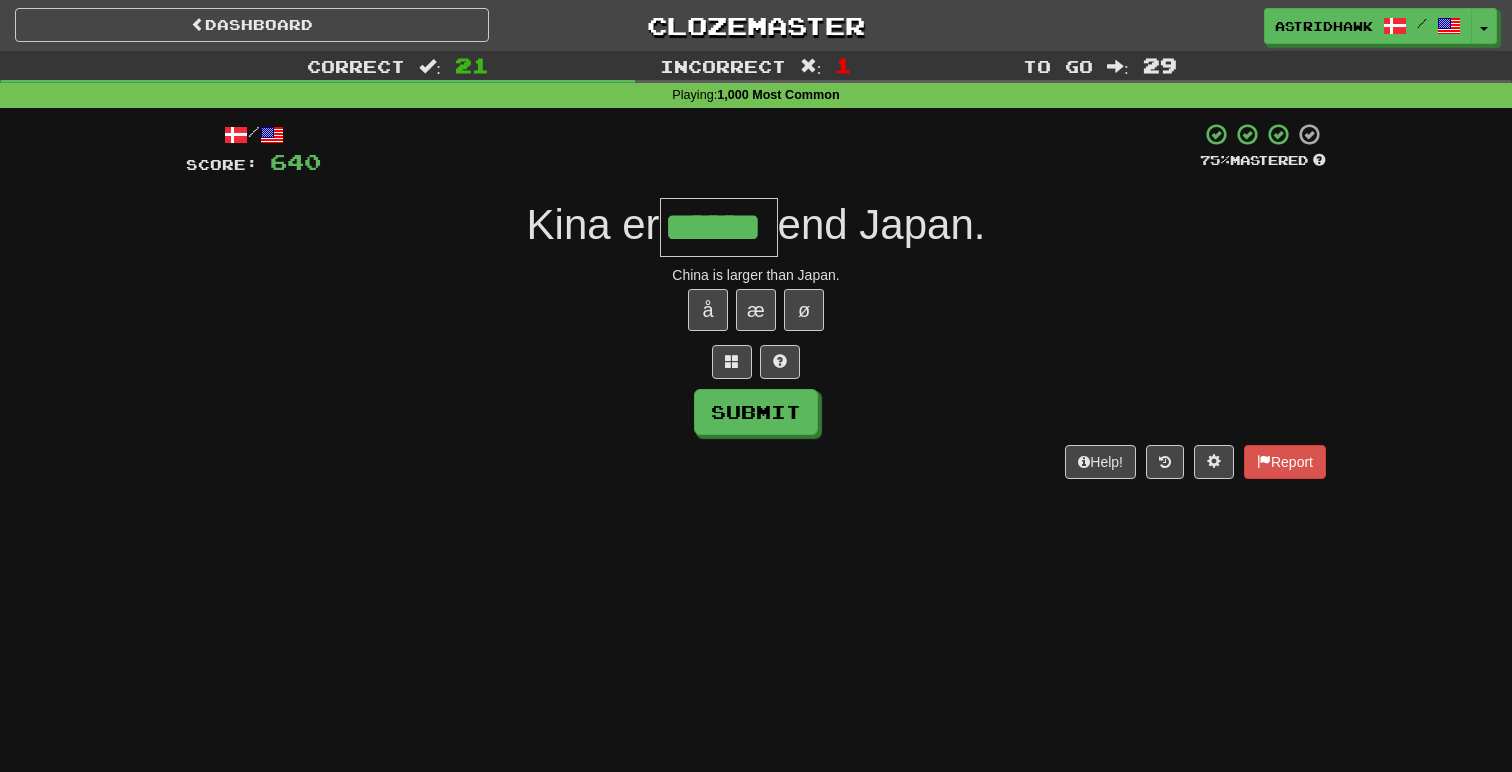 type on "******" 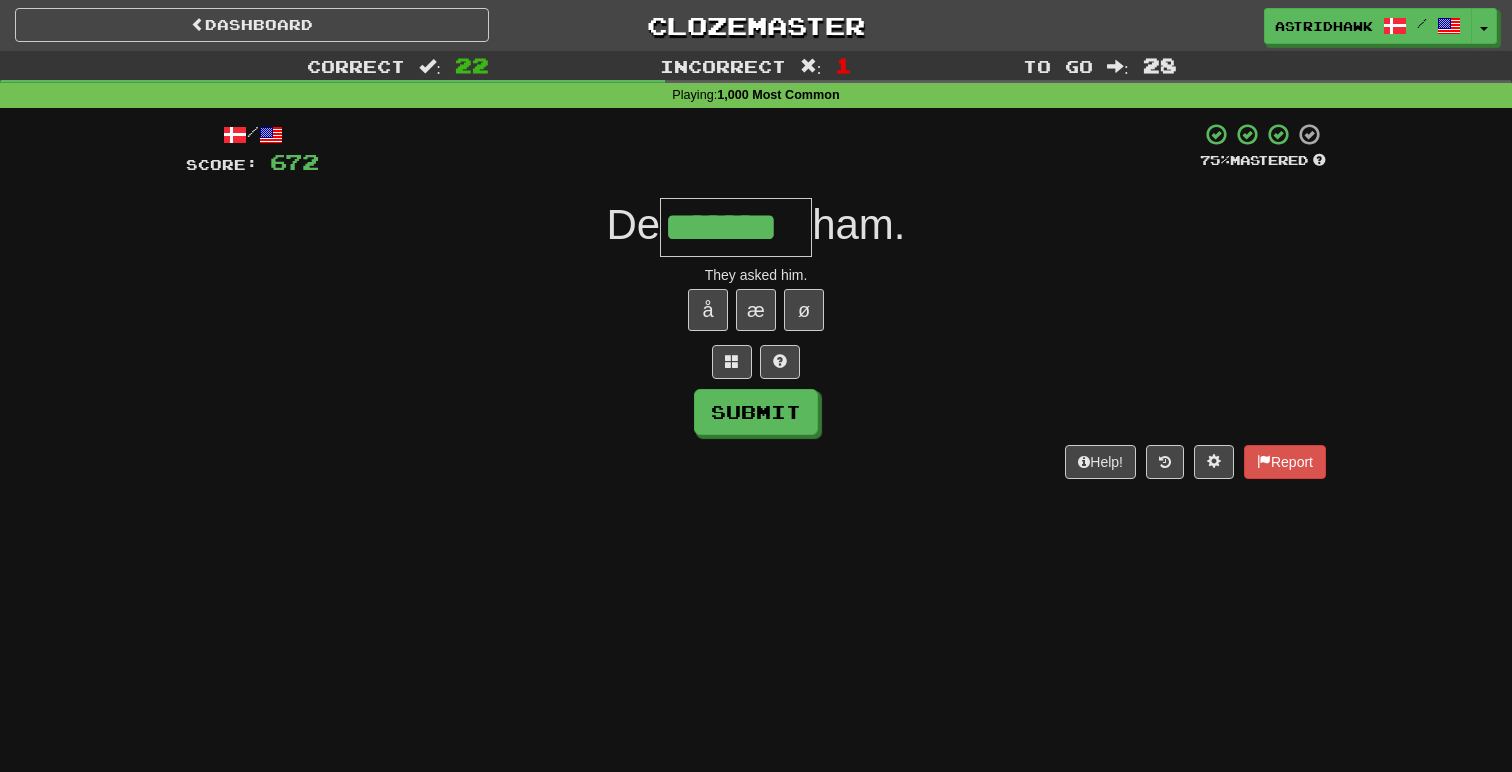 type on "*******" 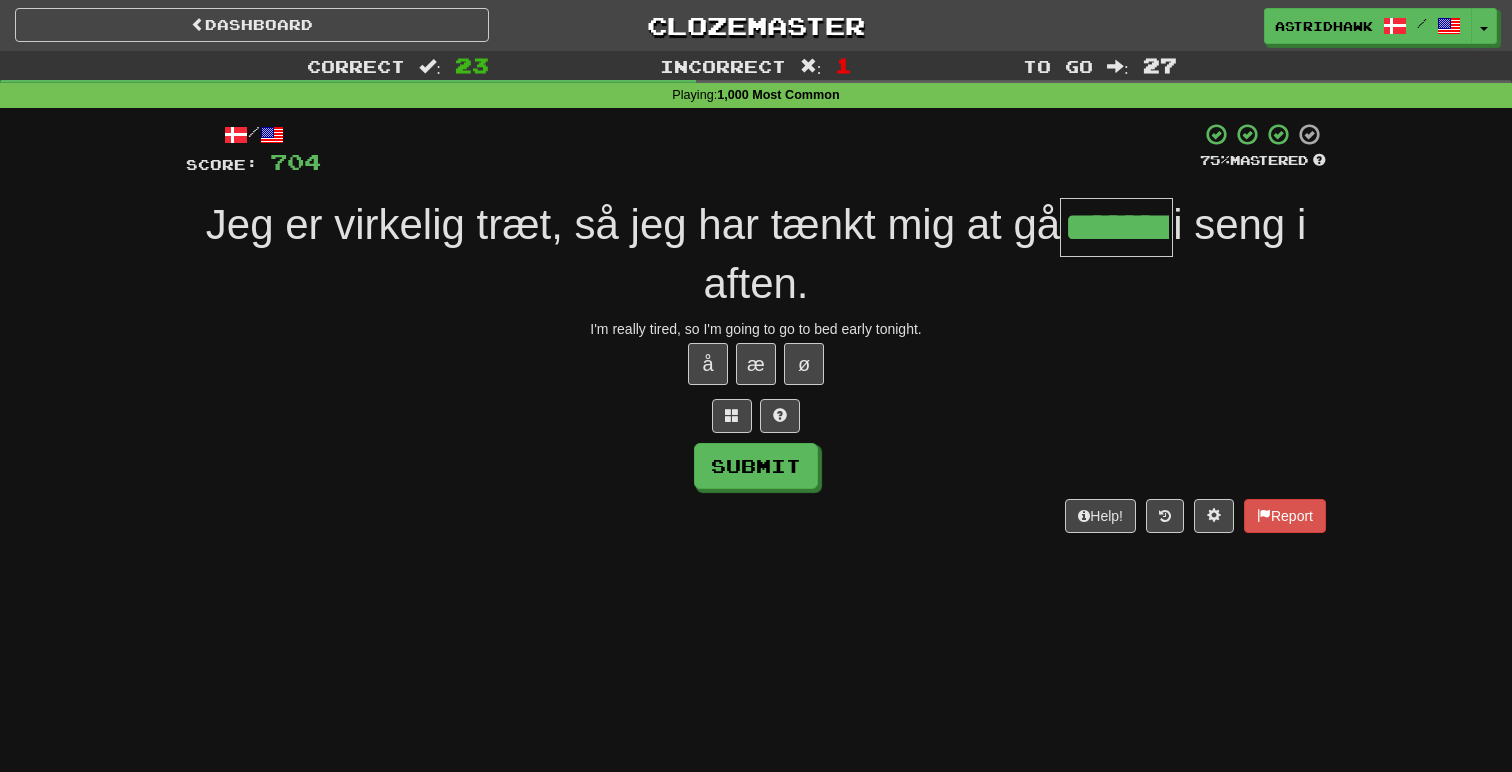 type on "*******" 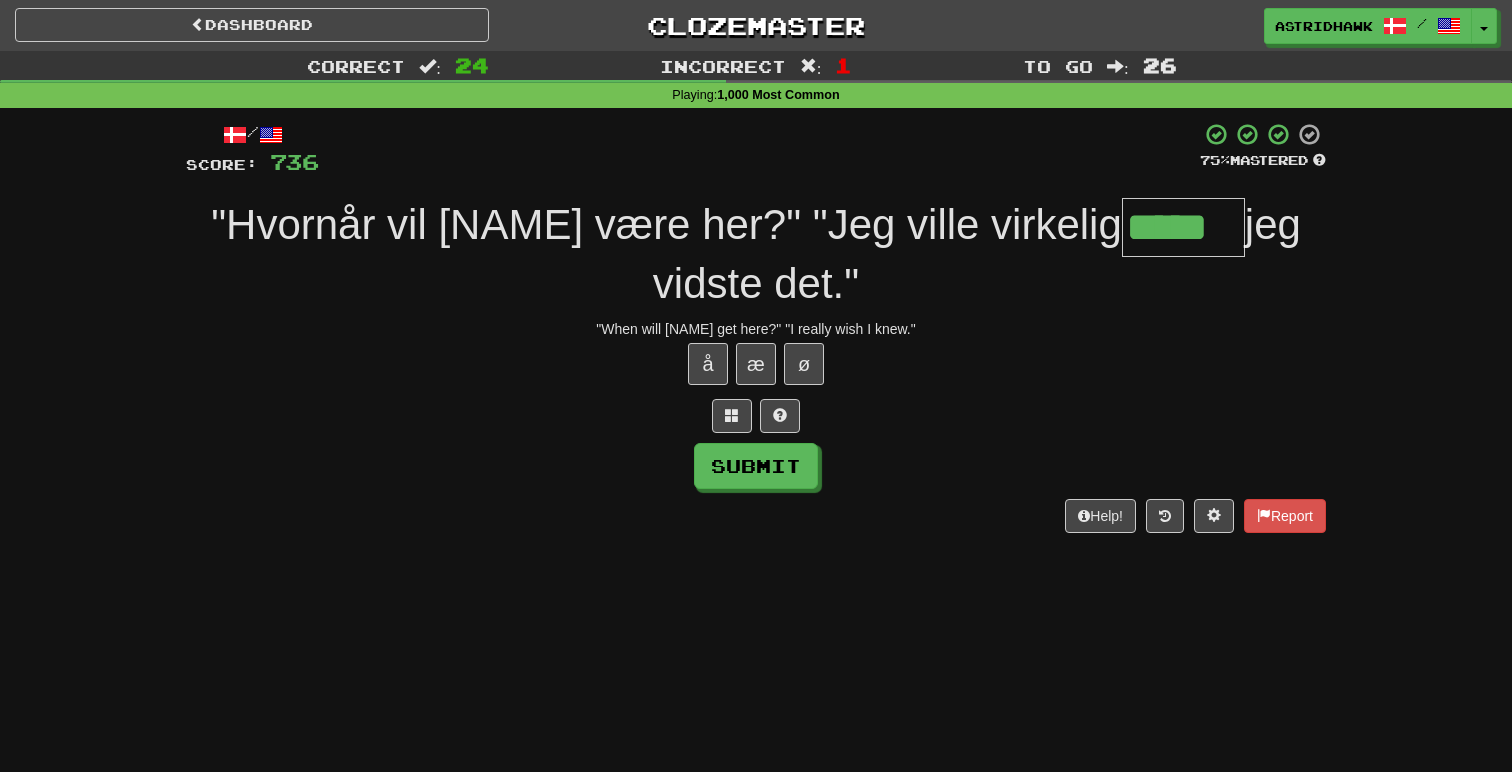 type on "*****" 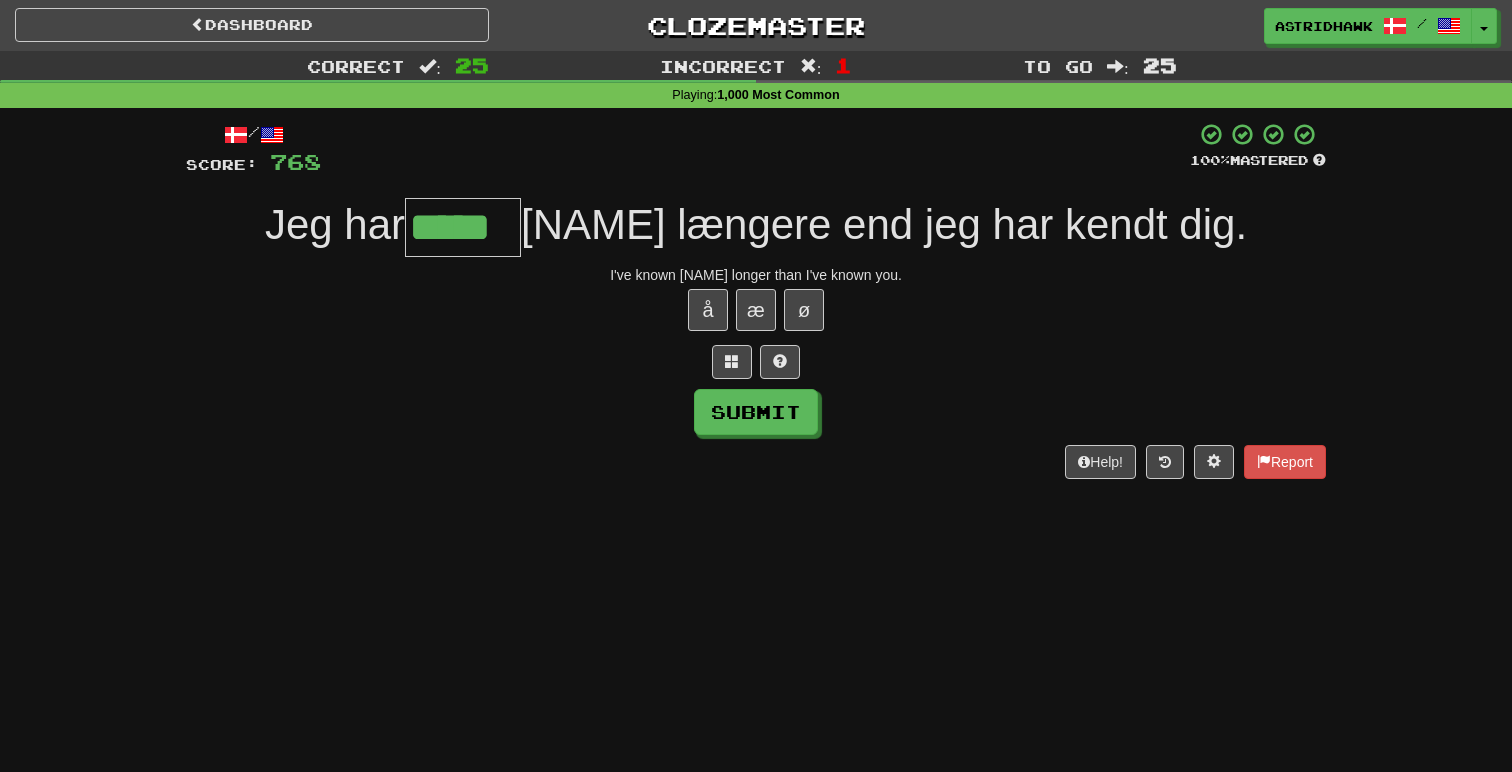 type on "*****" 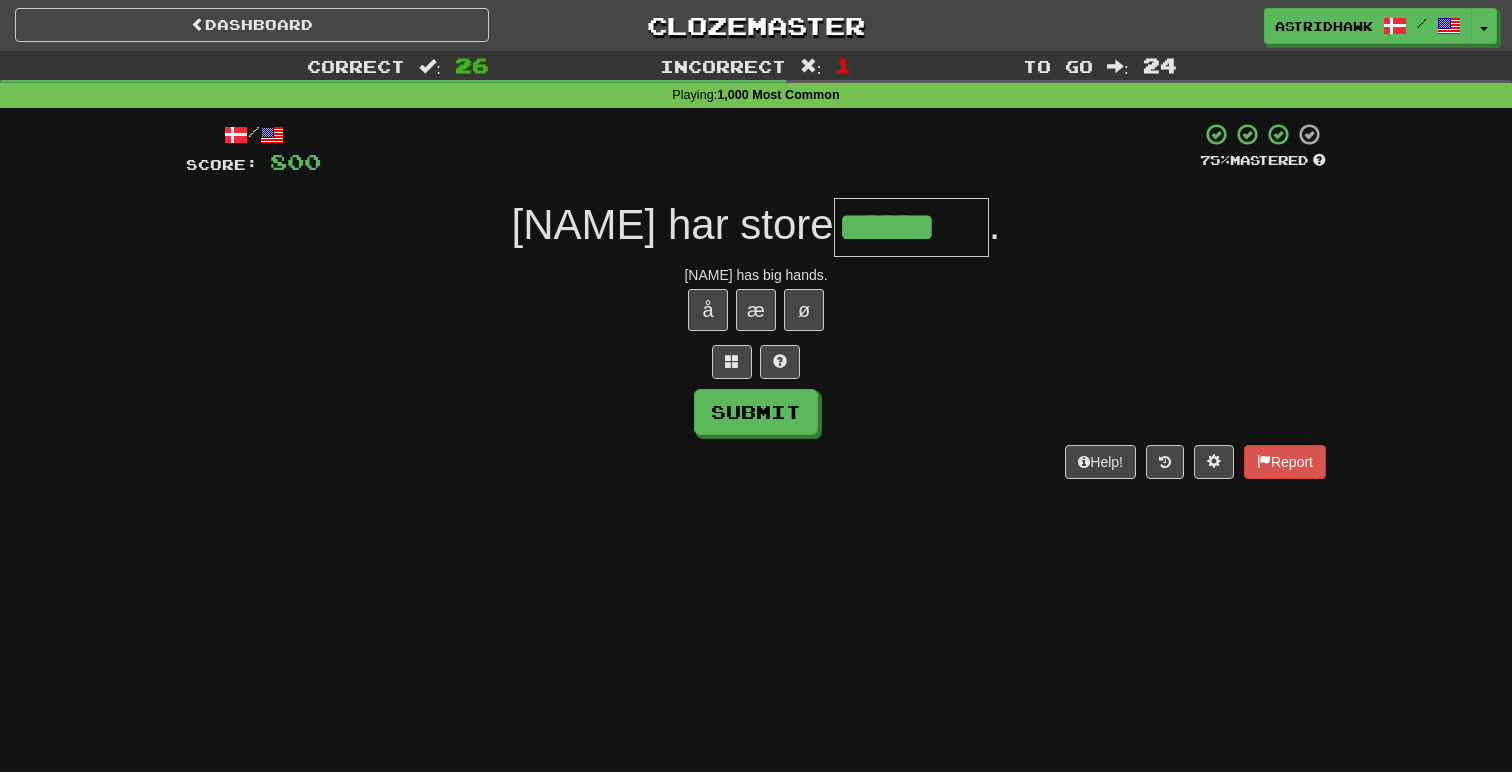 type on "******" 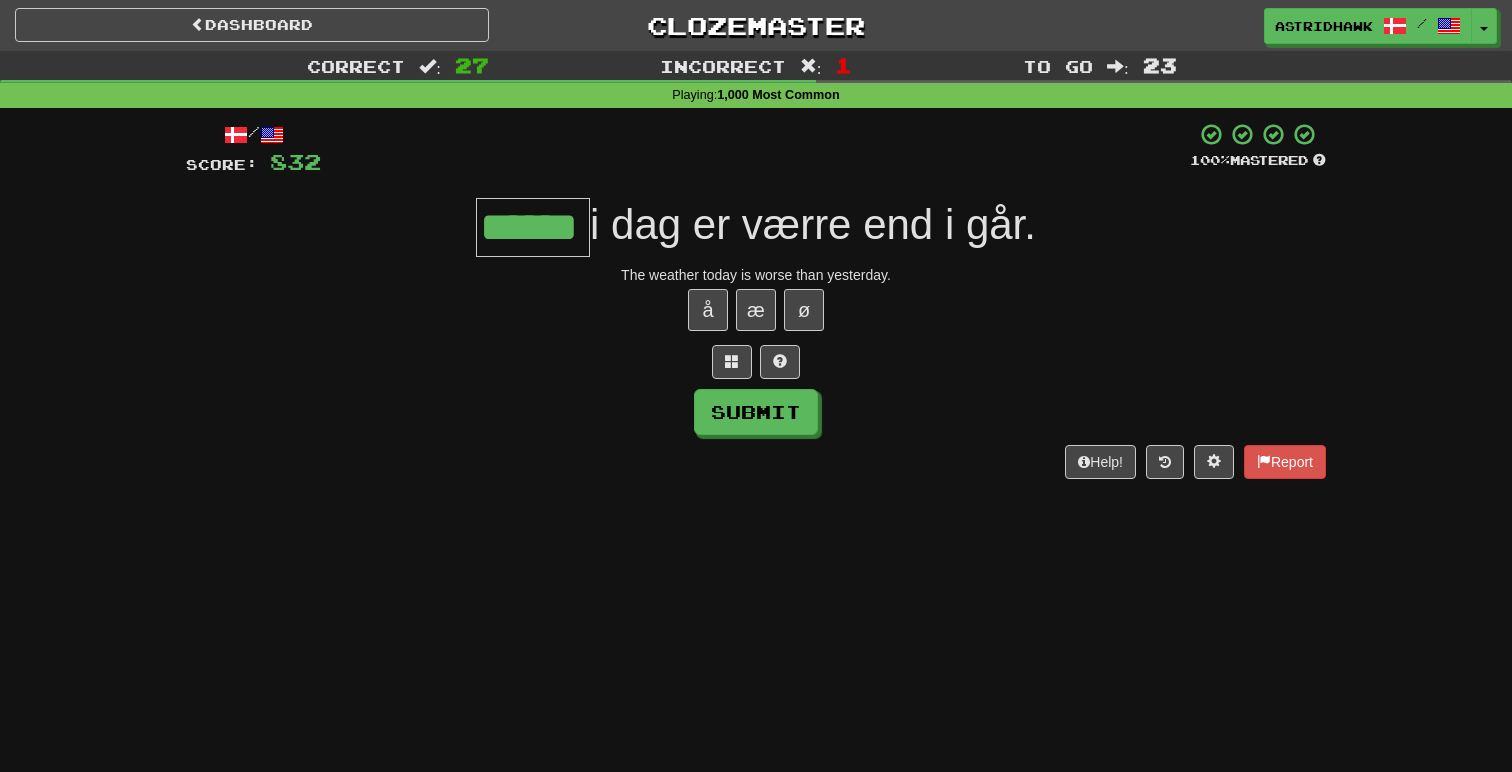 type on "******" 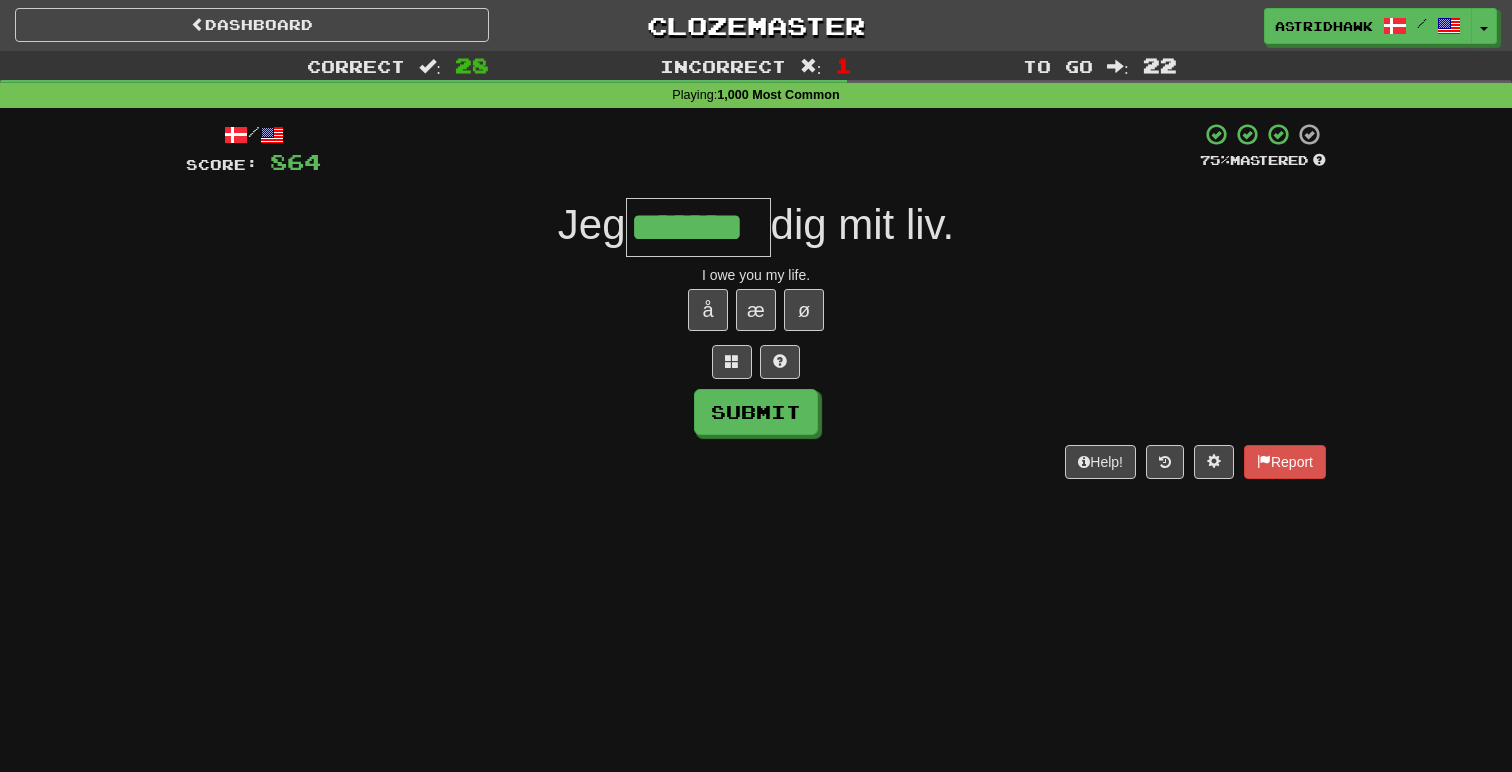 type on "*******" 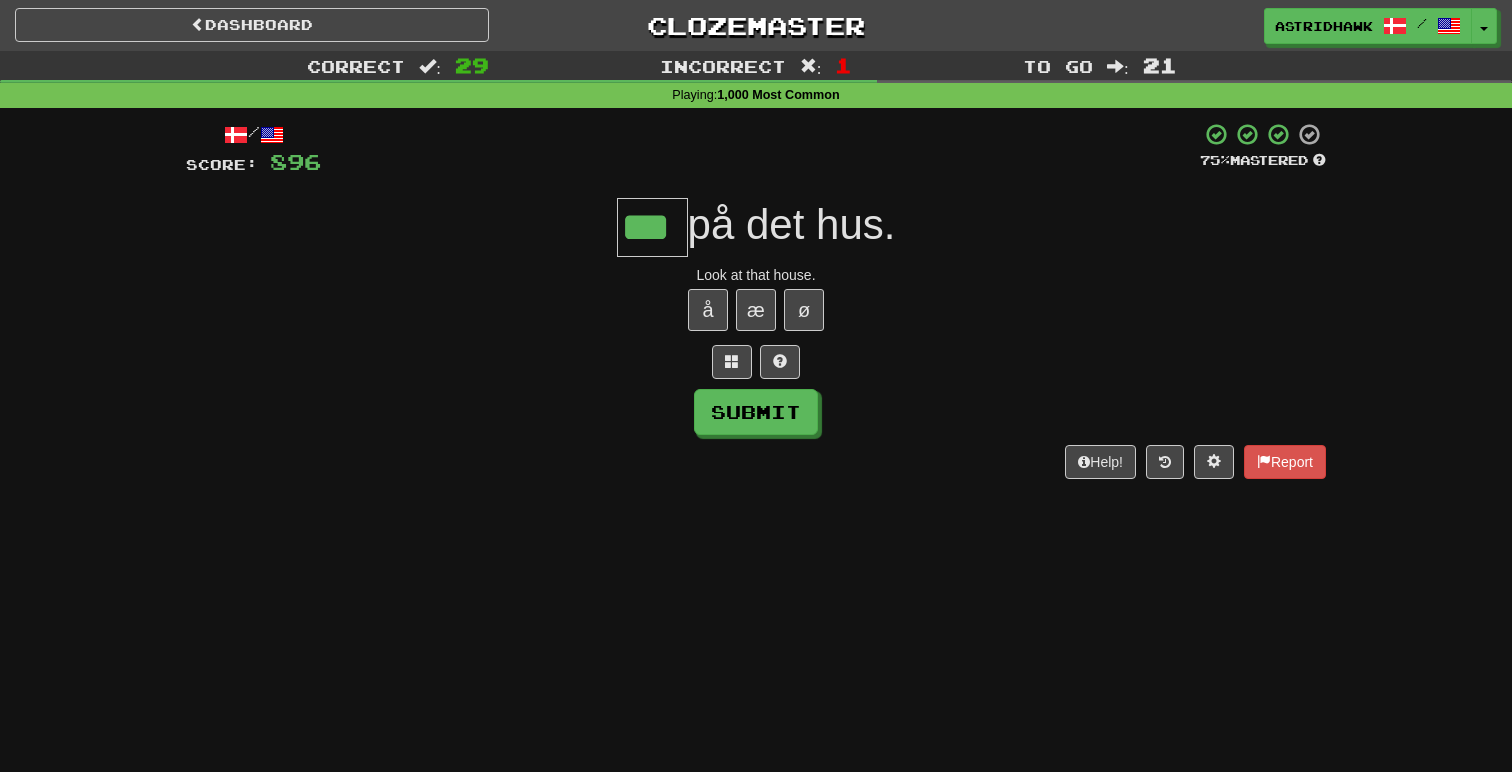 type on "***" 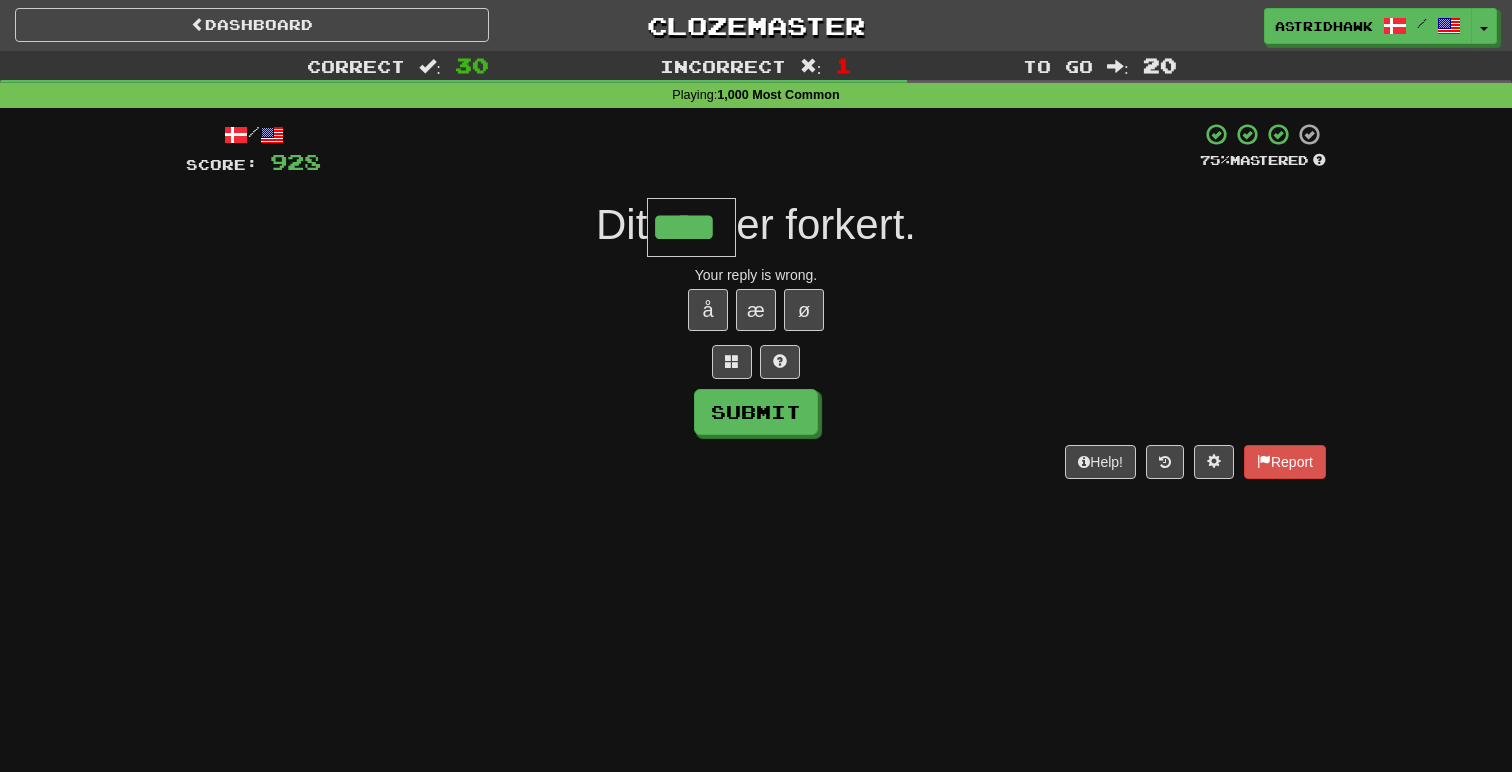 type on "****" 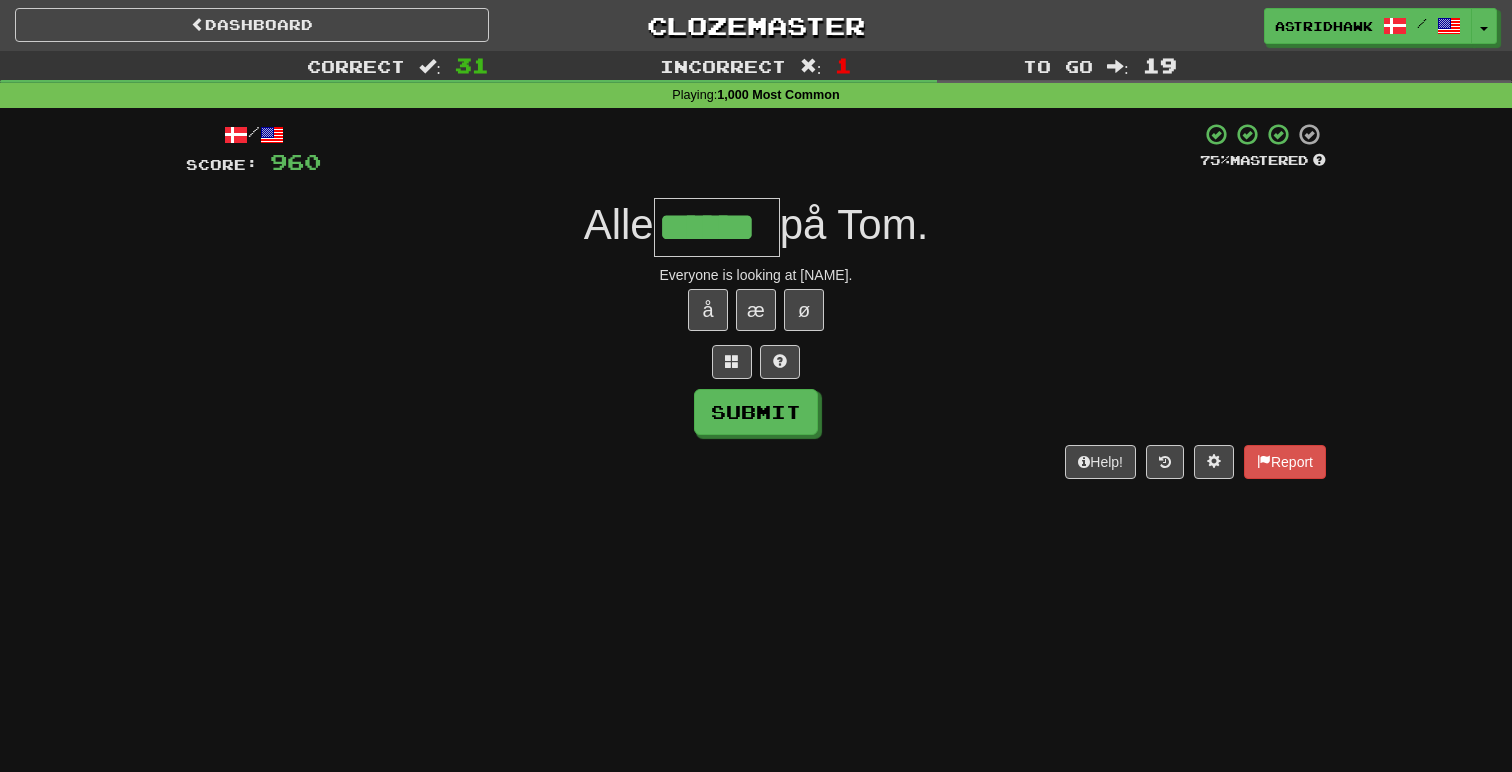 type on "******" 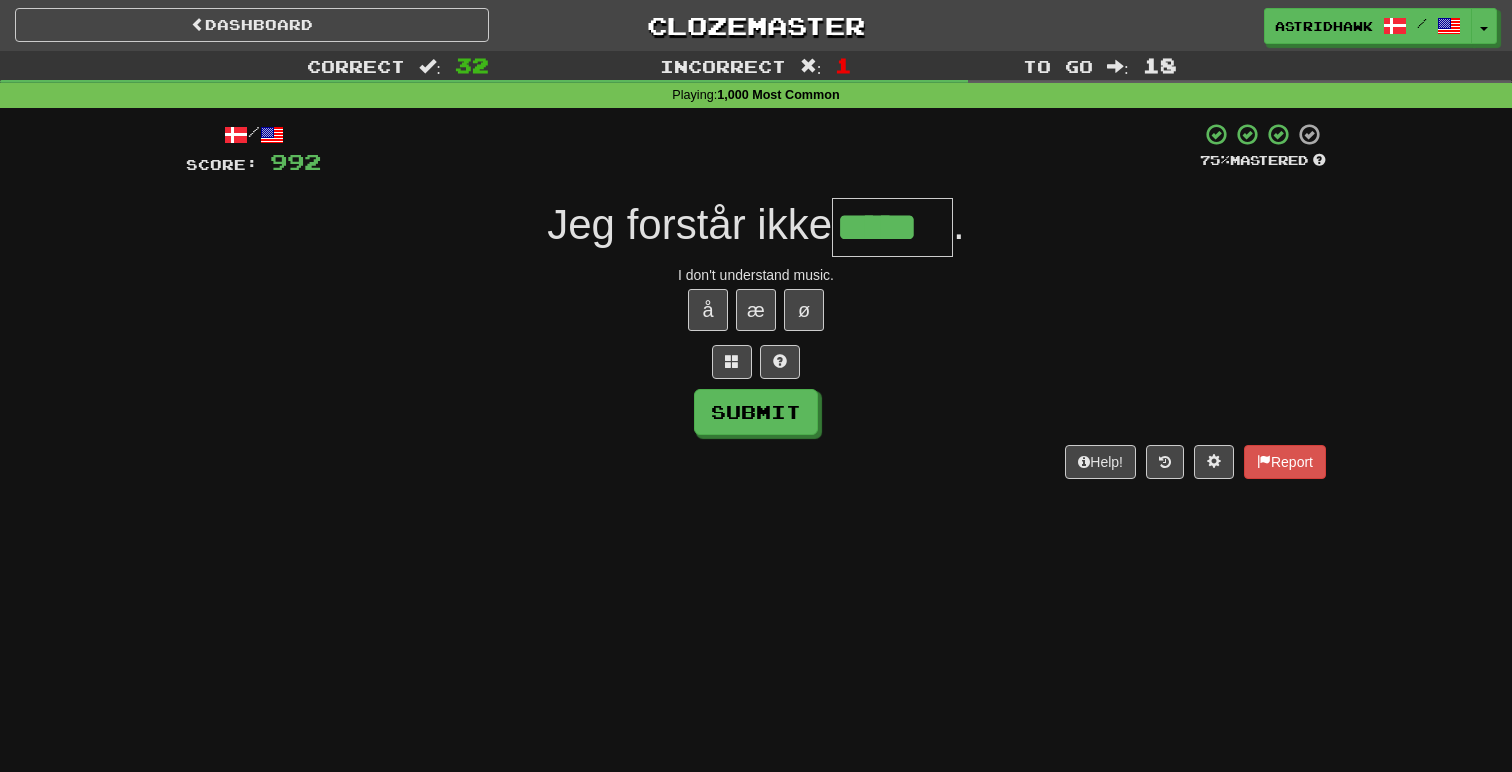 type on "*****" 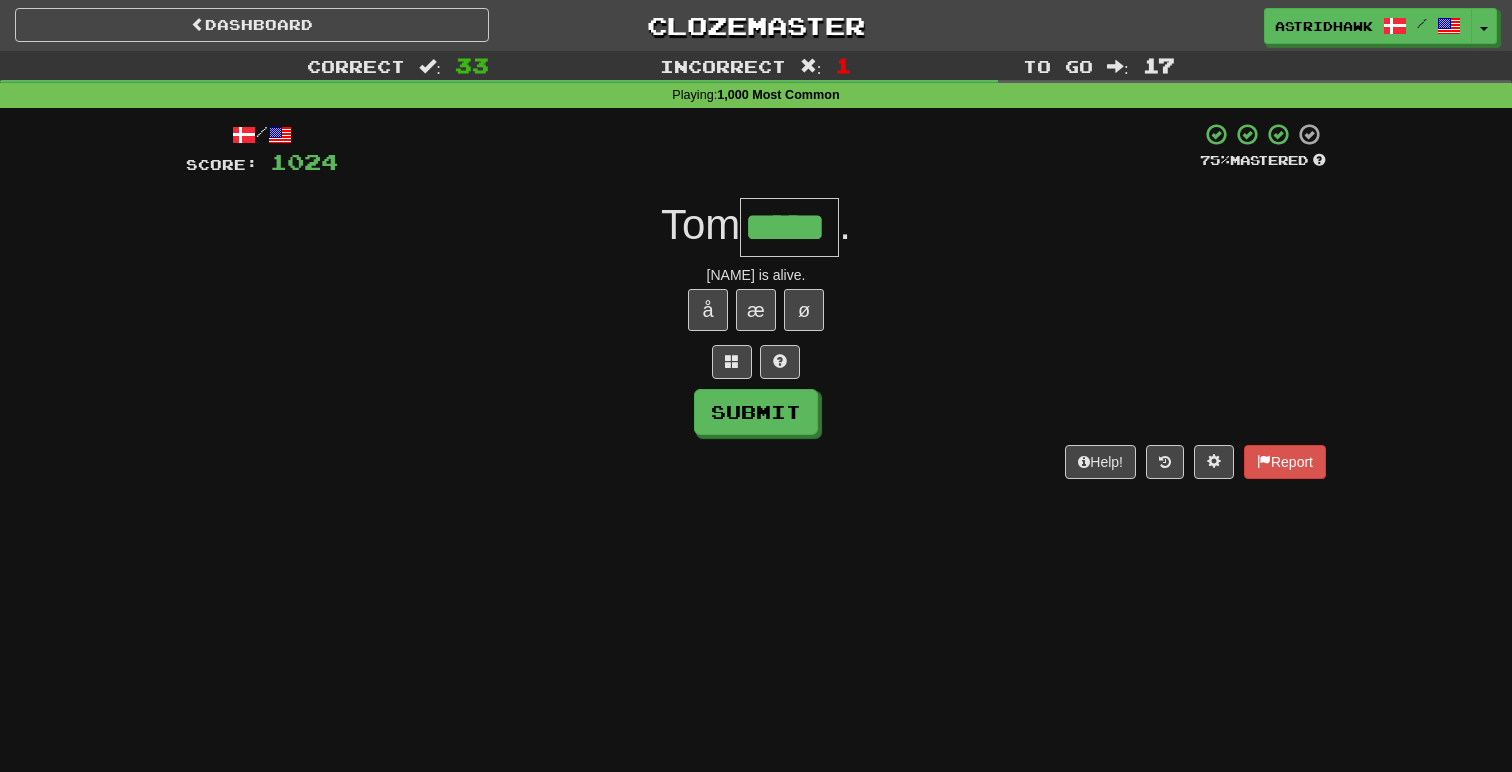 type on "*****" 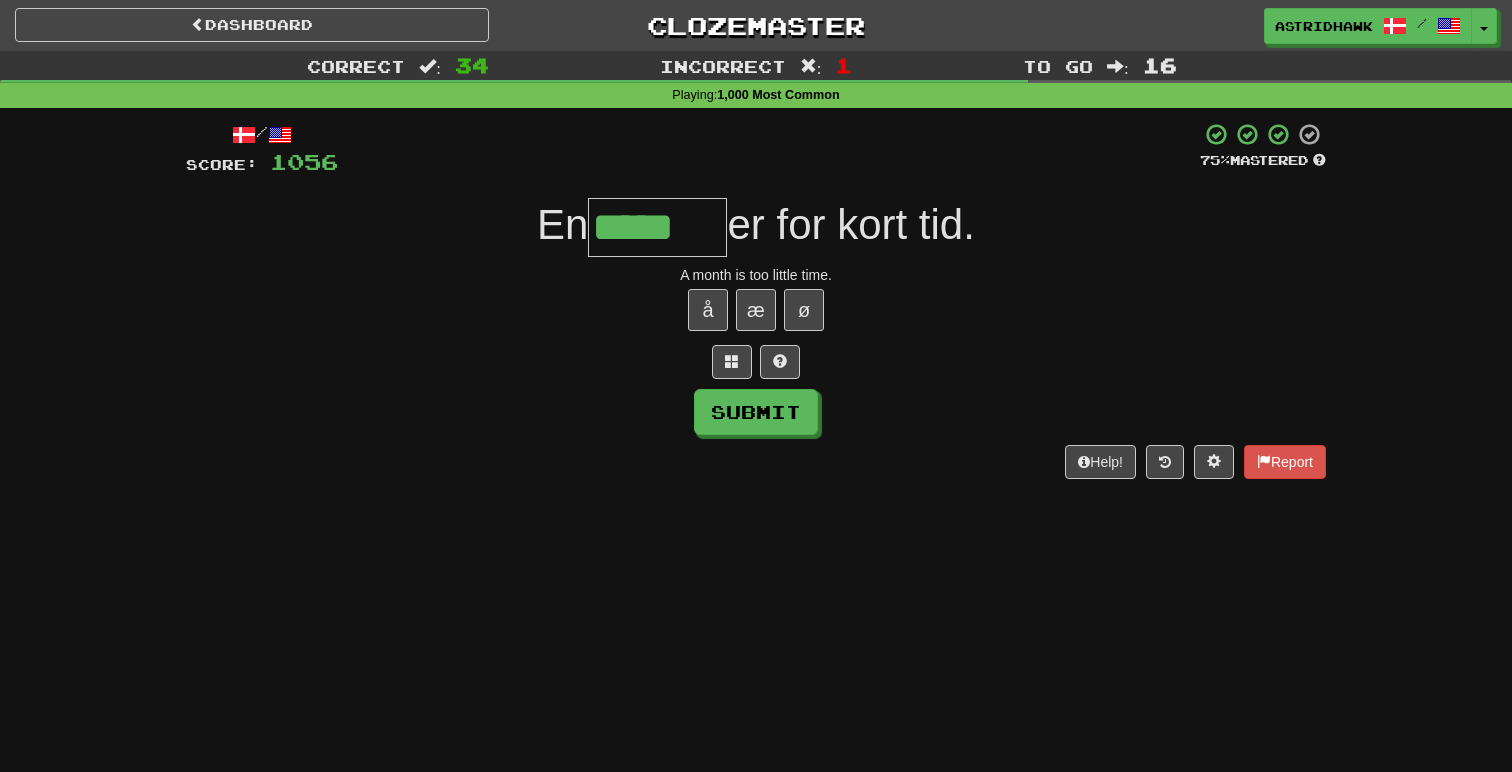 type on "*****" 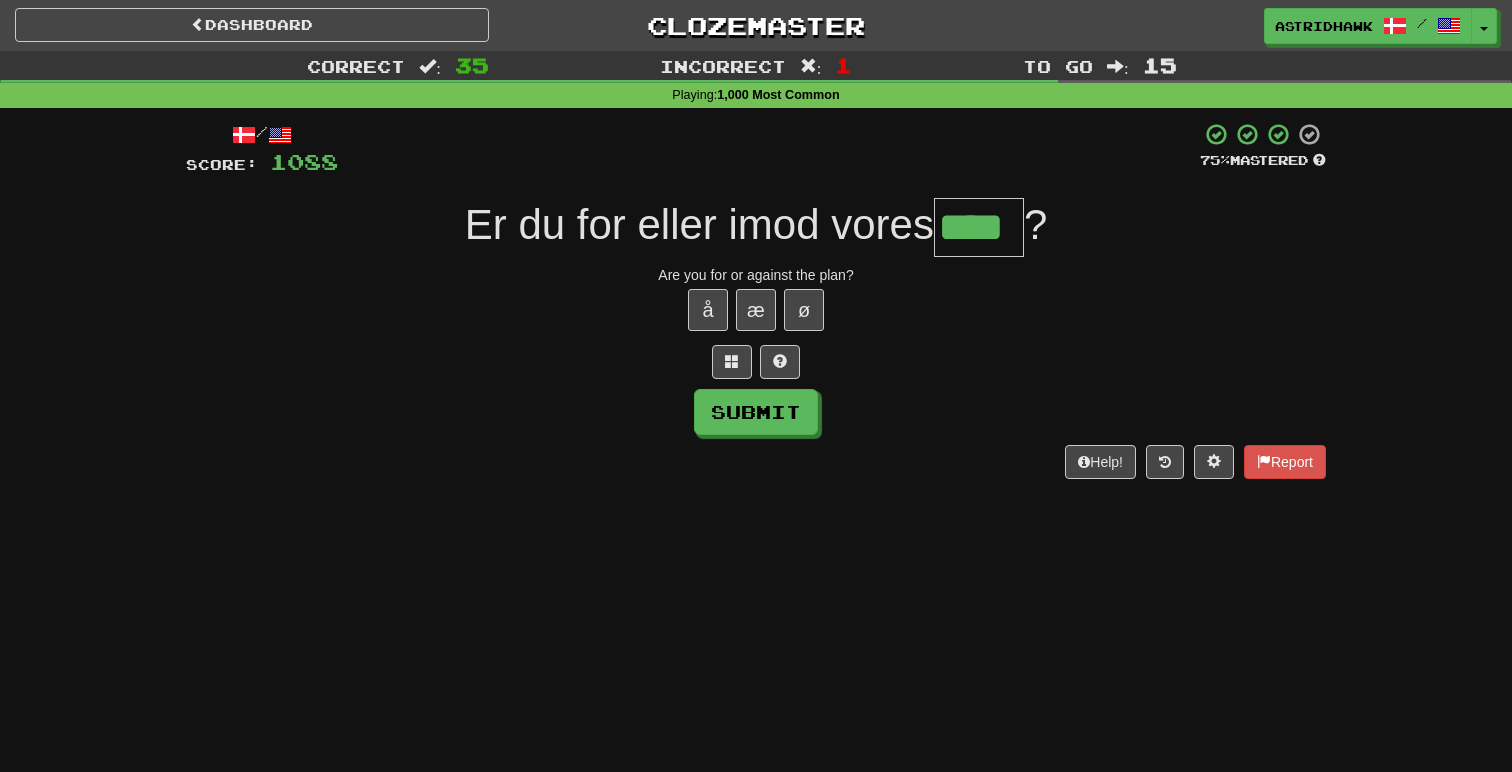 type on "****" 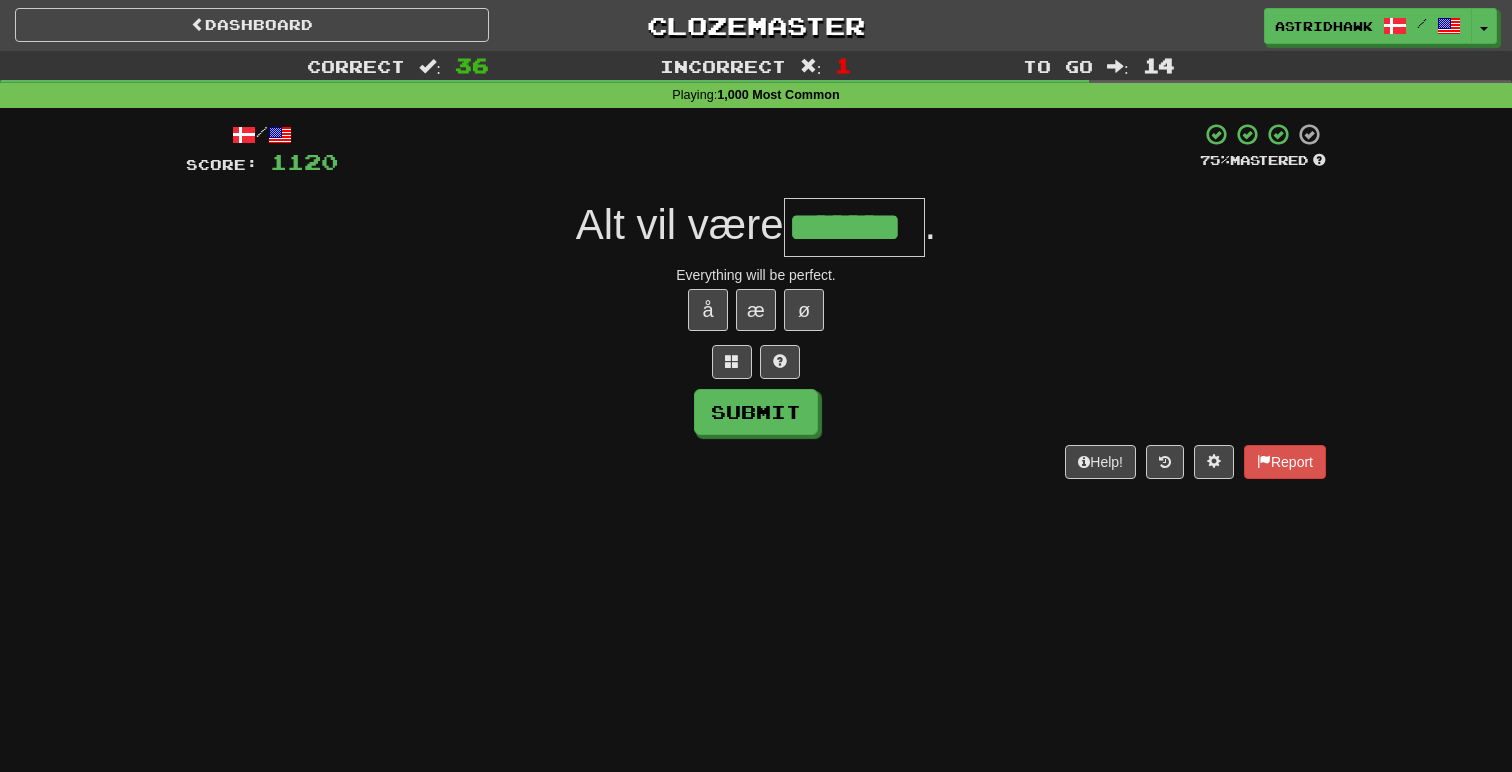 type on "*******" 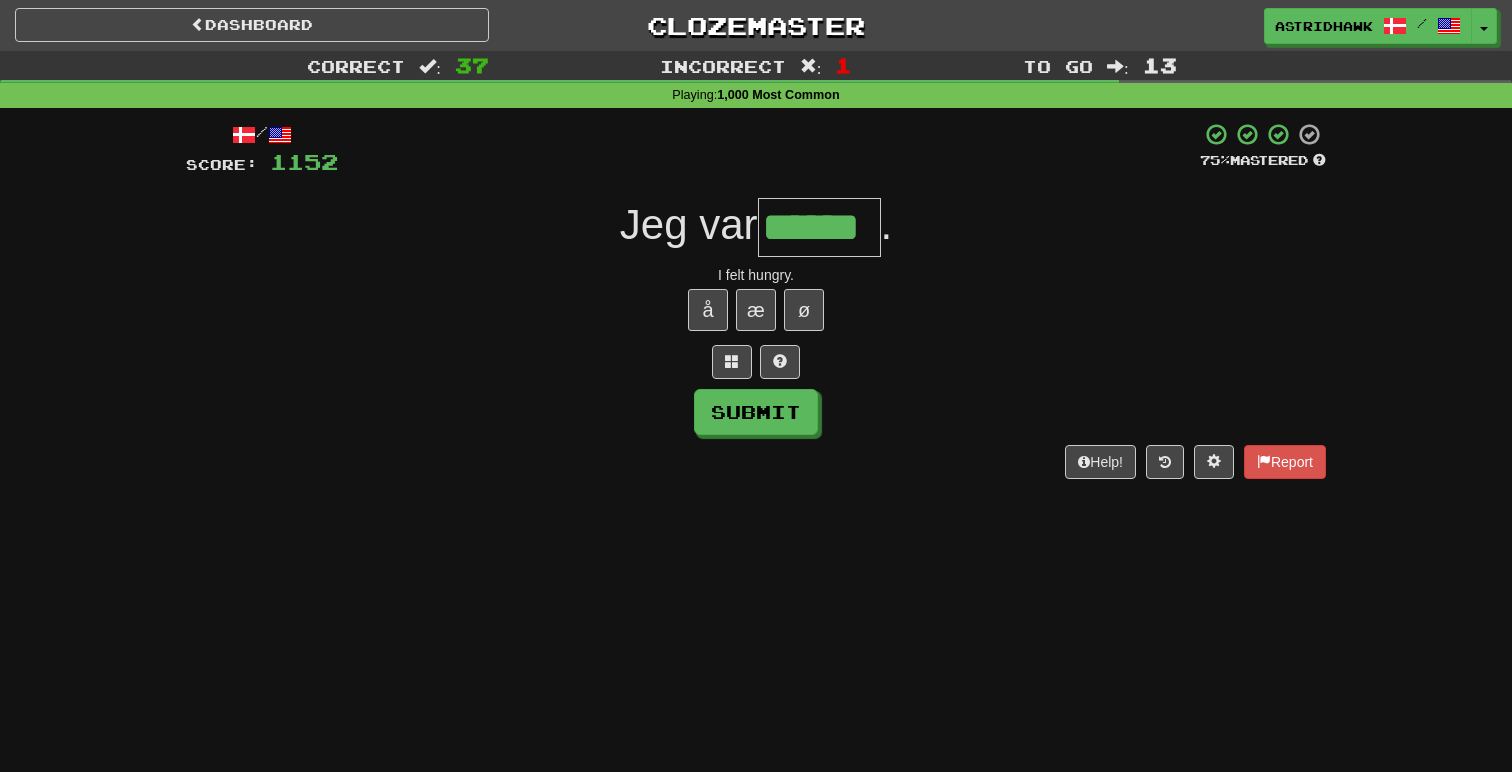 type on "******" 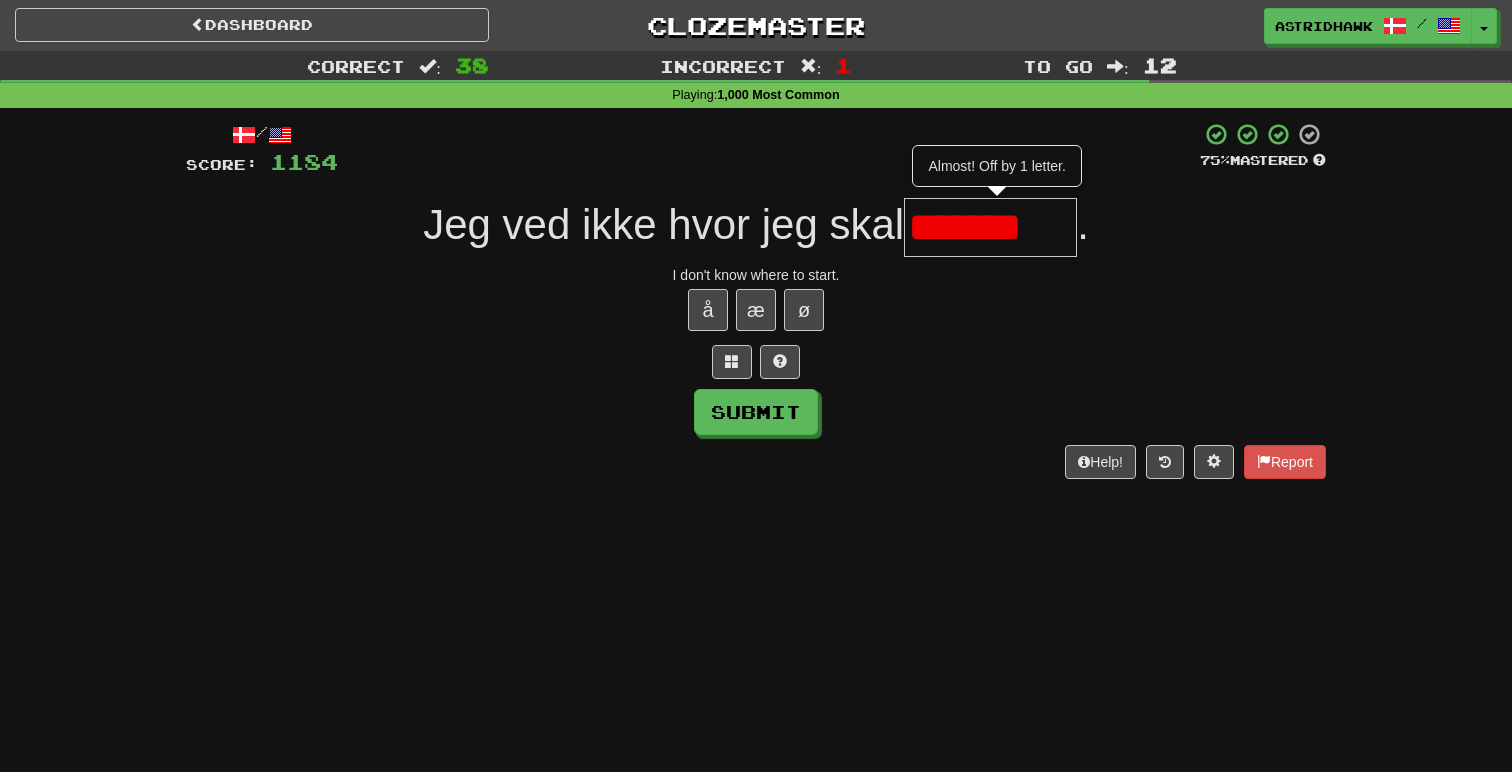 scroll, scrollTop: 0, scrollLeft: 0, axis: both 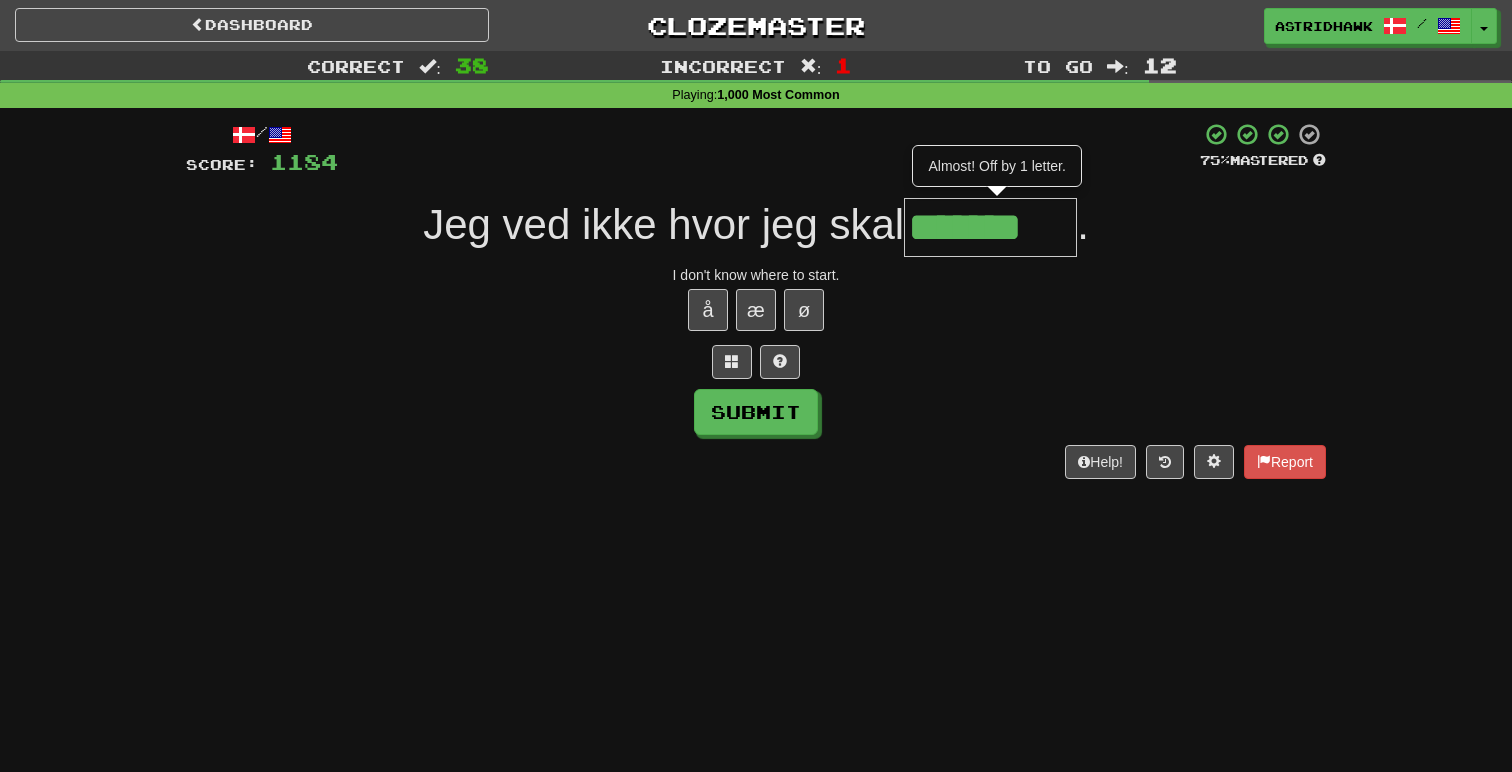 type on "*******" 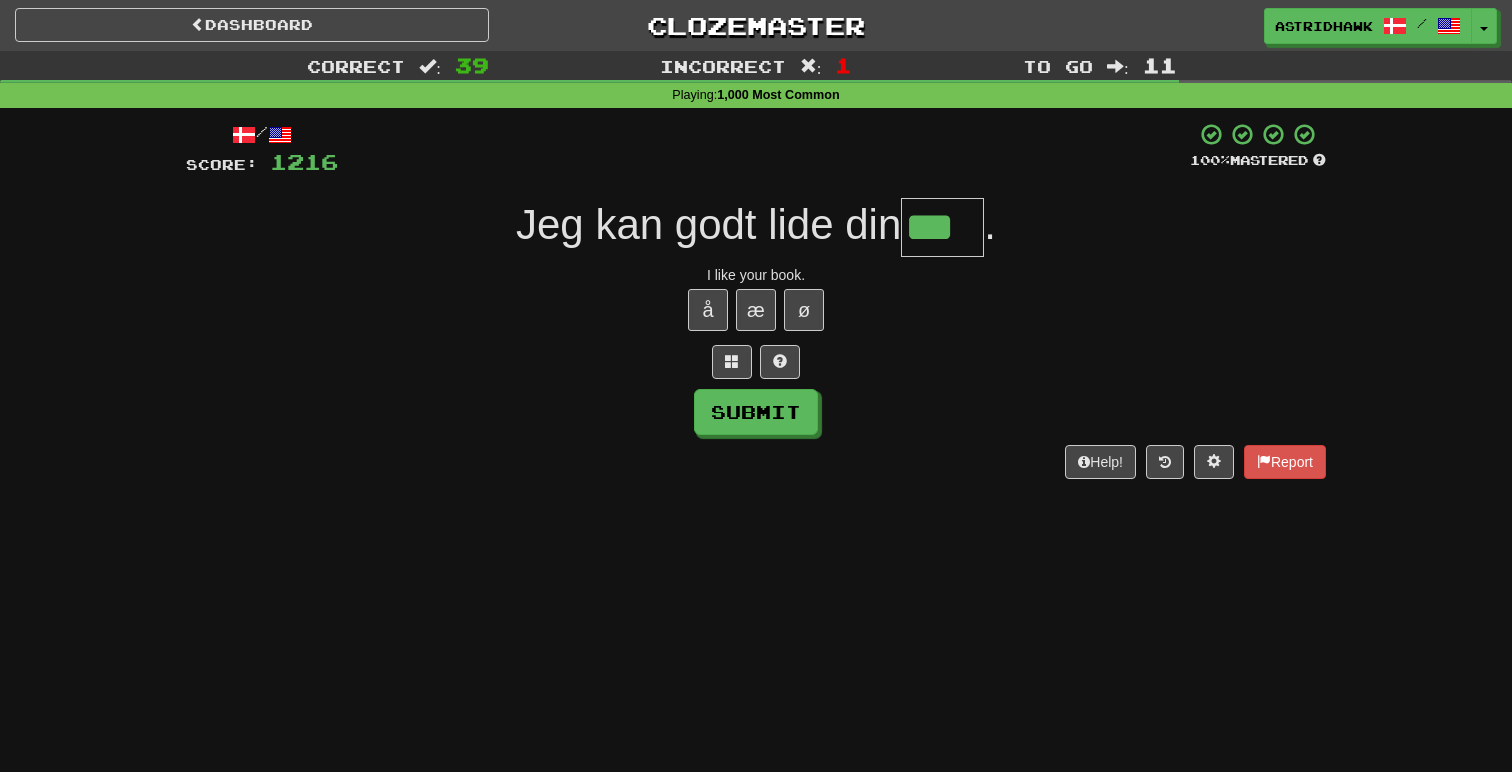 type on "***" 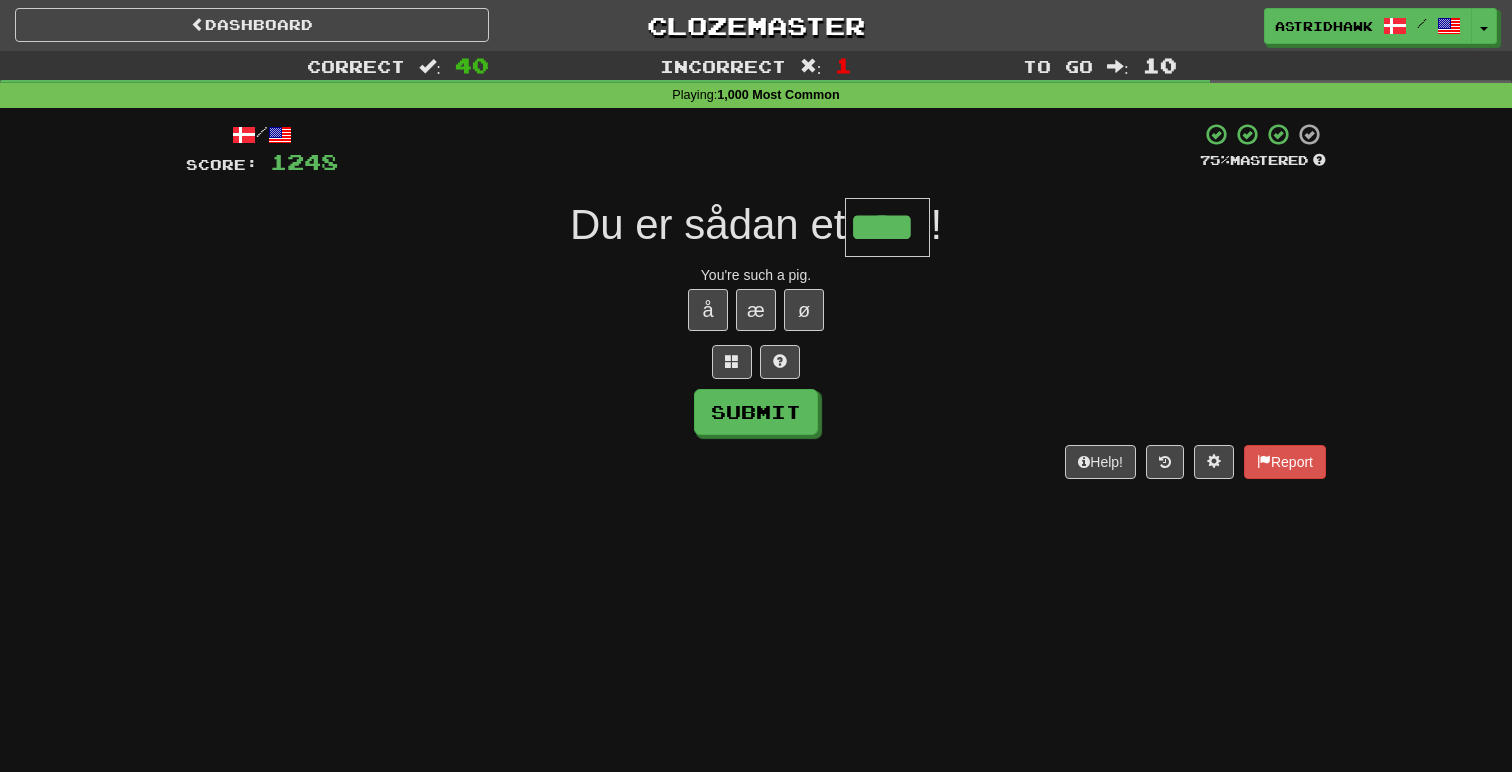 type on "****" 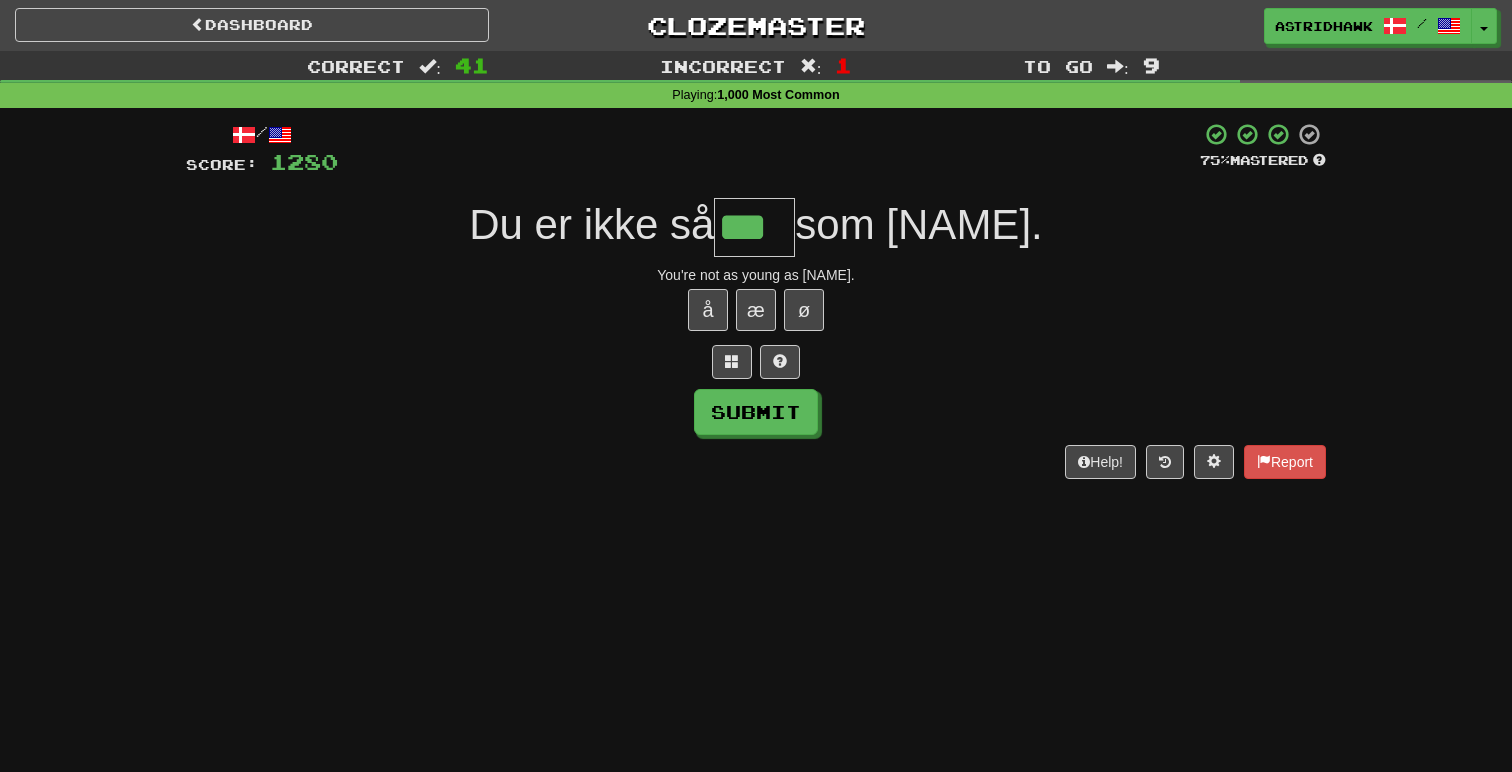 type on "***" 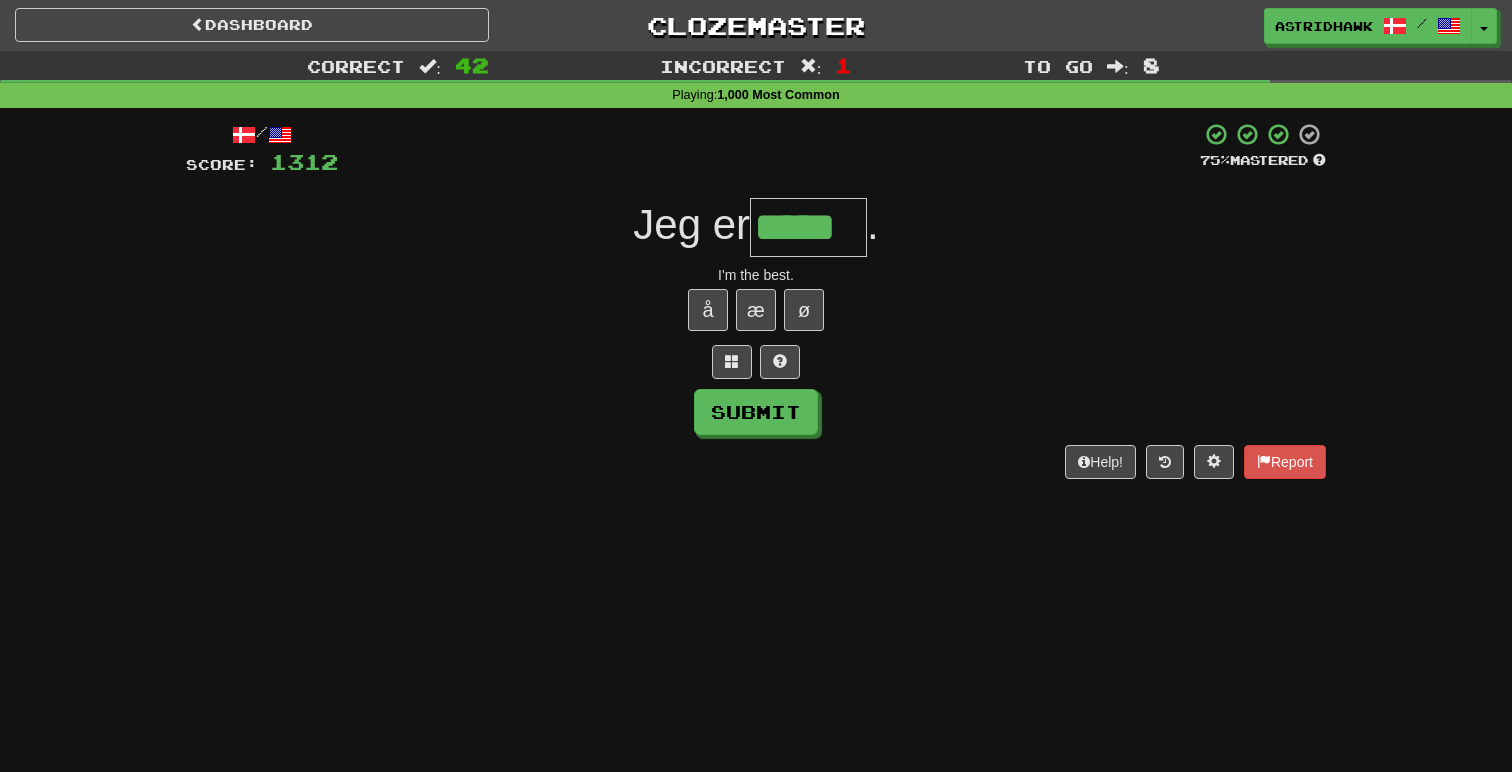 type on "*****" 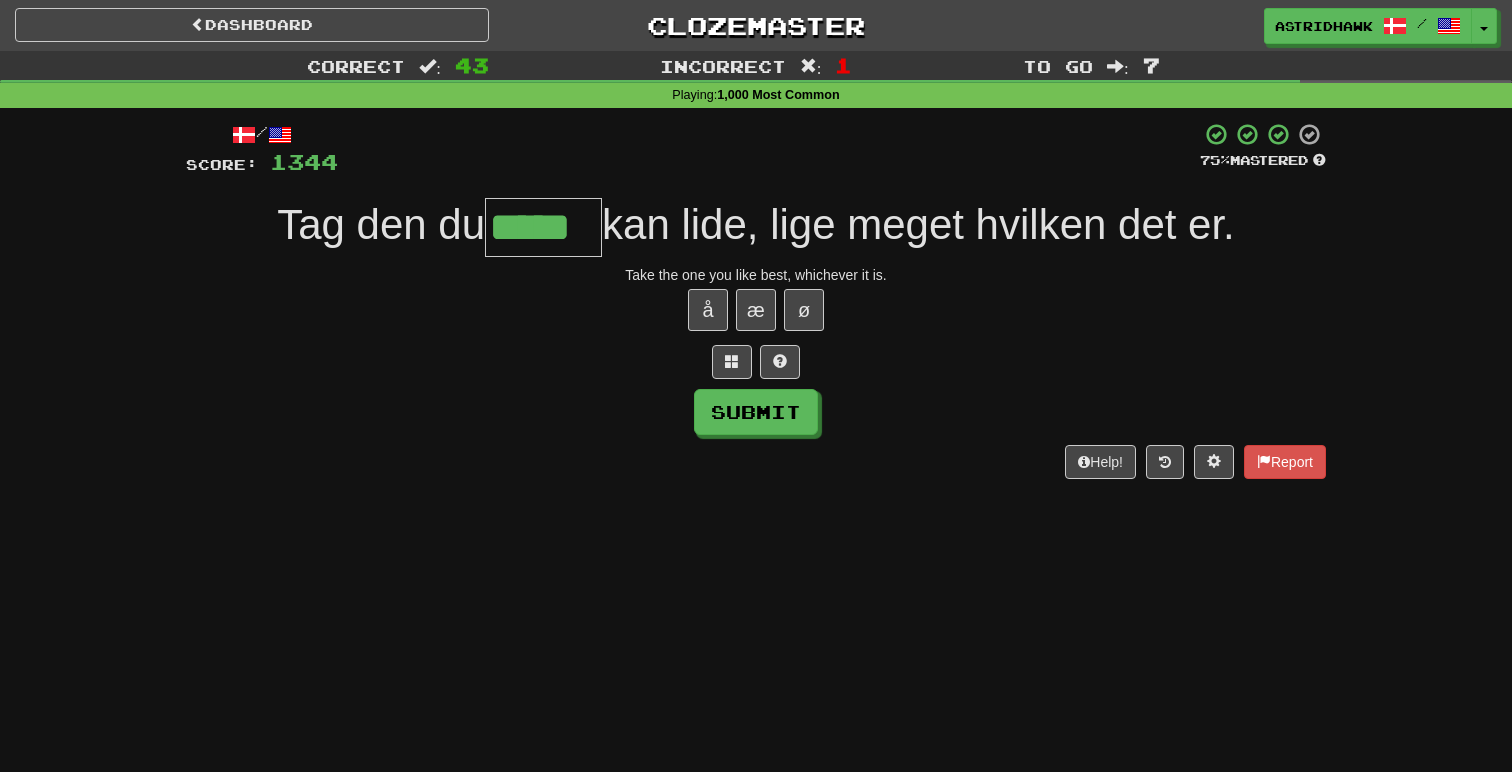 type on "*****" 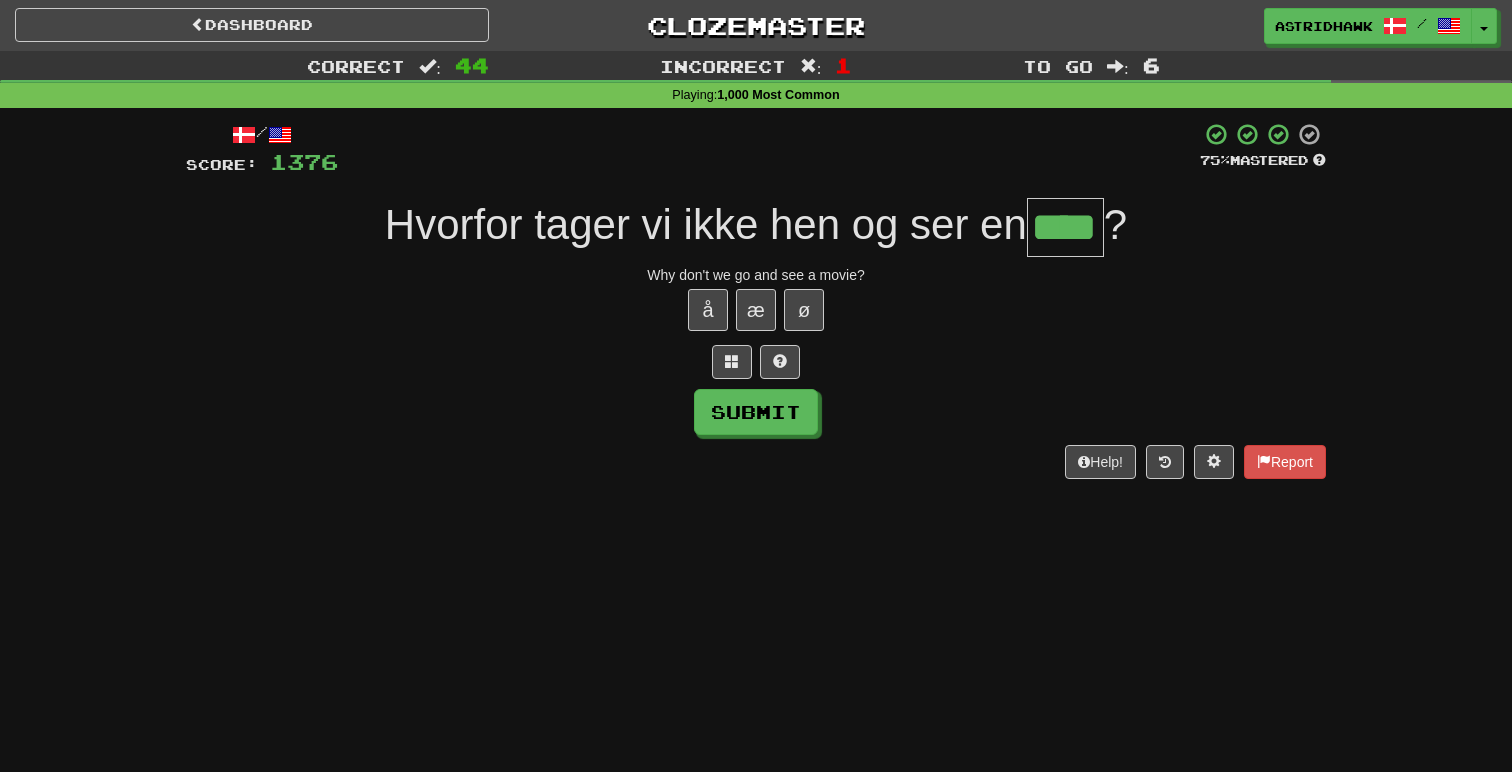 type on "****" 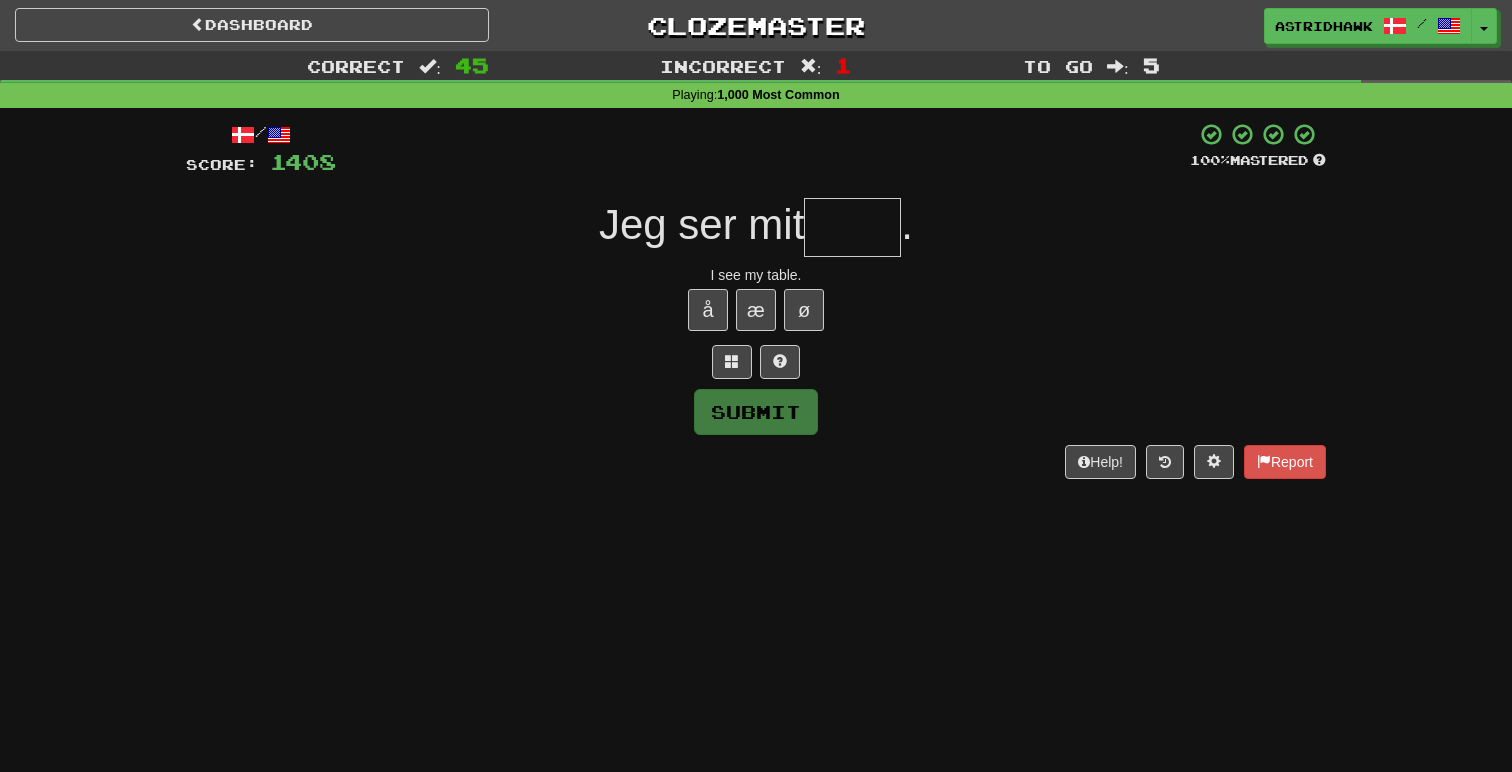 type on "*" 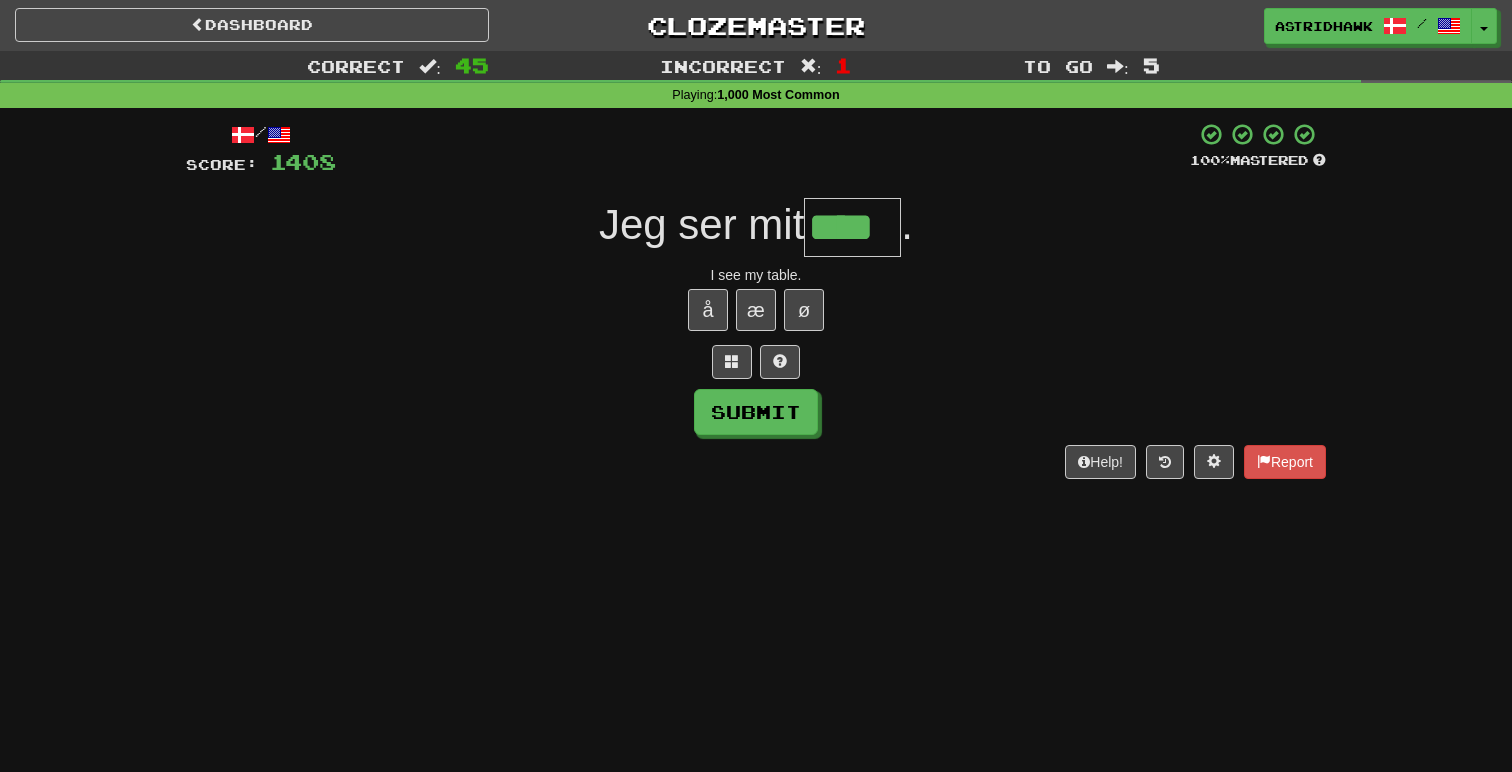 type on "****" 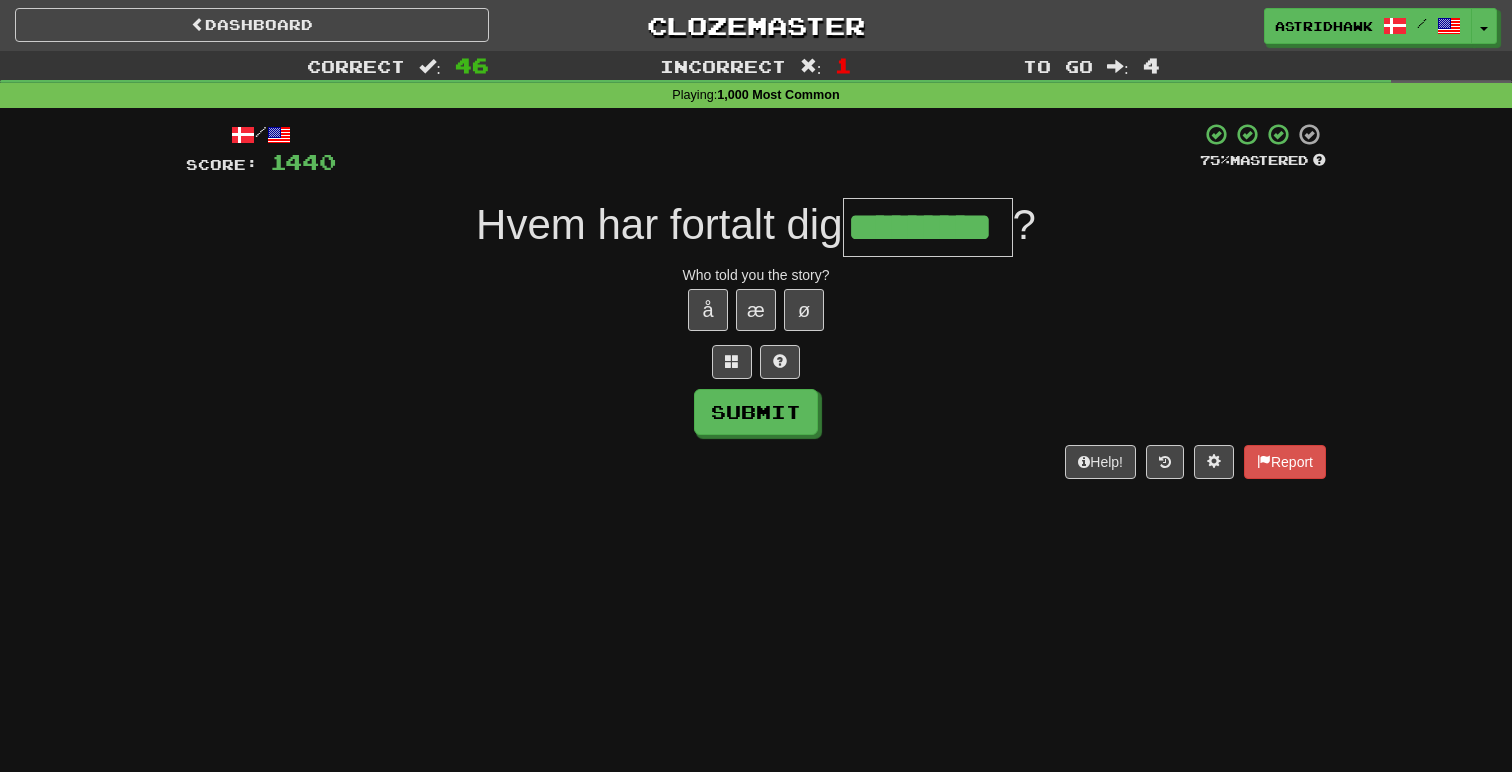 type on "*********" 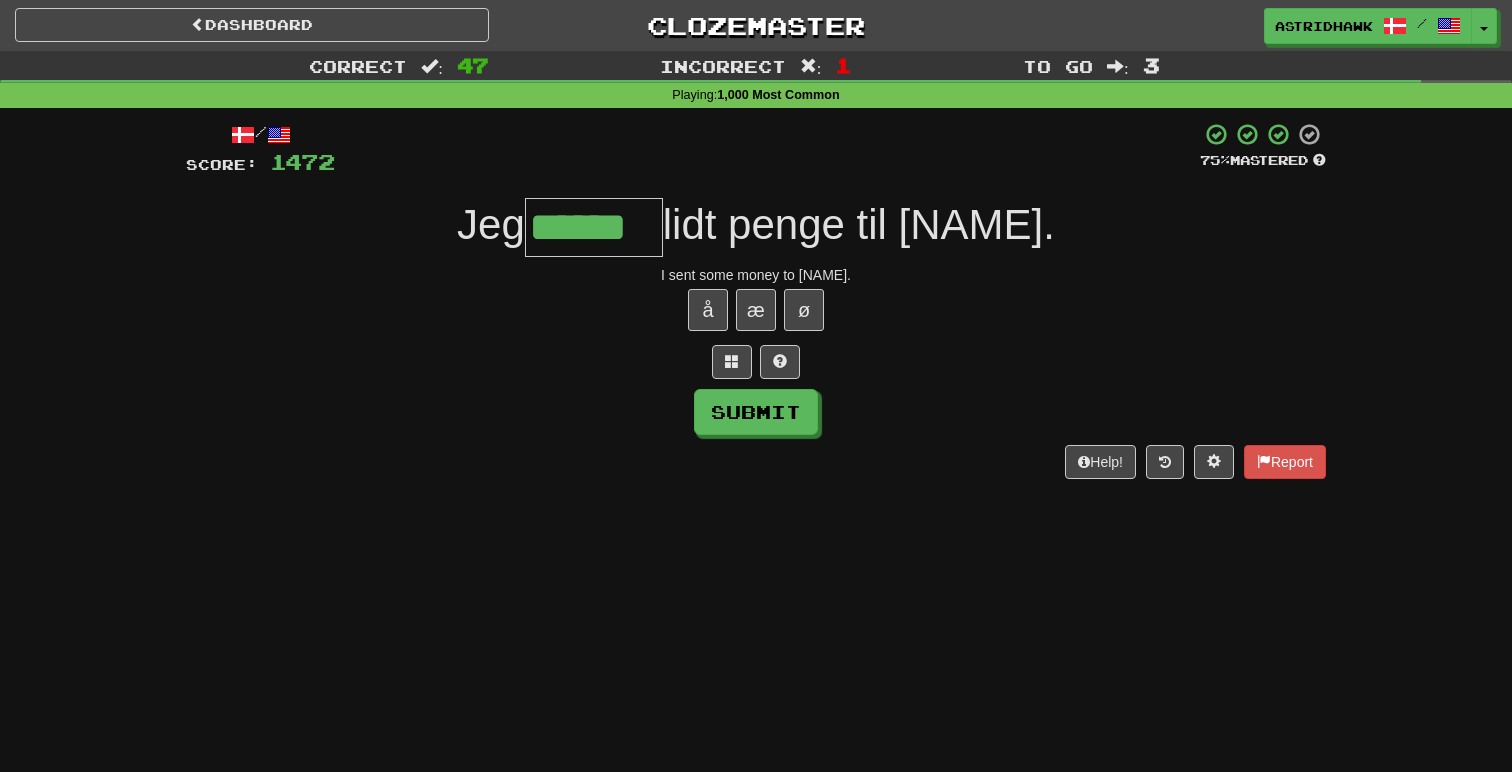 type on "******" 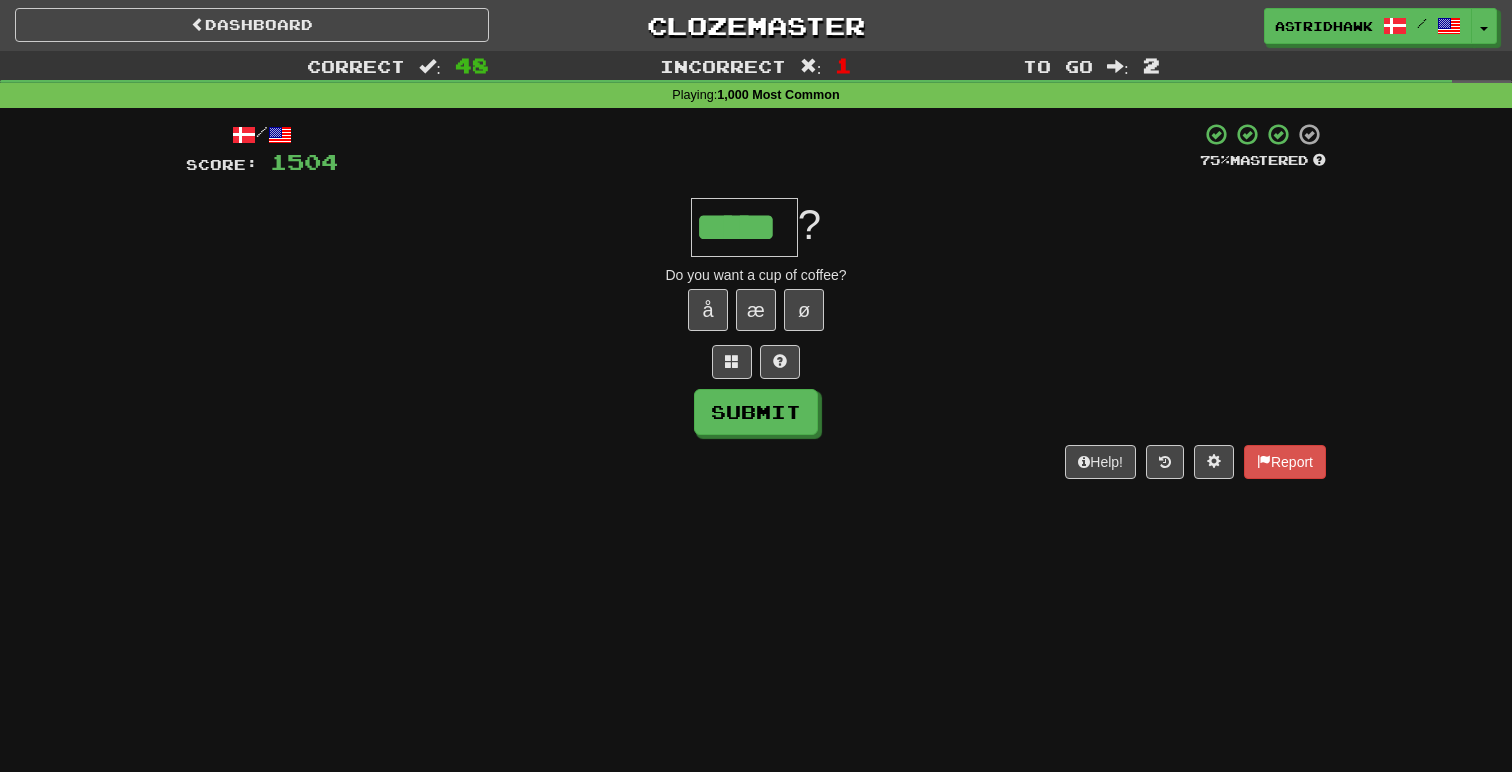 type on "*****" 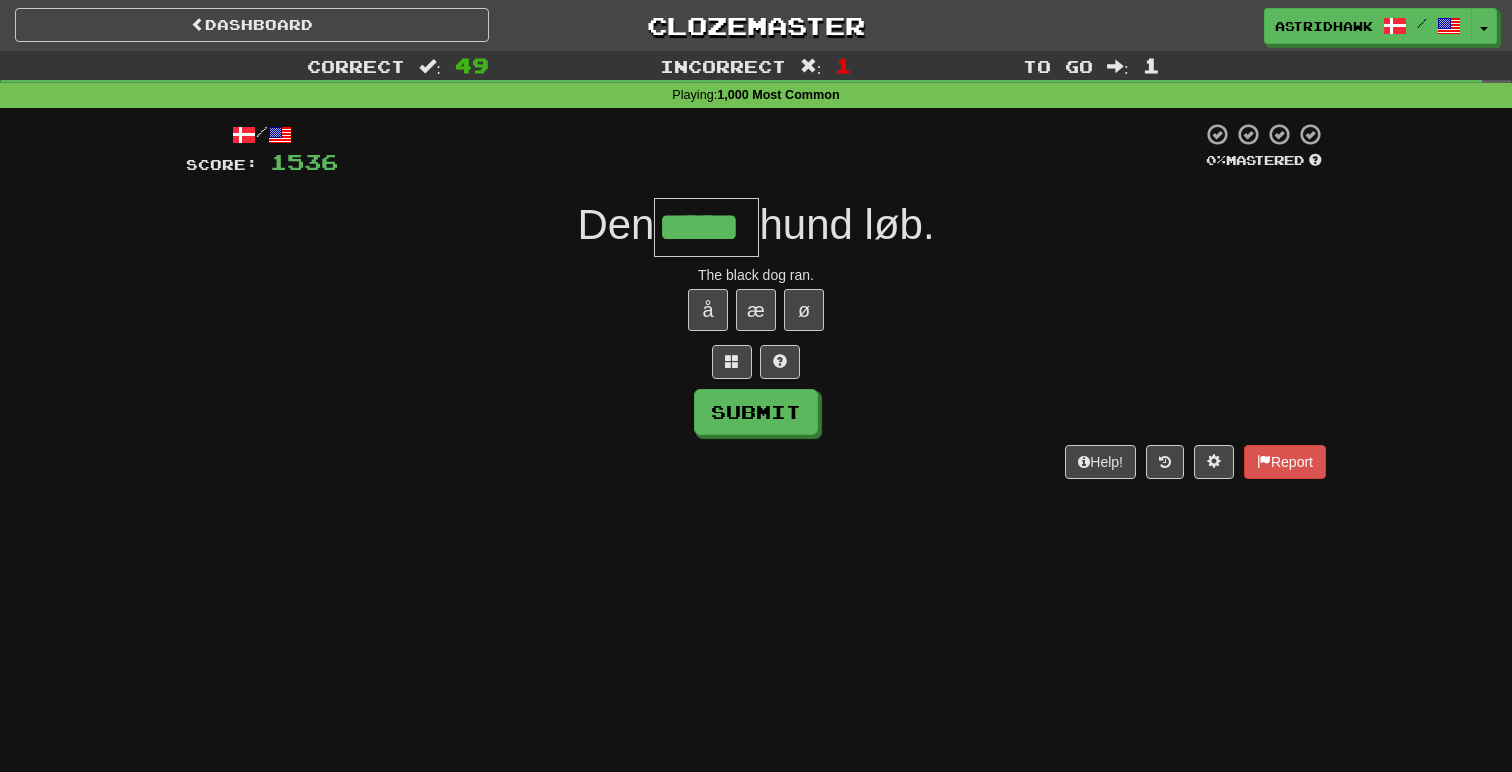 type on "*****" 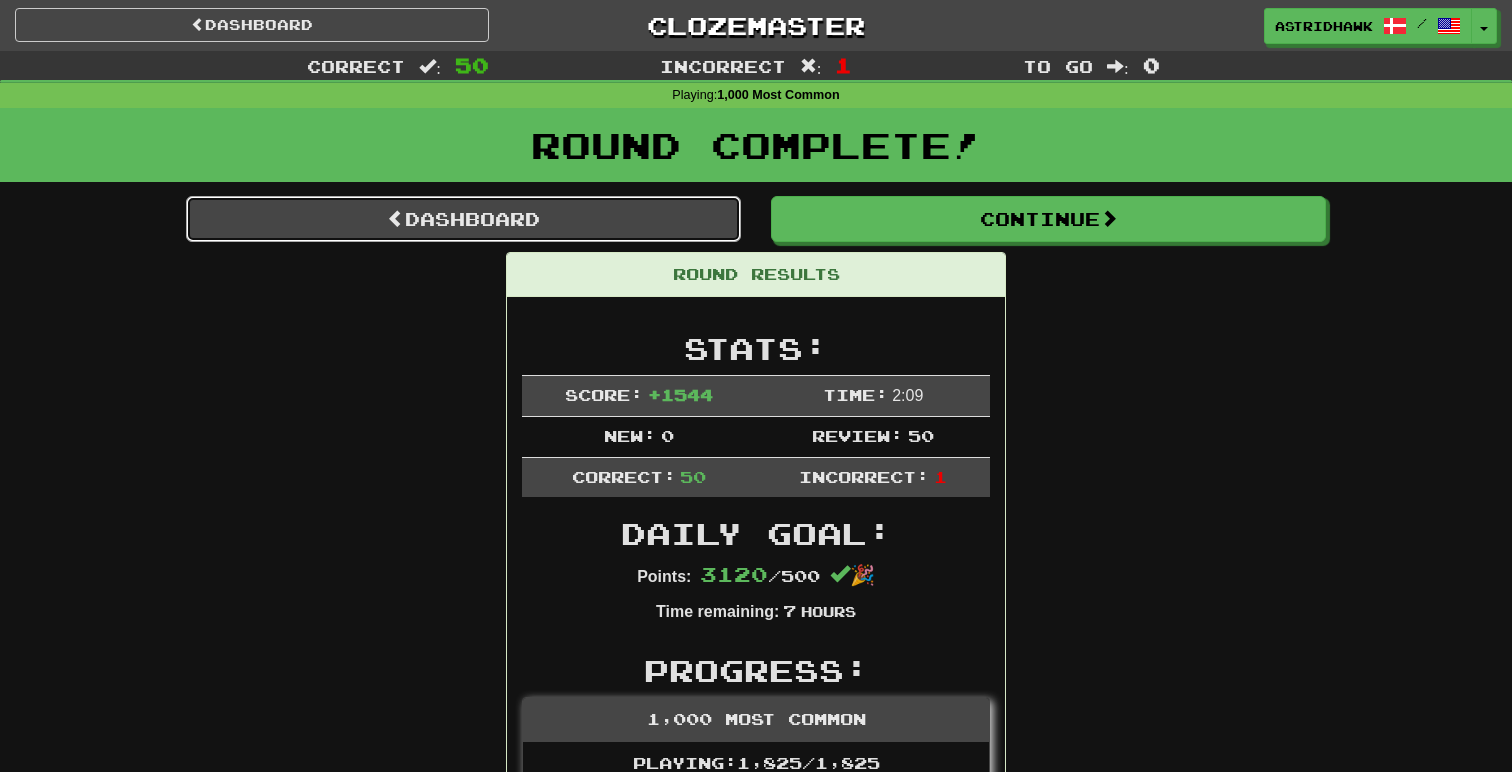 click on "Dashboard" at bounding box center (463, 219) 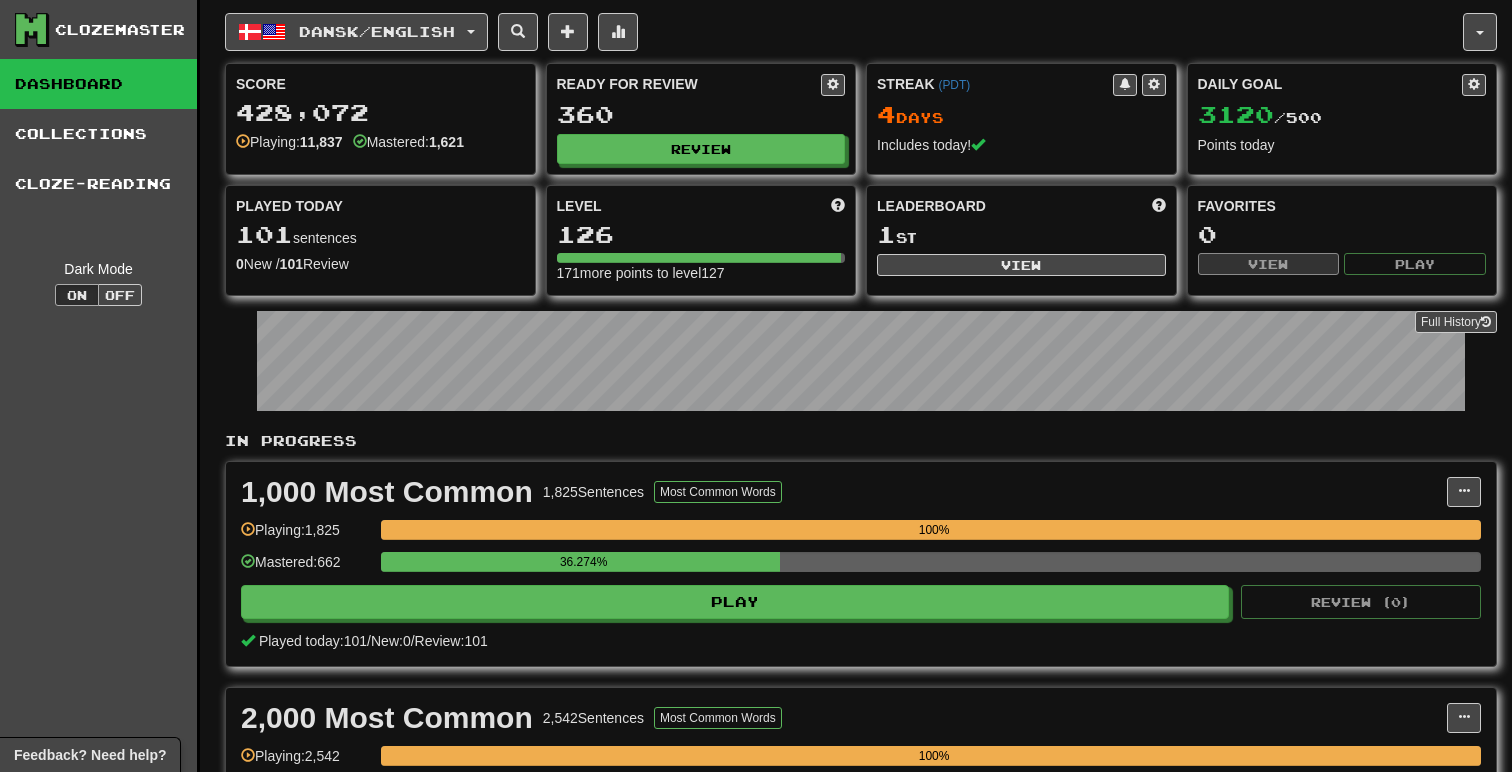 scroll, scrollTop: 0, scrollLeft: 0, axis: both 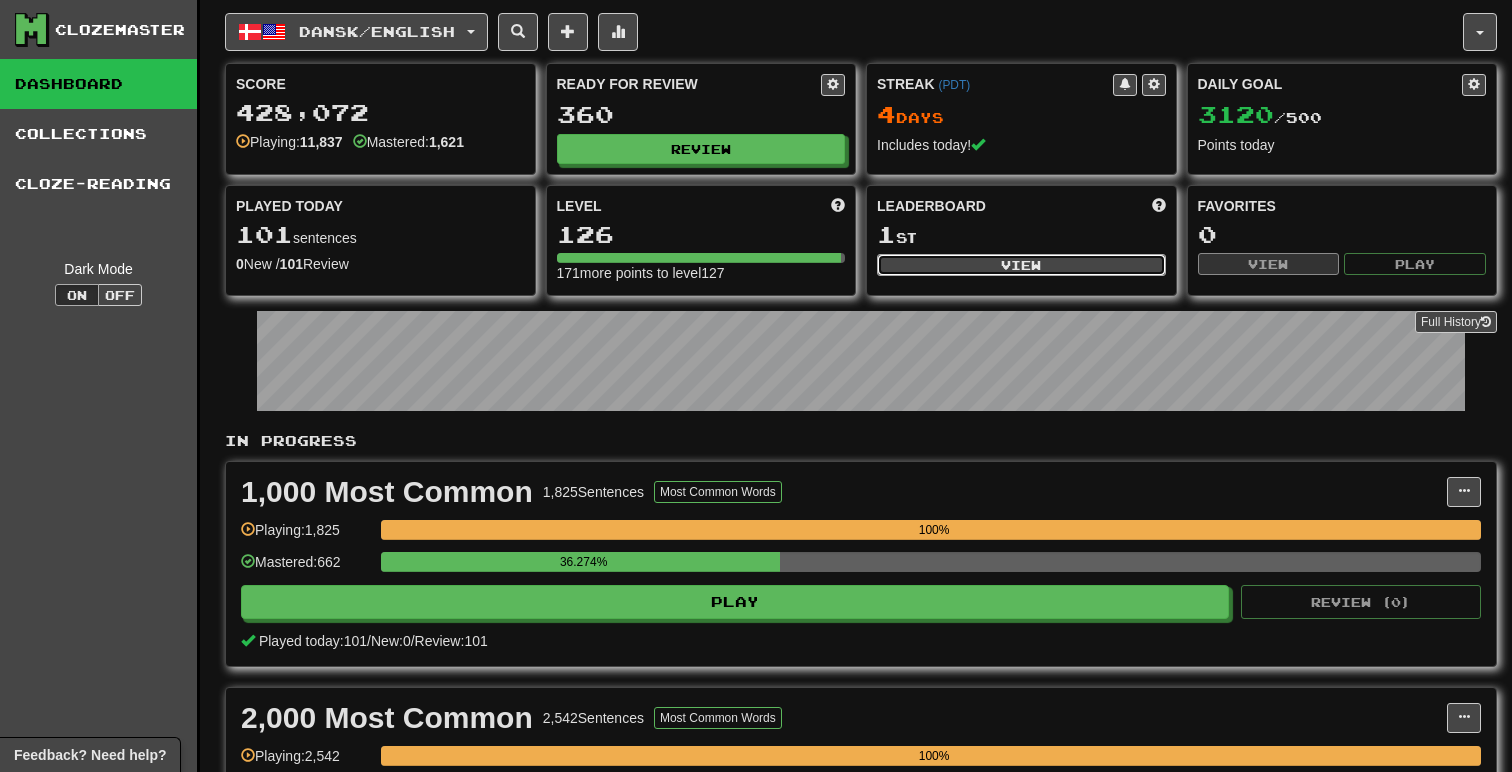 click on "View" at bounding box center (1021, 265) 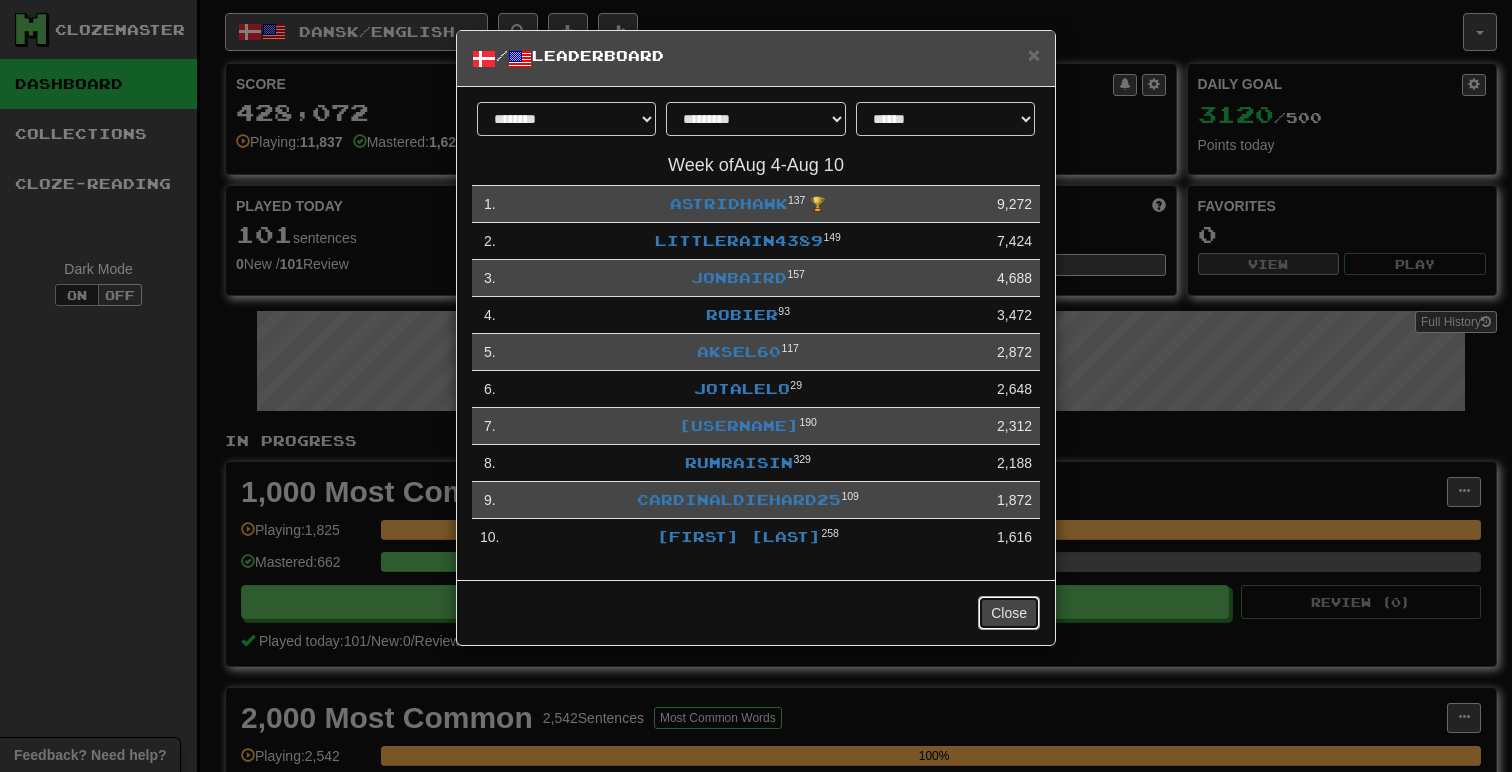 click on "Close" at bounding box center (1009, 613) 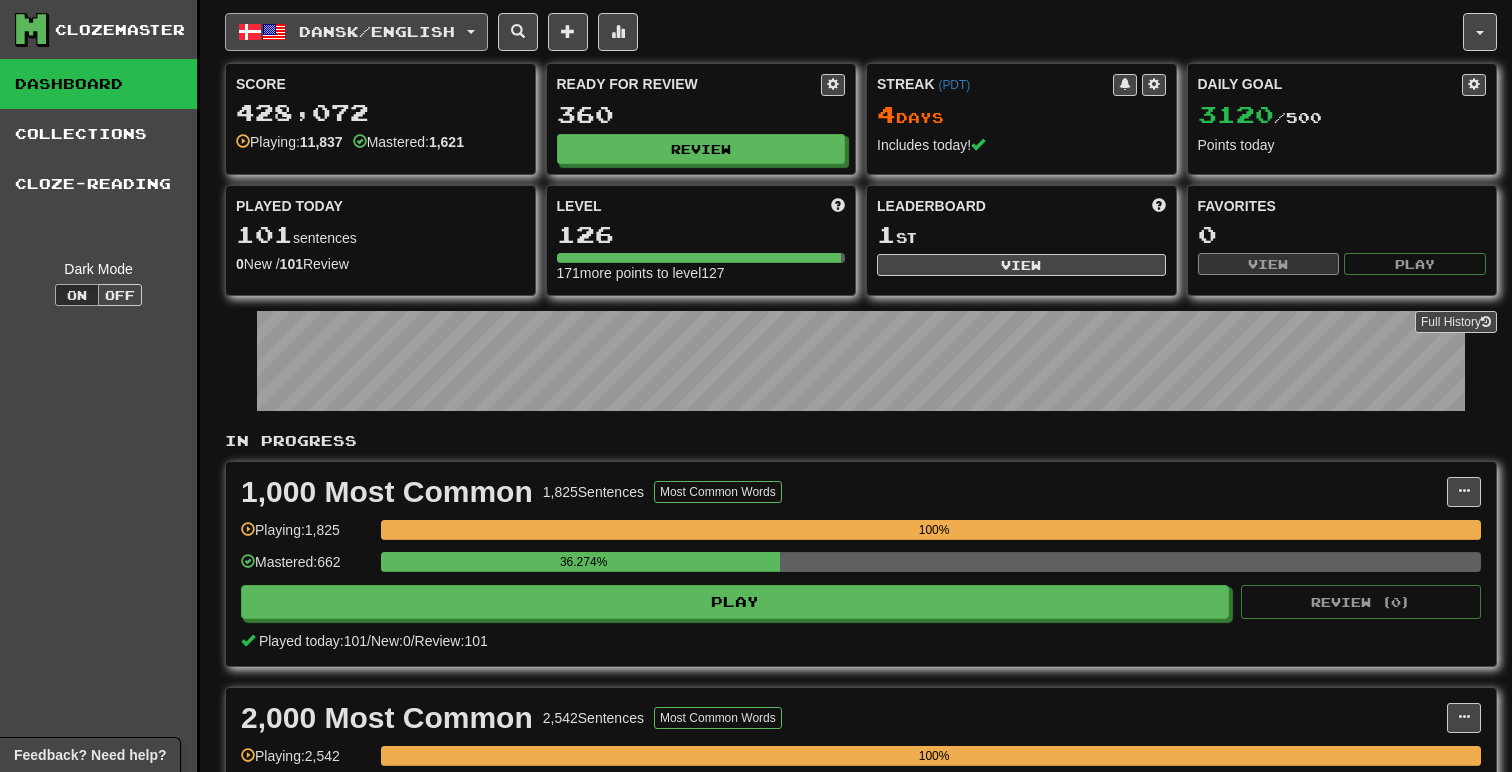 click on "Dansk  /  English" at bounding box center (377, 31) 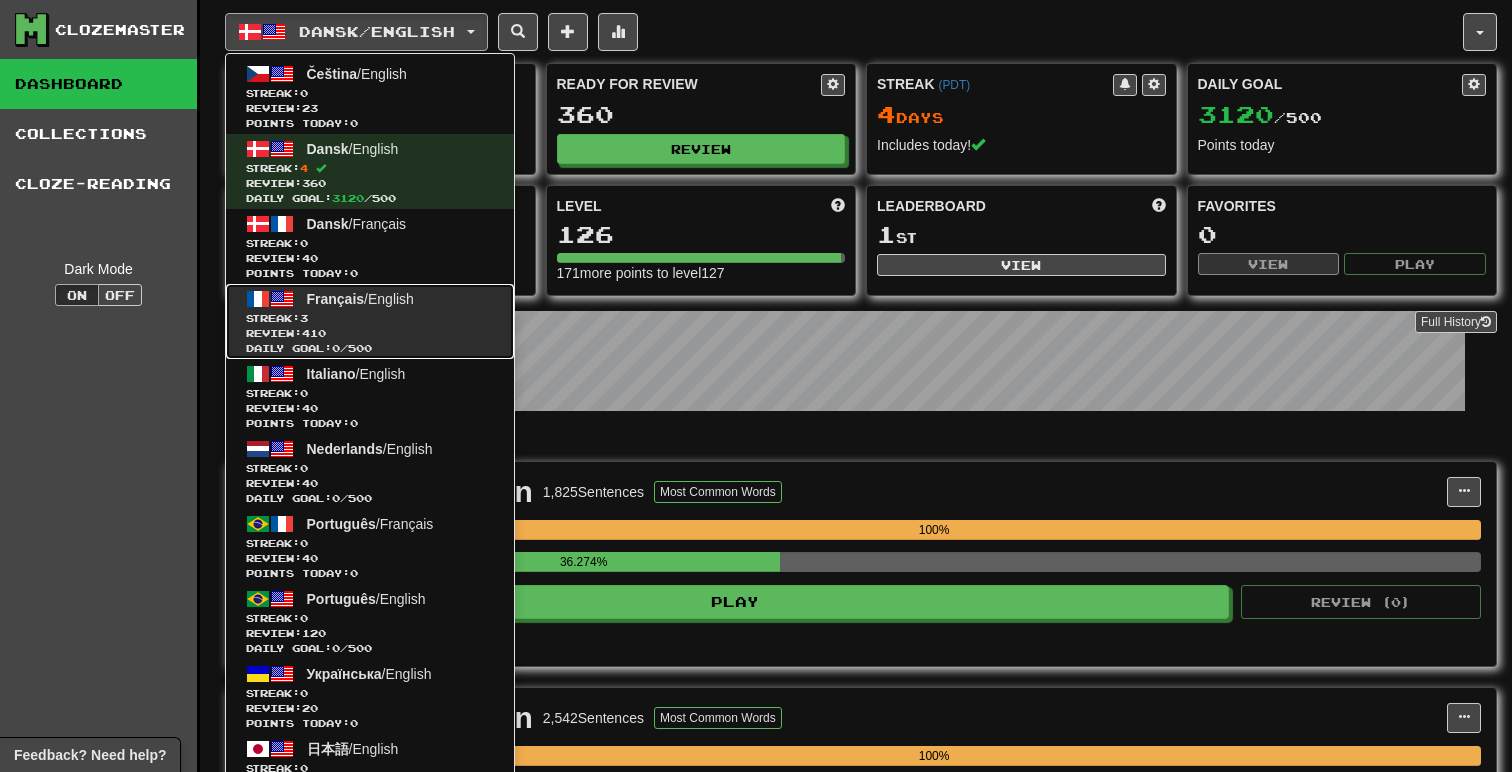 click on "Streak:  3" at bounding box center [370, 318] 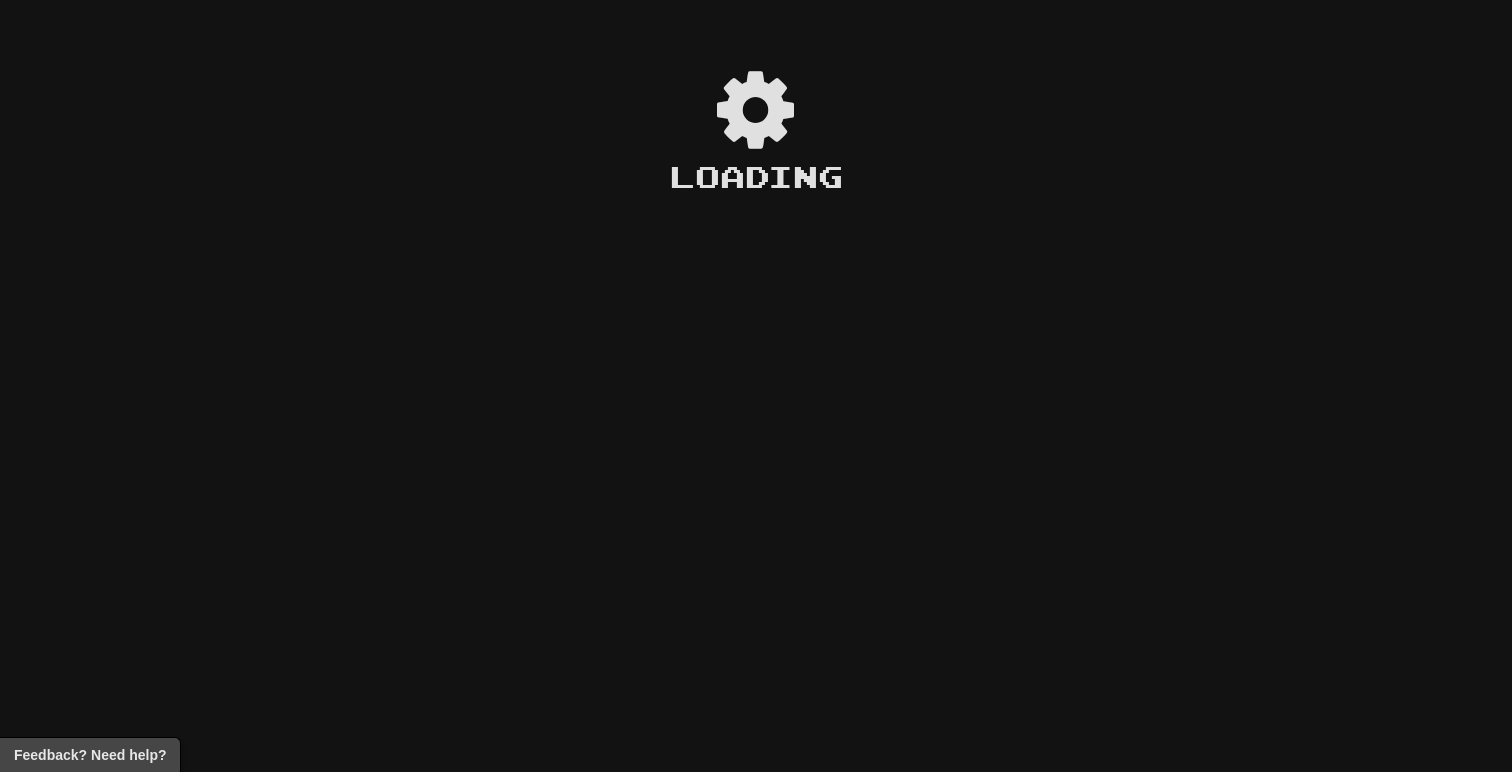 scroll, scrollTop: 0, scrollLeft: 0, axis: both 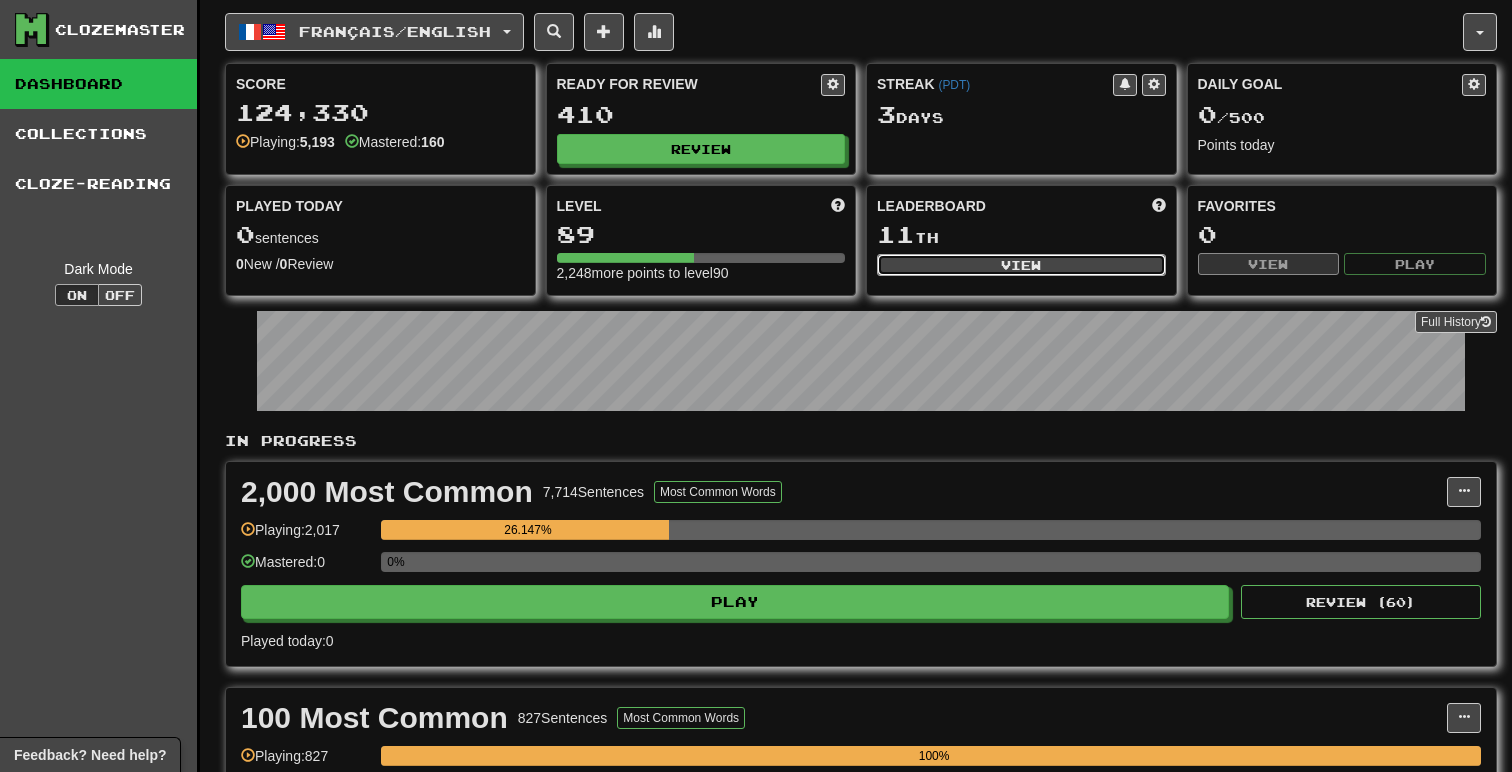 click on "View" at bounding box center (1021, 265) 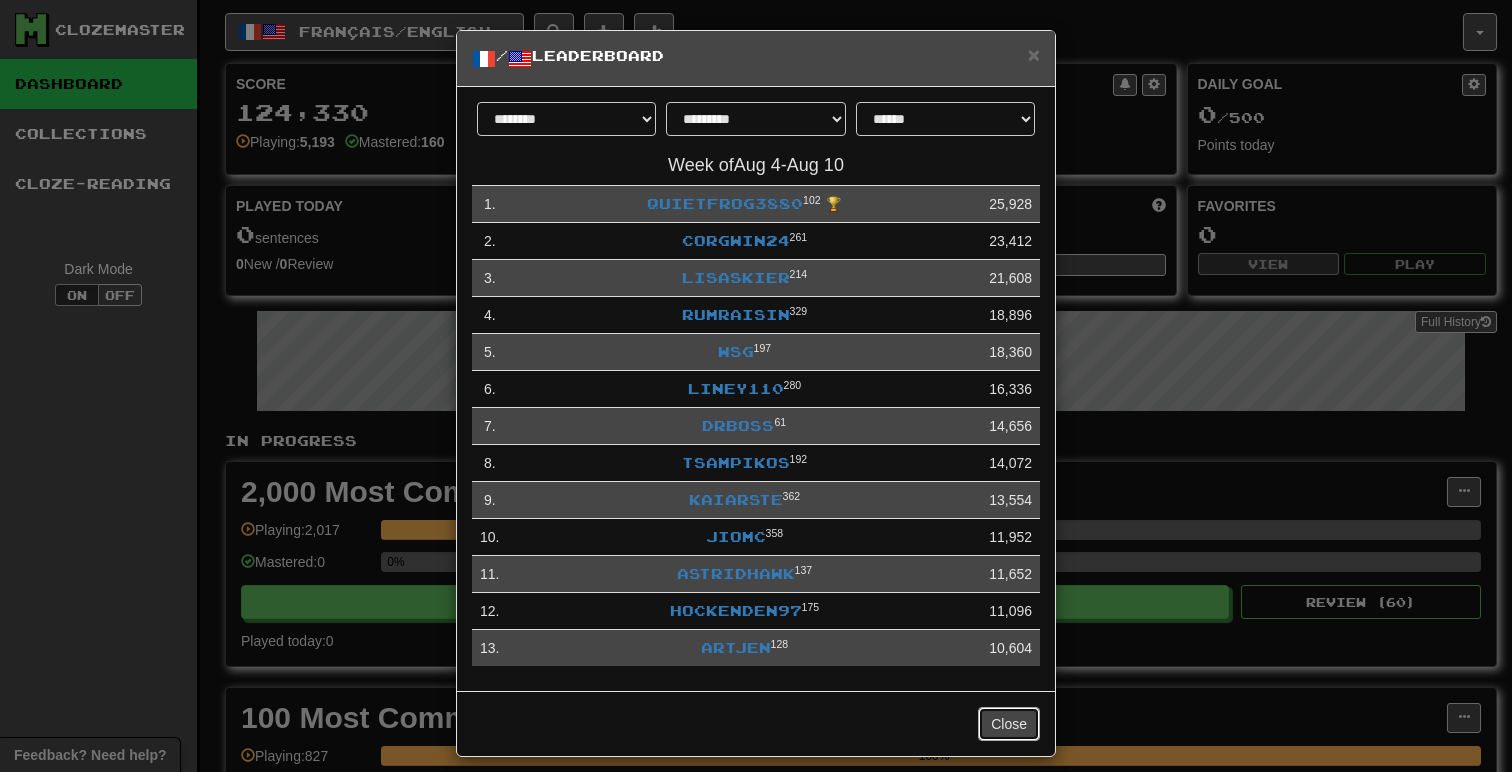 click on "Close" at bounding box center [1009, 724] 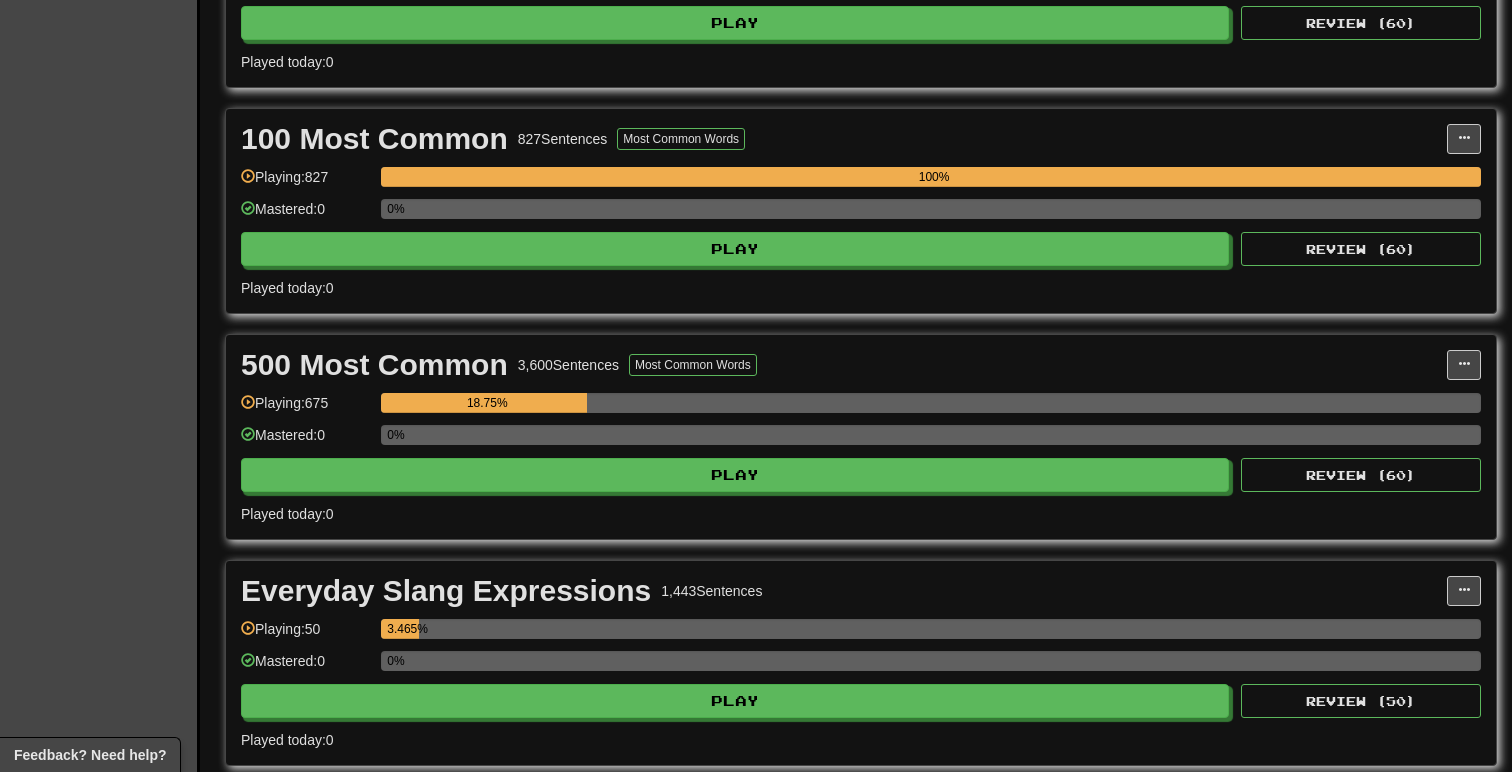 scroll, scrollTop: 627, scrollLeft: 0, axis: vertical 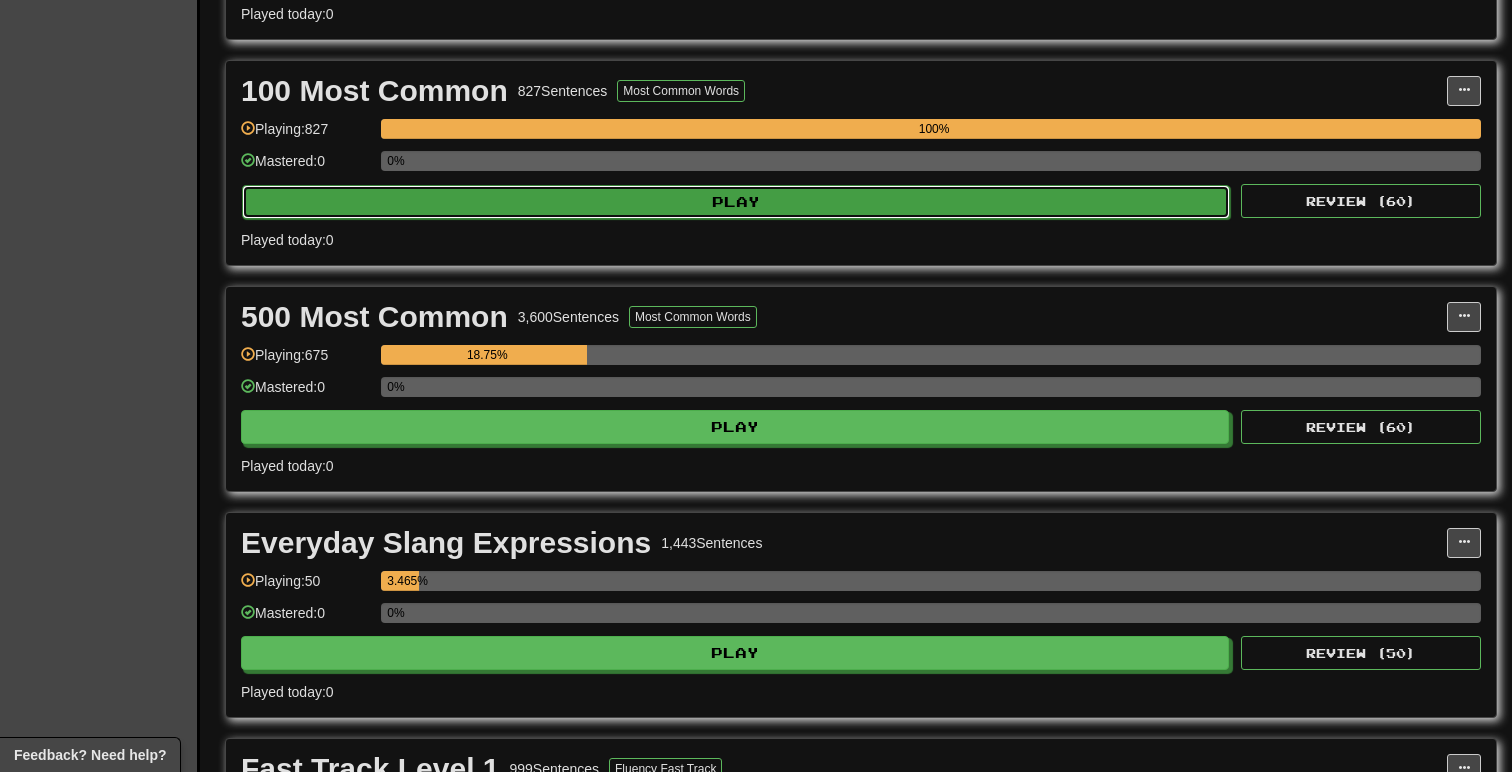 click on "Play" at bounding box center [736, 202] 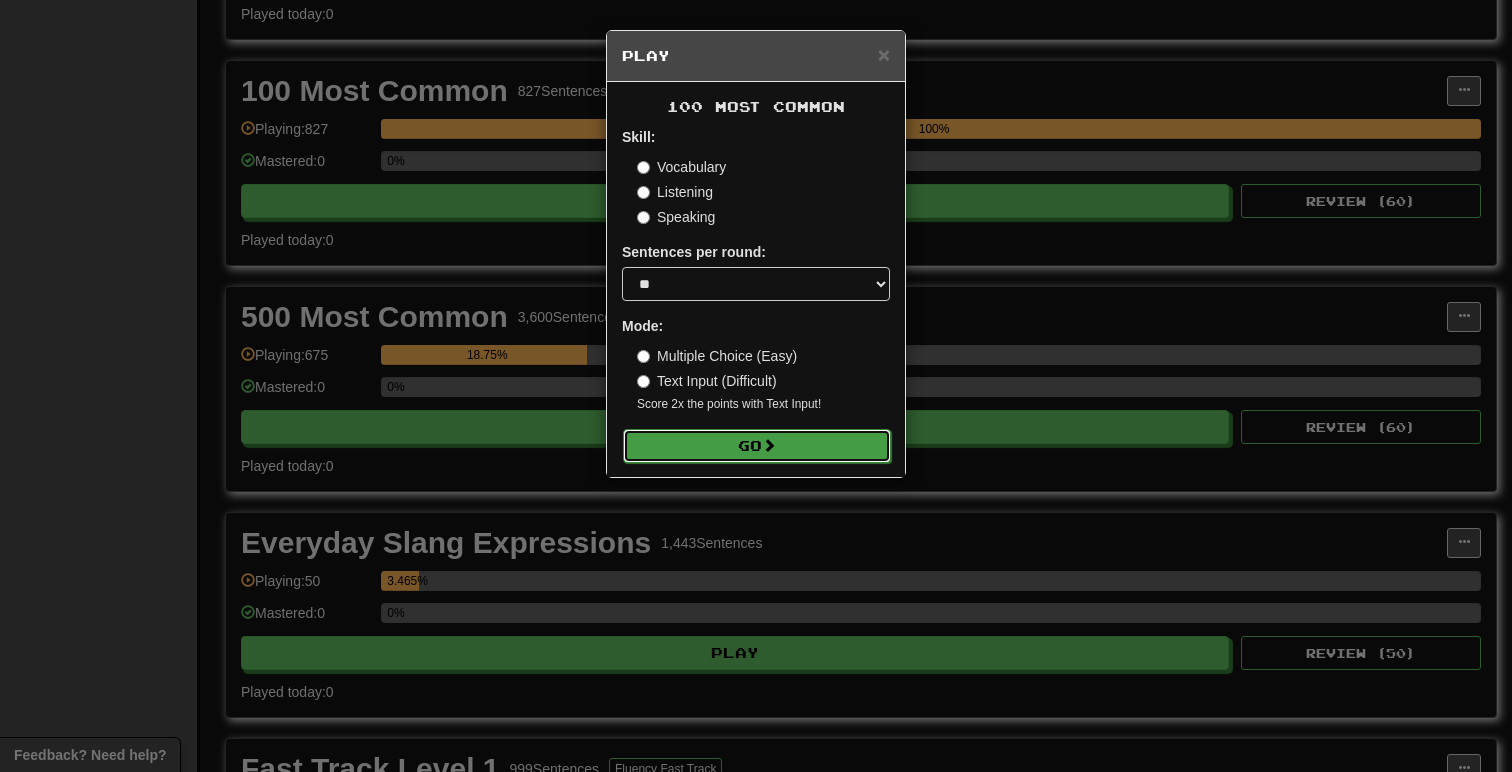 click on "Go" at bounding box center [757, 446] 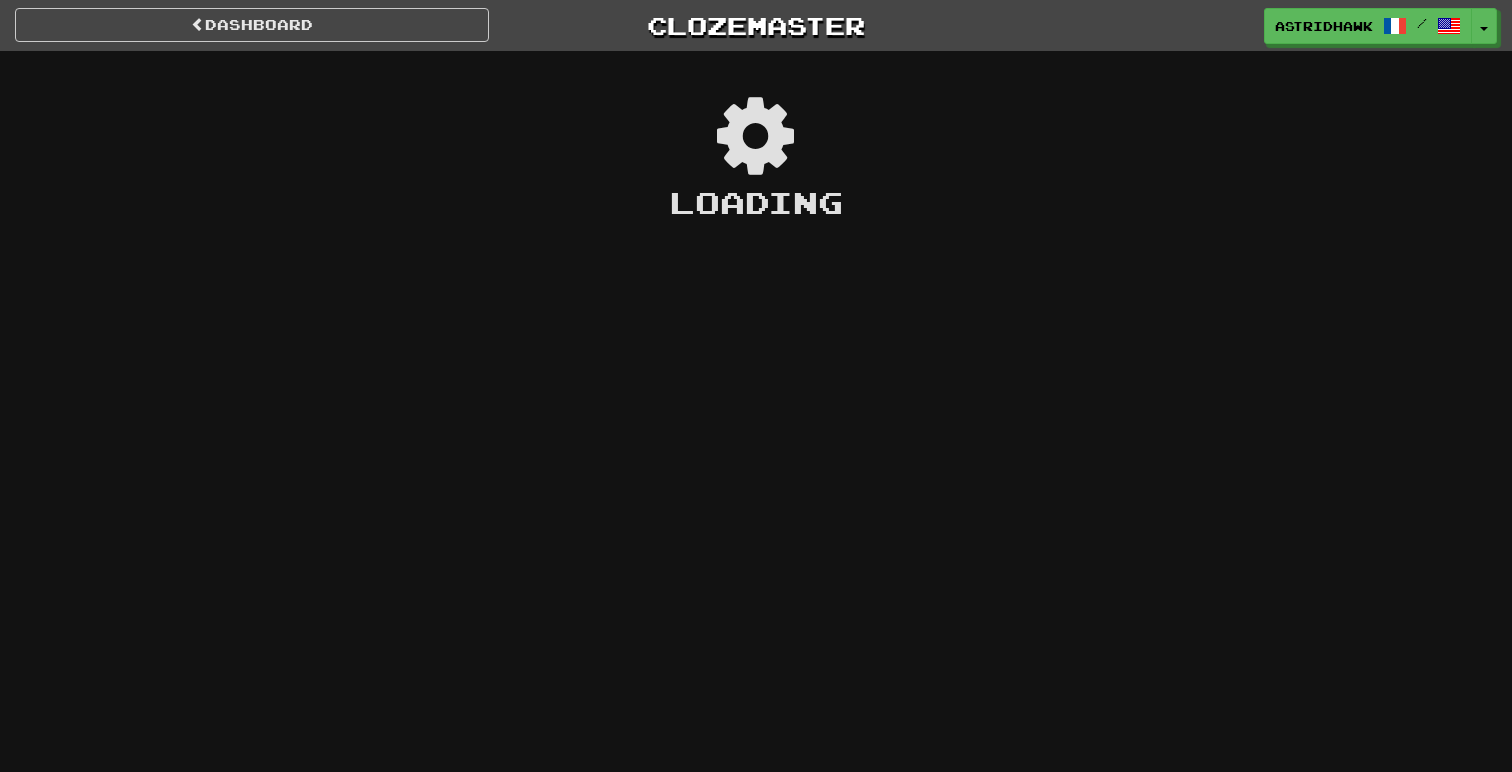 scroll, scrollTop: 0, scrollLeft: 0, axis: both 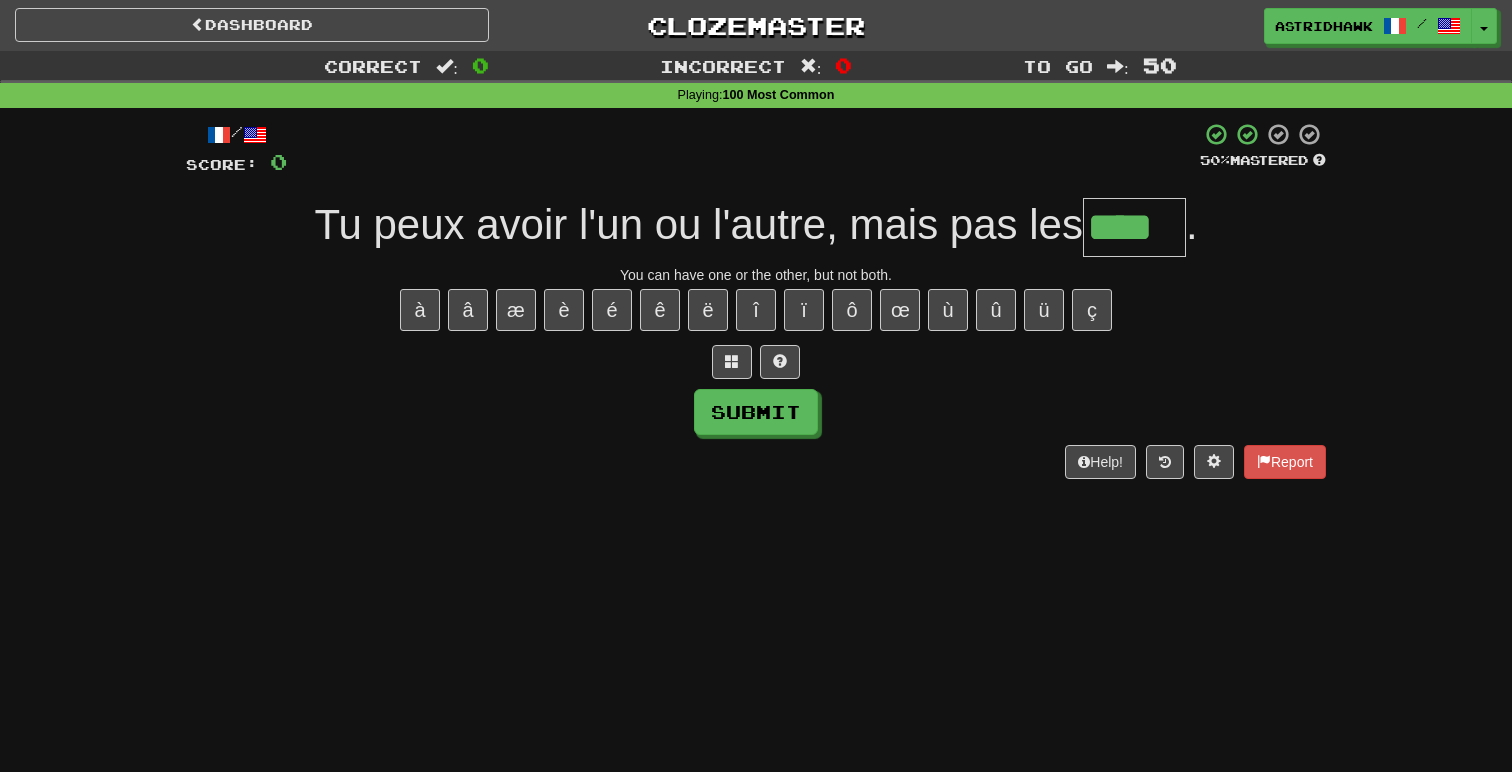 type on "****" 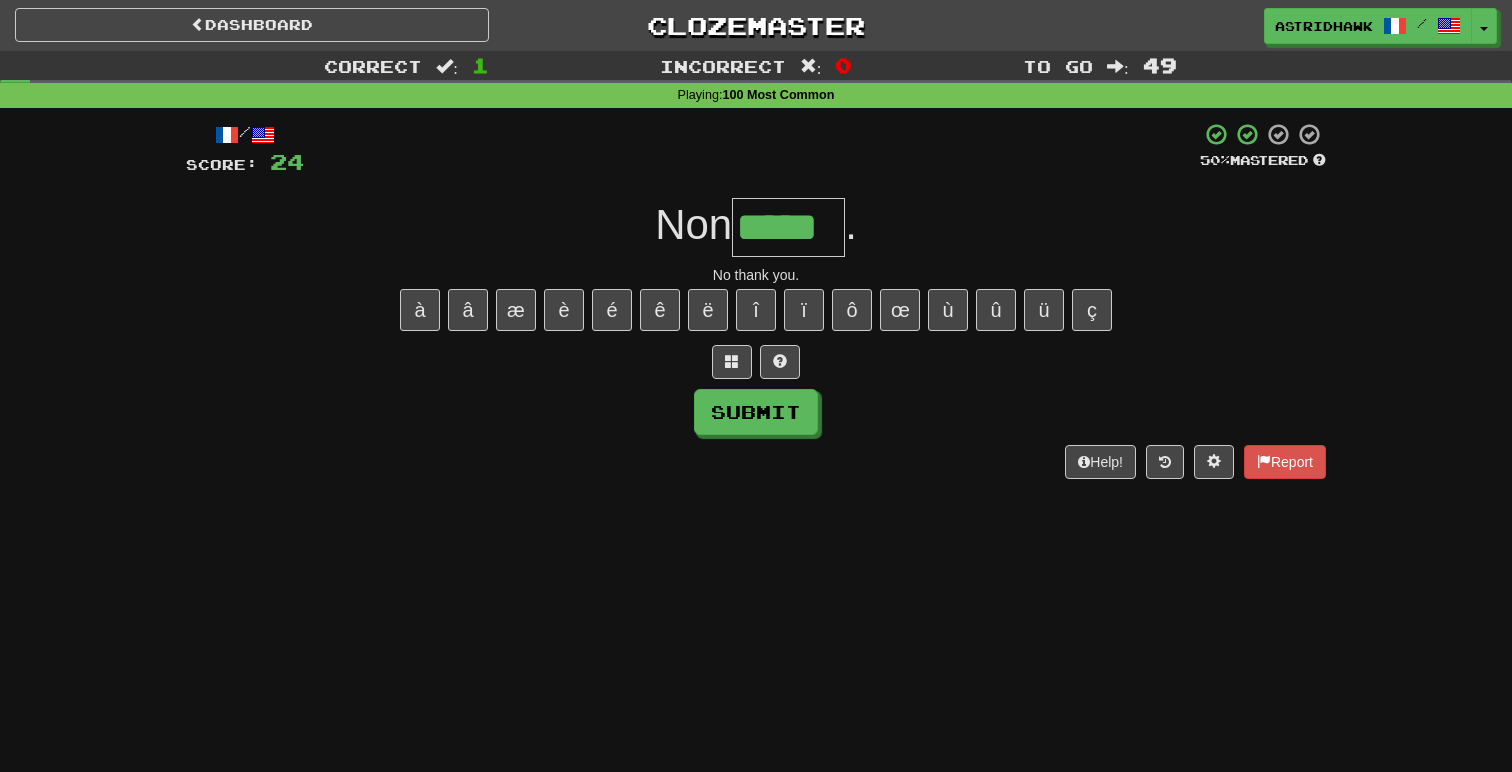 type on "*****" 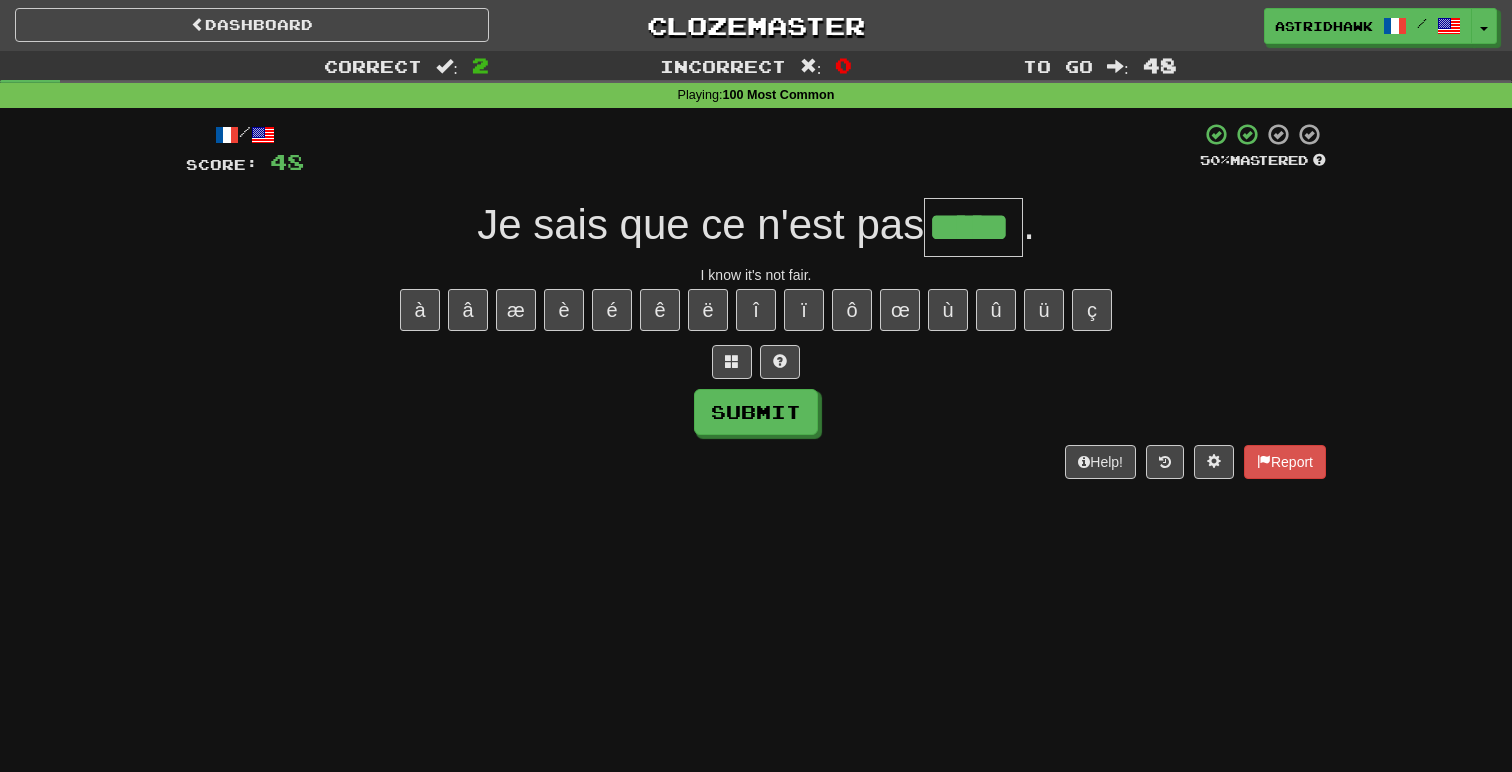 type on "*****" 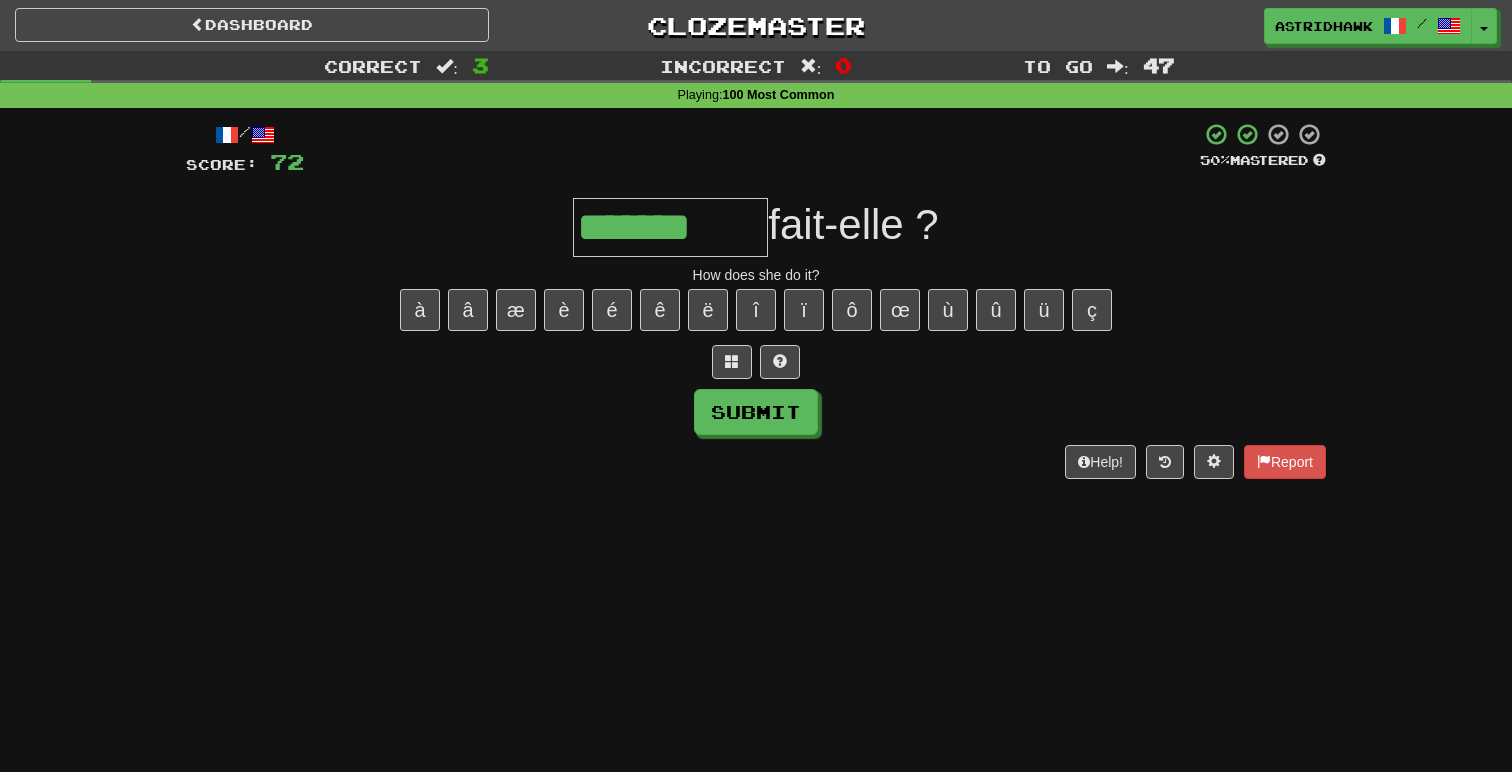 type on "*******" 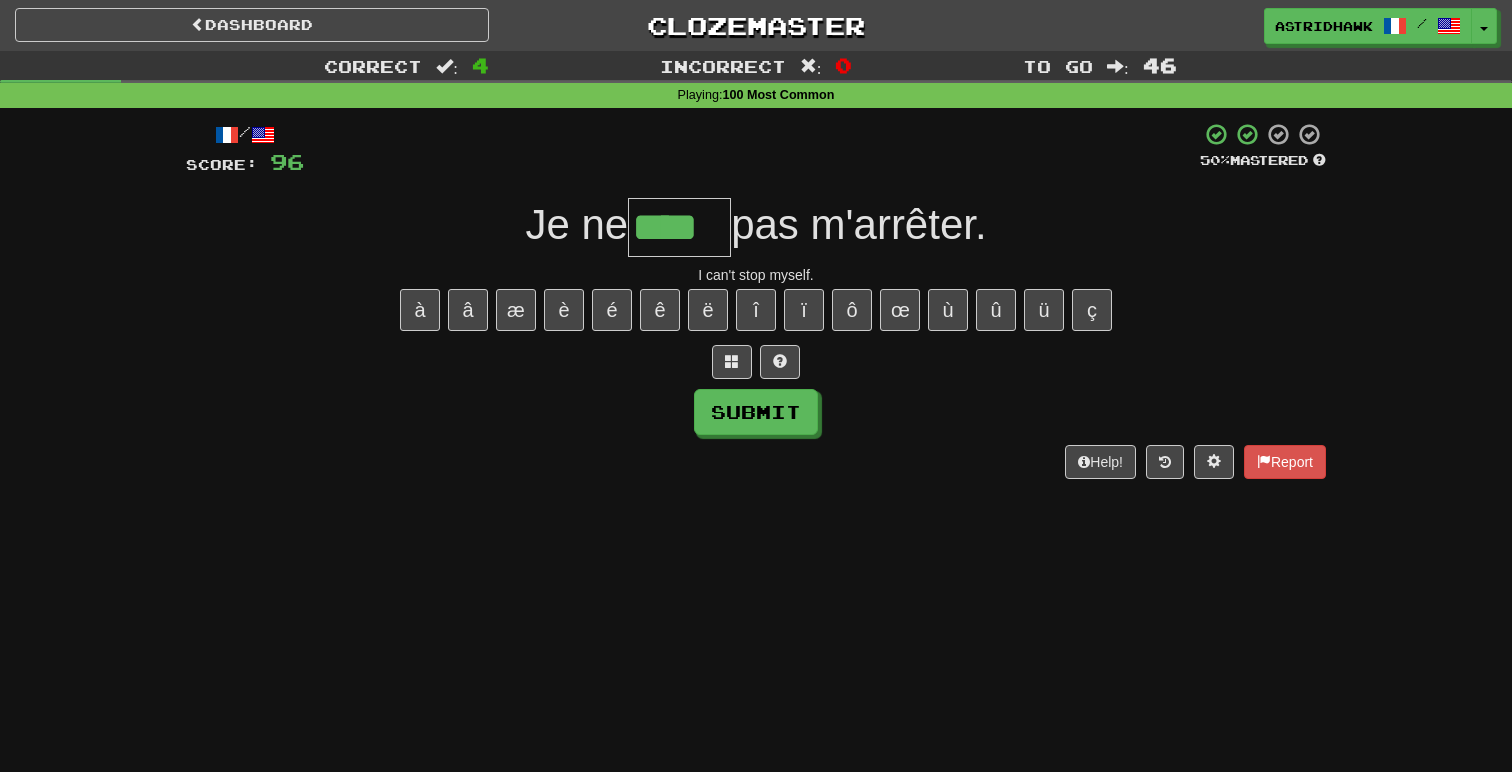 type on "****" 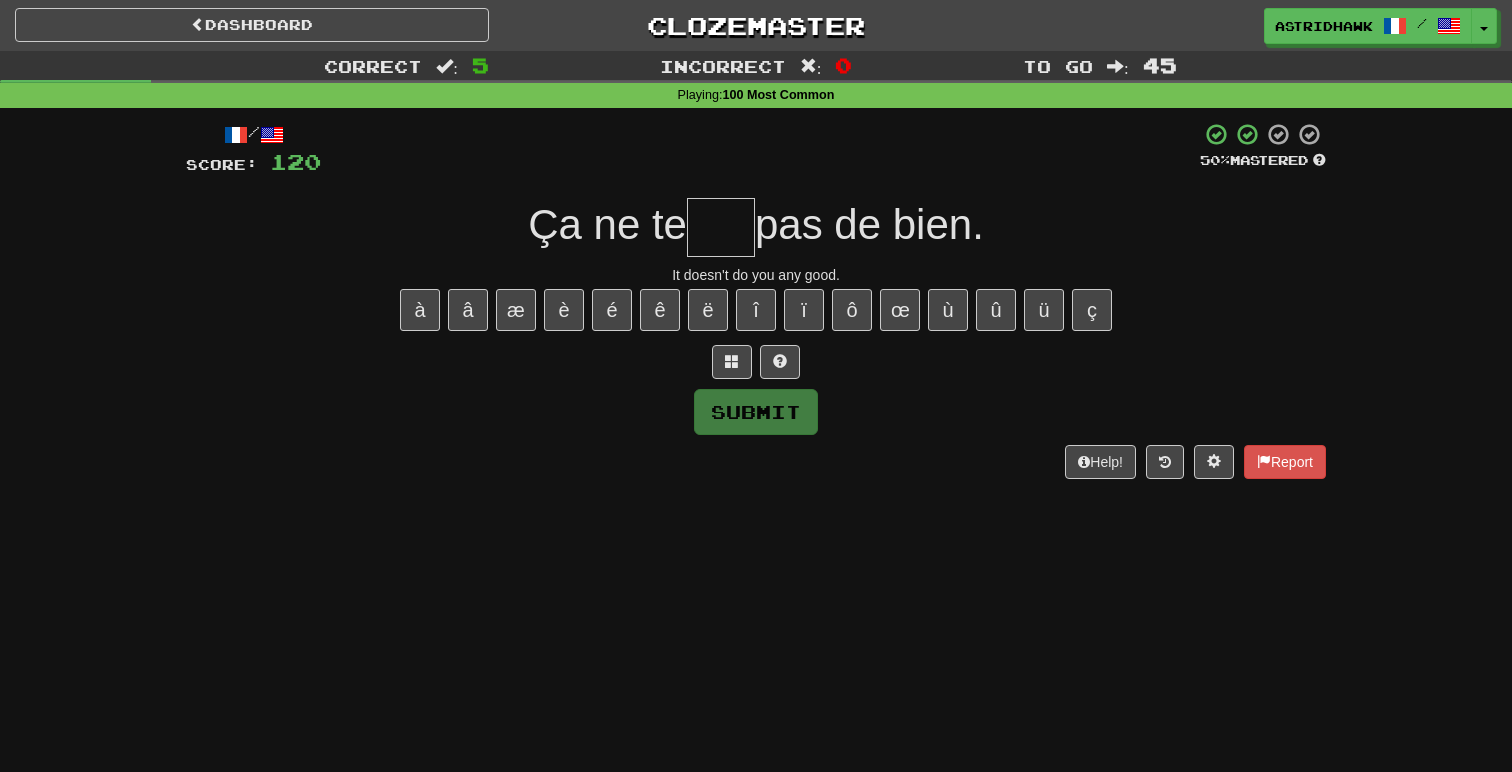 type on "*" 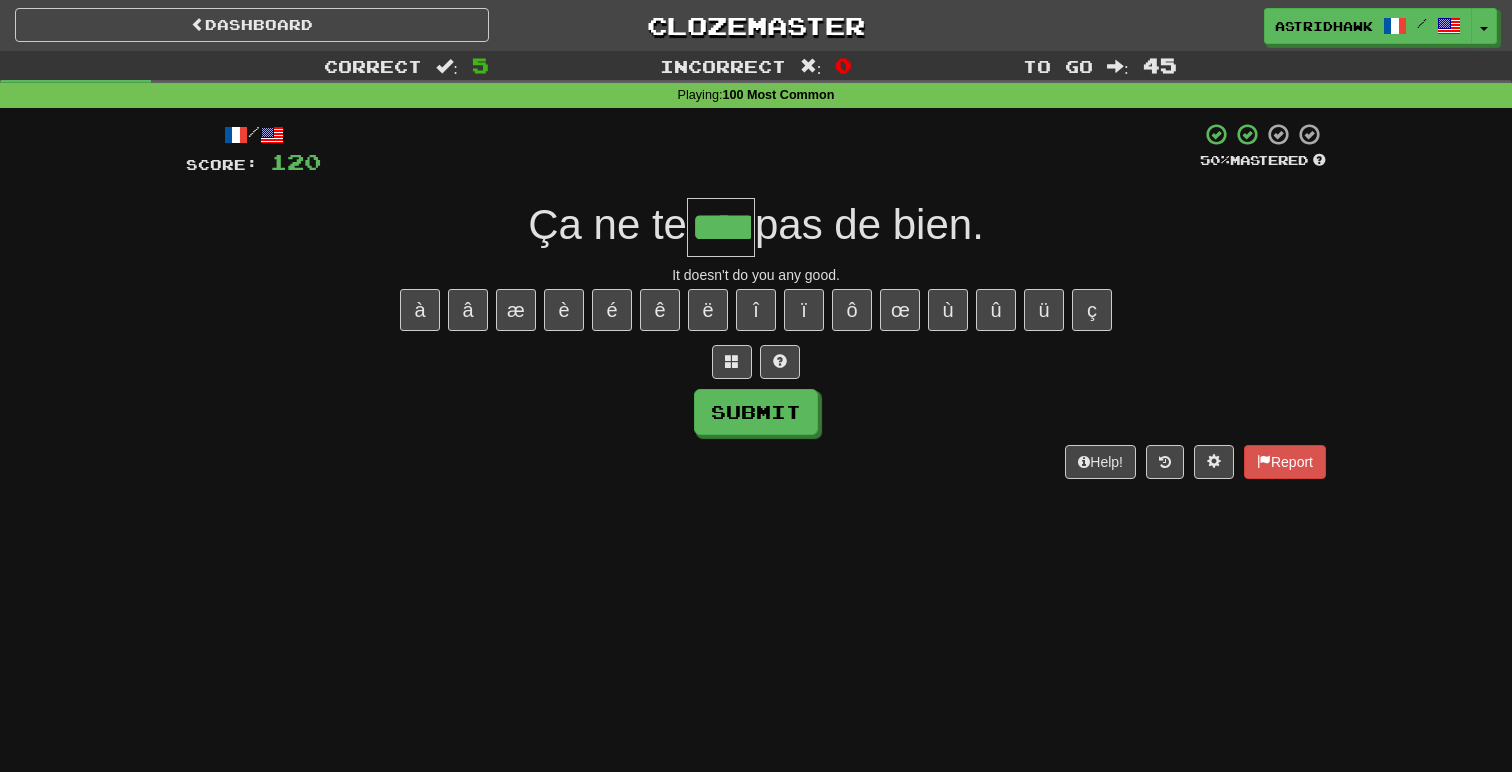 type on "****" 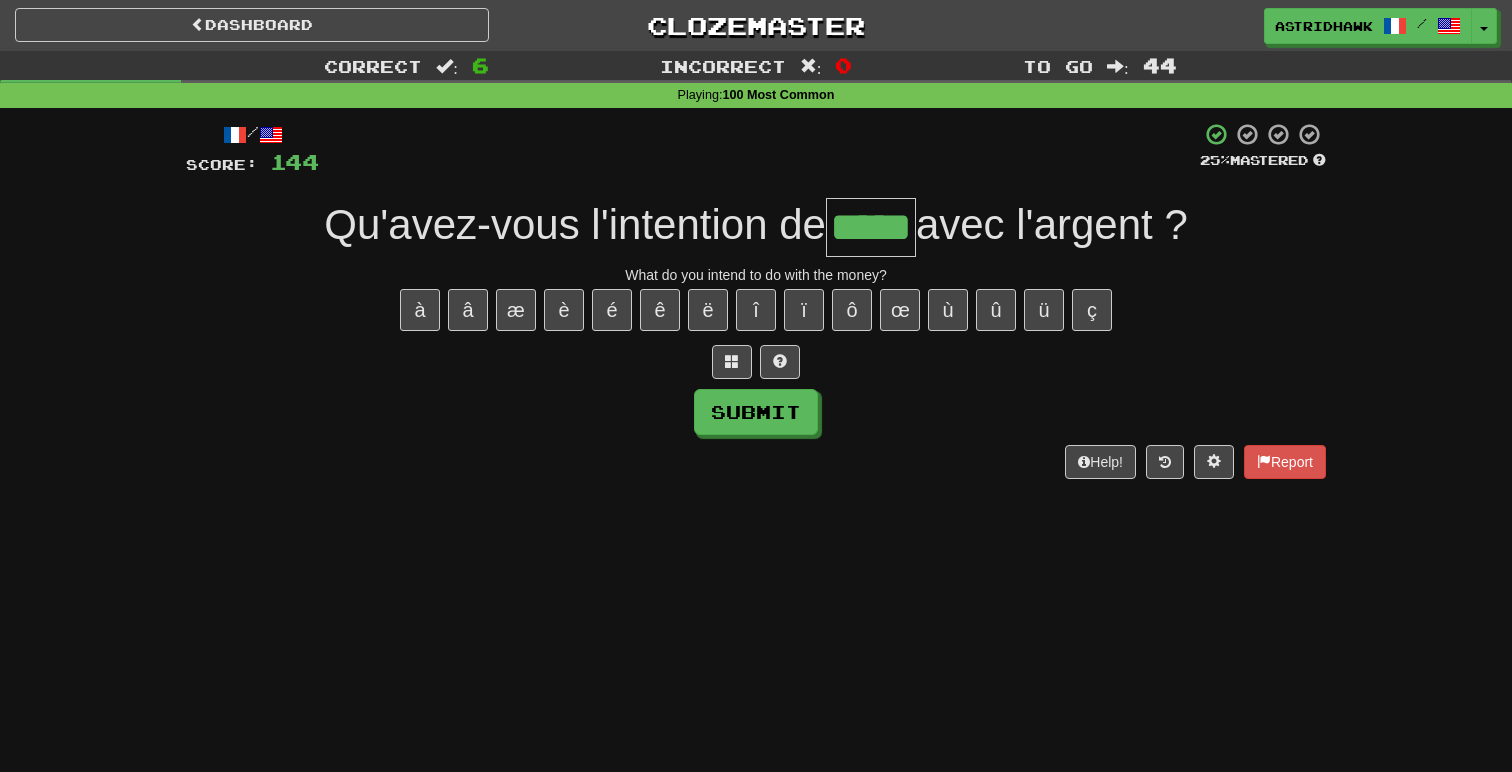type on "*****" 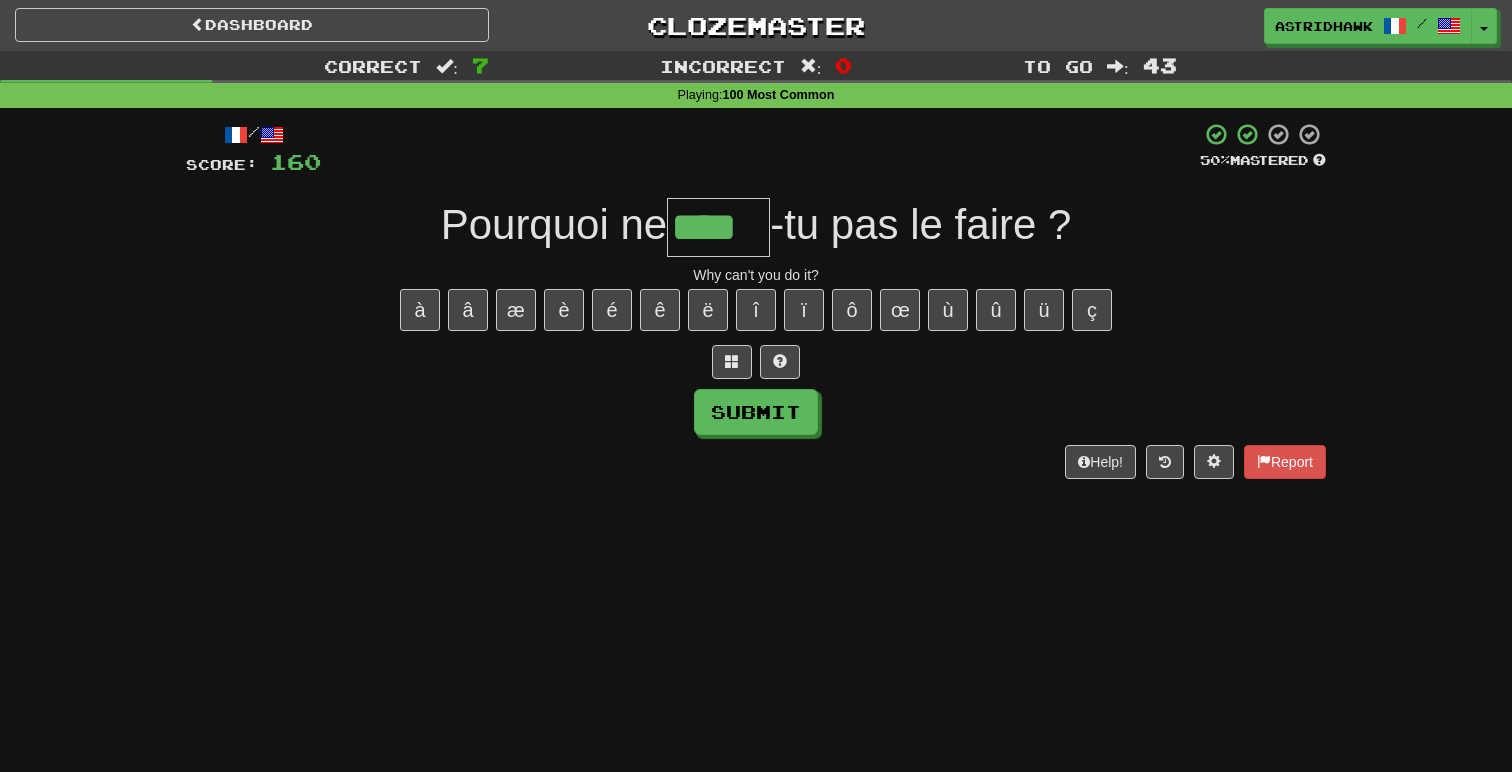 type on "****" 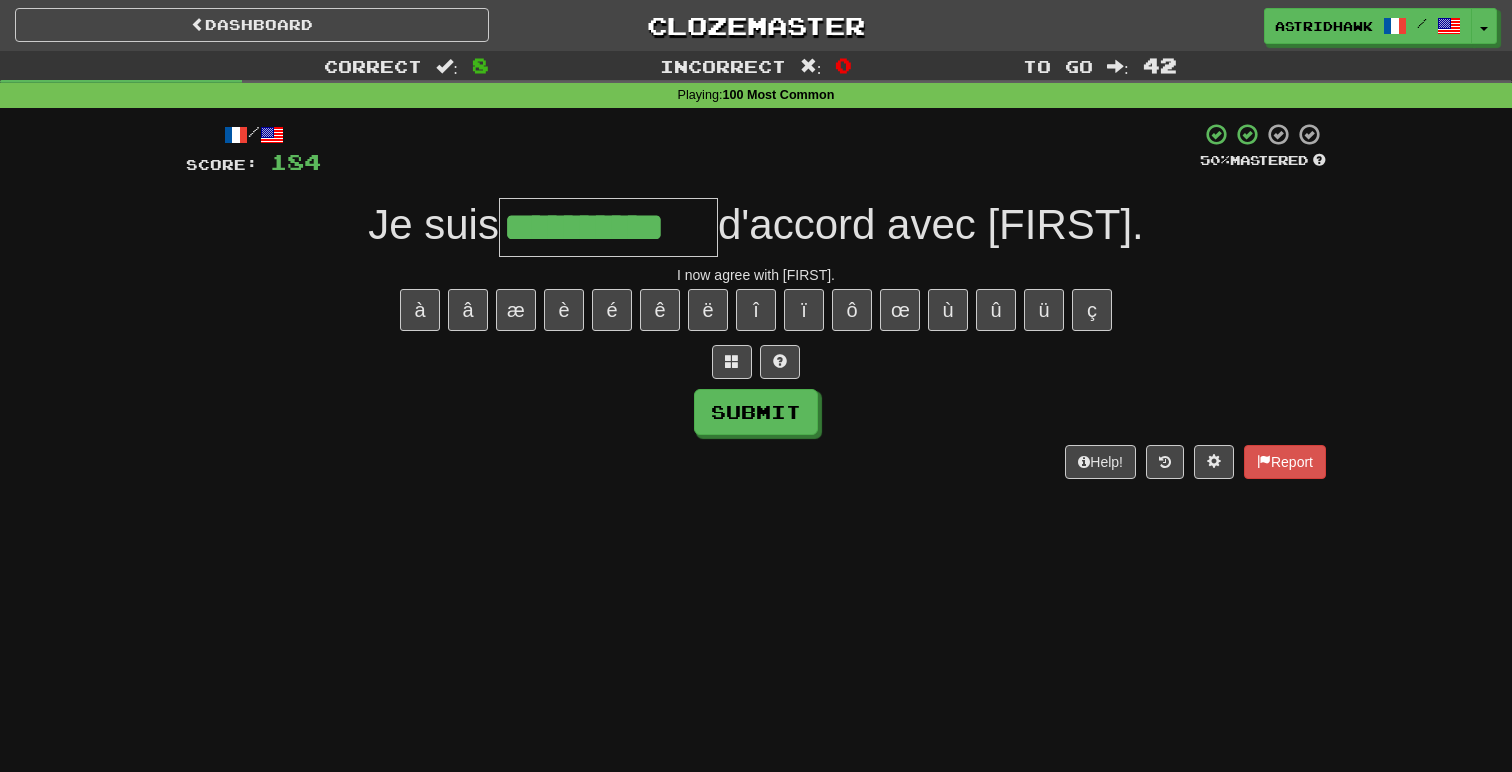 type on "**********" 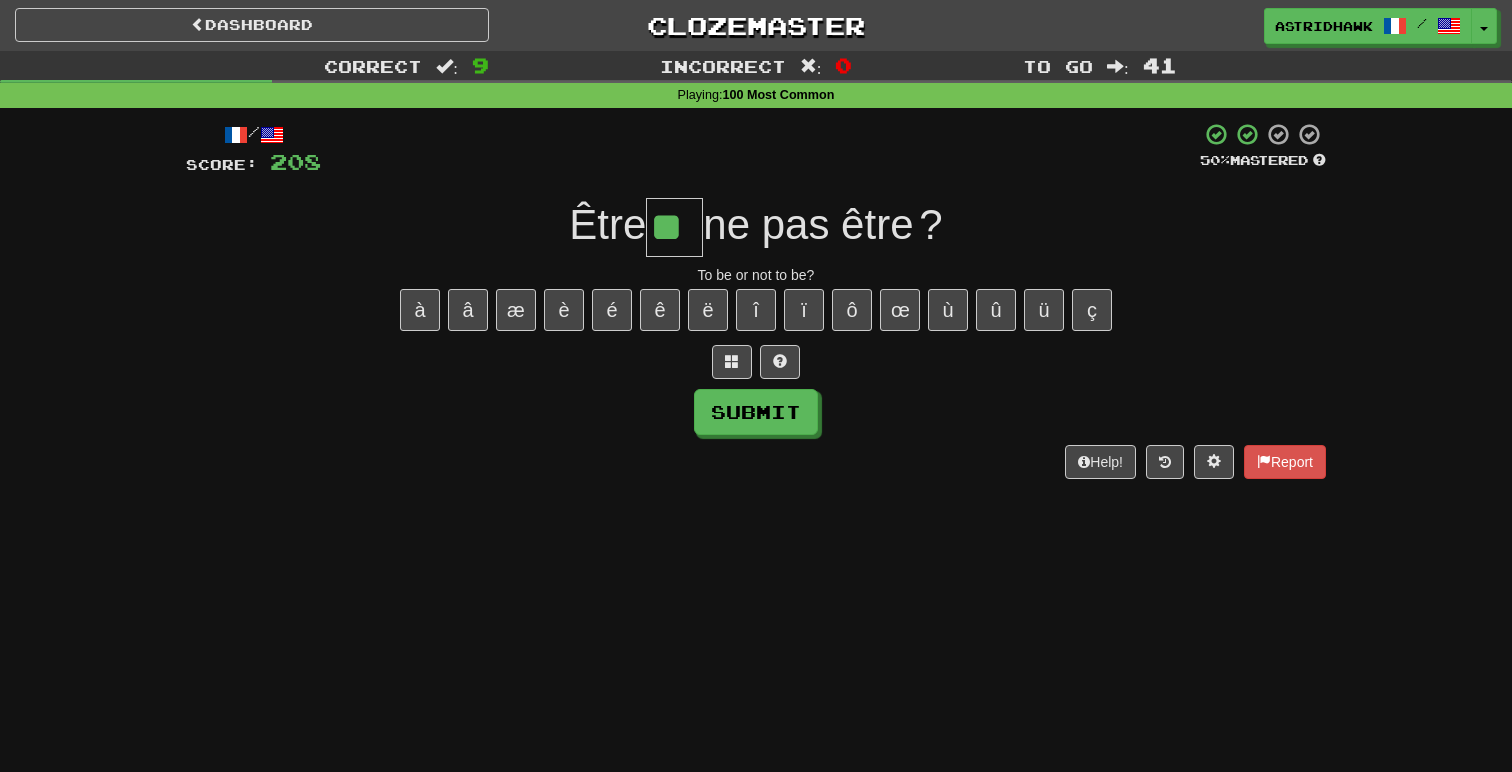 type on "**" 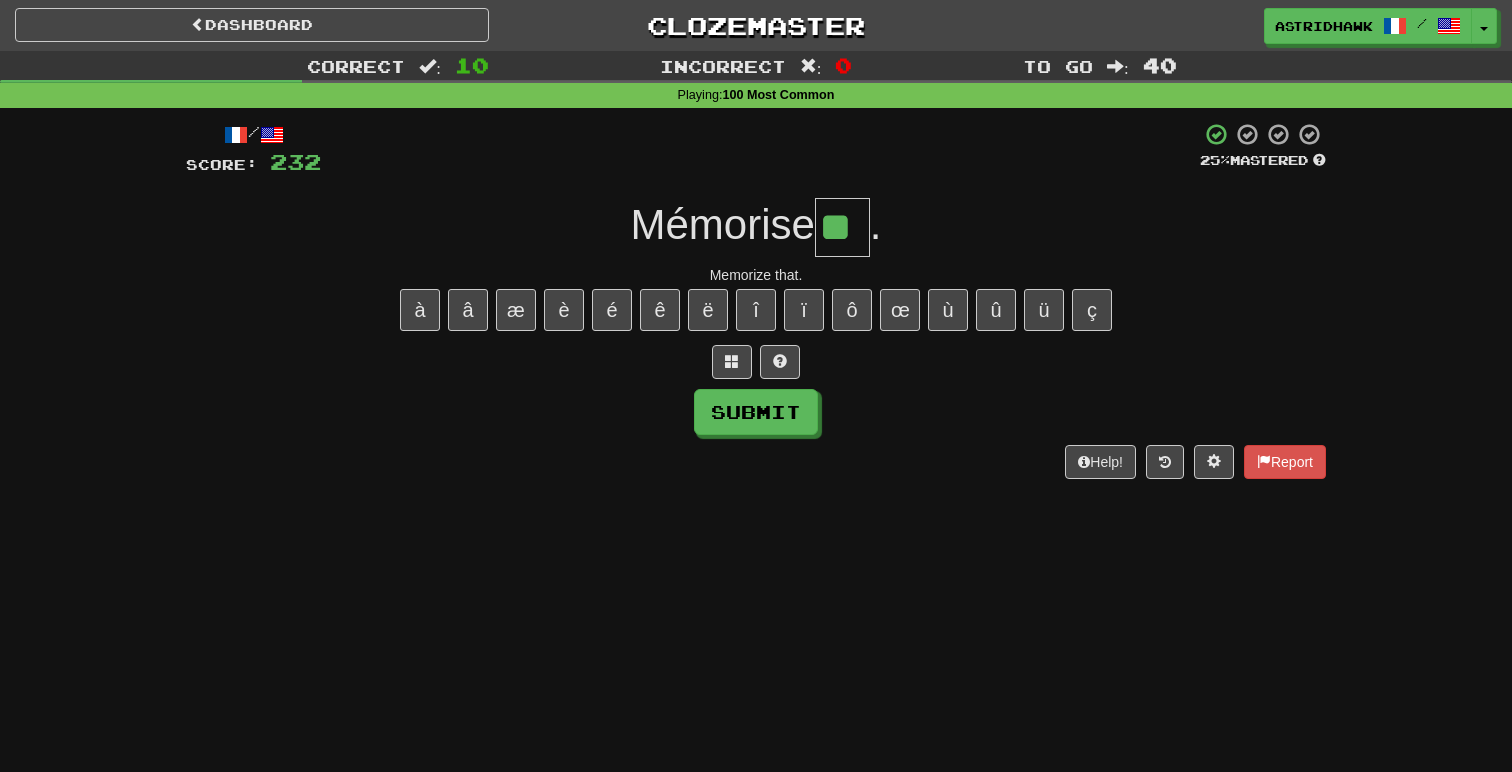 type on "**" 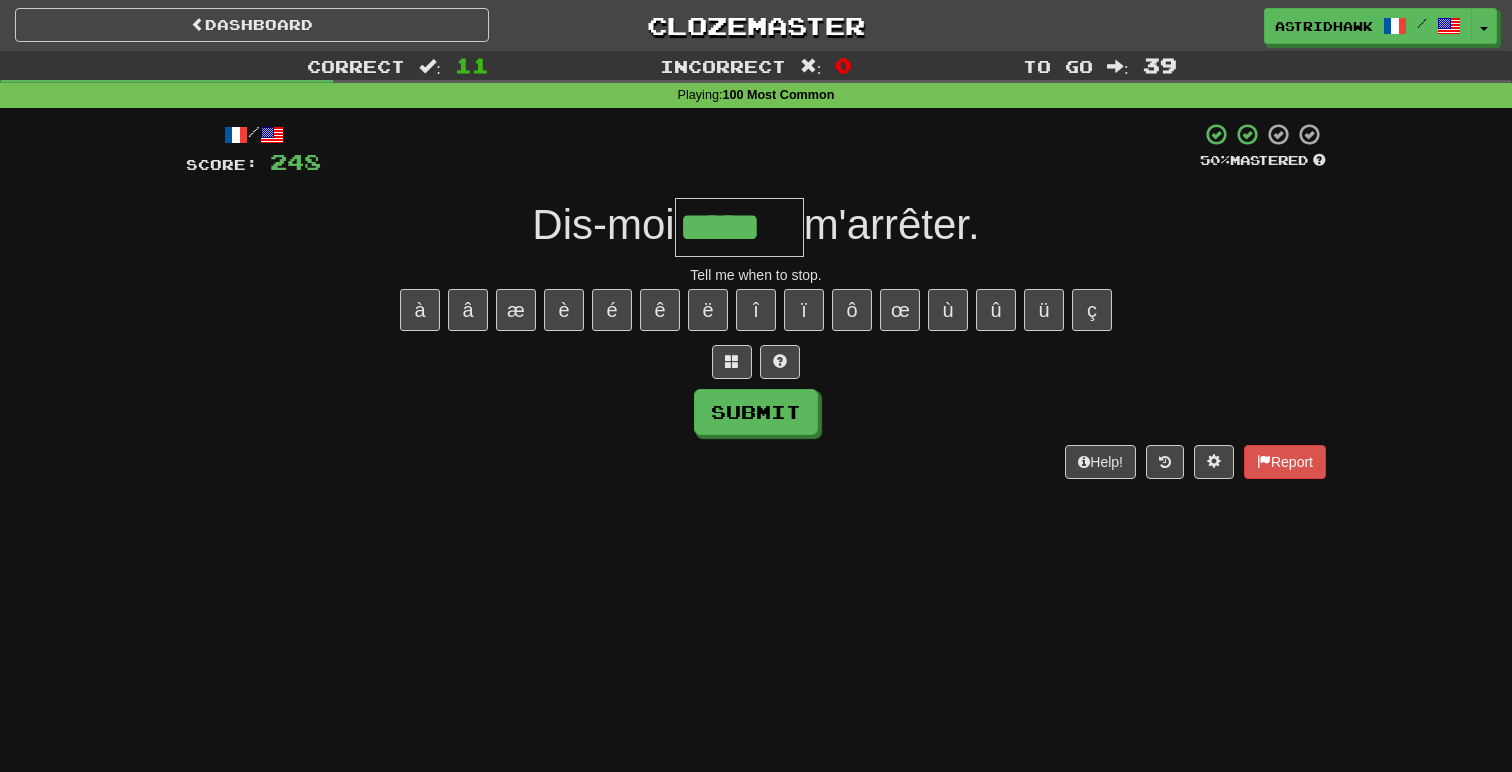 type on "*****" 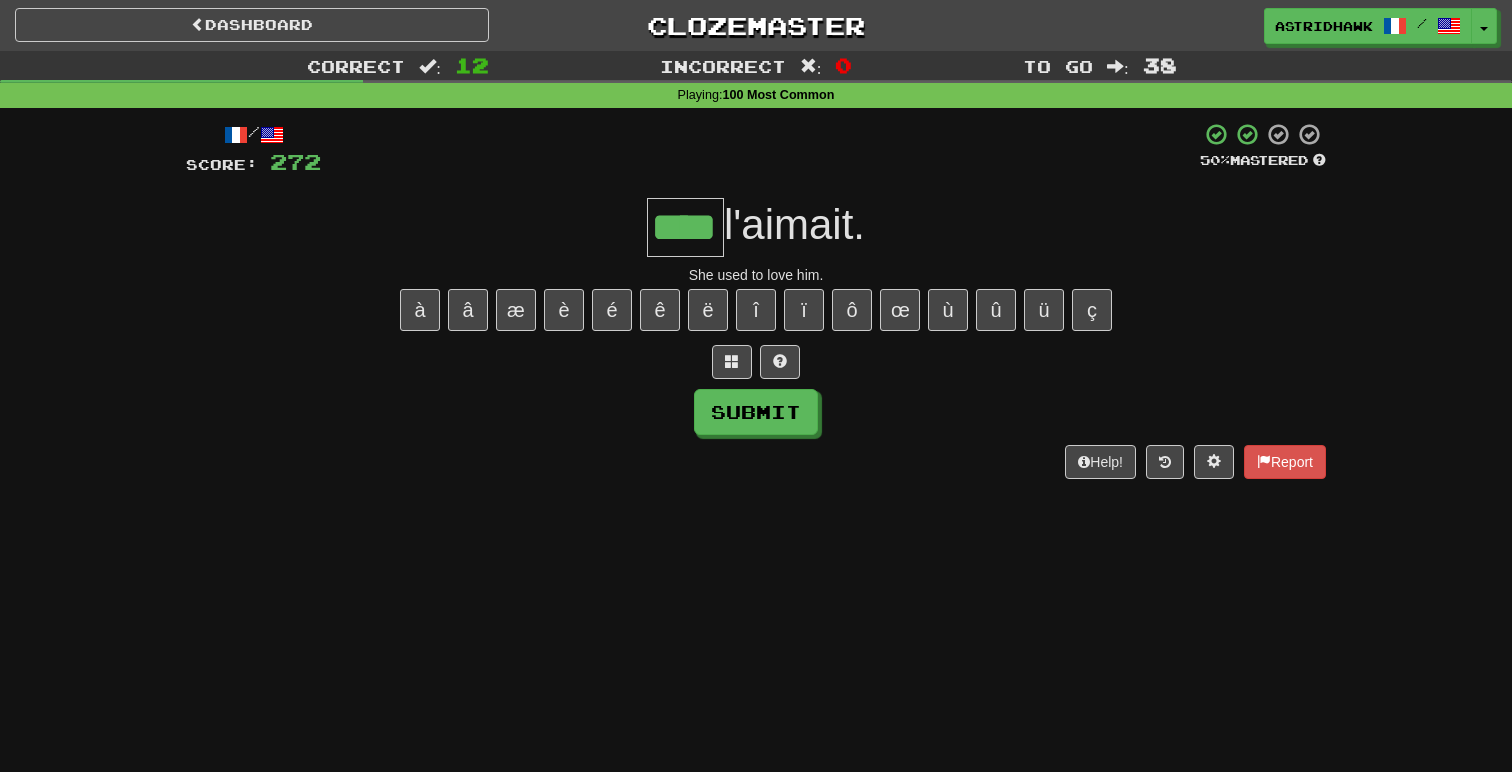 type on "****" 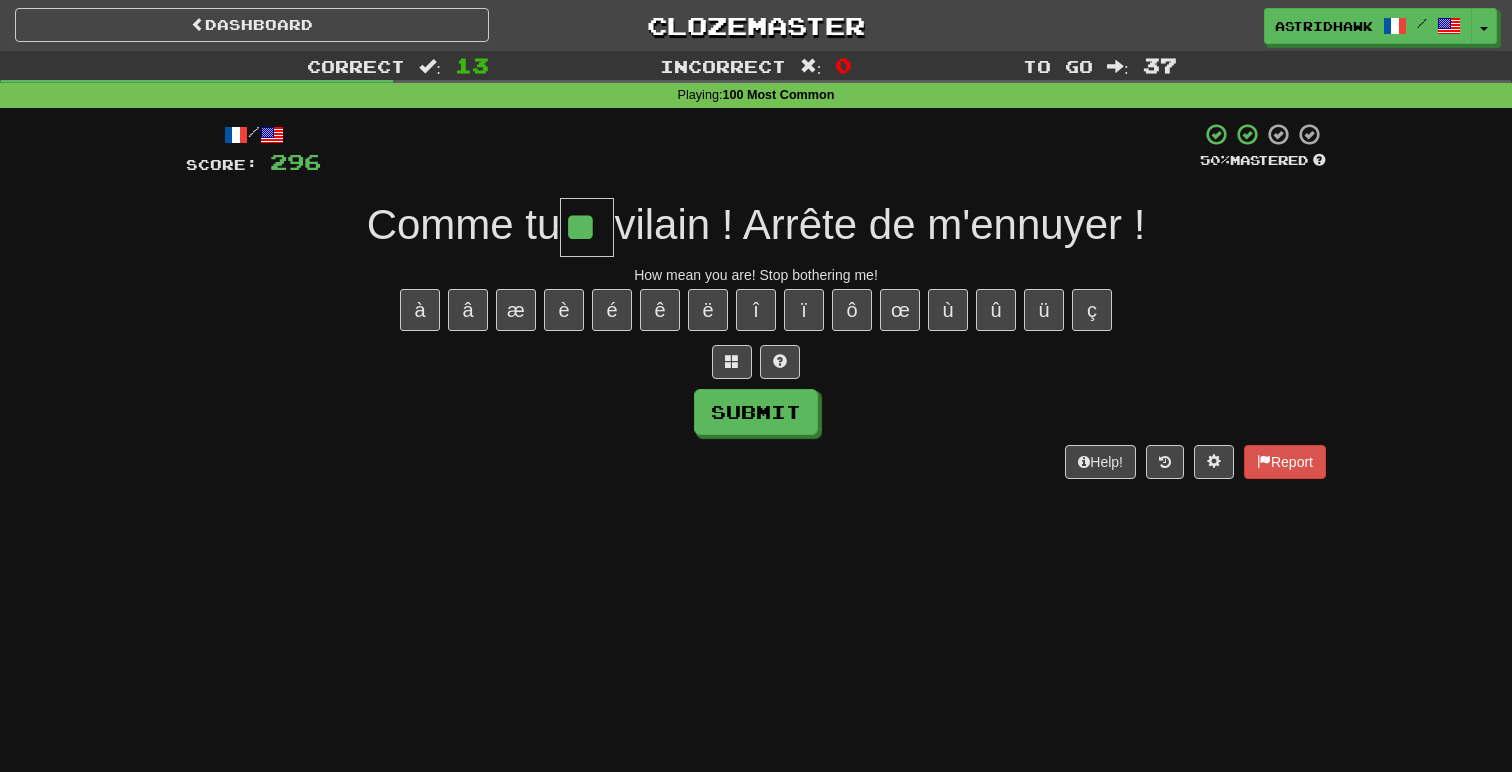 type on "**" 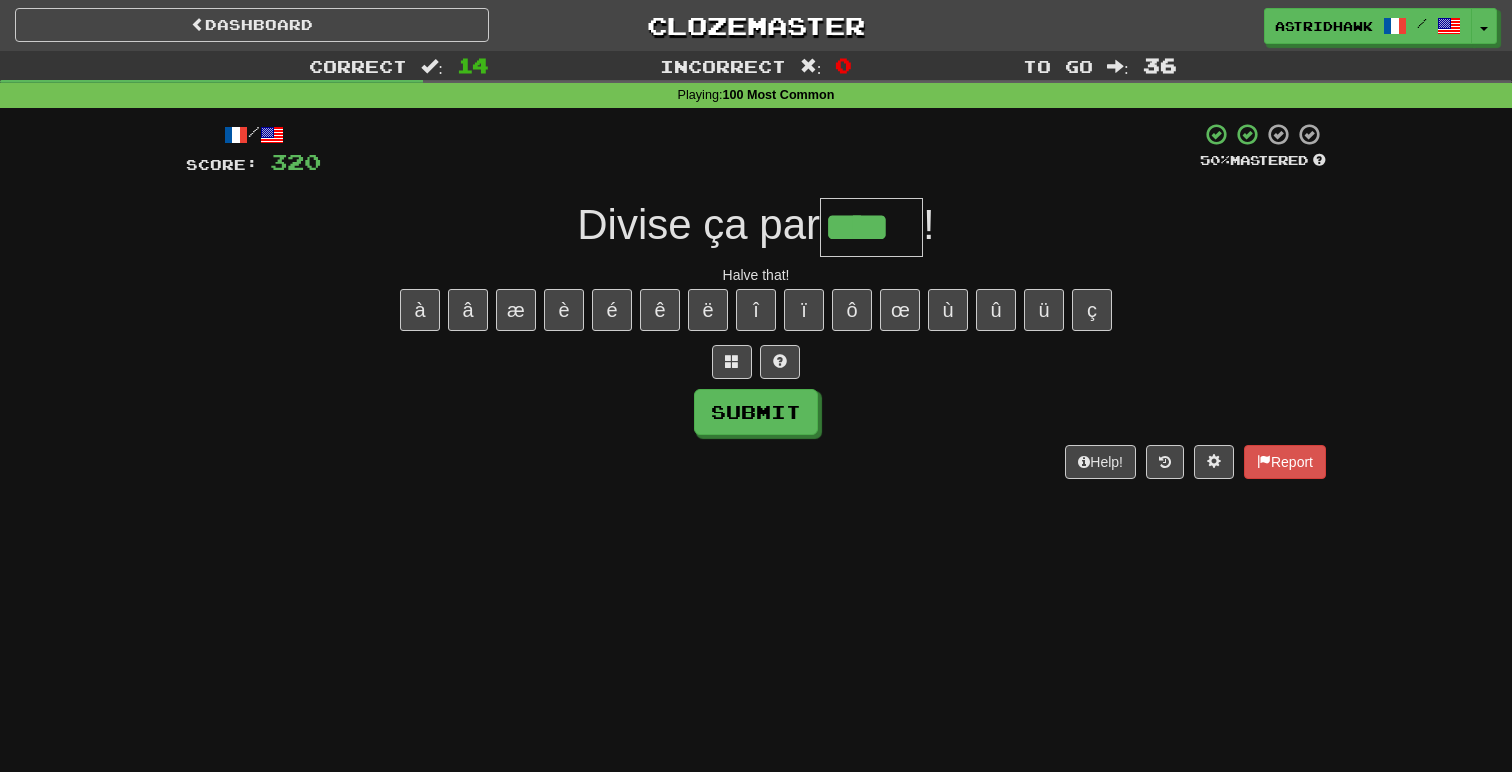 type on "****" 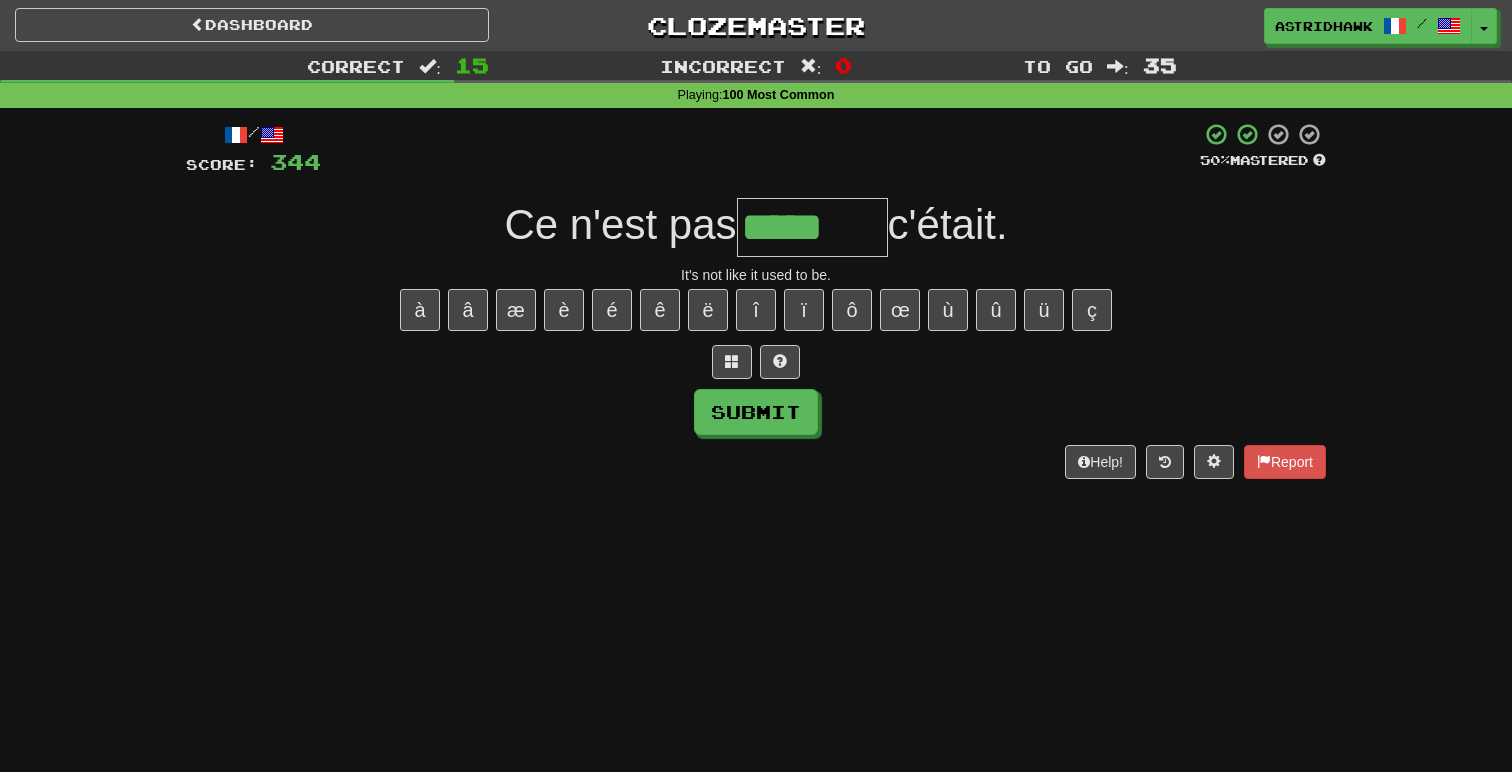 type on "*****" 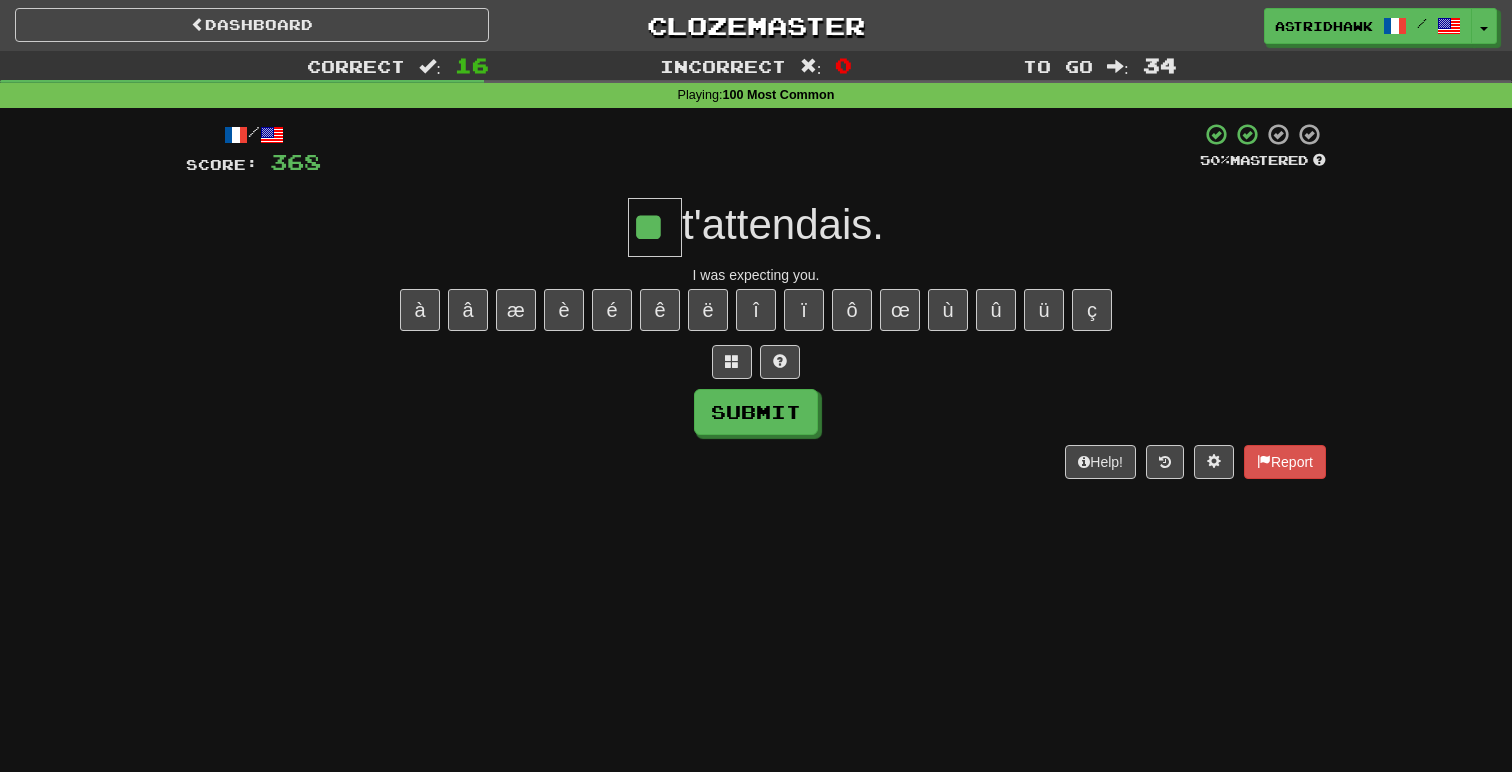 type on "**" 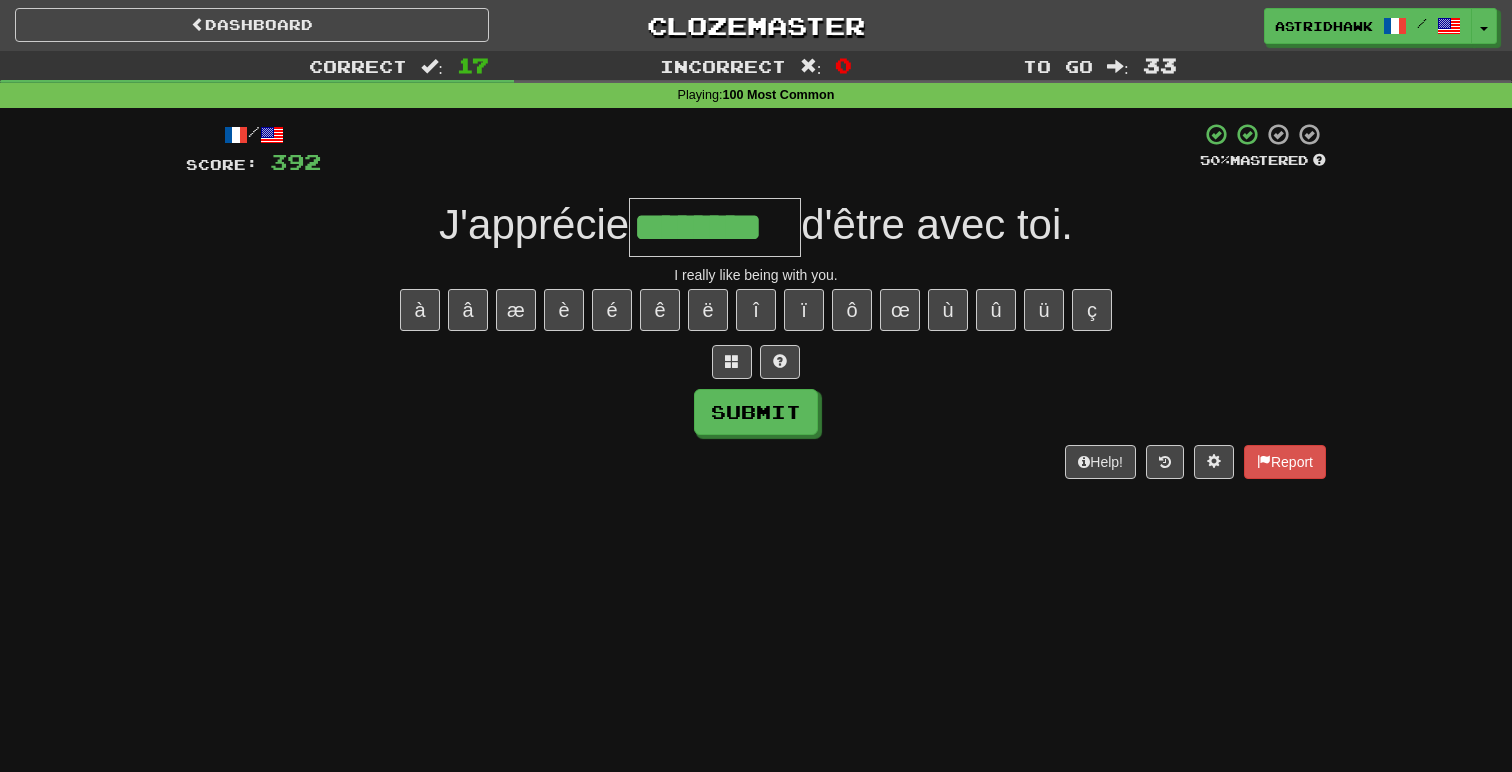 type on "********" 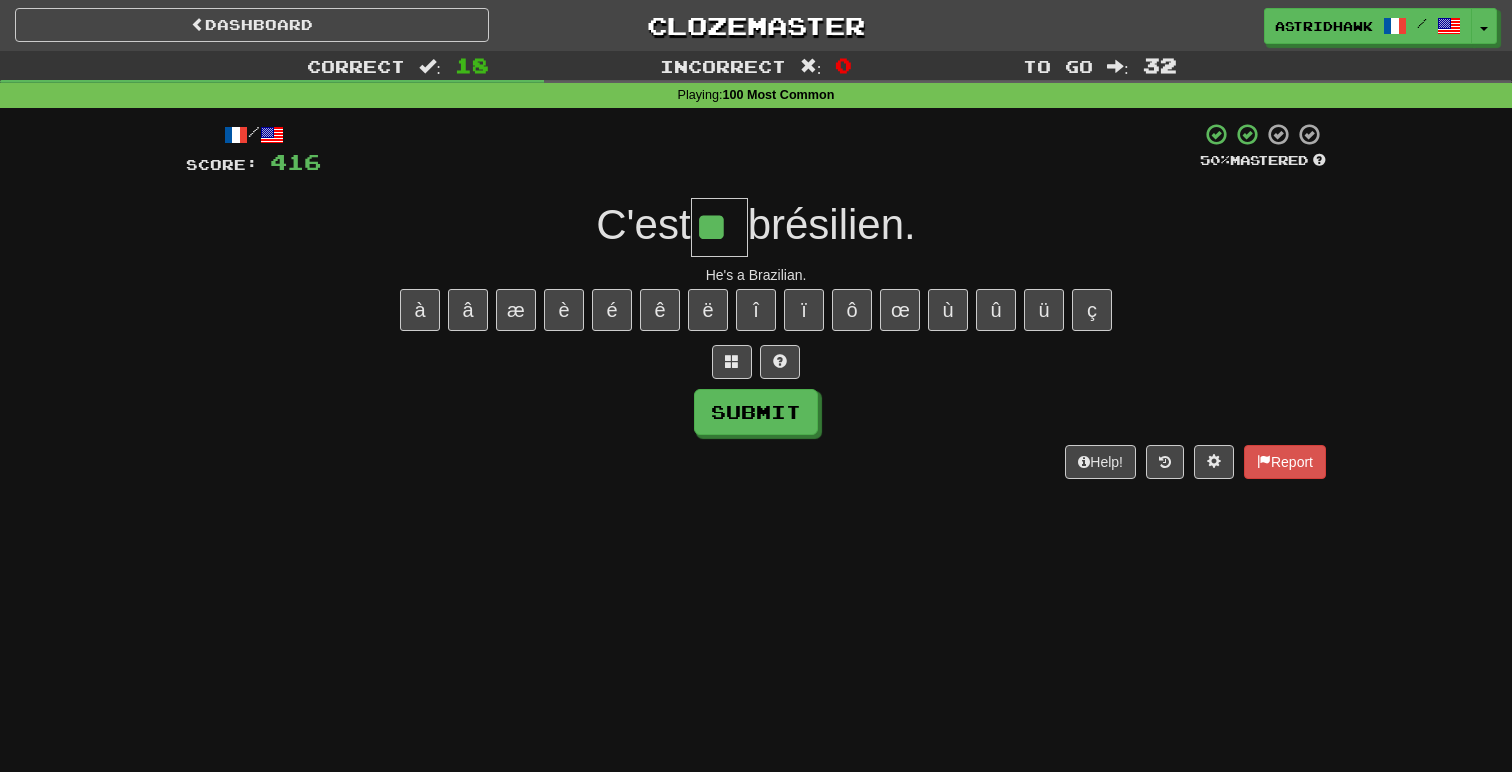 type on "**" 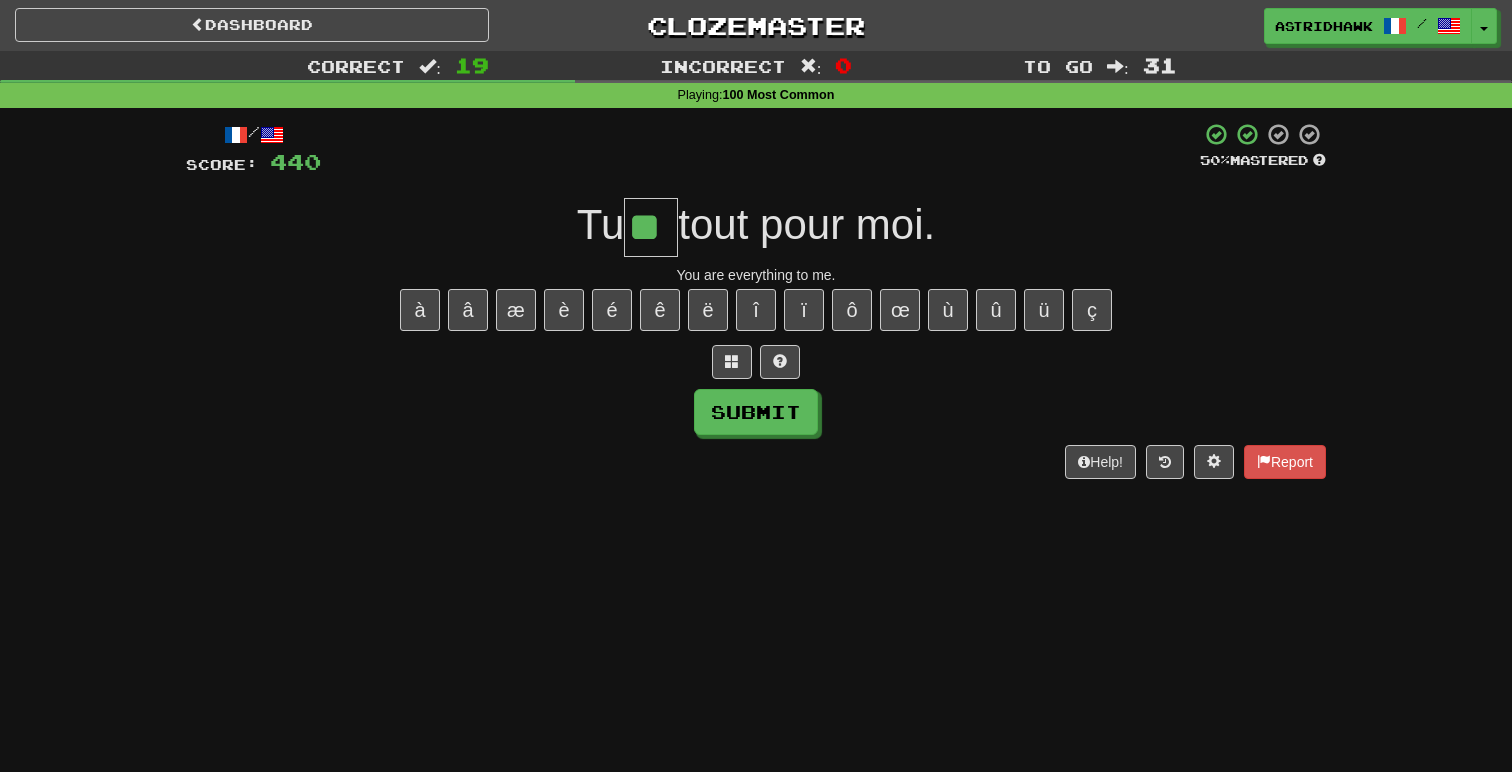 type on "**" 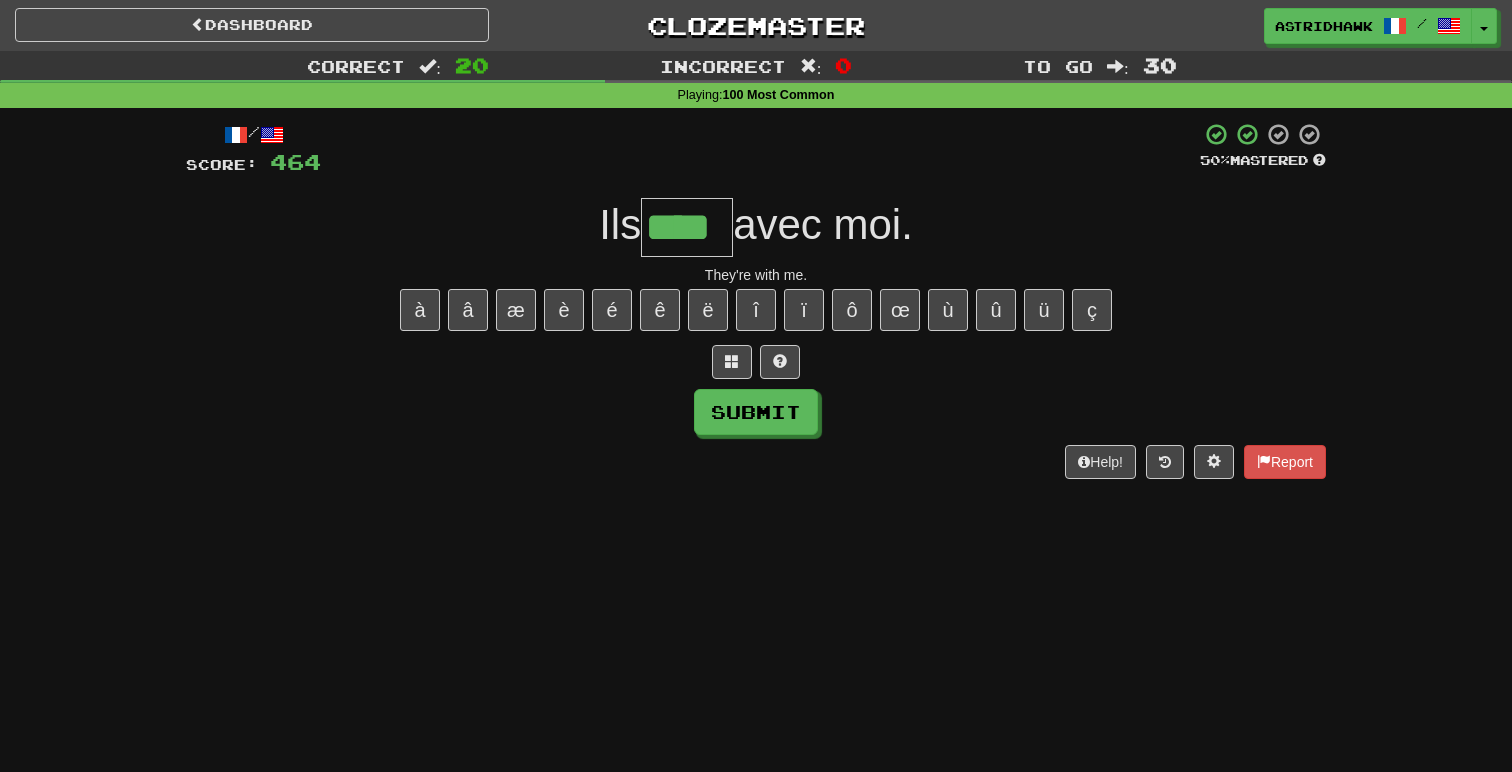 type on "****" 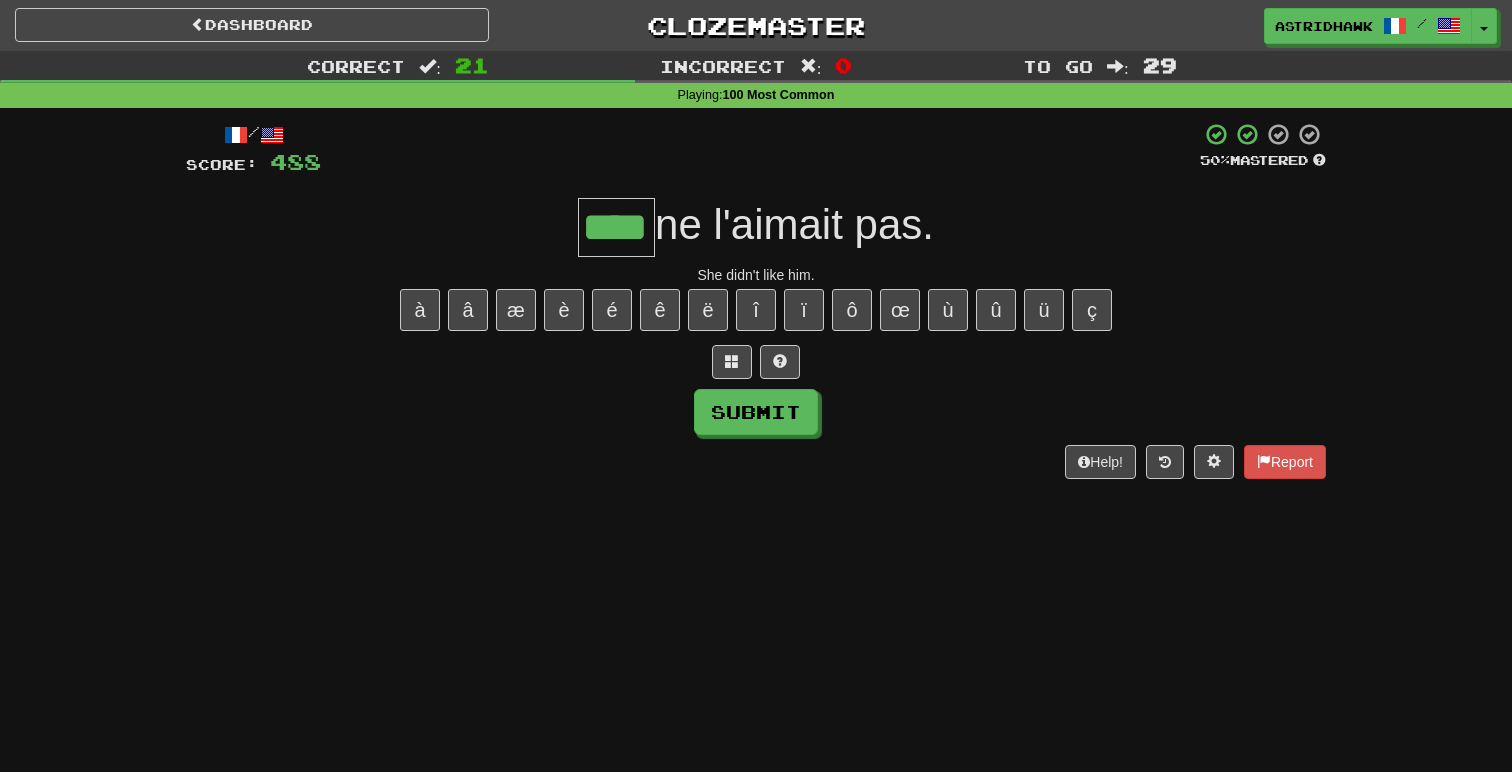 type on "****" 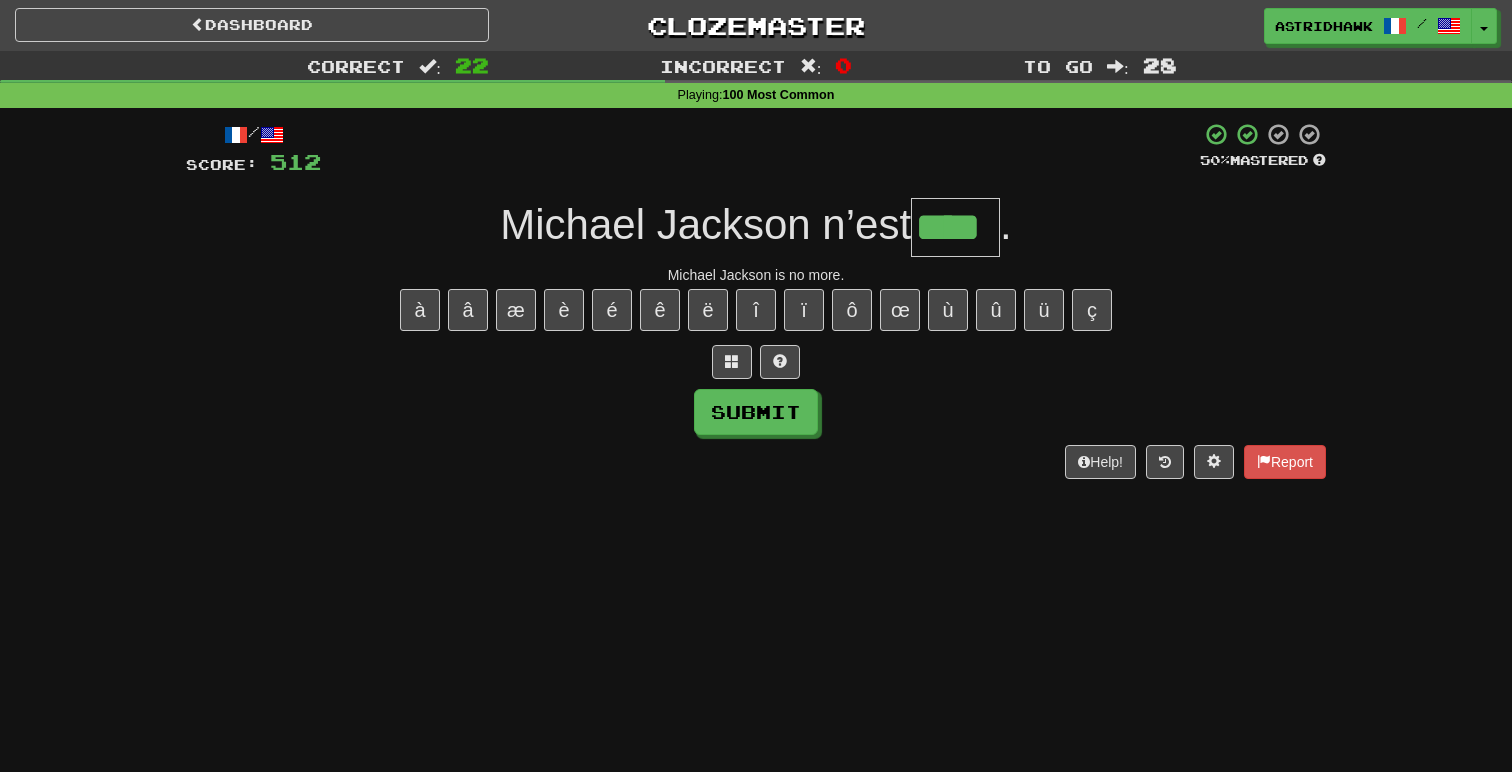 type on "****" 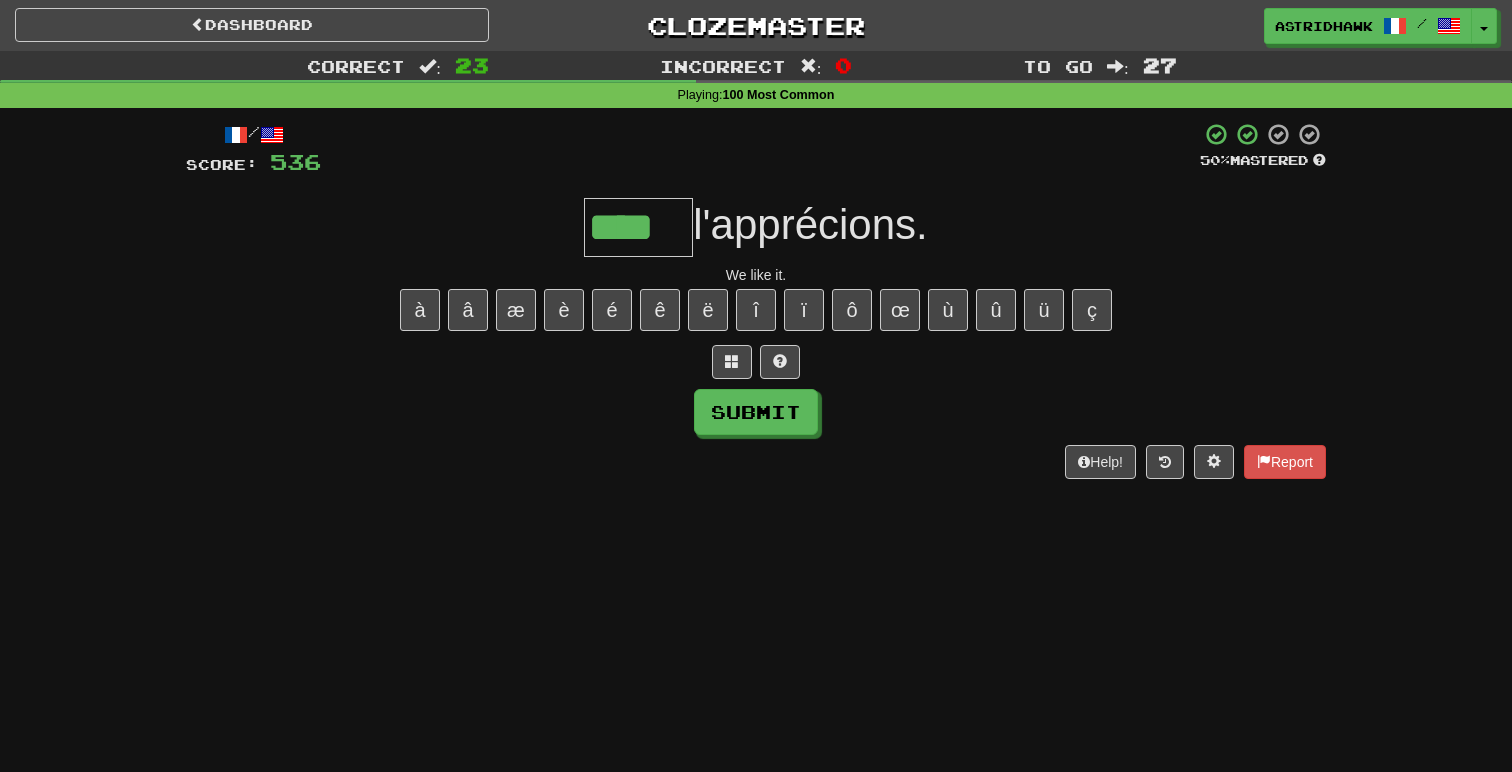type on "****" 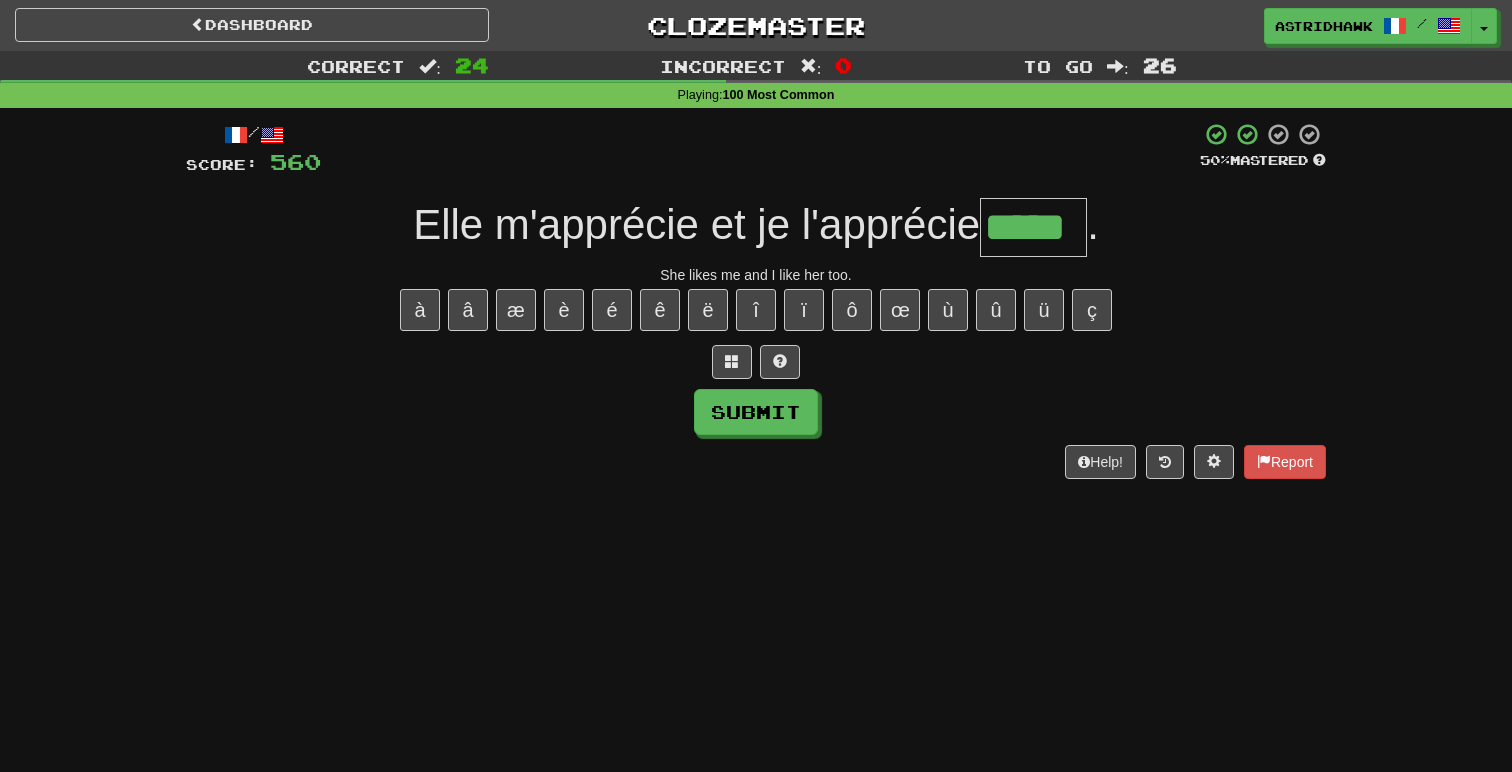 type on "*****" 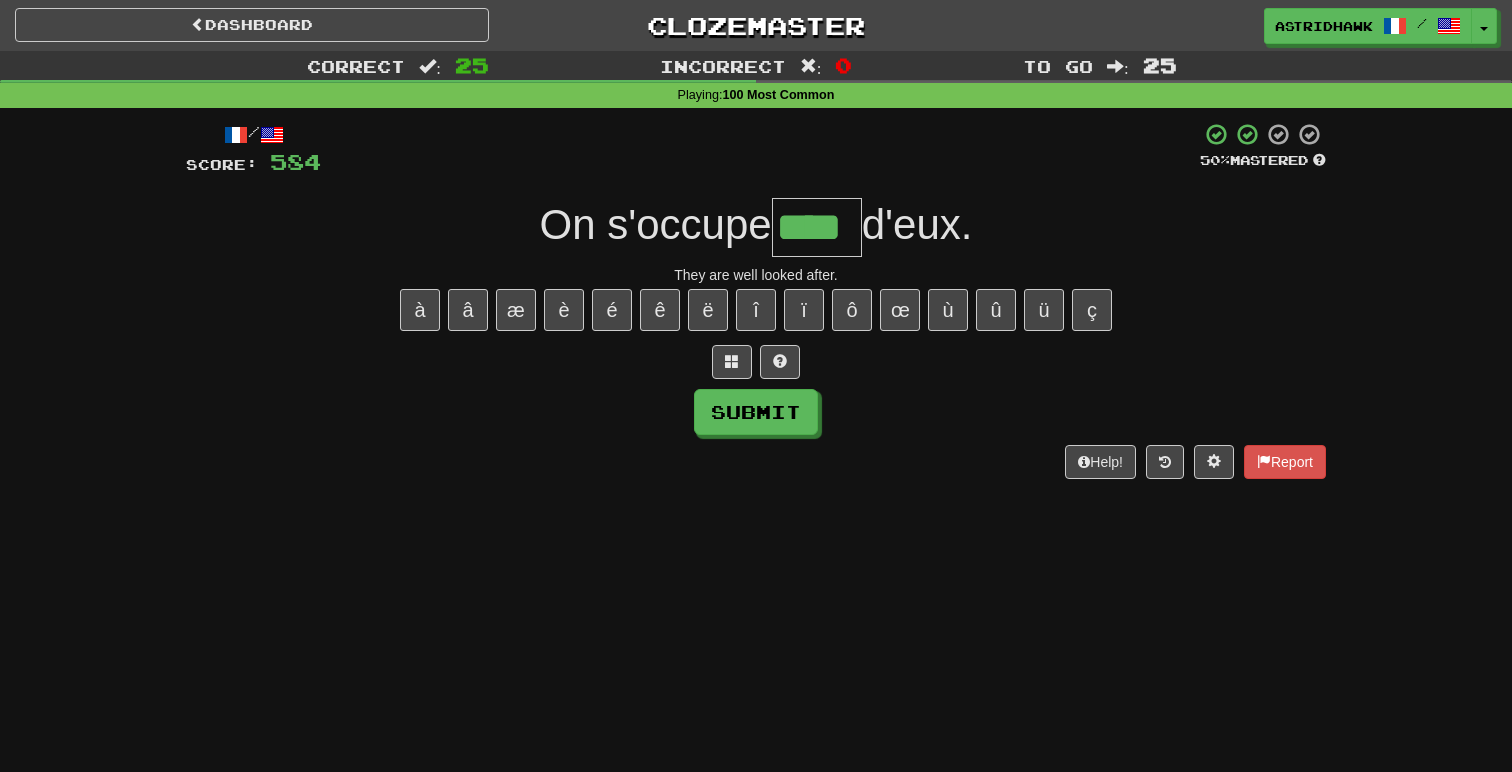 type on "****" 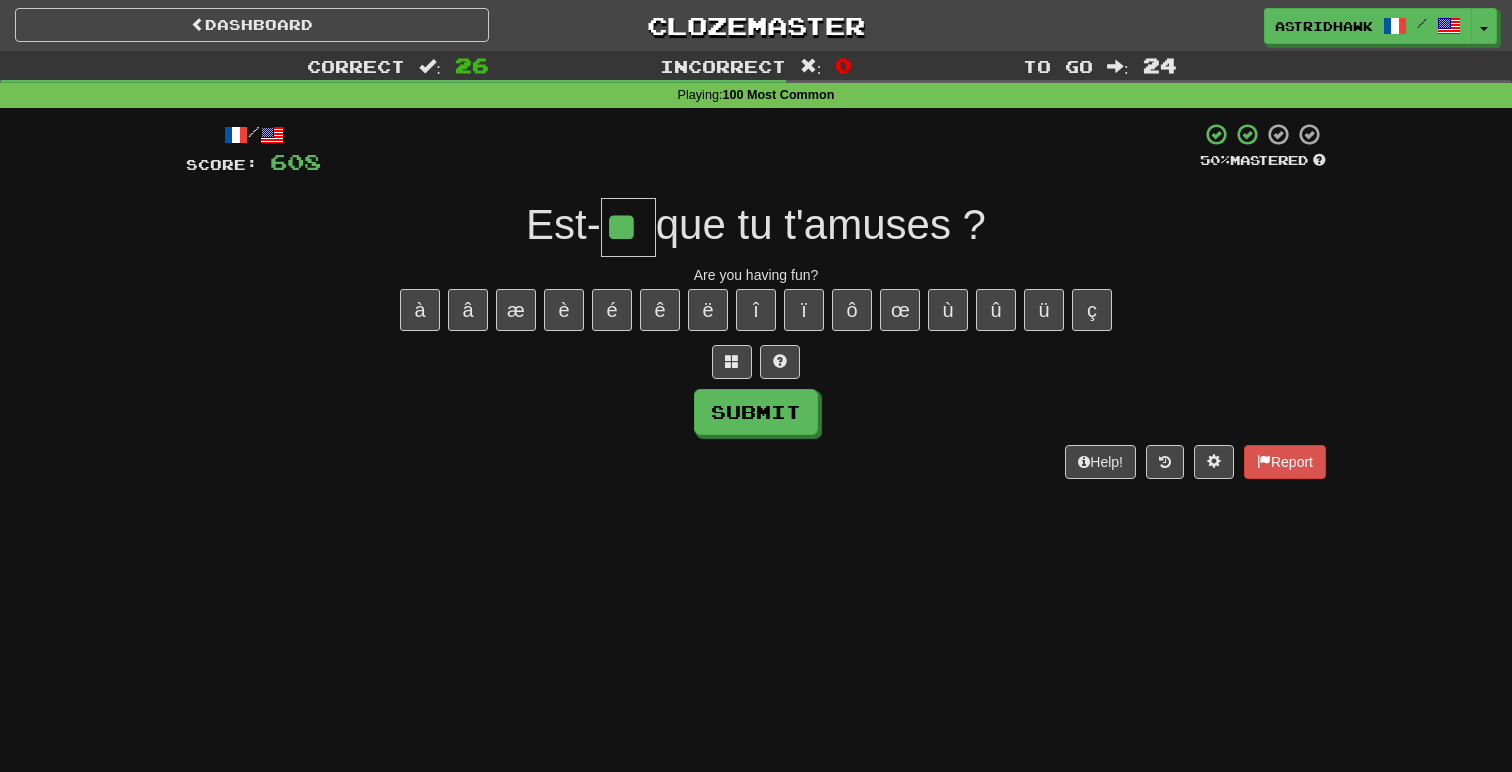 type on "**" 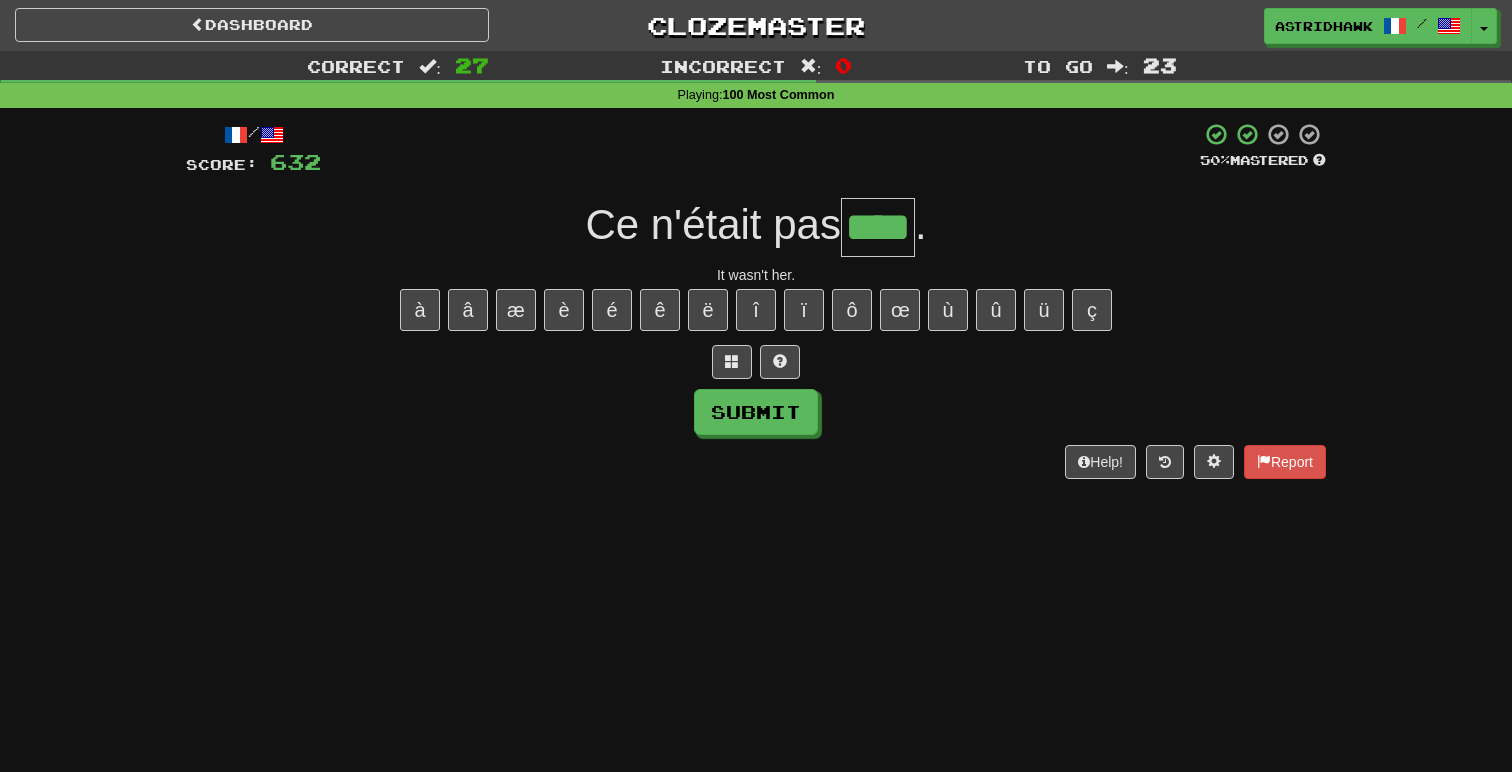 type on "****" 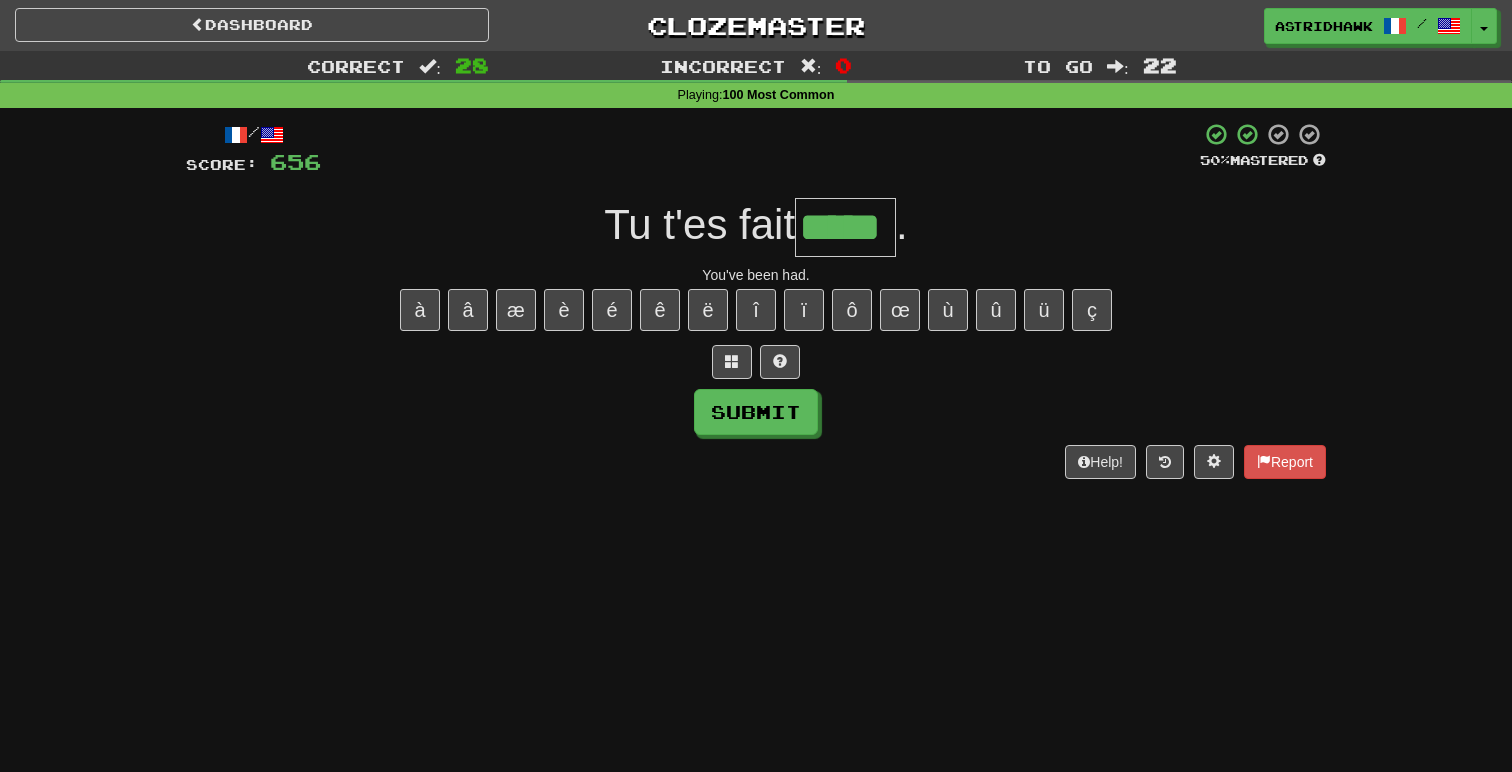 type on "*****" 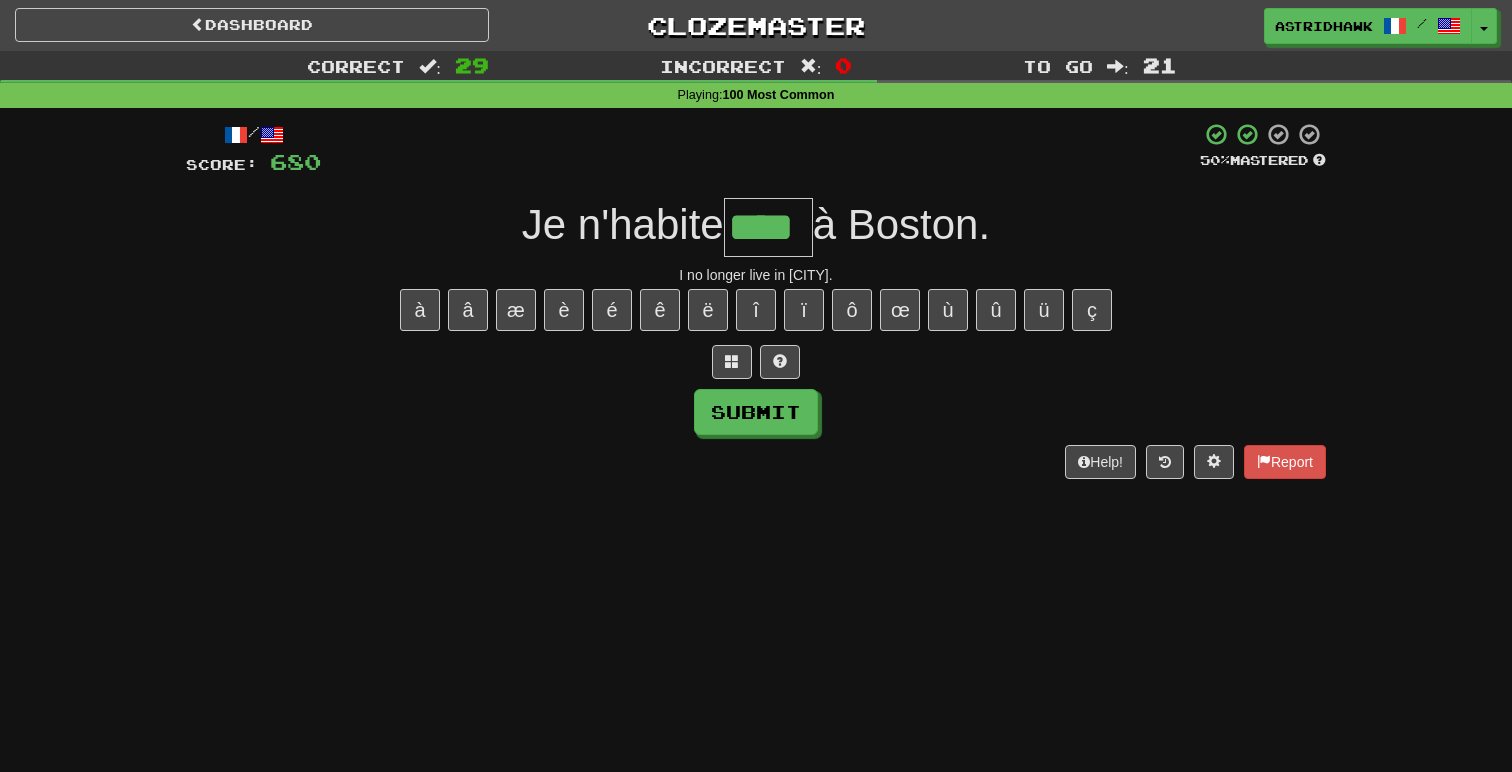 type on "****" 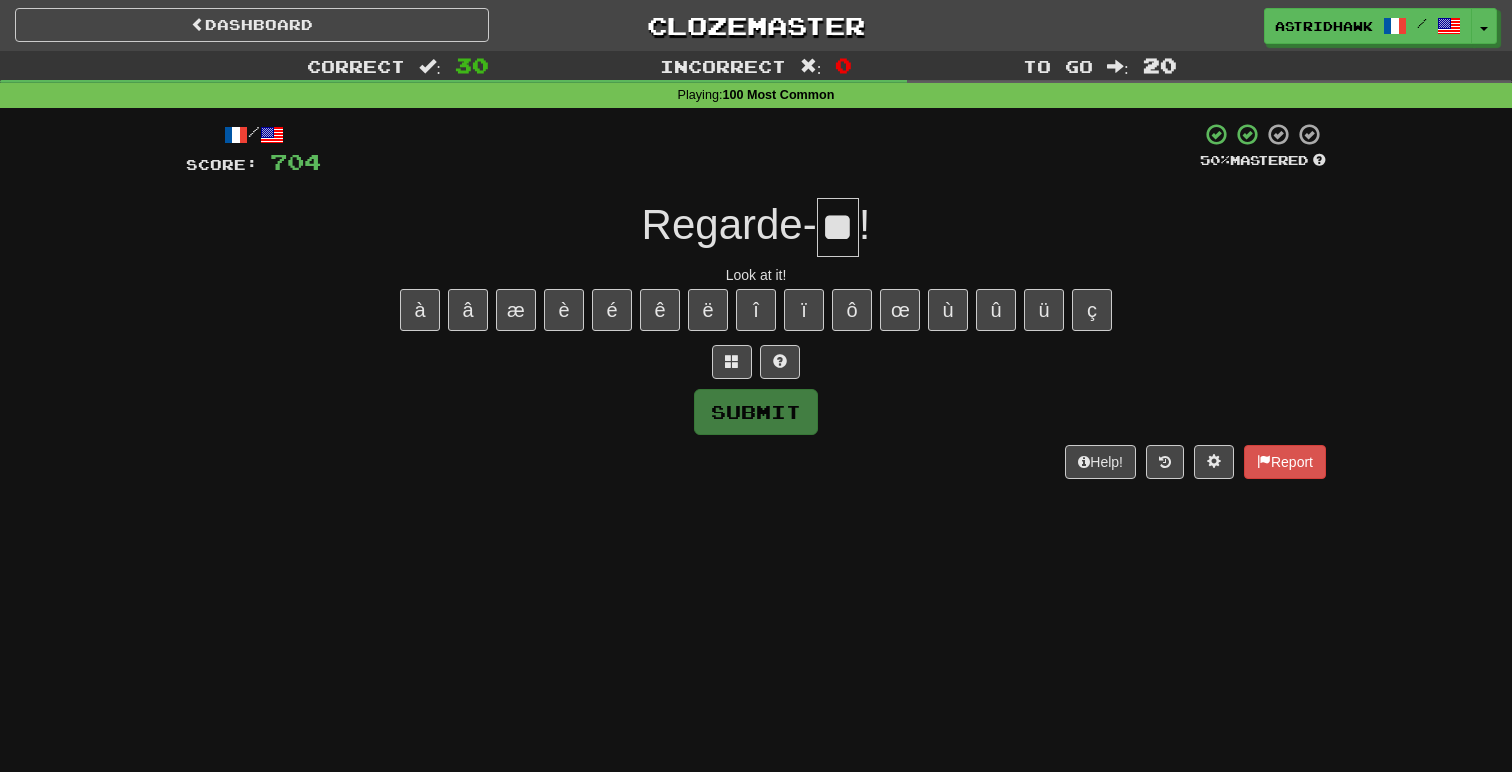 scroll, scrollTop: 0, scrollLeft: 11, axis: horizontal 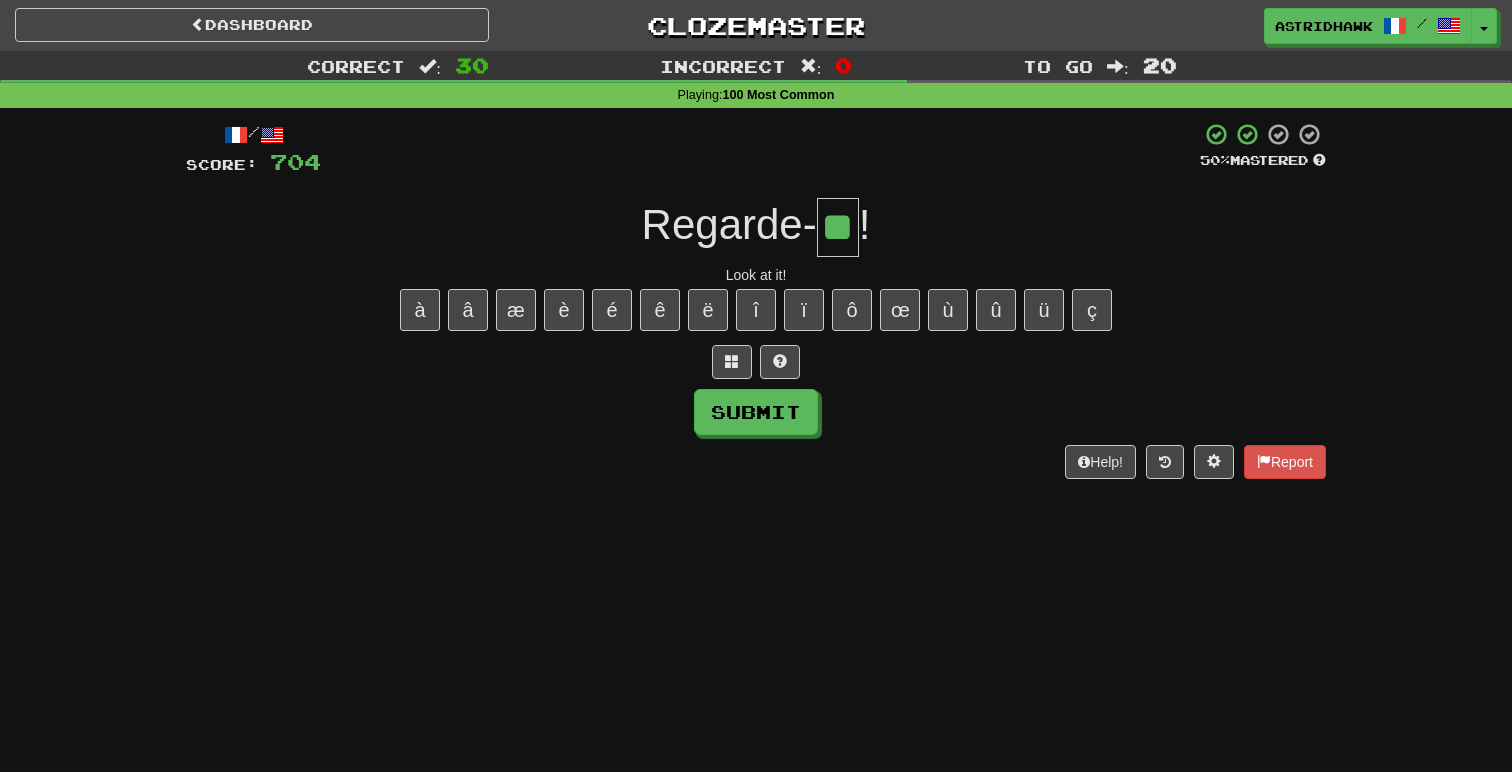 type on "*" 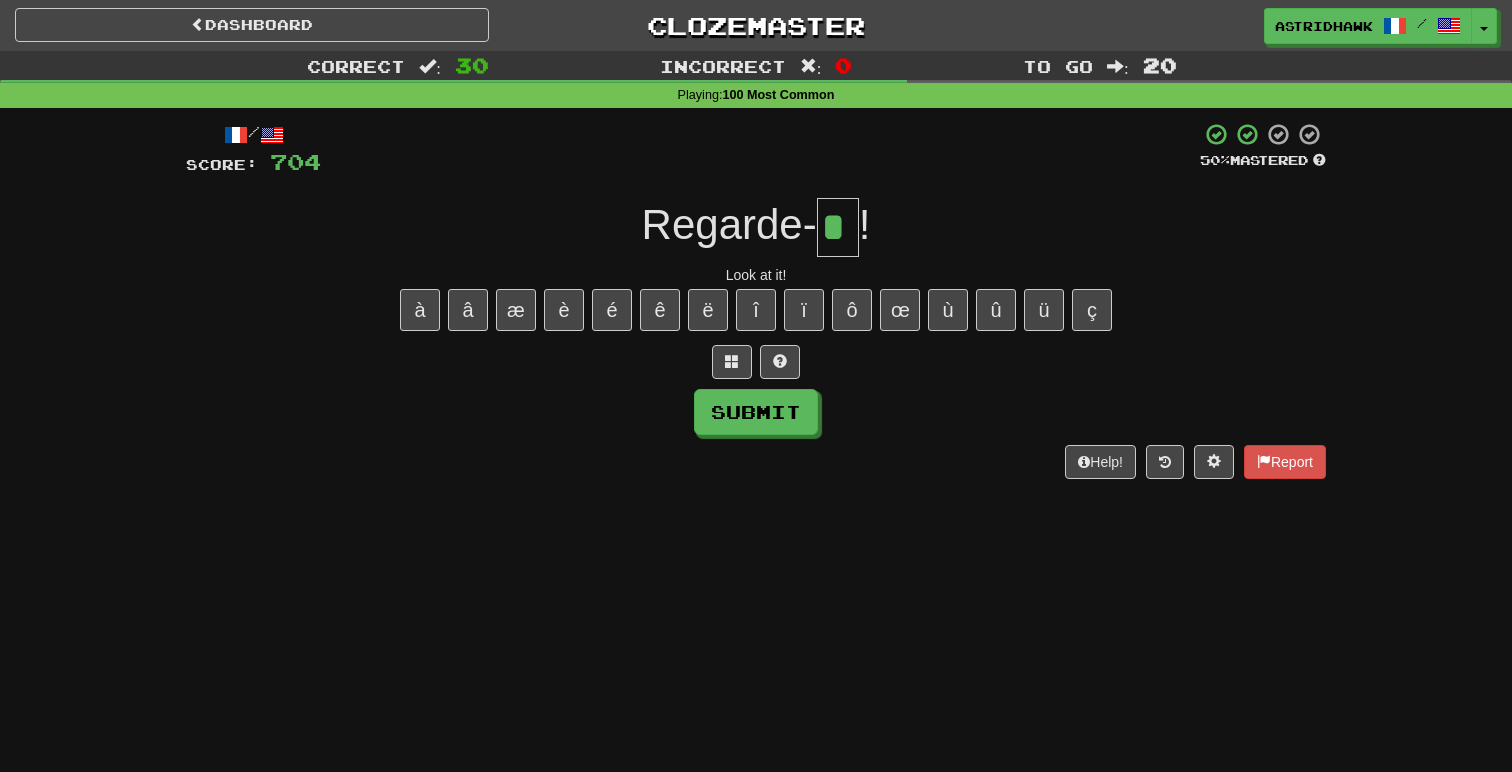 scroll, scrollTop: 0, scrollLeft: 0, axis: both 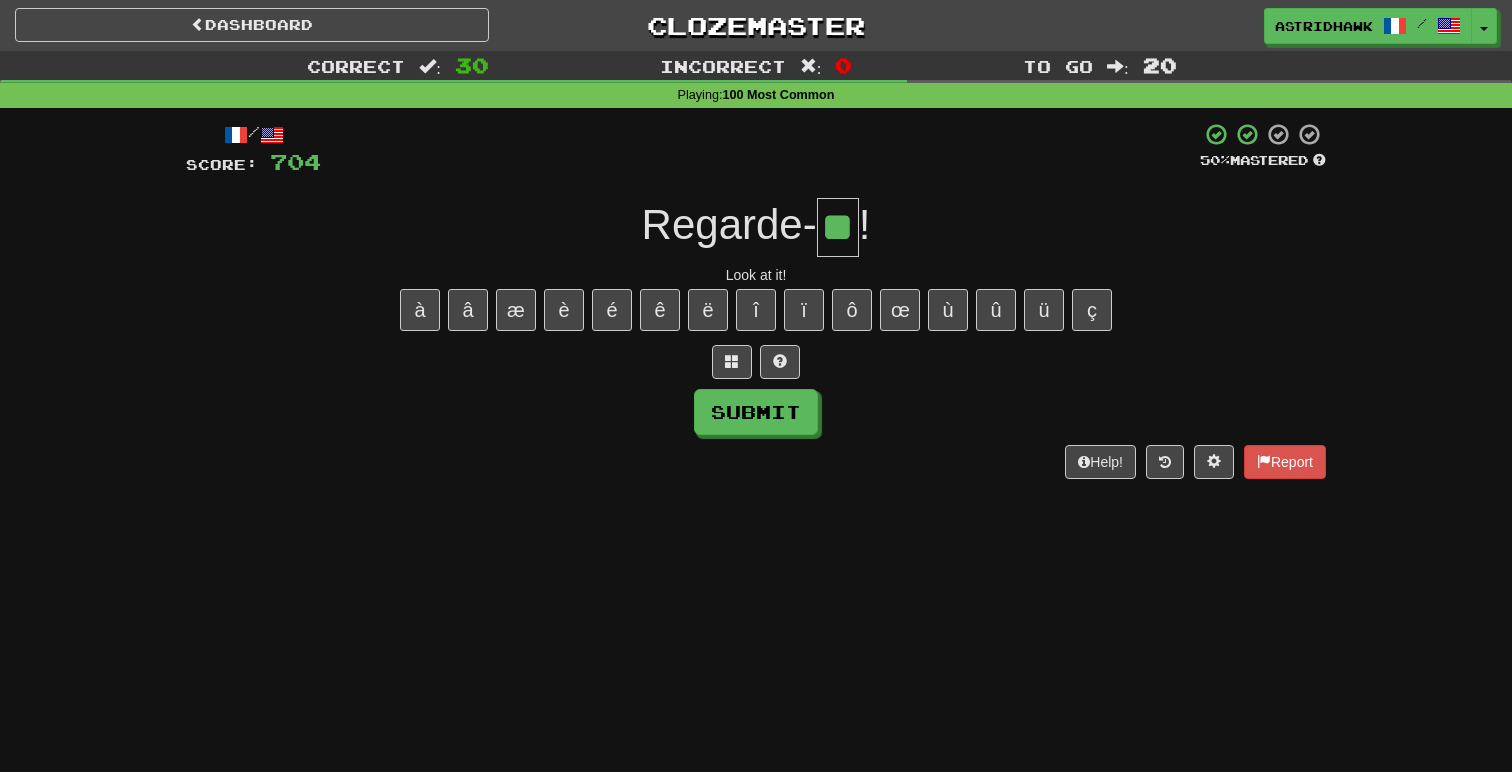 type on "**" 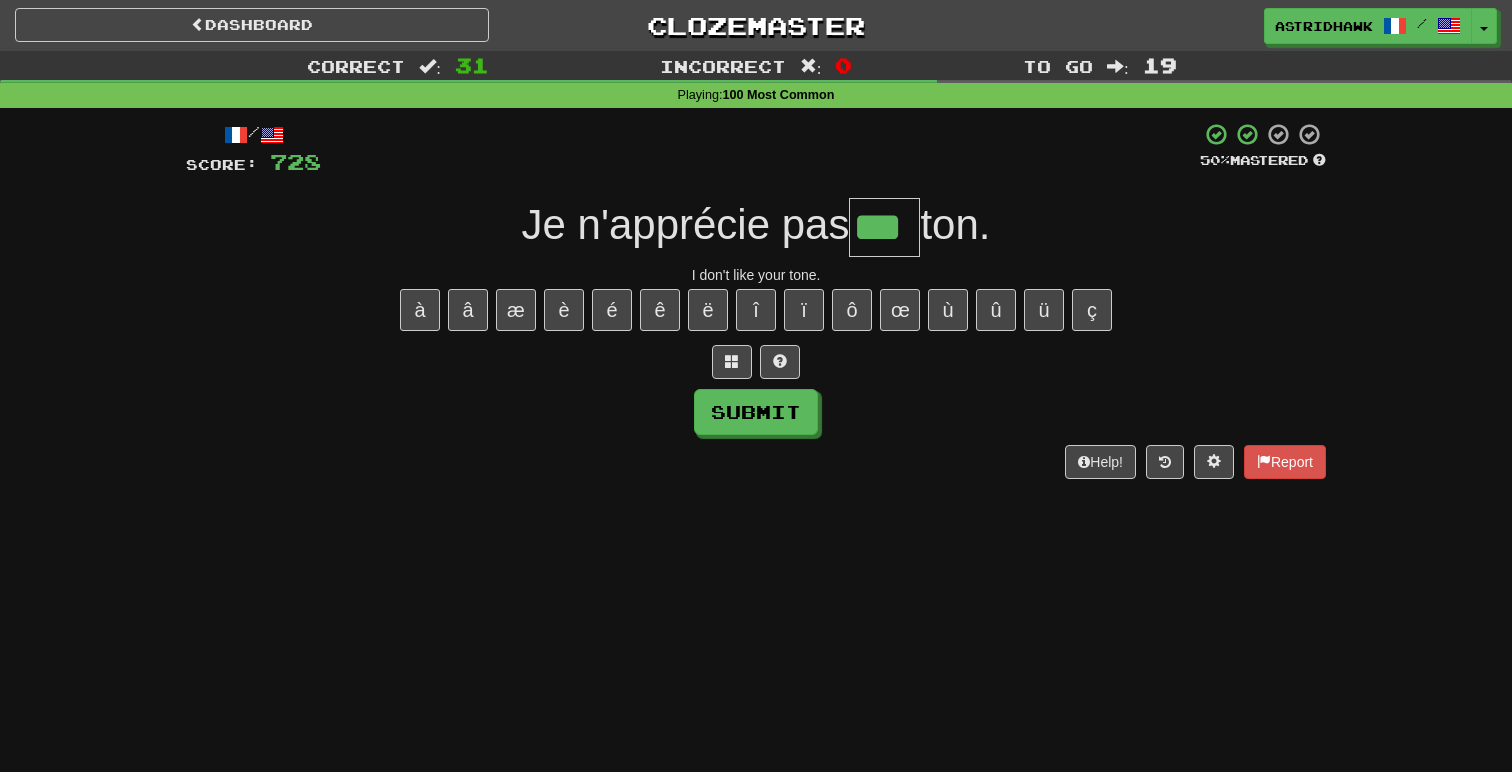 type on "***" 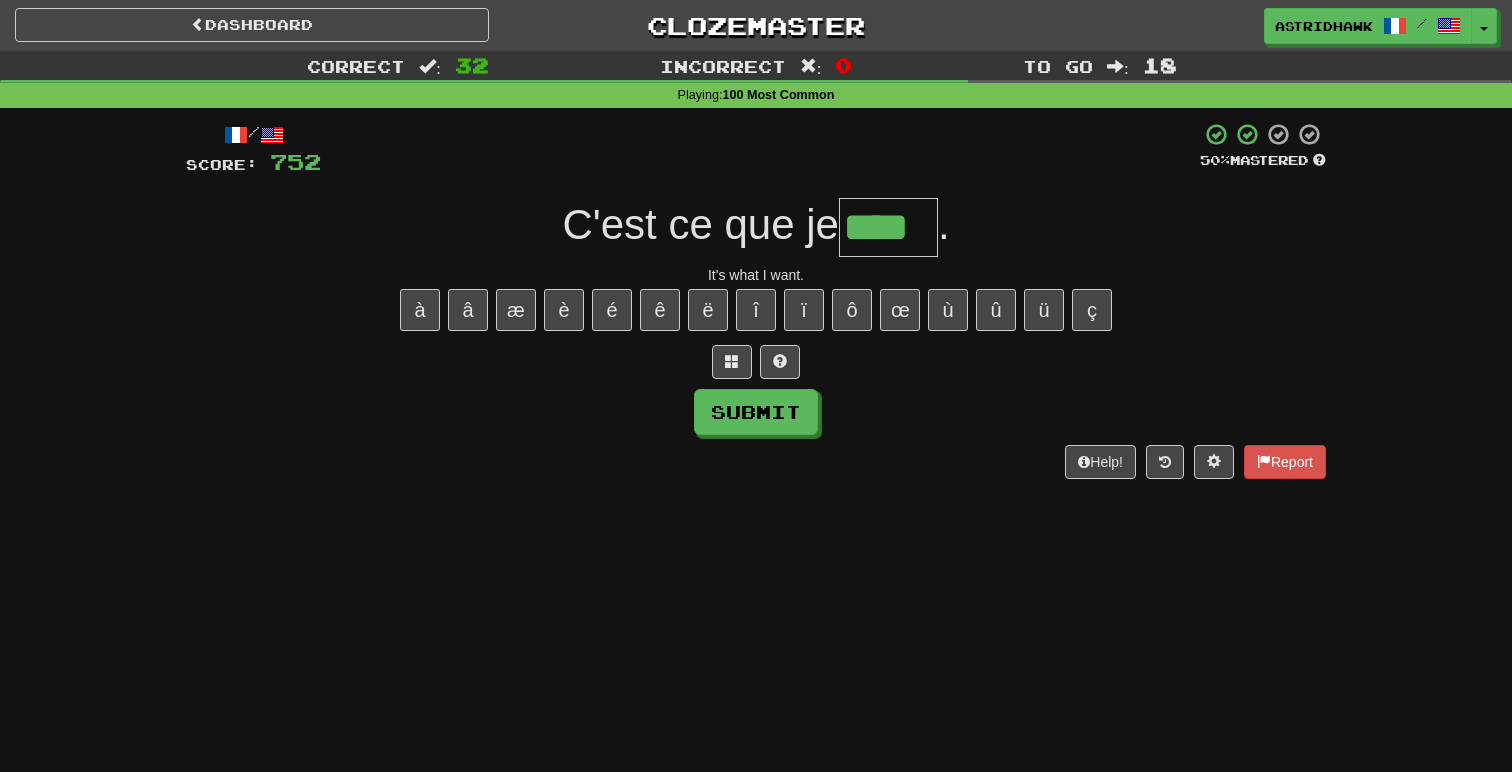 type on "****" 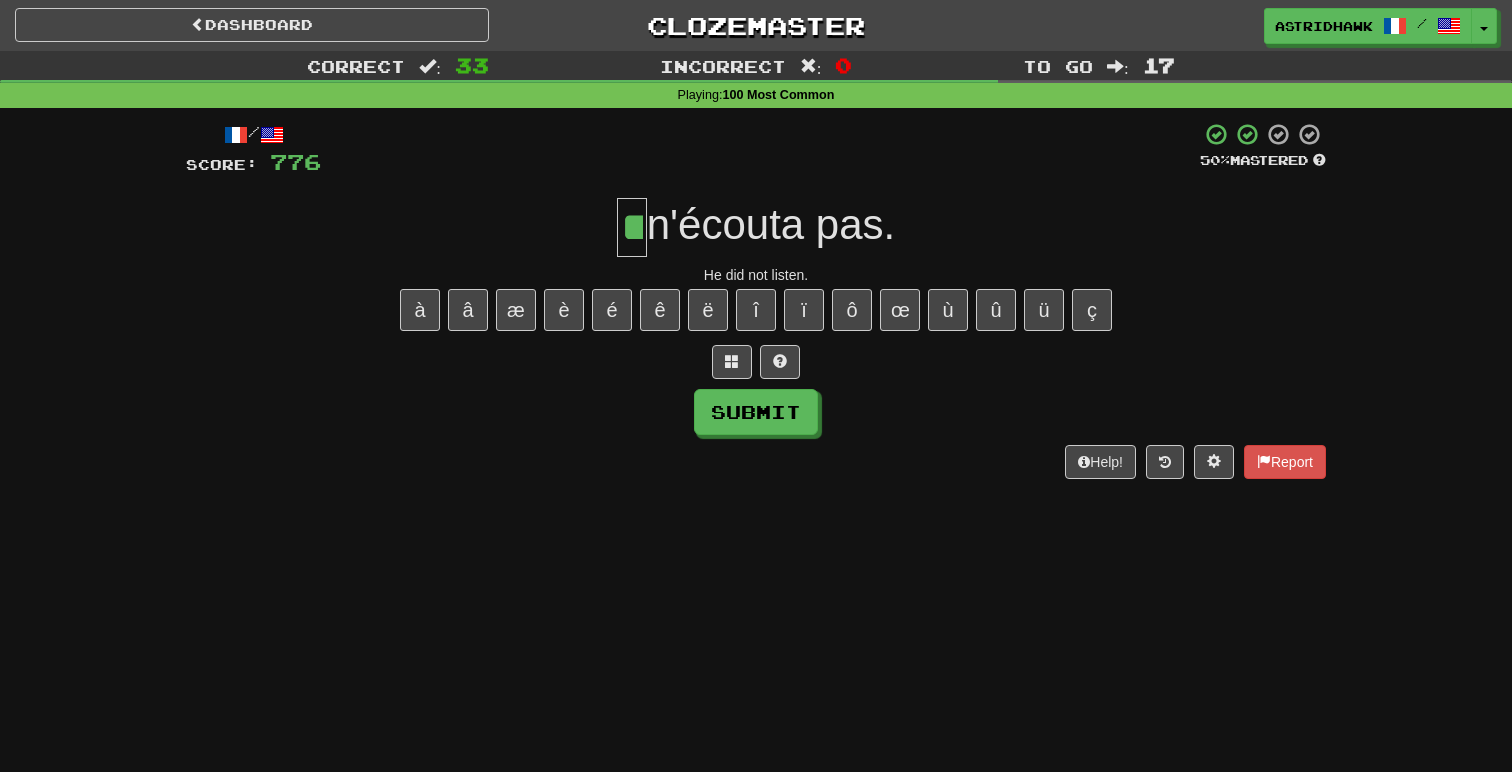 type on "**" 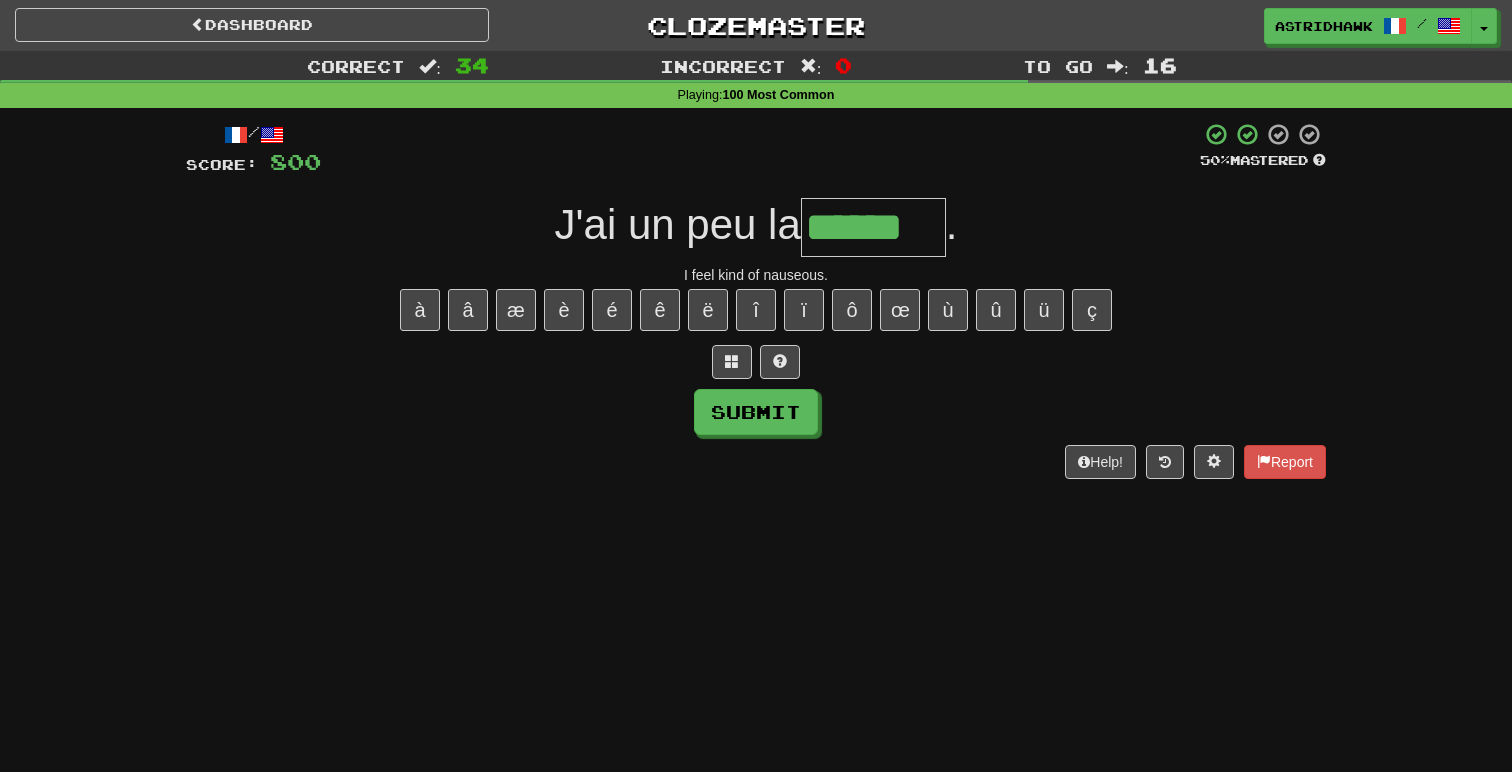 type on "******" 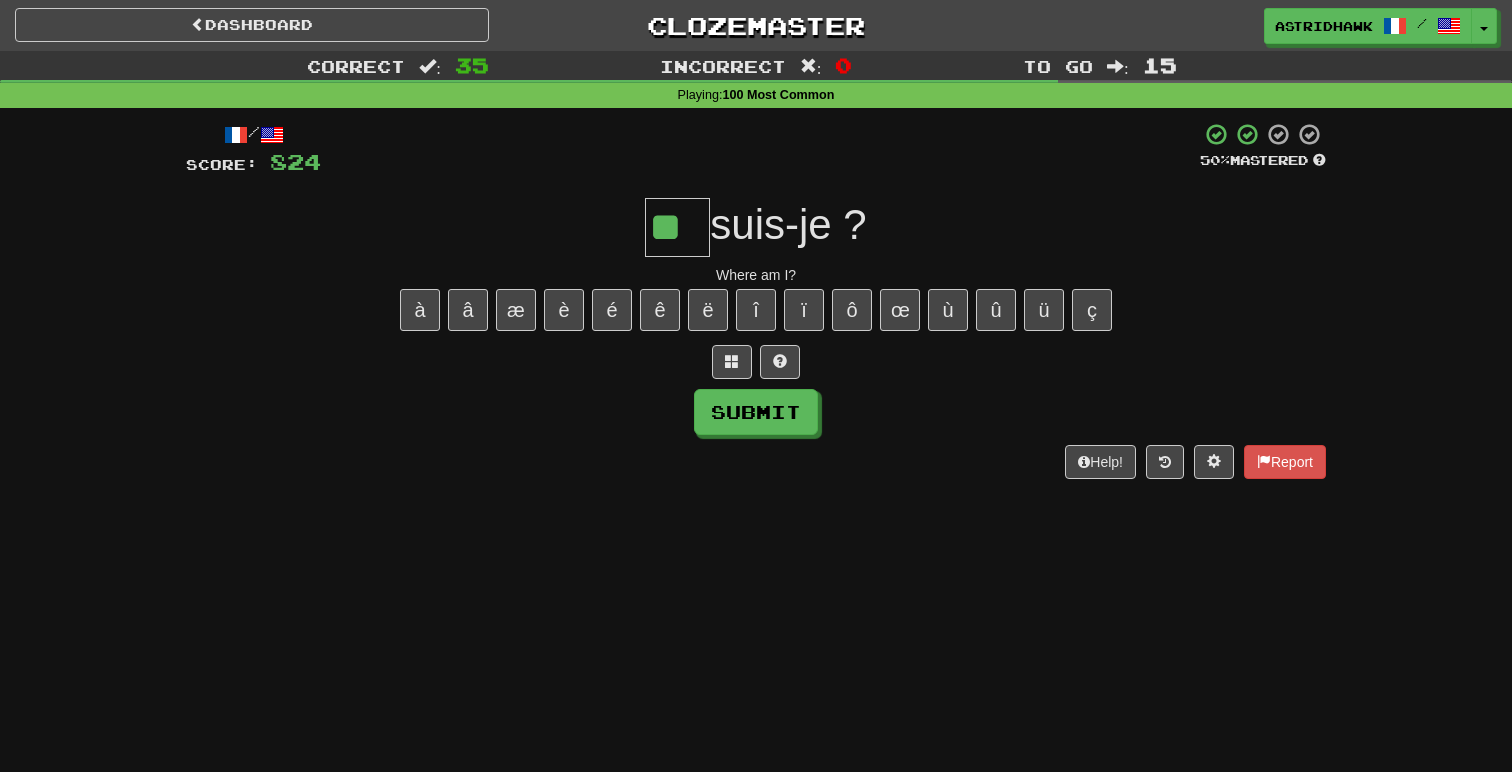 type on "**" 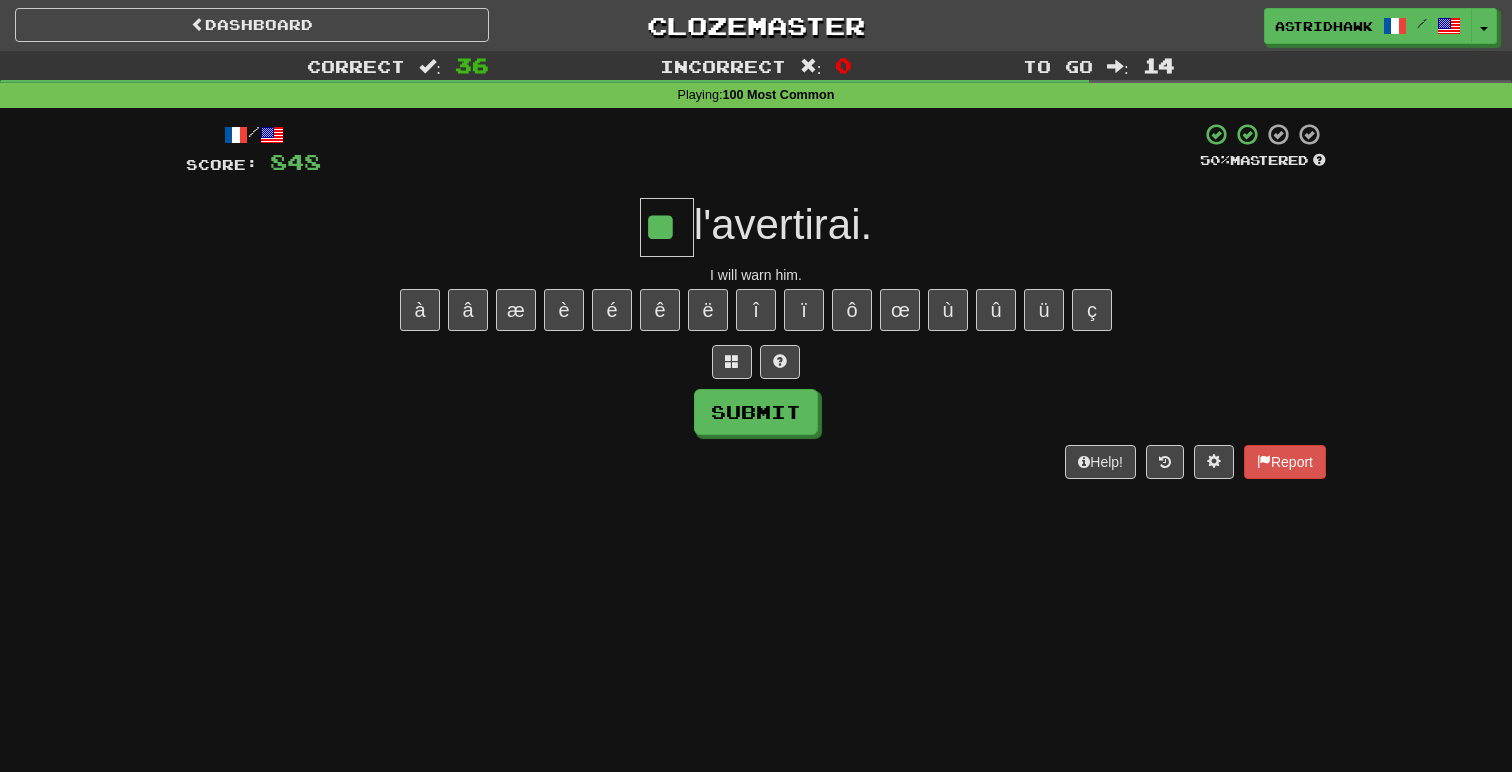 type on "**" 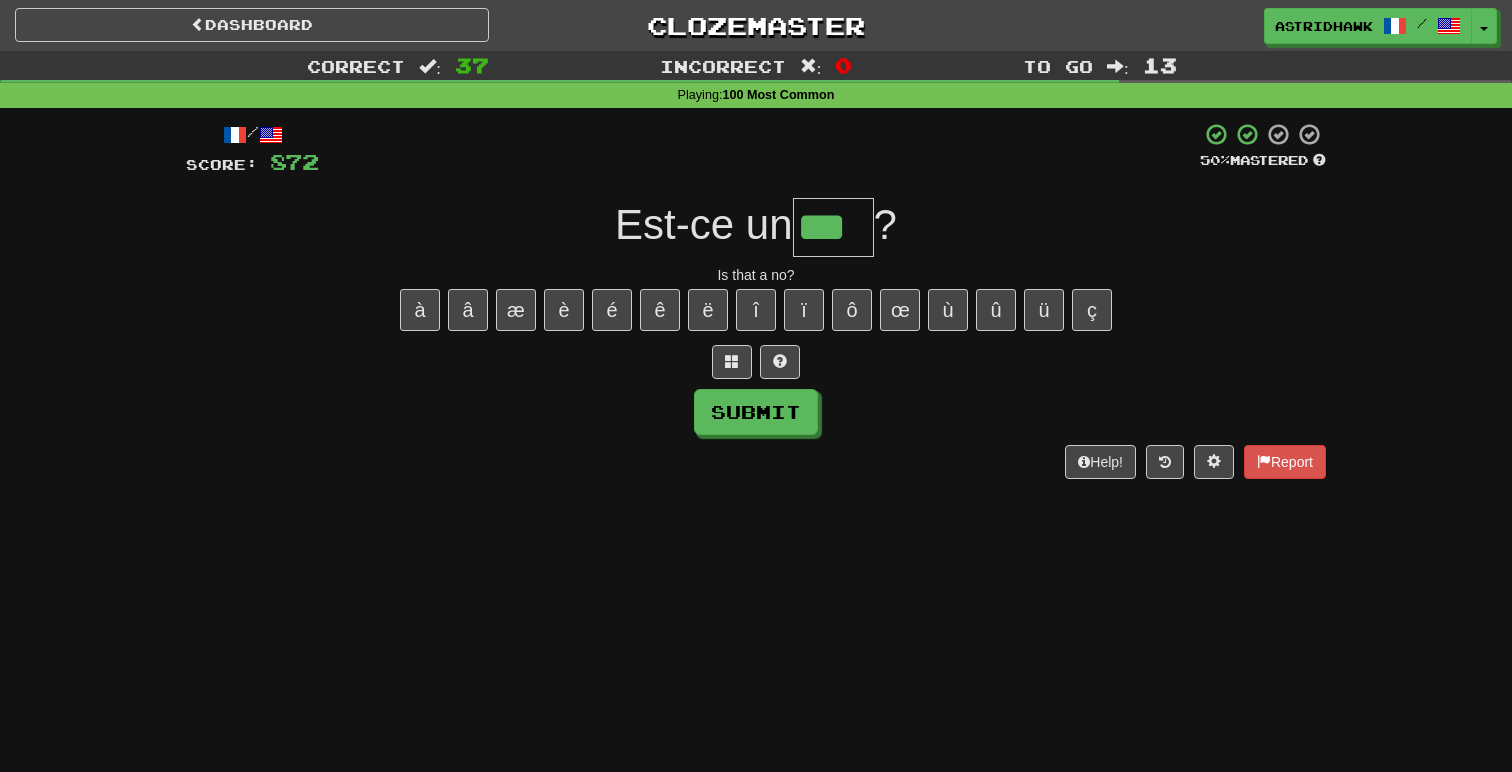 type on "***" 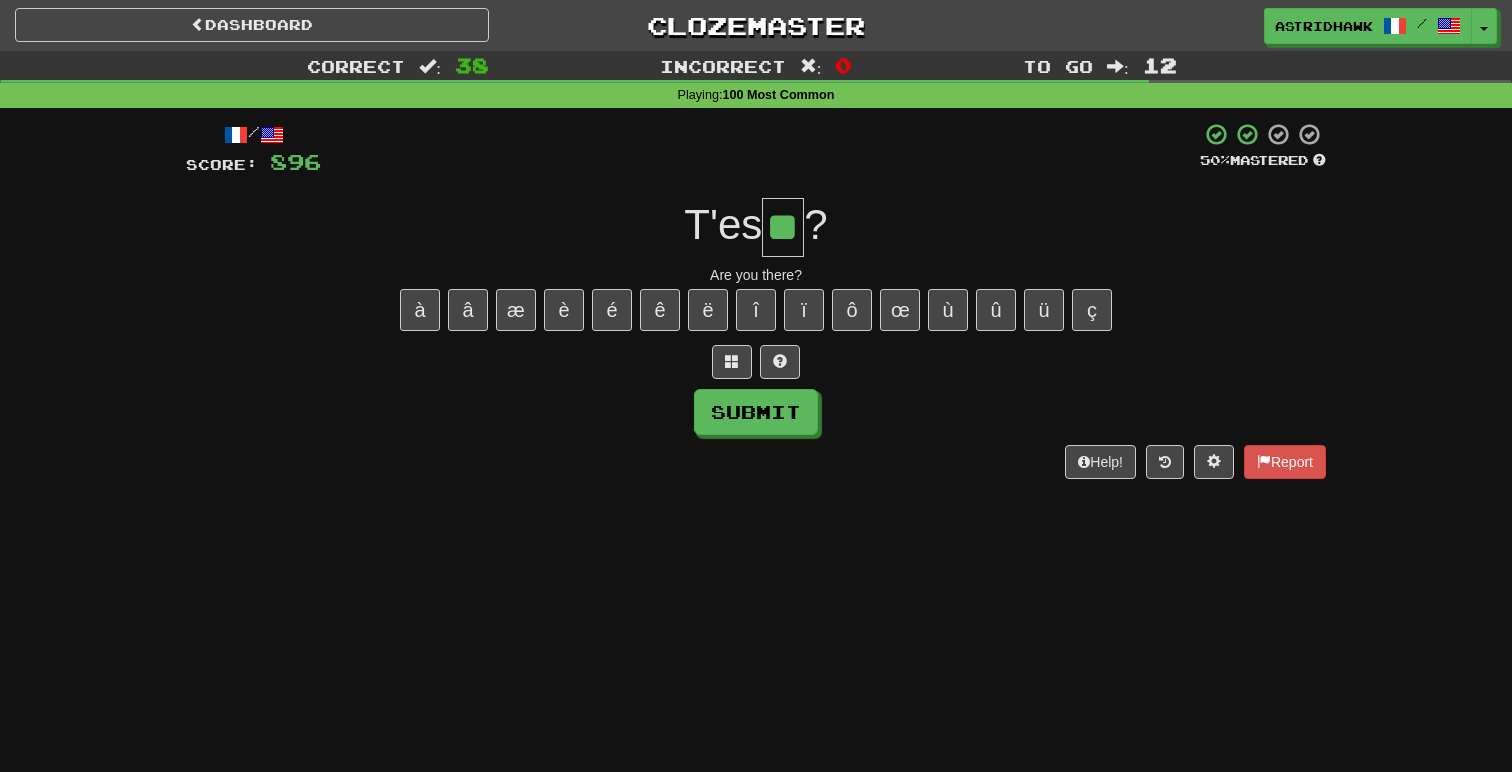 type on "**" 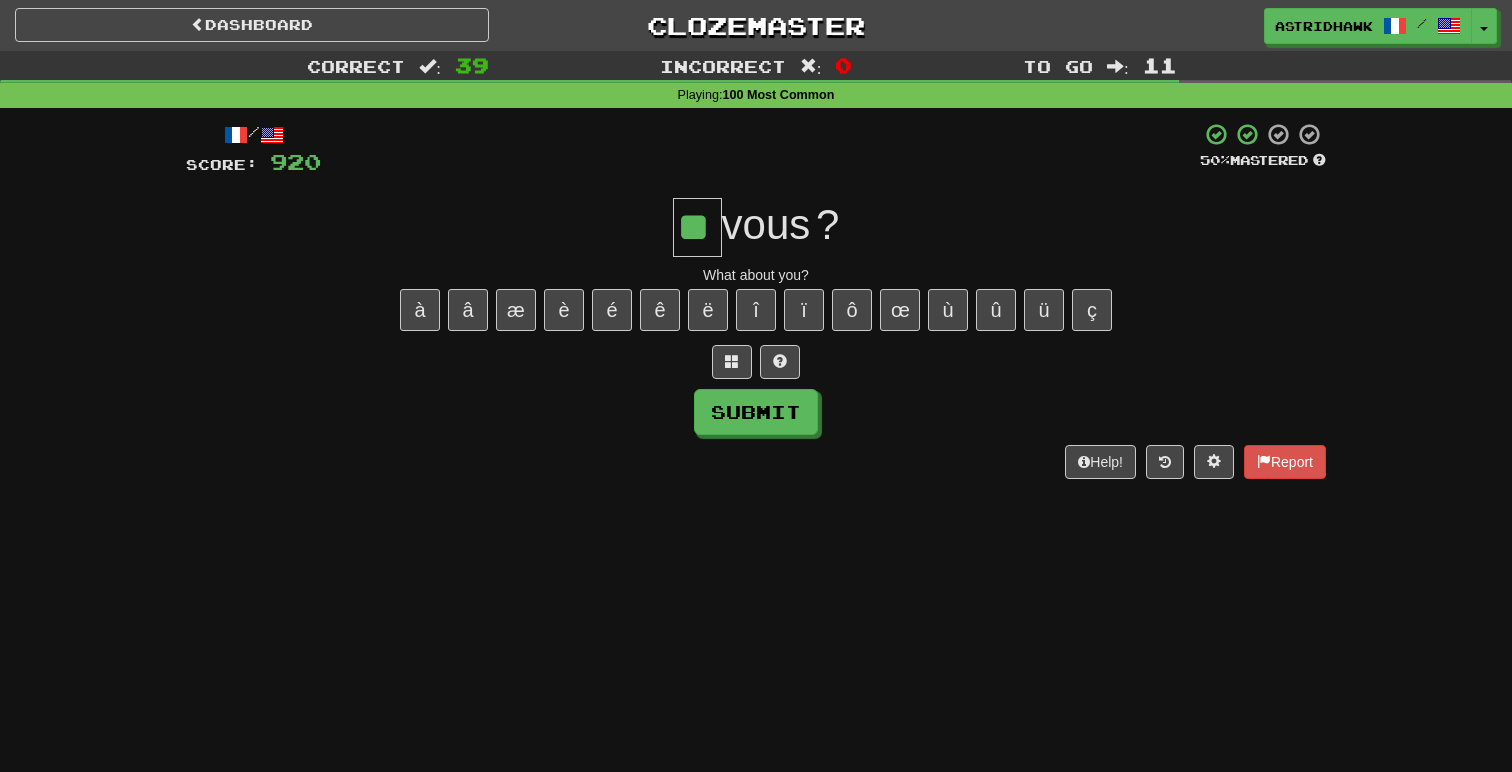 type on "**" 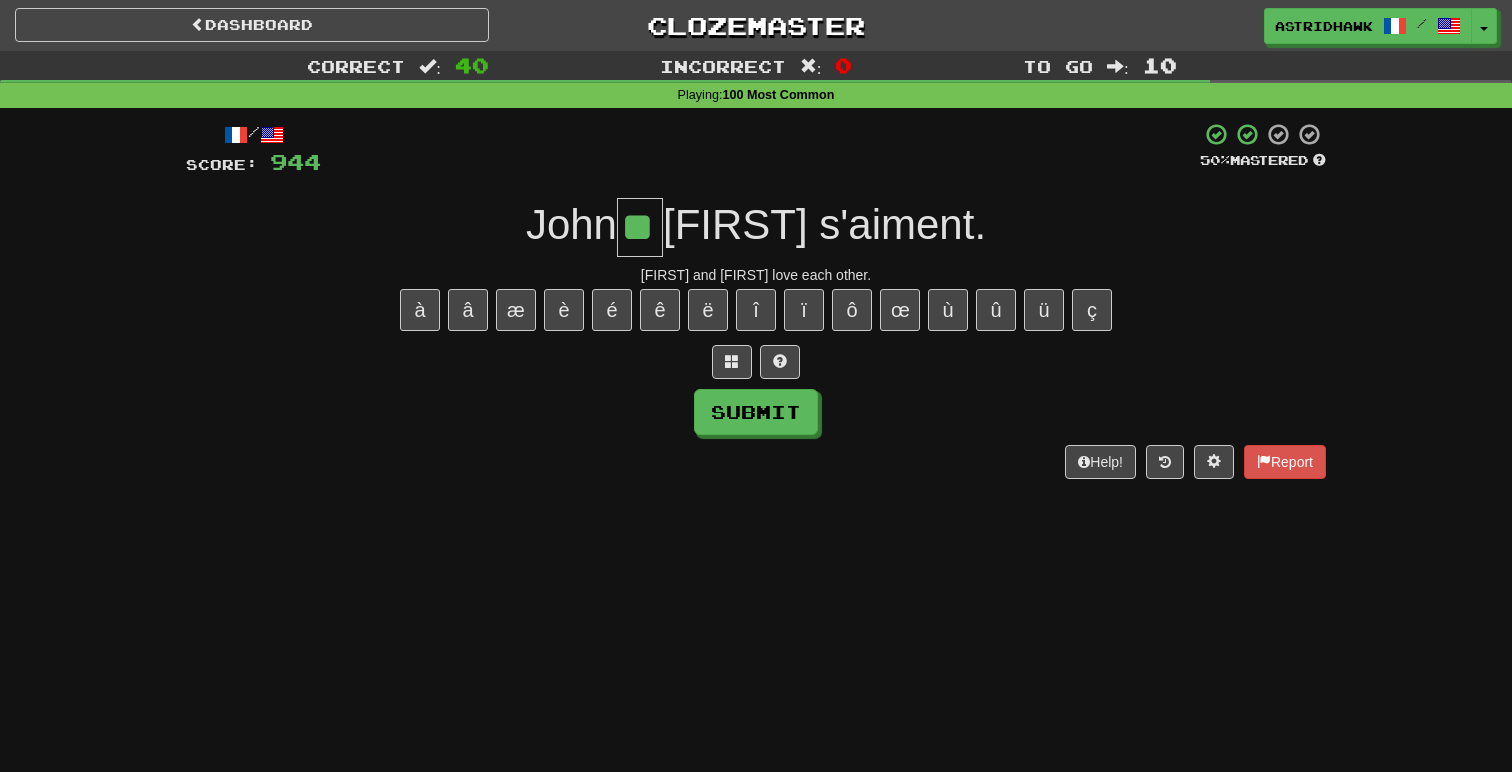 type on "**" 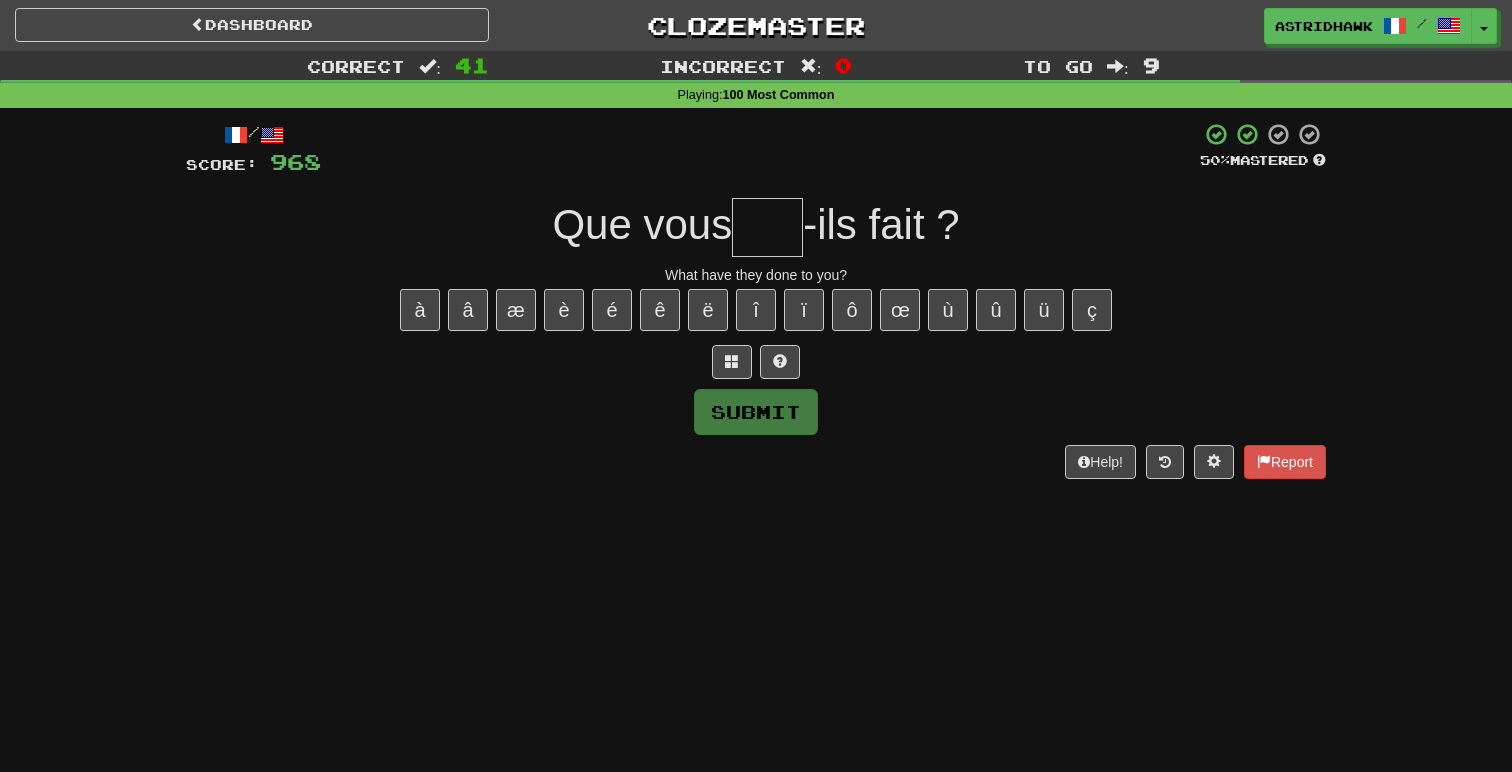 type on "*" 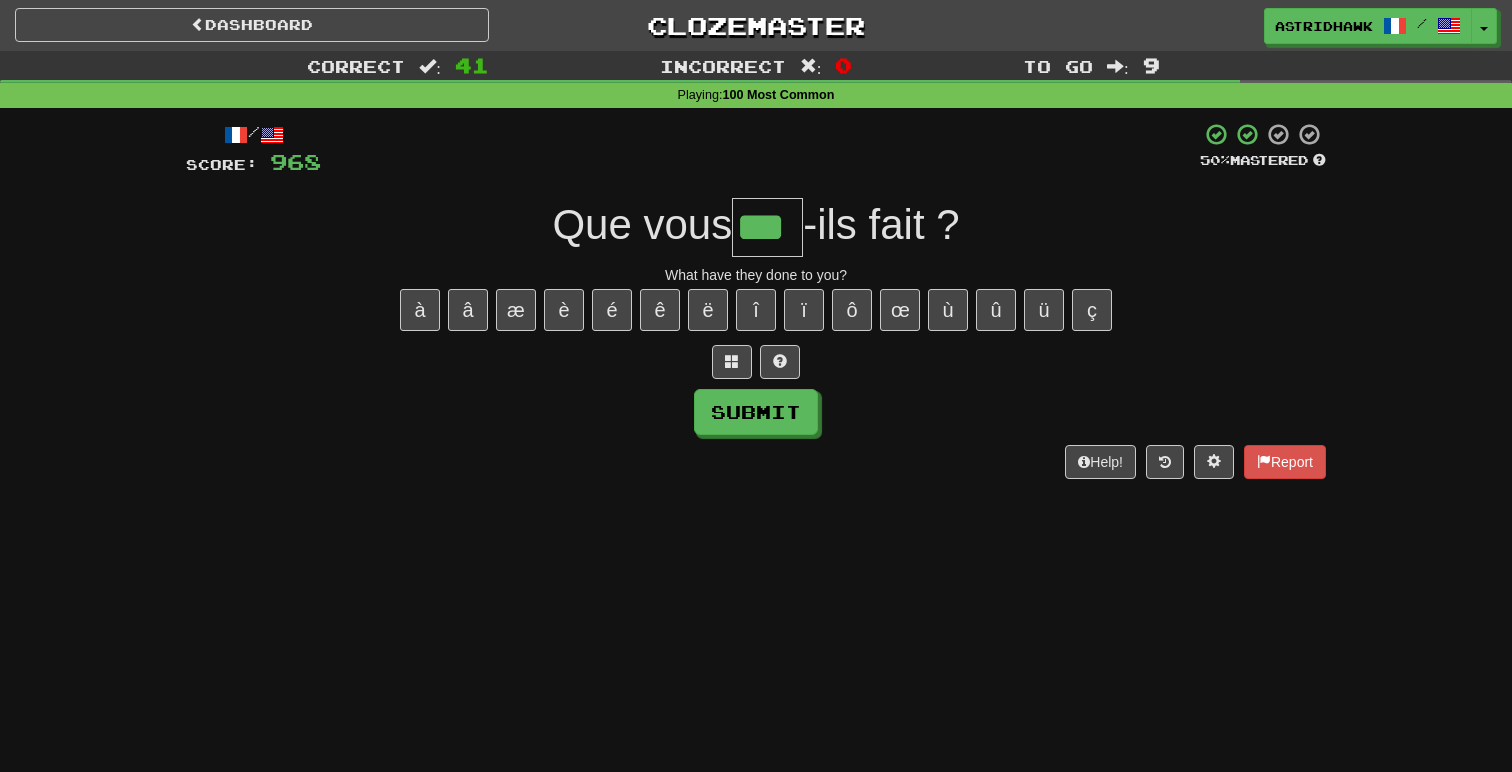type on "***" 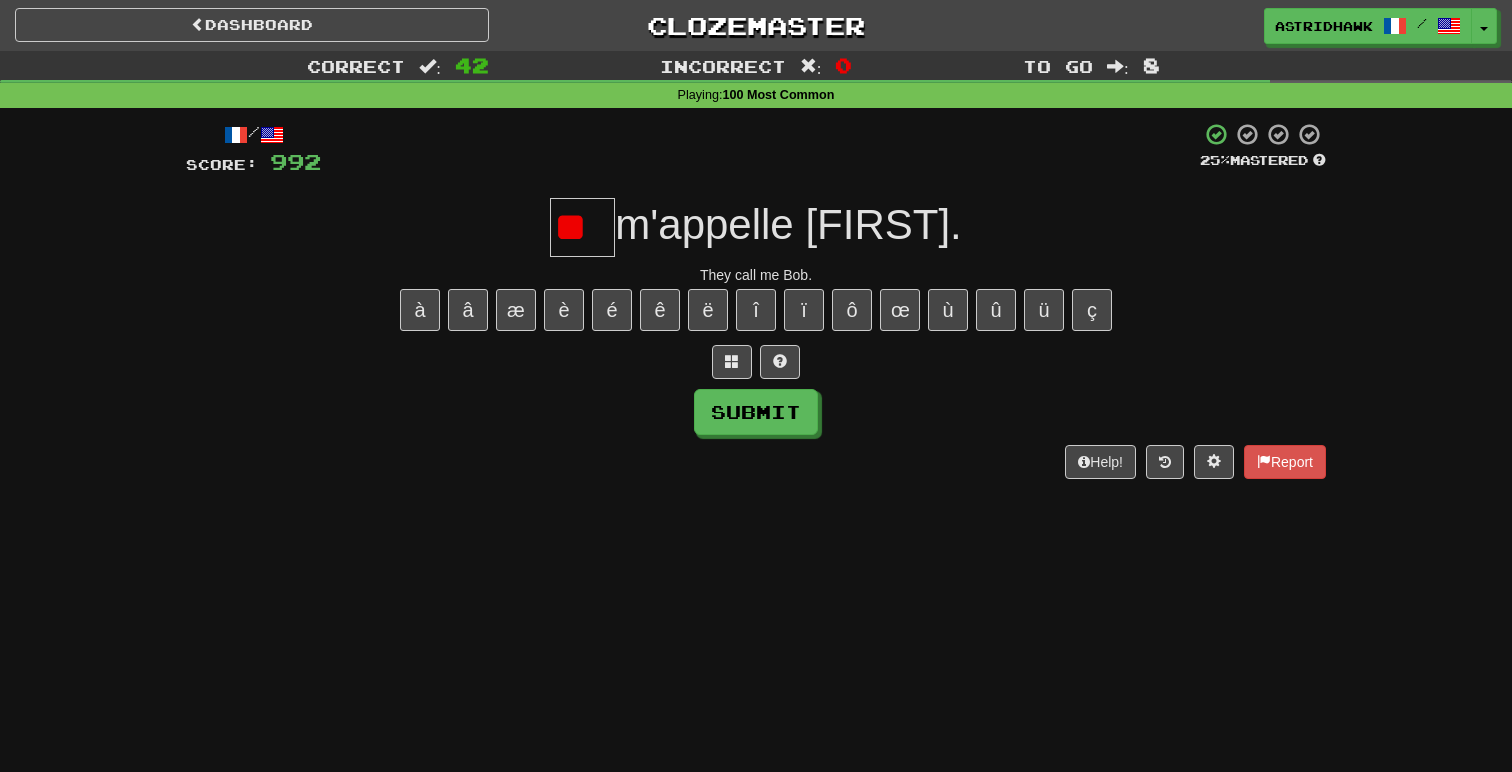 type on "*" 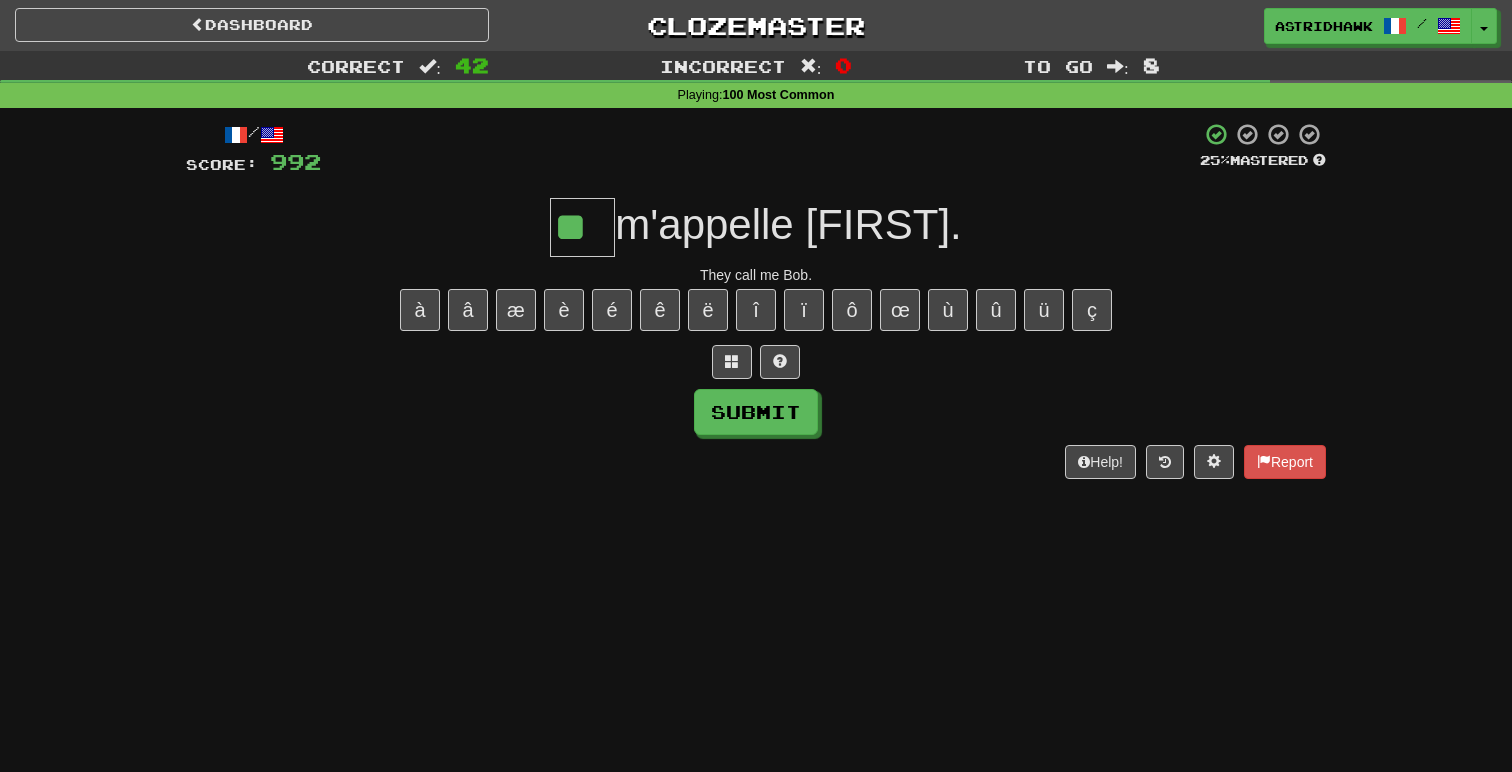 type on "**" 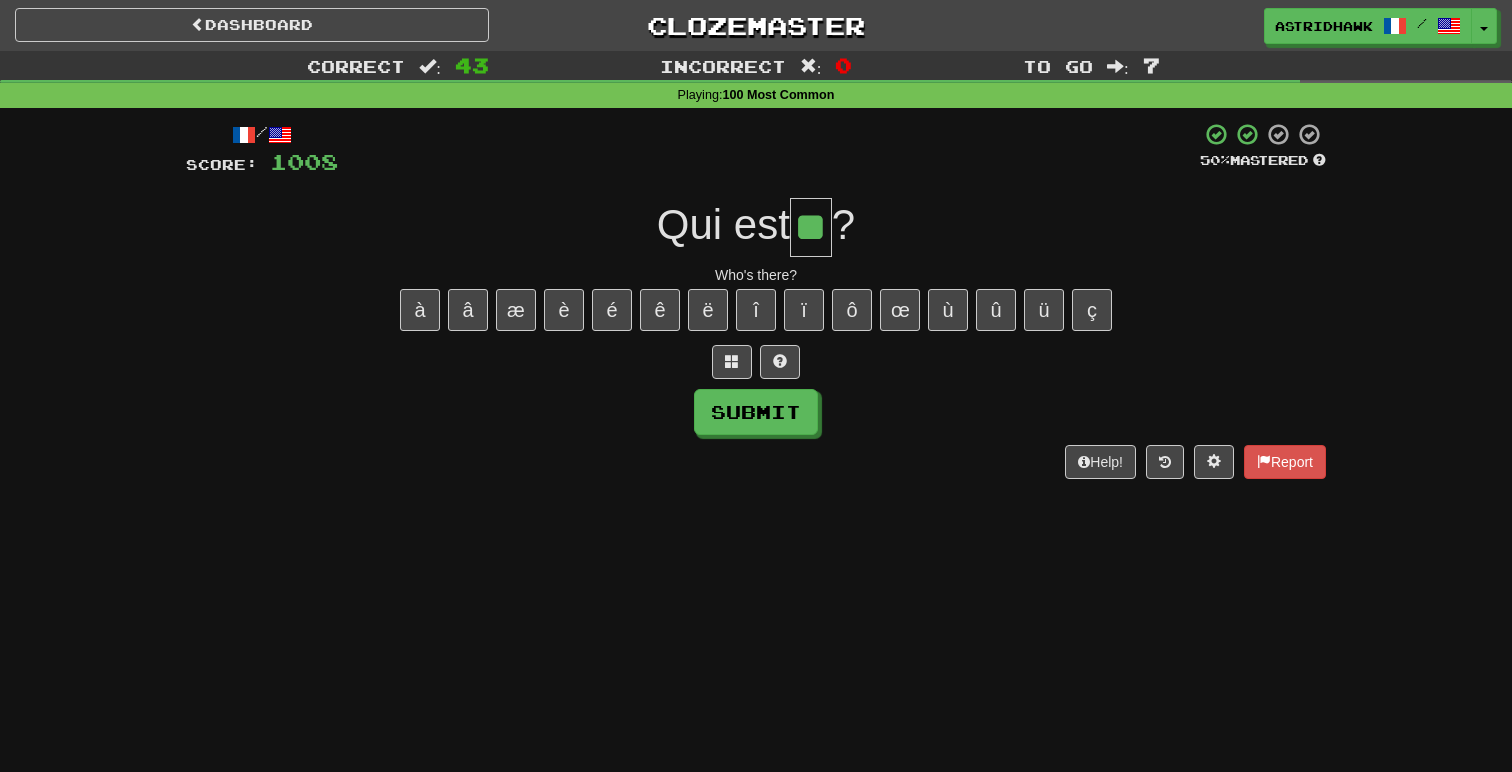 type on "**" 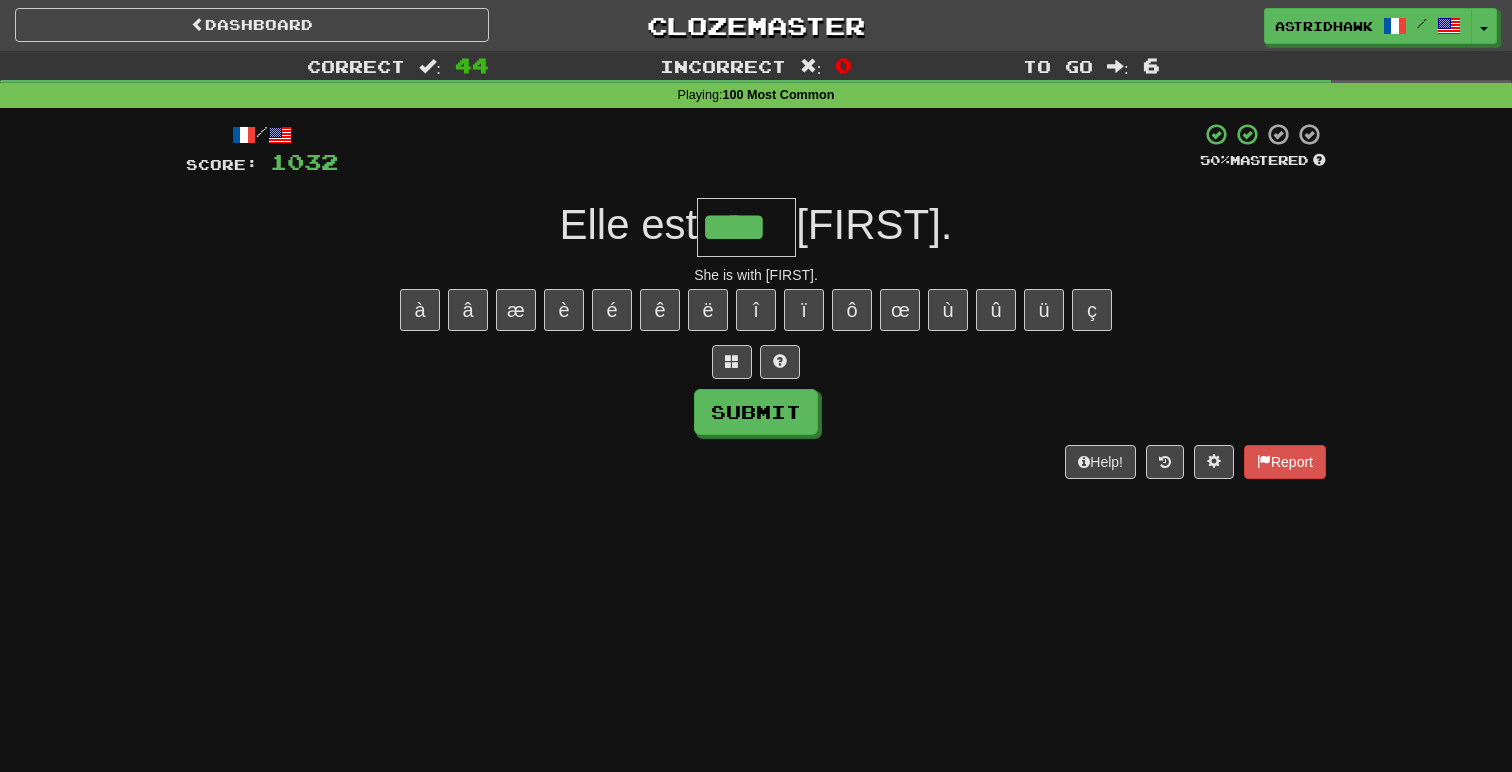 type on "****" 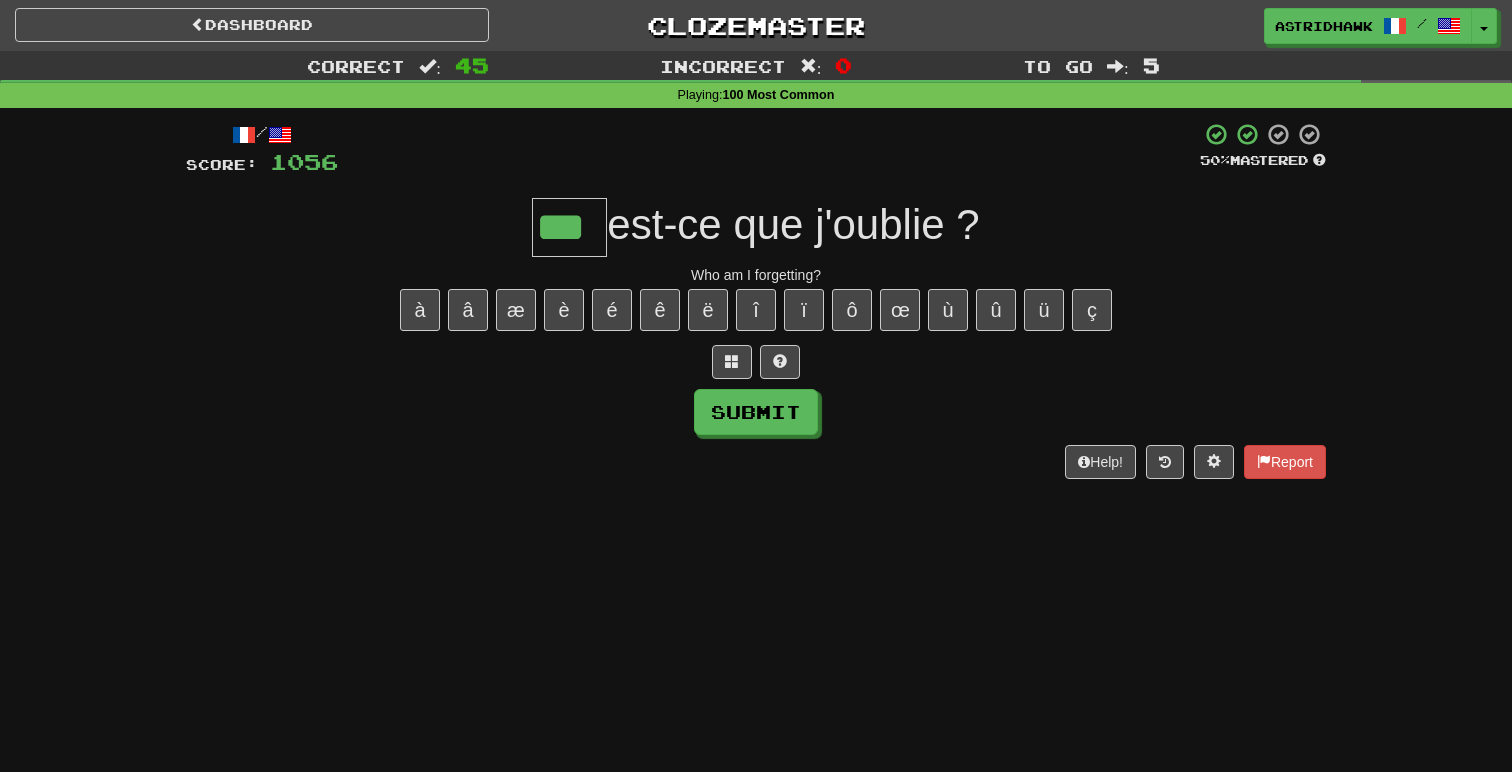 type on "***" 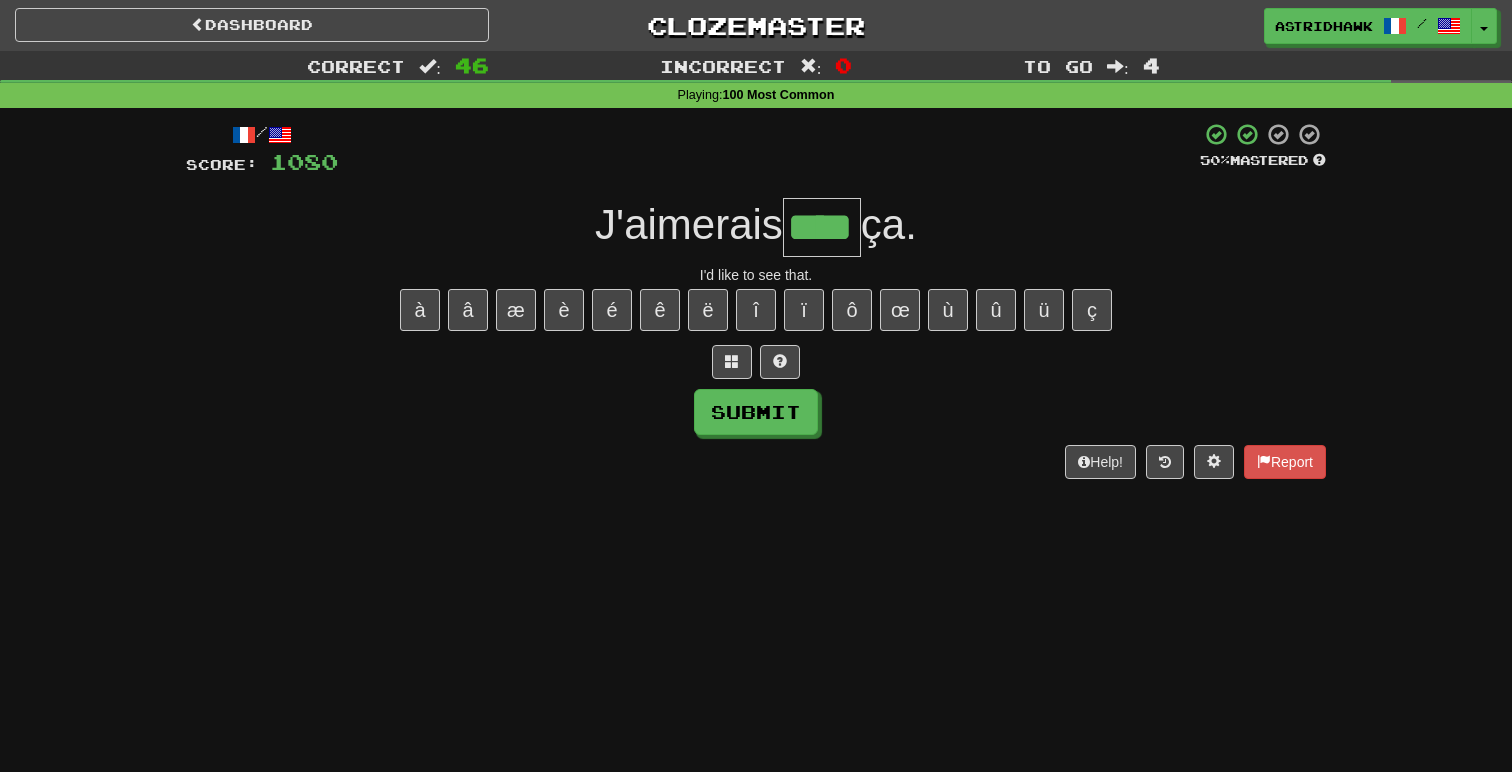 type on "****" 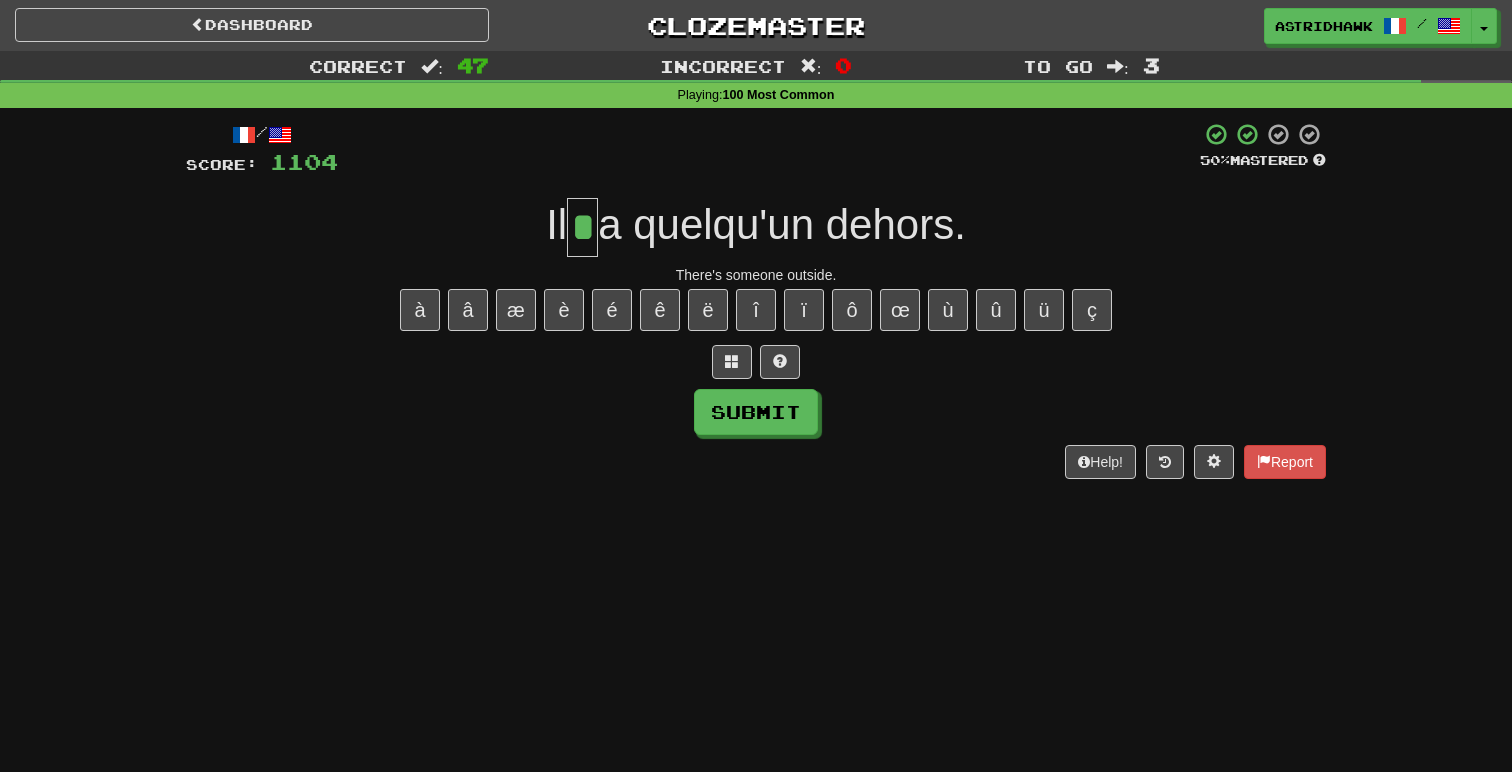 type on "*" 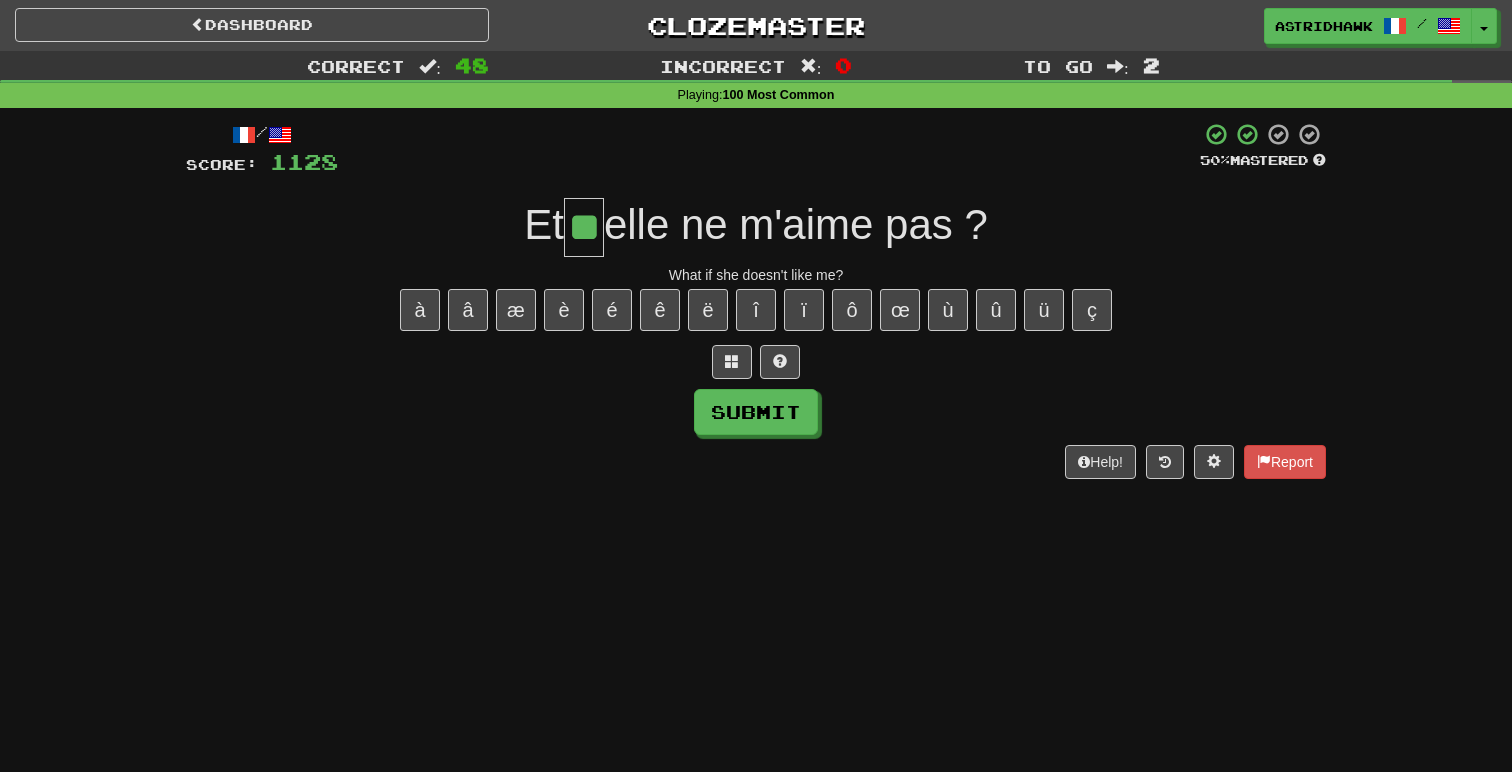 type on "**" 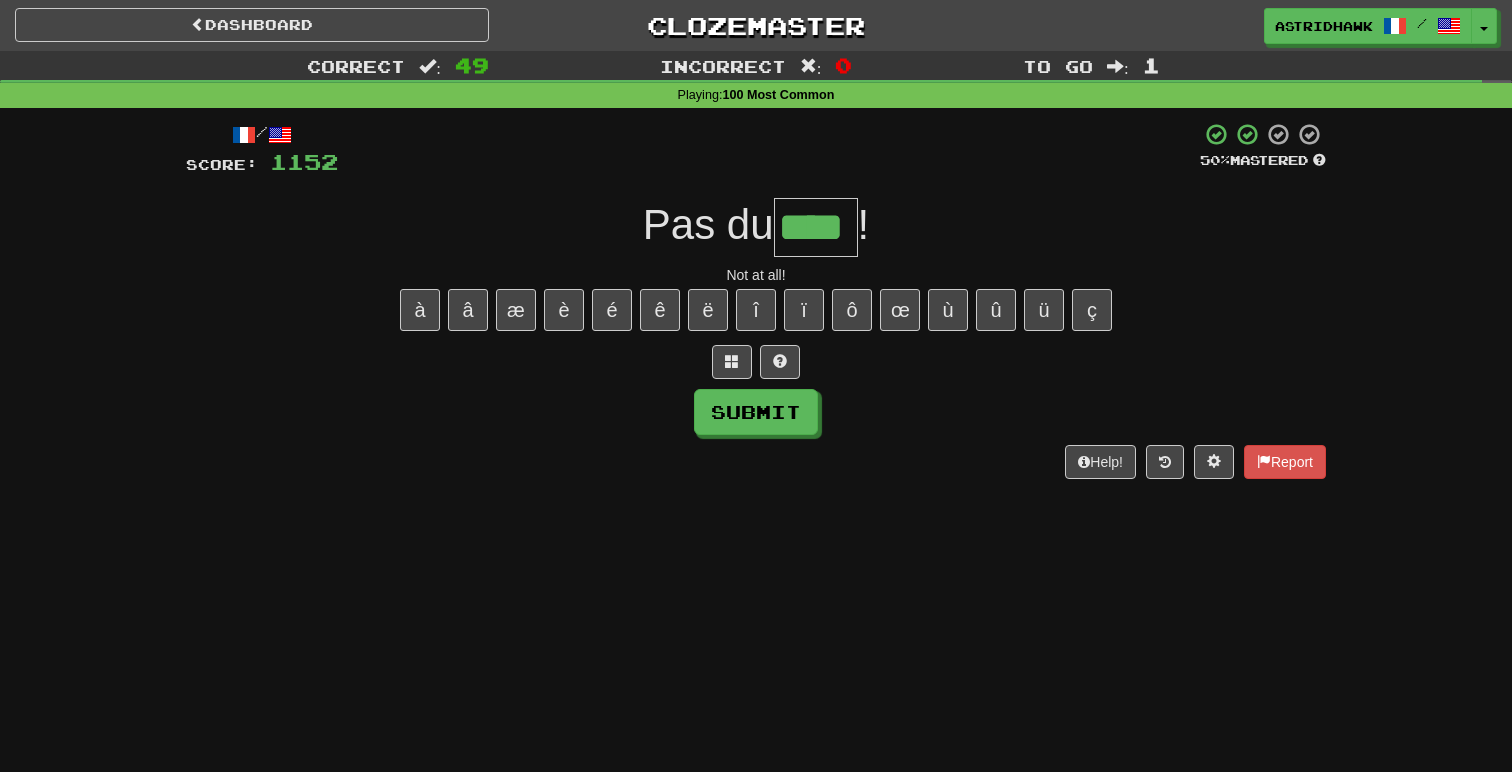type on "****" 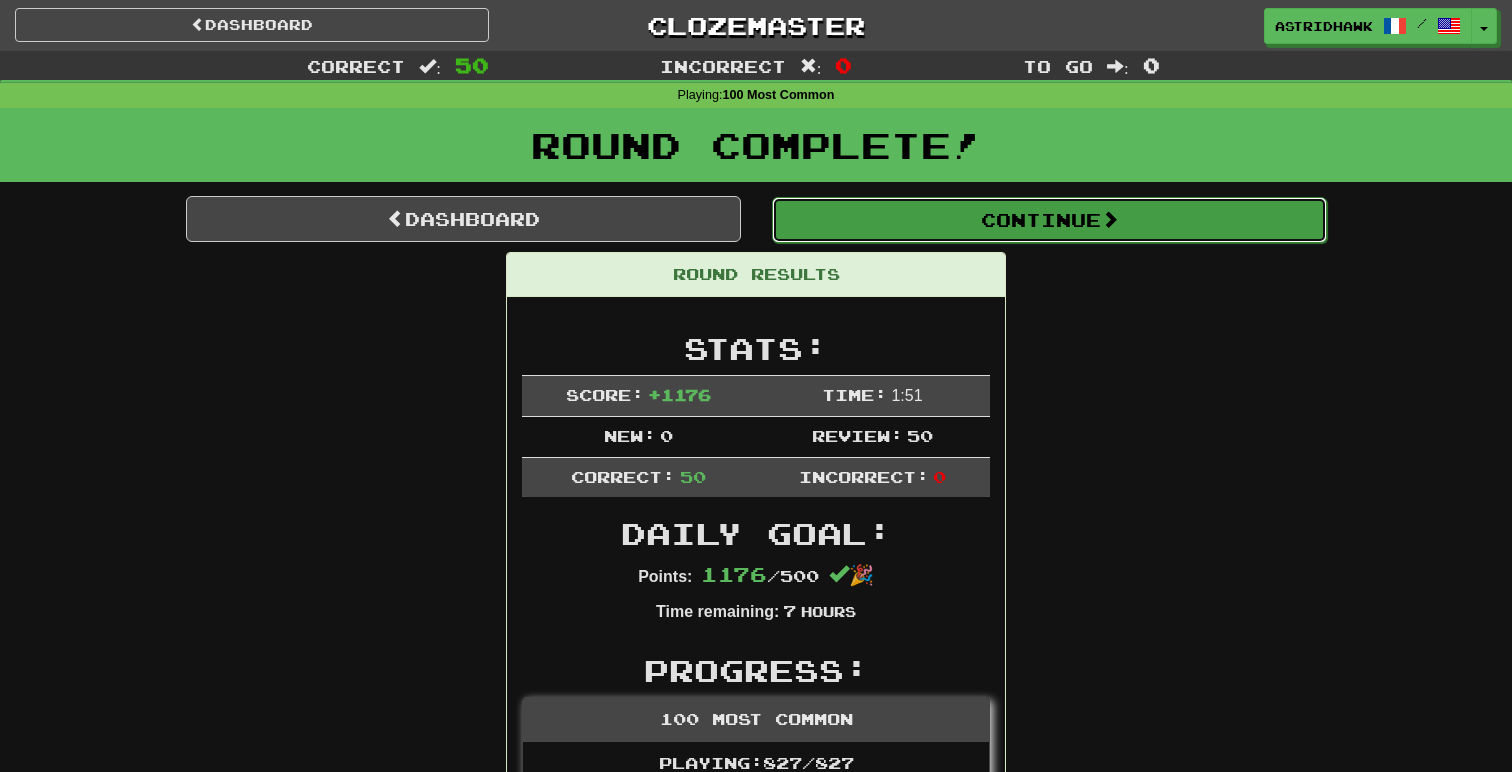 click at bounding box center [1110, 219] 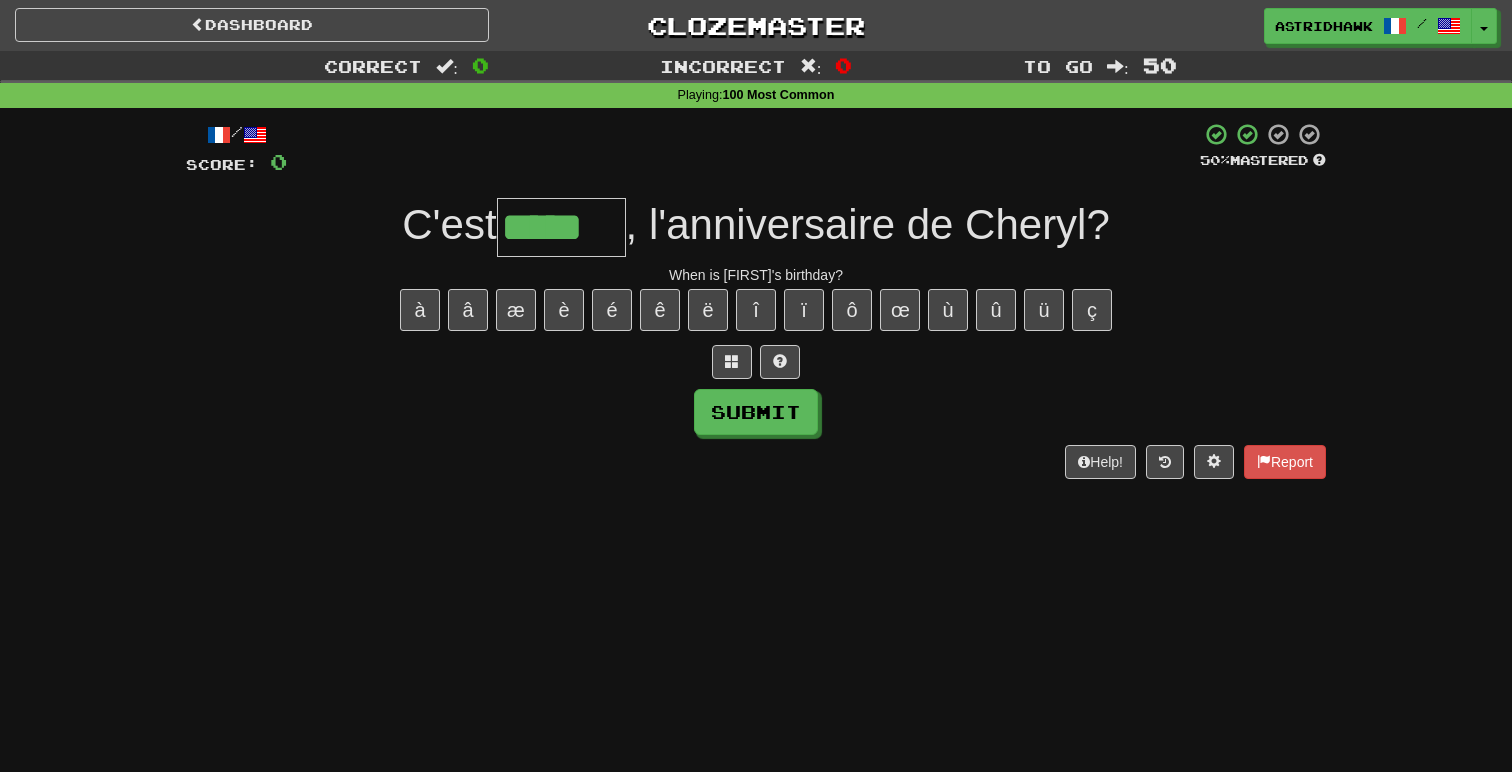 type on "*****" 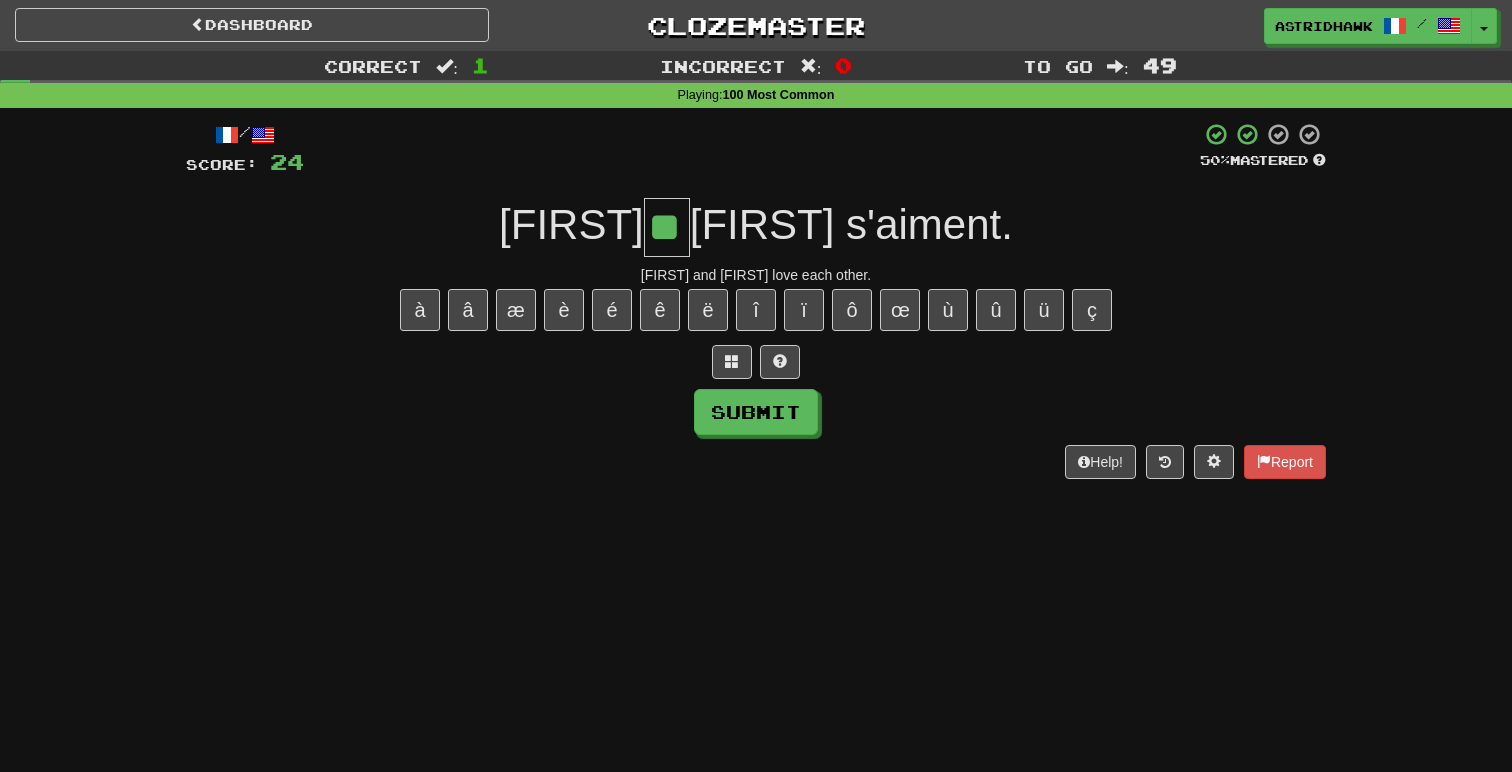 type on "**" 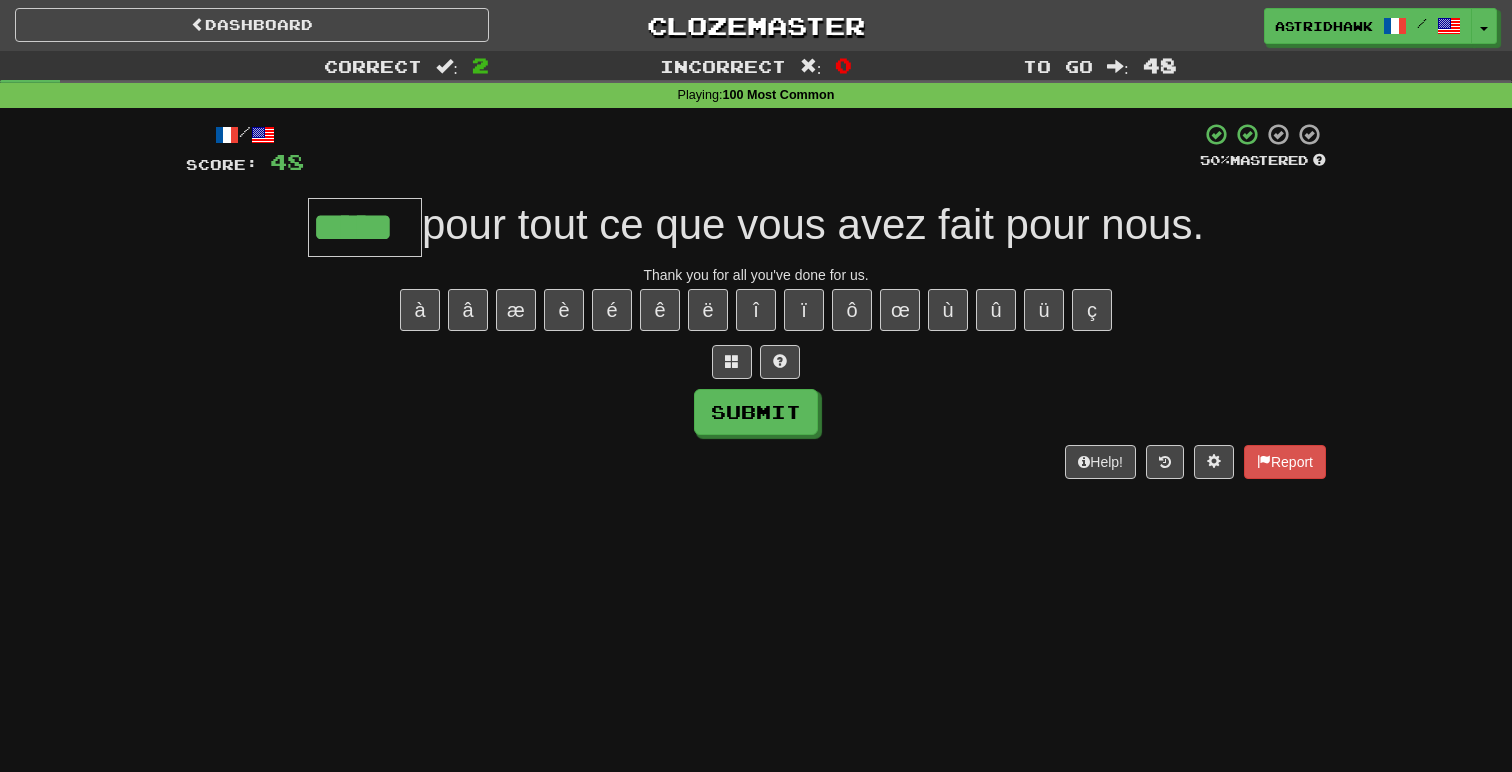 type on "*****" 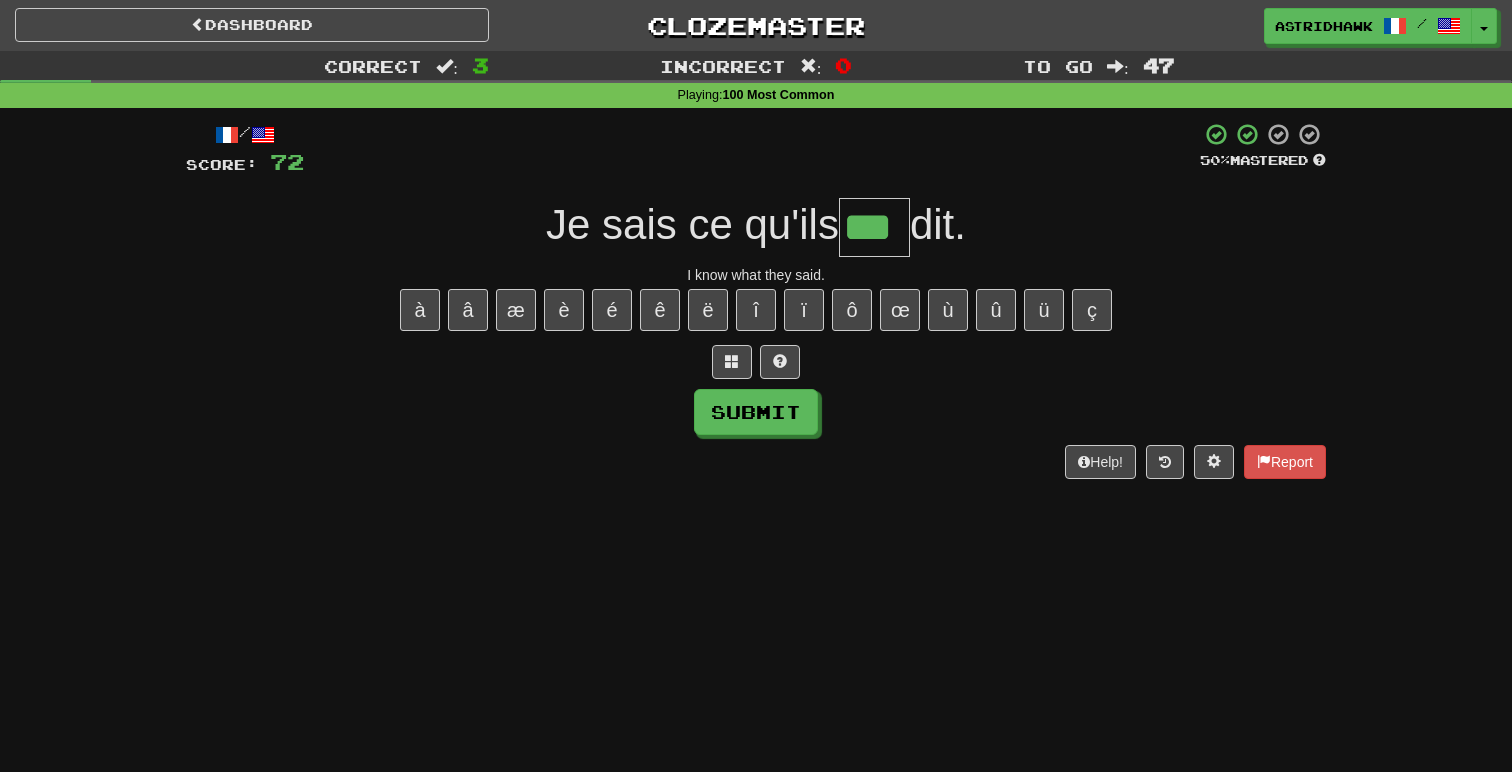 type on "***" 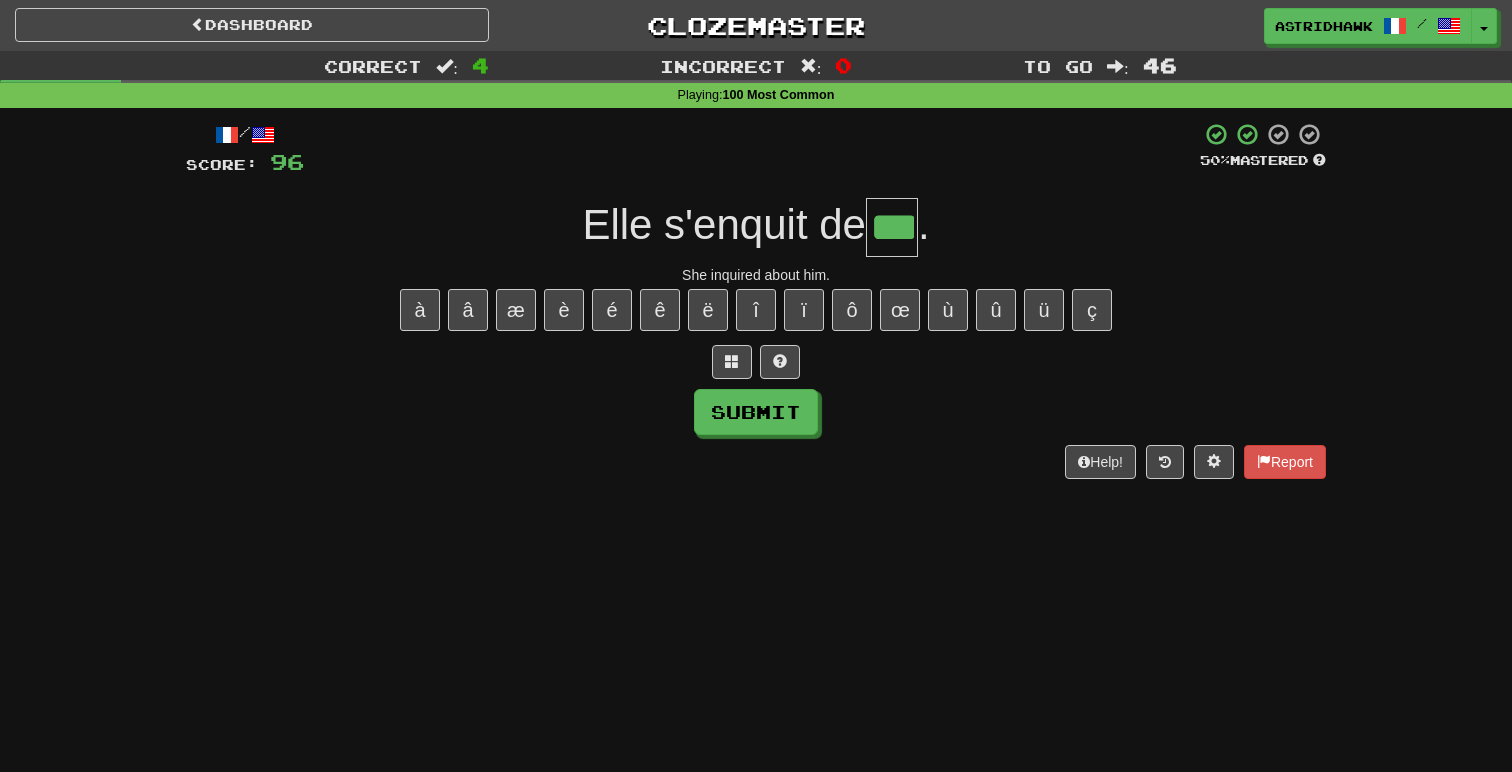 type on "***" 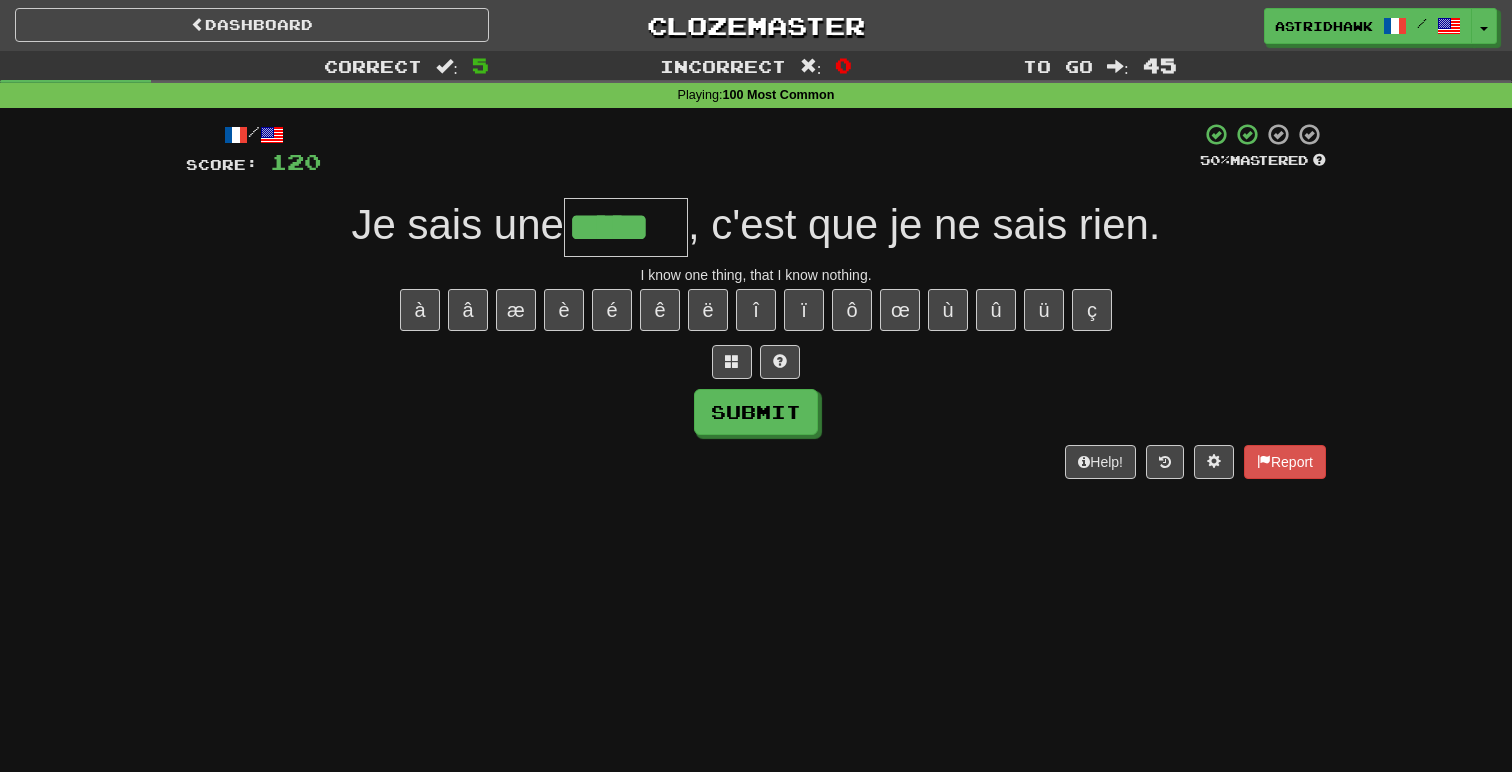 type on "*****" 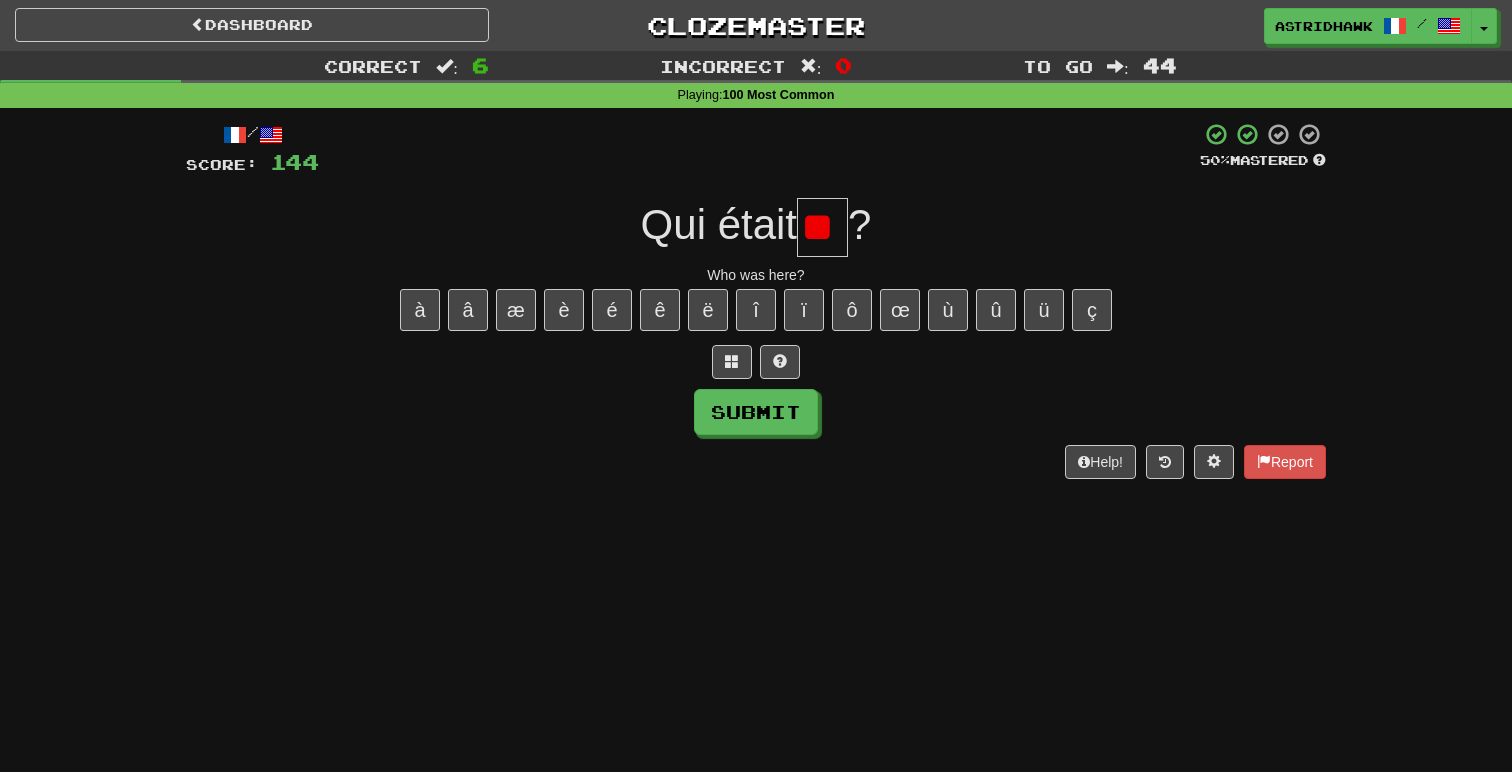 type on "*" 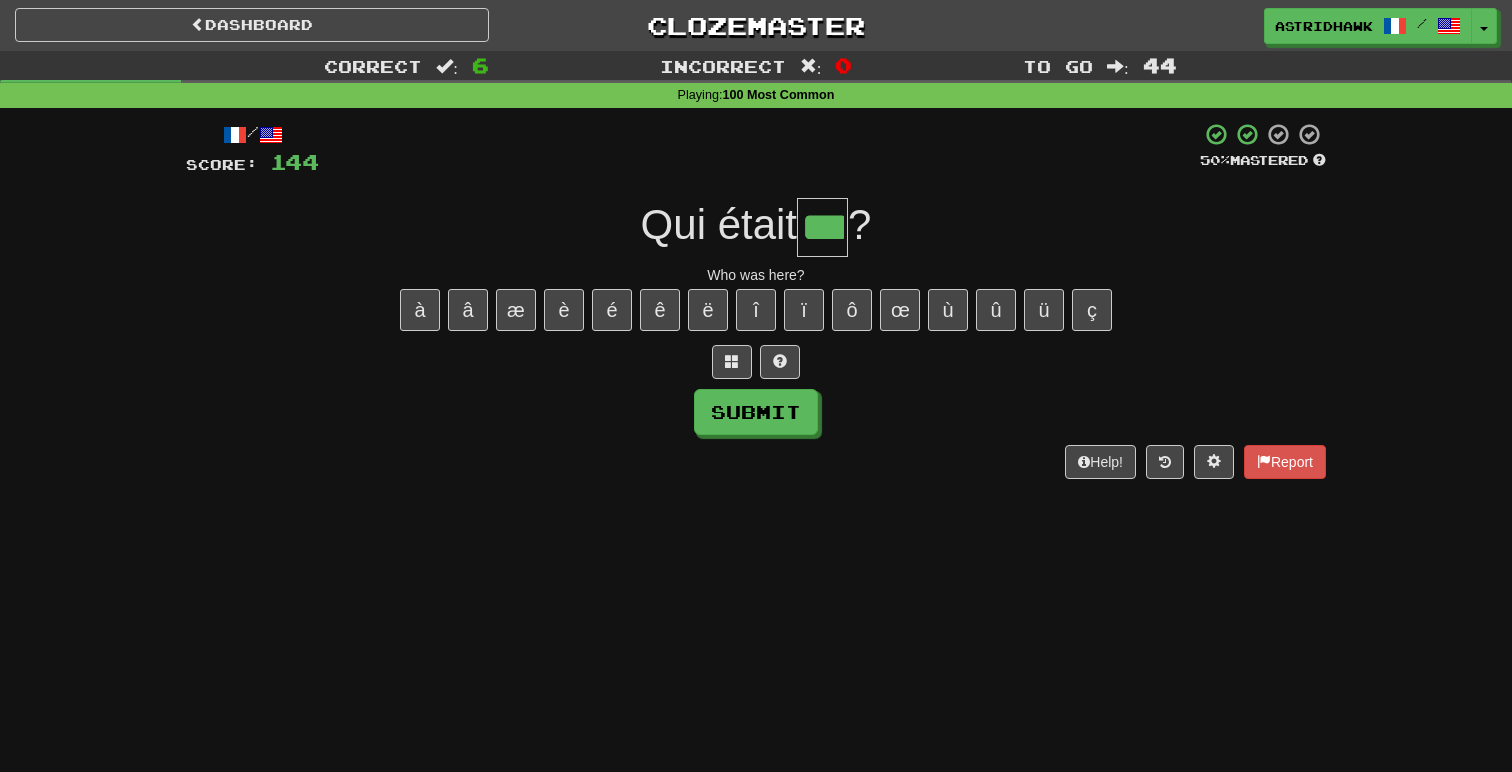 type on "***" 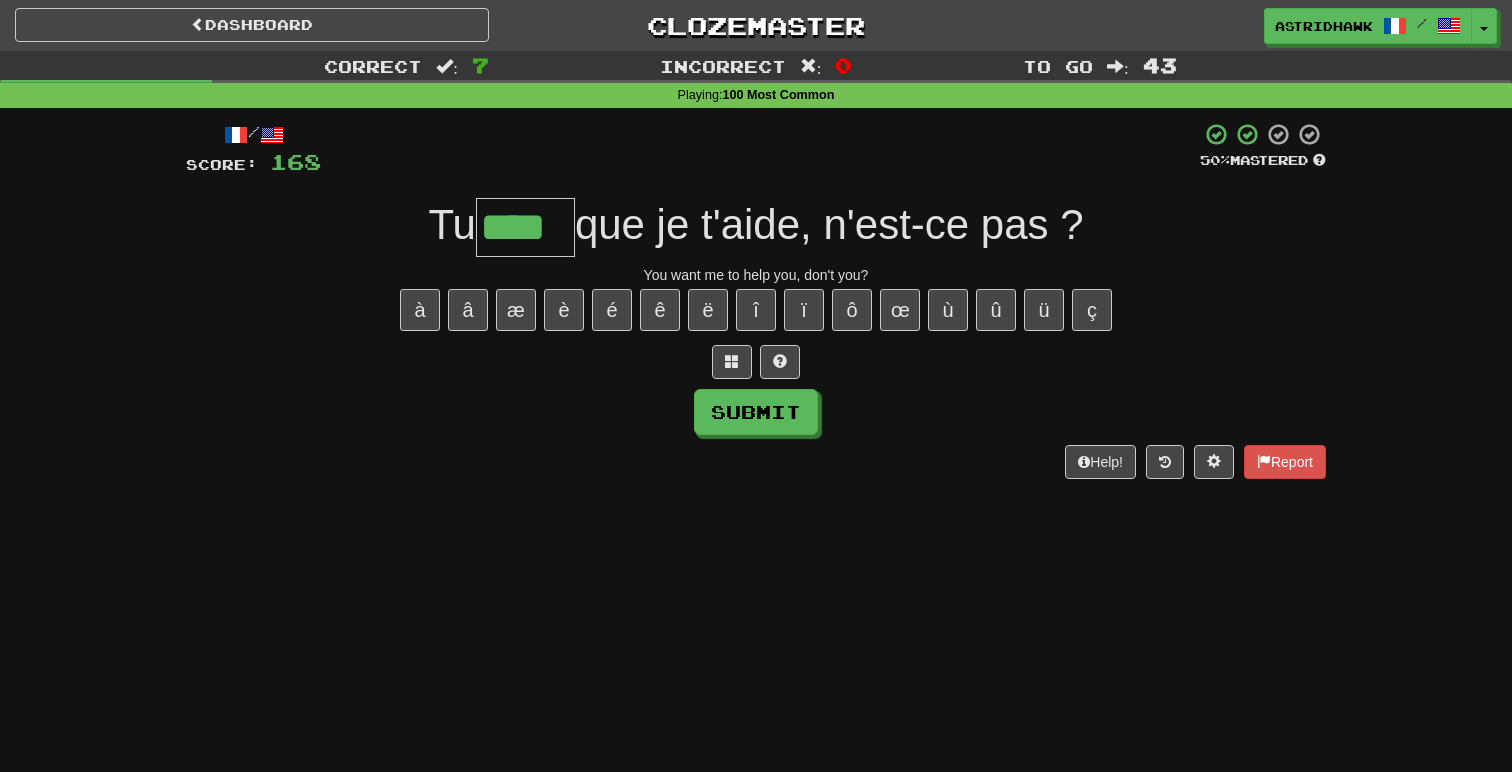 type on "****" 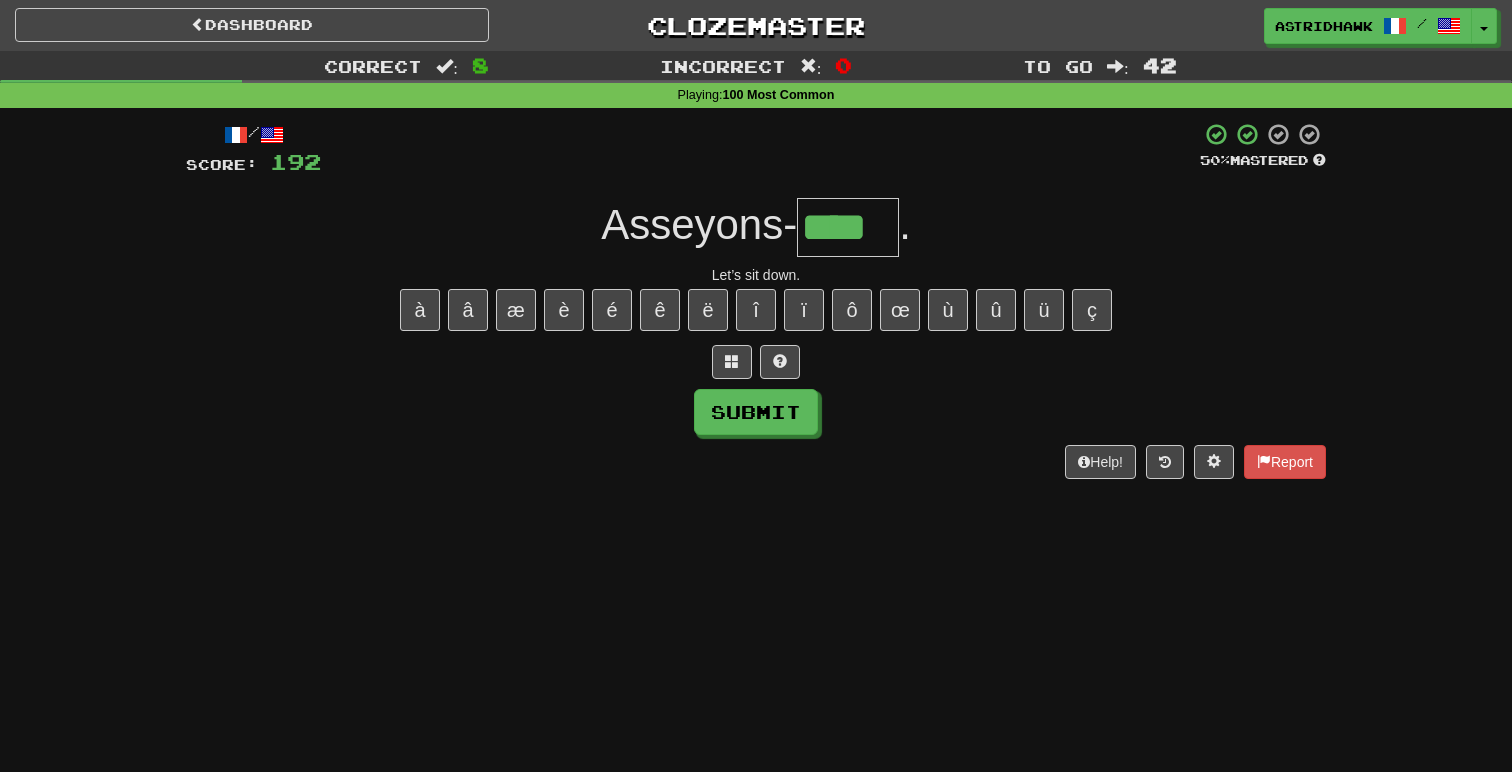 type on "****" 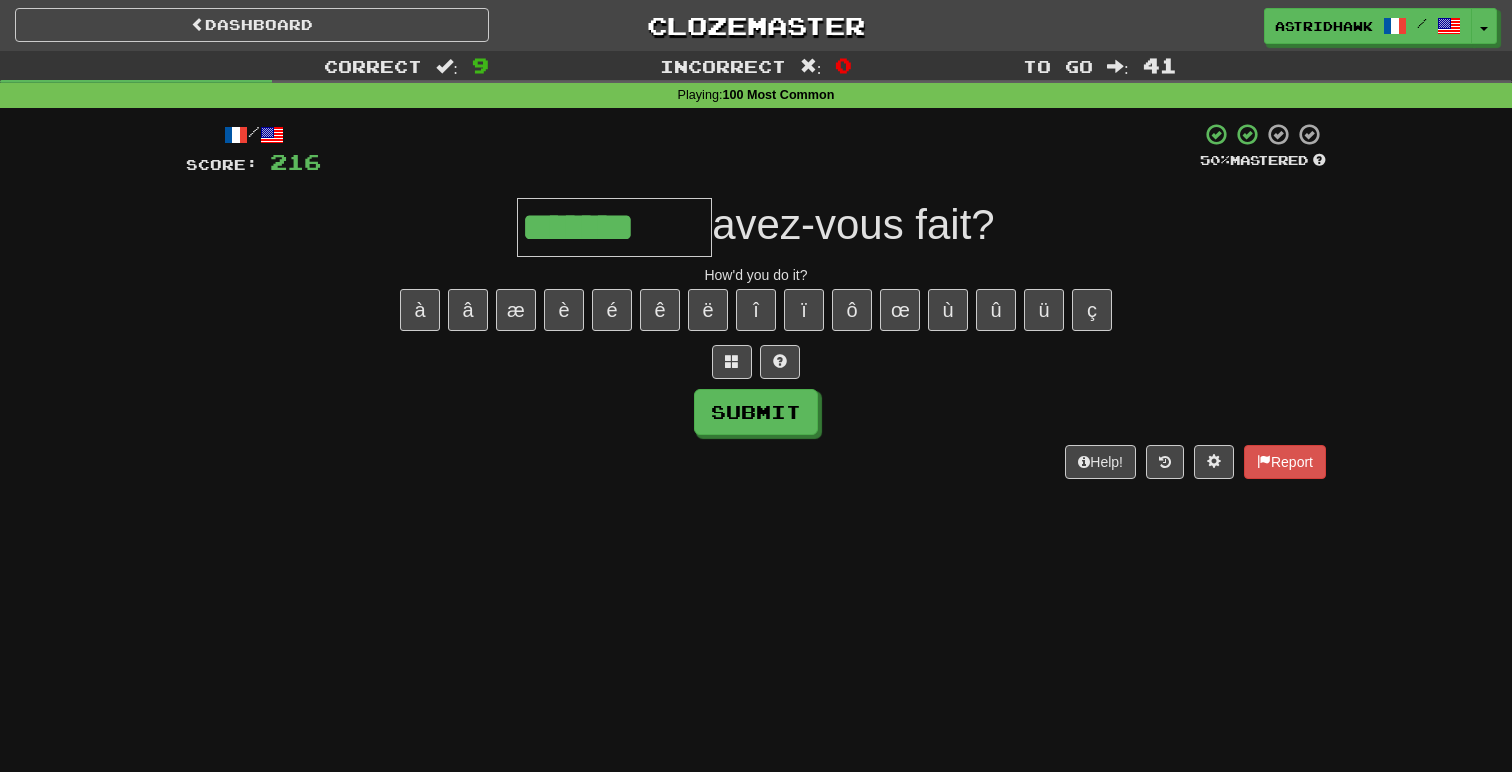 type on "*******" 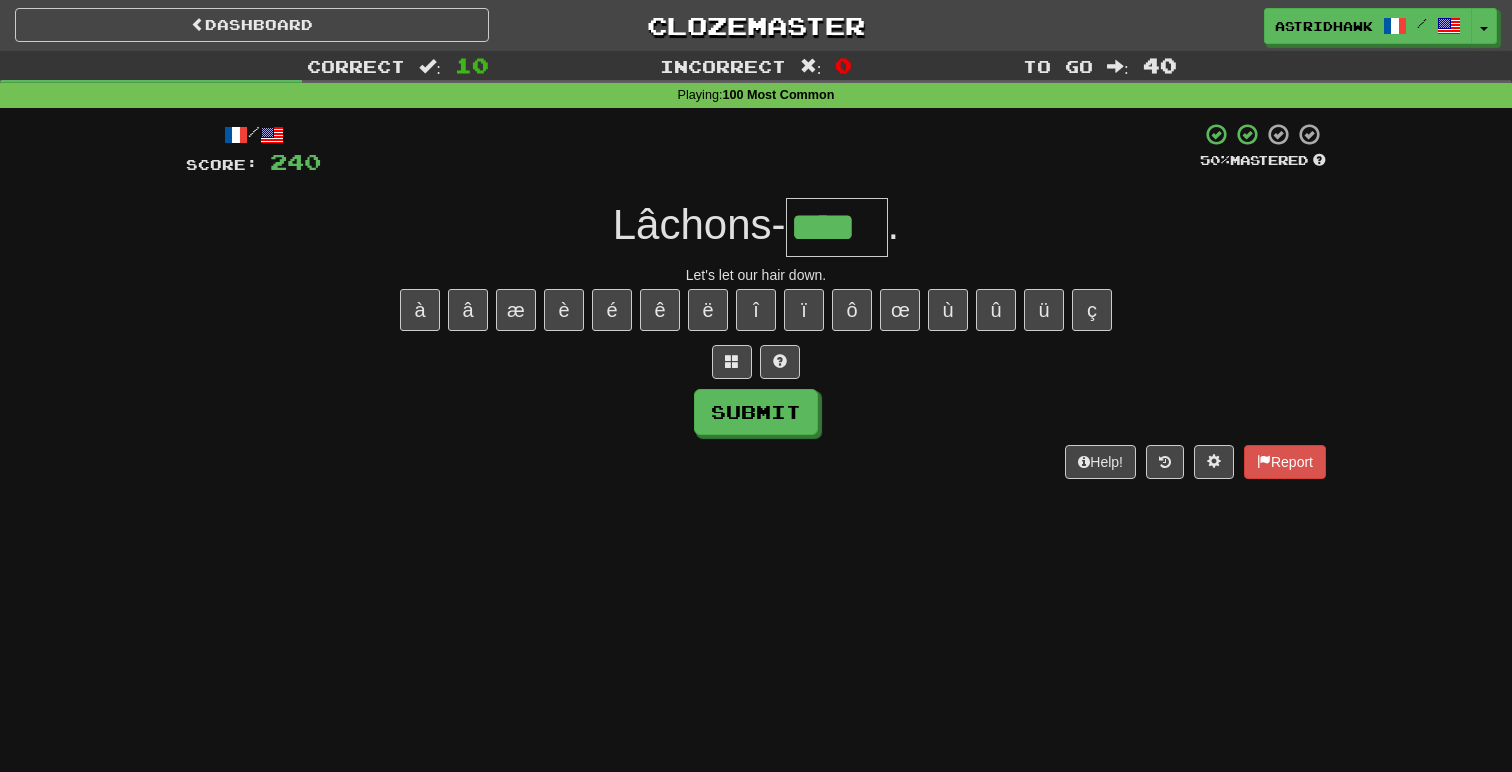 type on "****" 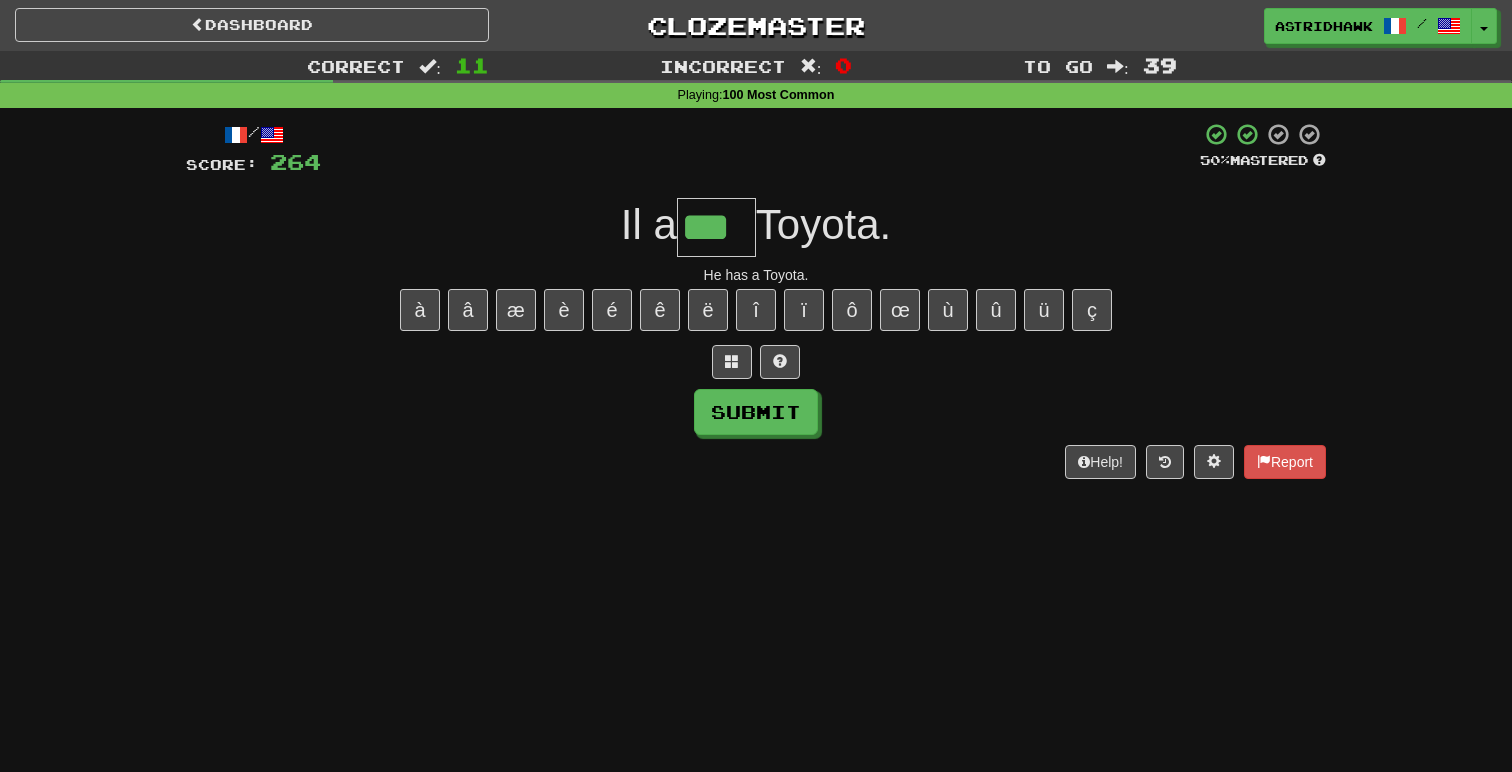 type on "***" 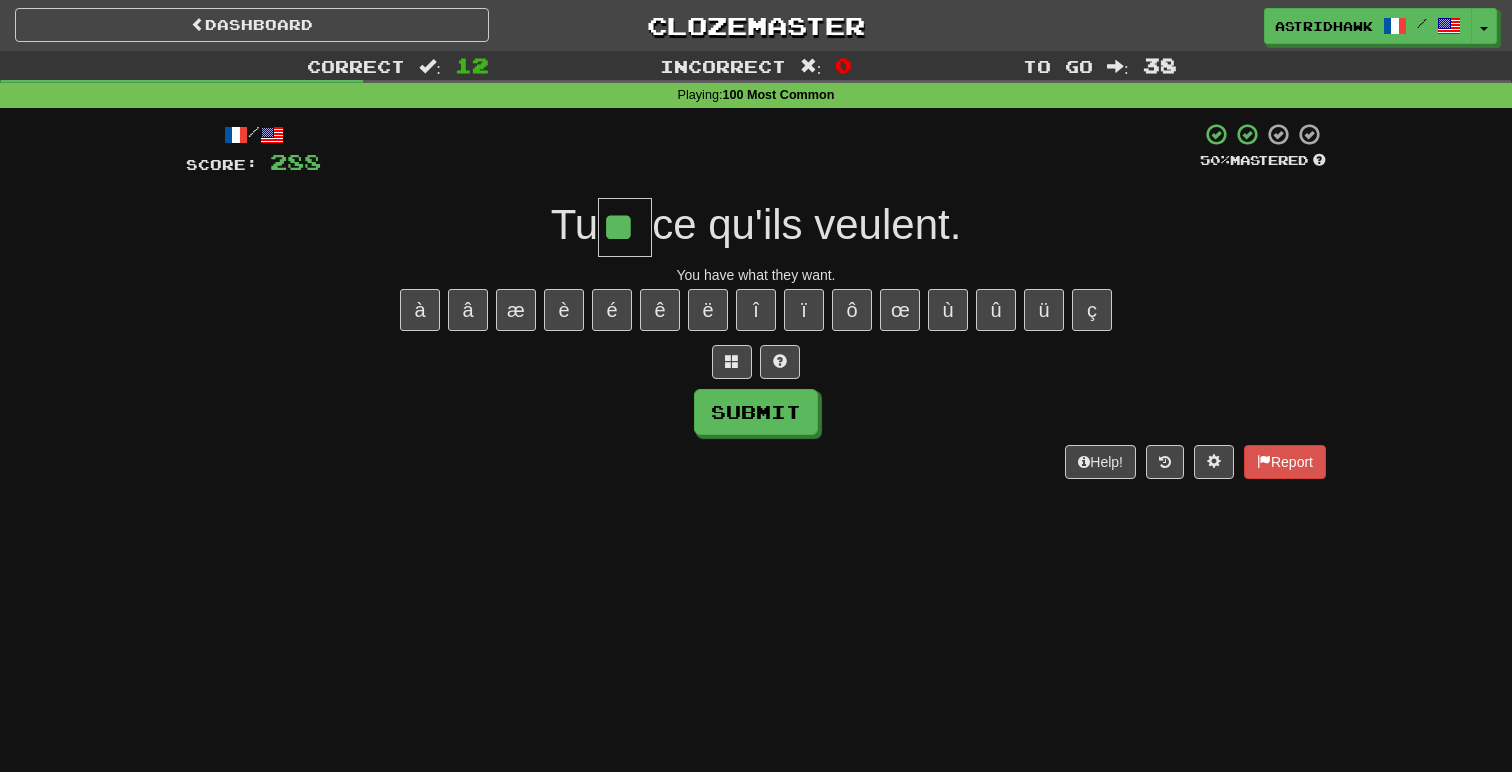 type on "**" 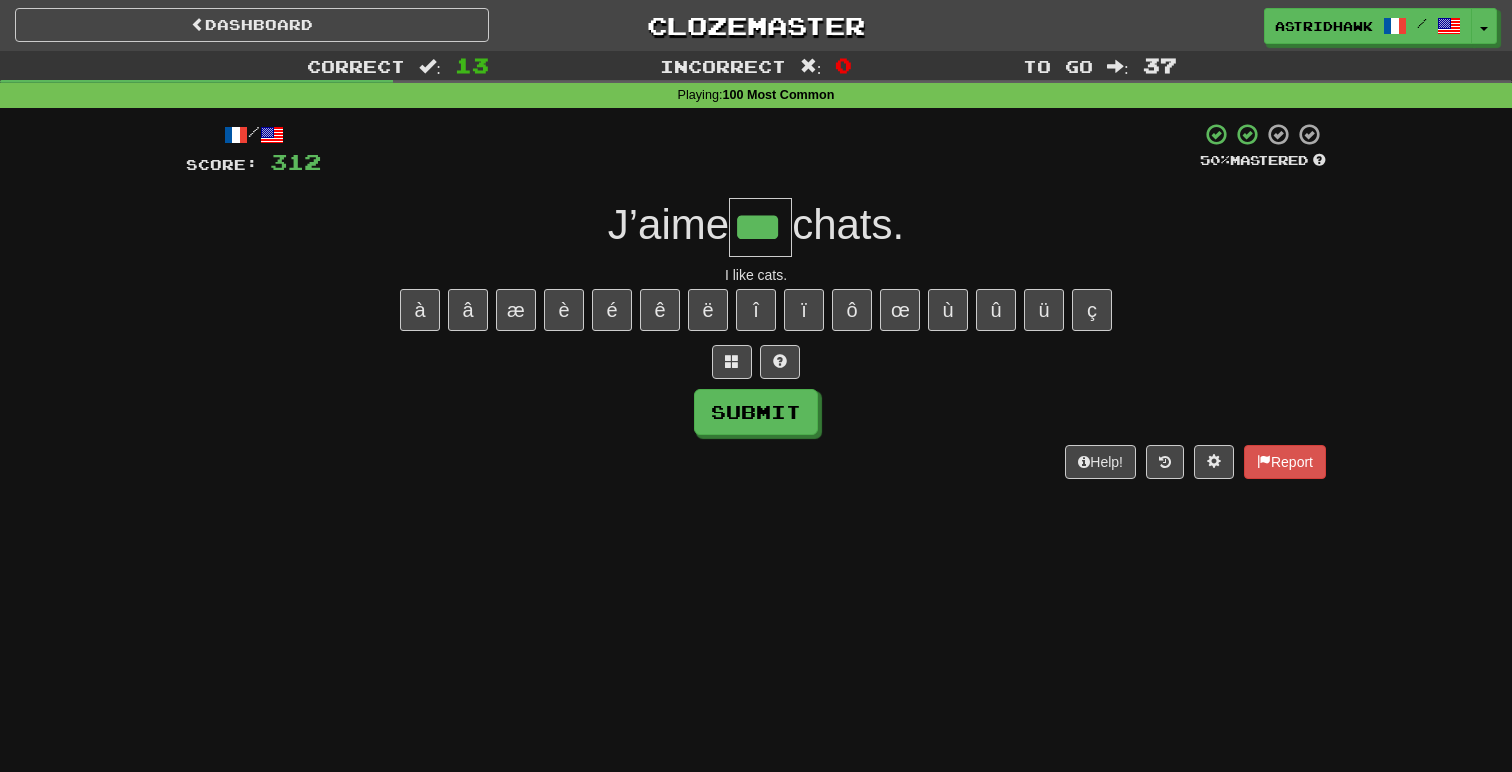 type on "***" 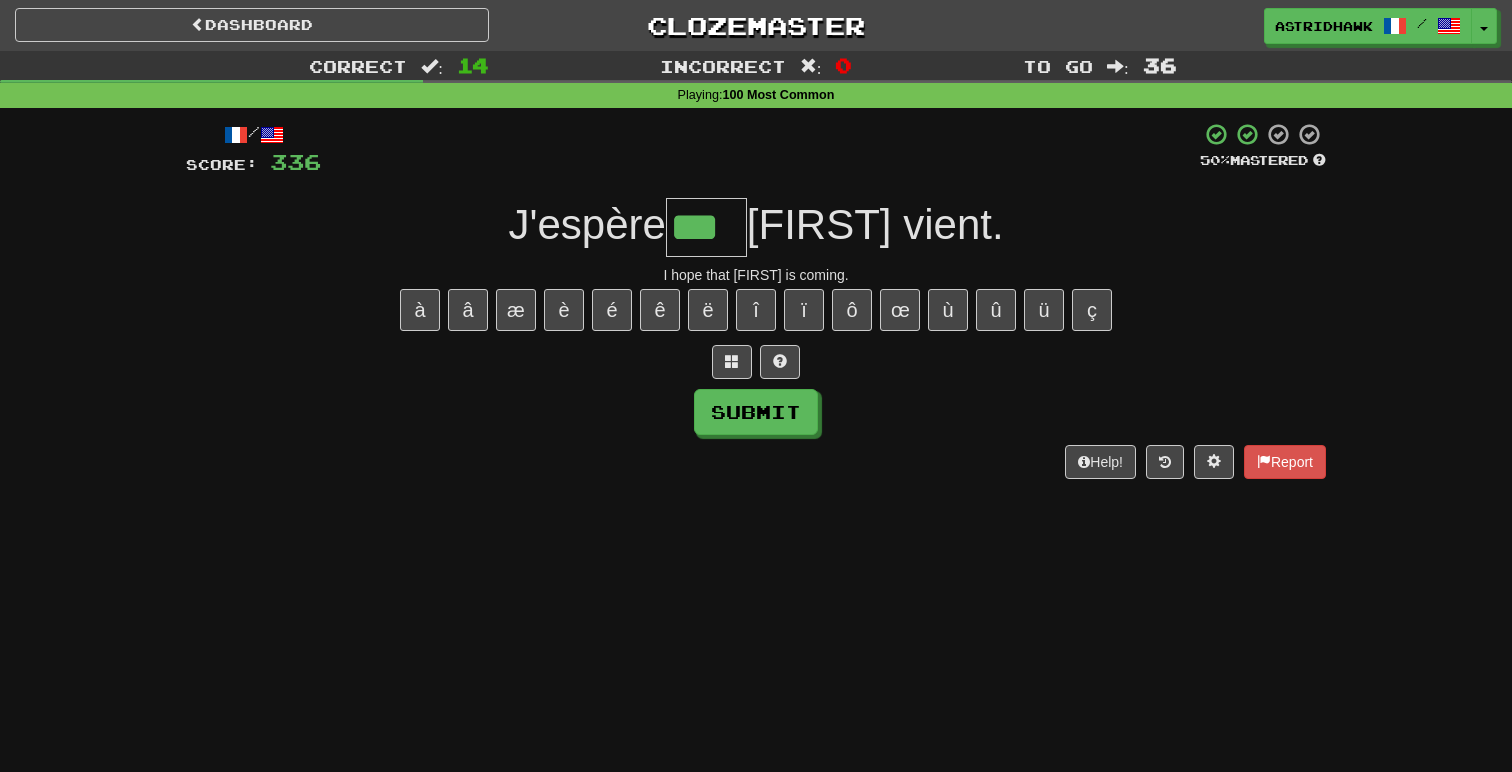 type on "***" 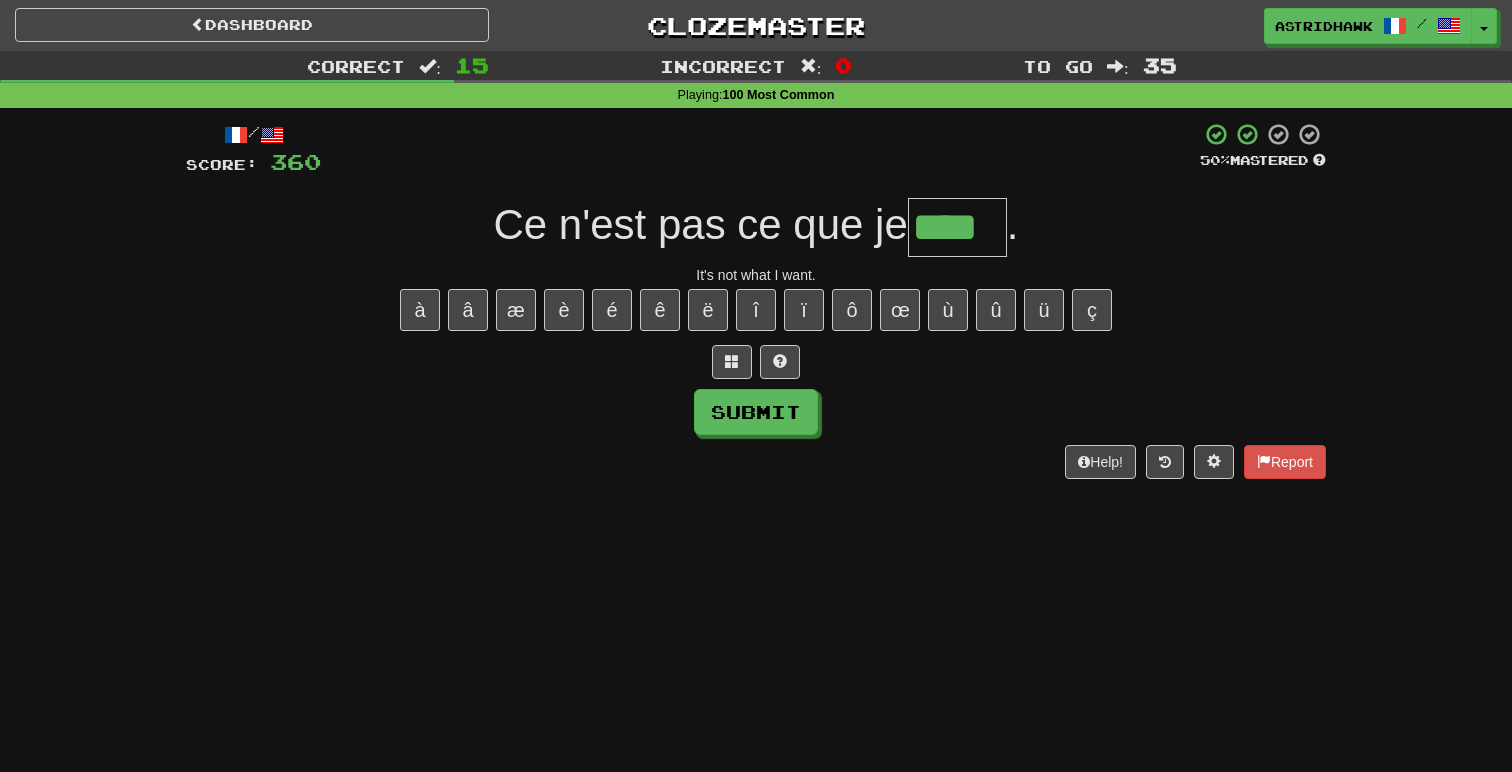 type on "****" 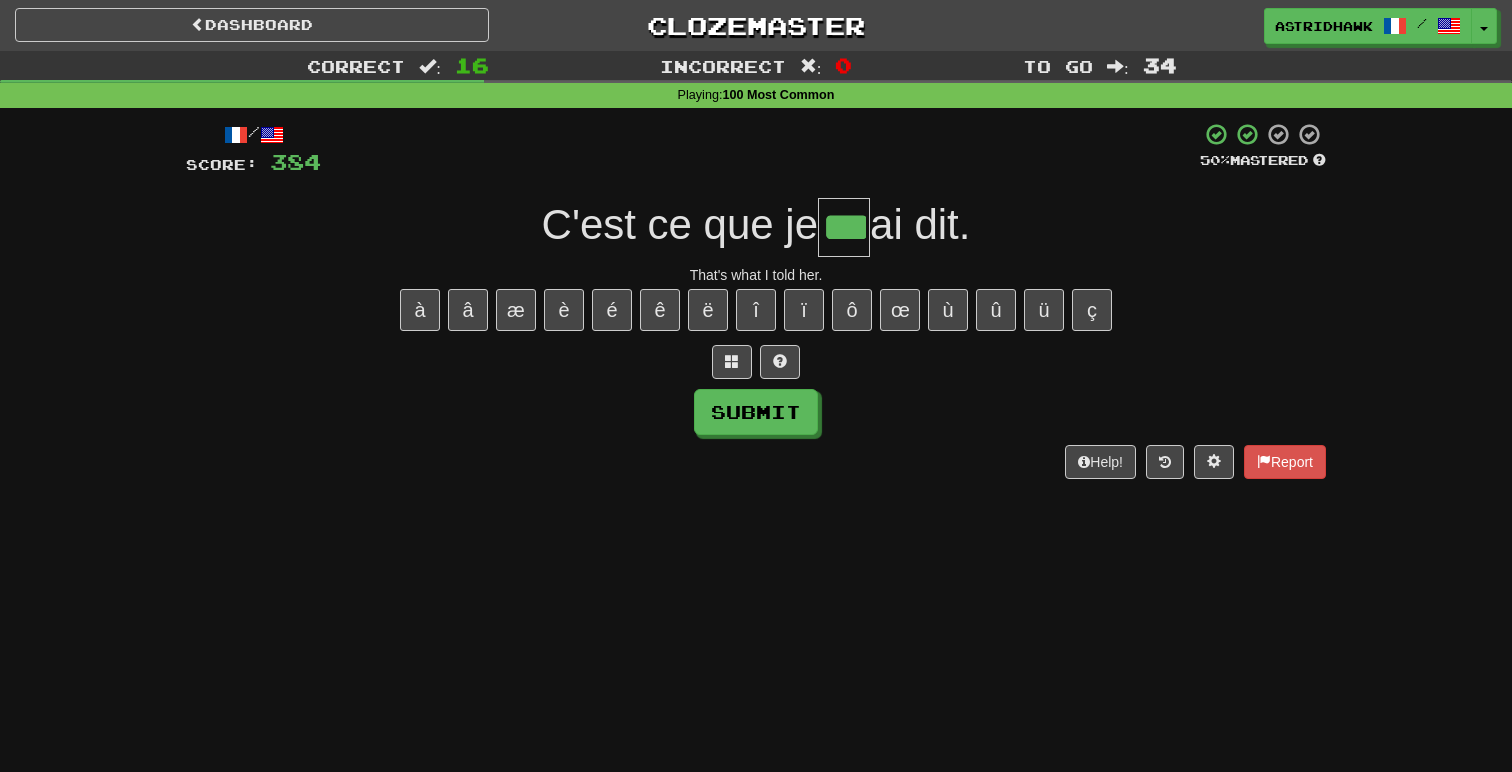 type on "***" 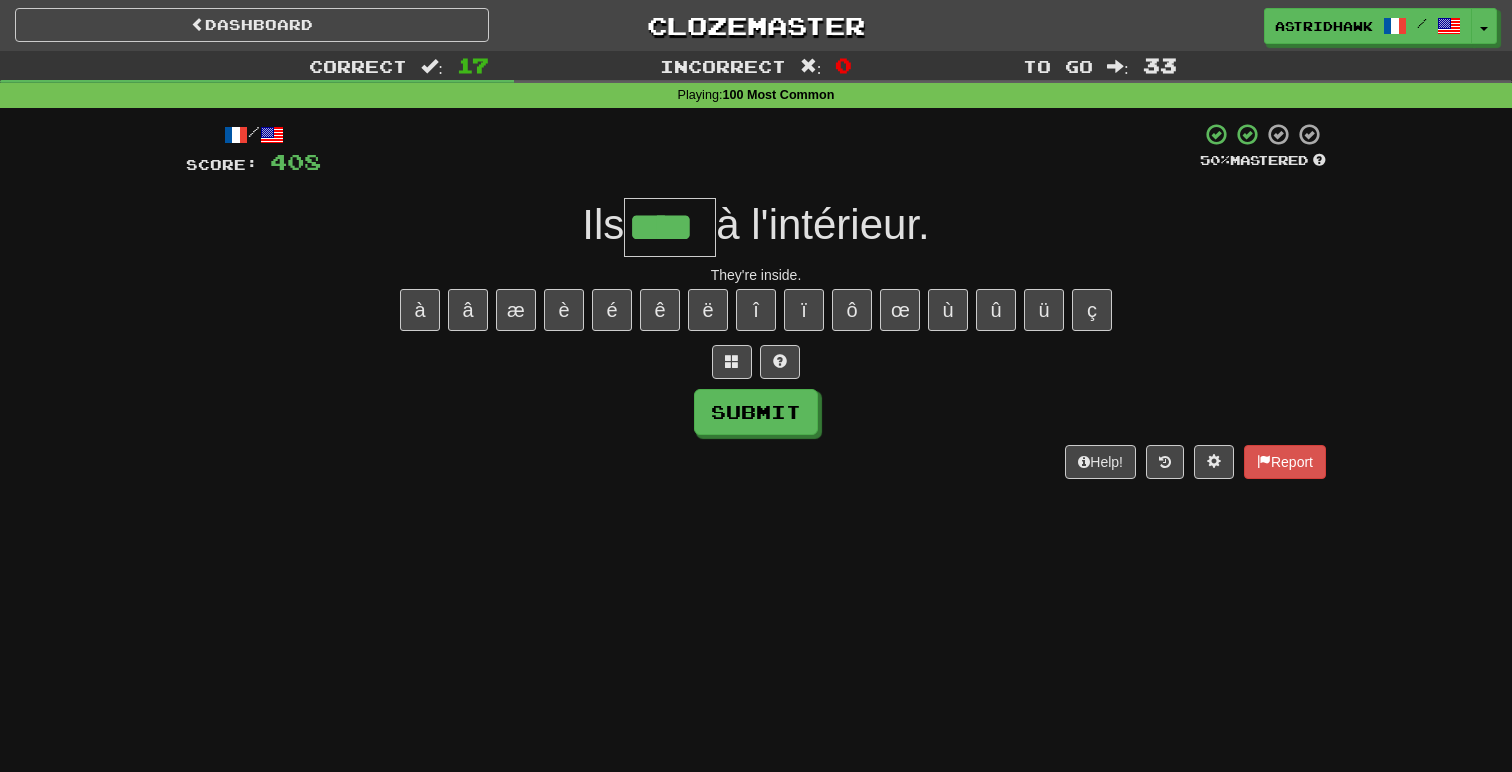 type on "****" 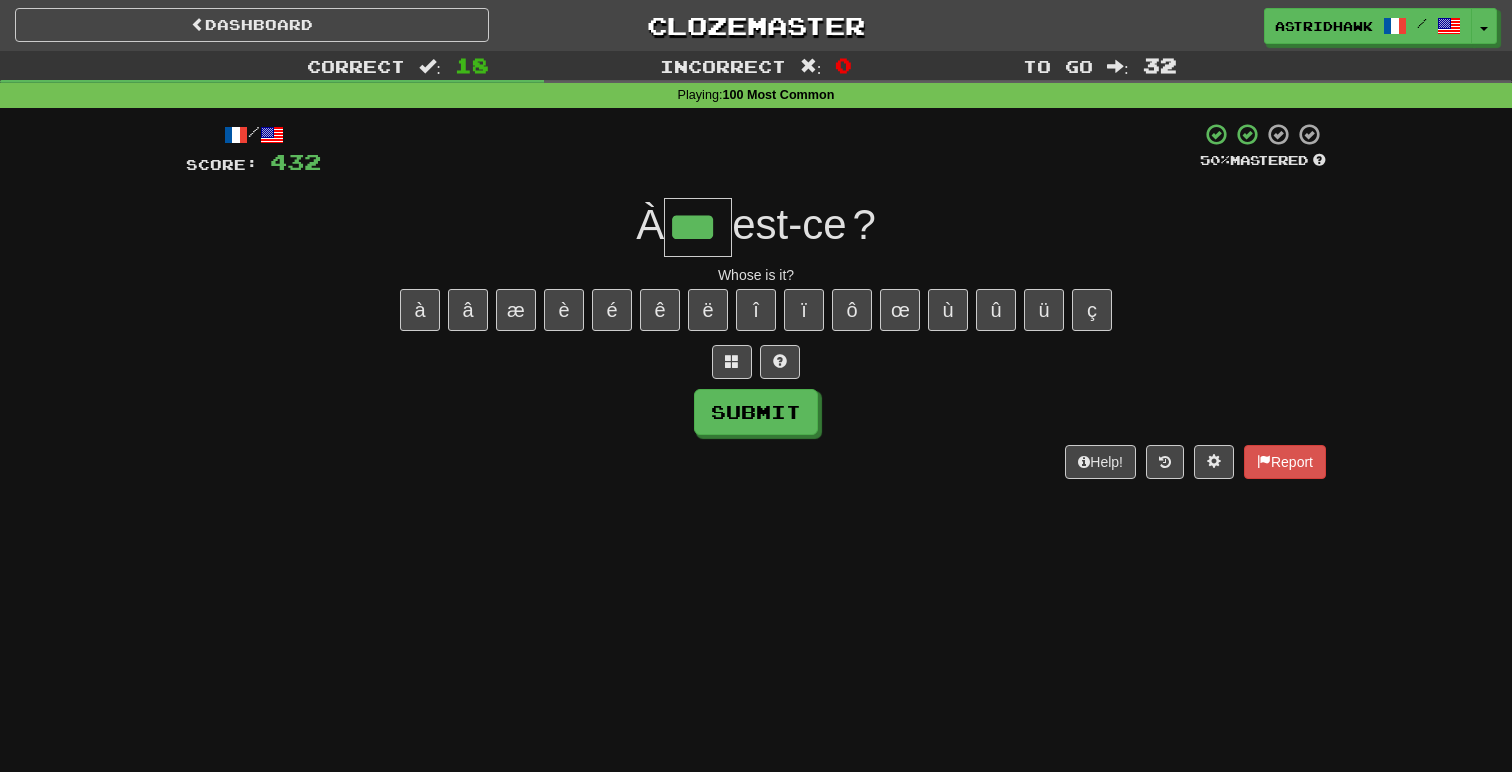 type on "***" 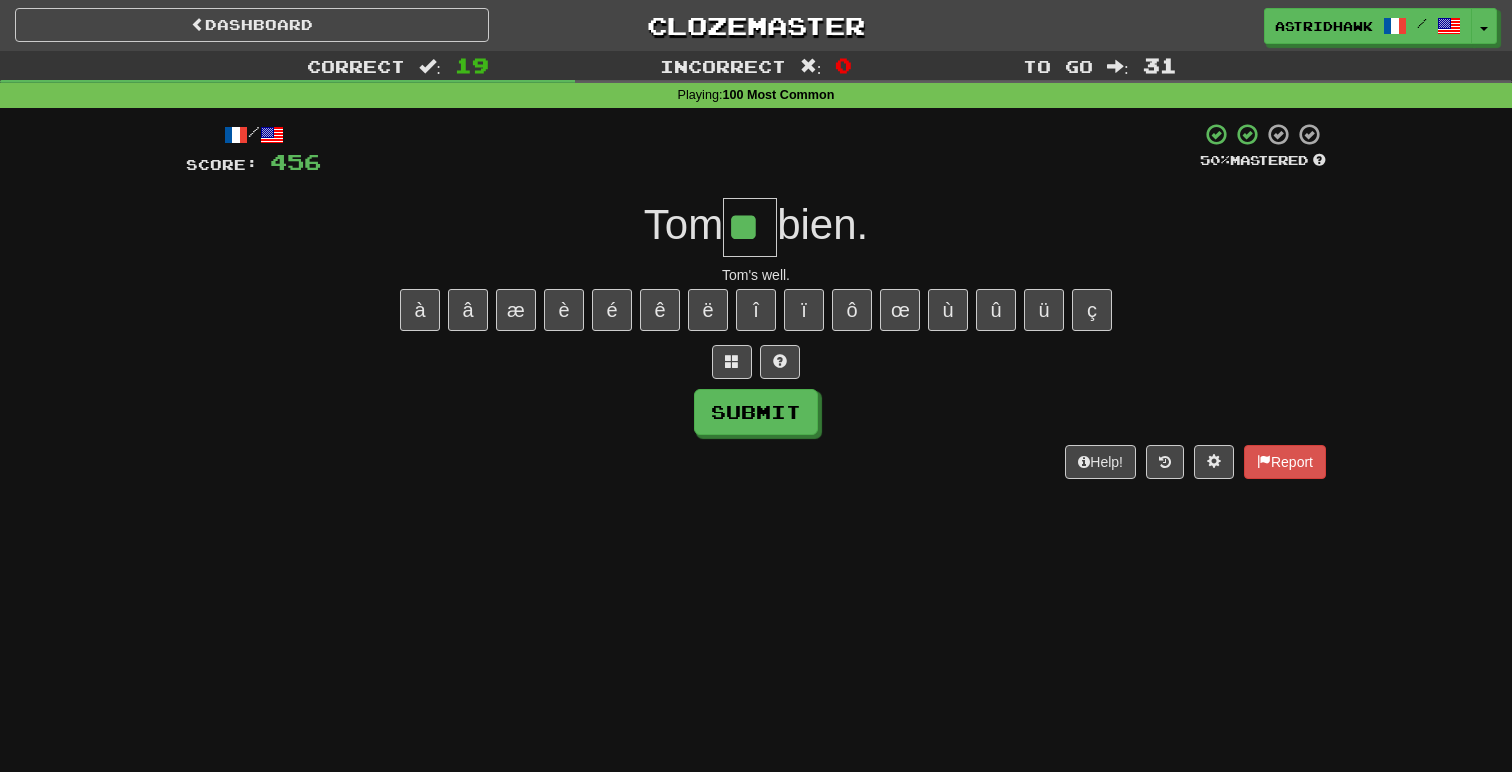 type on "**" 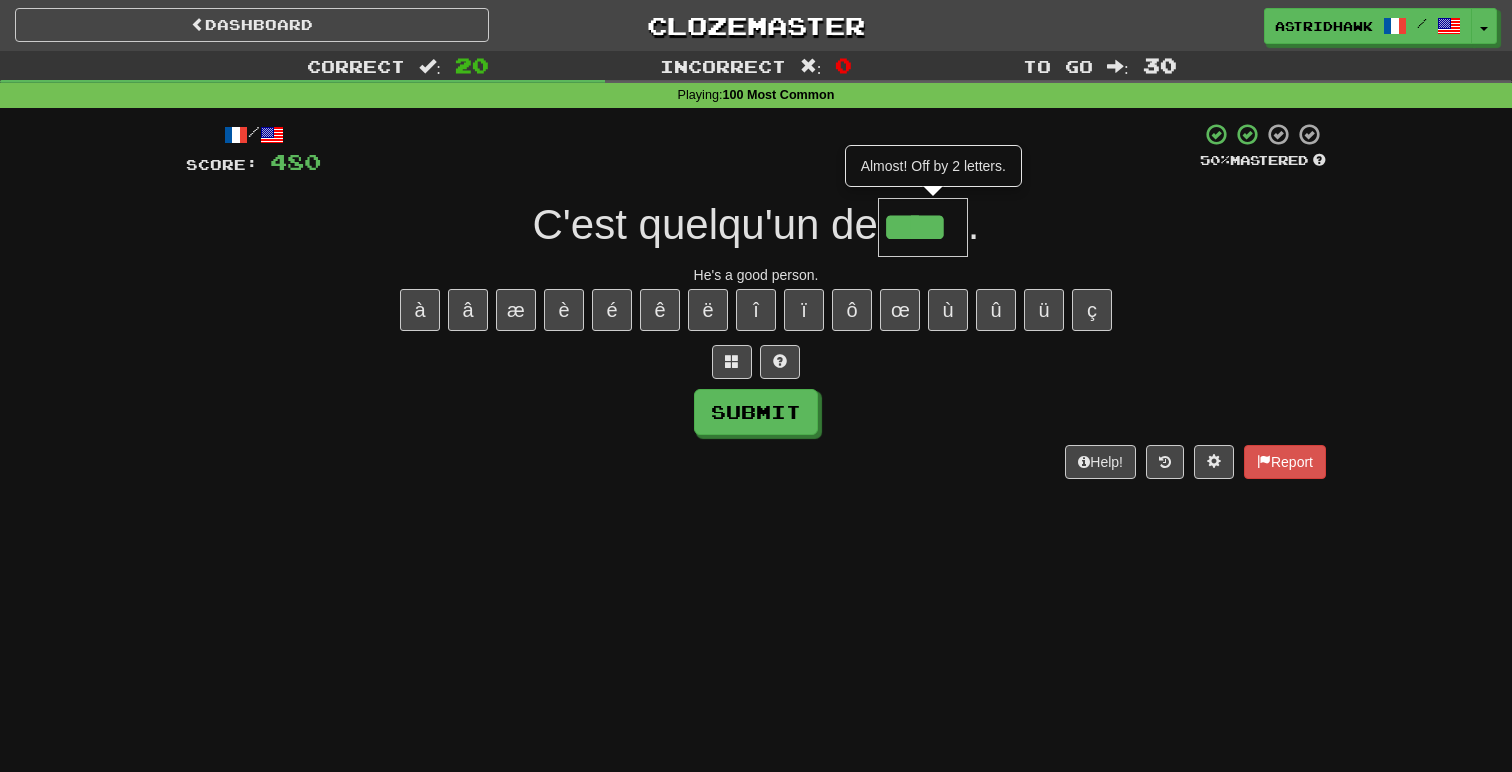 type on "****" 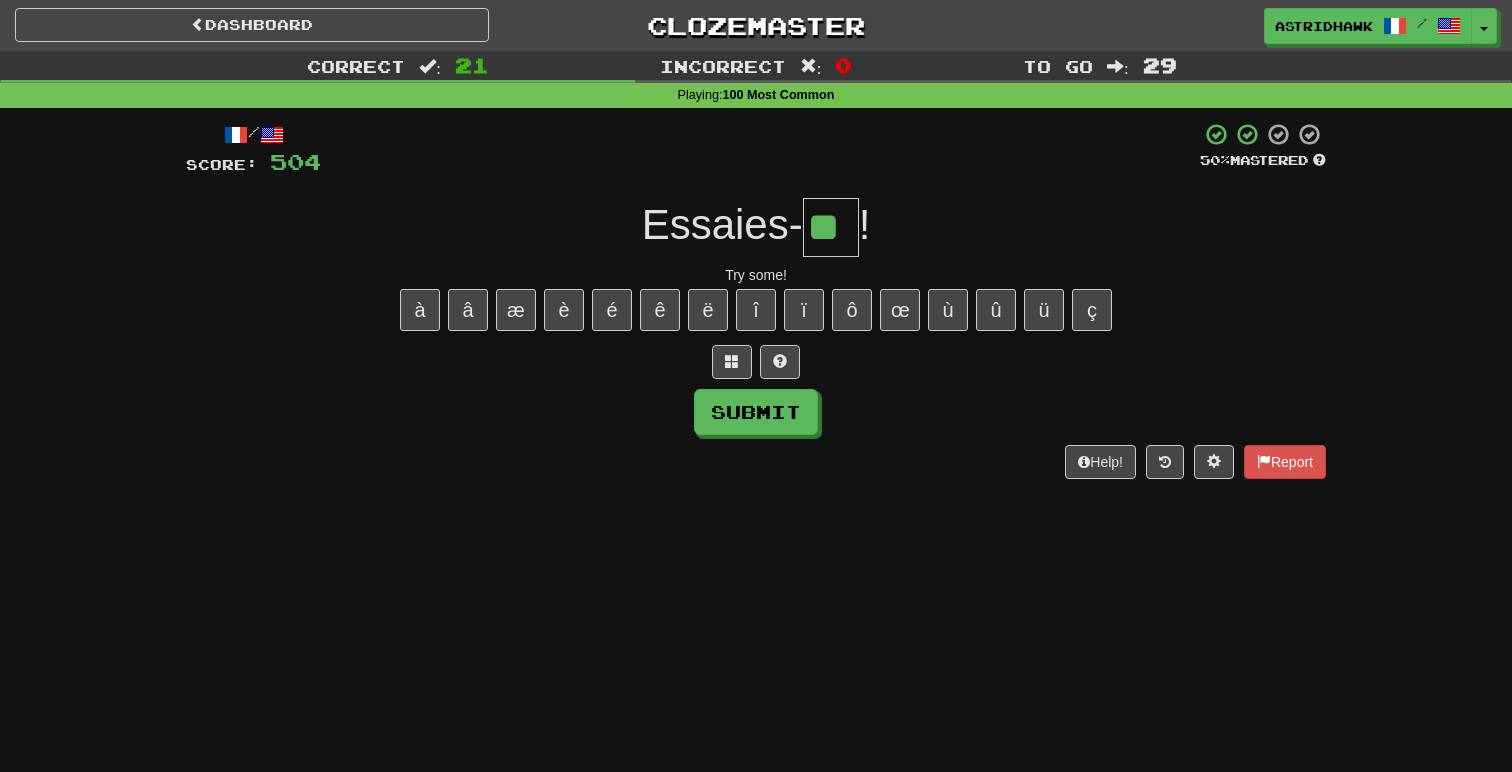 type on "**" 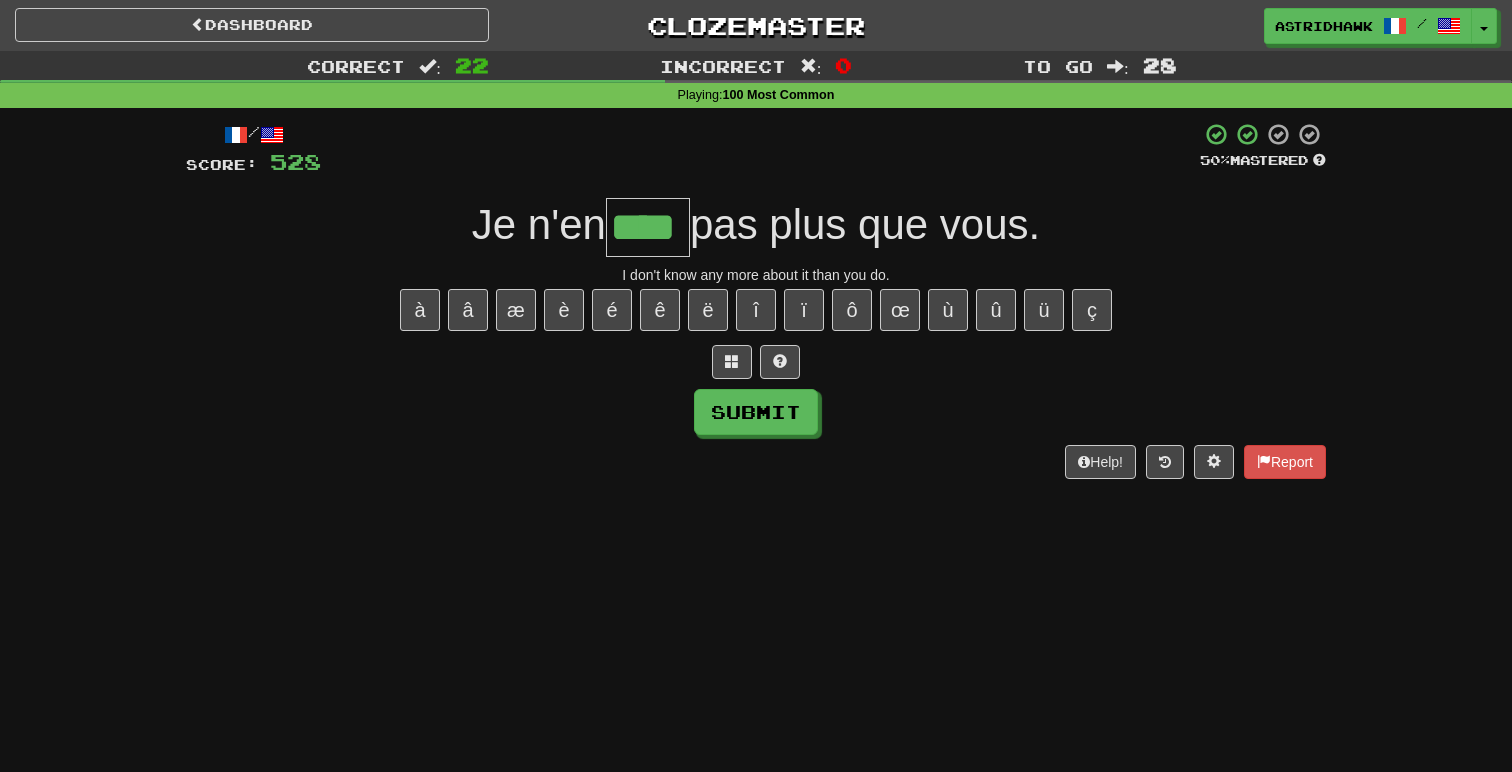 type on "****" 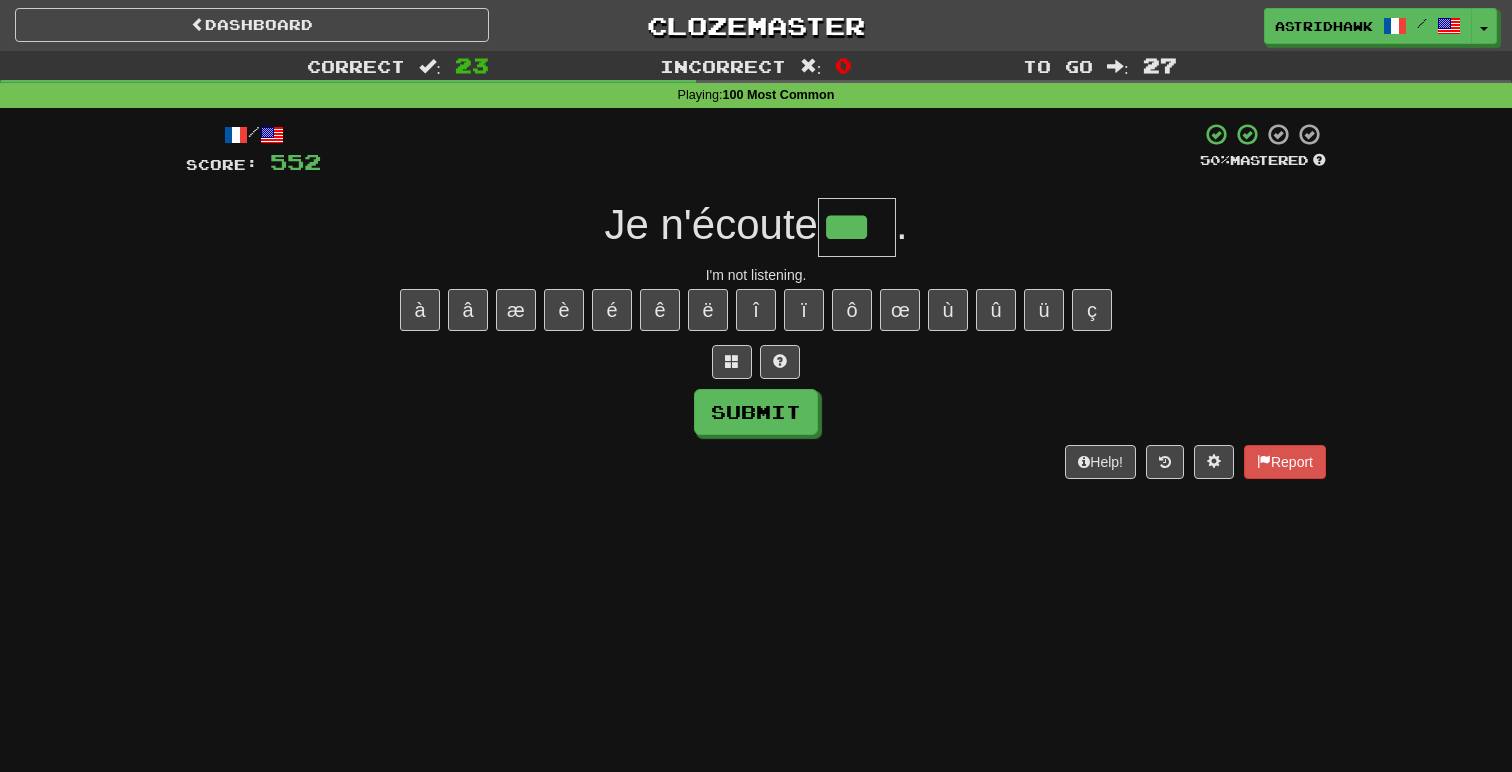 type on "***" 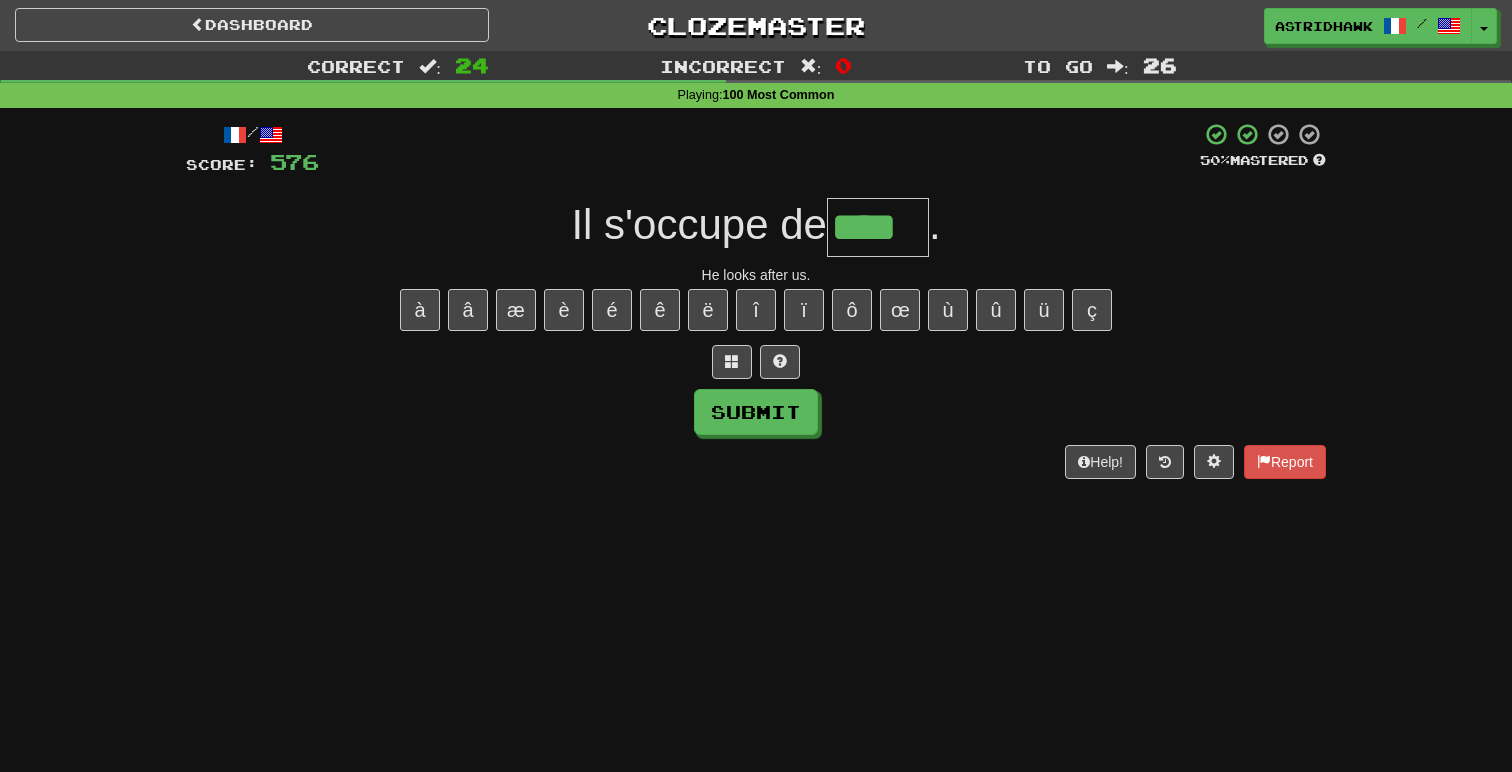 type on "****" 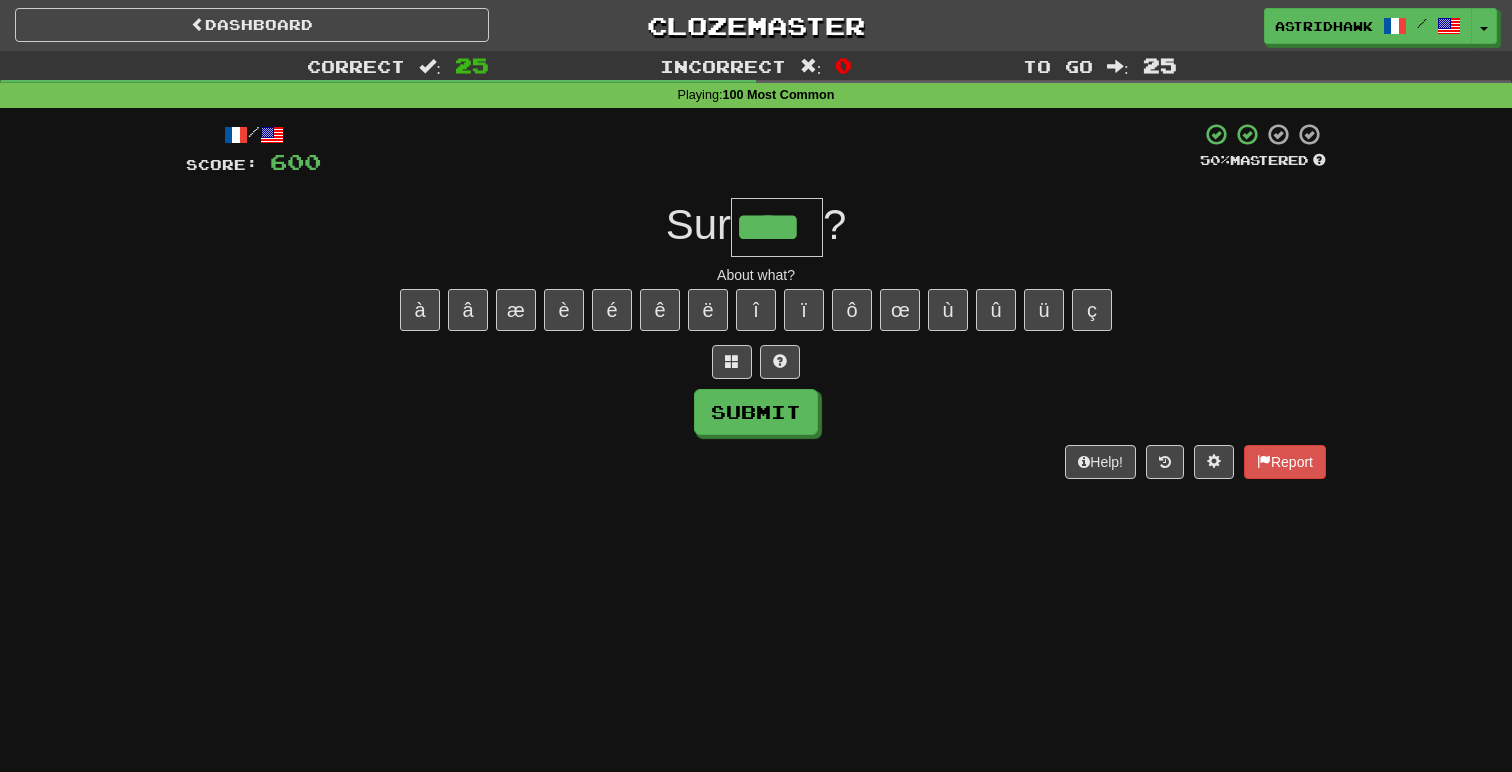 type on "****" 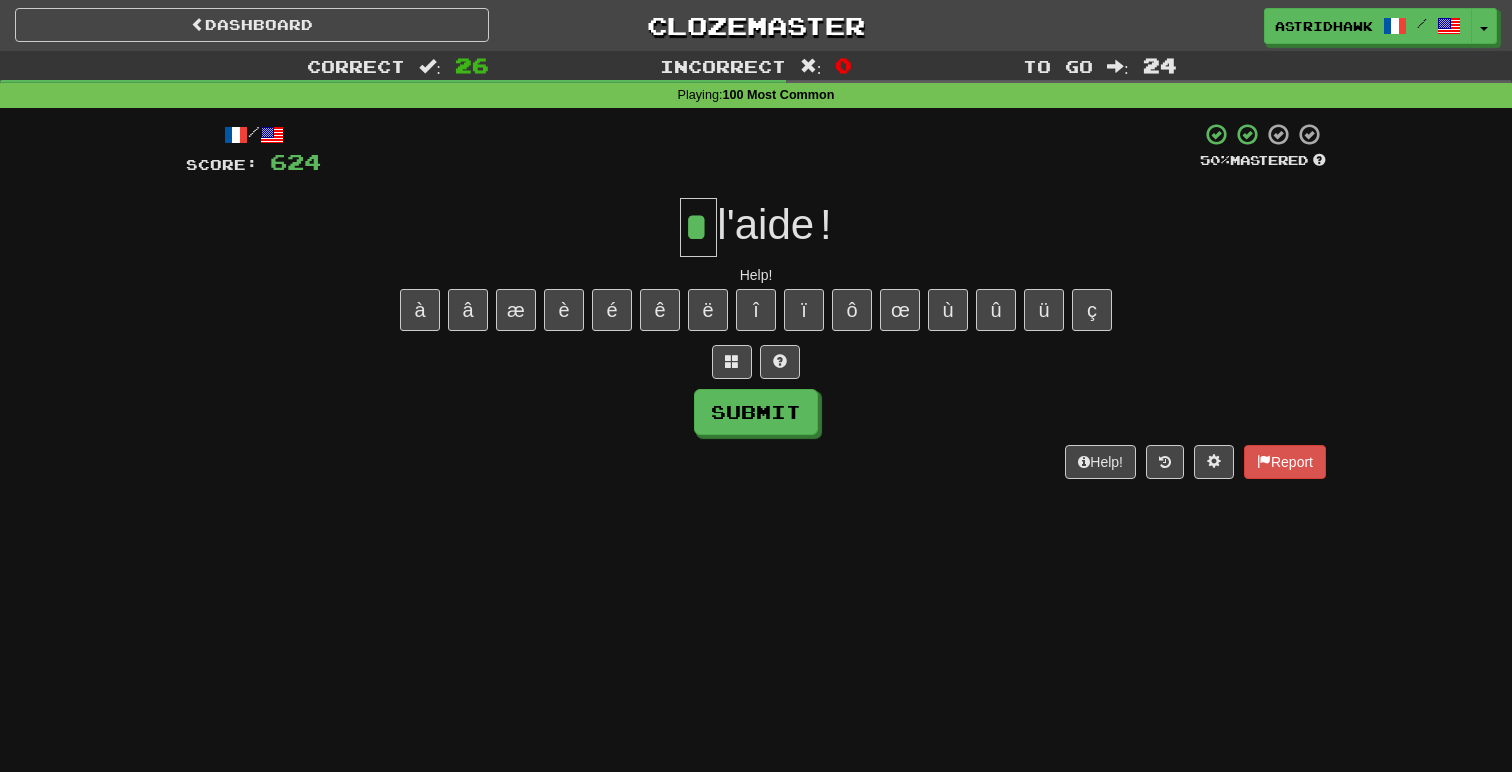 type on "*" 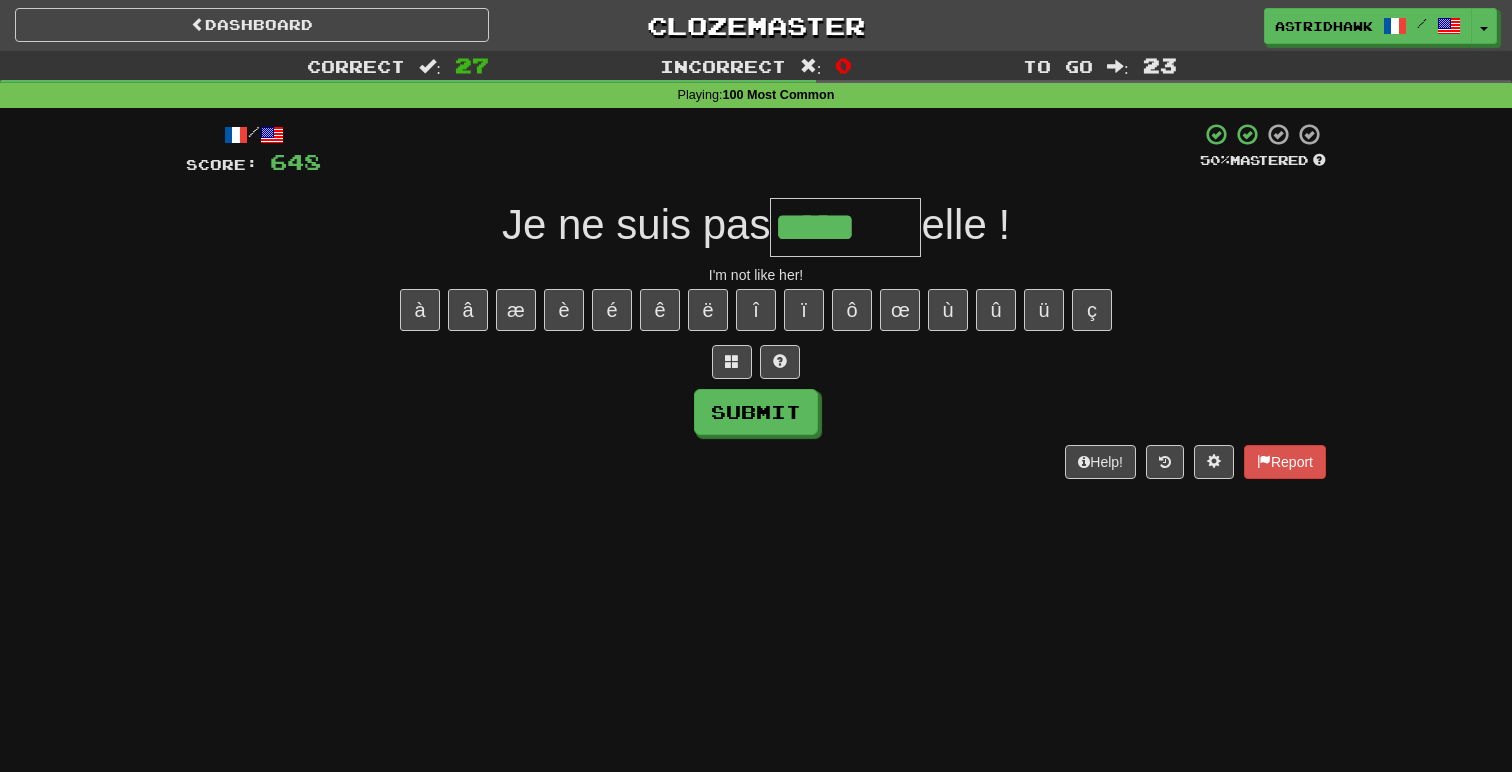 type on "*****" 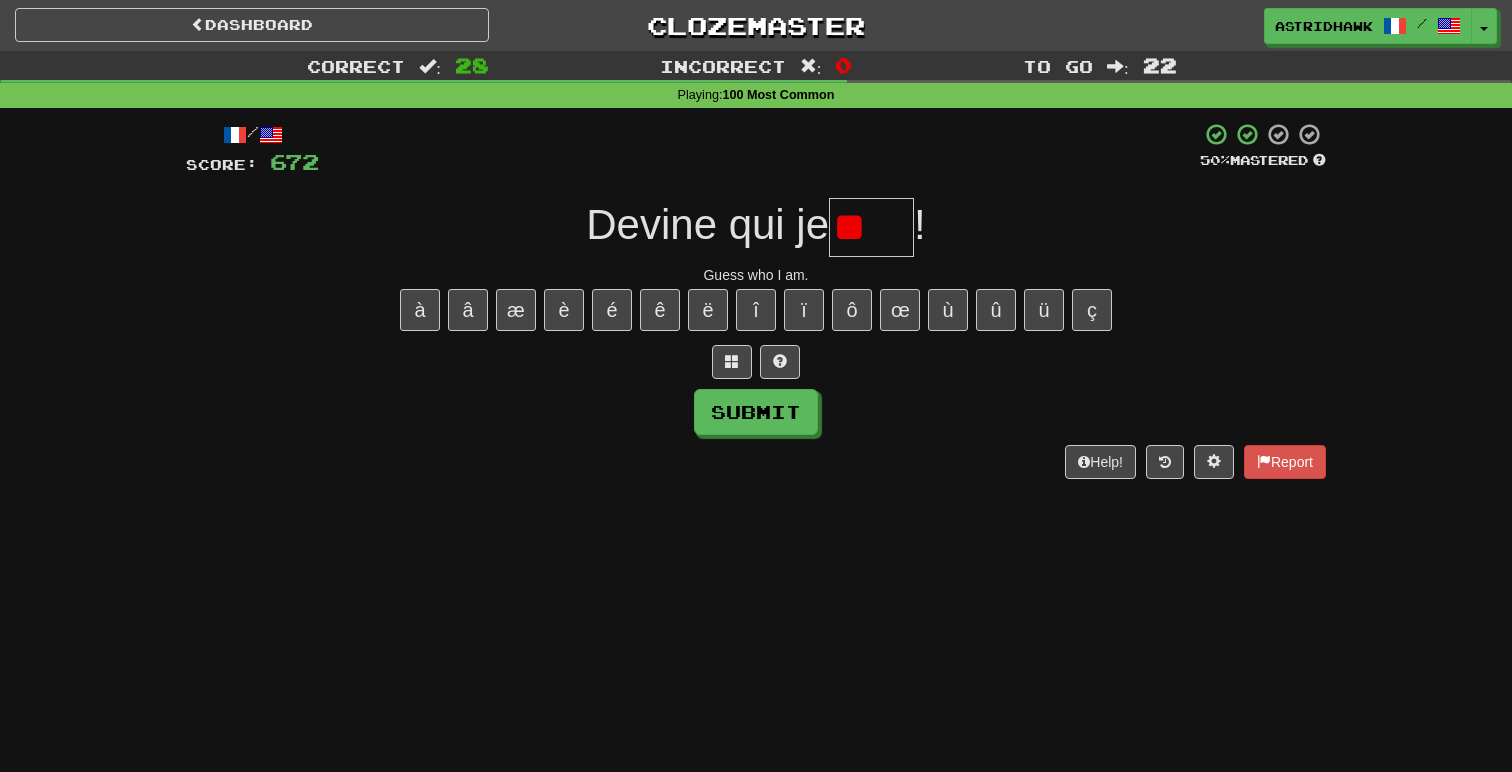 type on "*" 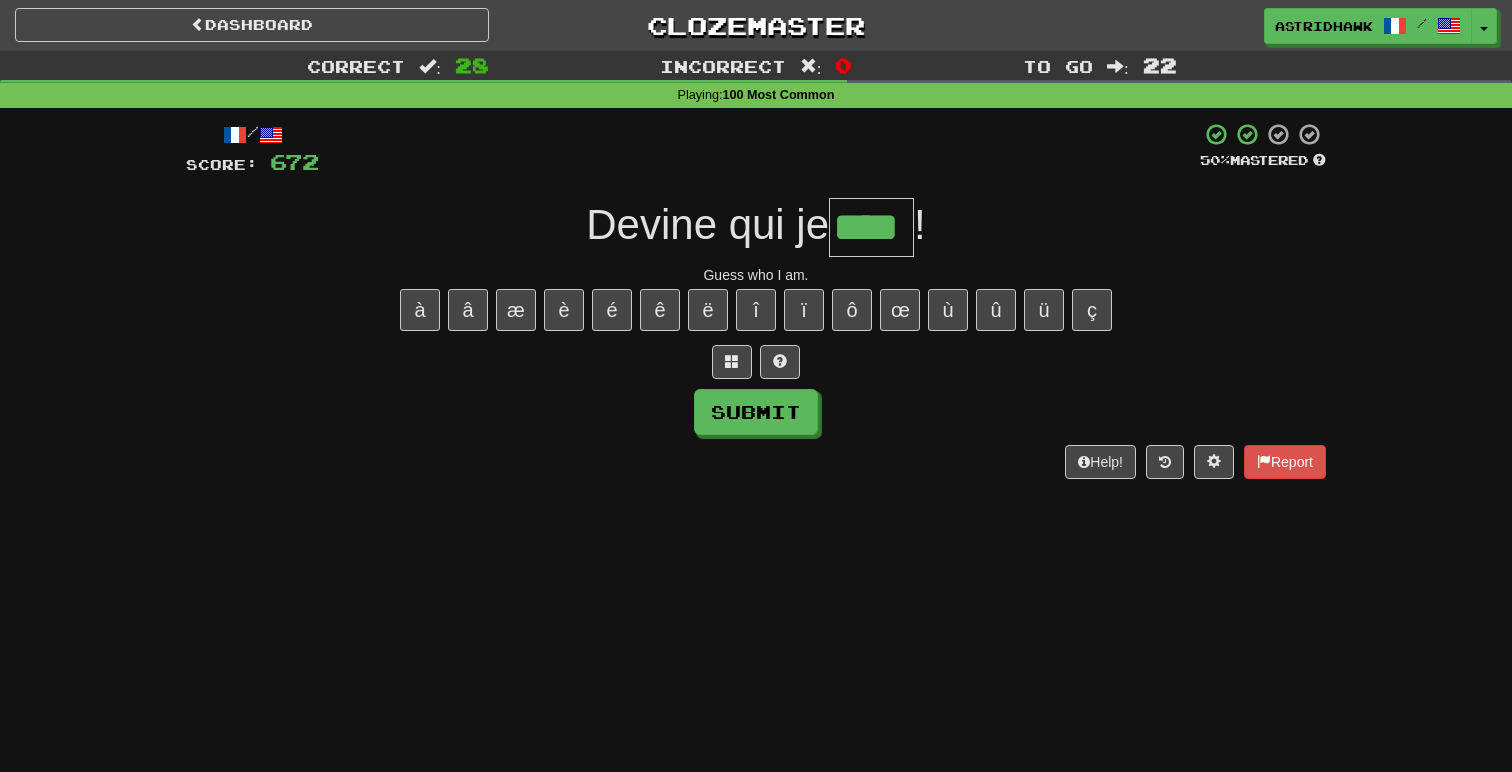 type on "****" 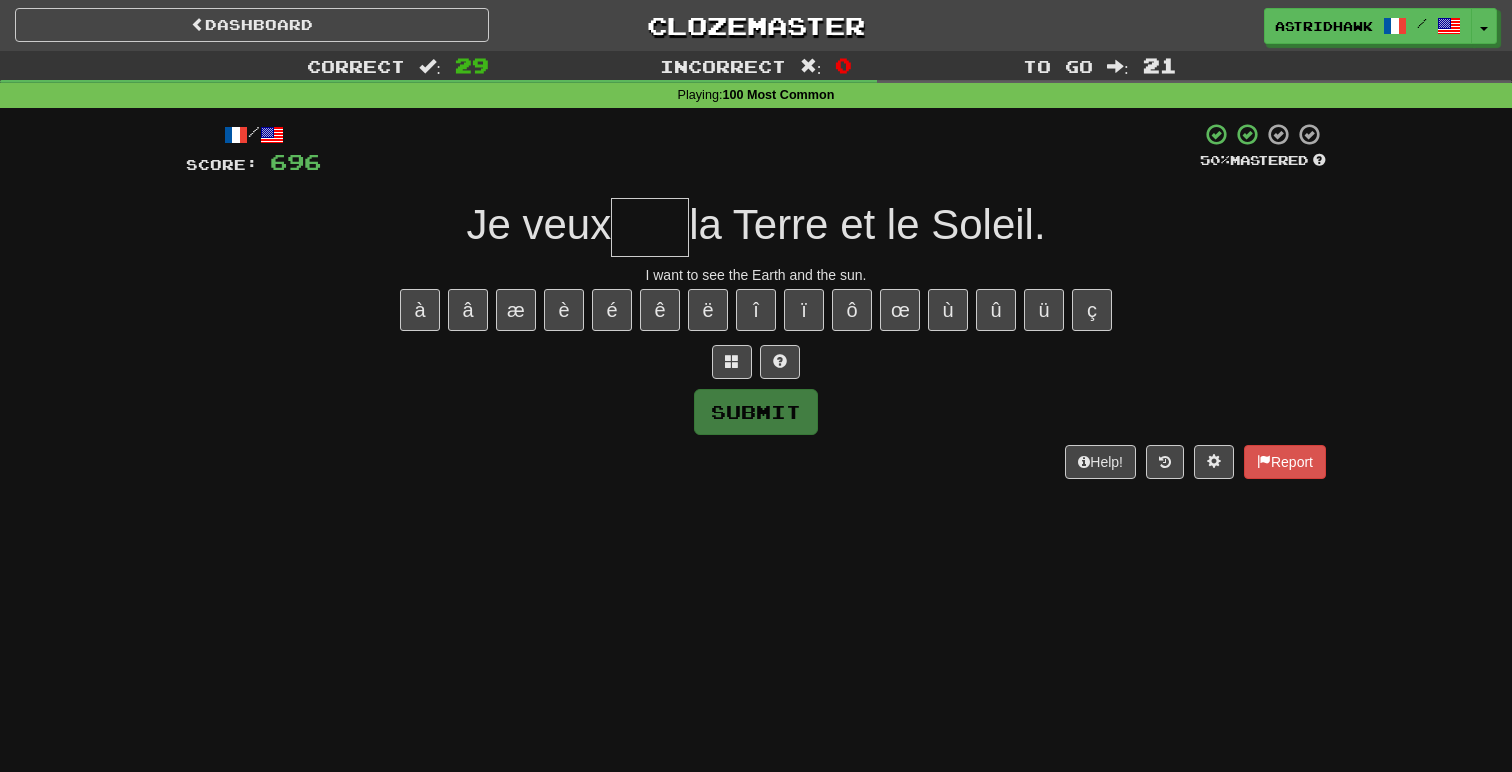 type on "*" 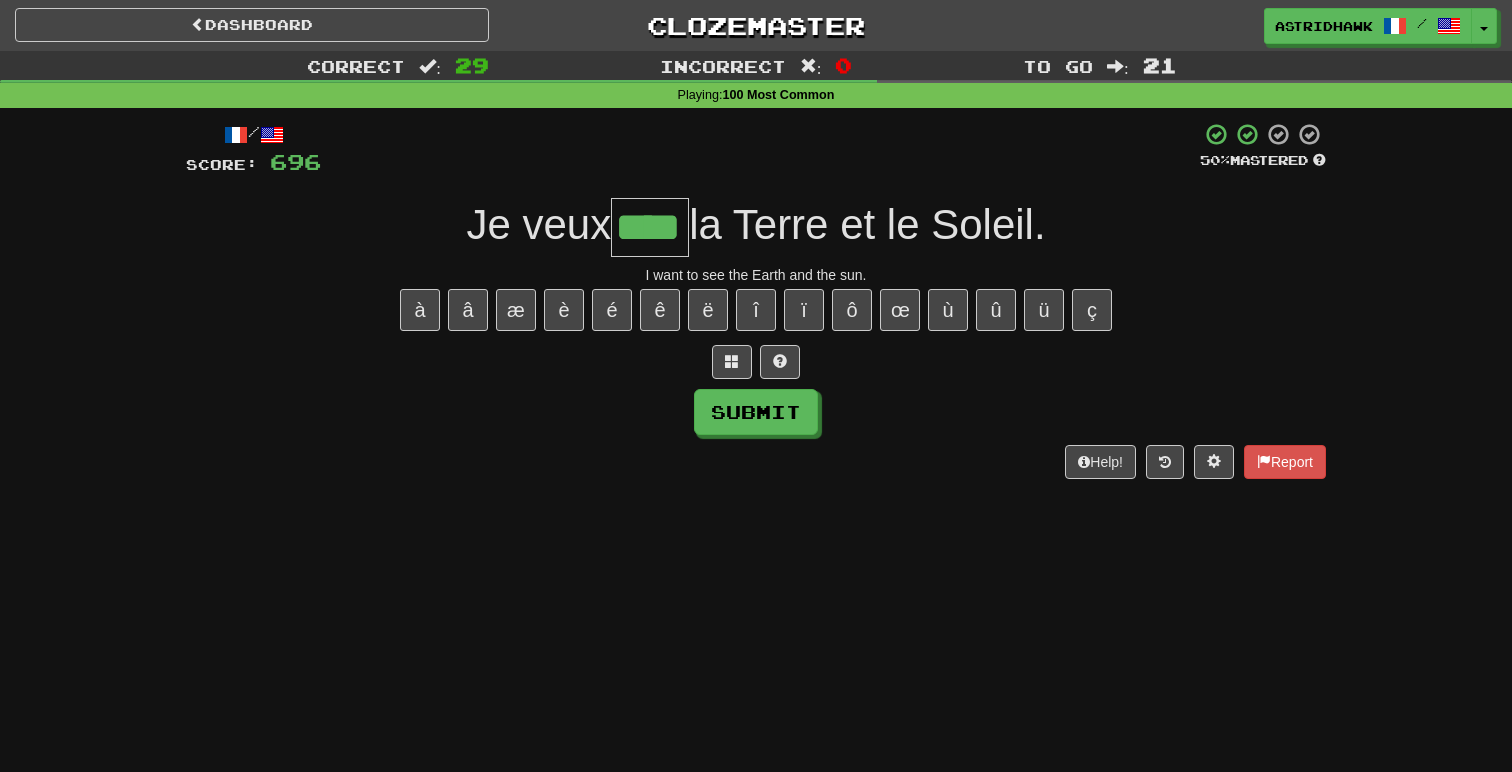 type on "****" 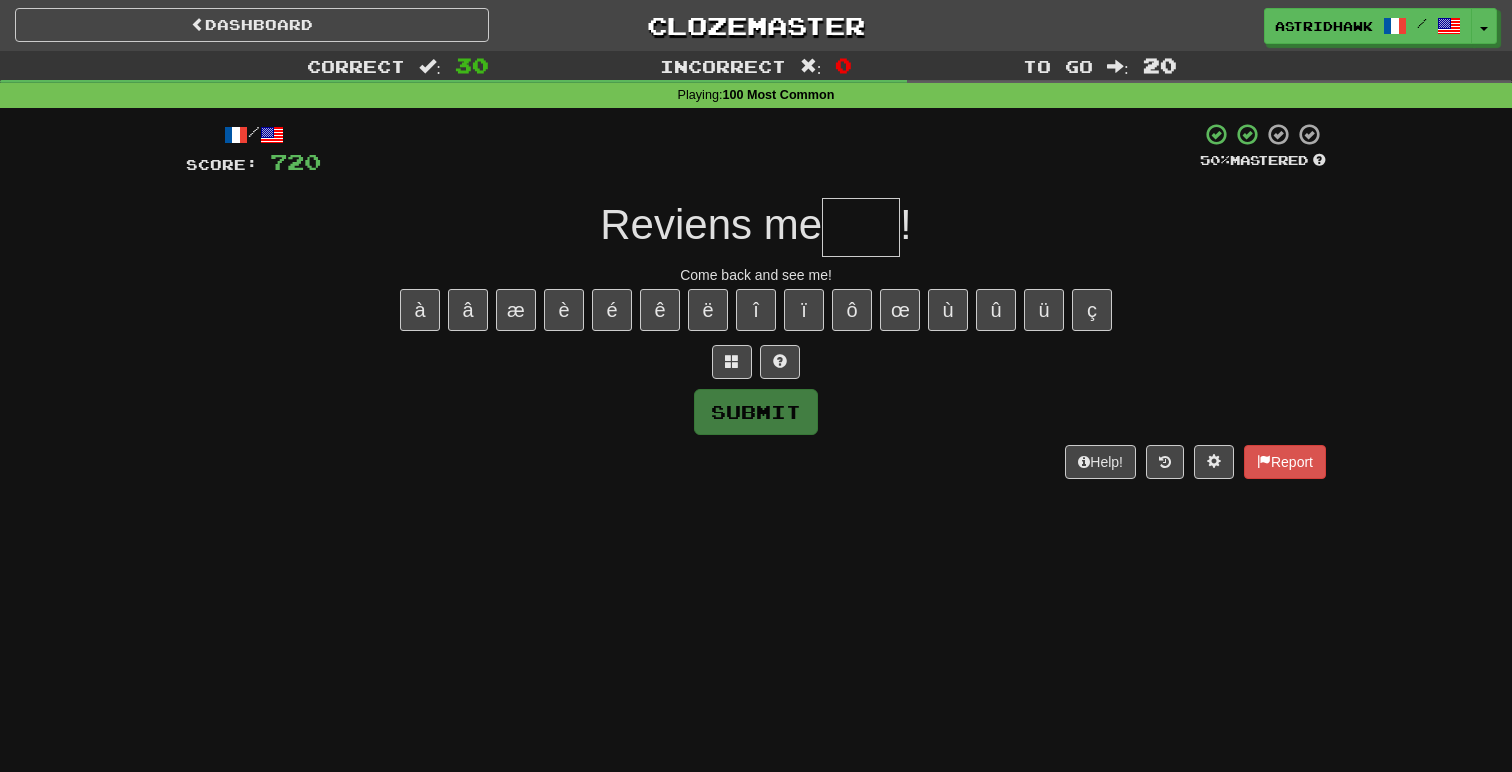 type on "*" 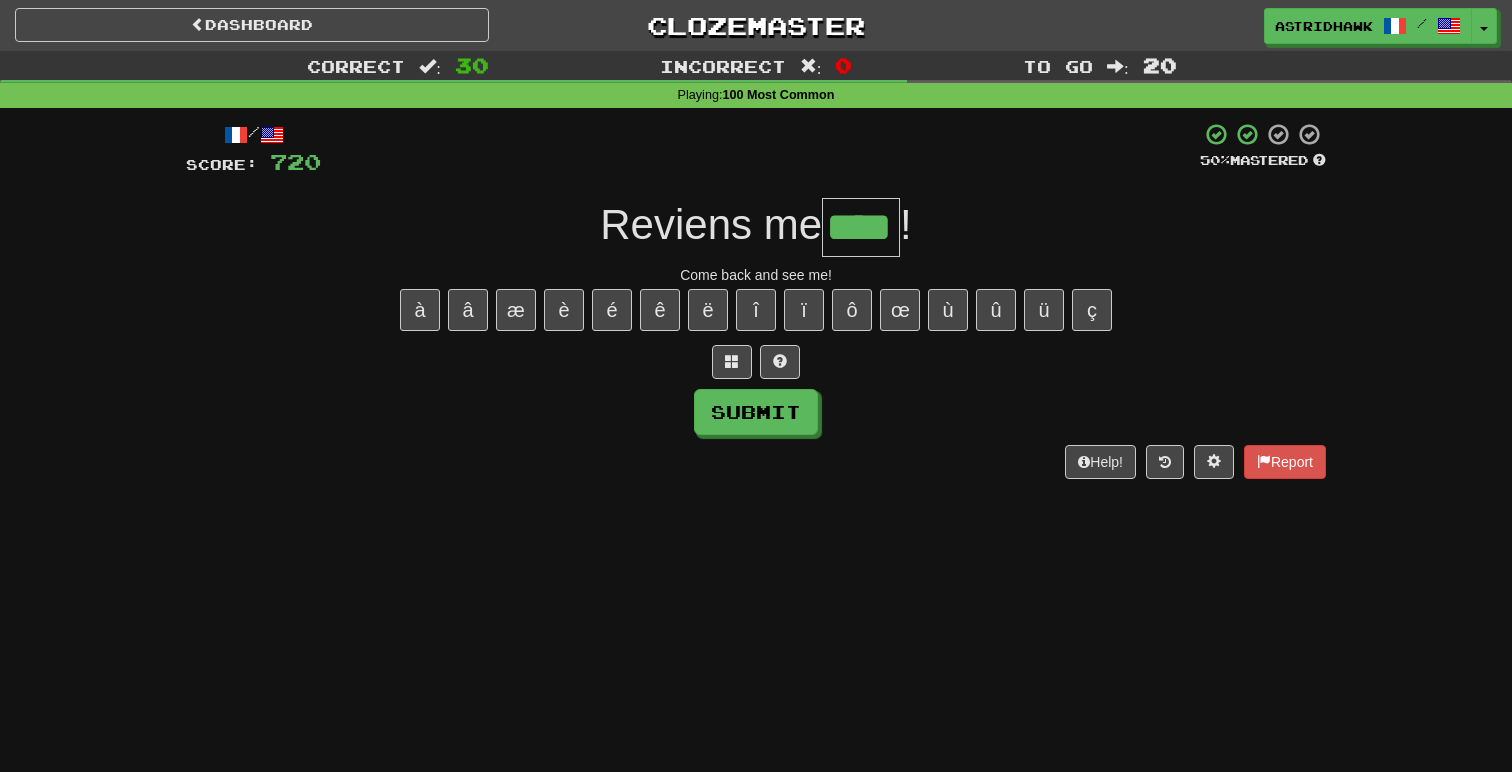 type on "****" 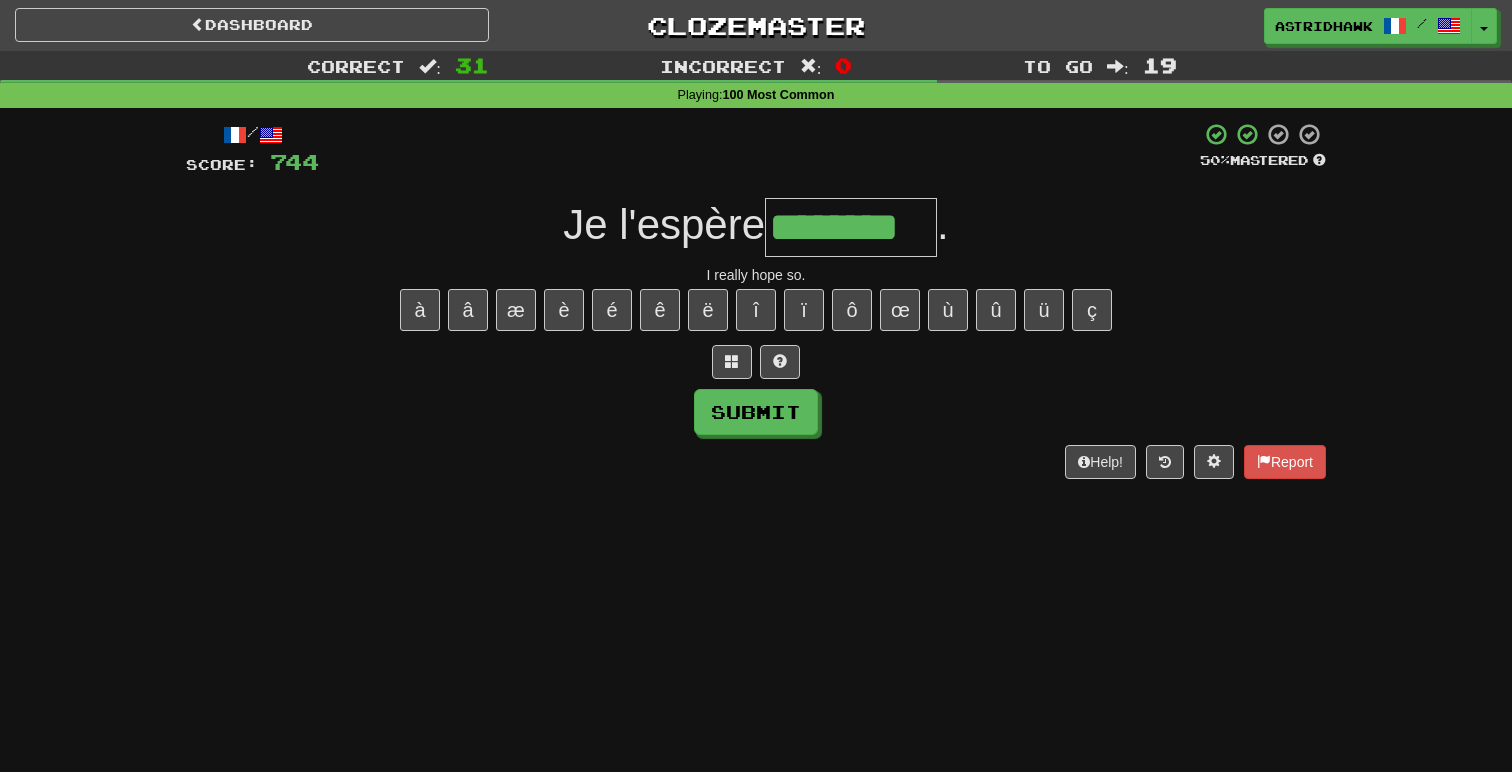 type on "********" 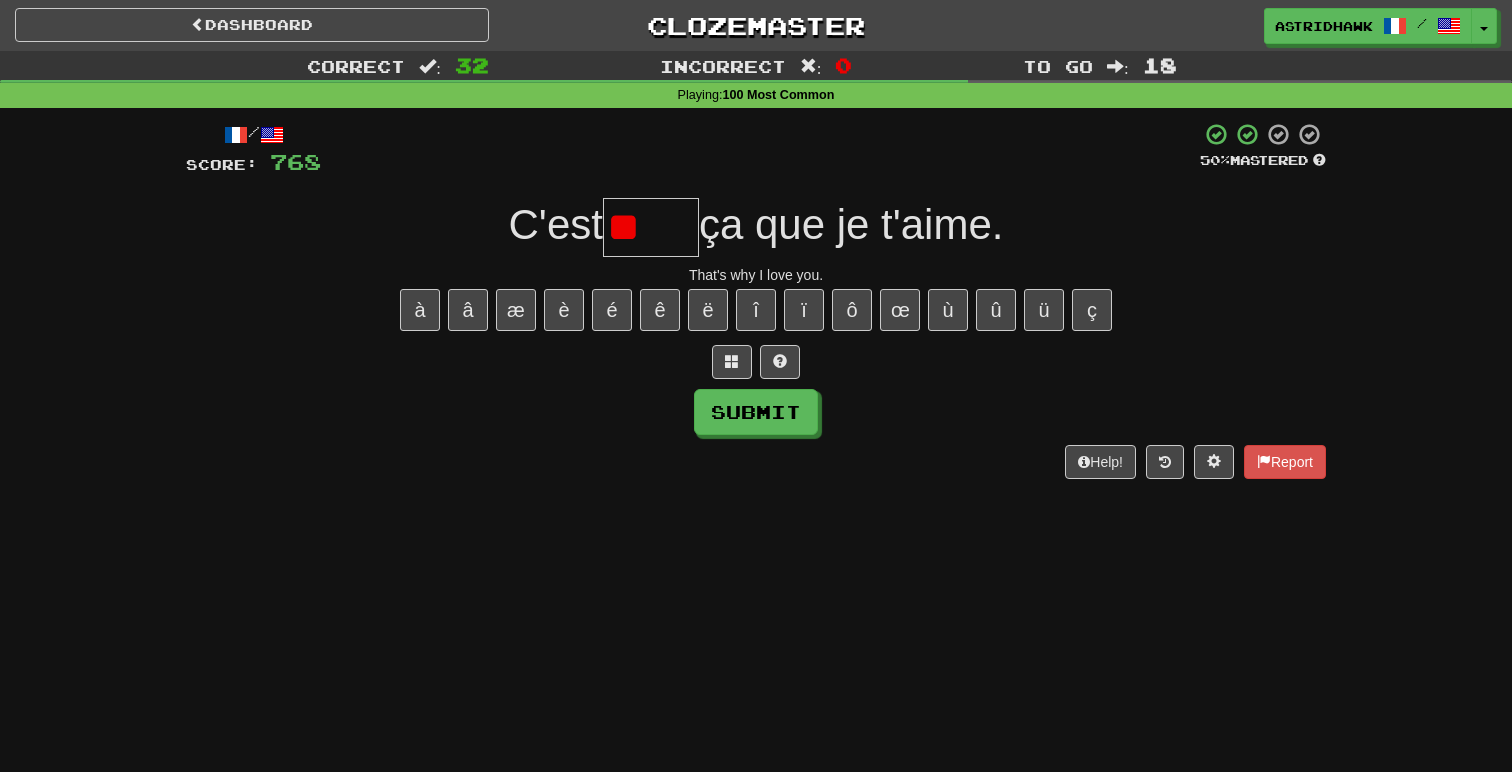type on "*" 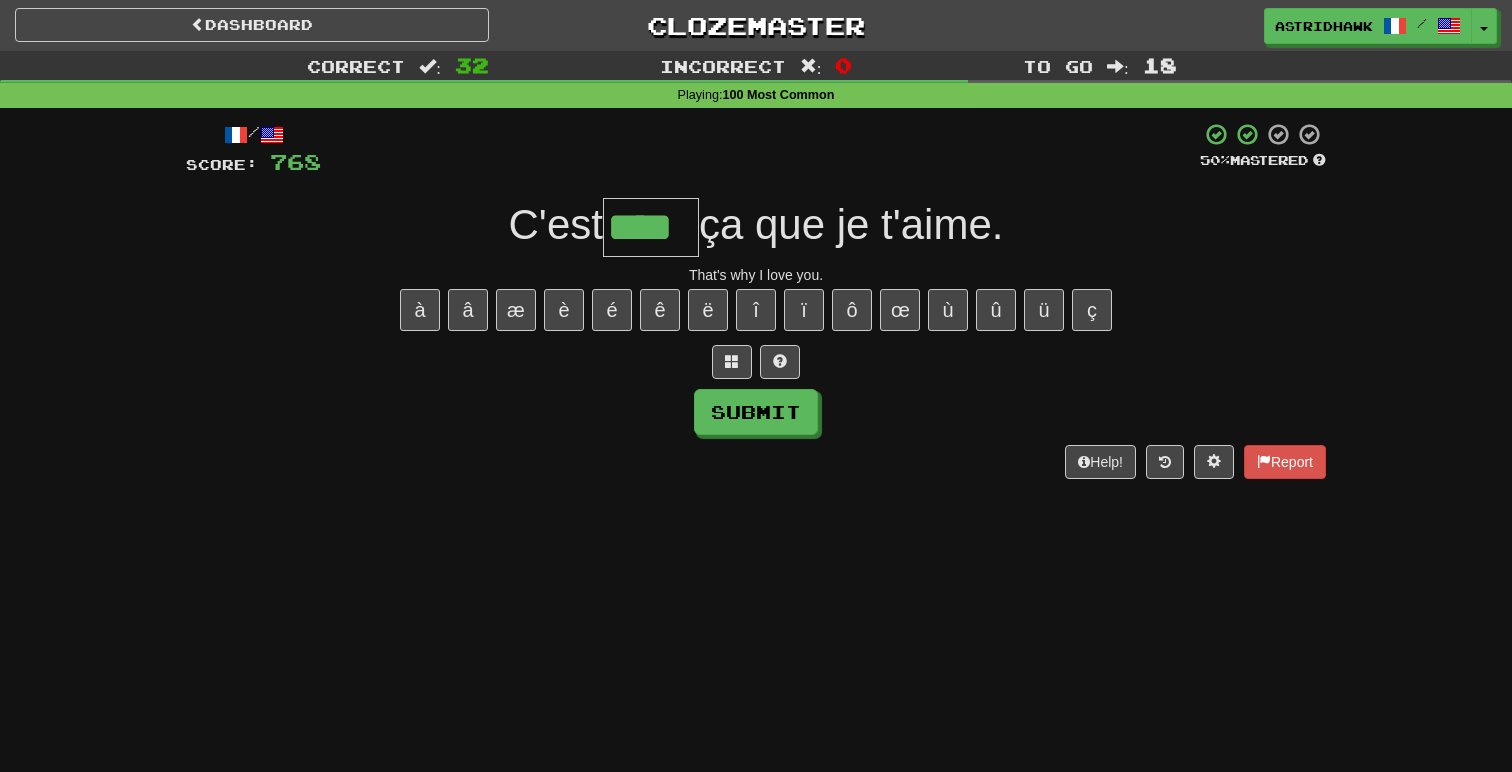 type on "****" 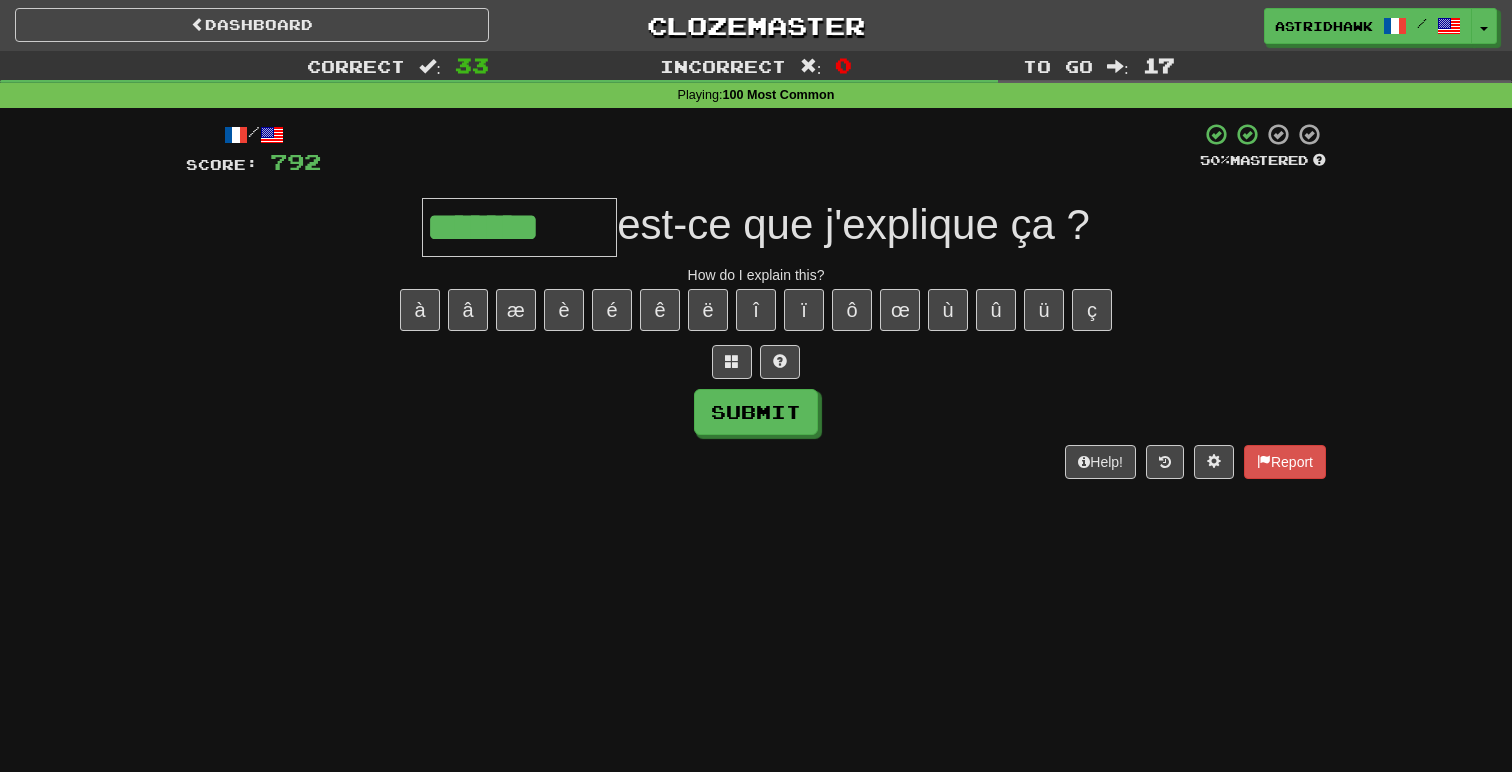type on "*******" 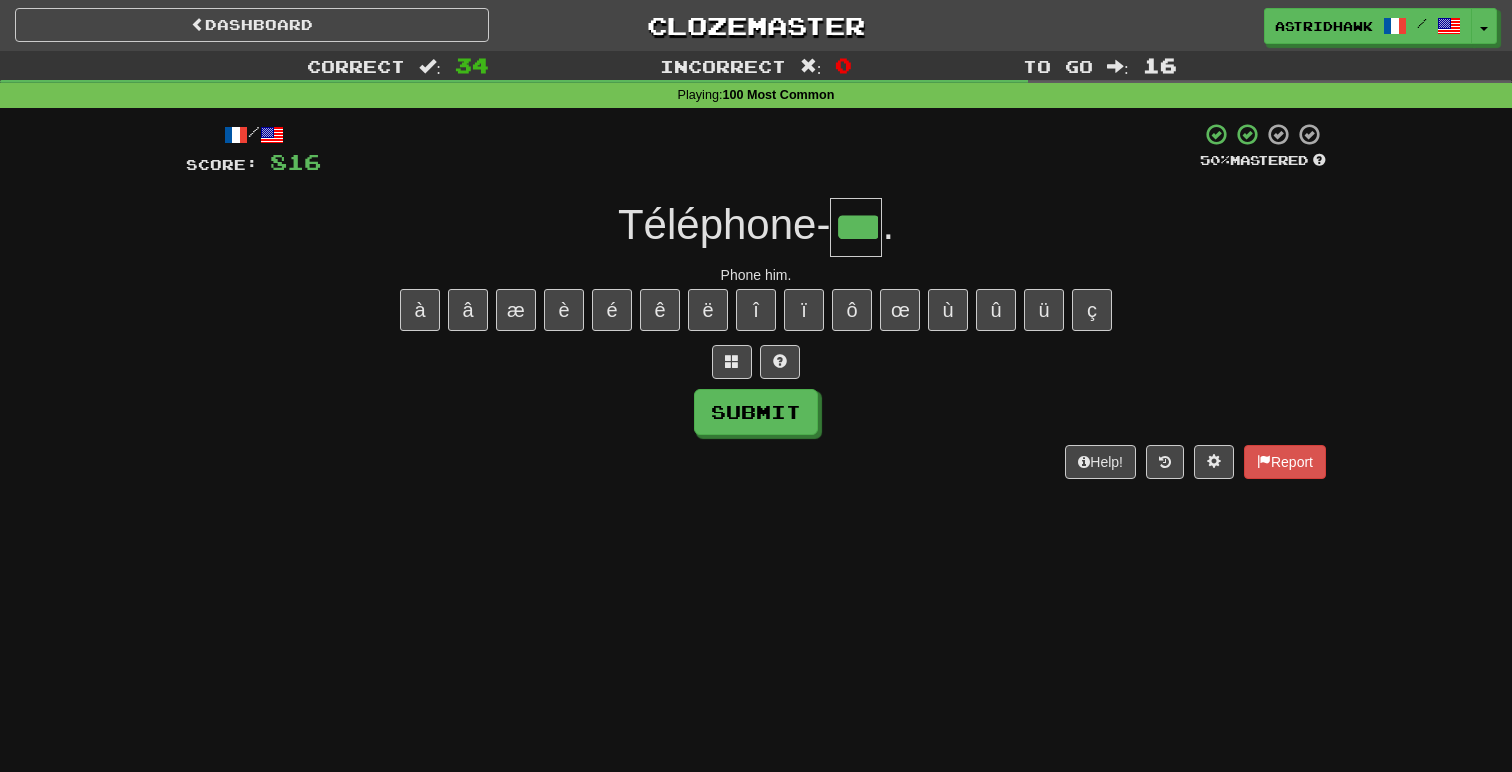 type on "***" 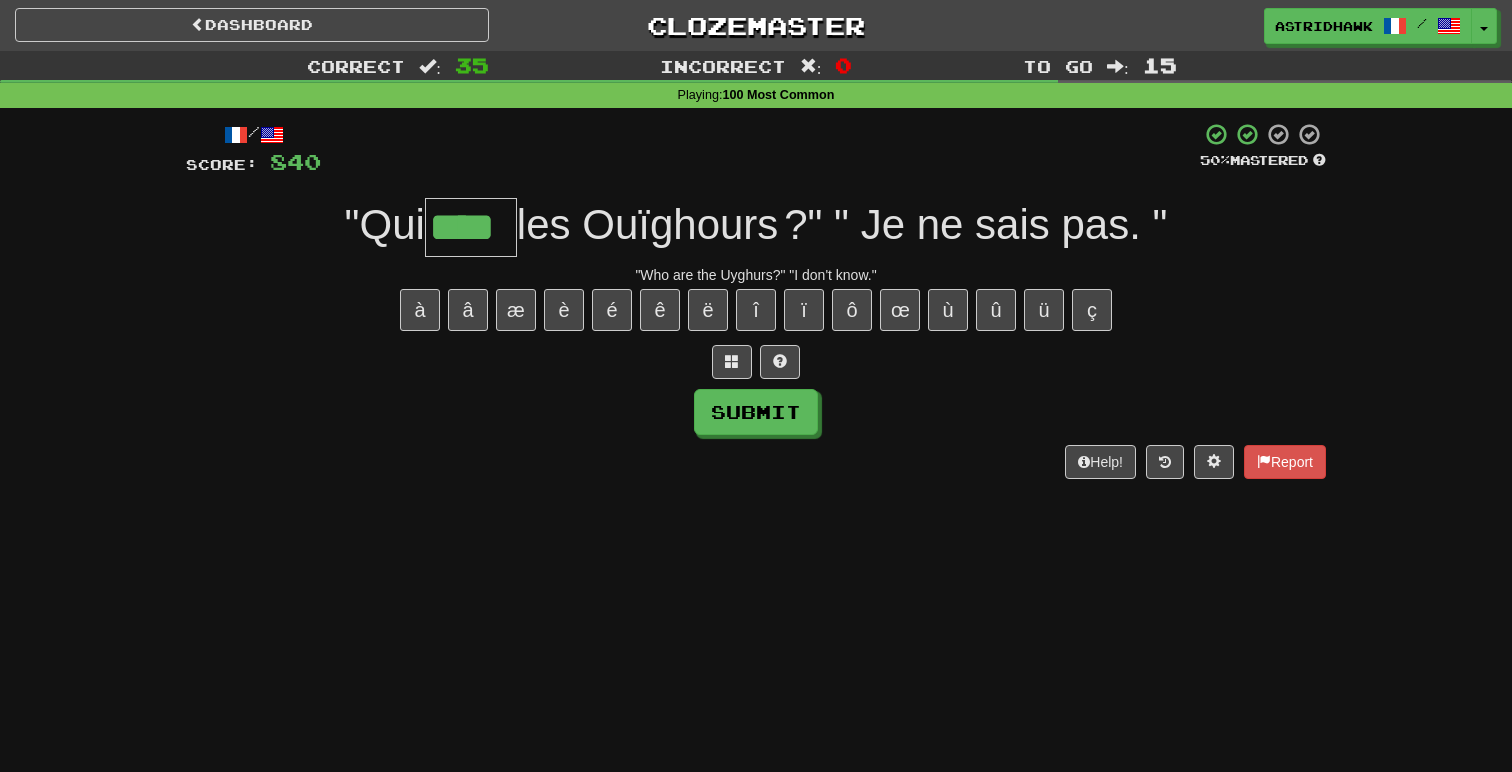 type on "****" 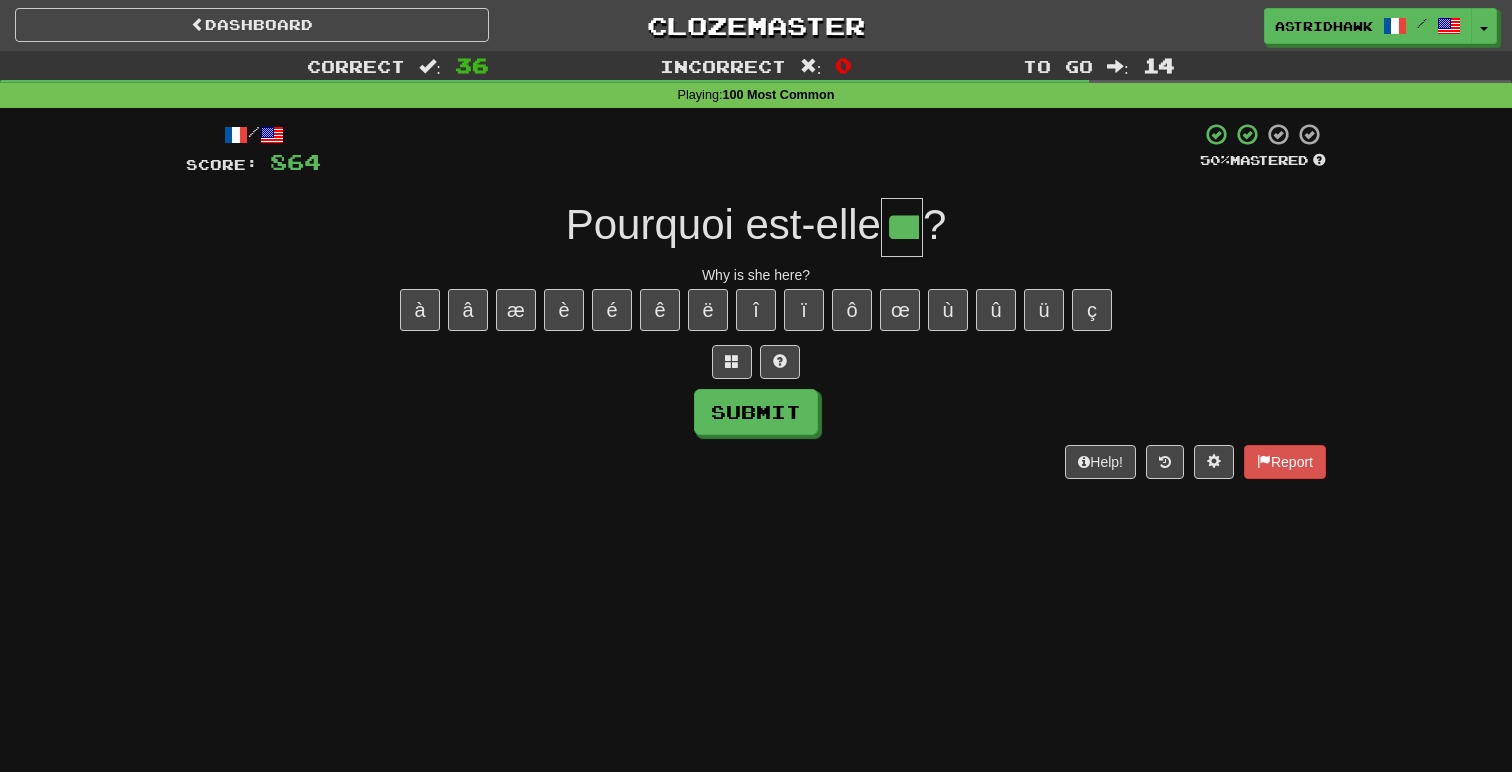 scroll, scrollTop: 0, scrollLeft: 7, axis: horizontal 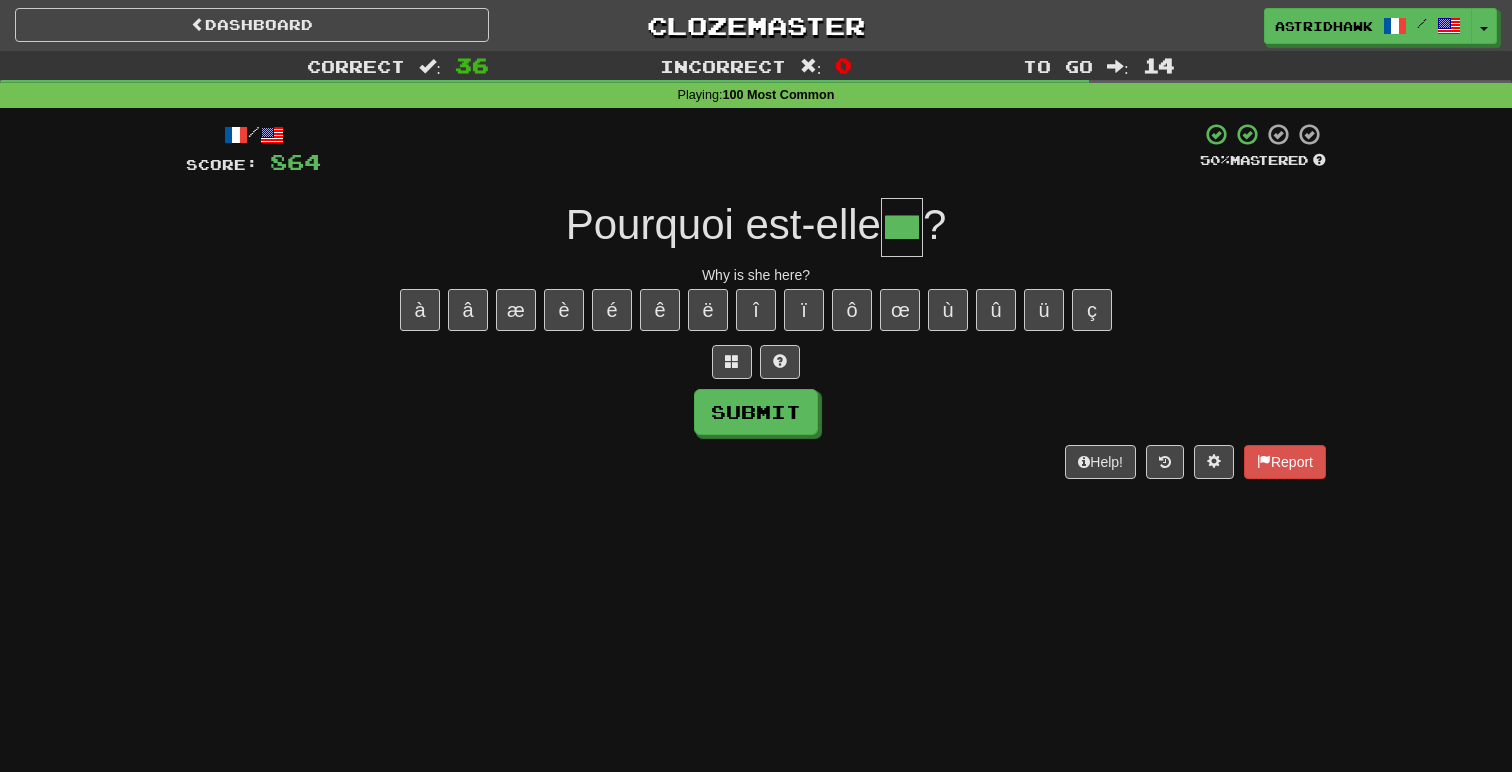 type on "**" 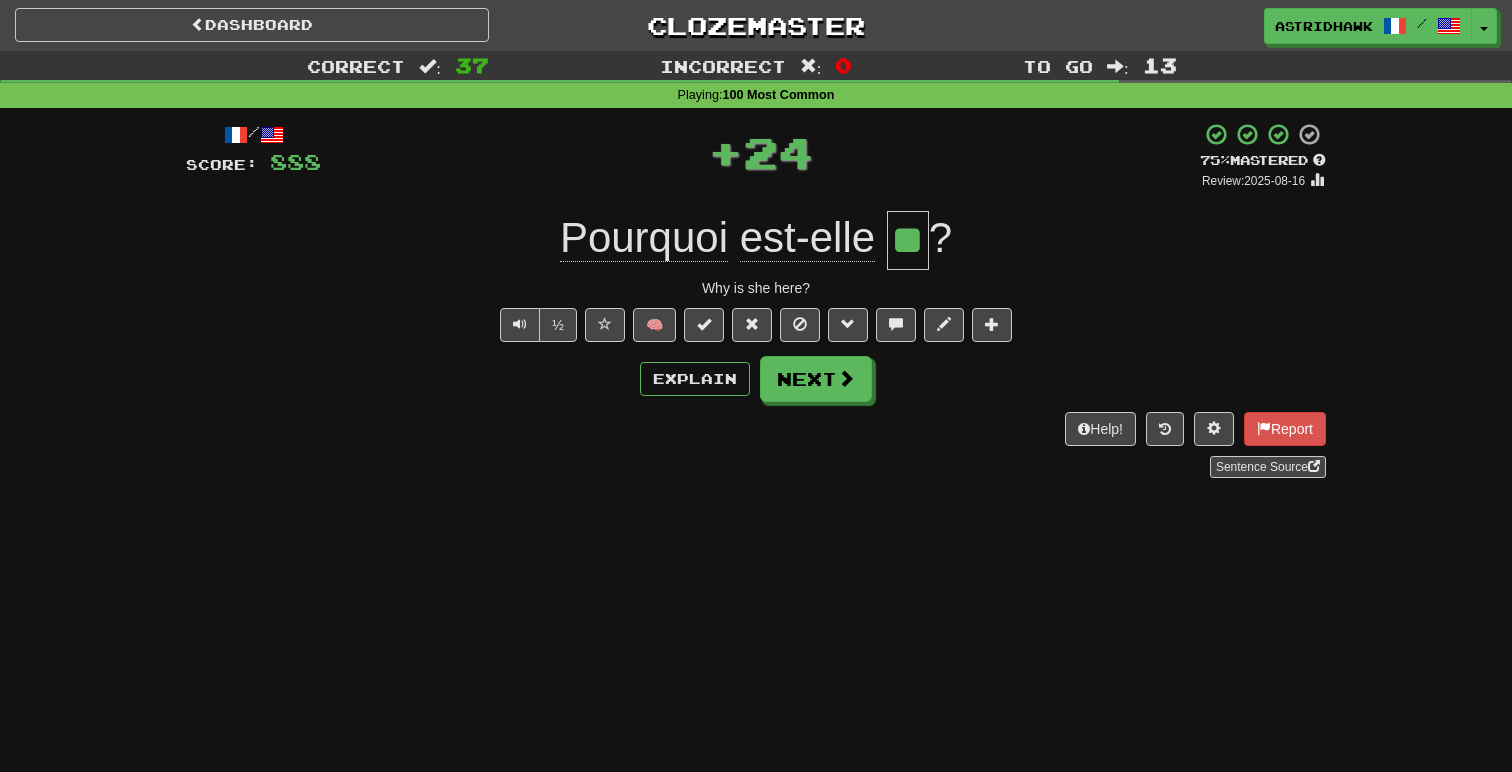 scroll, scrollTop: 0, scrollLeft: 0, axis: both 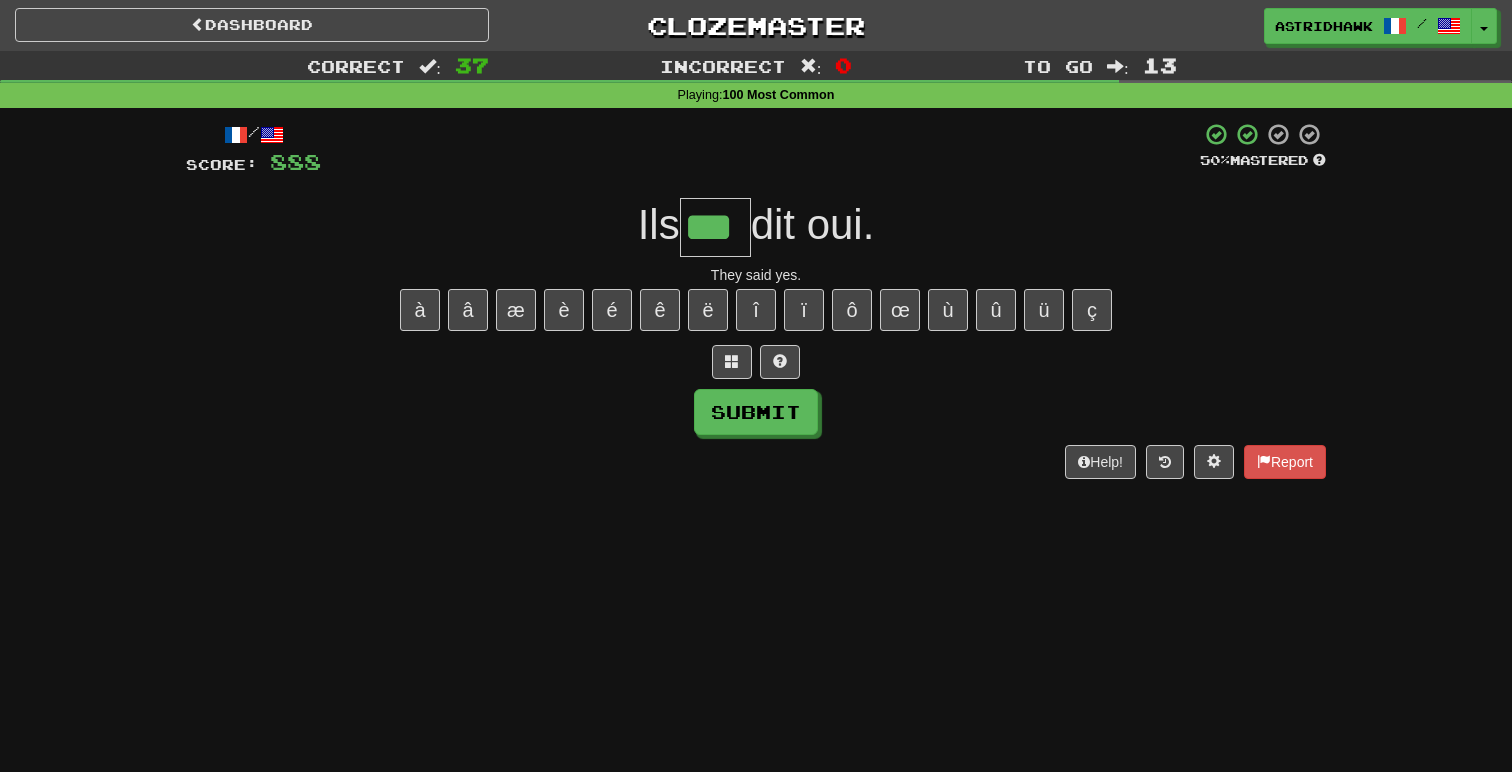 type on "***" 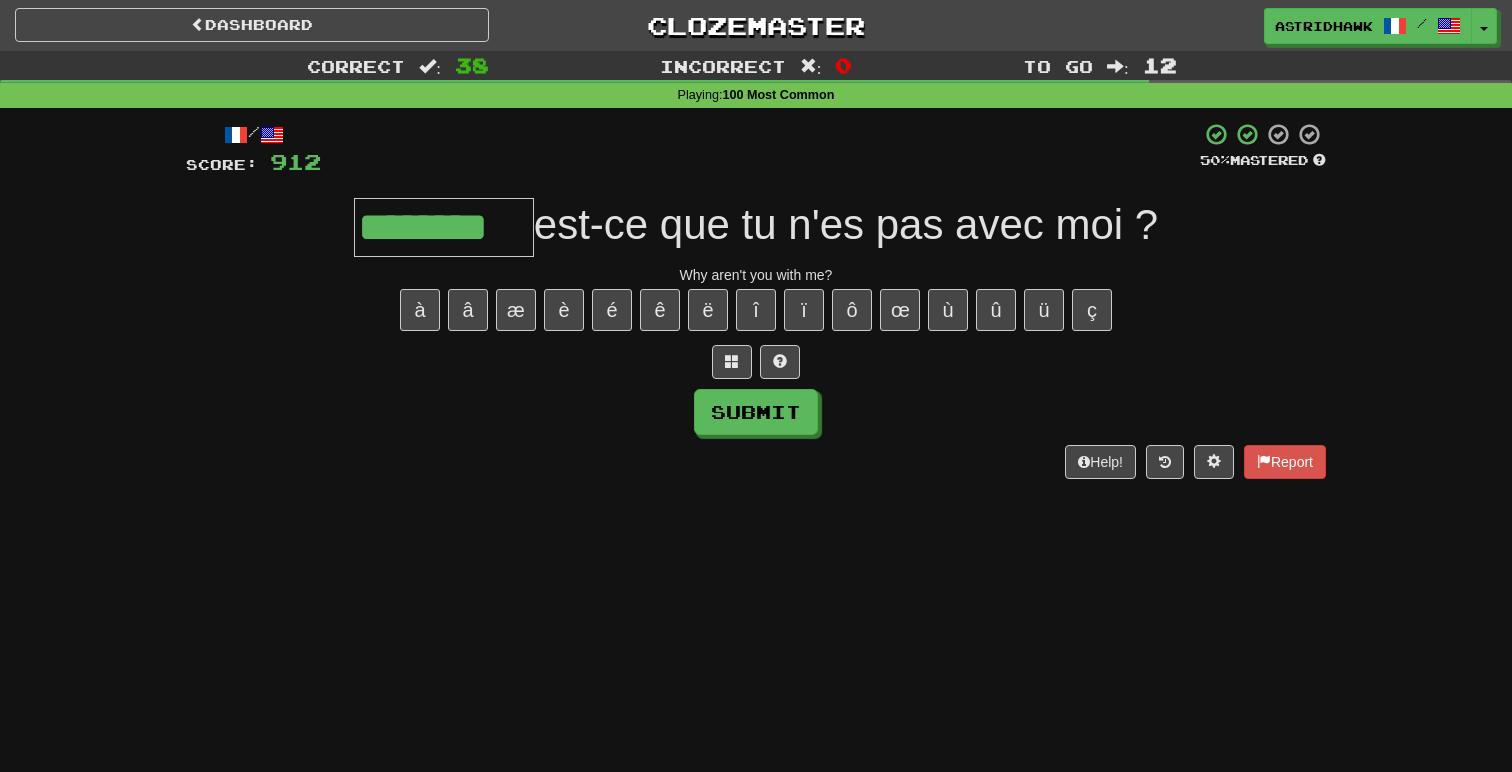 type on "********" 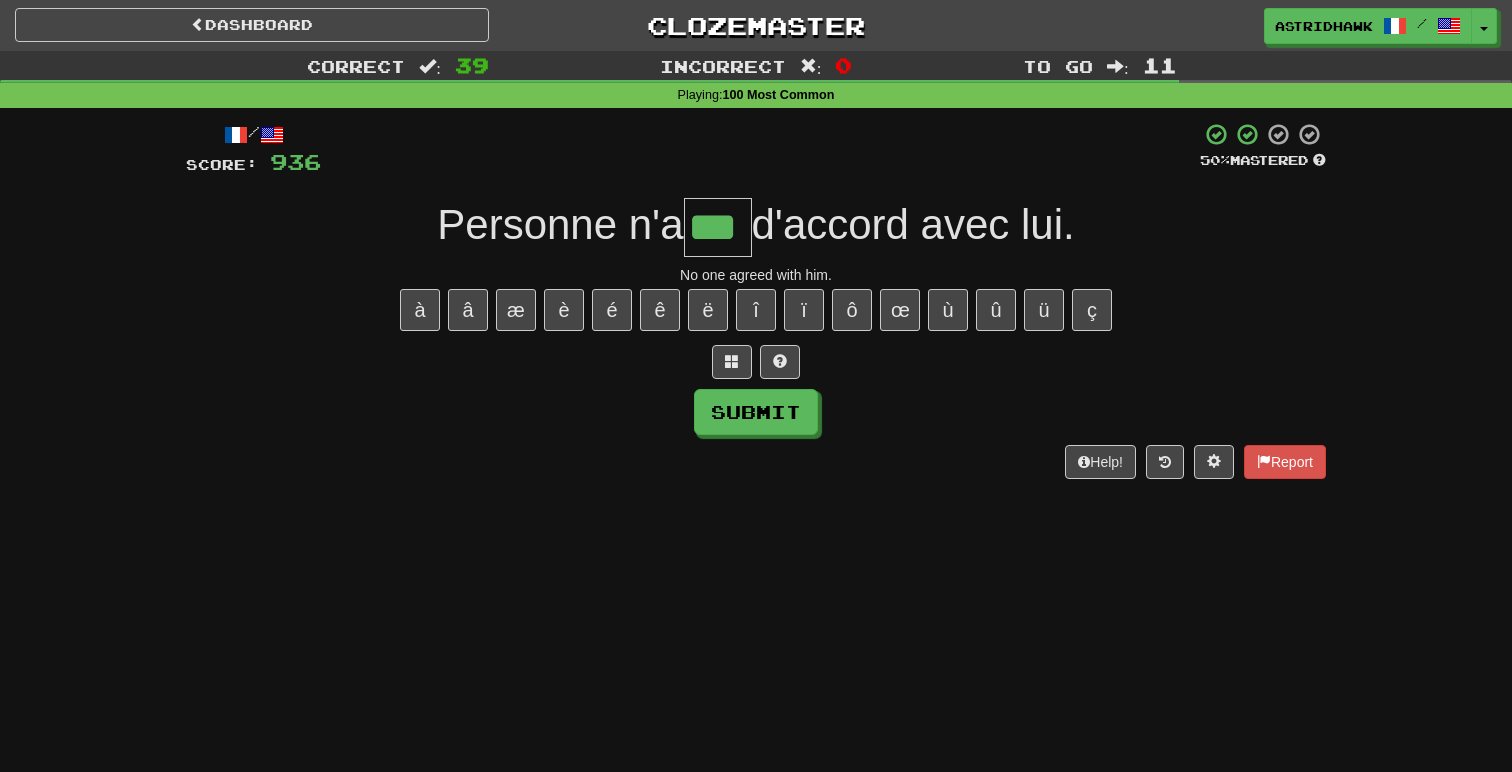 type on "***" 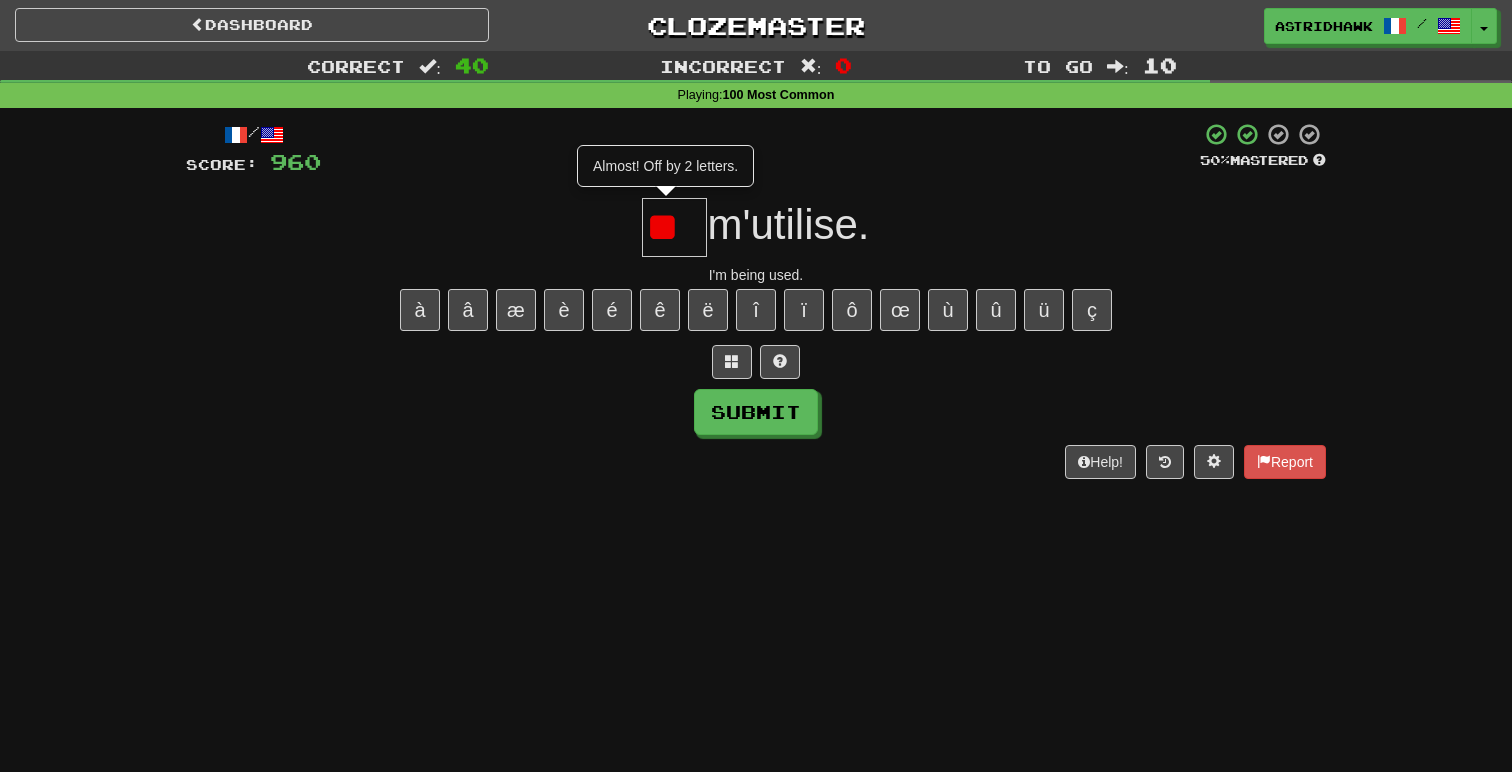 type on "*" 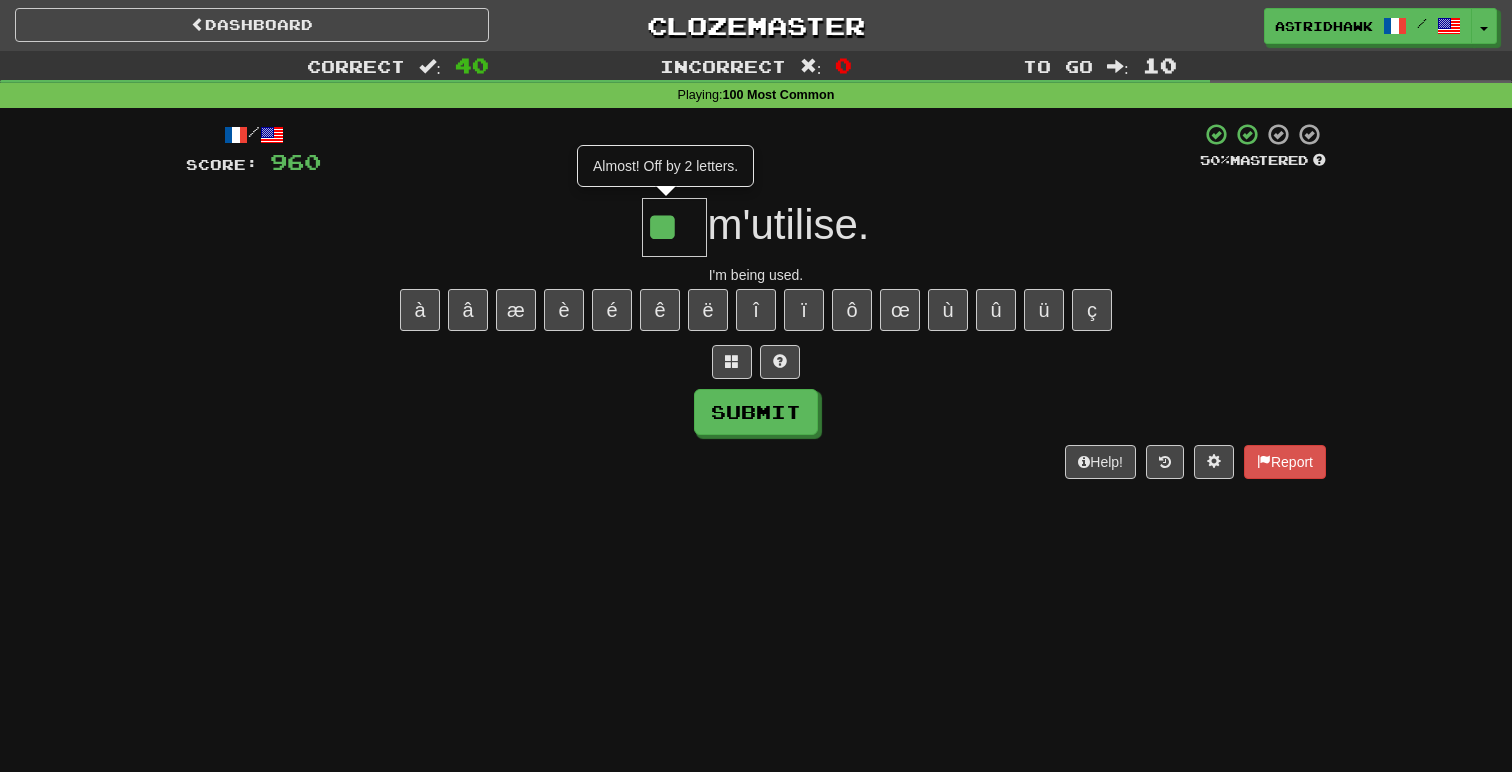 type on "**" 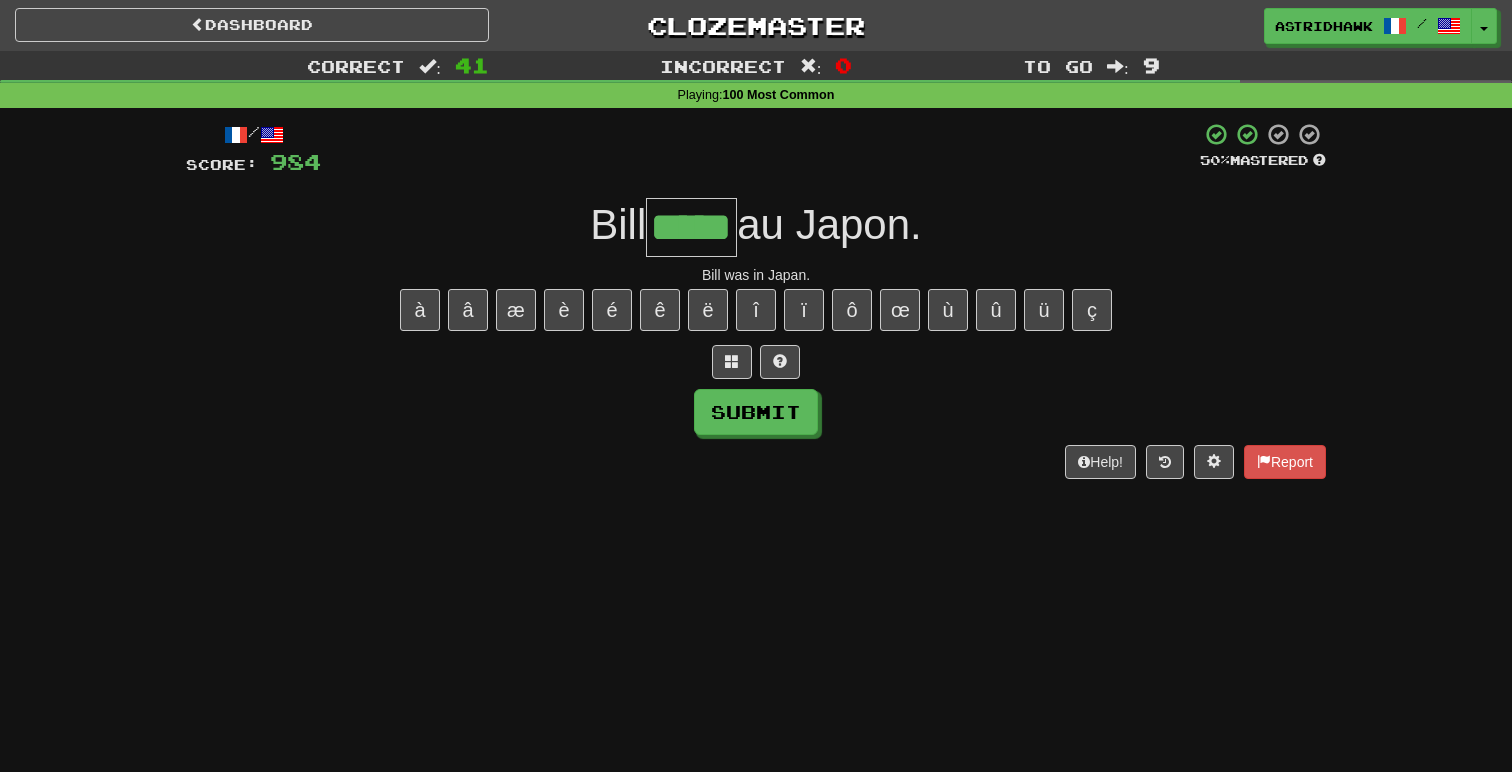 type on "*****" 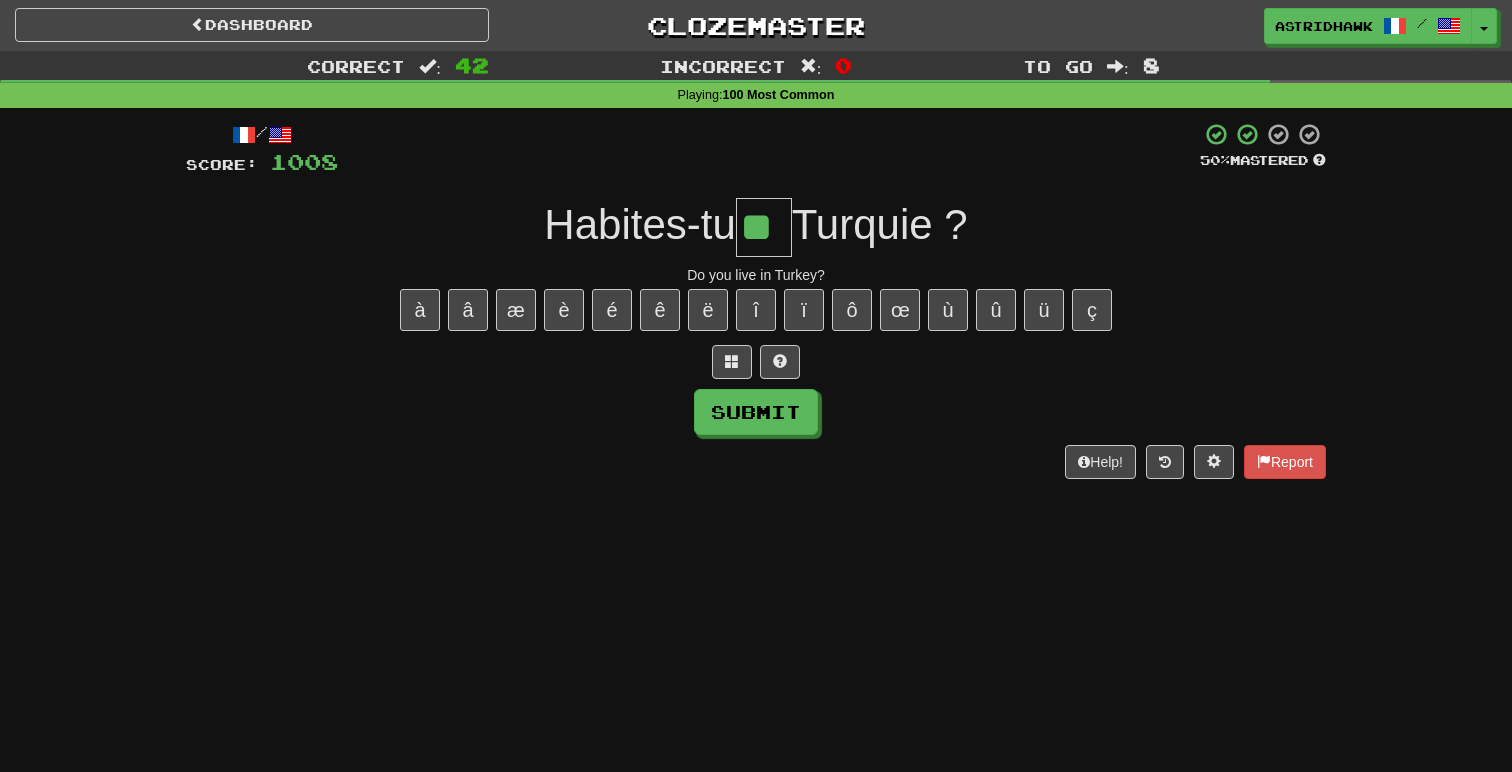 type on "**" 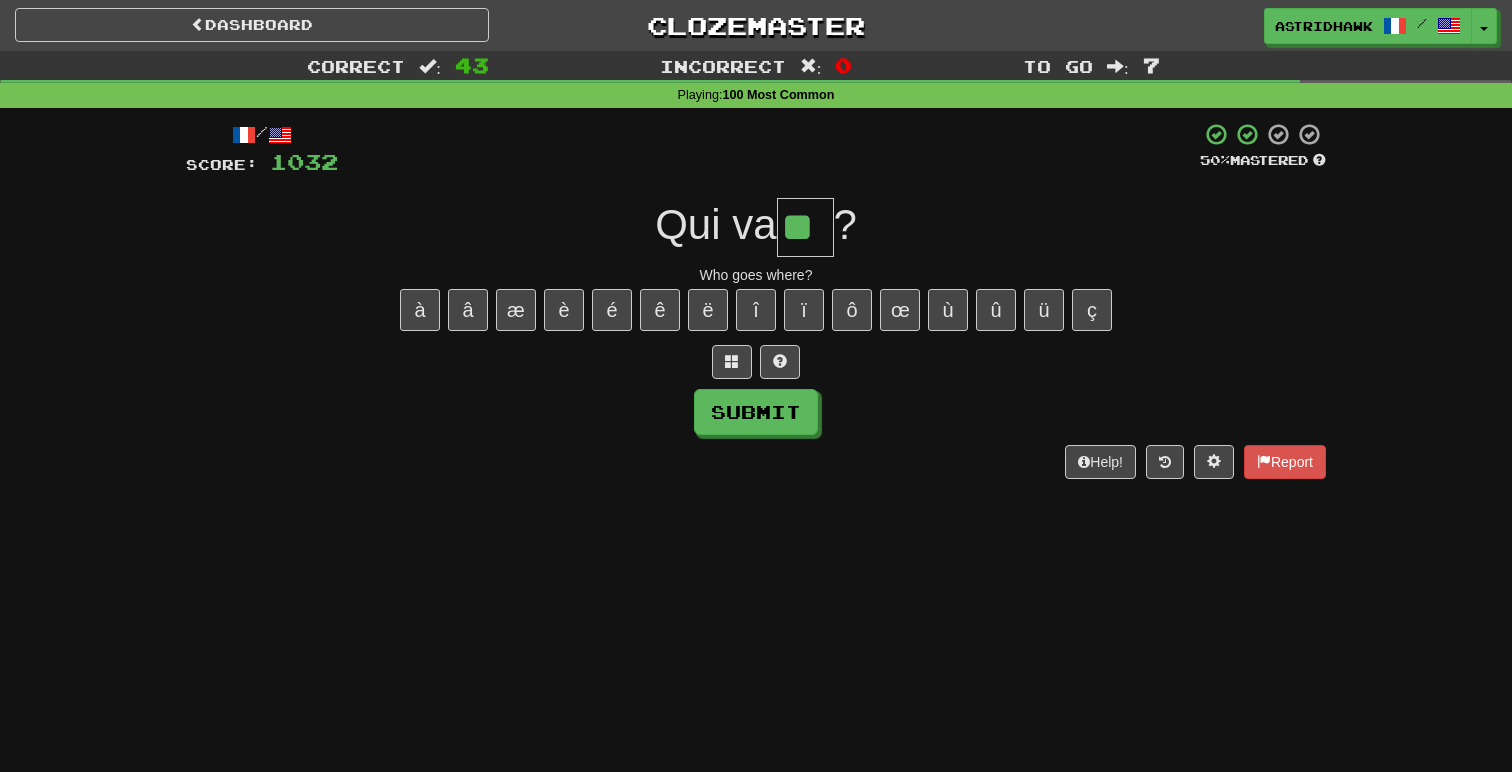 type on "**" 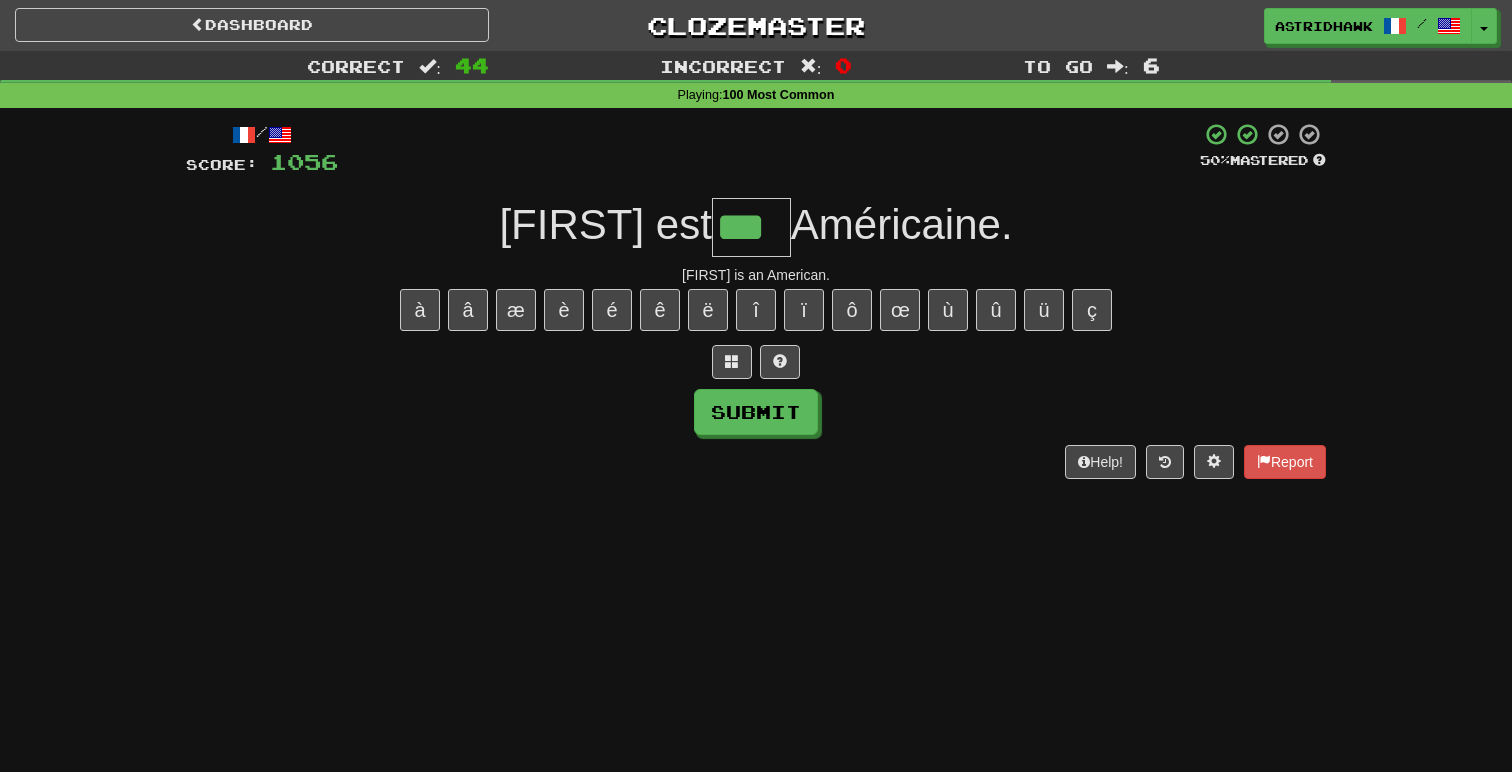 type on "***" 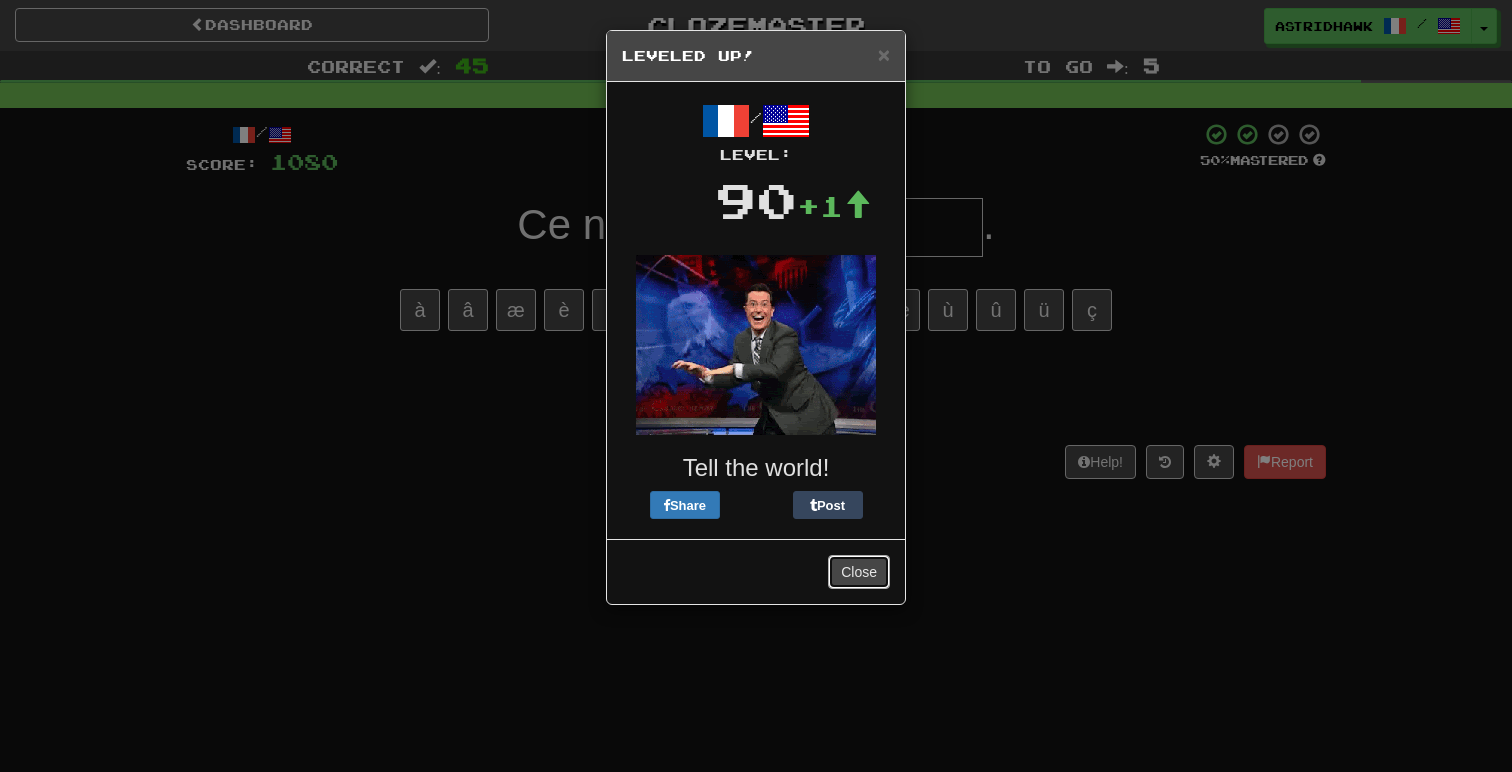 click on "Close" at bounding box center [859, 572] 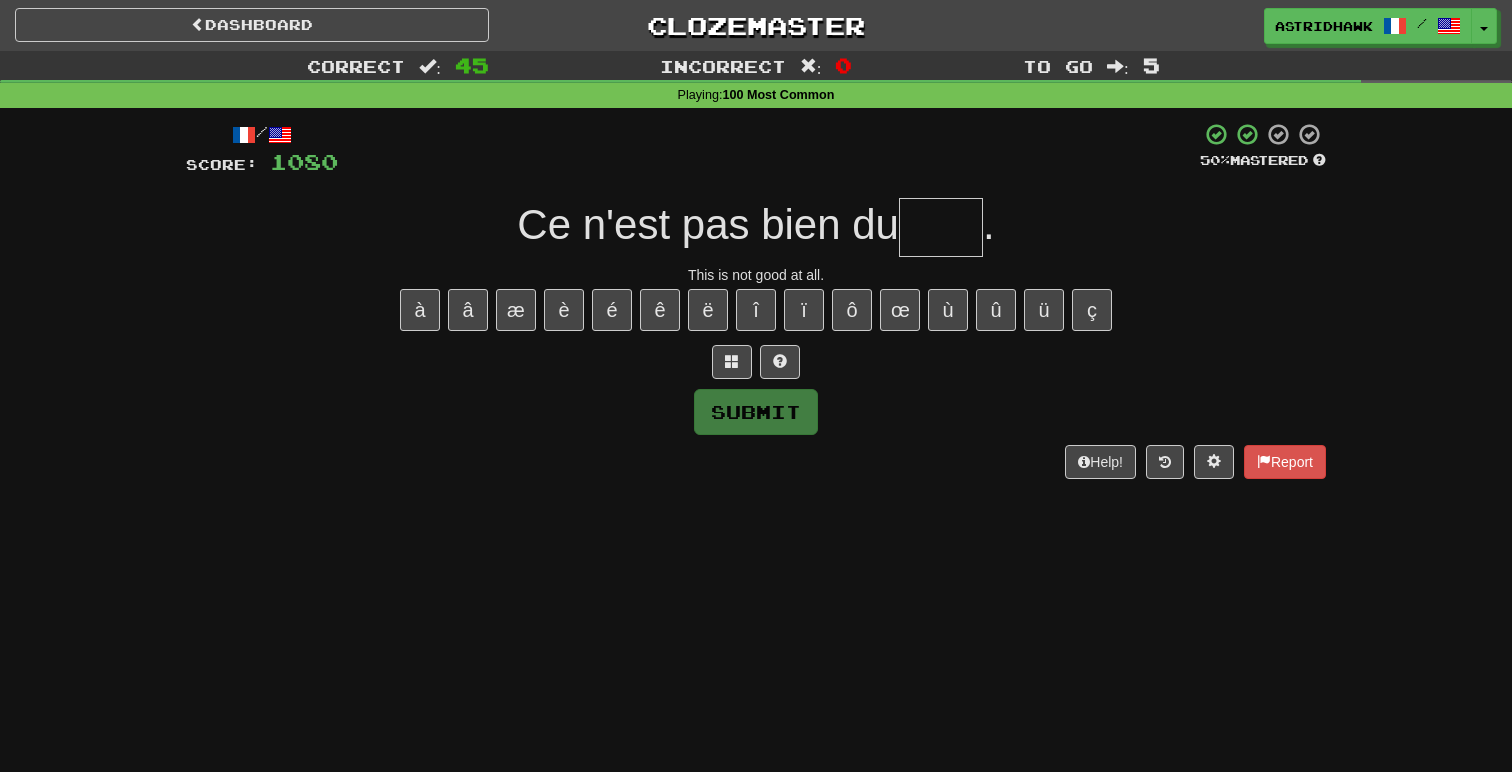 click at bounding box center [941, 227] 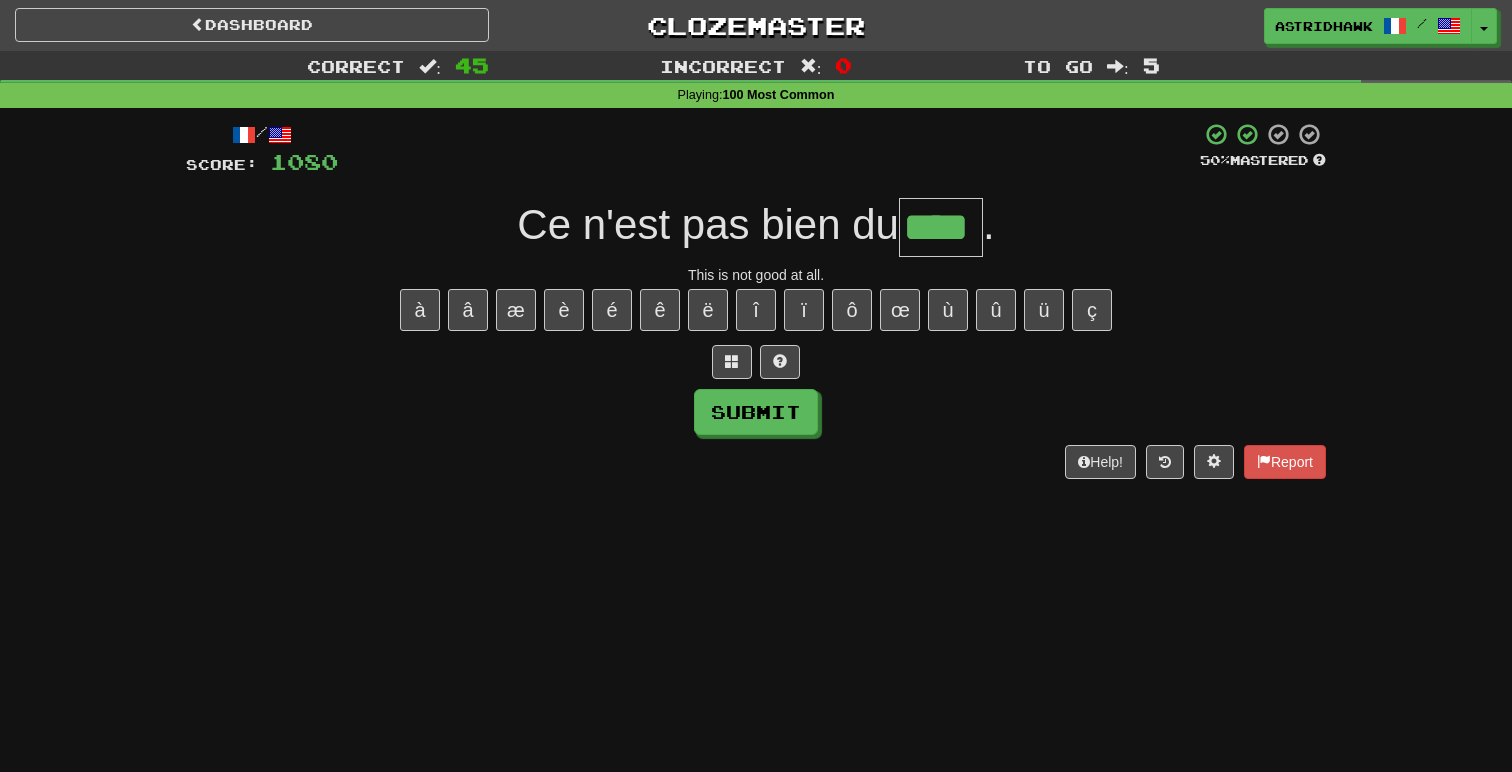 type on "****" 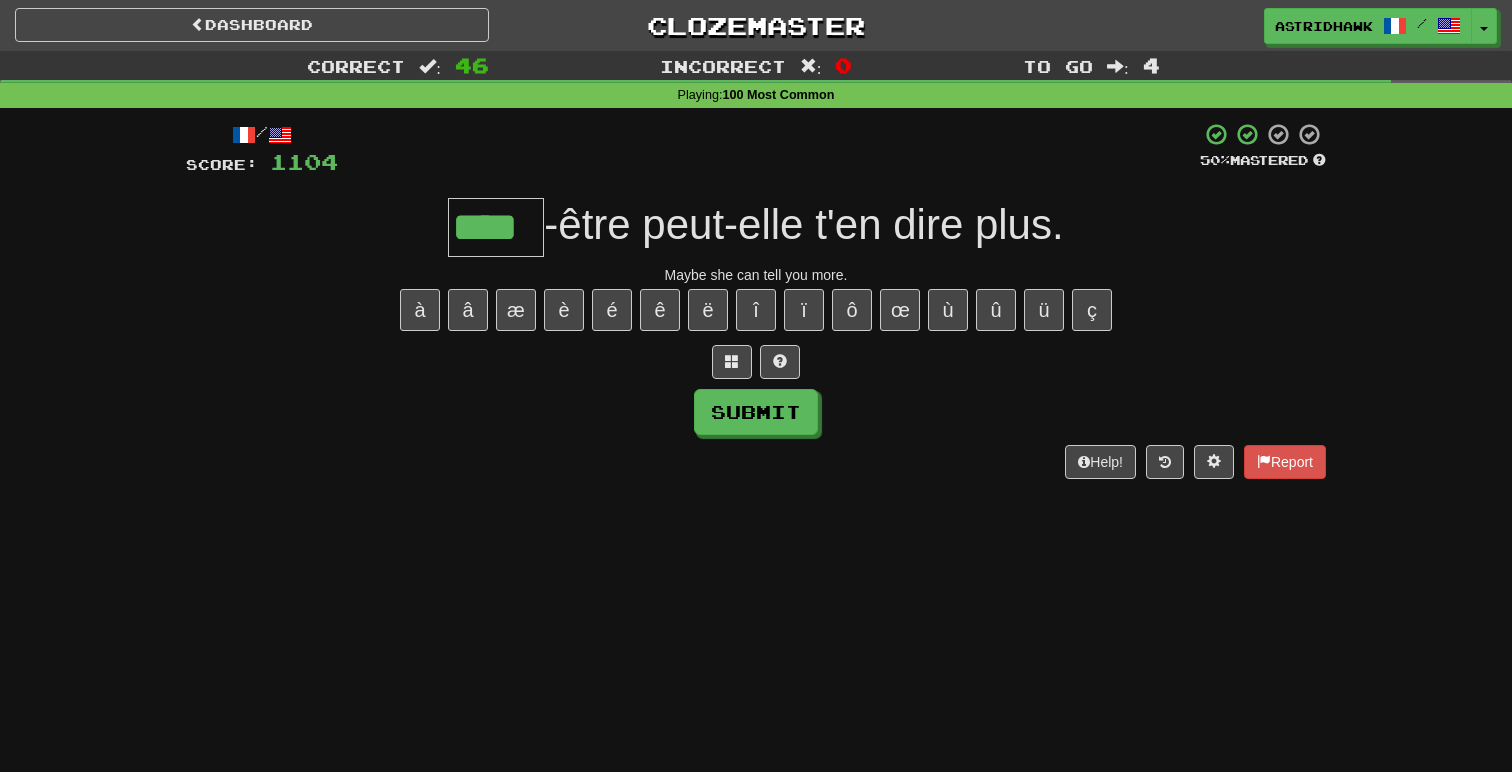type on "****" 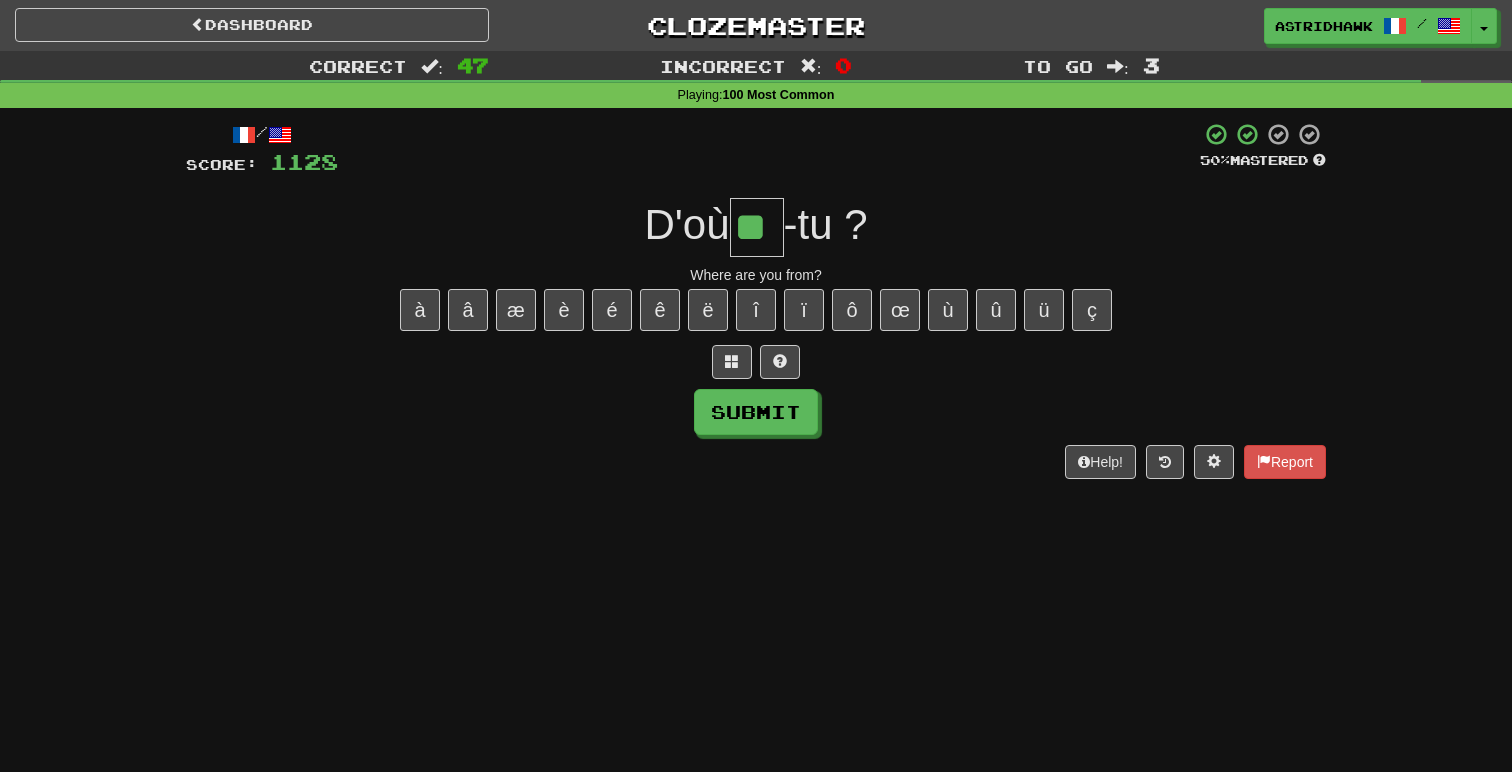 type on "**" 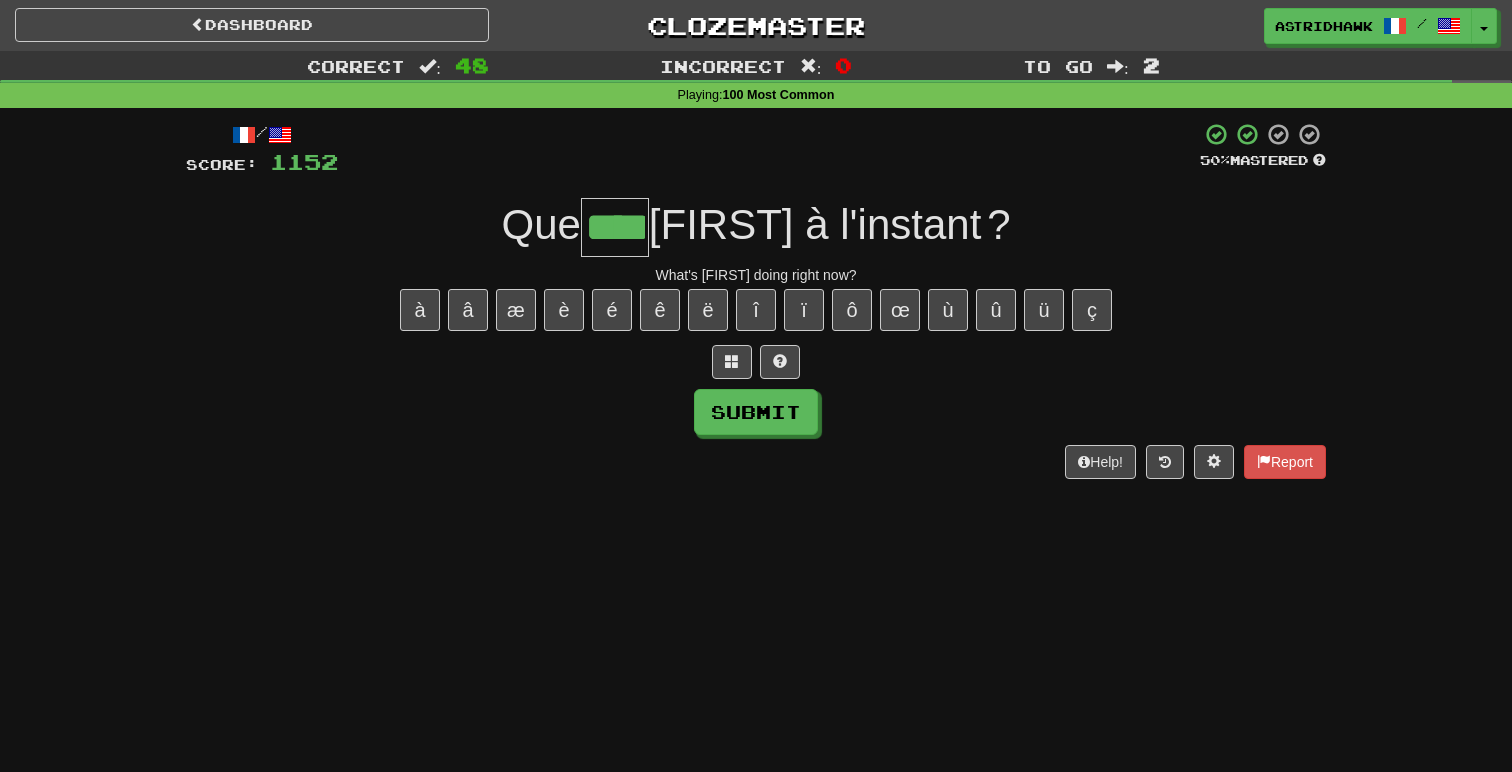 type on "****" 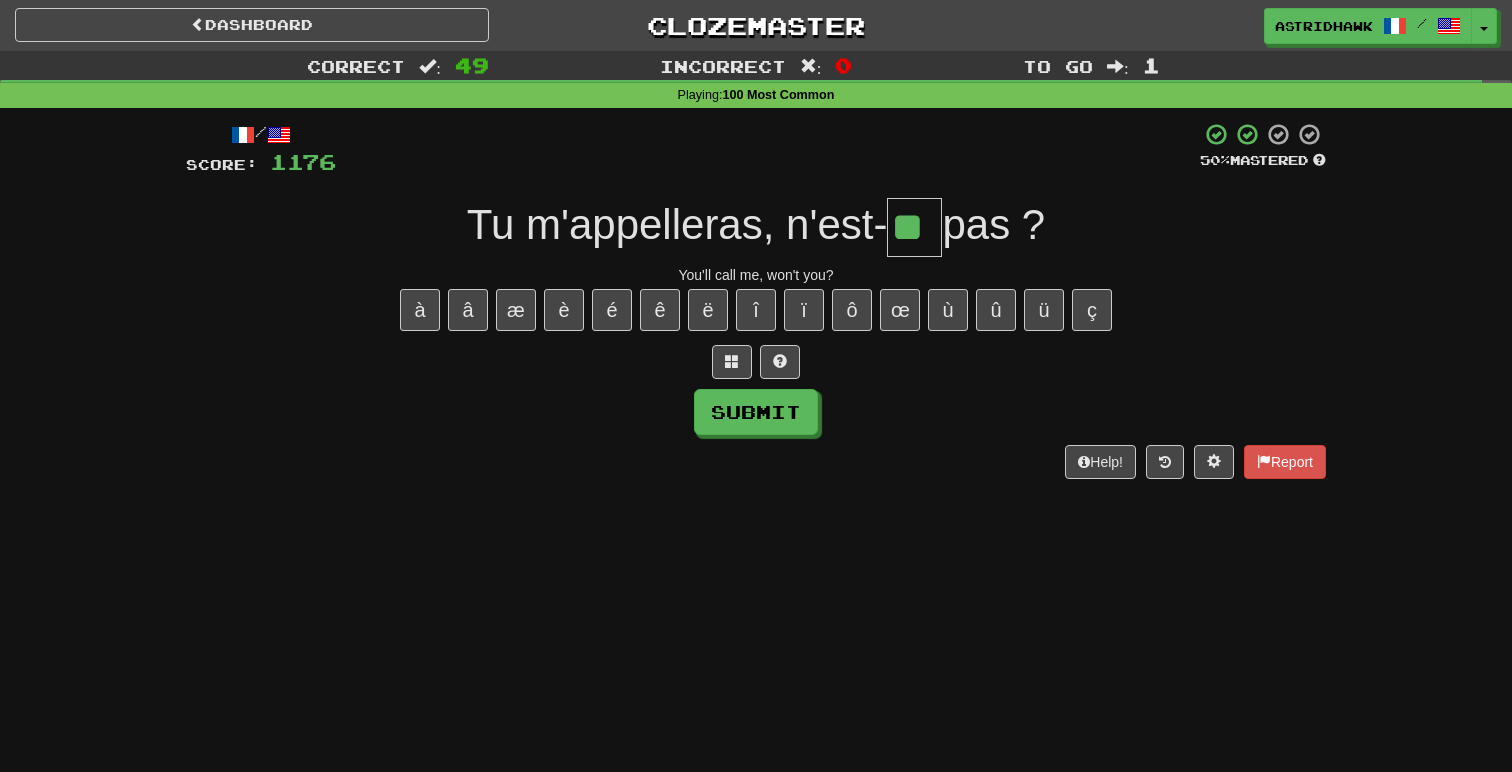 type on "**" 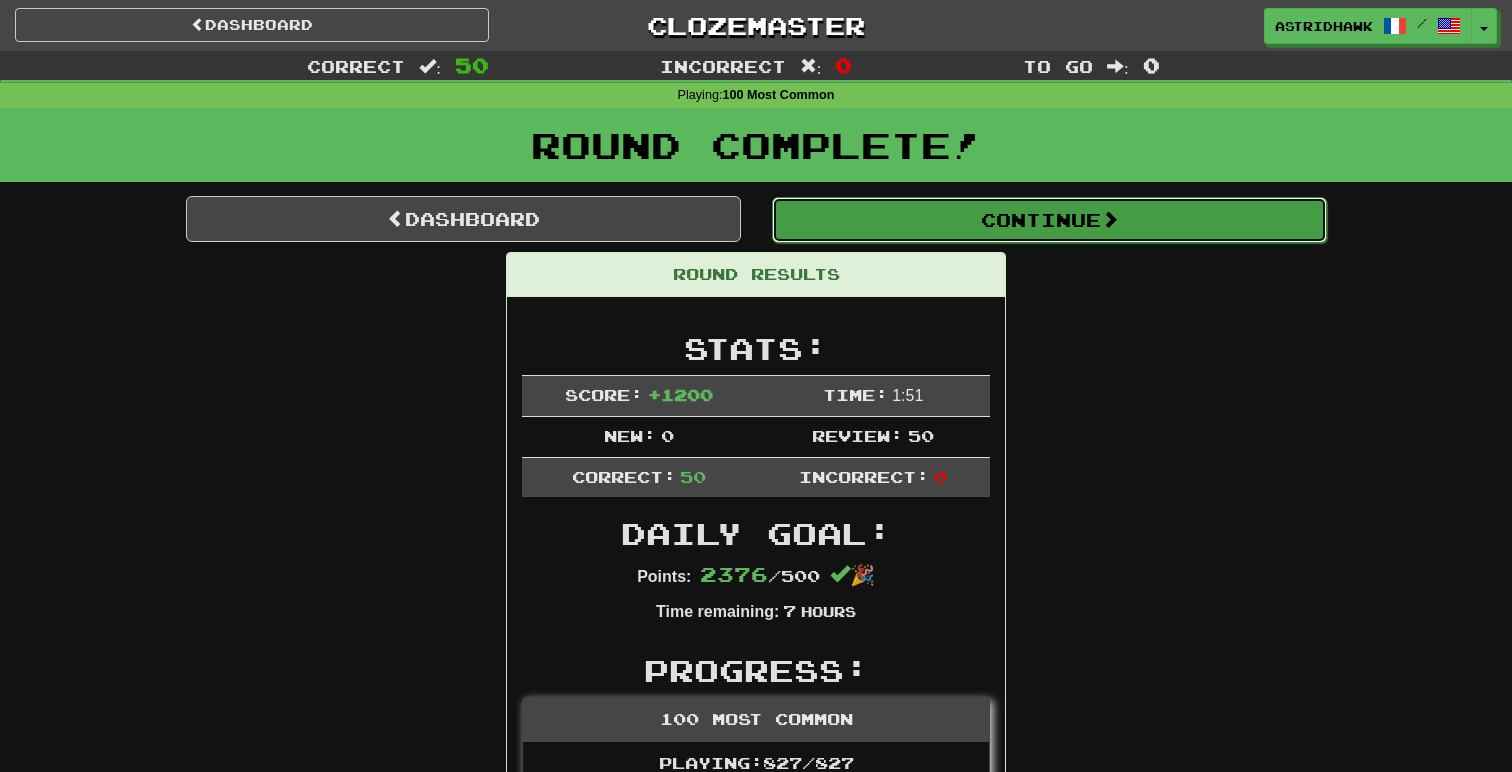 click on "Continue" at bounding box center (1049, 220) 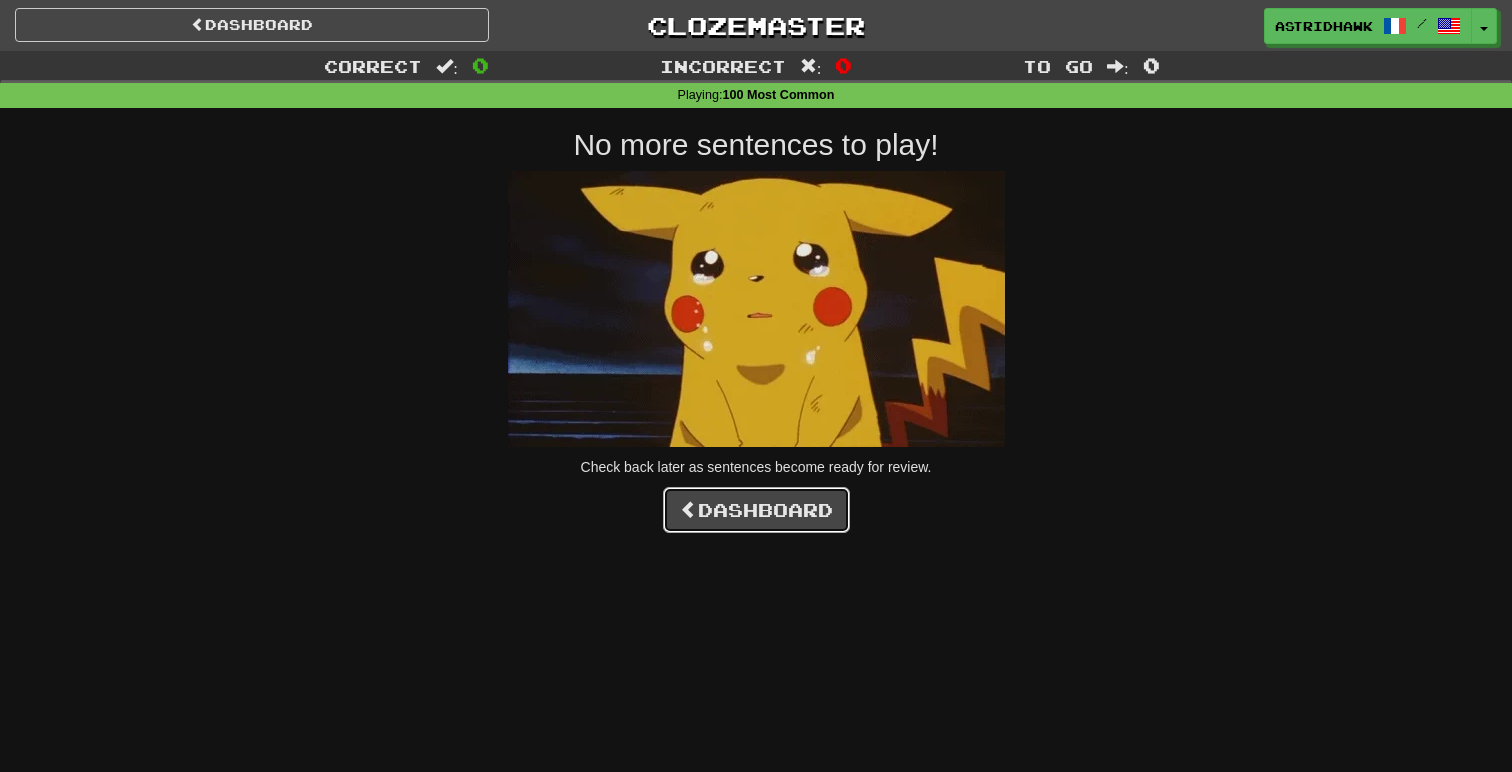 click on "Dashboard" at bounding box center [756, 510] 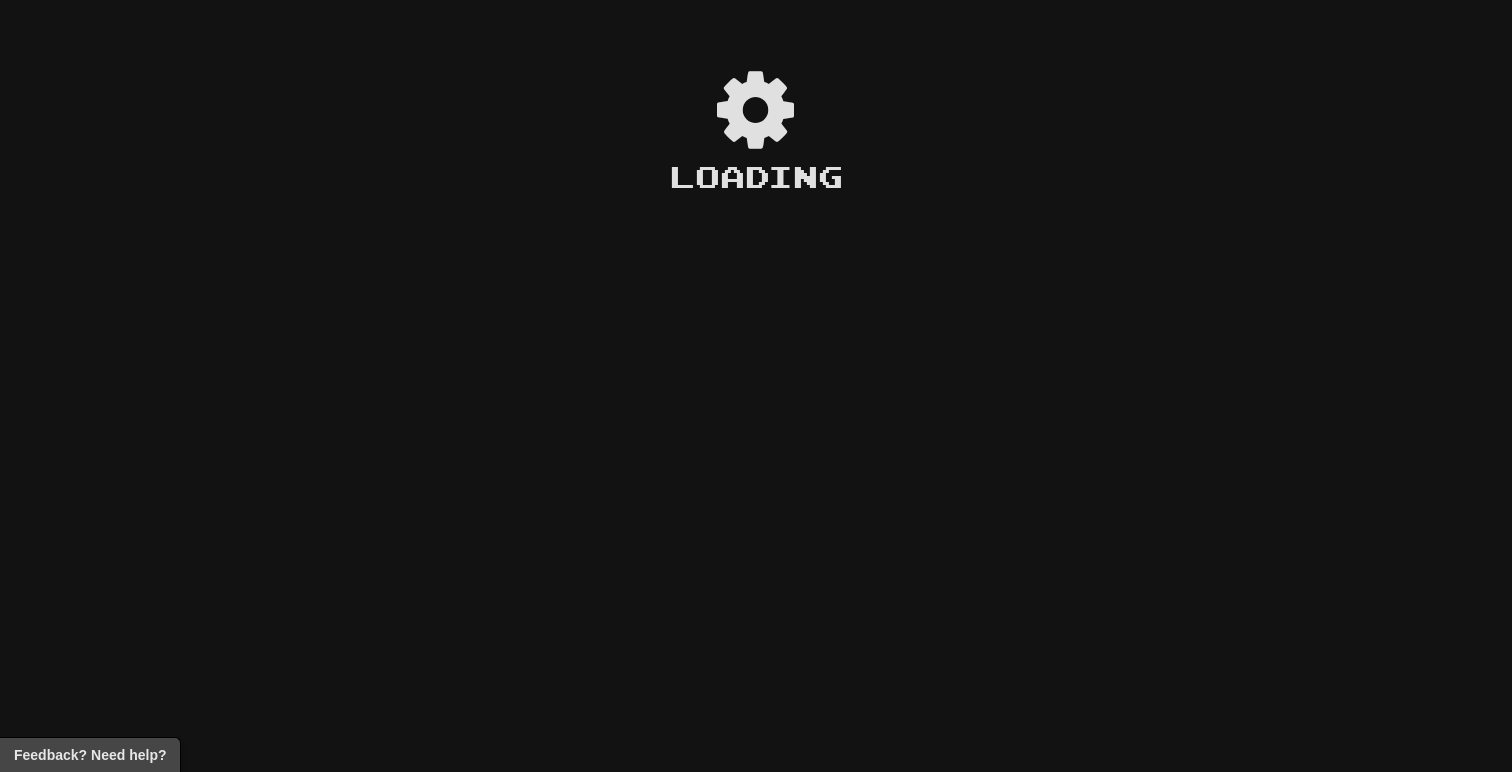 scroll, scrollTop: 0, scrollLeft: 0, axis: both 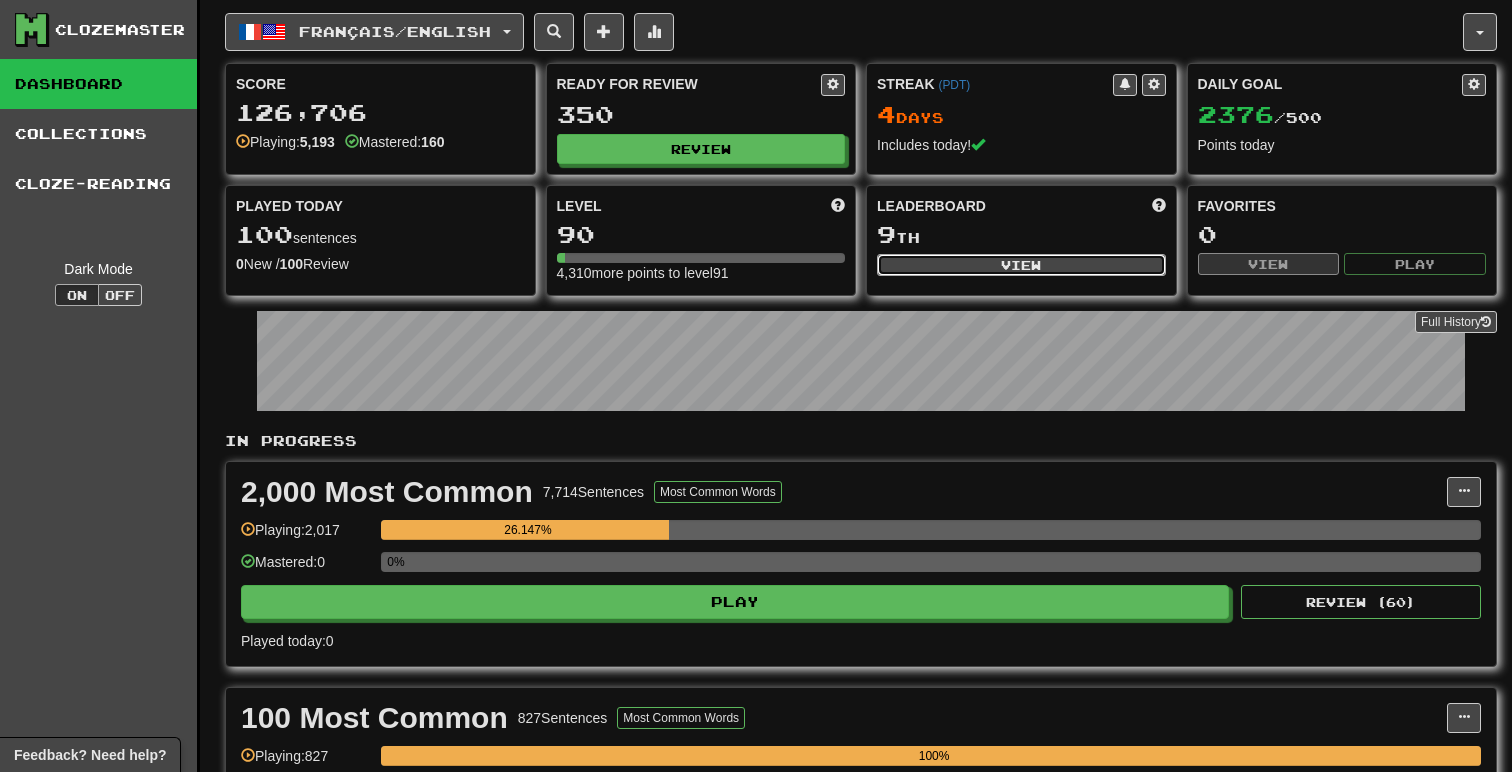 click on "View" at bounding box center [1021, 265] 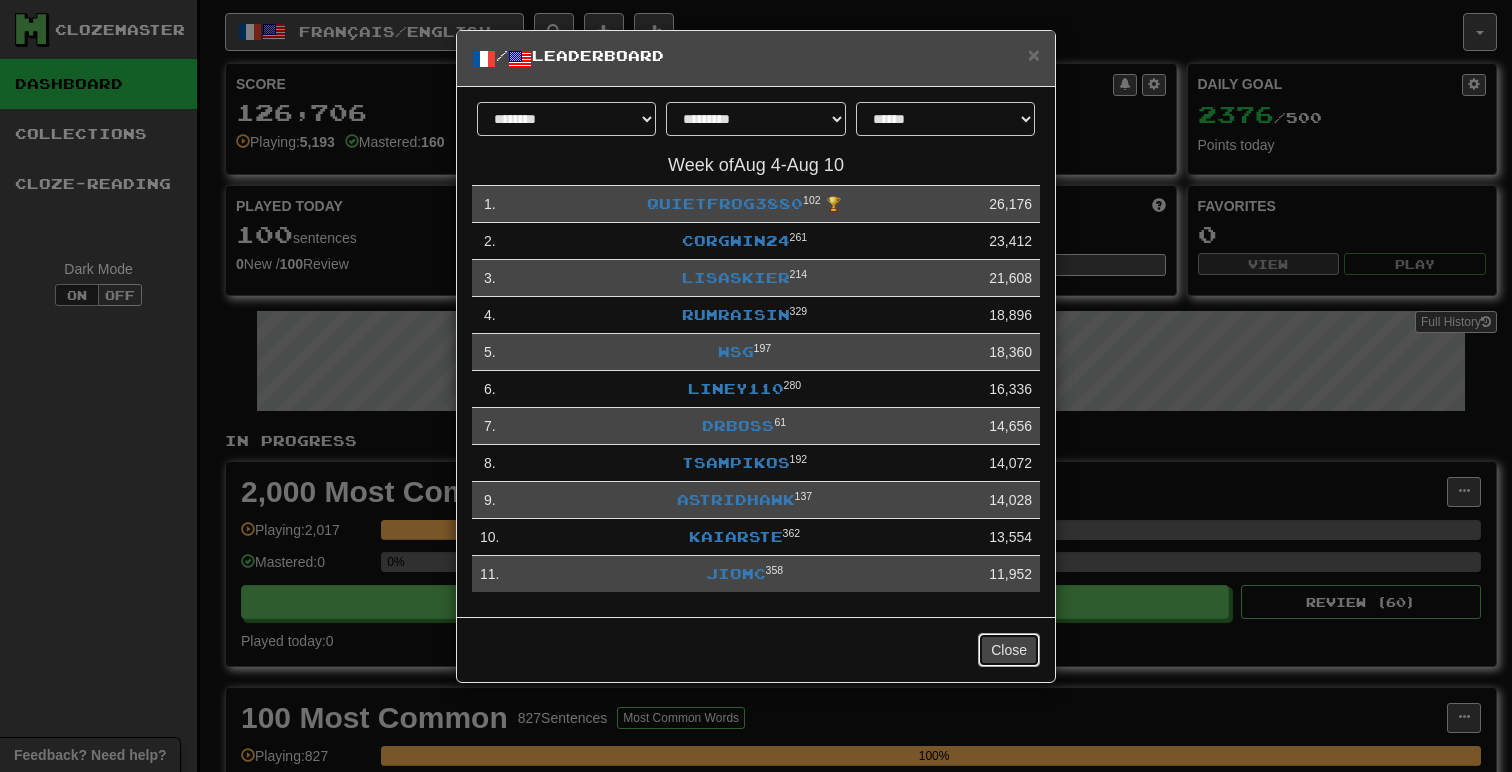 click on "Close" at bounding box center [1009, 650] 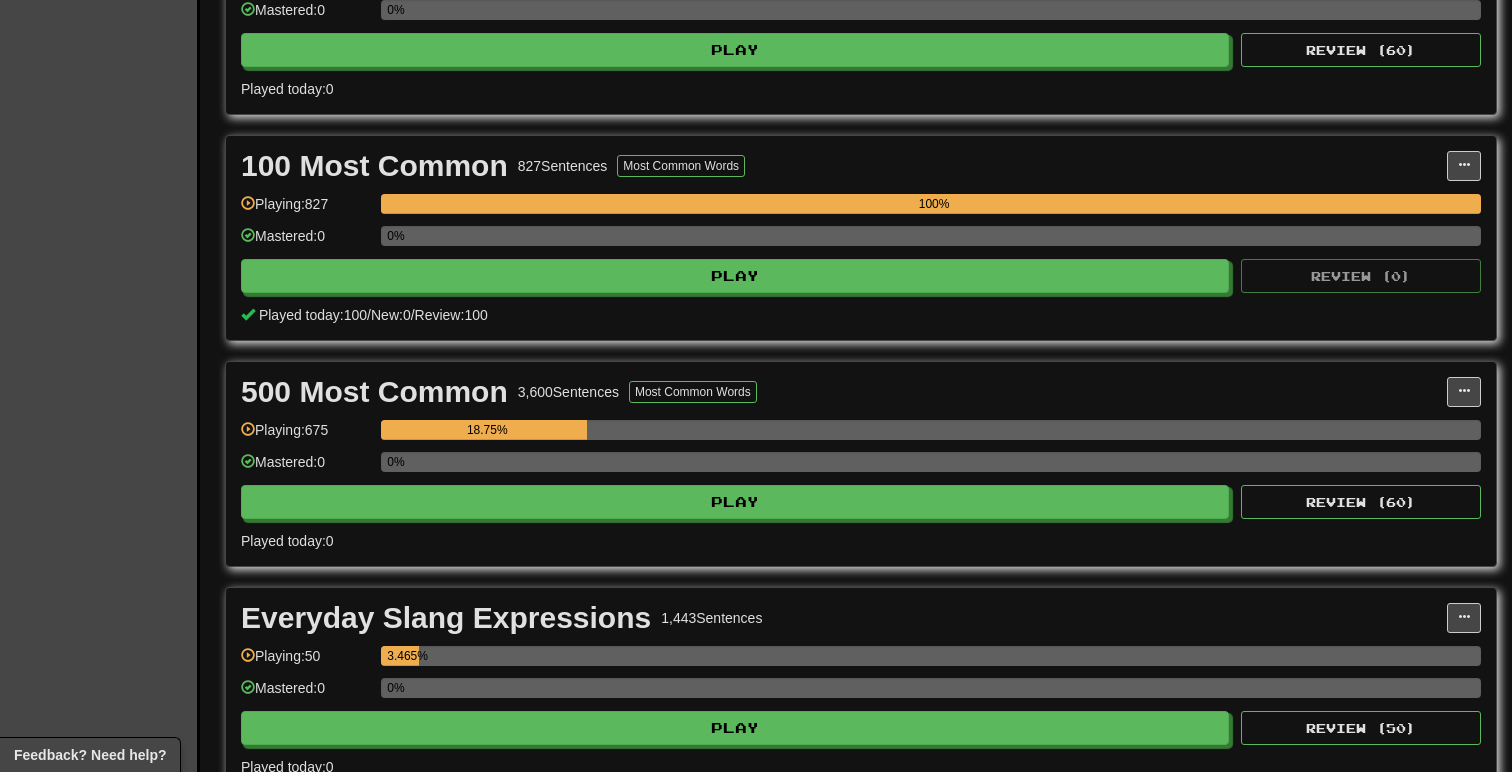 scroll, scrollTop: 579, scrollLeft: 0, axis: vertical 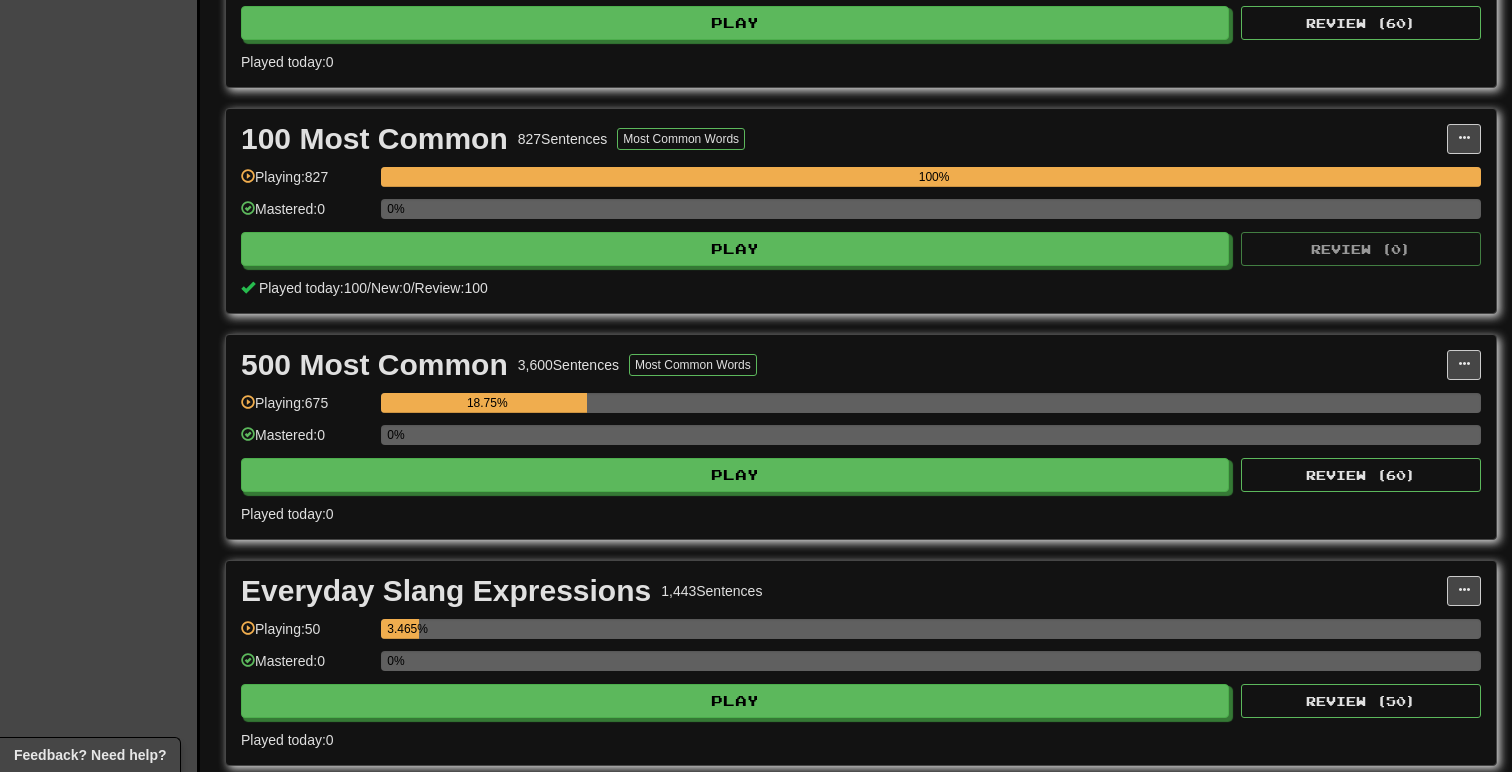 click on "500 Most Common 3,600  Sentences Most Common Words Manage Sentences Unpin from Dashboard  Playing:  675 18.75%  Mastered:  0 0% Play Review ( 60 ) Played today:  0" at bounding box center [861, 437] 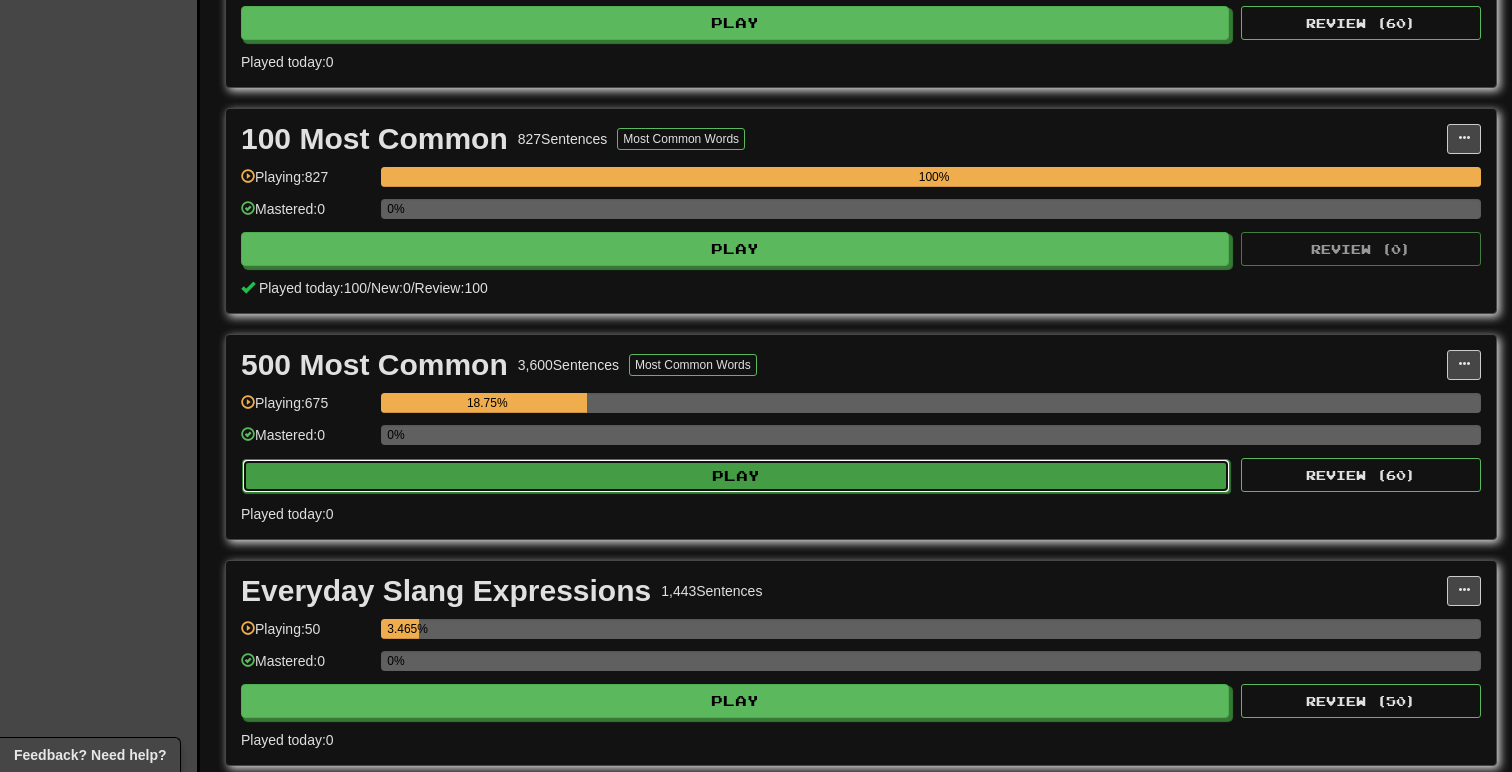 click on "Play" at bounding box center [736, 476] 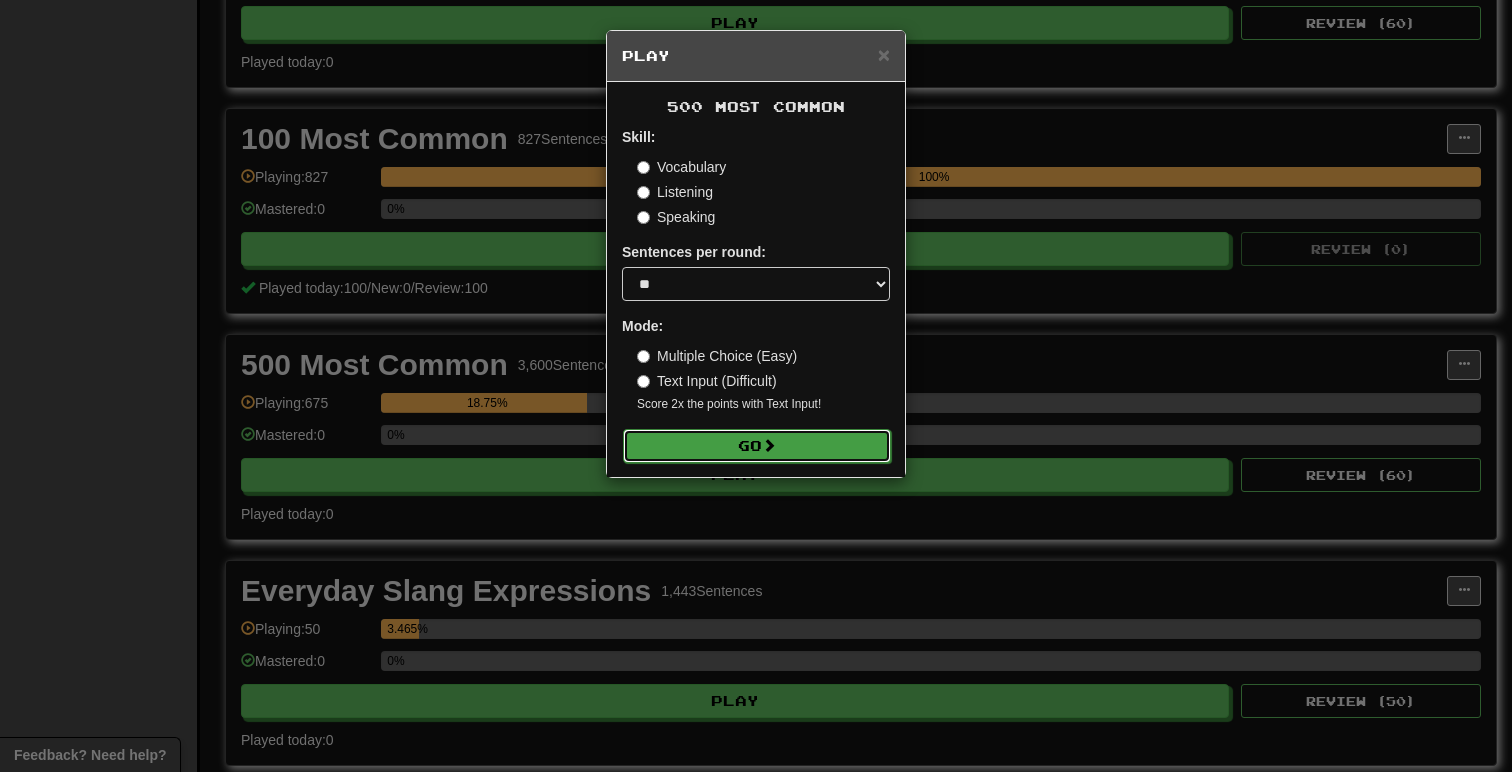 click on "Go" at bounding box center (757, 446) 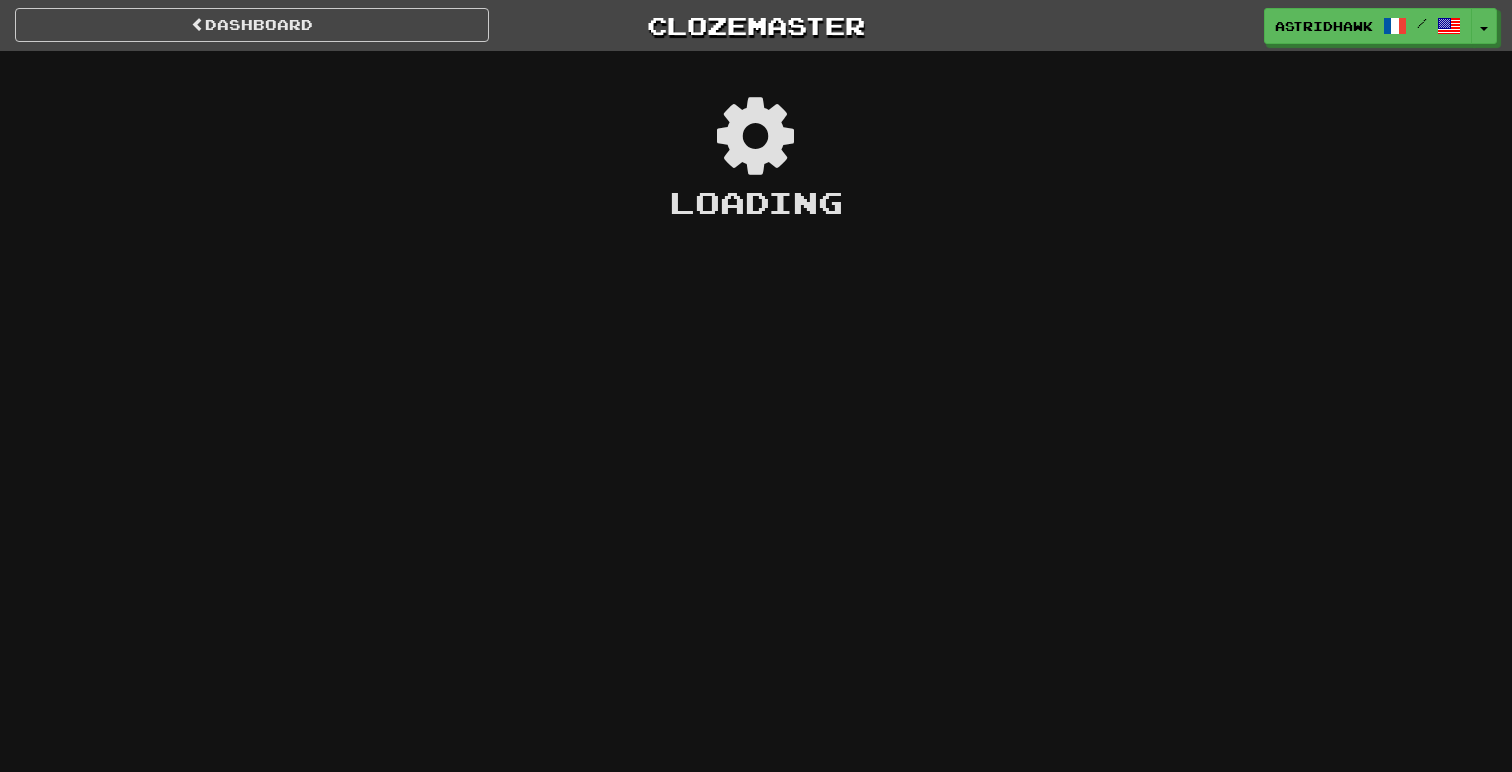 scroll, scrollTop: 0, scrollLeft: 0, axis: both 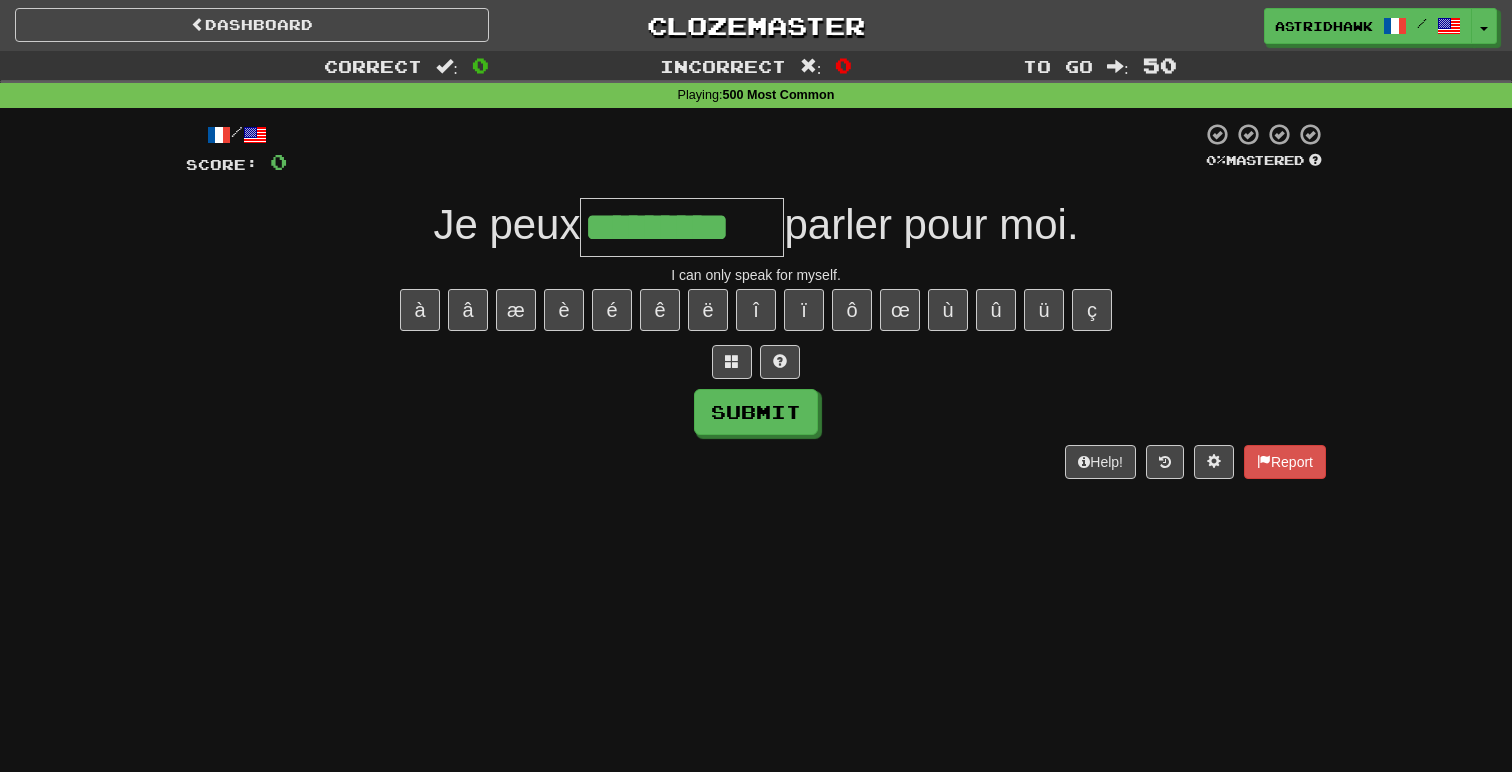 type on "*********" 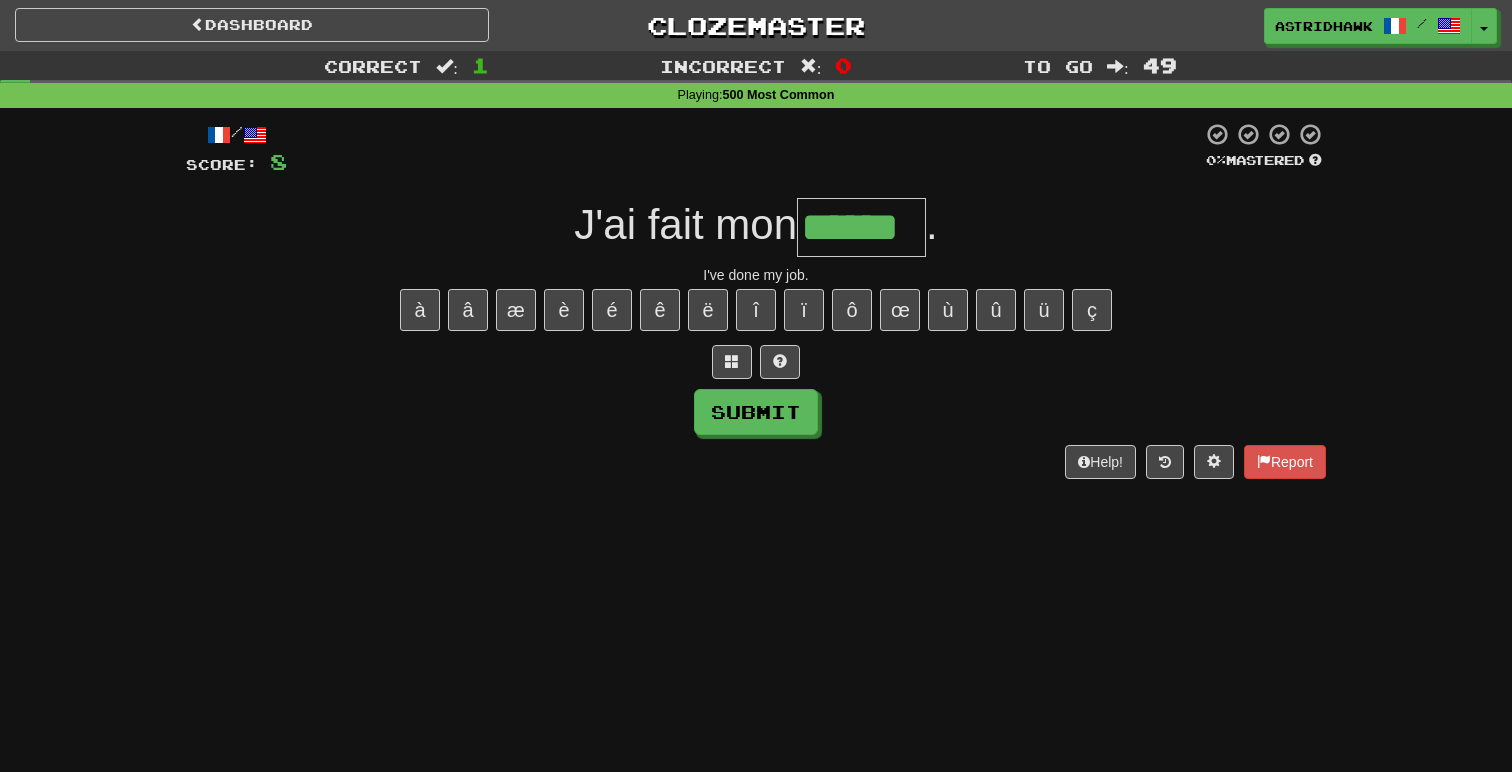 type on "******" 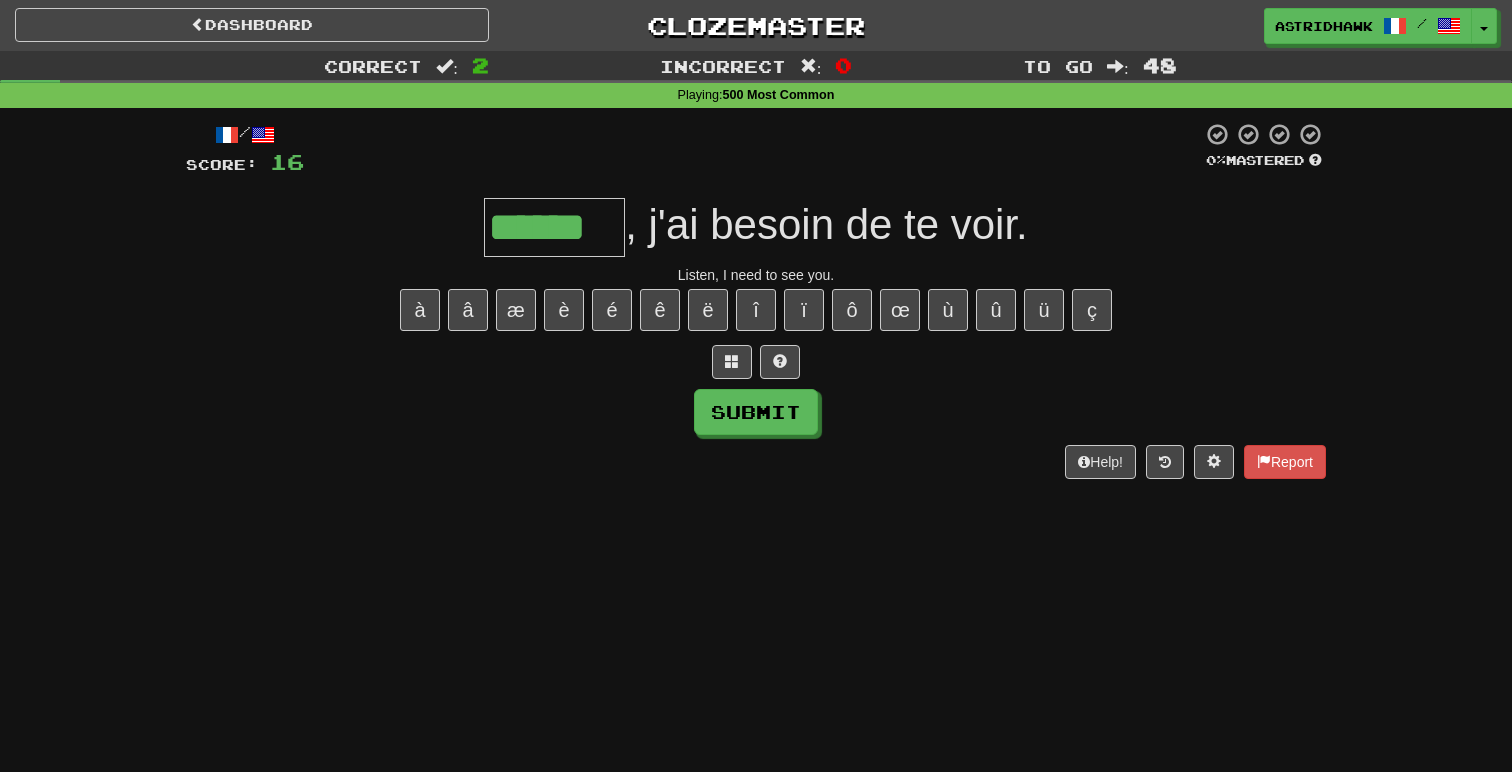 type on "******" 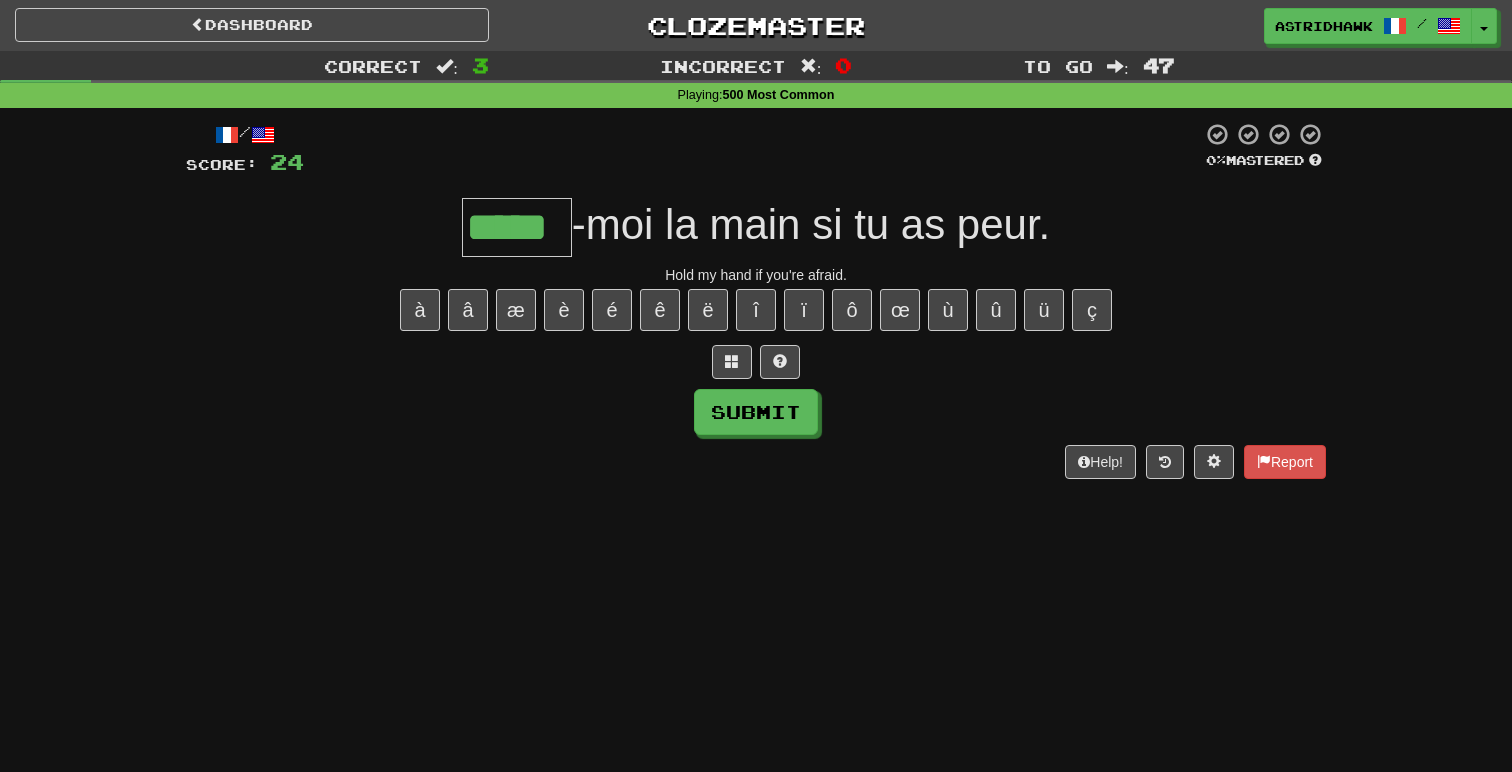 type on "*****" 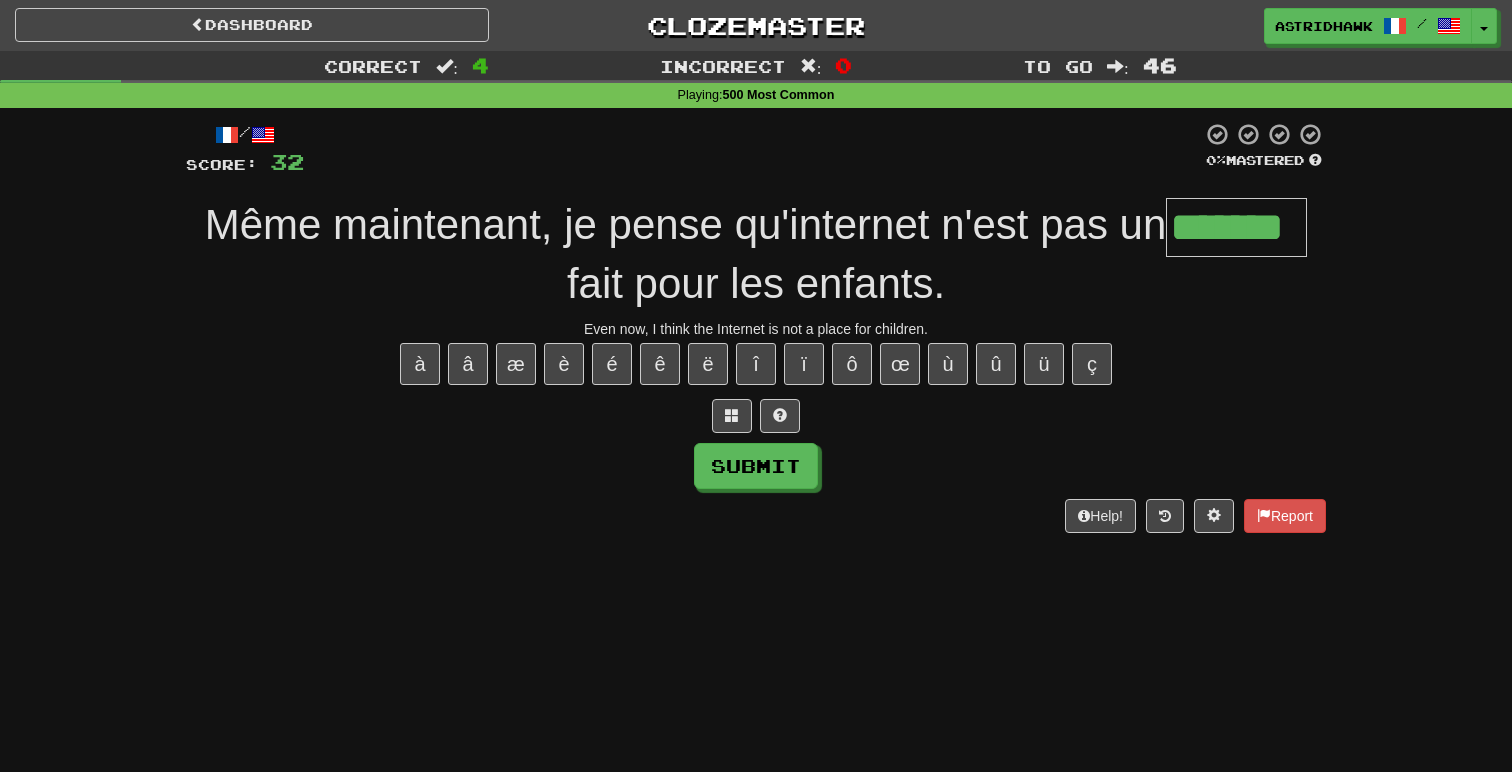 type on "*******" 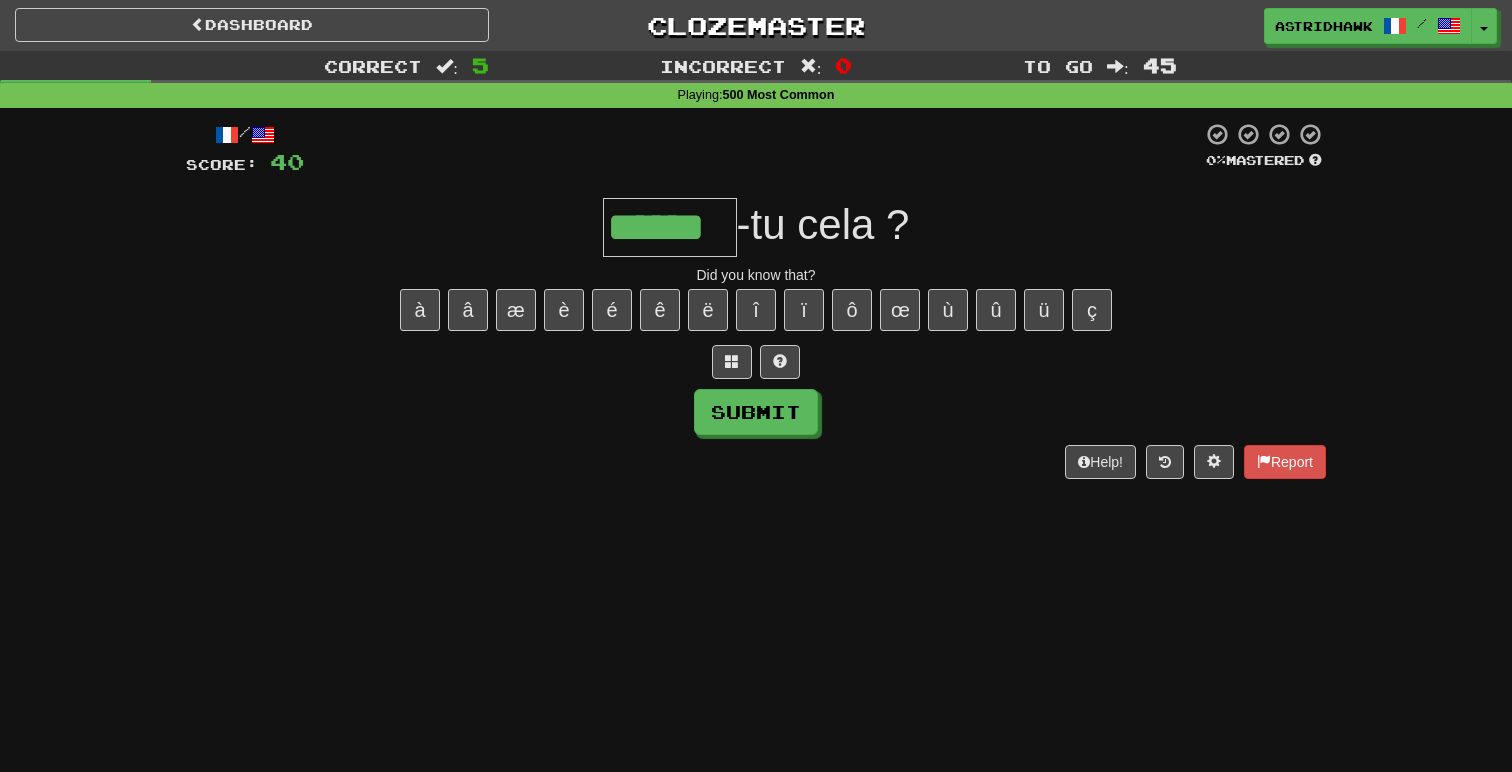 type on "******" 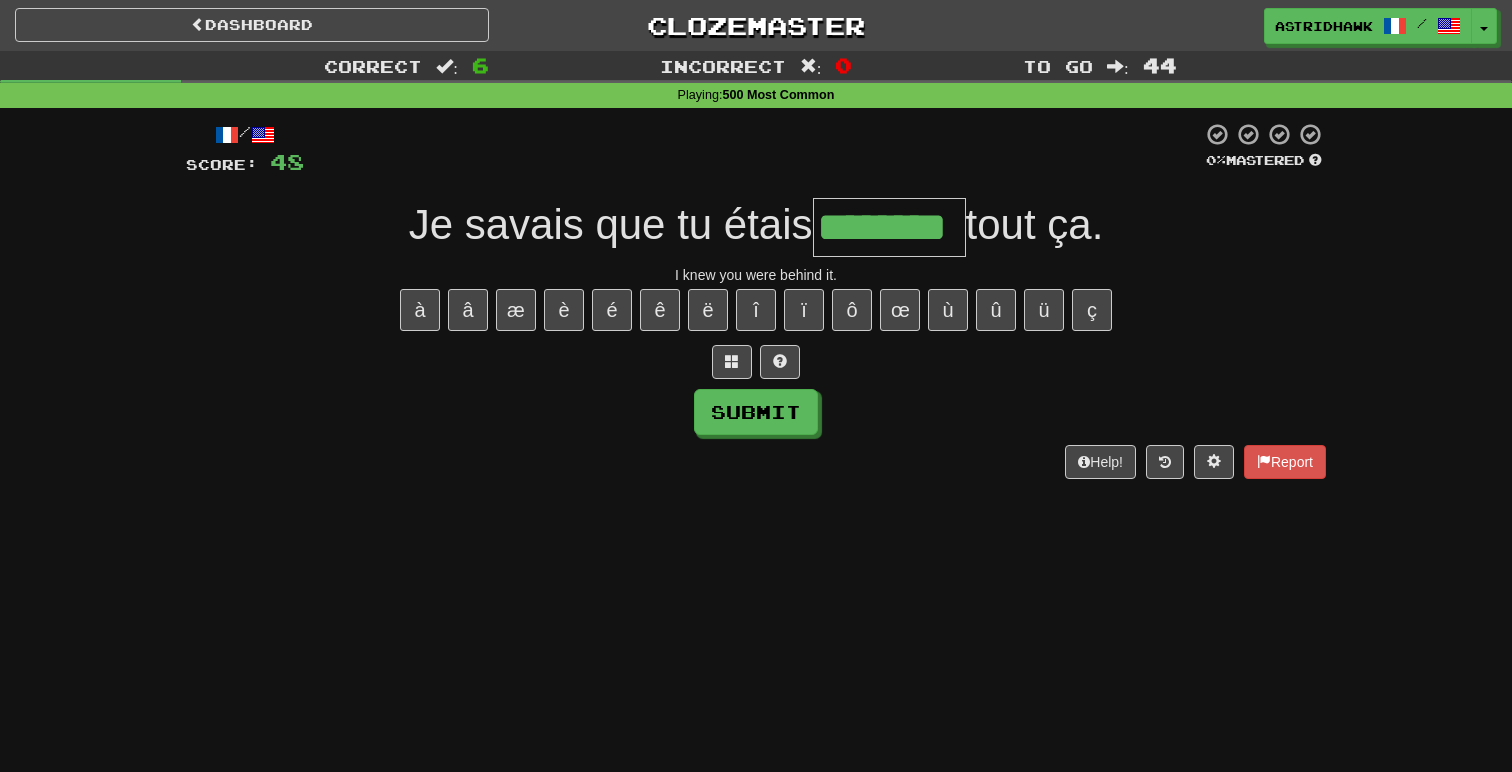 type on "********" 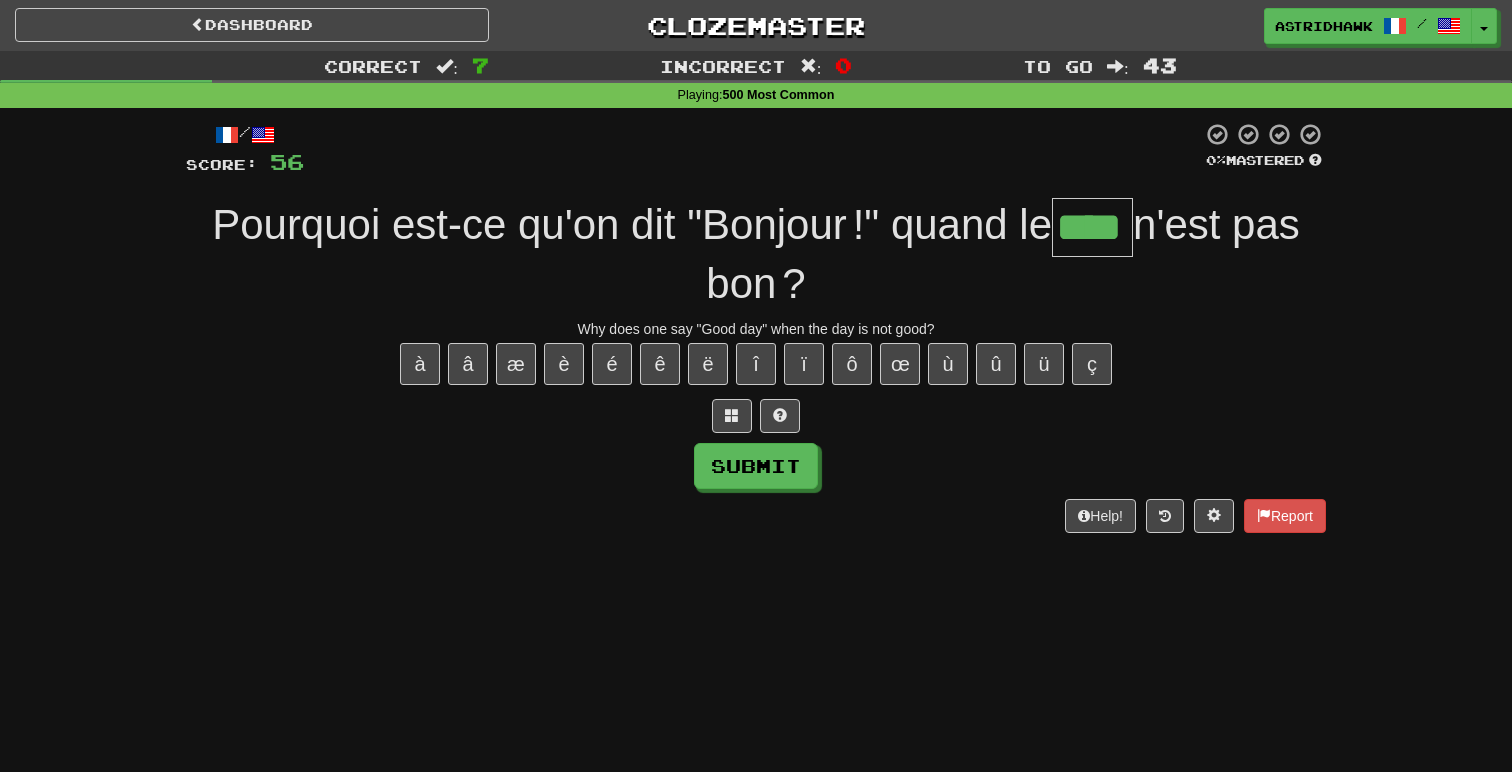 type on "****" 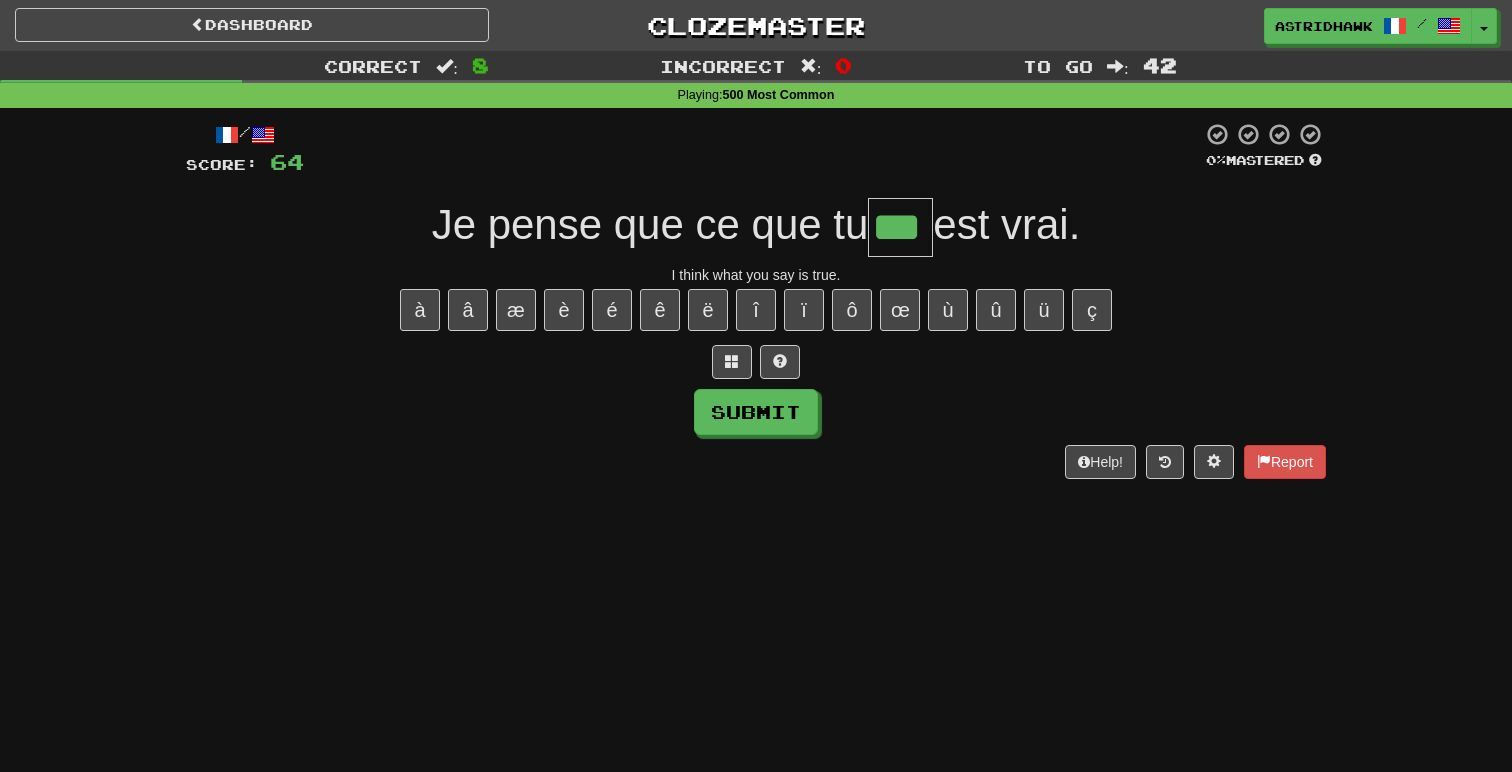 type on "***" 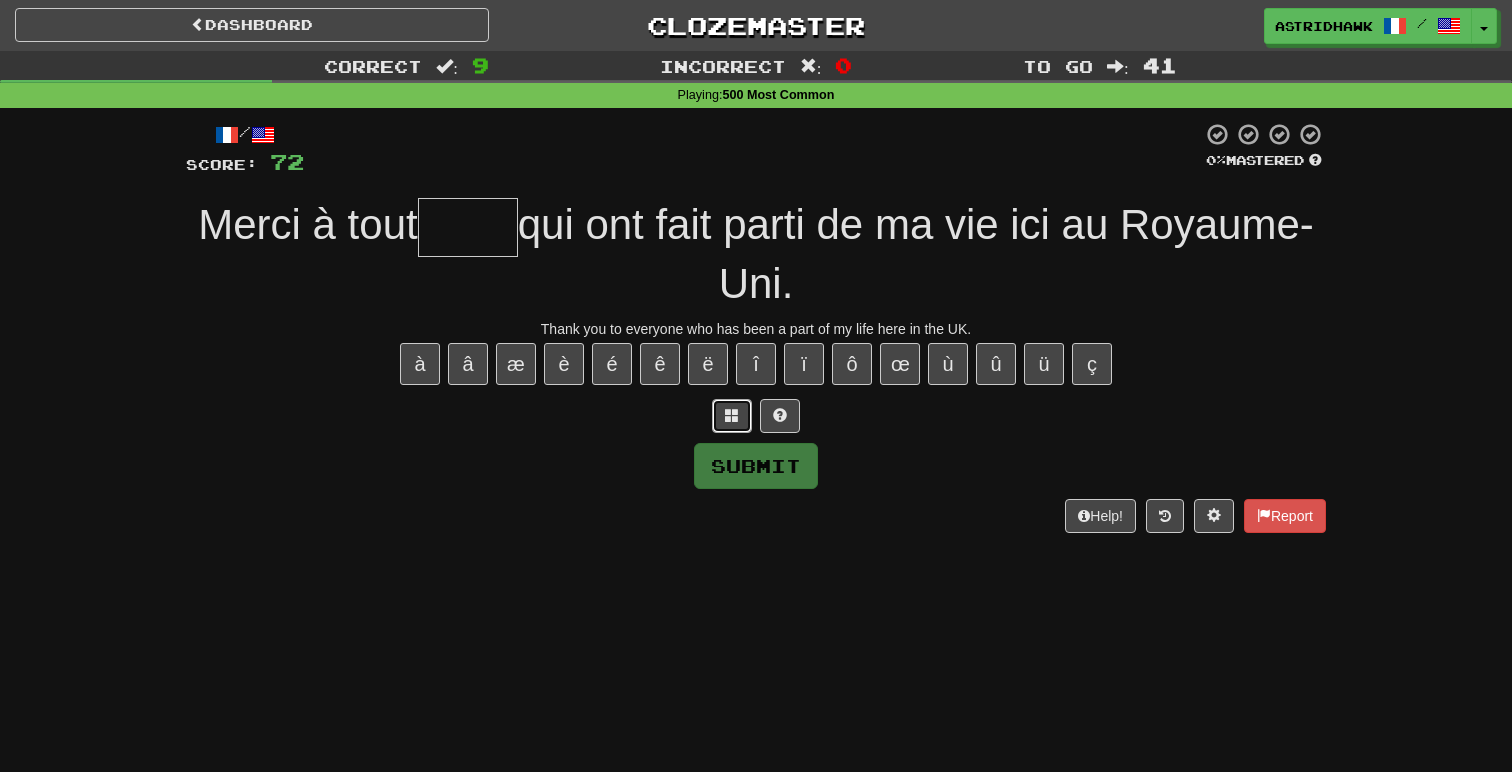 click at bounding box center [732, 415] 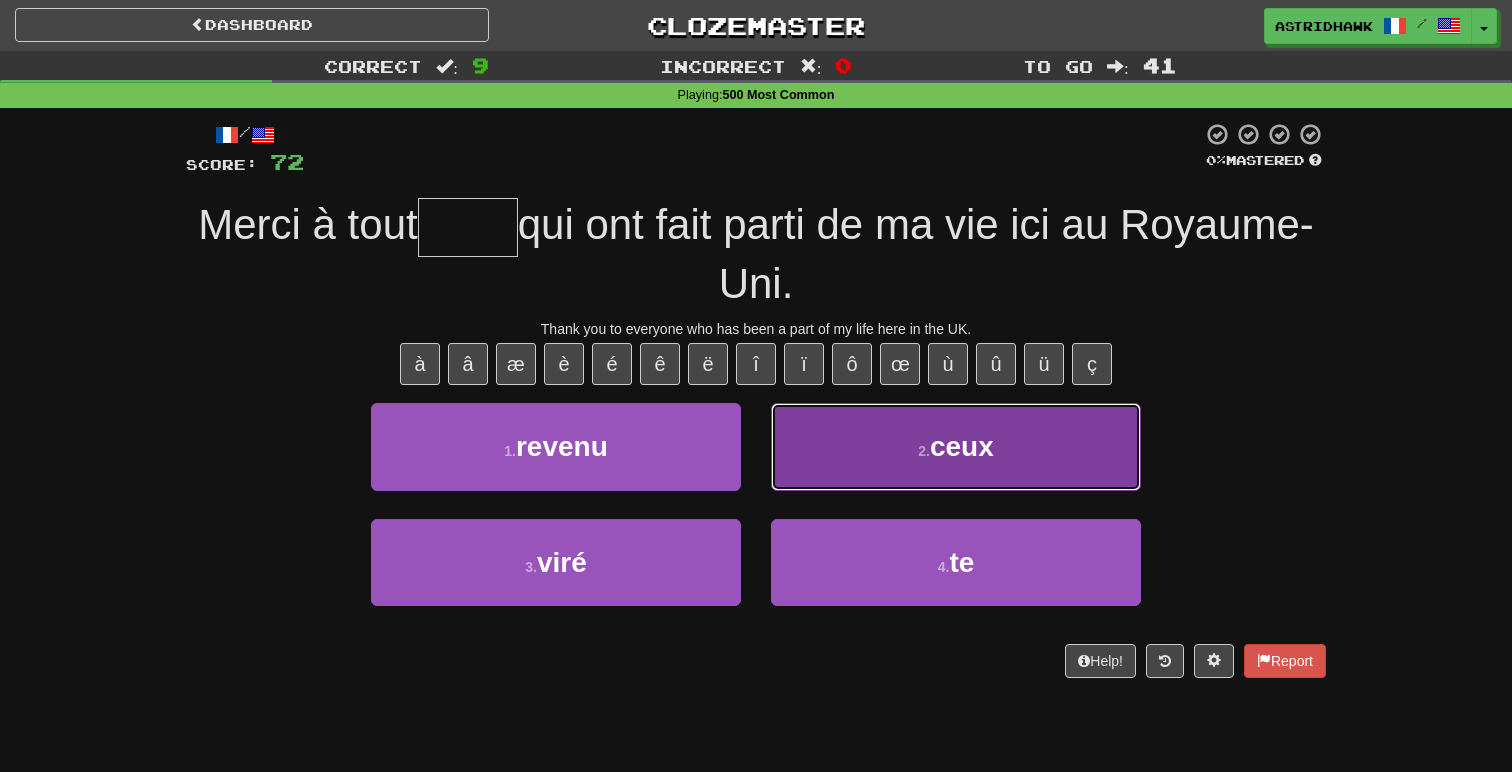 click on "2 . ceux" at bounding box center [956, 446] 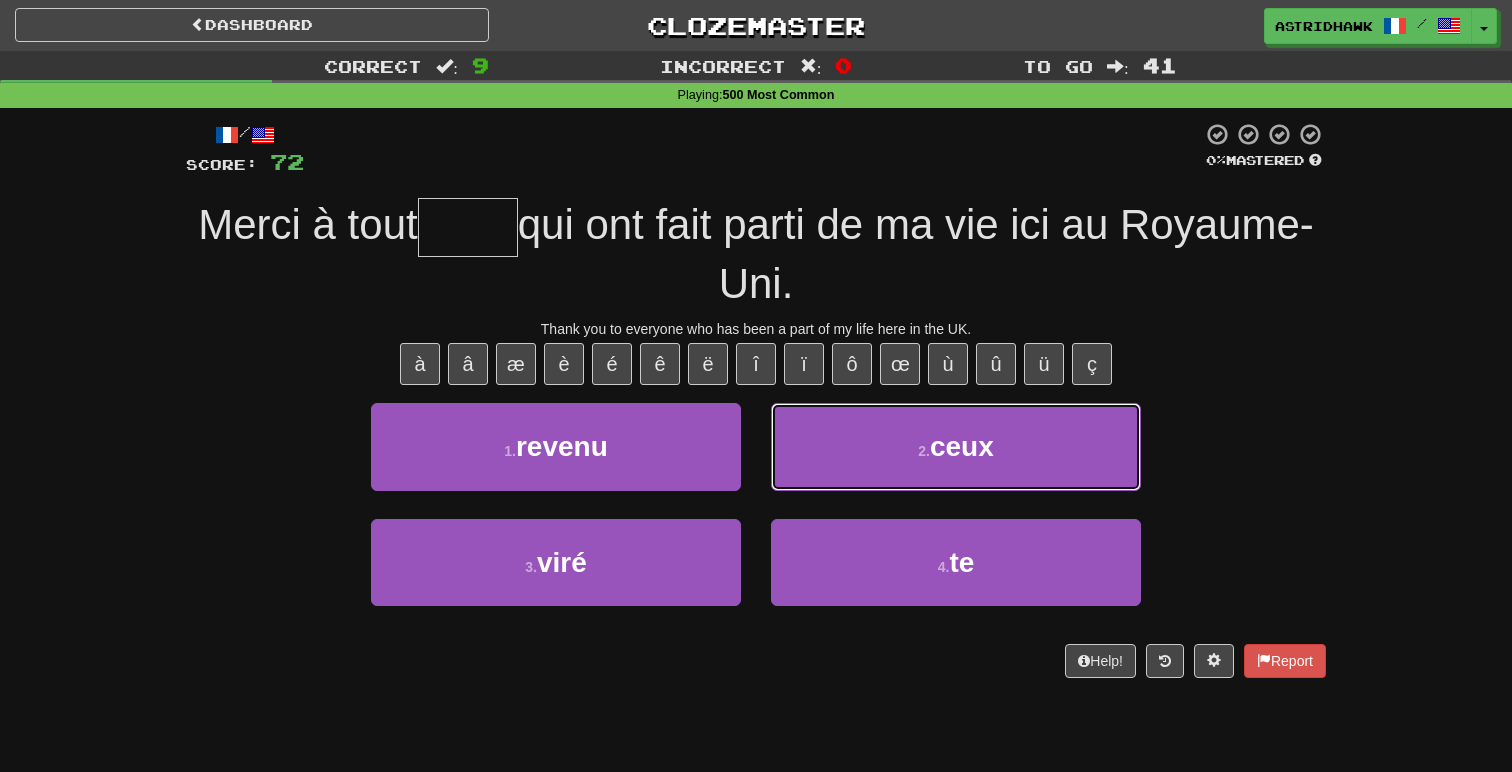 type on "****" 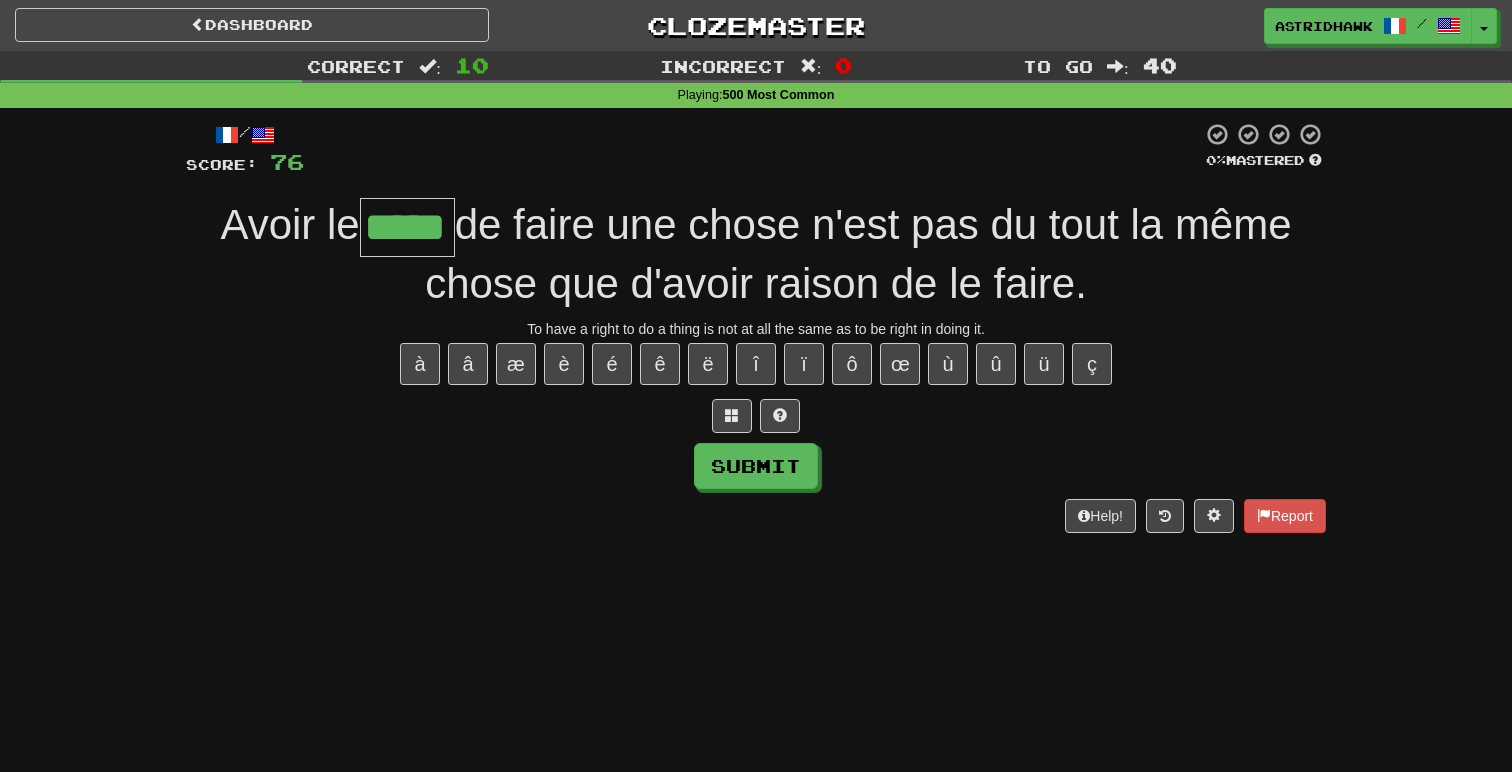 type on "*****" 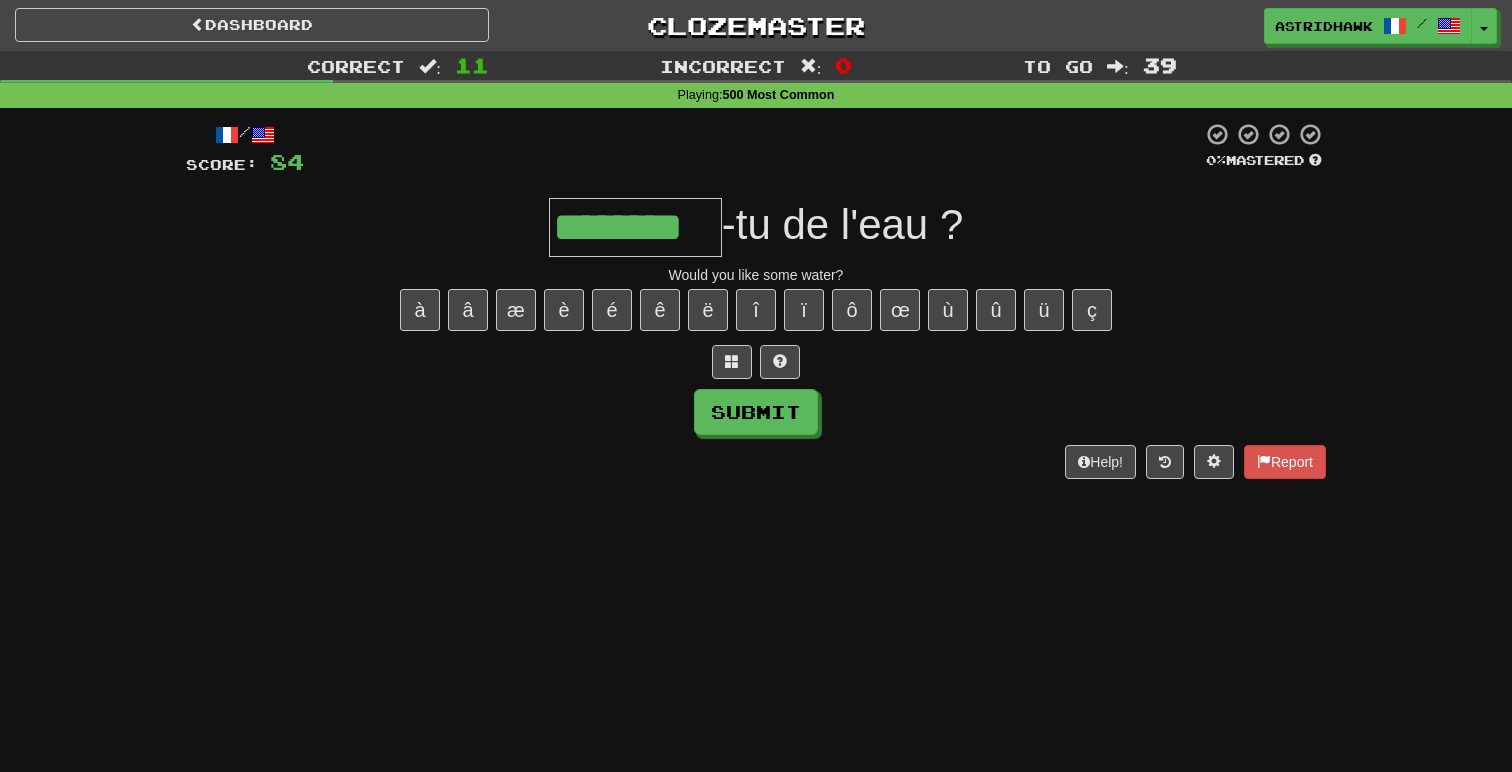 type on "********" 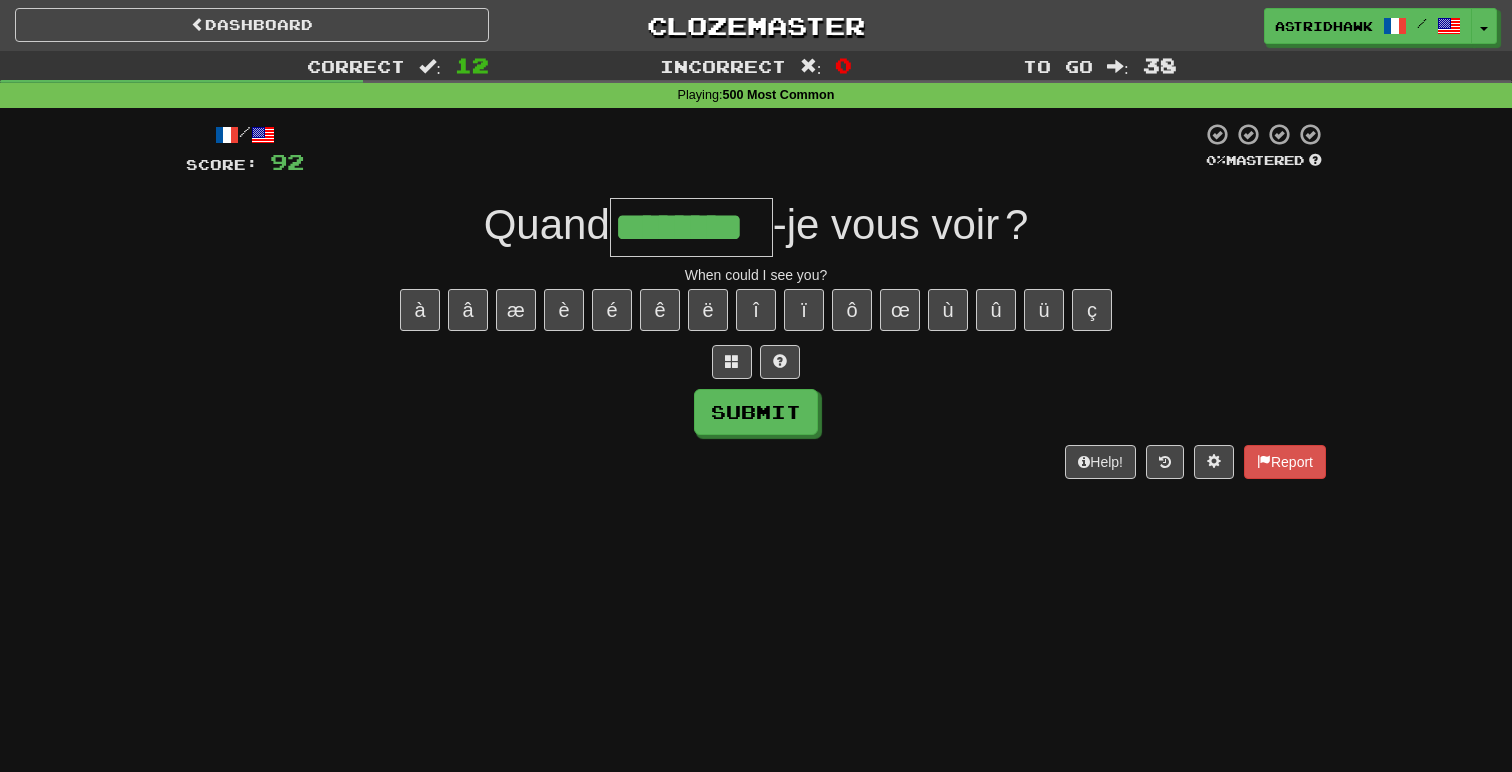 type on "********" 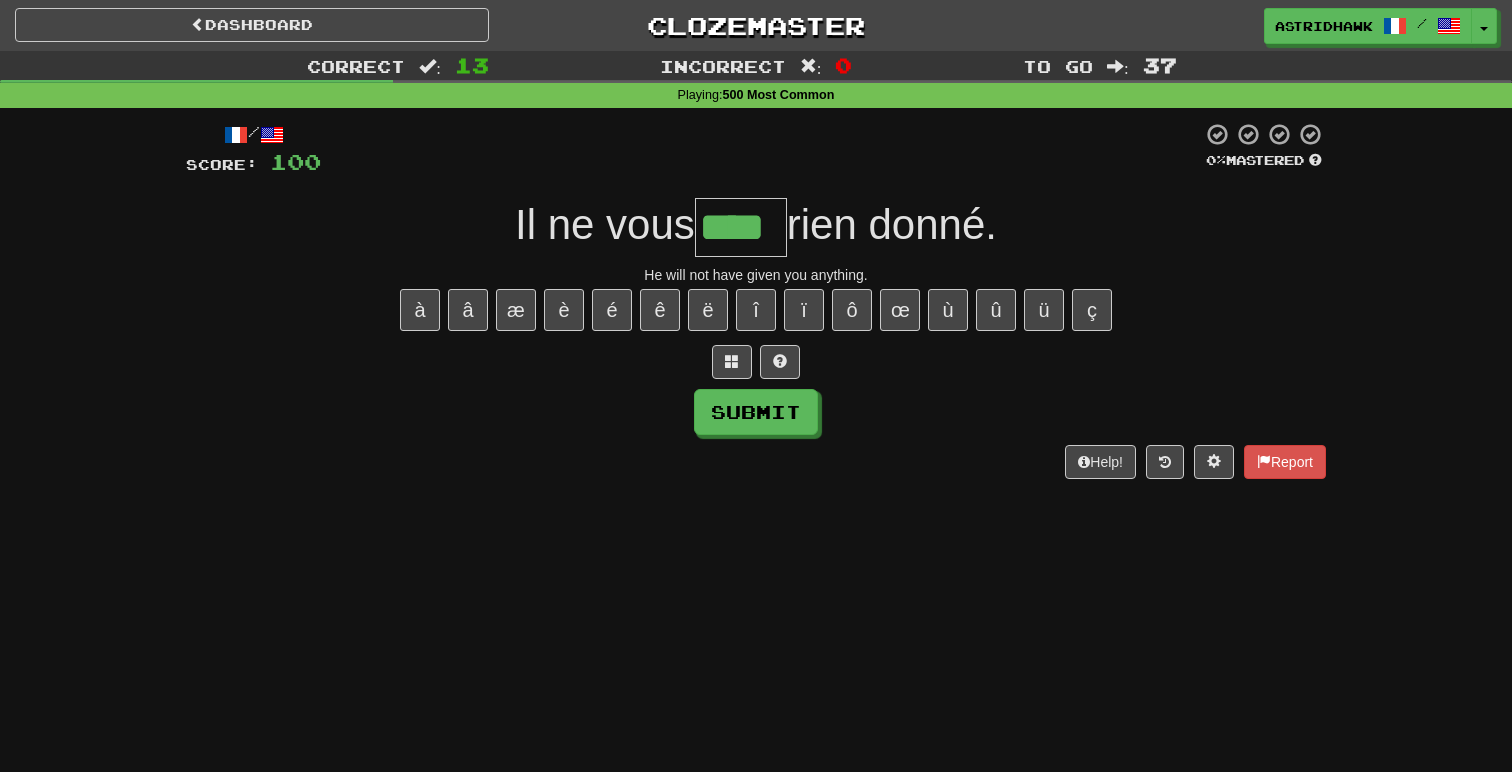 type on "****" 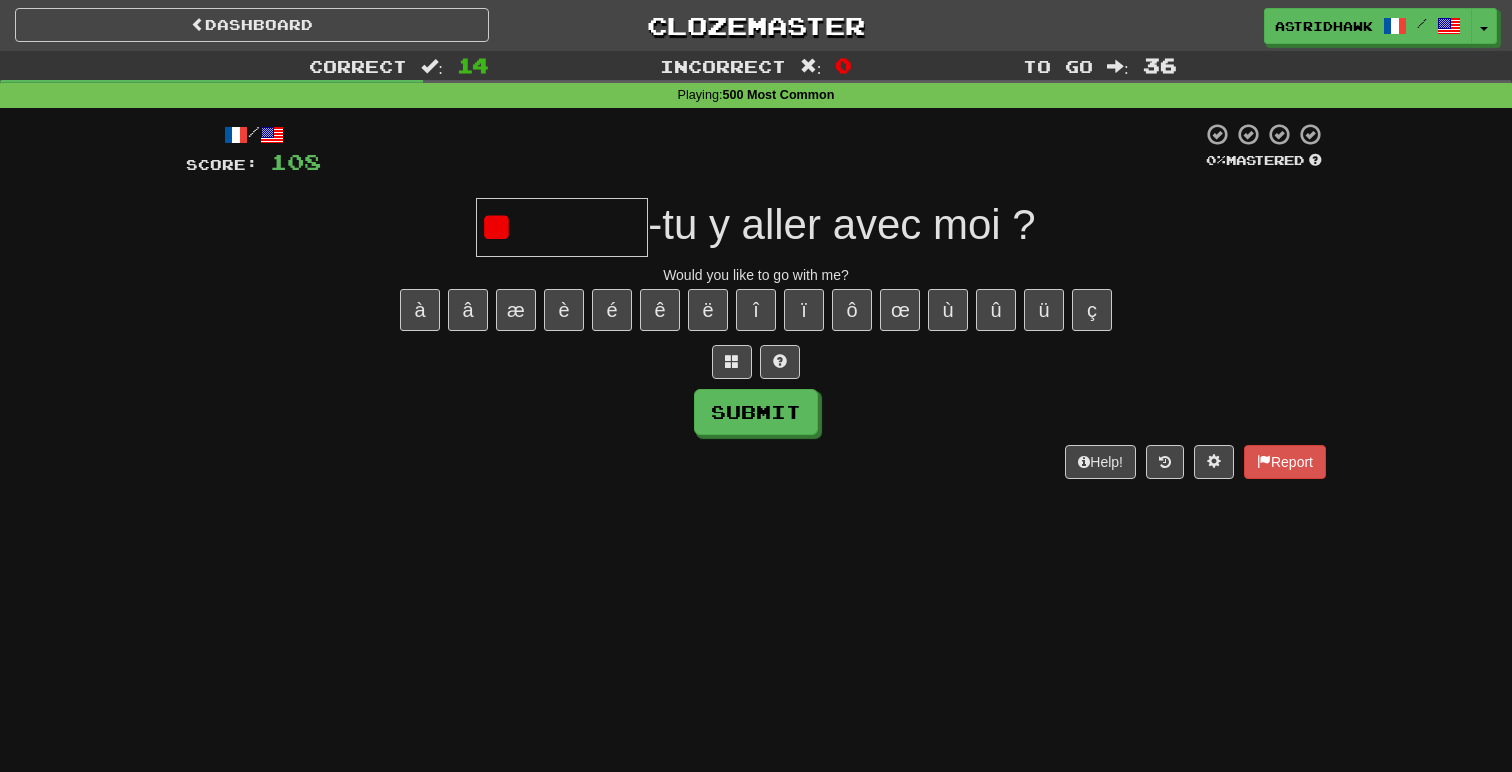 type on "*" 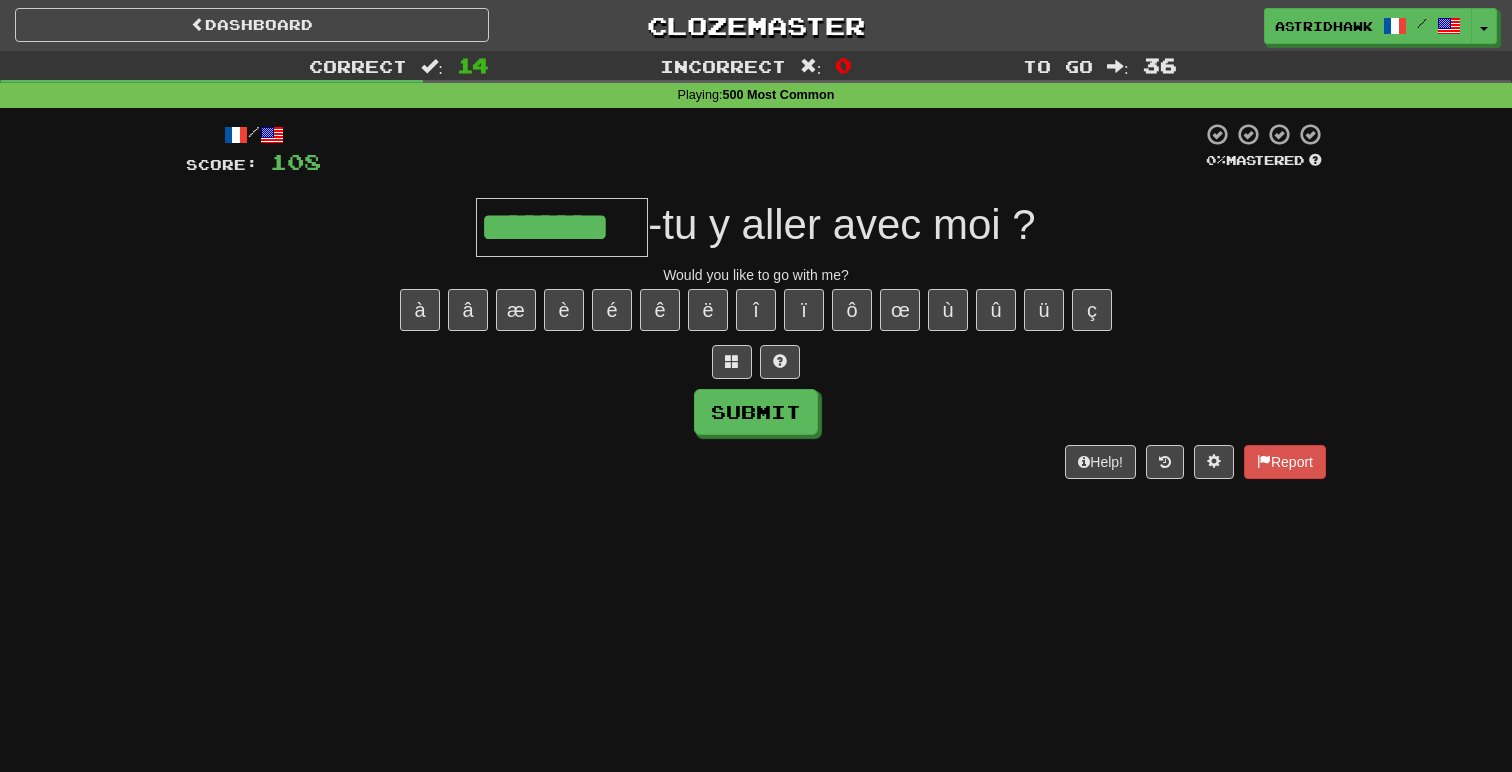 type on "********" 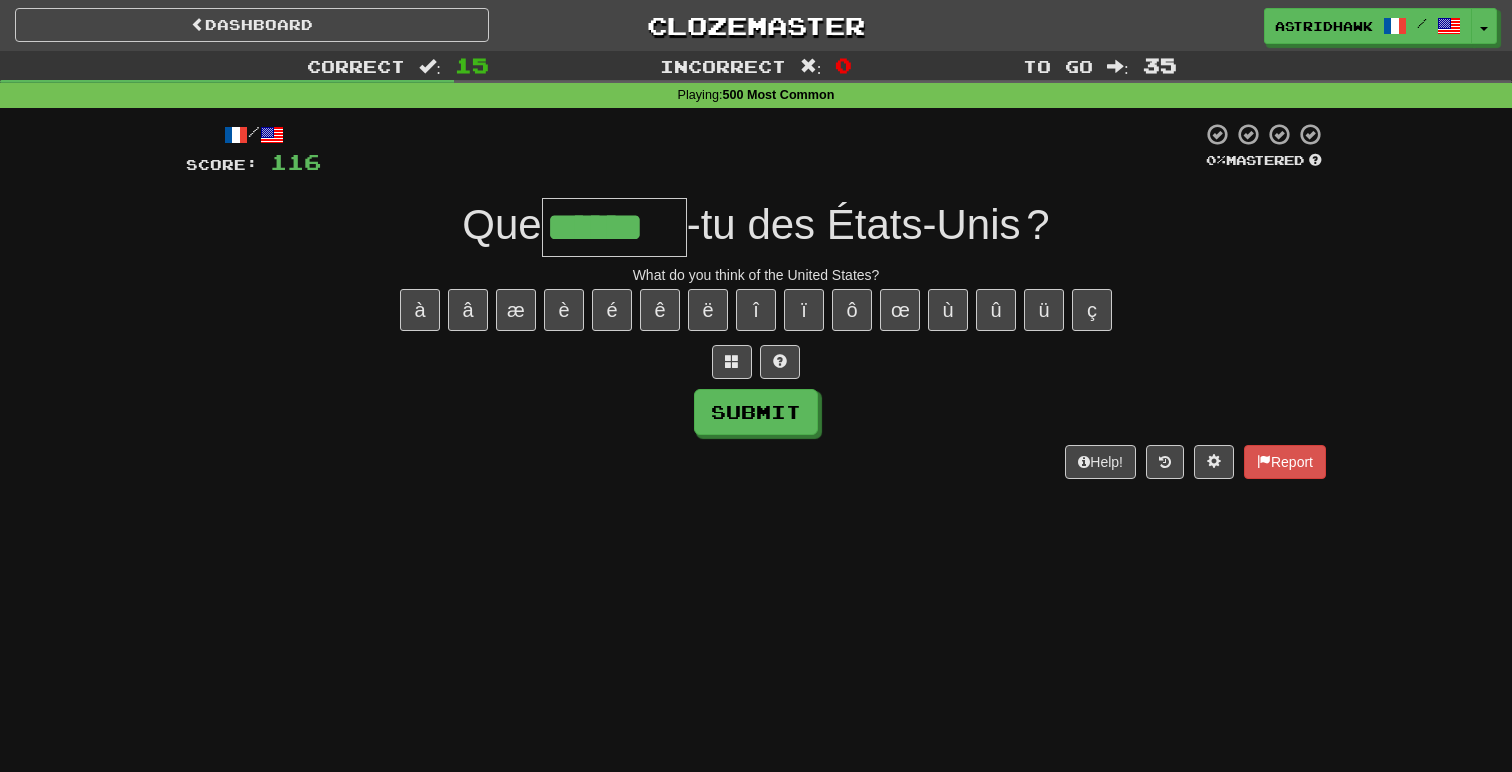 type on "******" 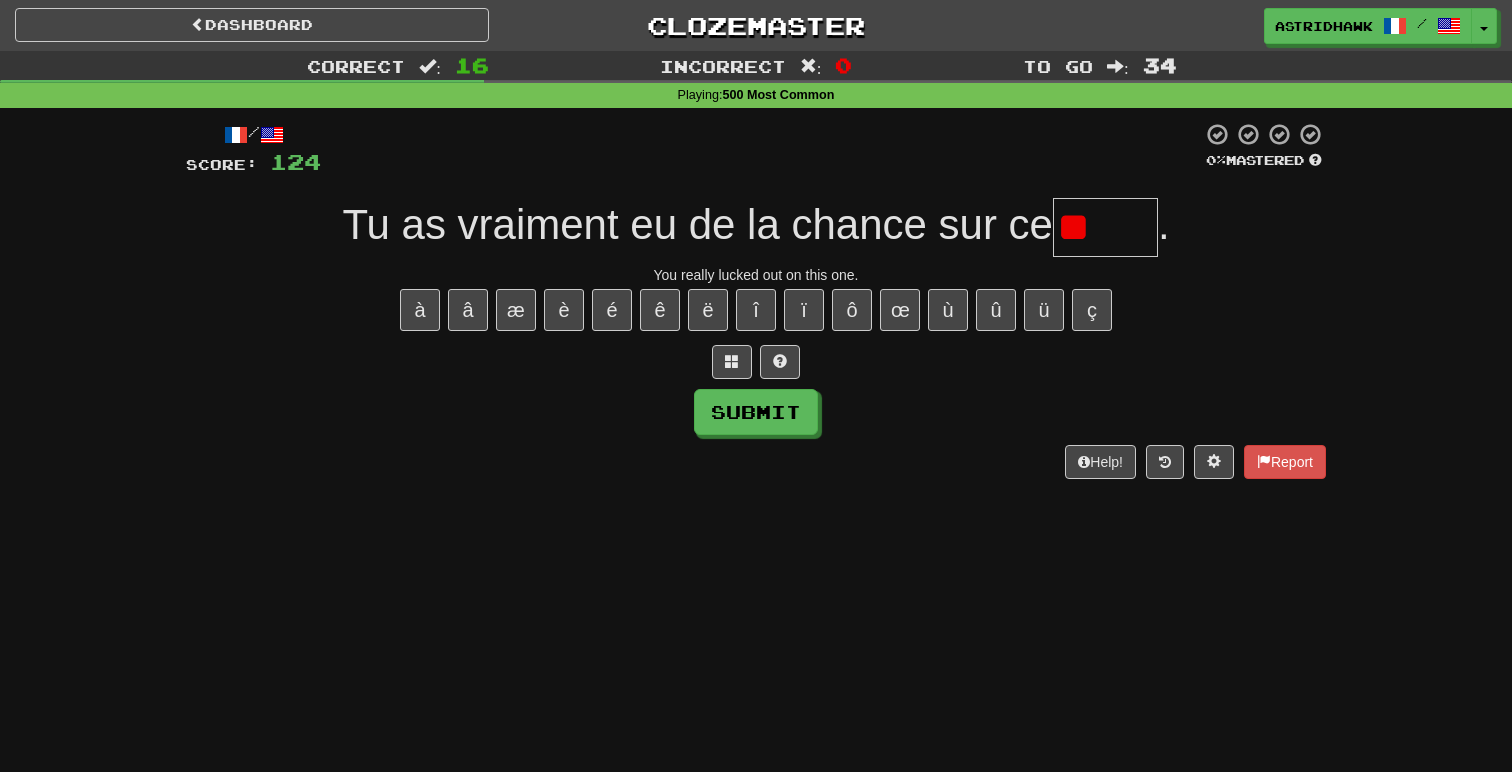 type on "*" 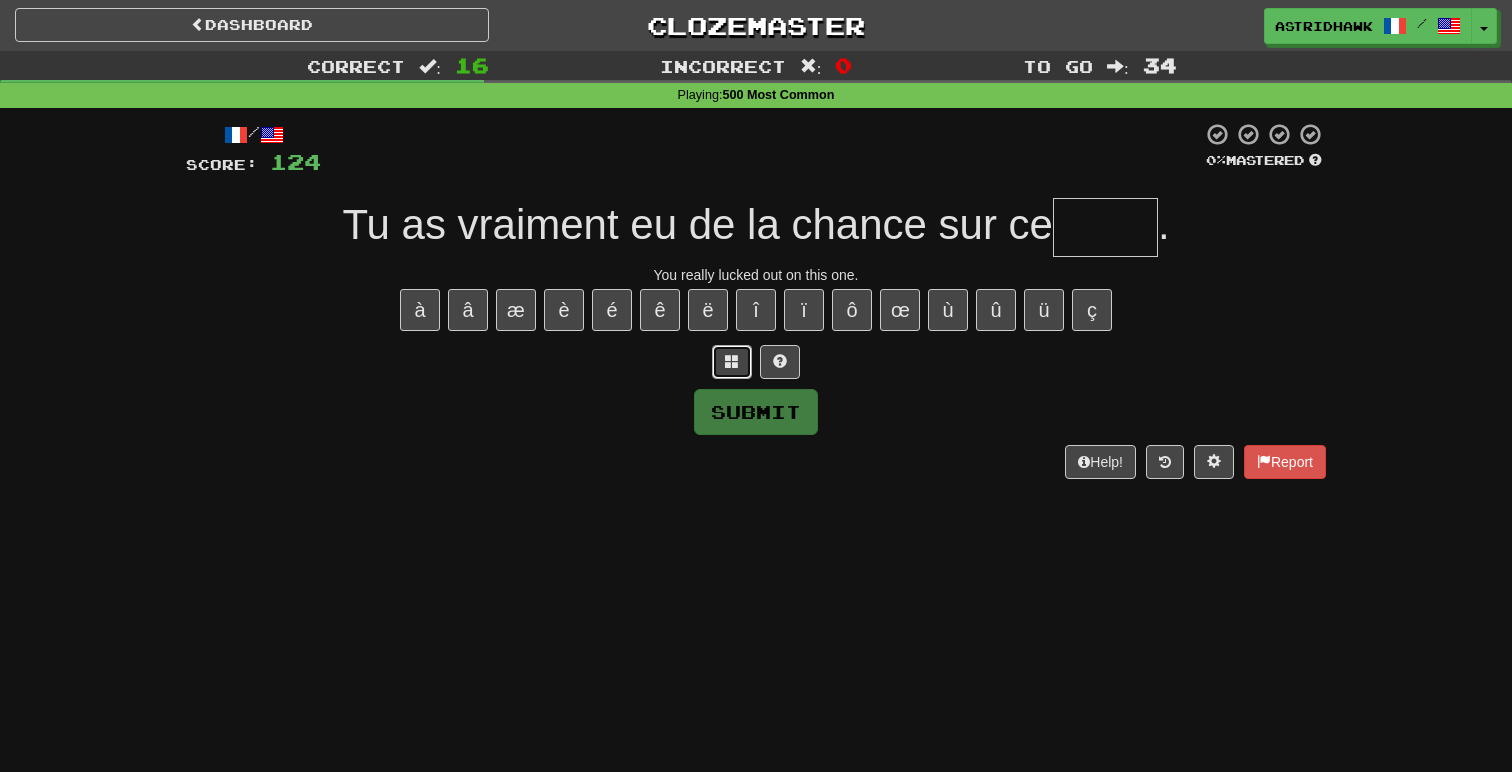 click at bounding box center (732, 362) 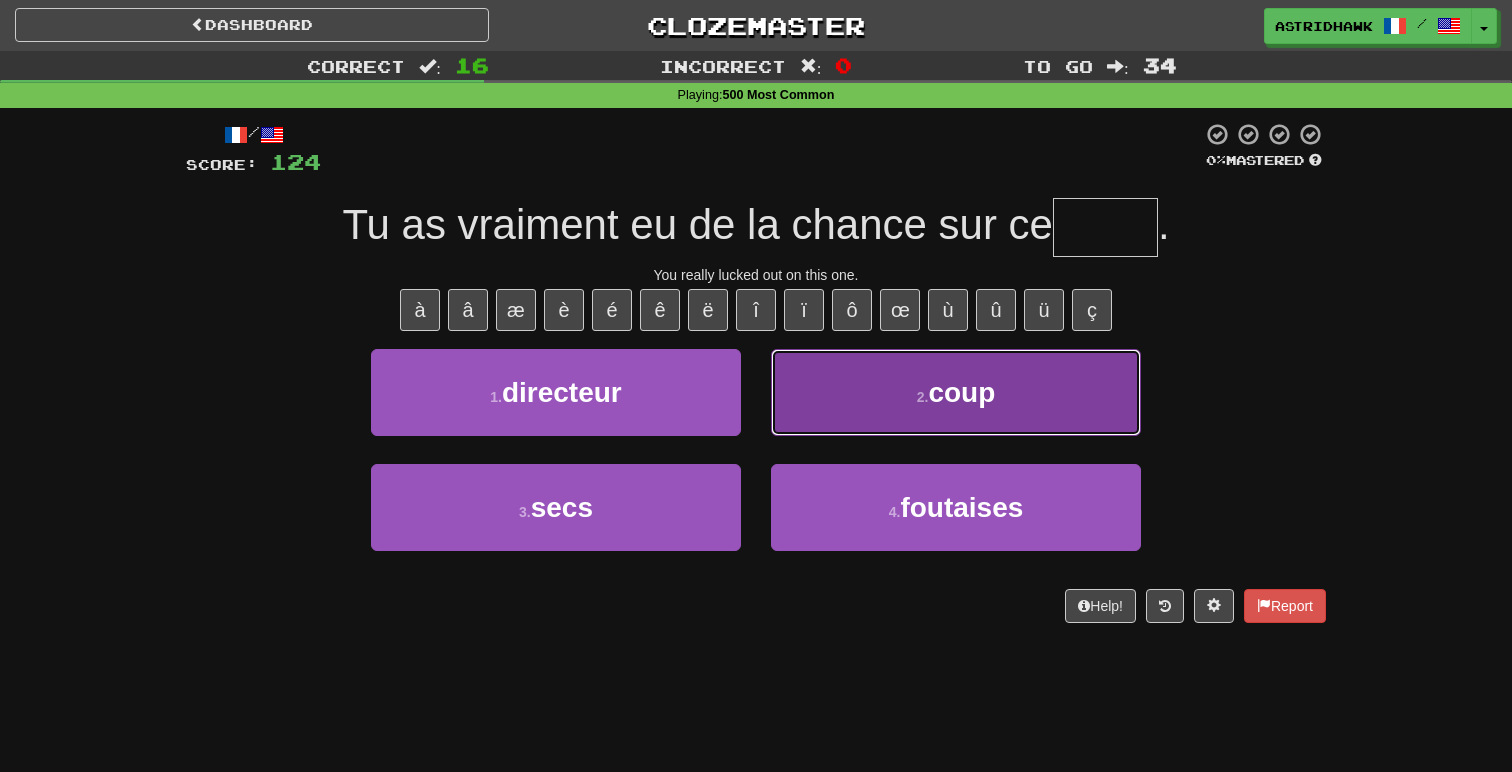 click on "2 .  coup" at bounding box center [956, 392] 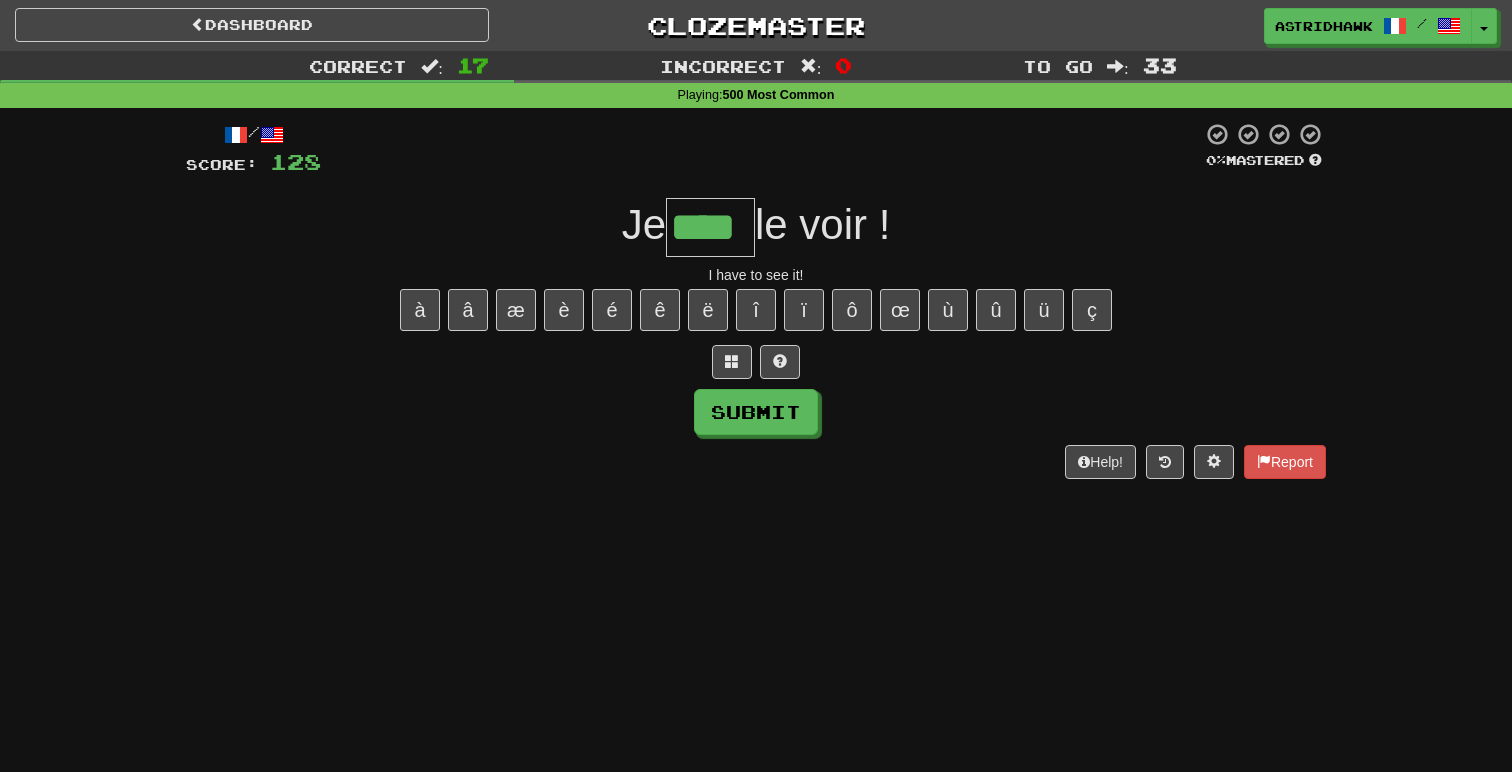 type on "****" 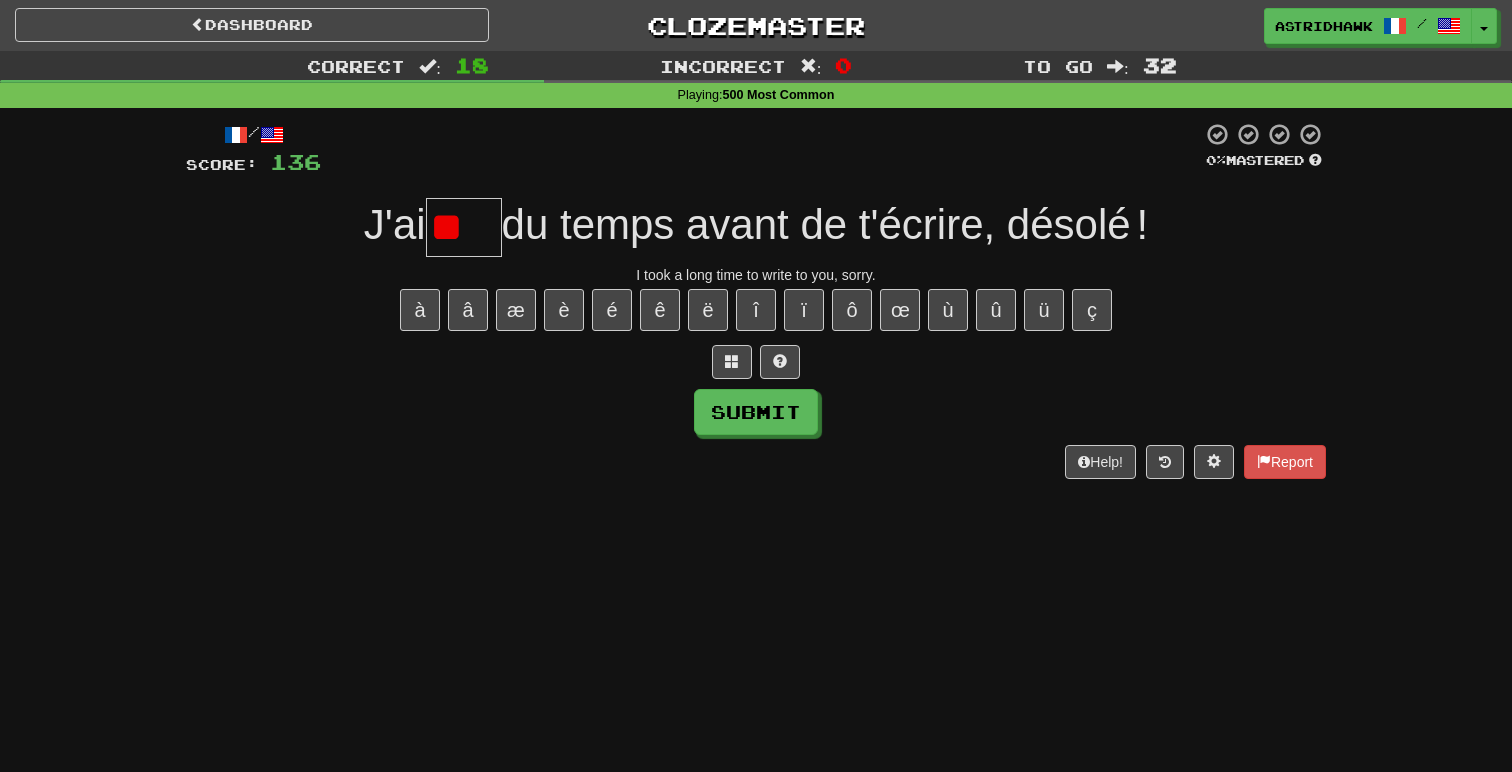 type on "*" 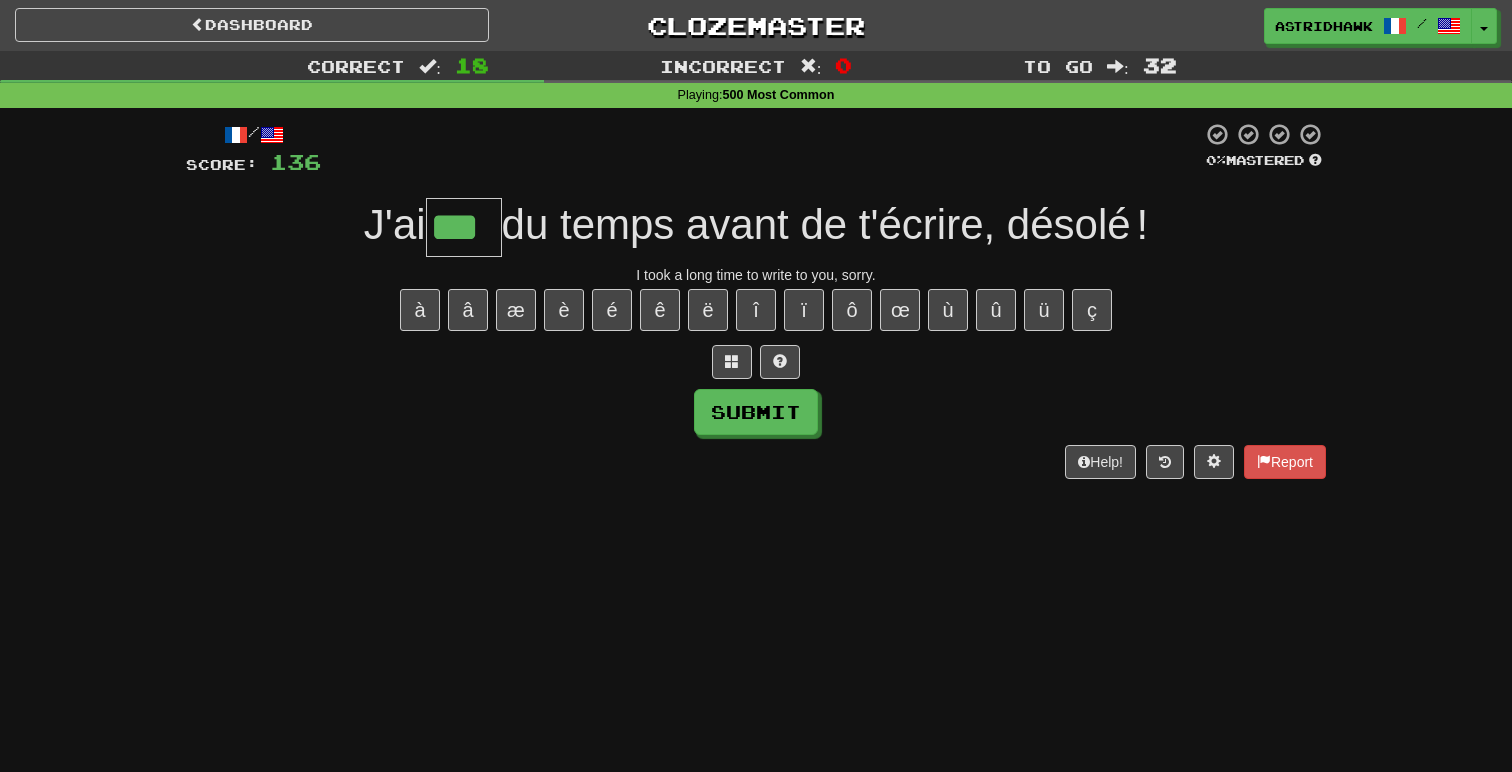 type on "***" 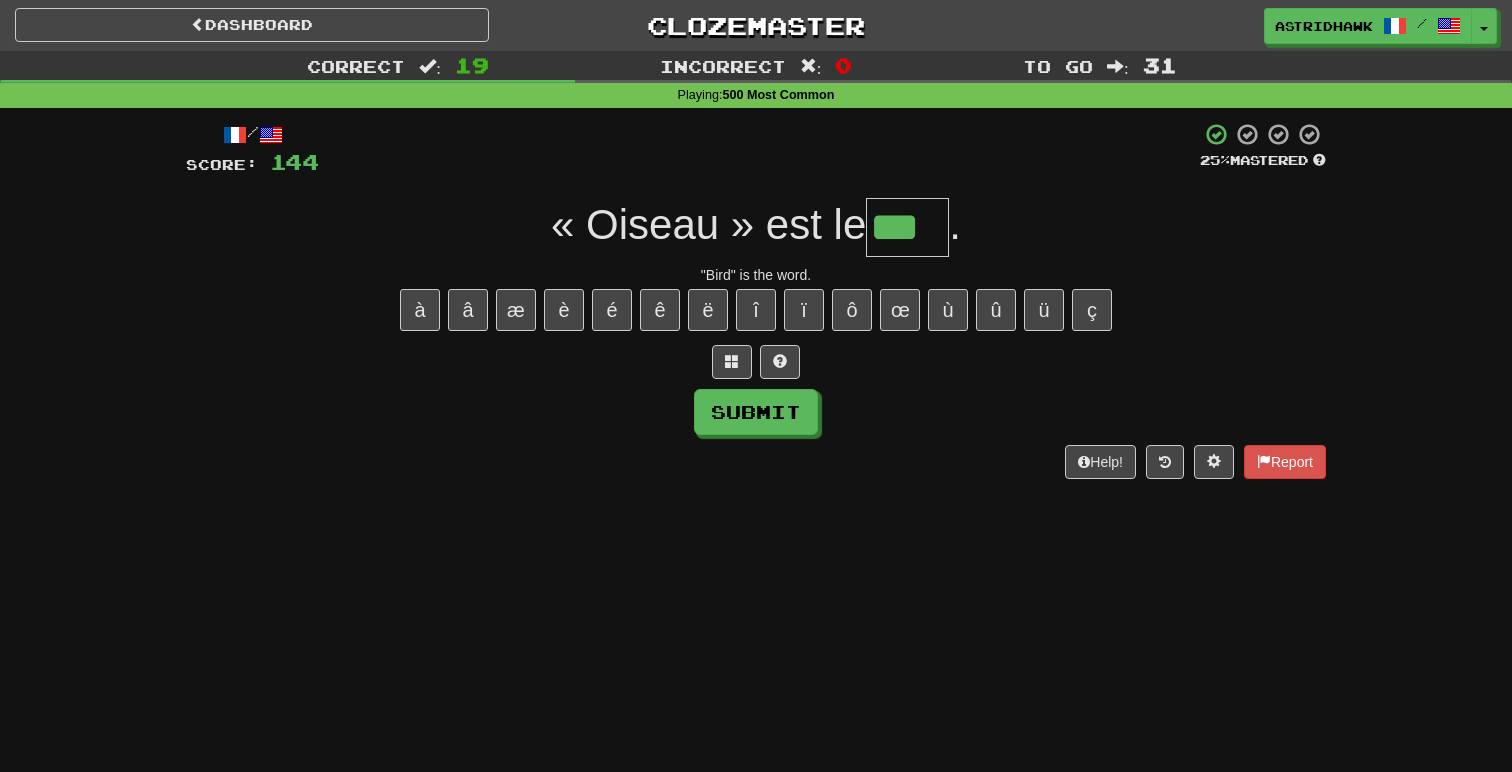 type on "***" 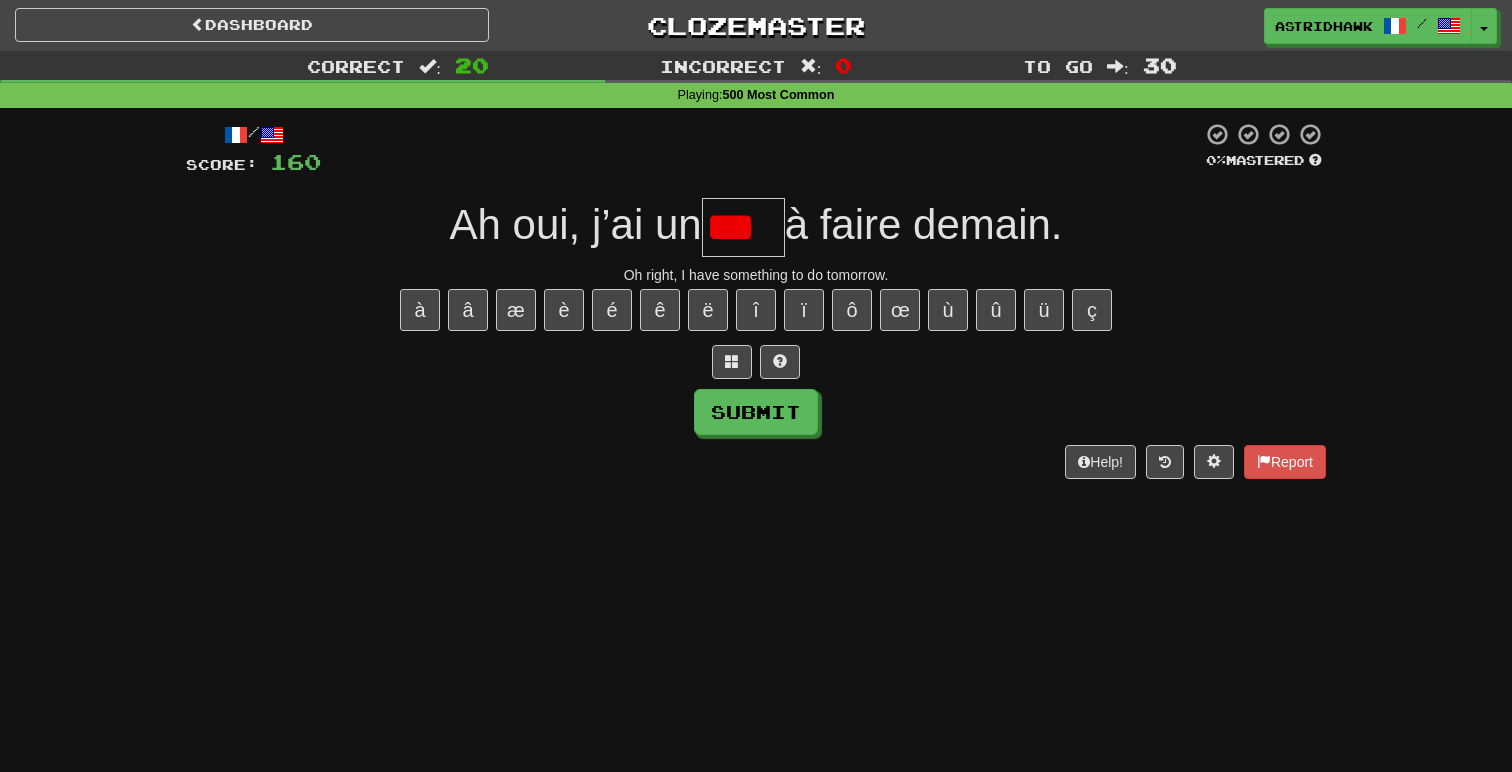 scroll, scrollTop: 0, scrollLeft: 0, axis: both 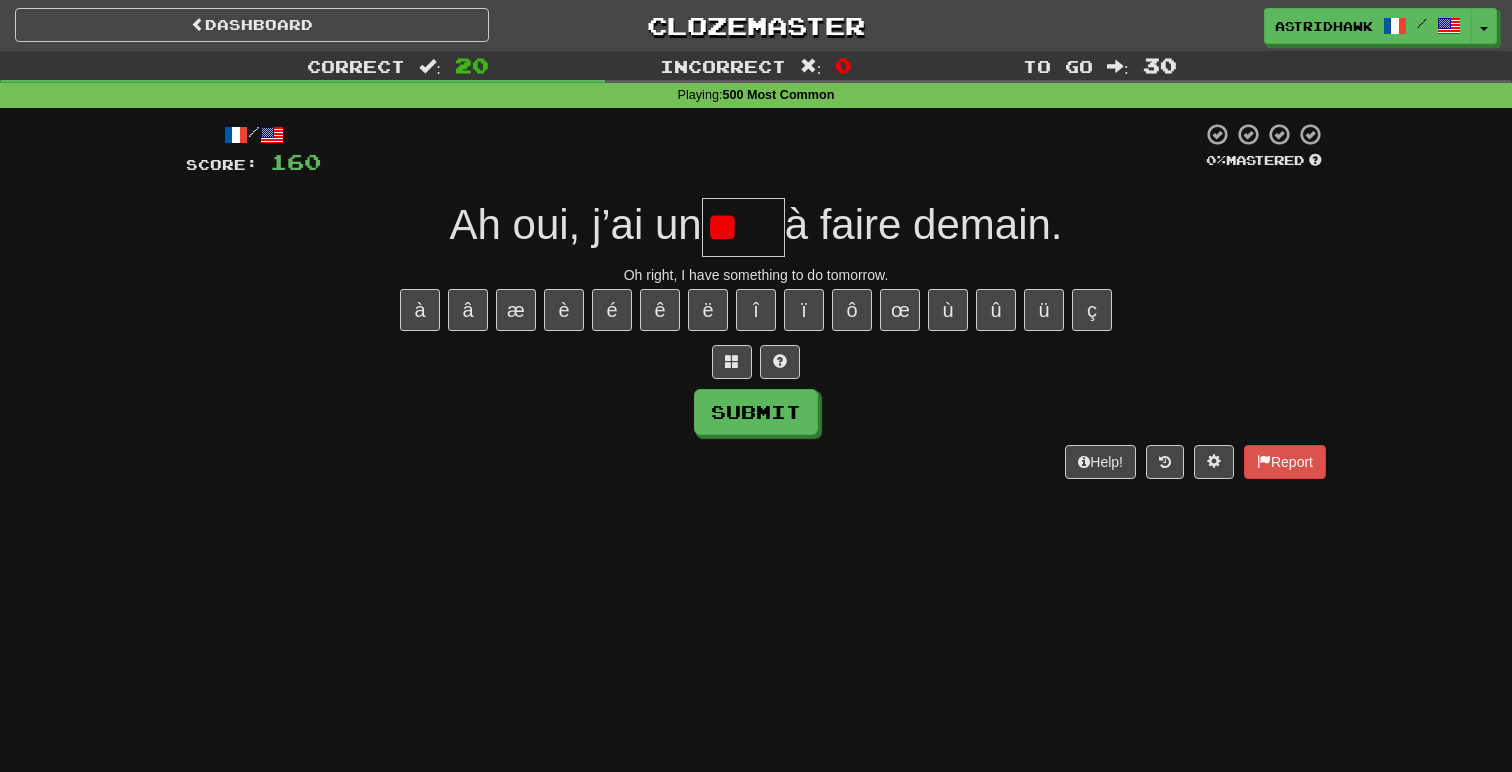 type on "*" 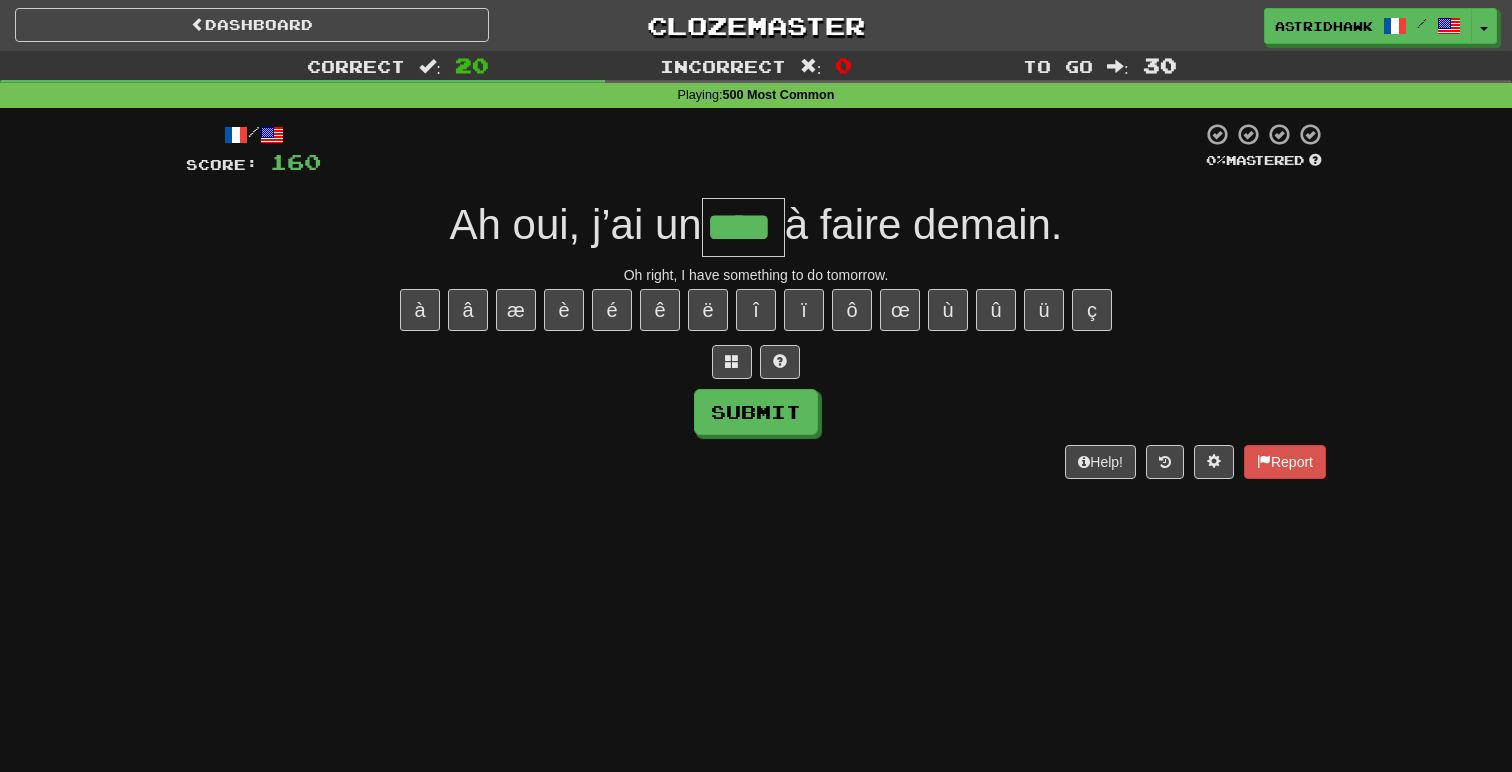 type on "****" 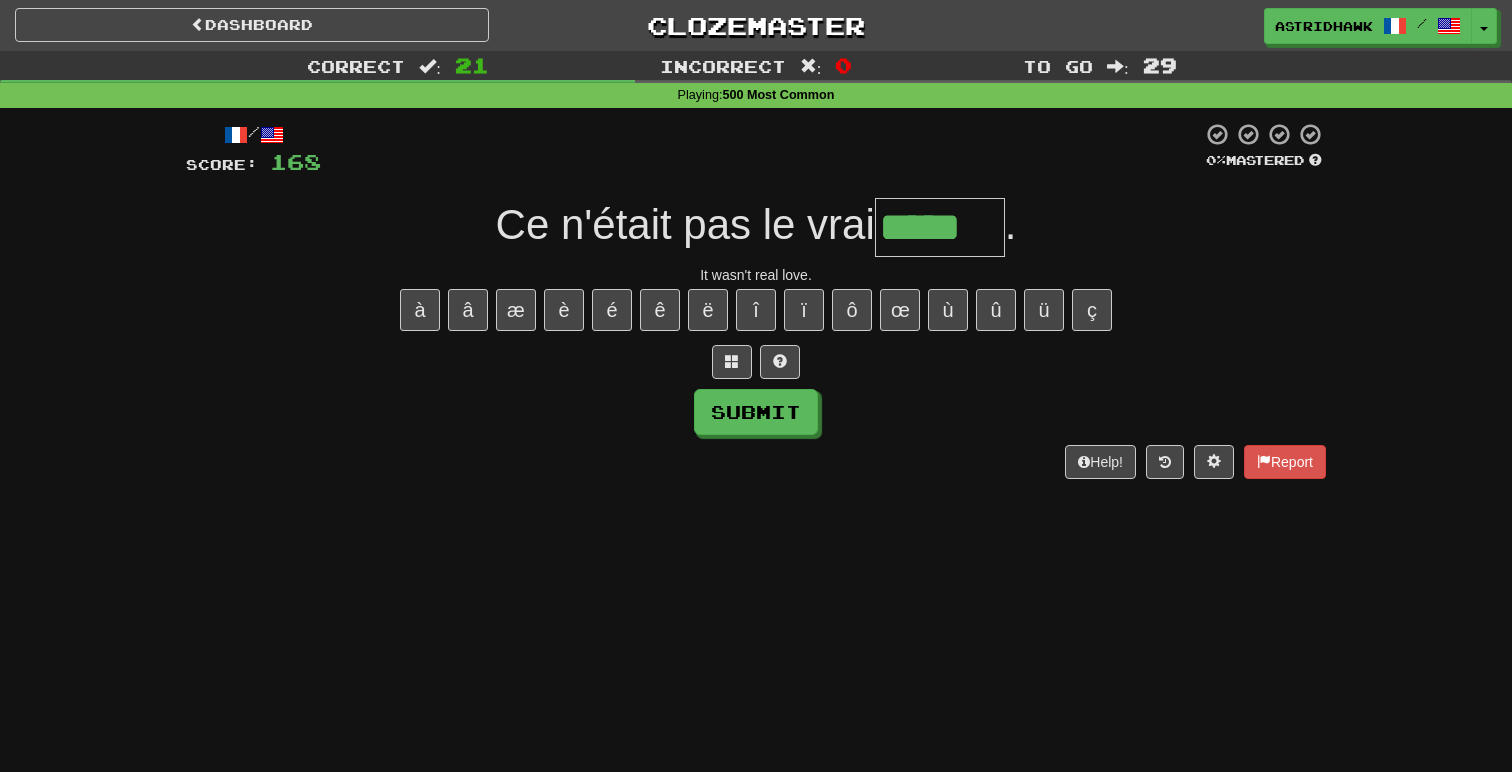 type on "*****" 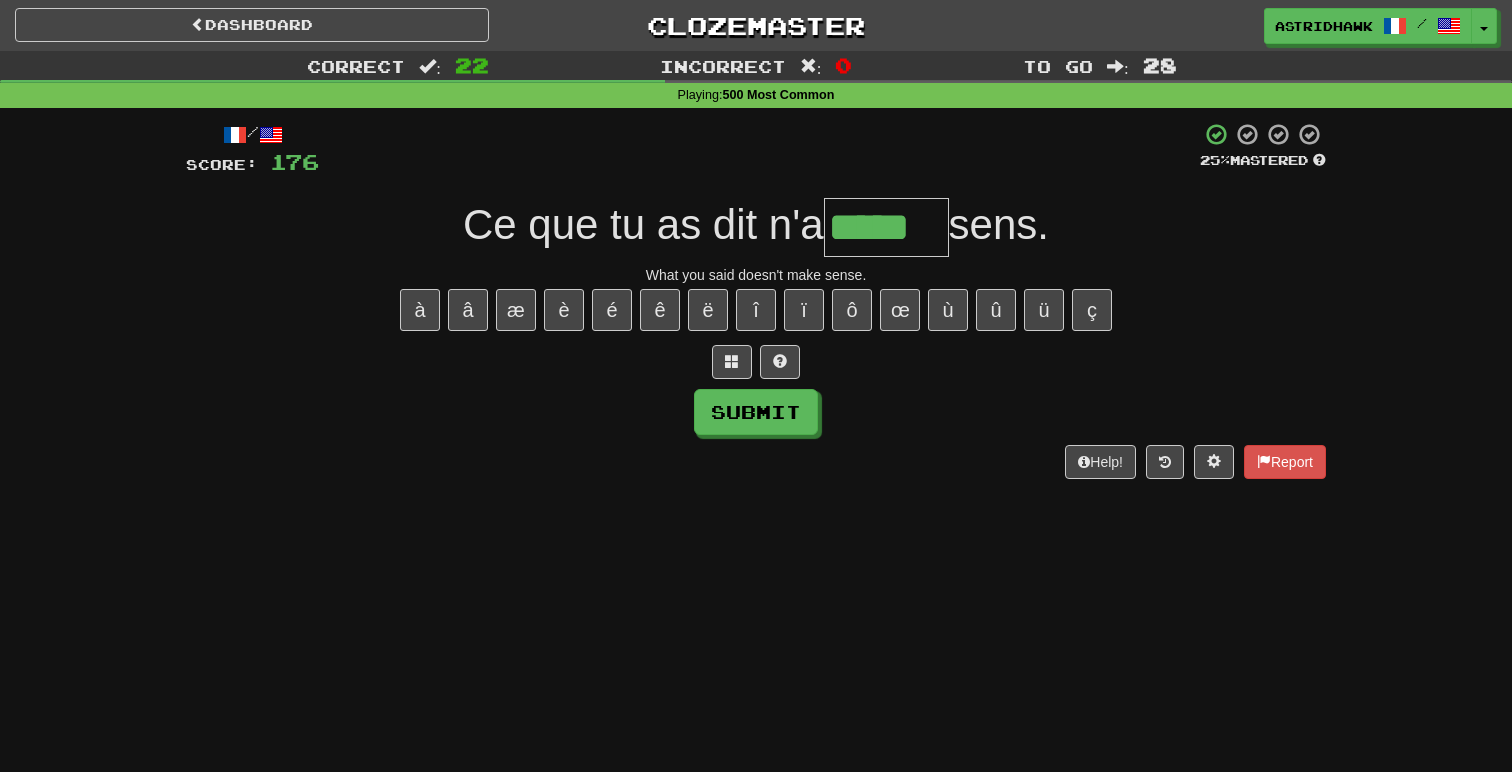 type on "*****" 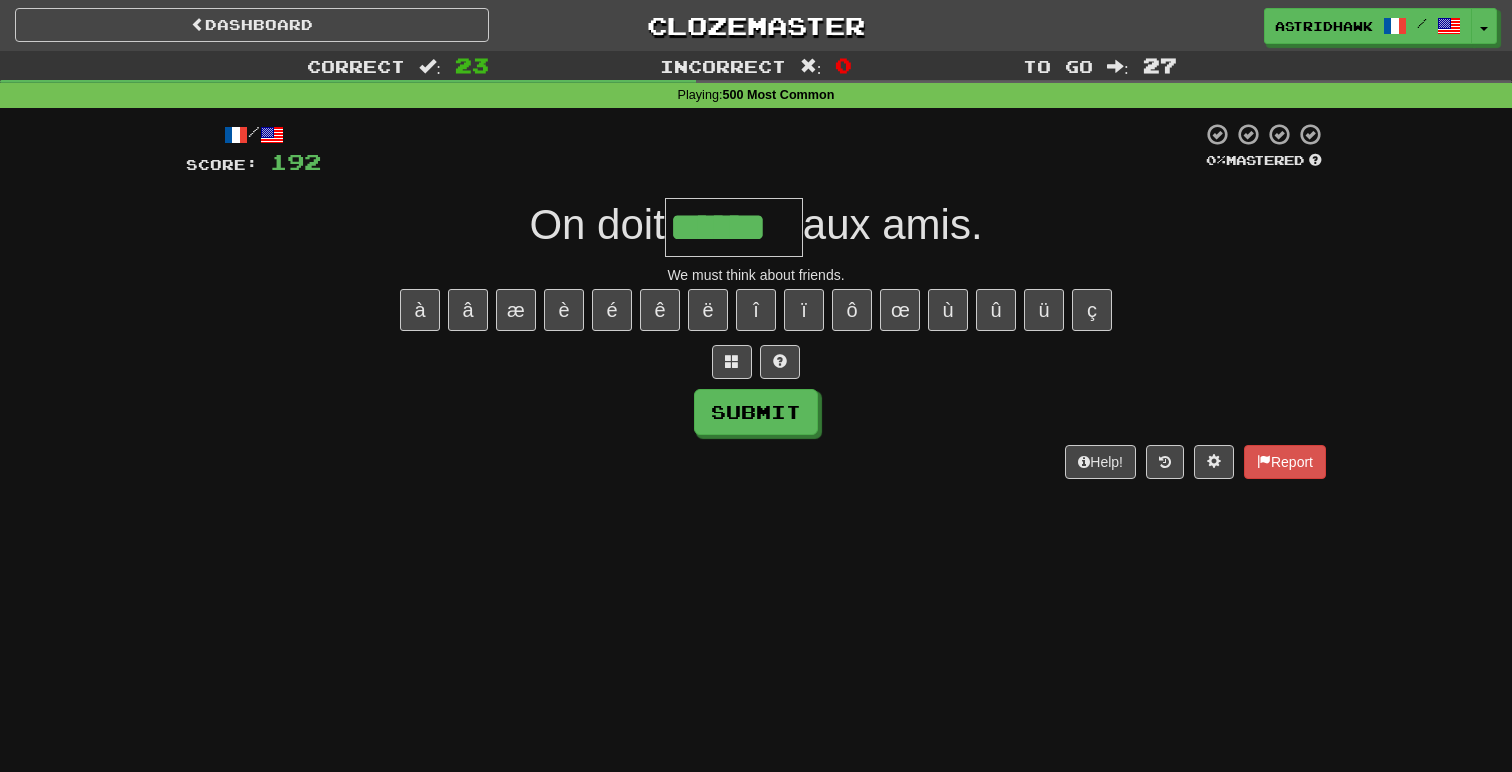 type on "******" 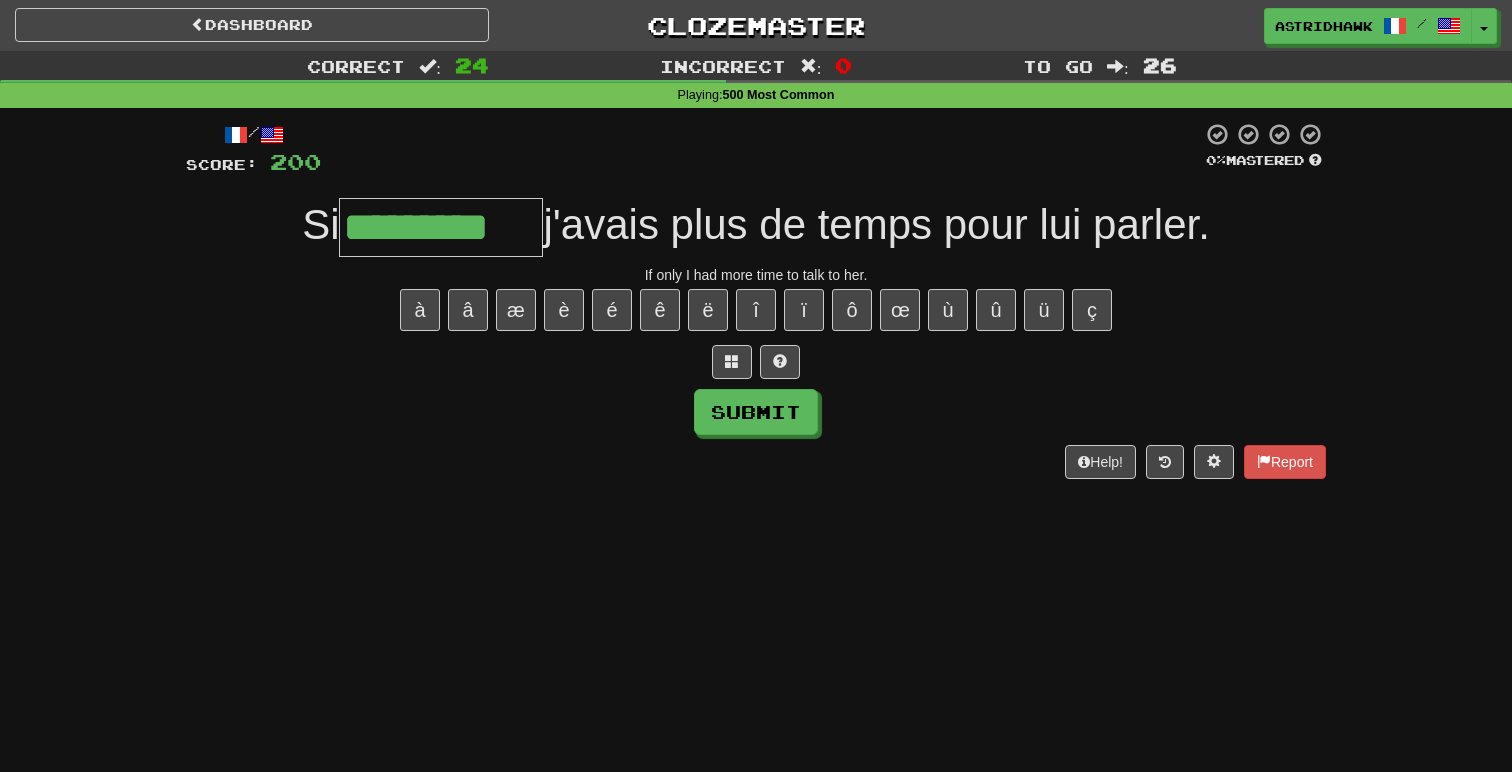 type on "*********" 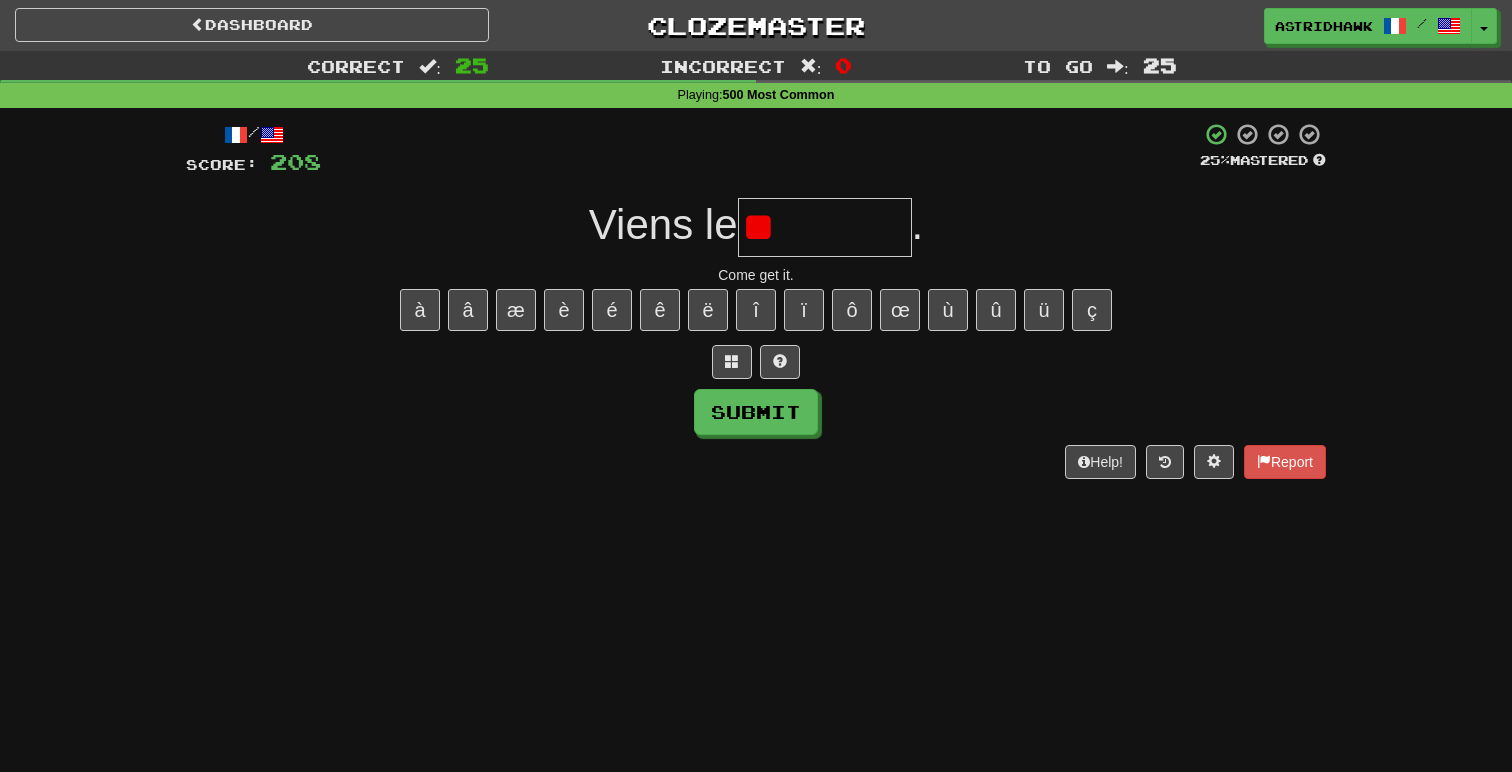 type on "*" 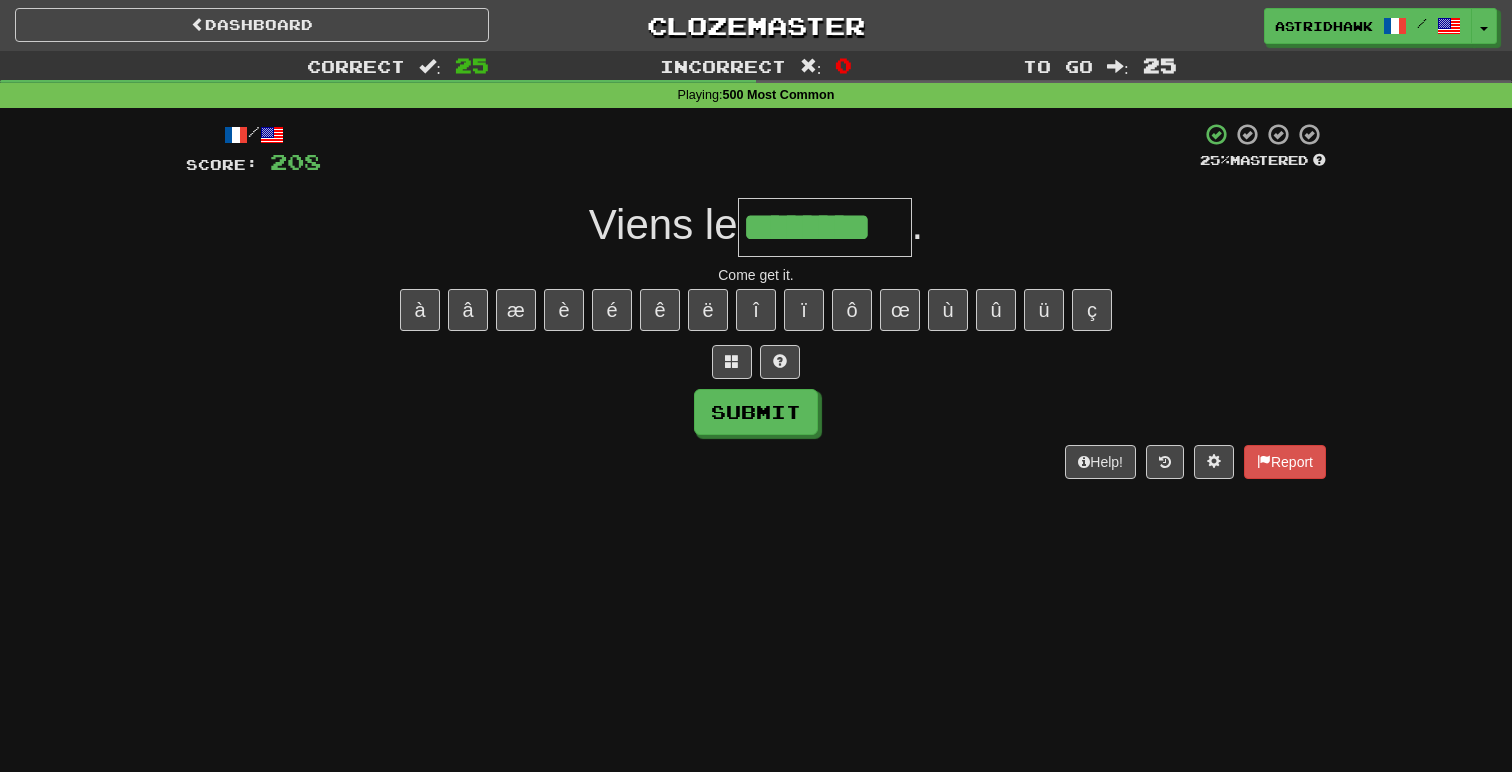 type on "********" 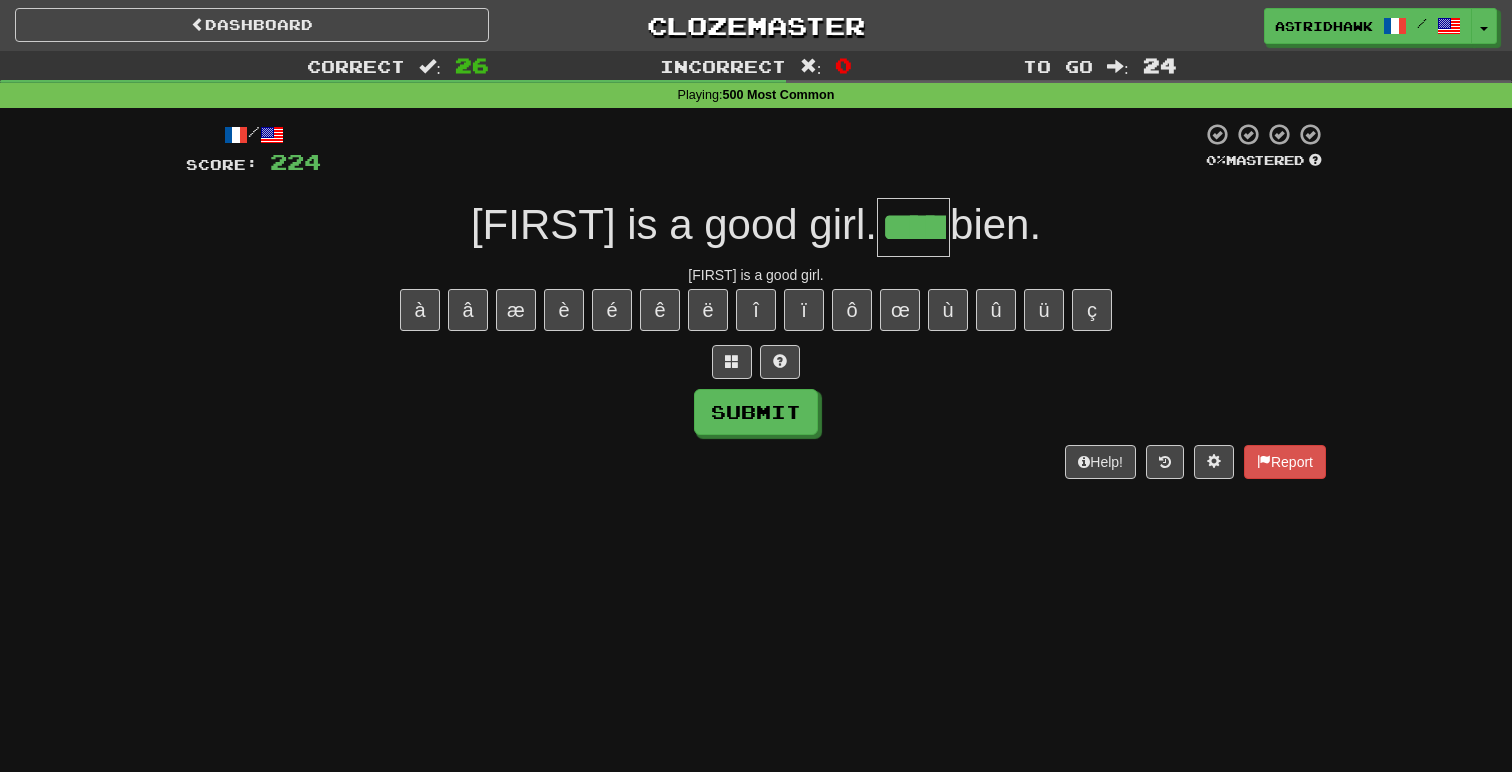 type on "*****" 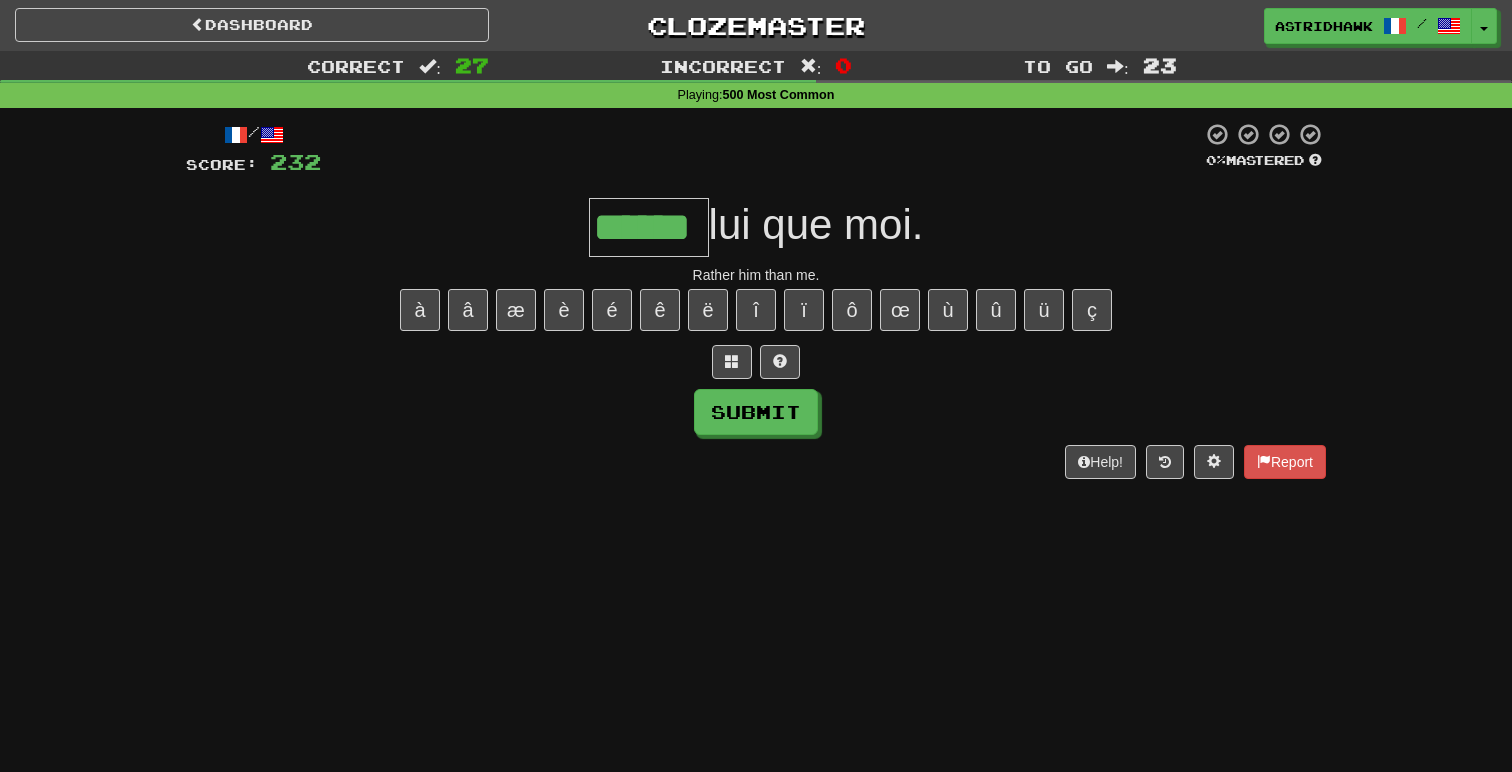 type on "******" 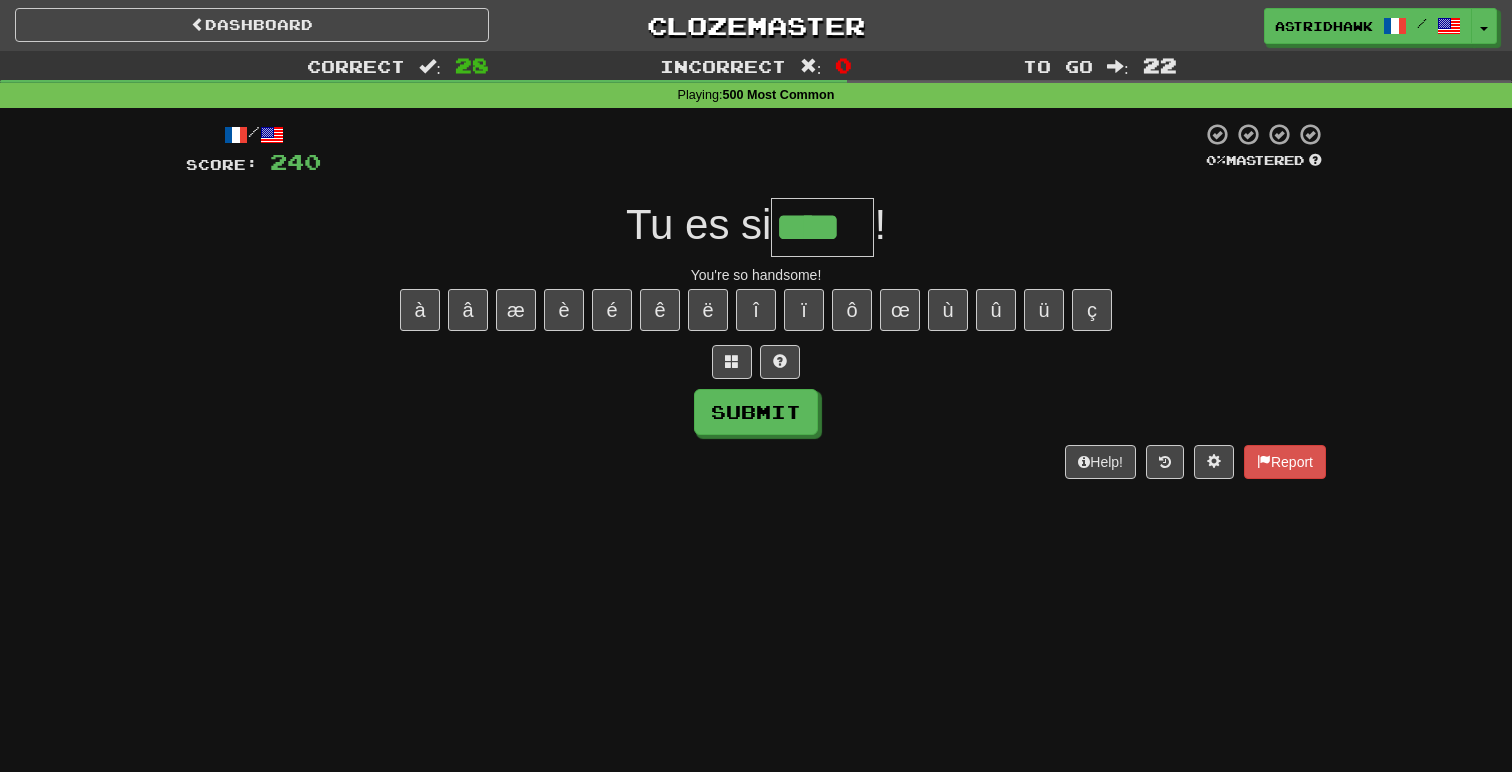 type on "****" 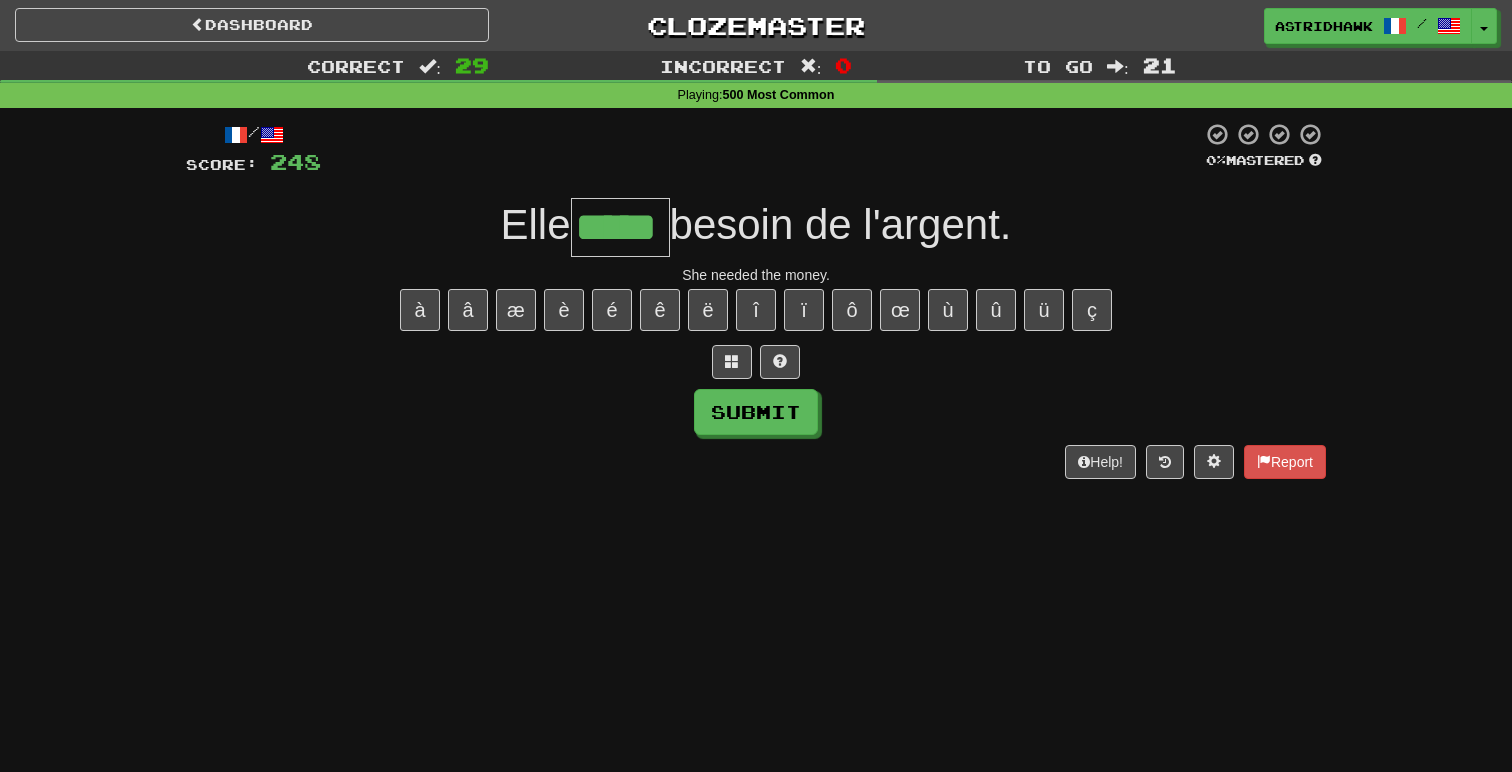 type on "*****" 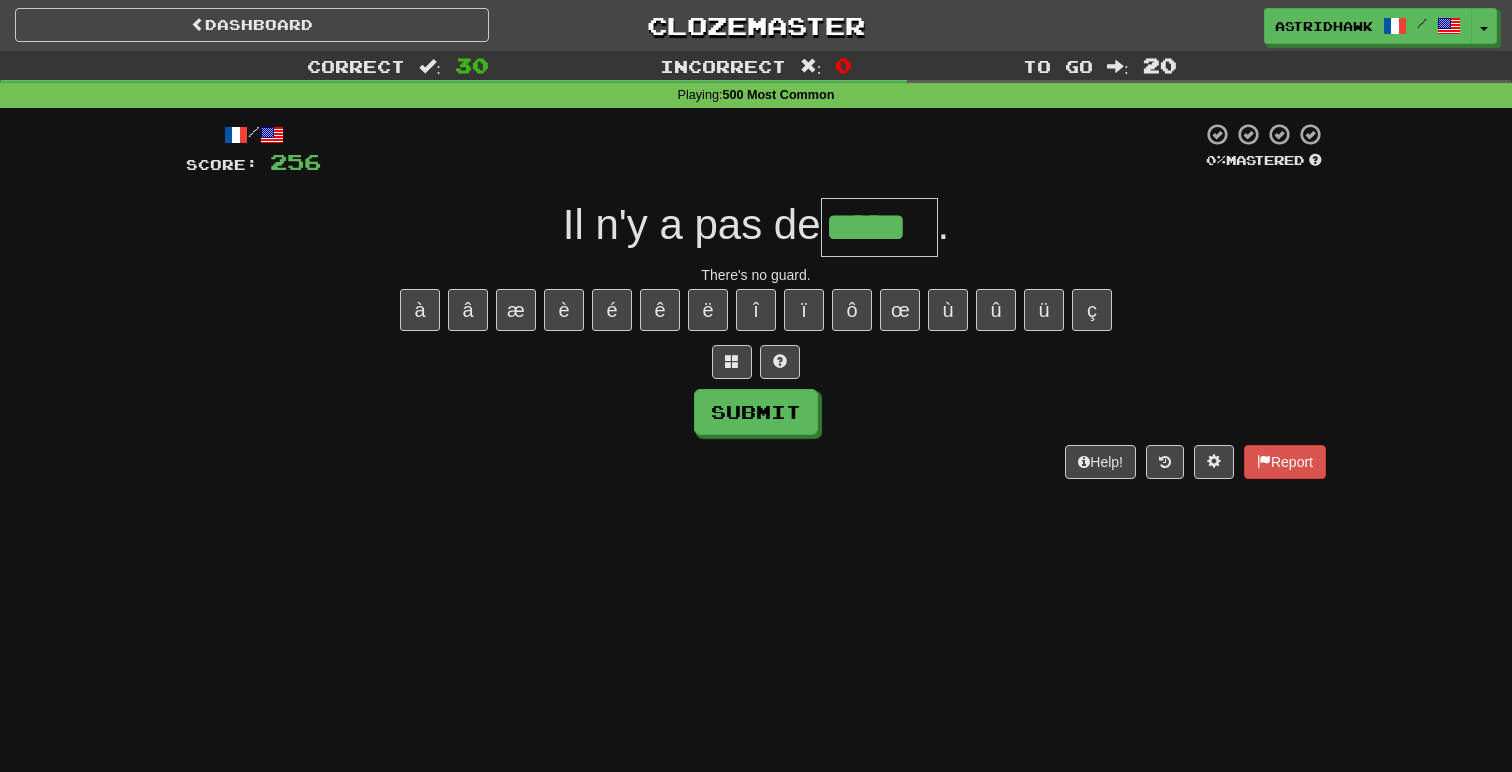 type on "*****" 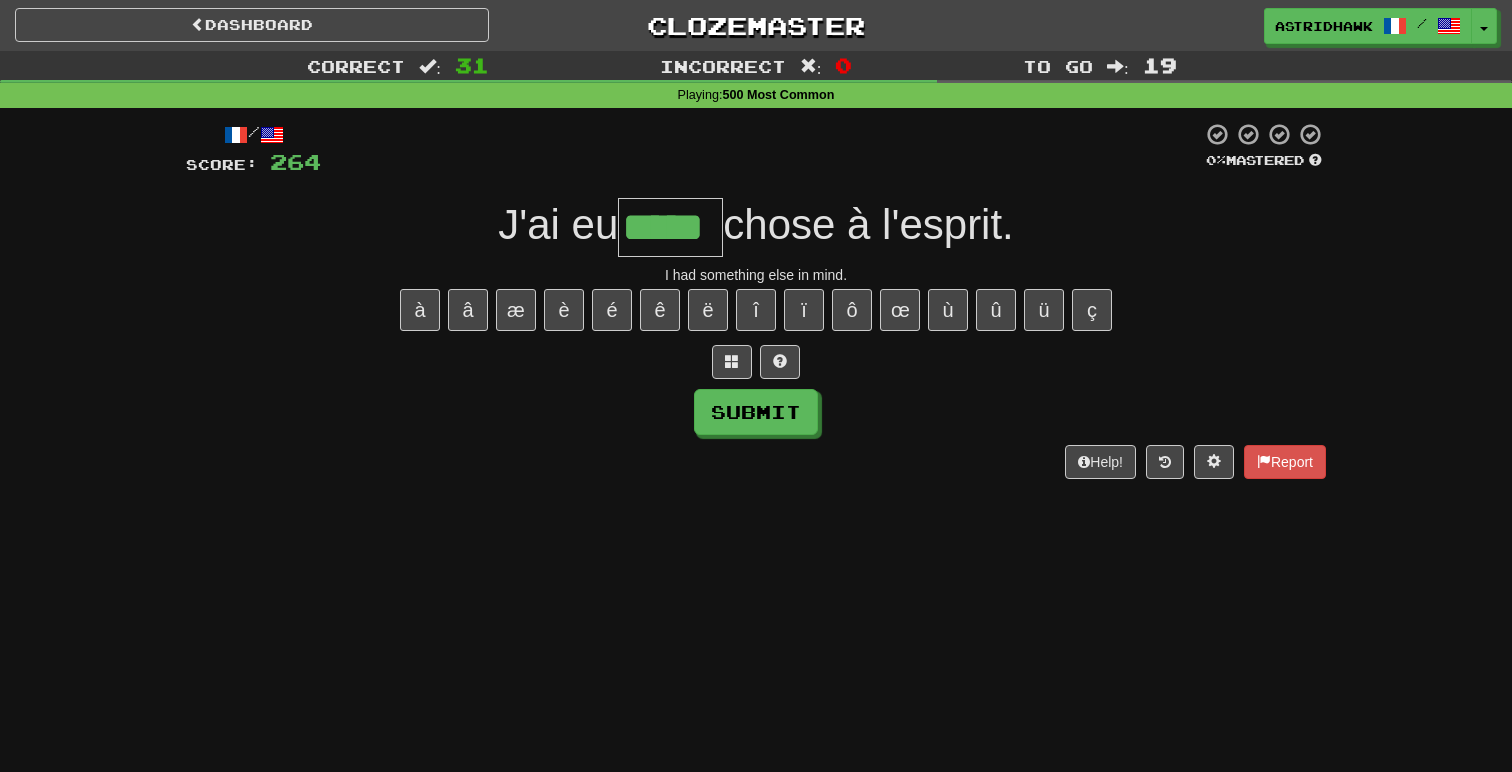 type on "*****" 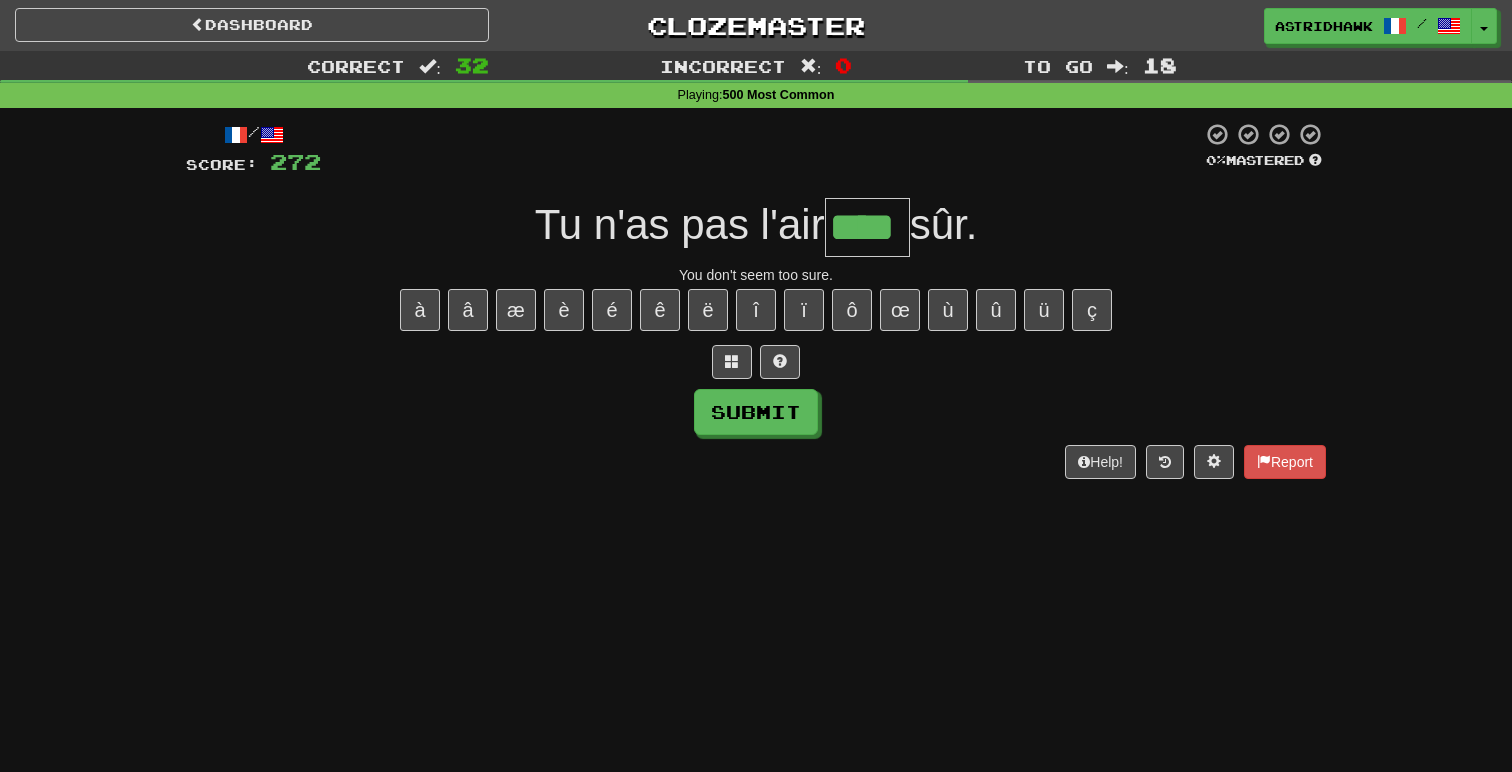 type on "****" 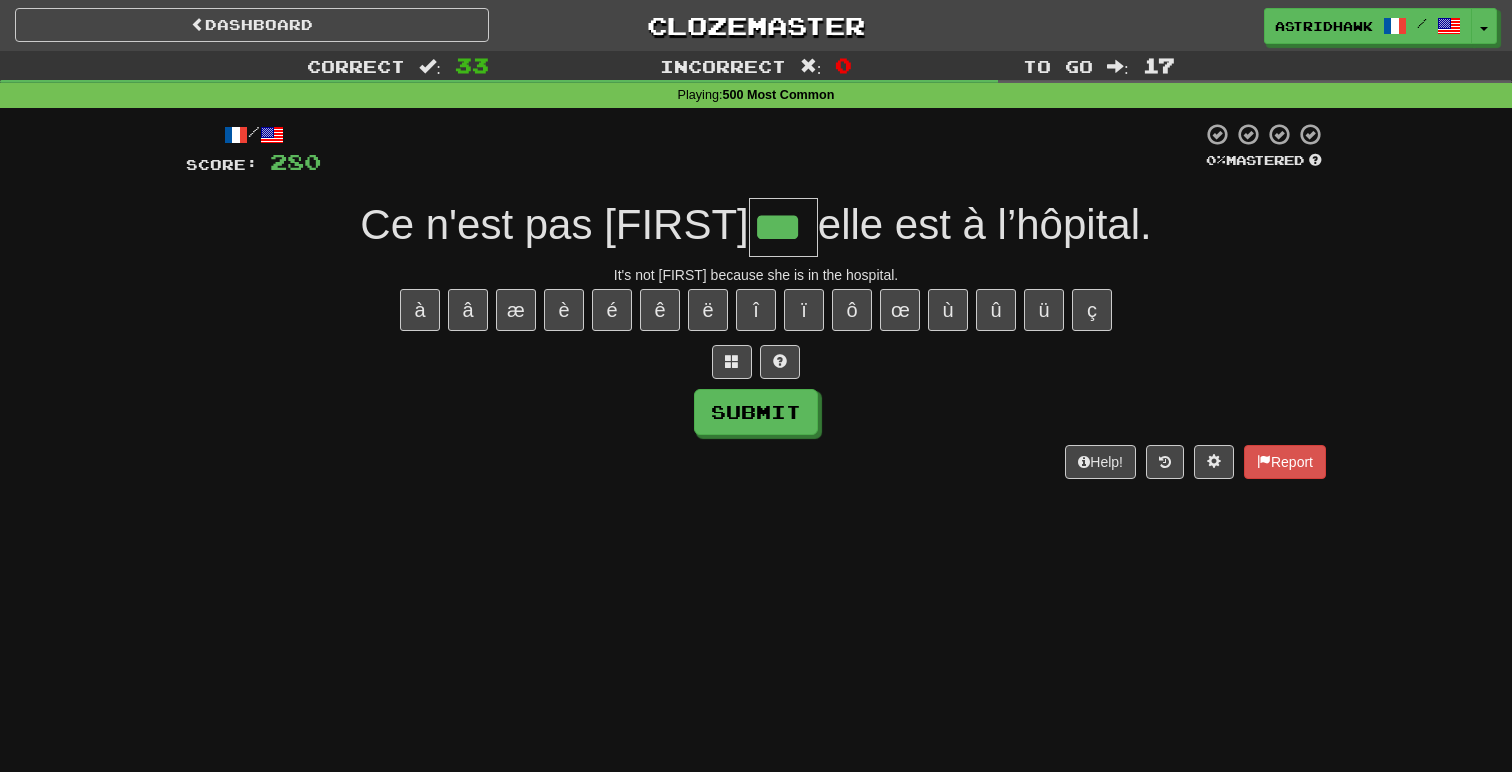 type on "***" 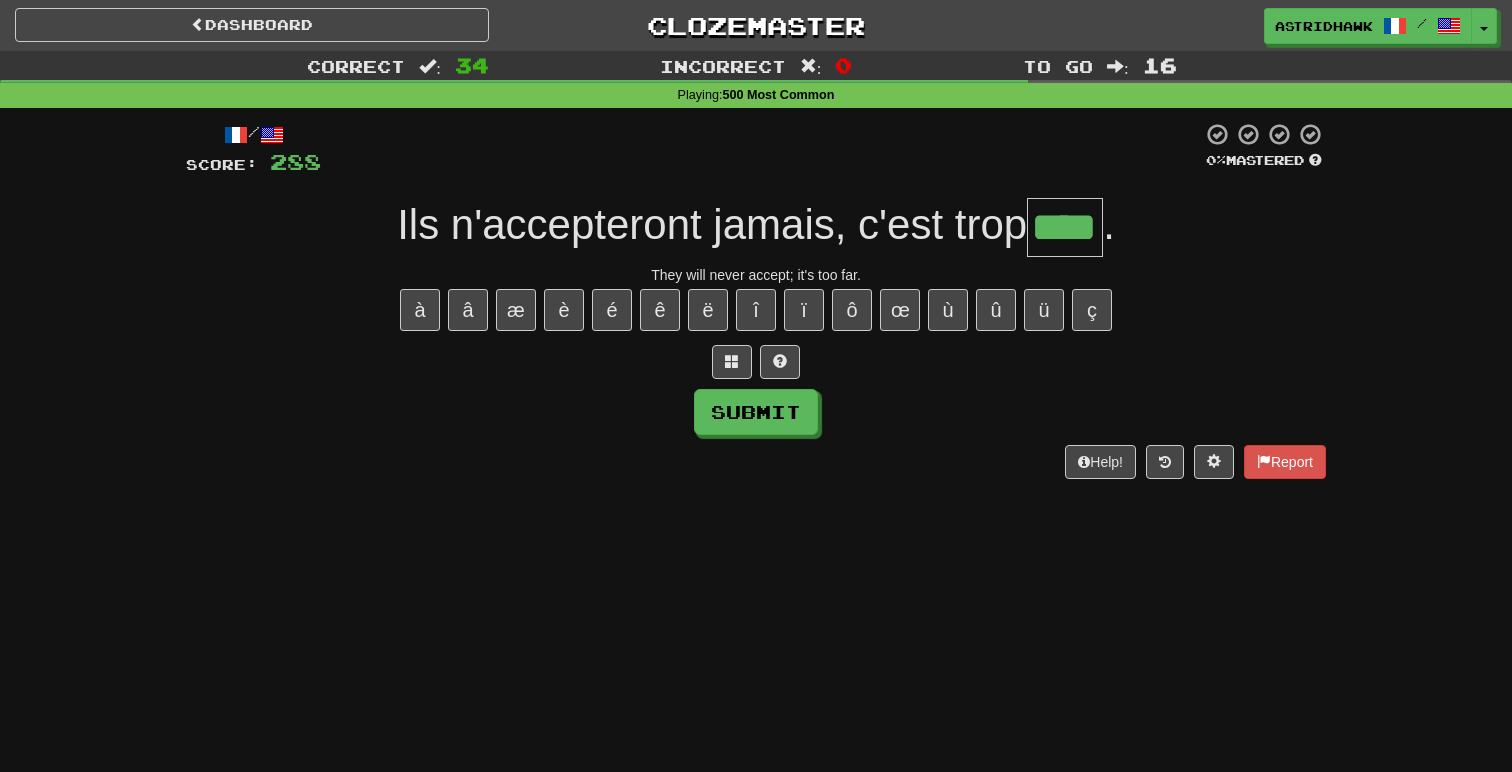type on "****" 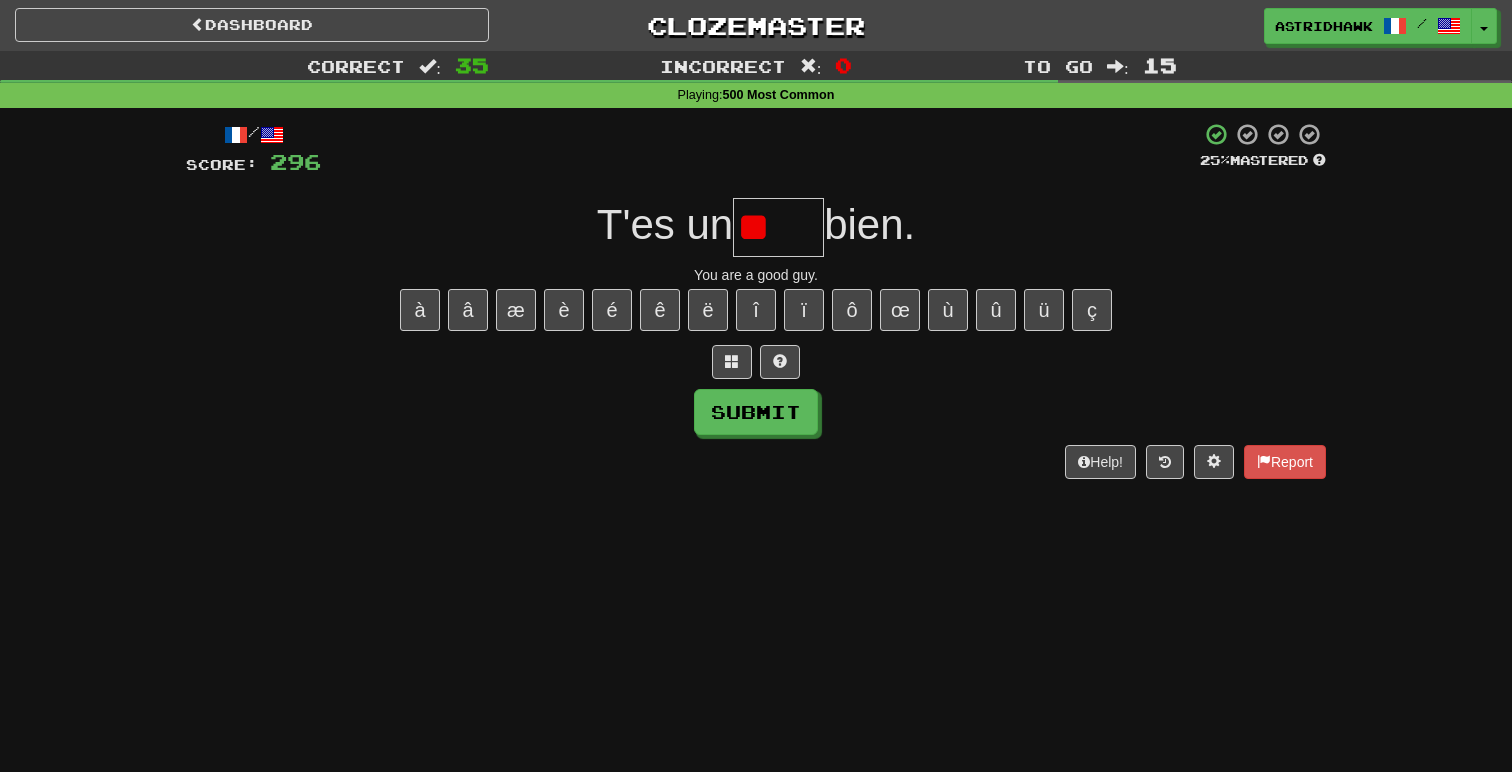 type on "*" 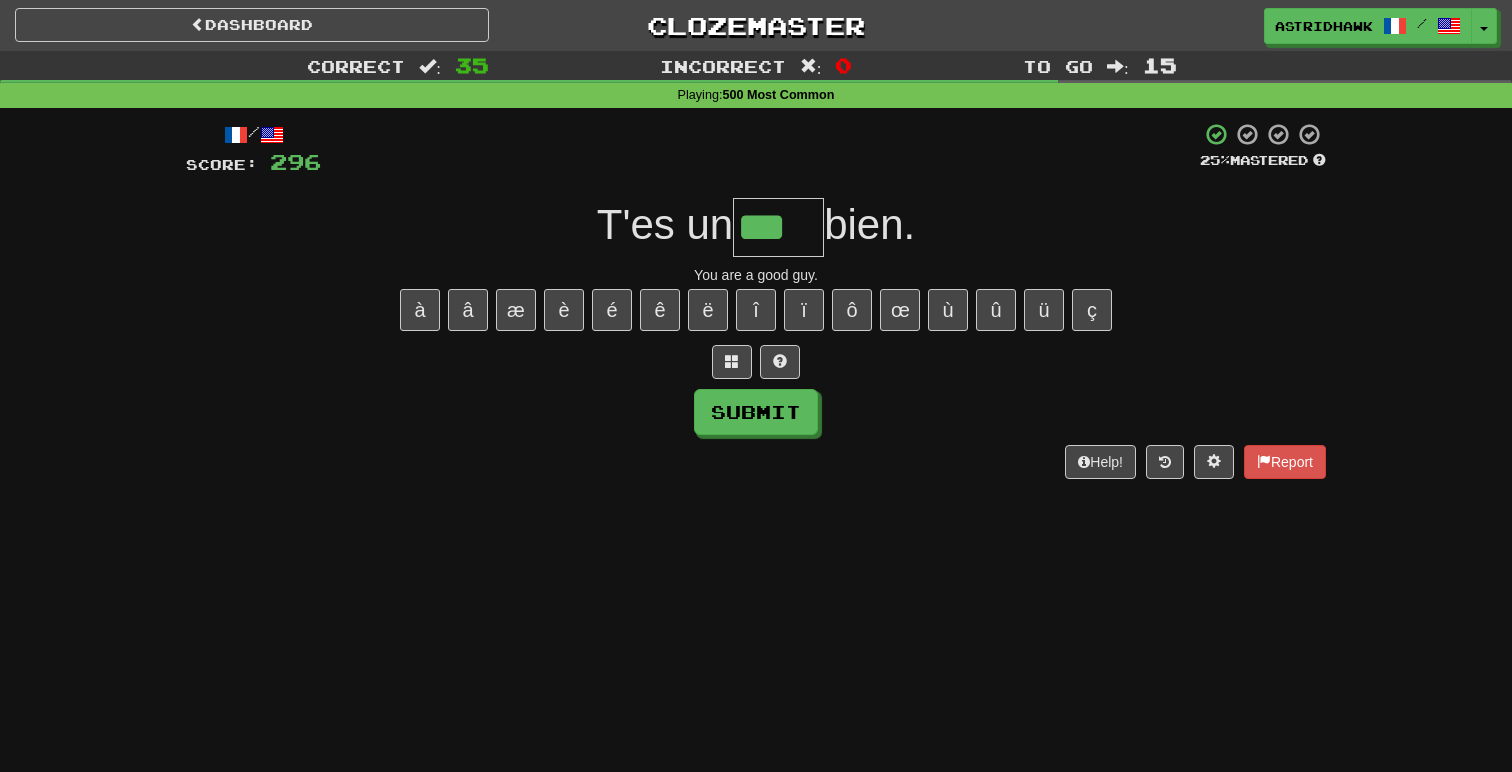 type on "***" 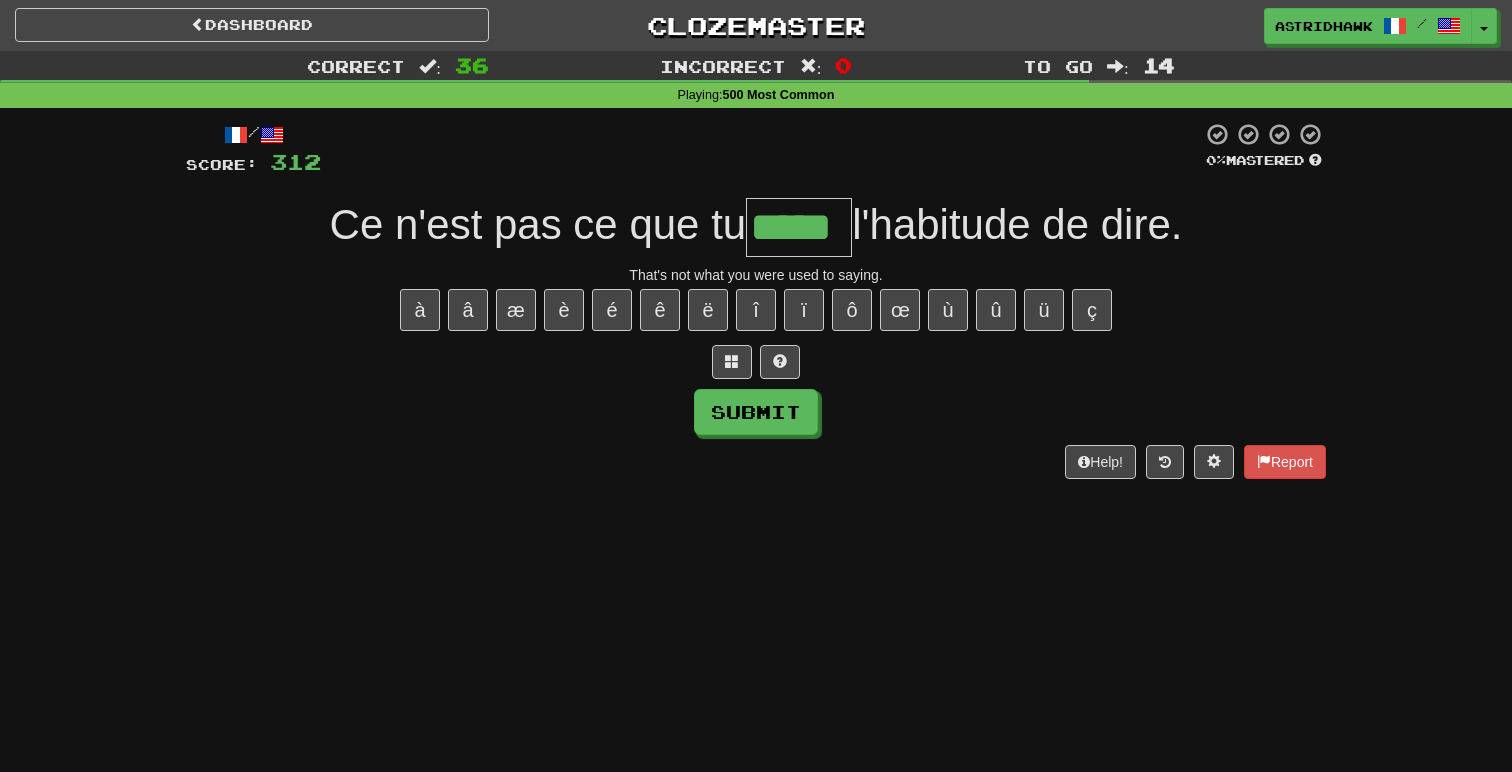 type on "*****" 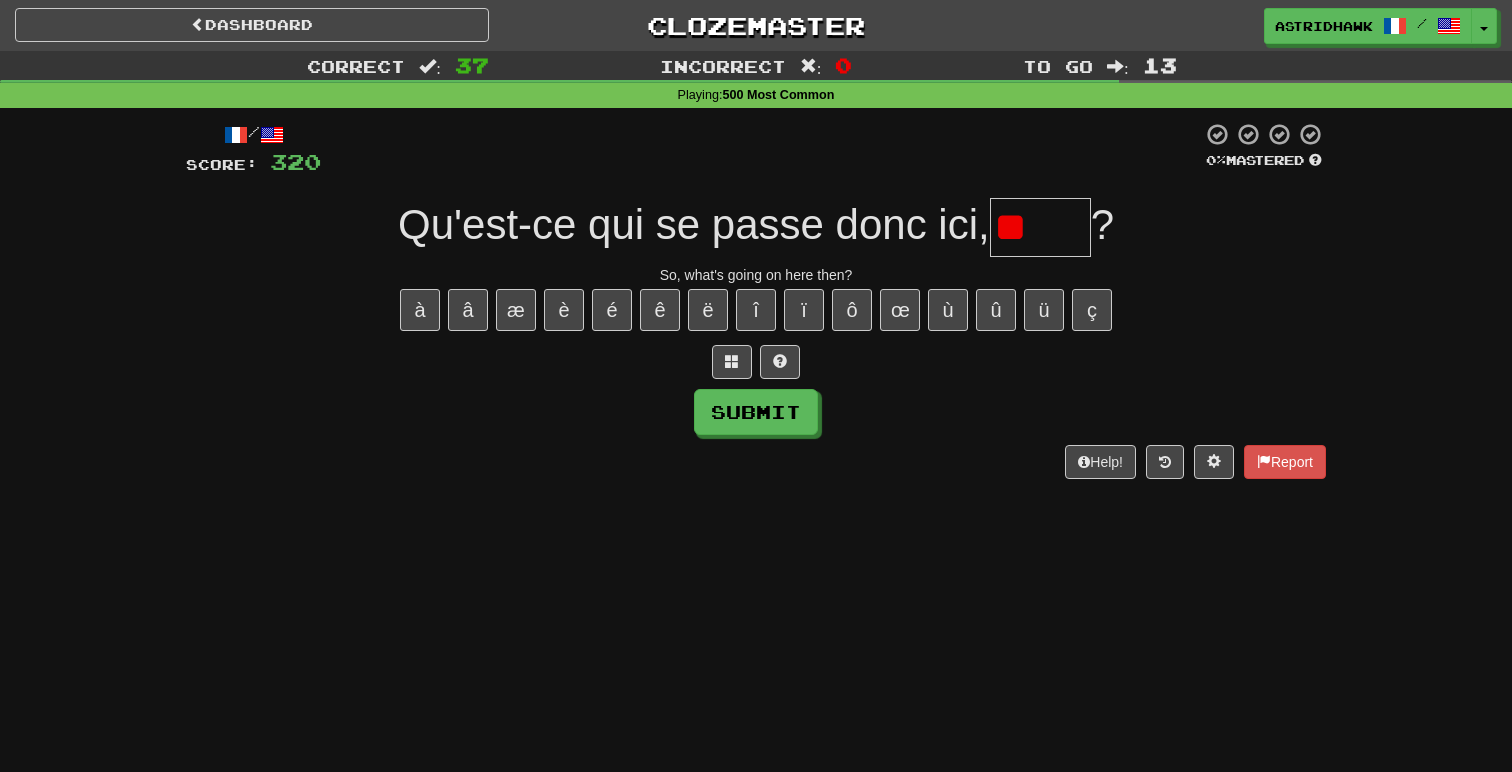 type on "*" 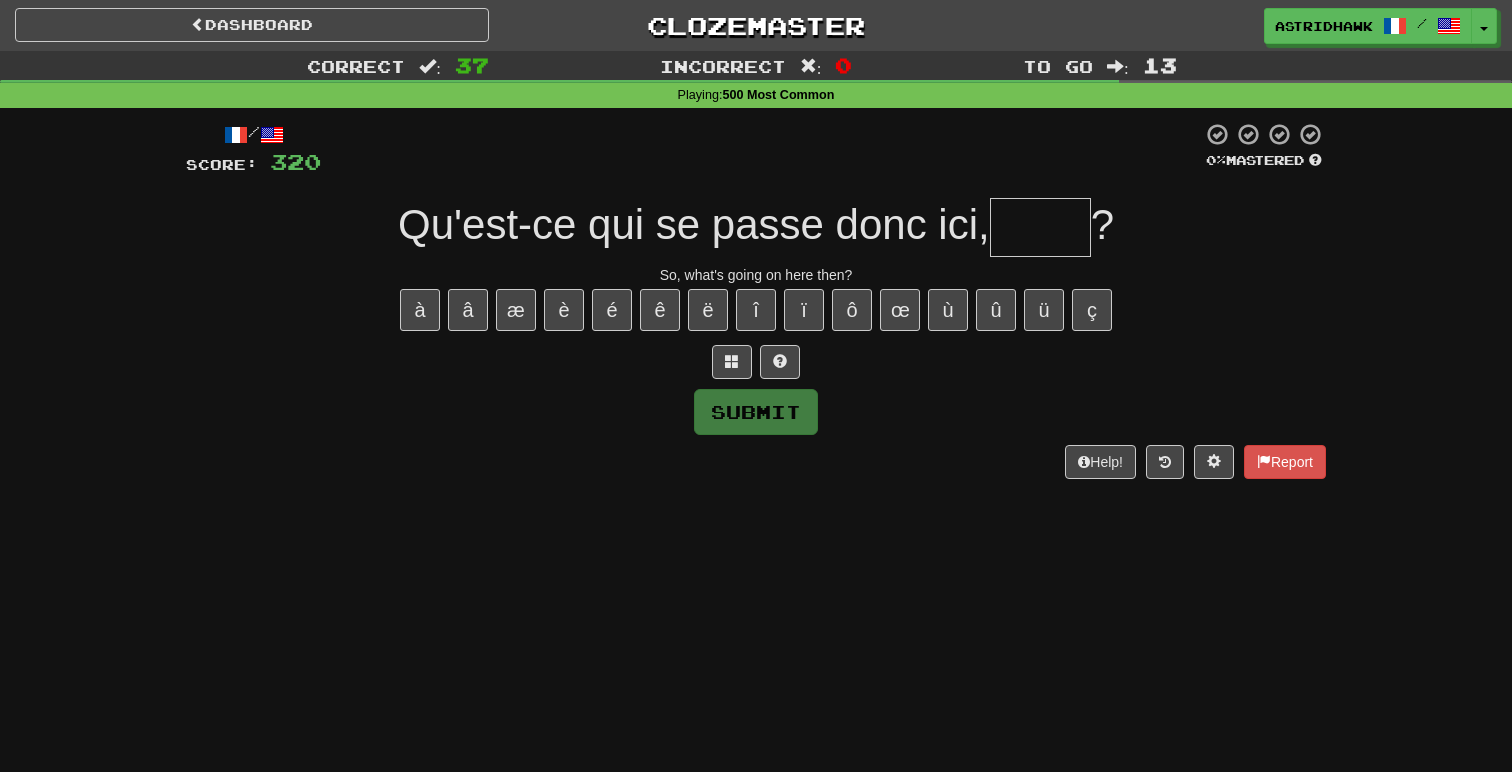 type on "*" 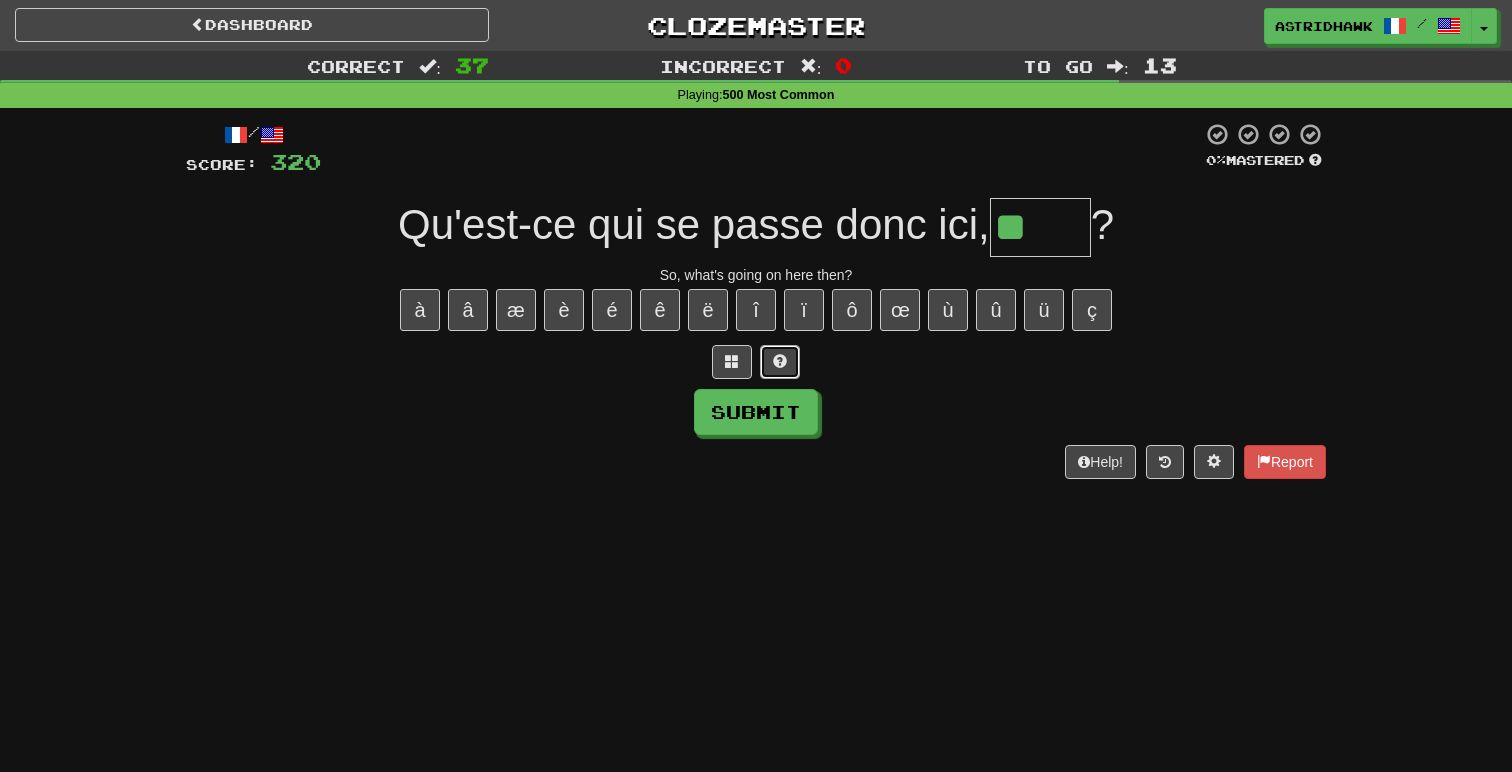 click at bounding box center (780, 362) 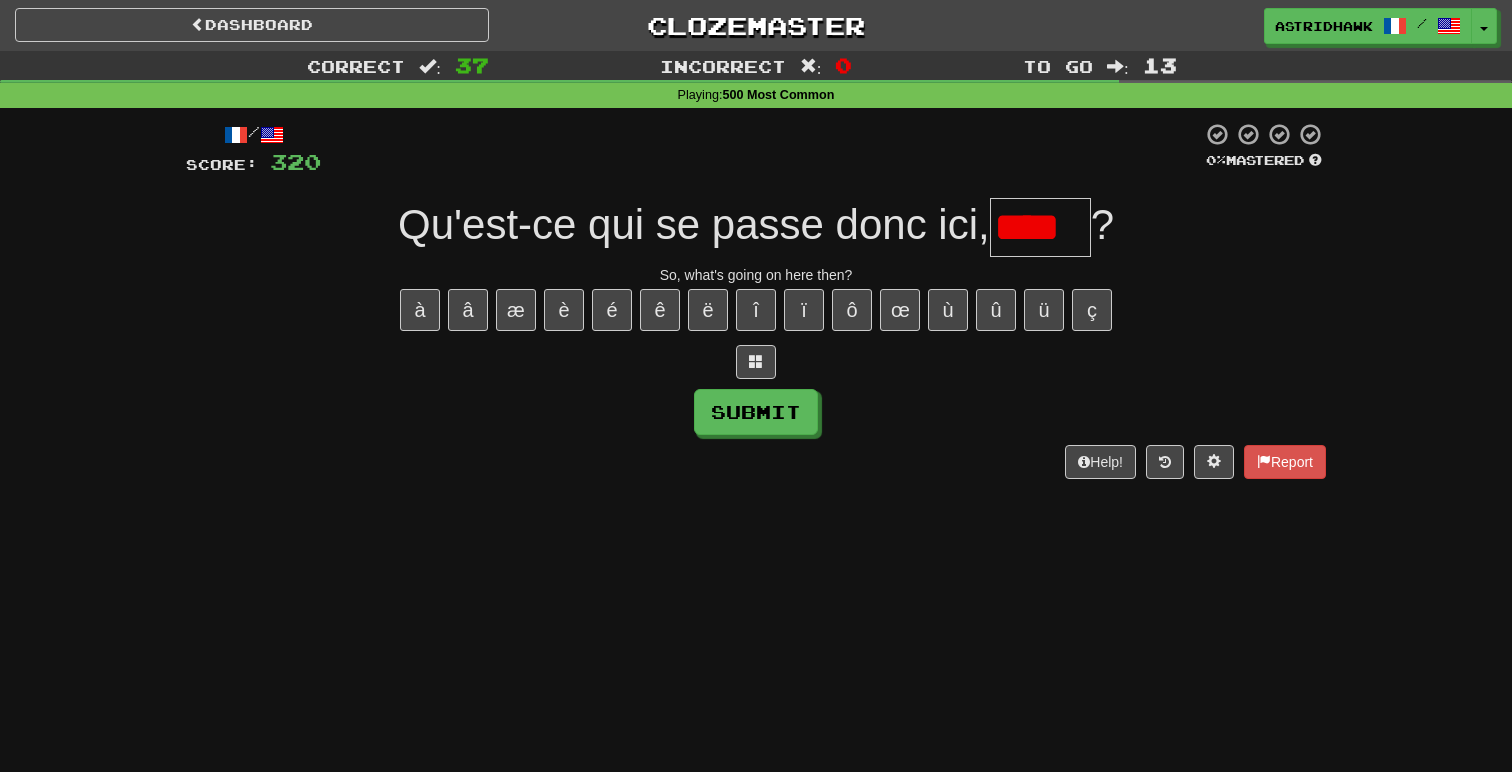 scroll, scrollTop: 0, scrollLeft: 0, axis: both 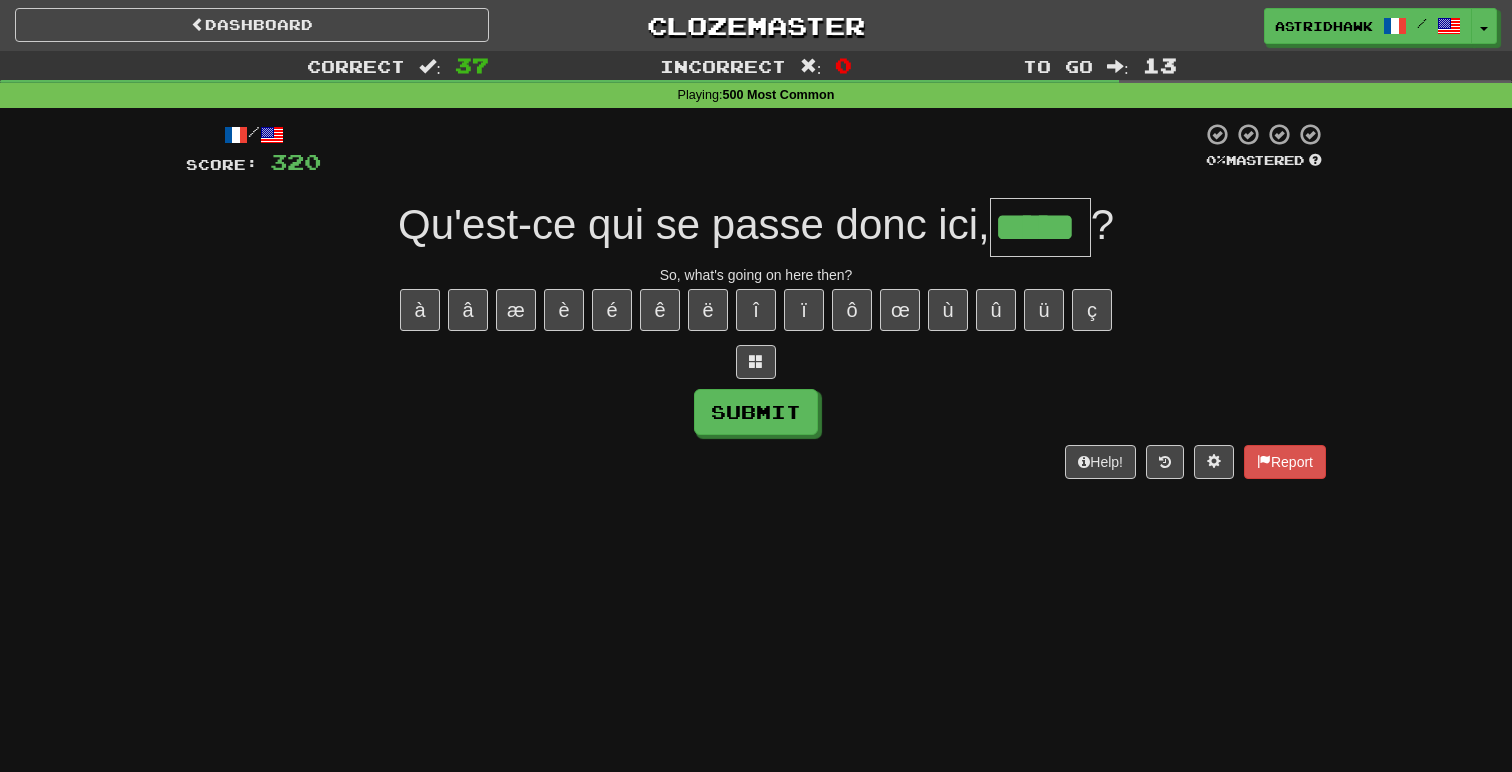 type on "*****" 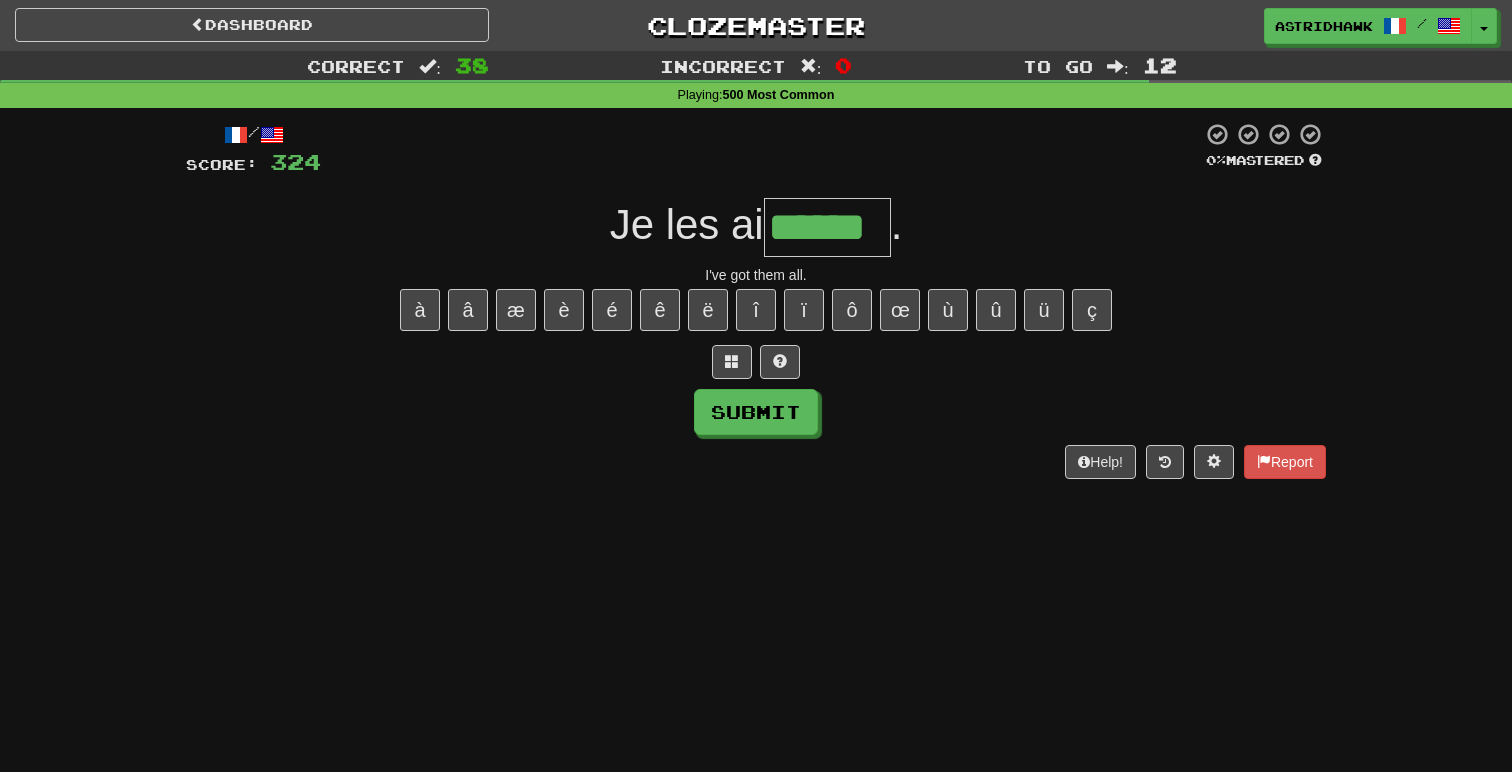 type on "******" 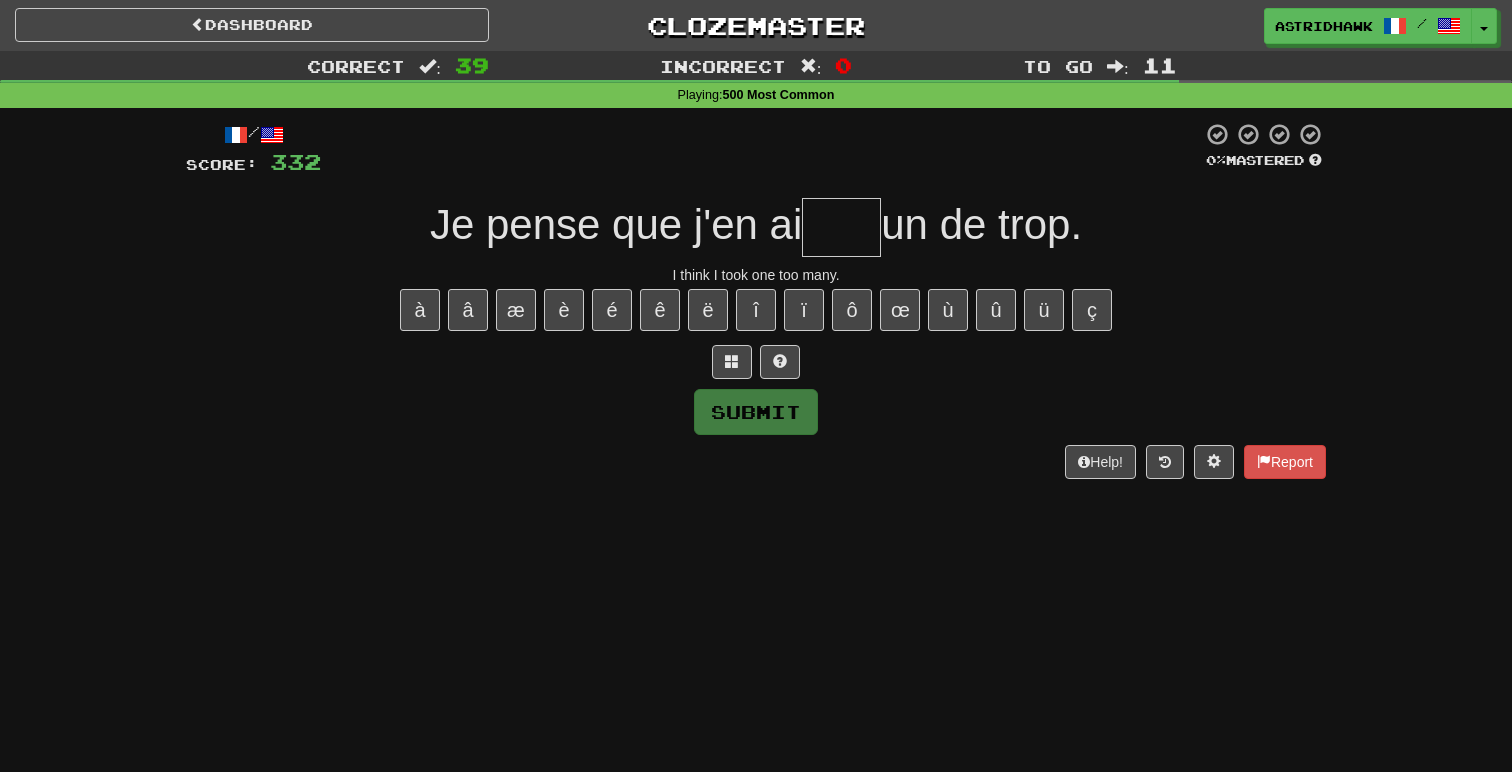 type on "*" 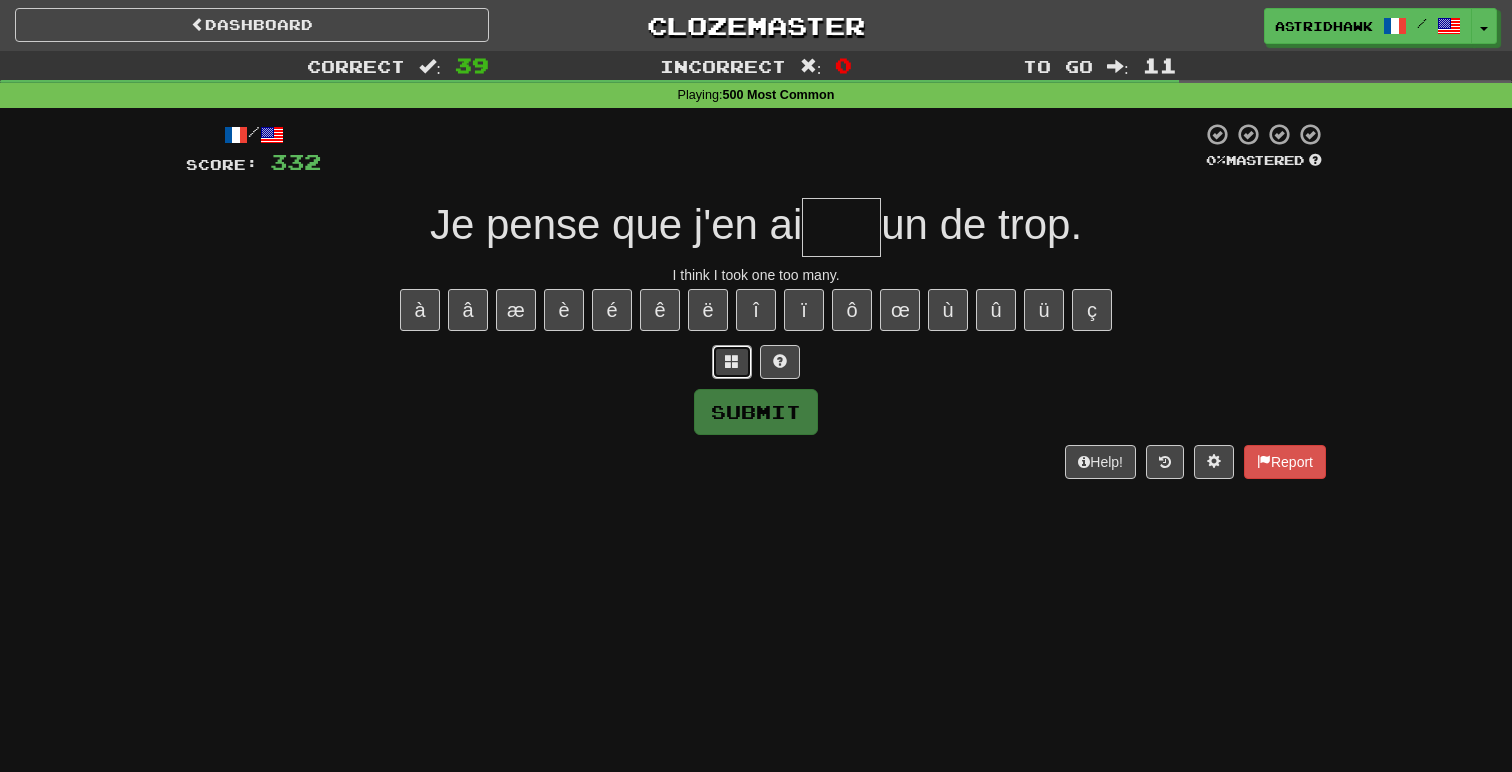 click at bounding box center (732, 362) 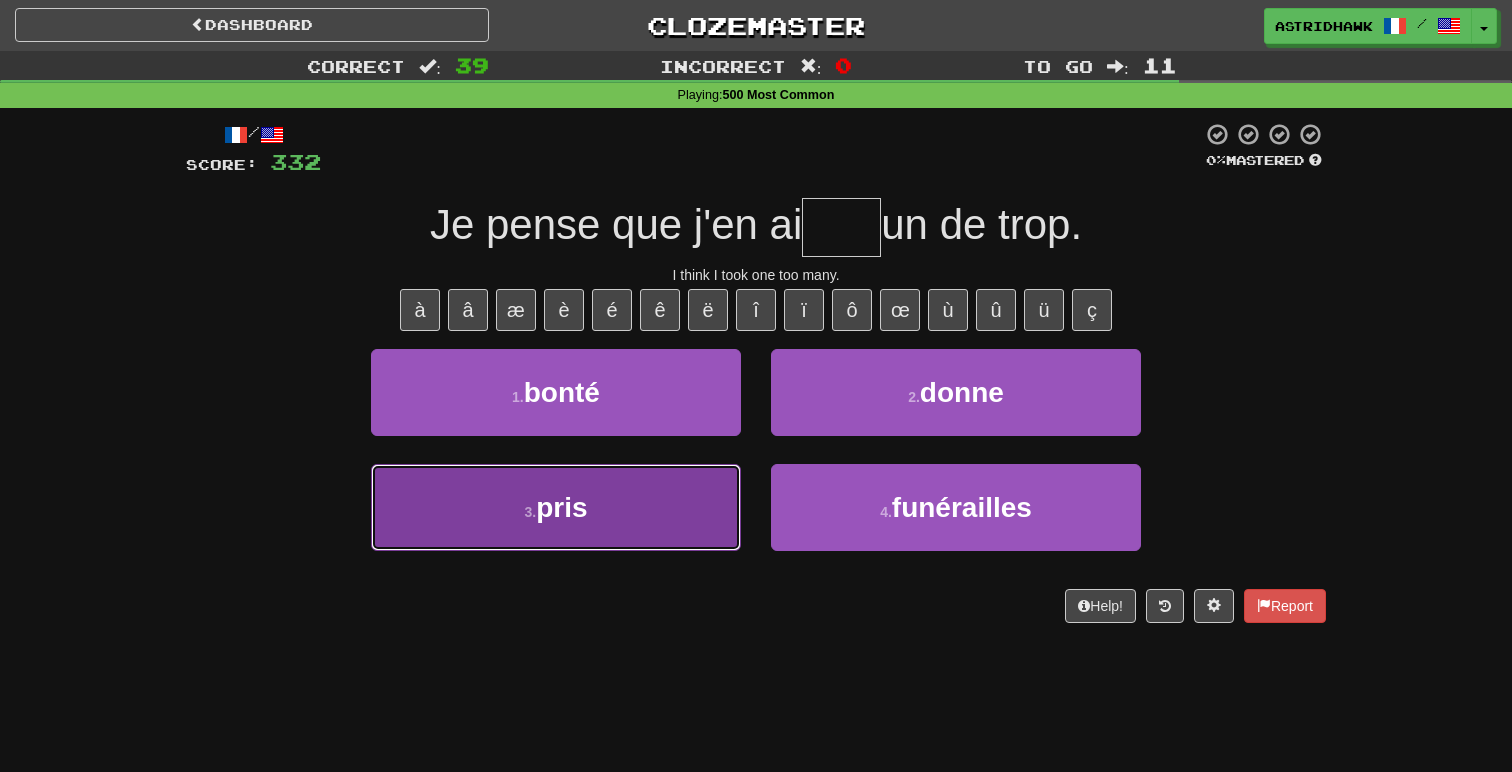 click on "3 .  pris" at bounding box center [556, 507] 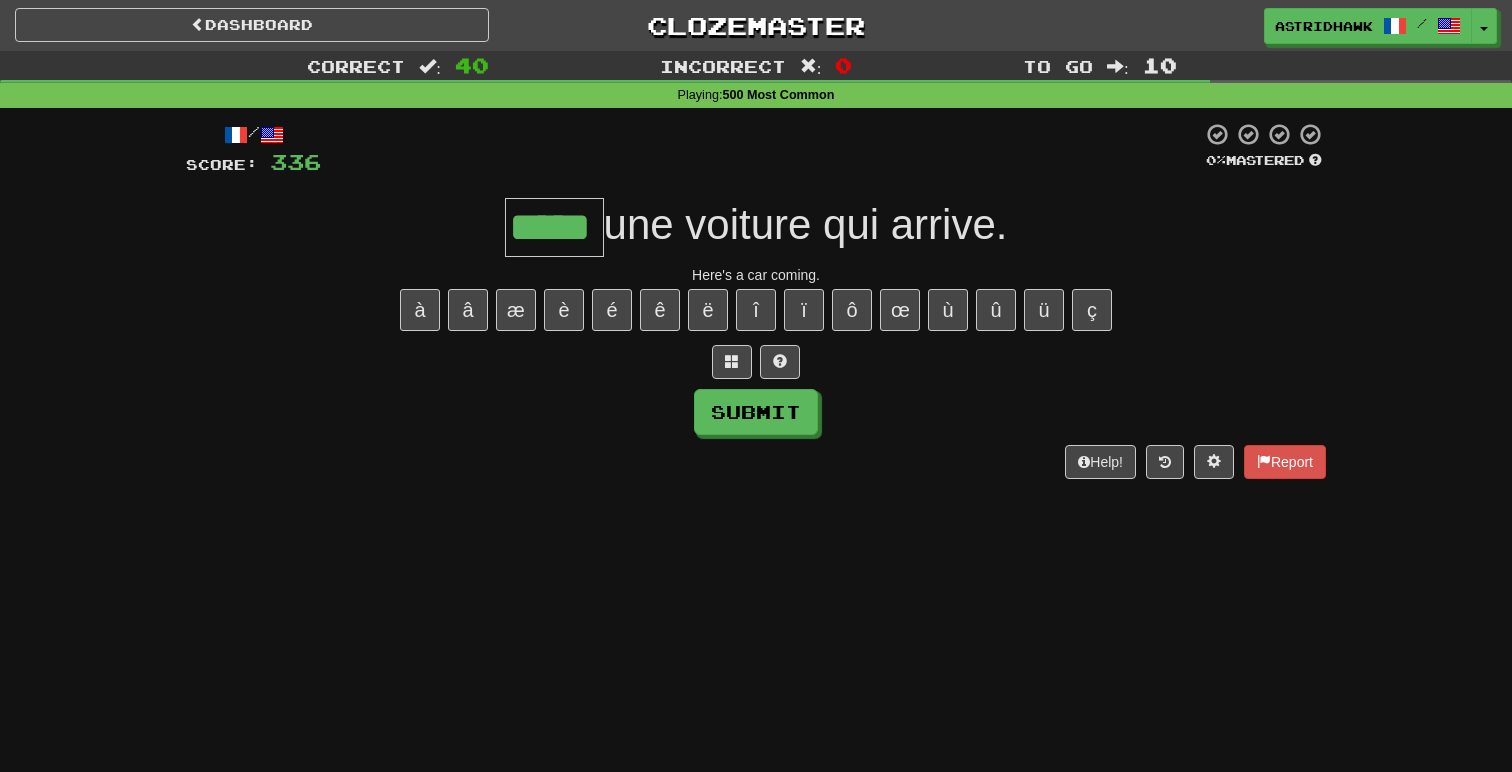 type on "*****" 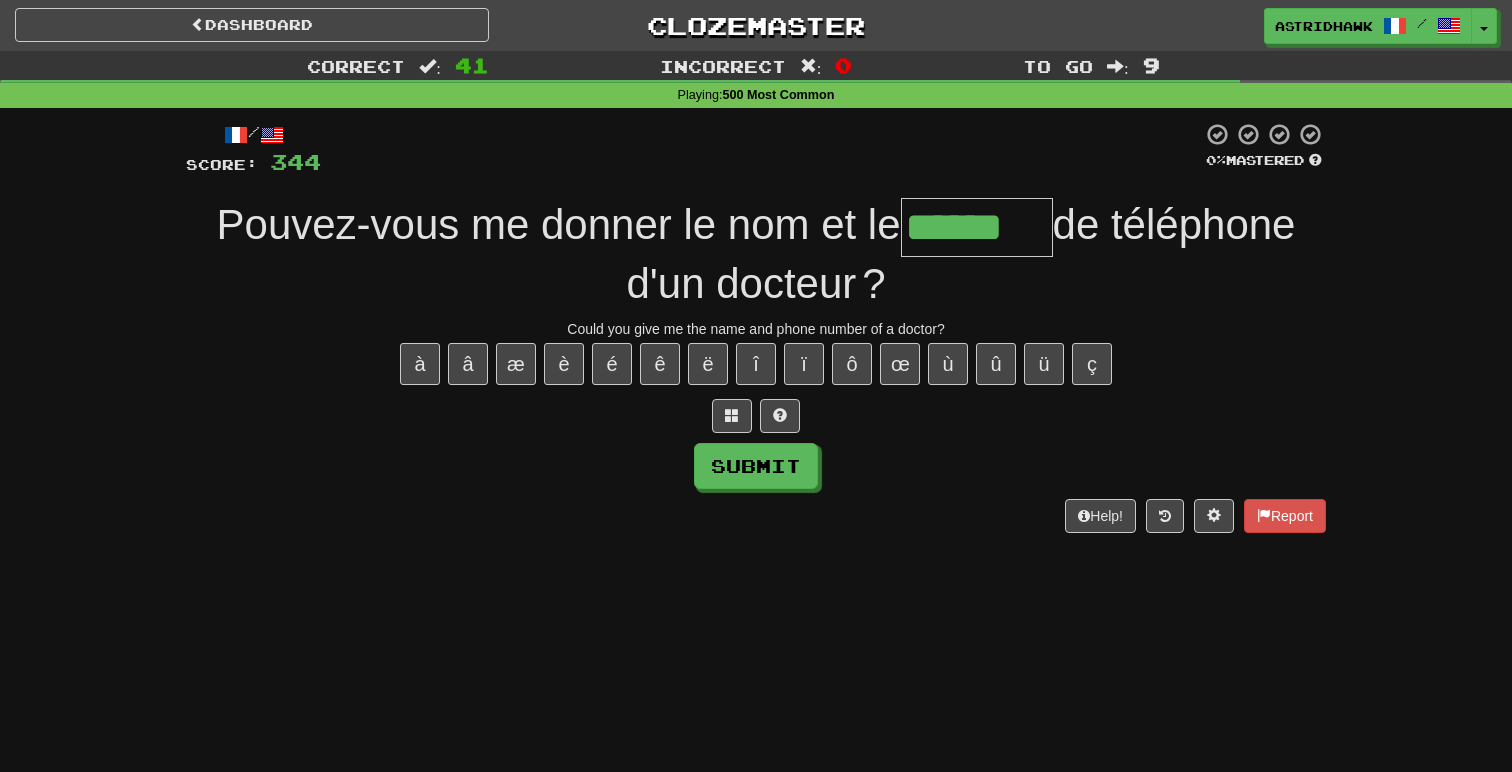 type on "******" 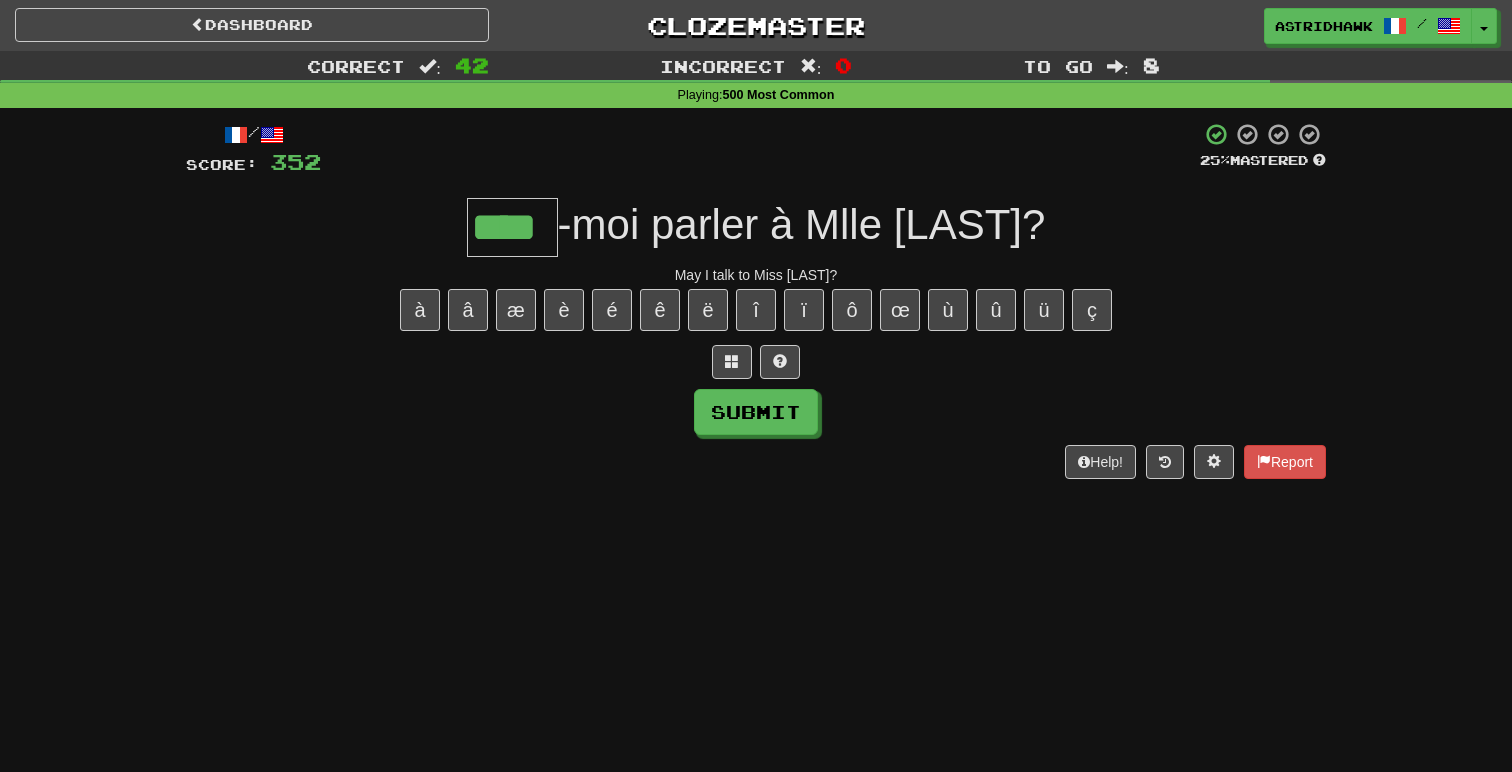 type on "****" 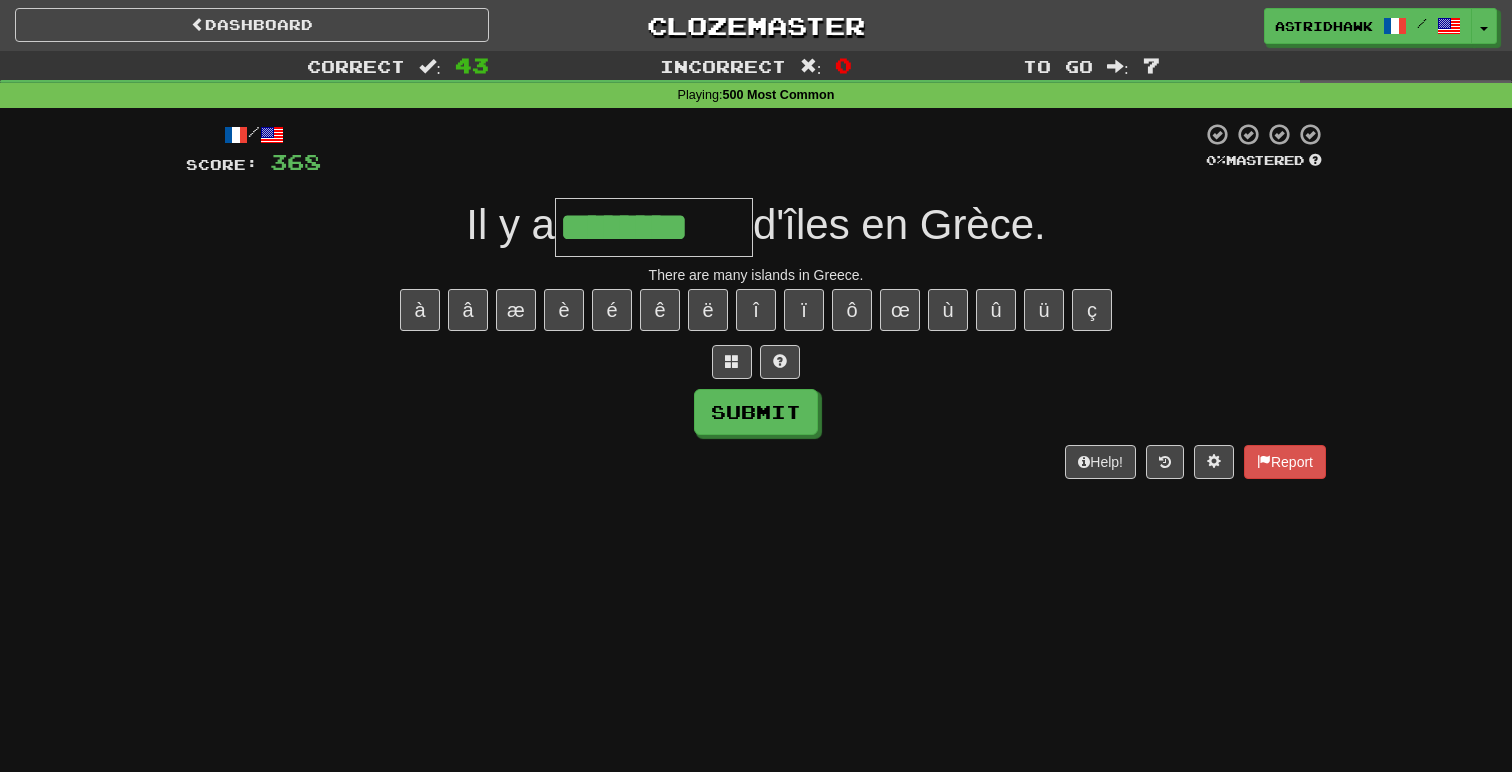 type on "********" 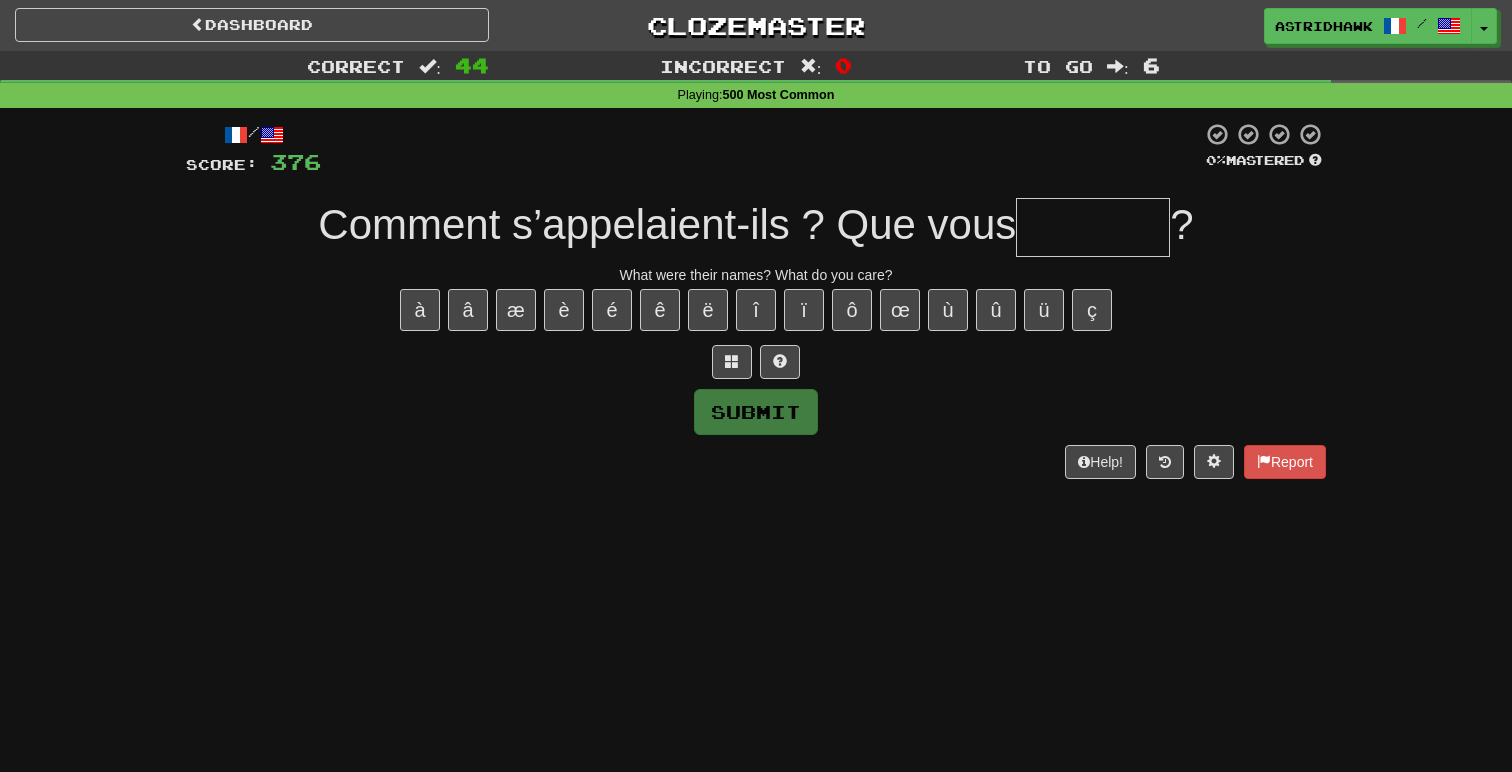 type on "*" 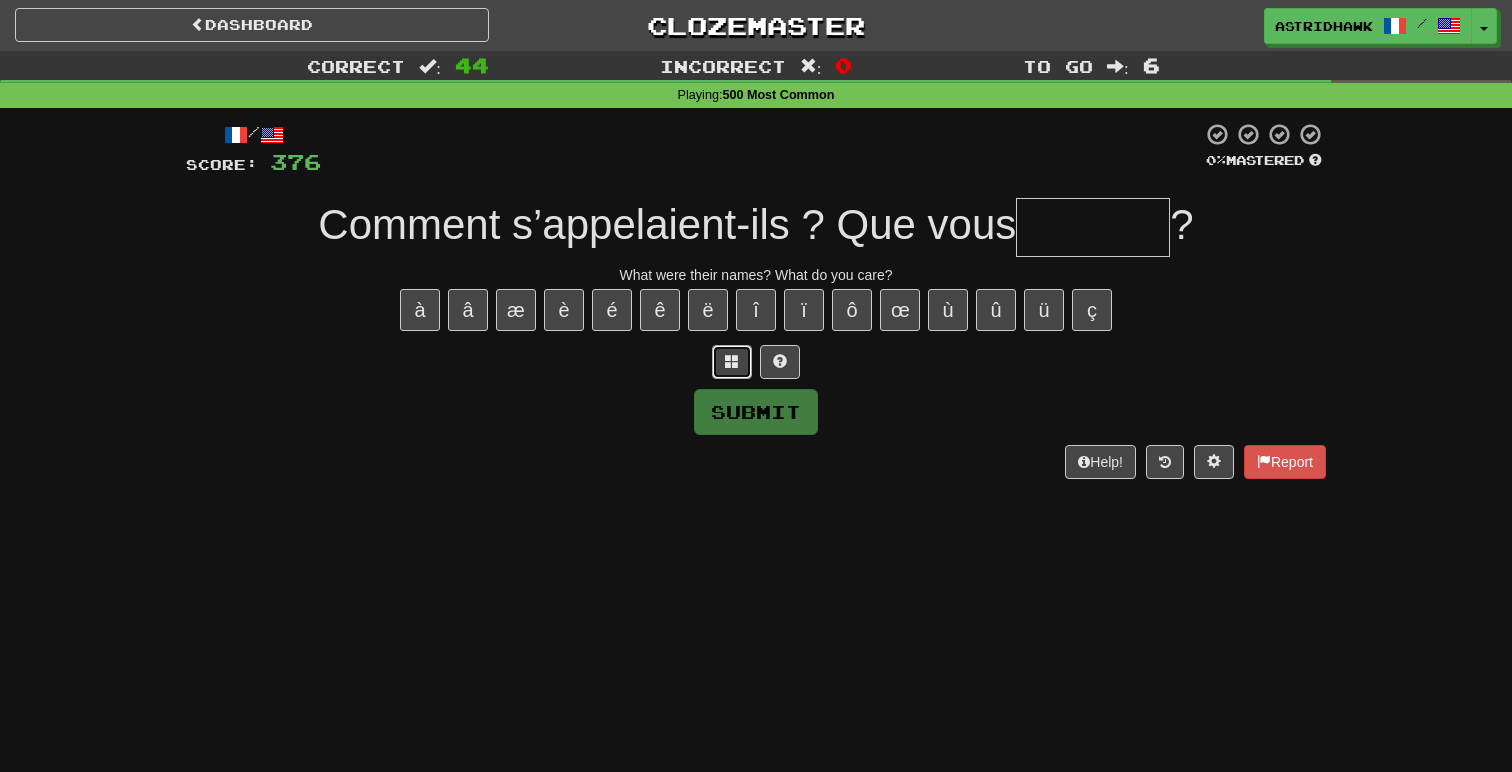 click at bounding box center [732, 362] 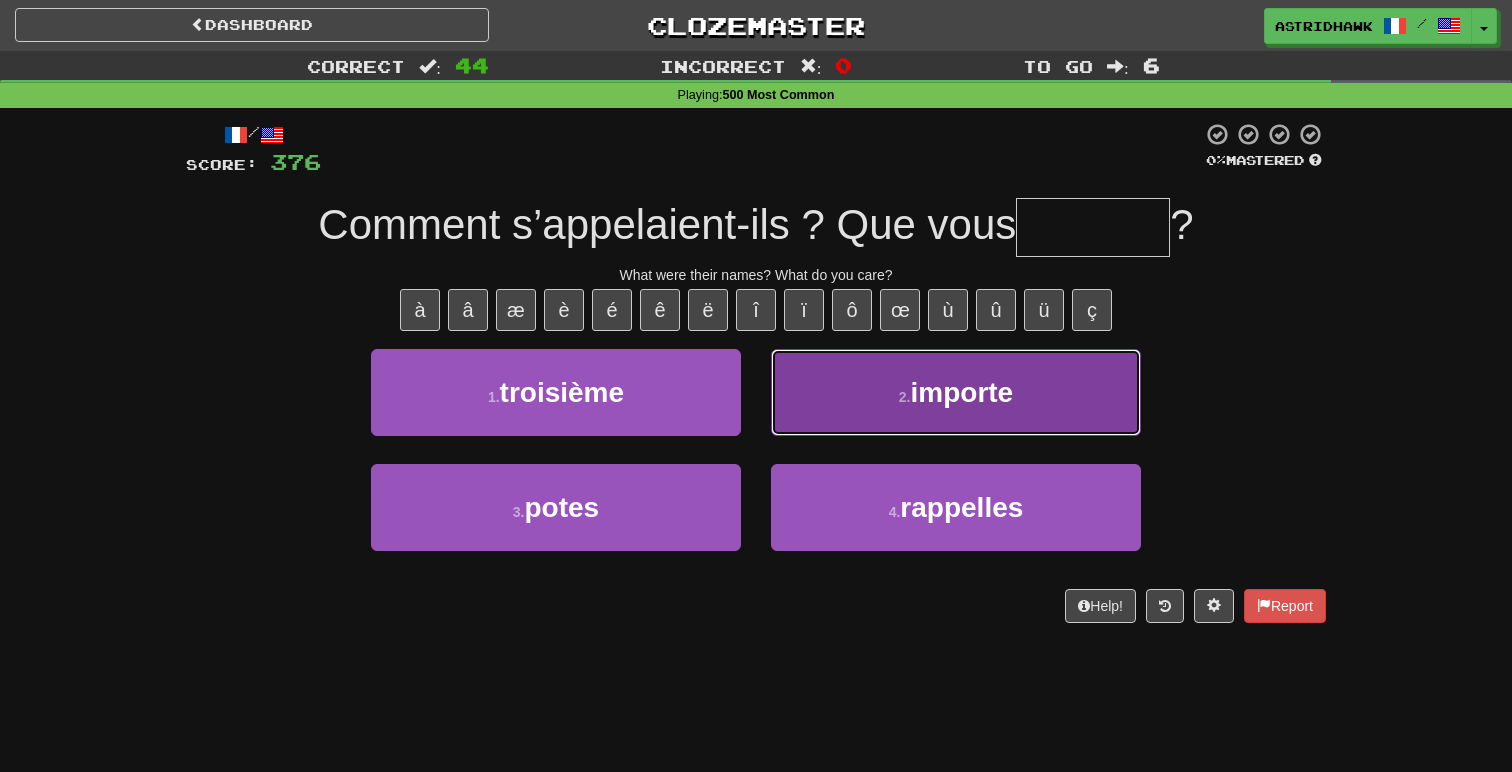 click on "2 .  importe" at bounding box center [956, 392] 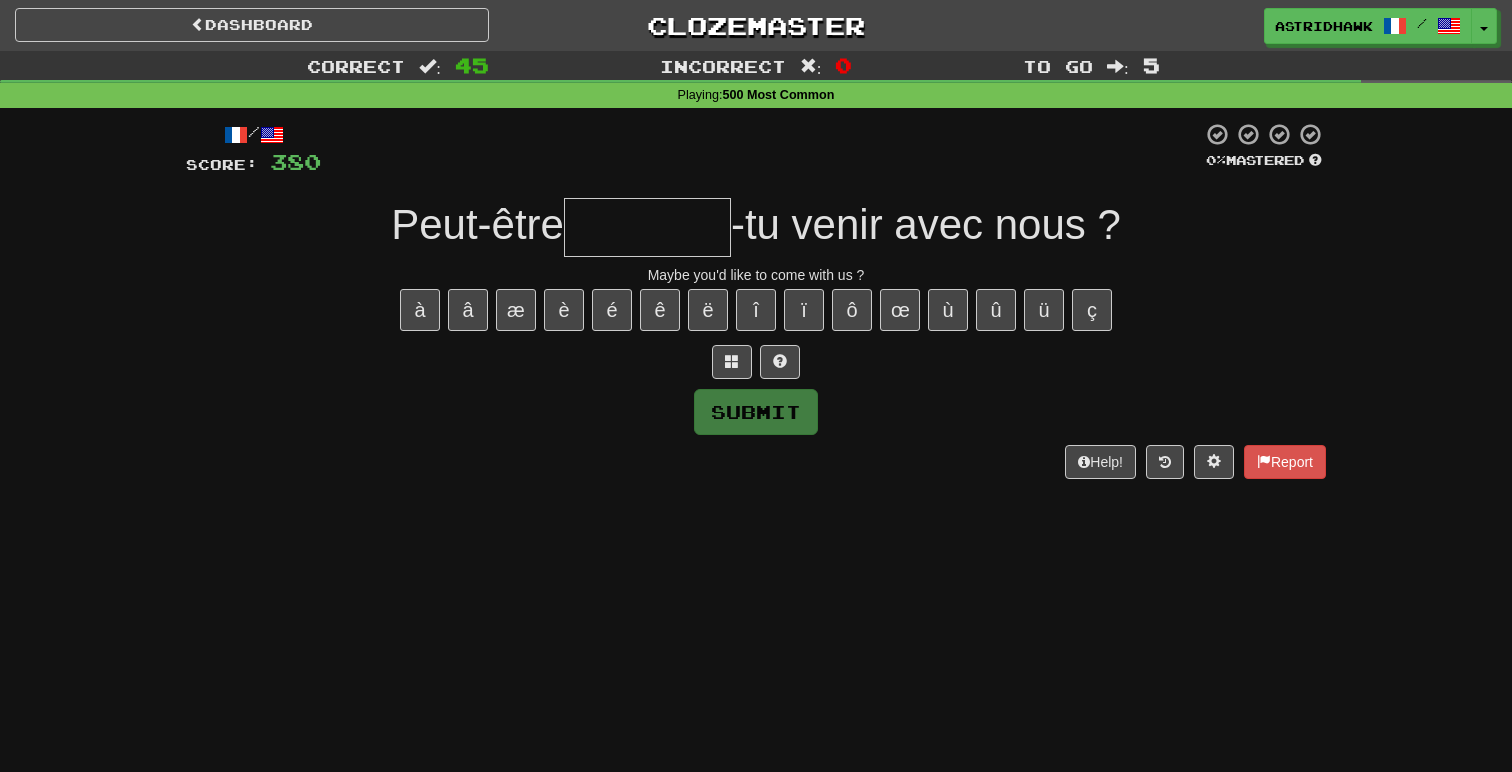 type on "*" 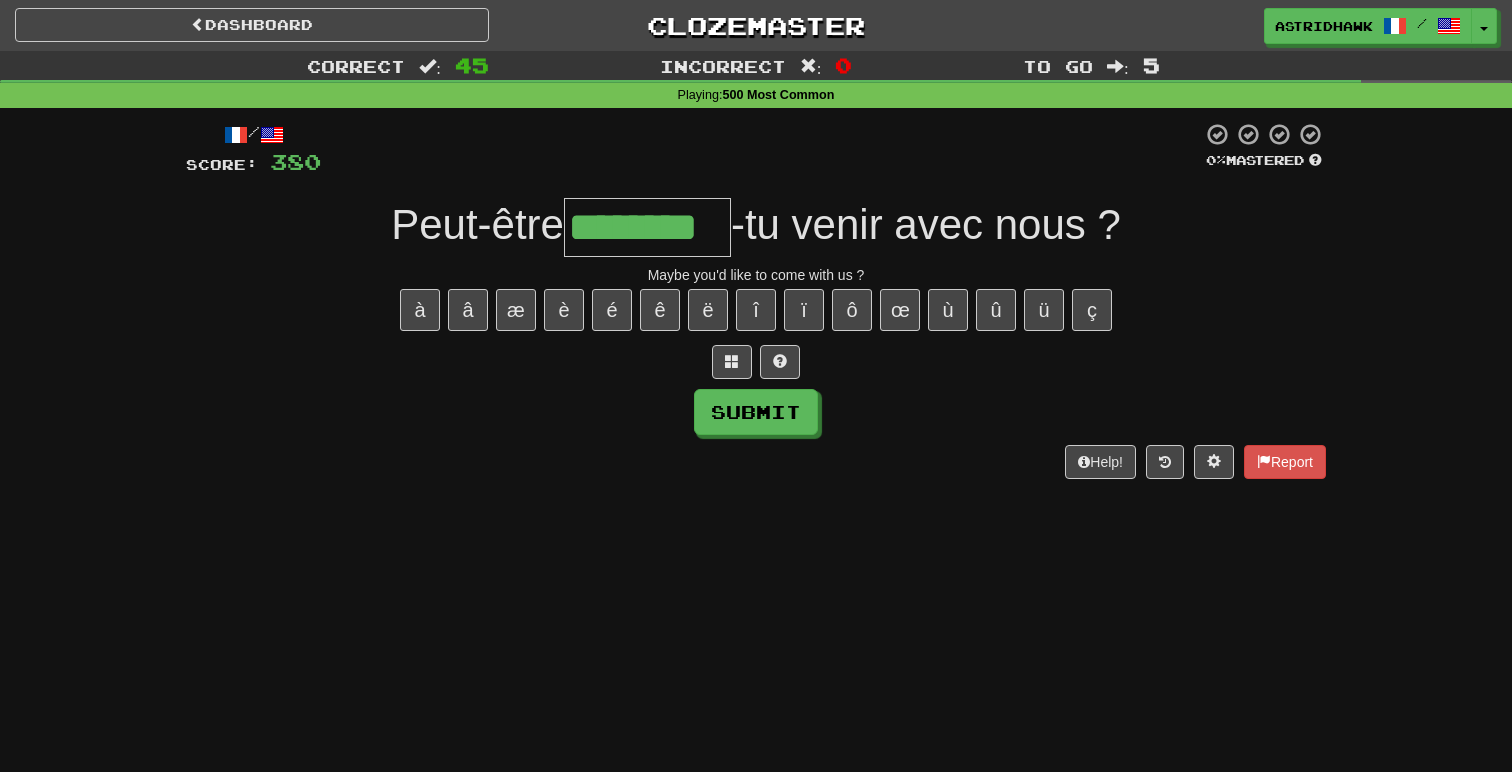 type on "********" 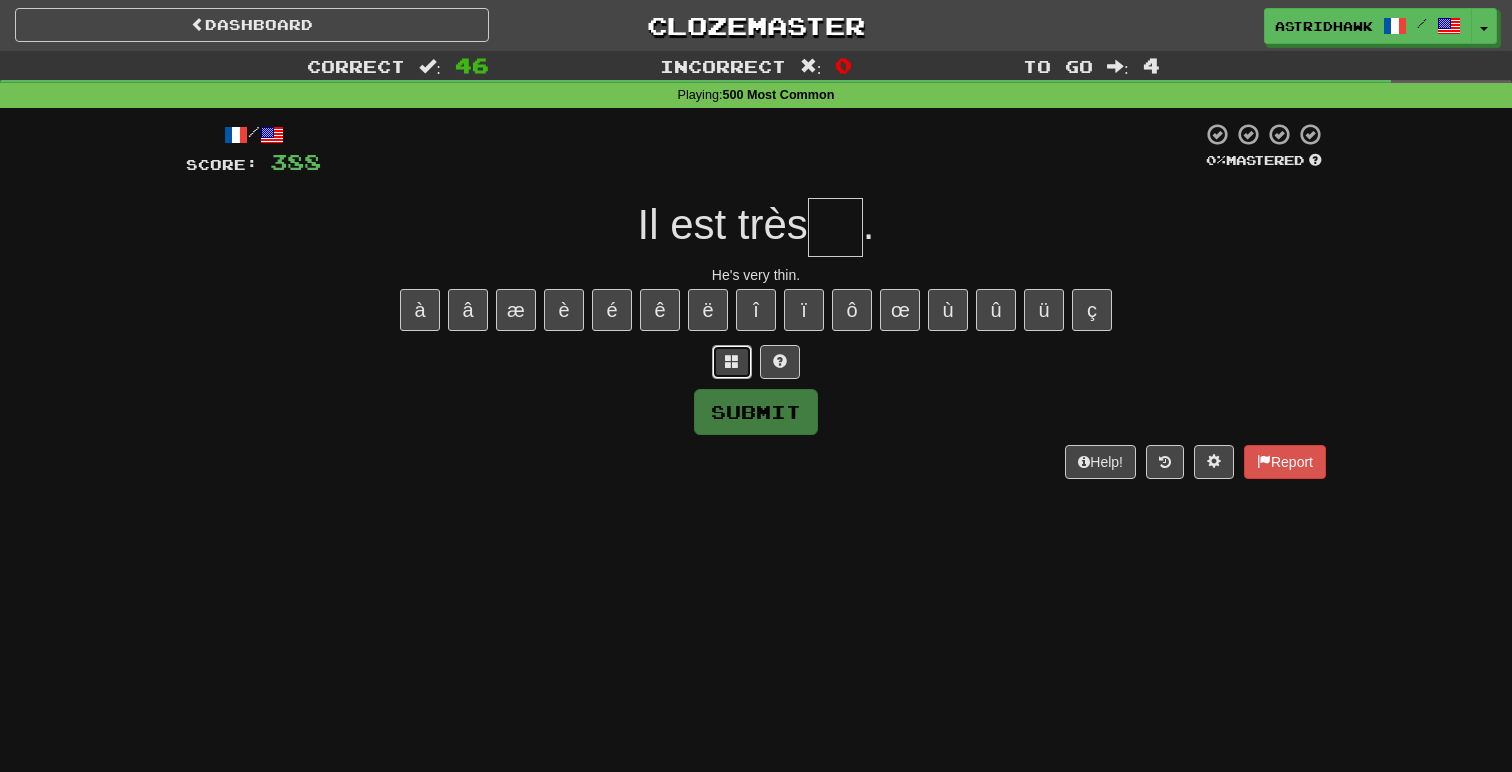 click at bounding box center (732, 362) 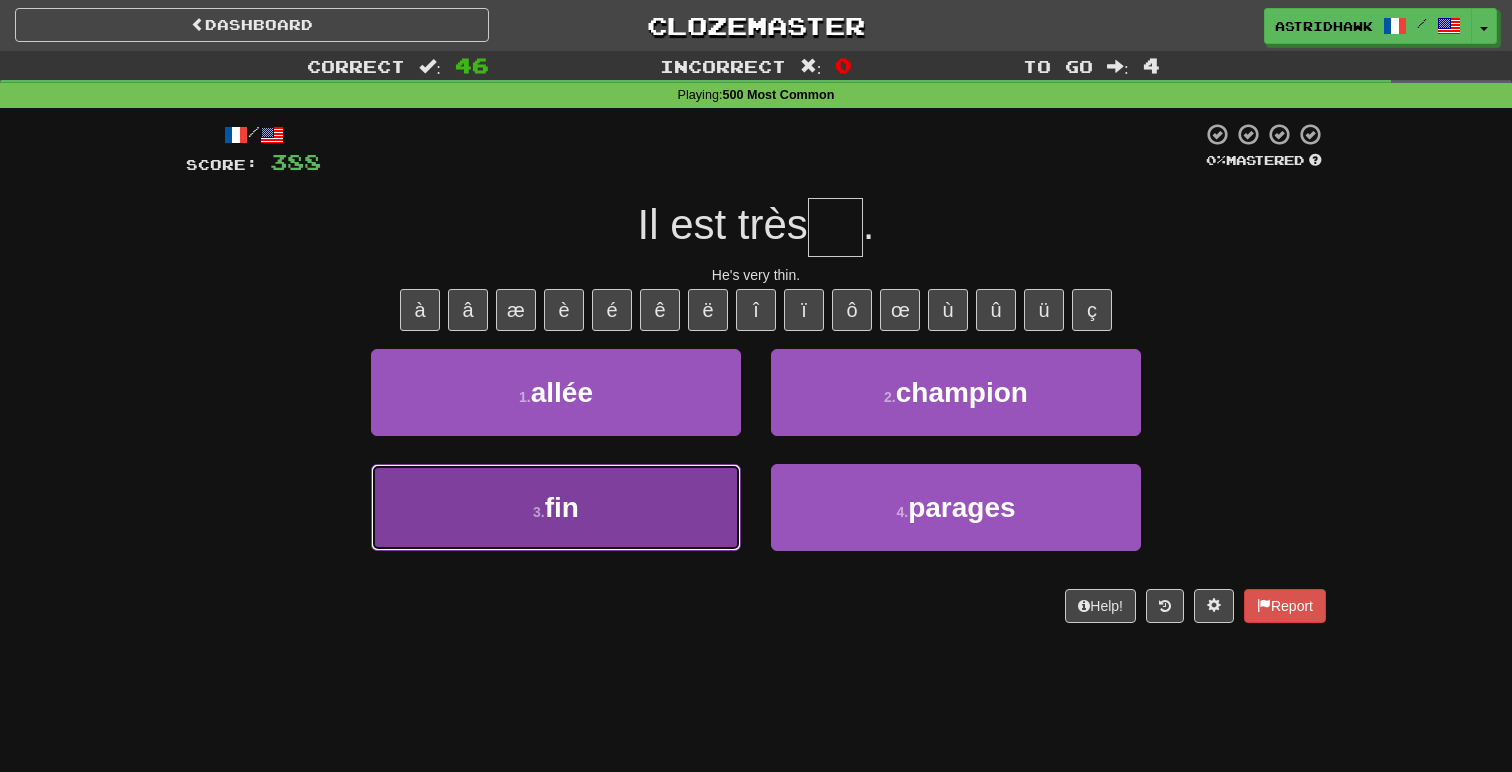 click on "3 .  fin" at bounding box center (556, 507) 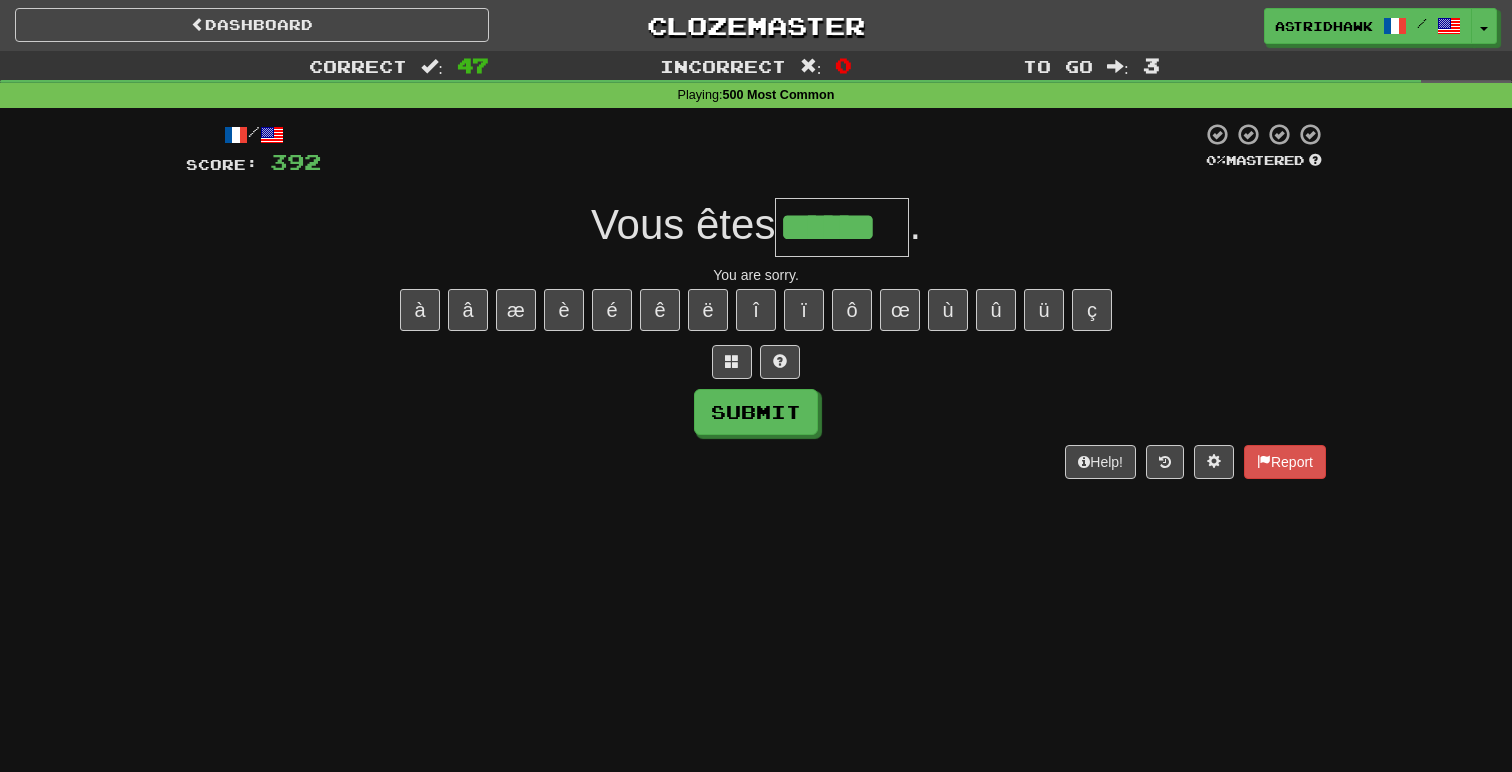type on "******" 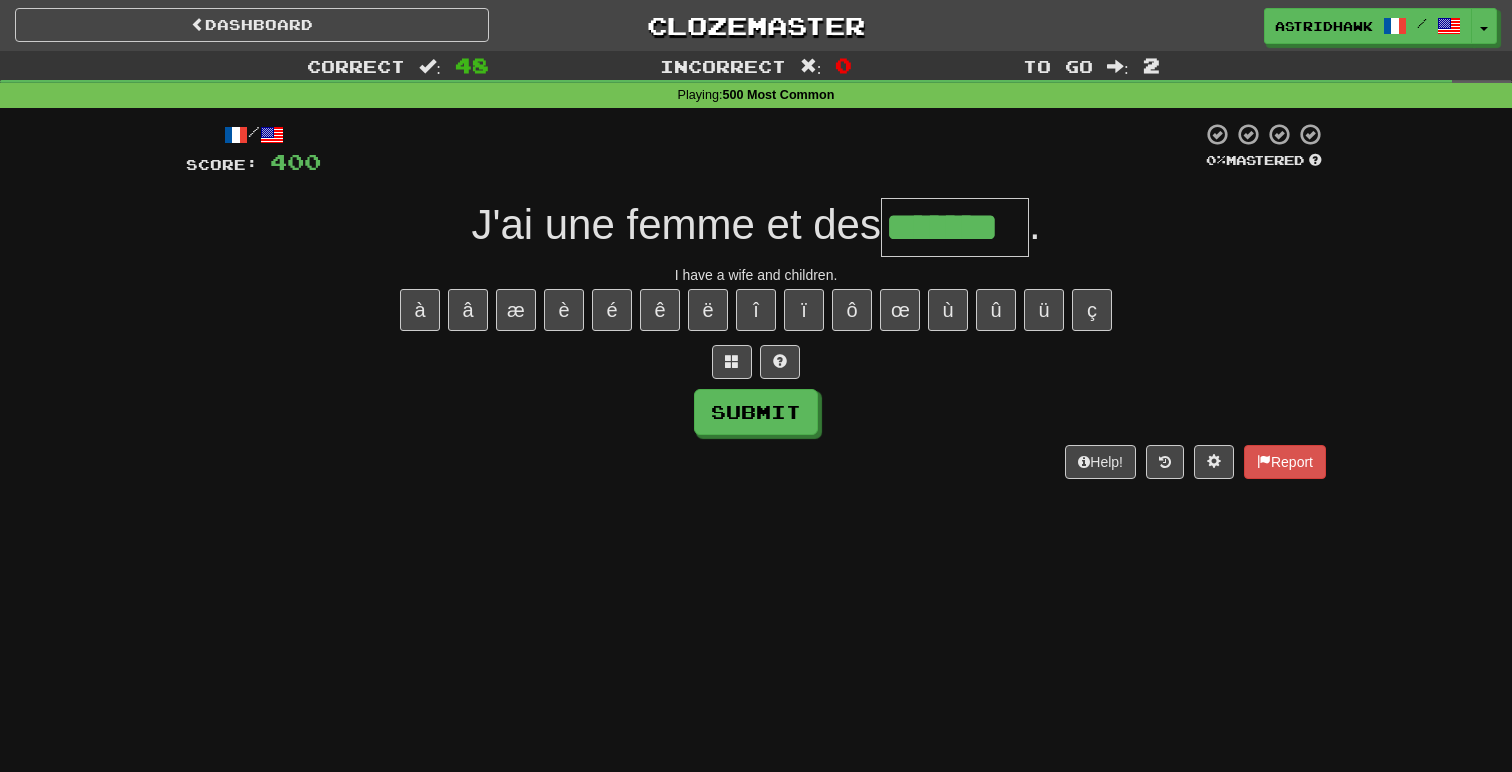 type on "*******" 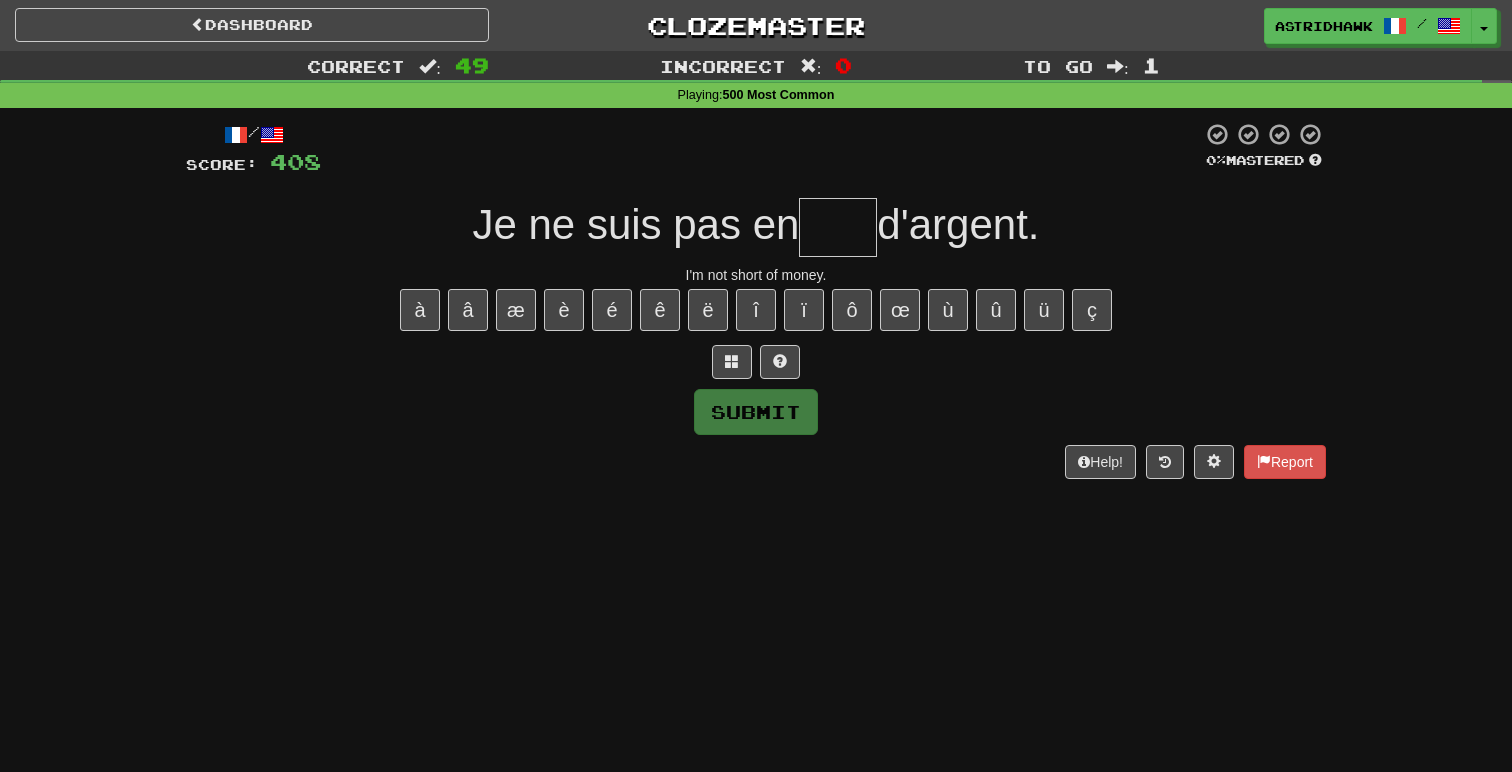 type on "*" 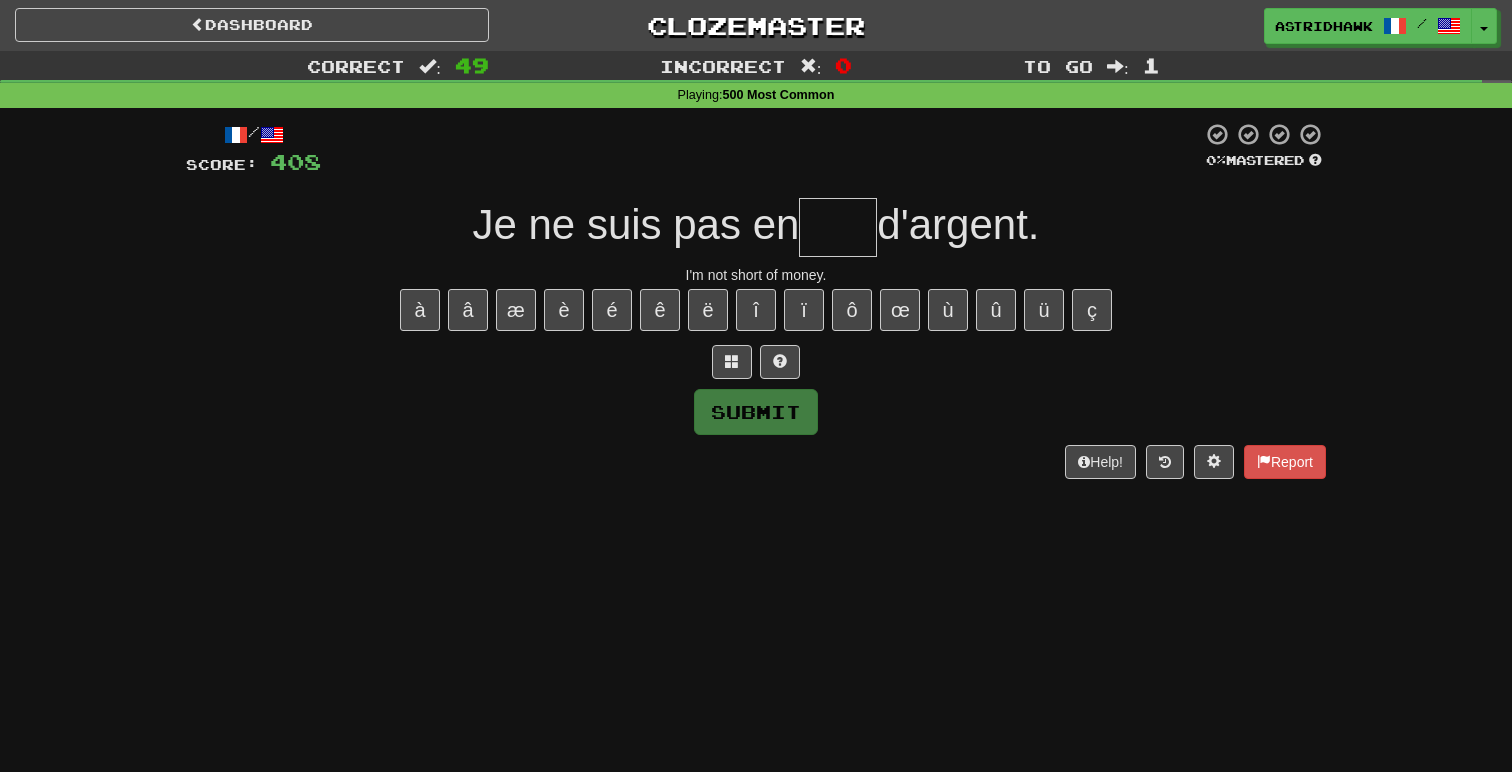 type on "*" 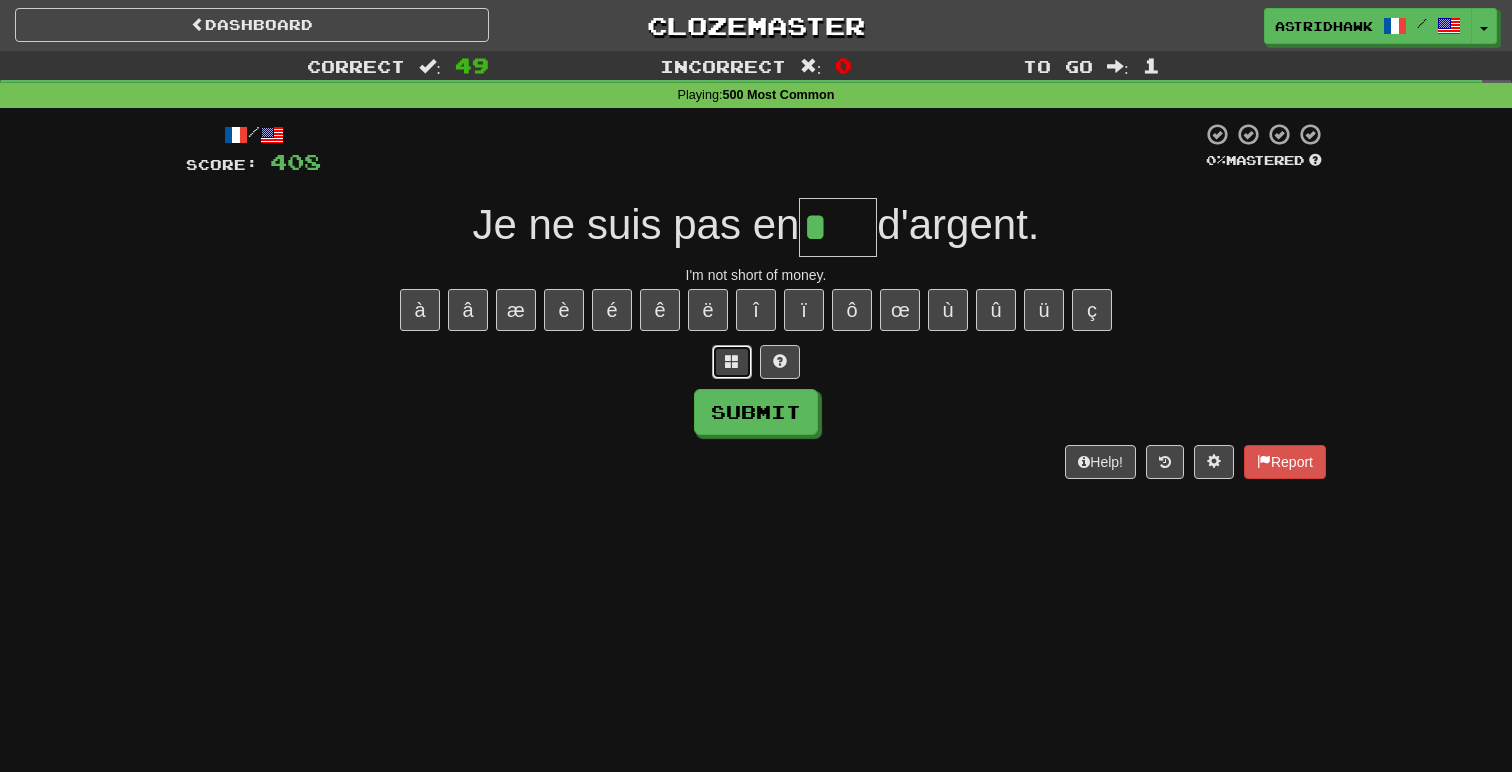 click at bounding box center [732, 361] 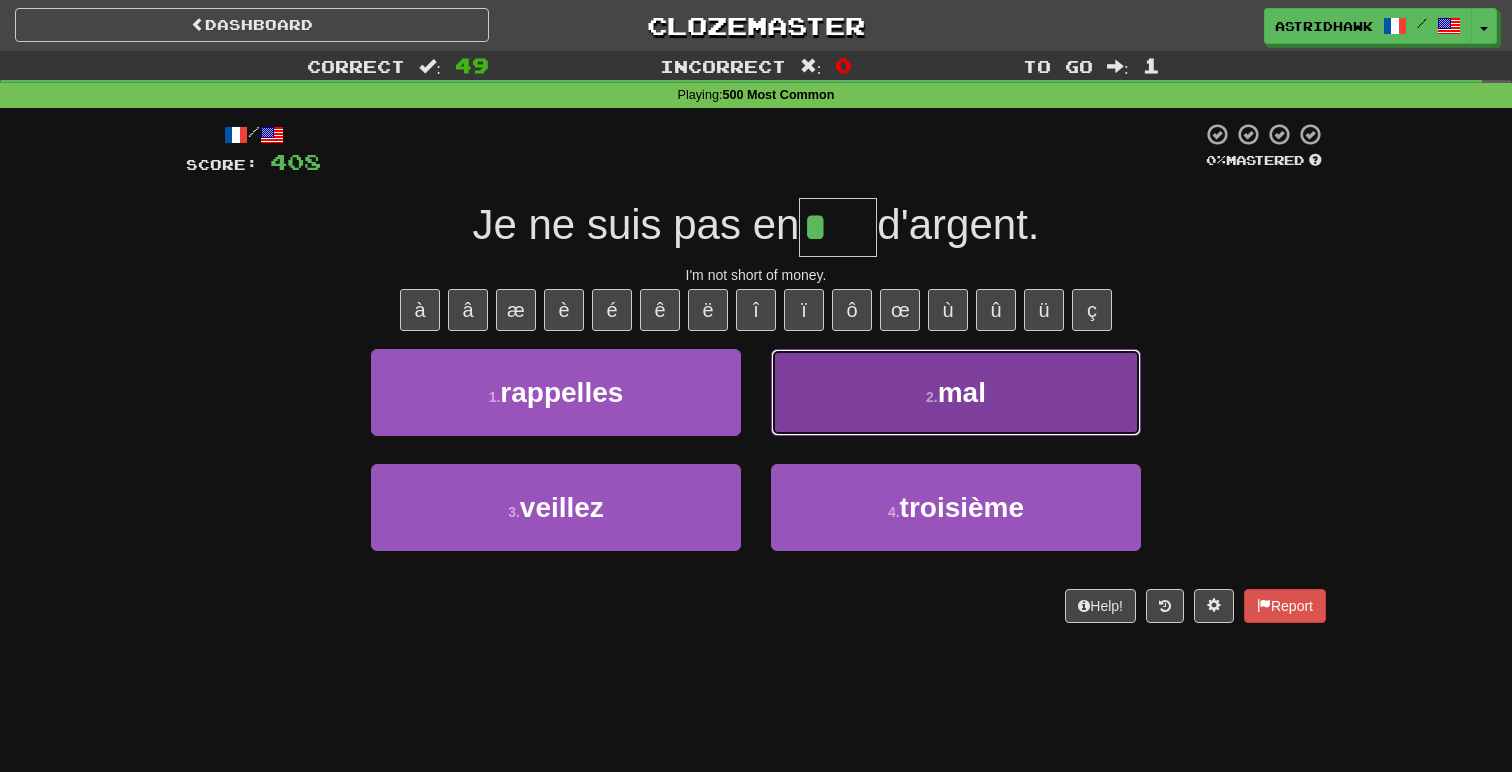 click on "2 .  mal" at bounding box center (956, 392) 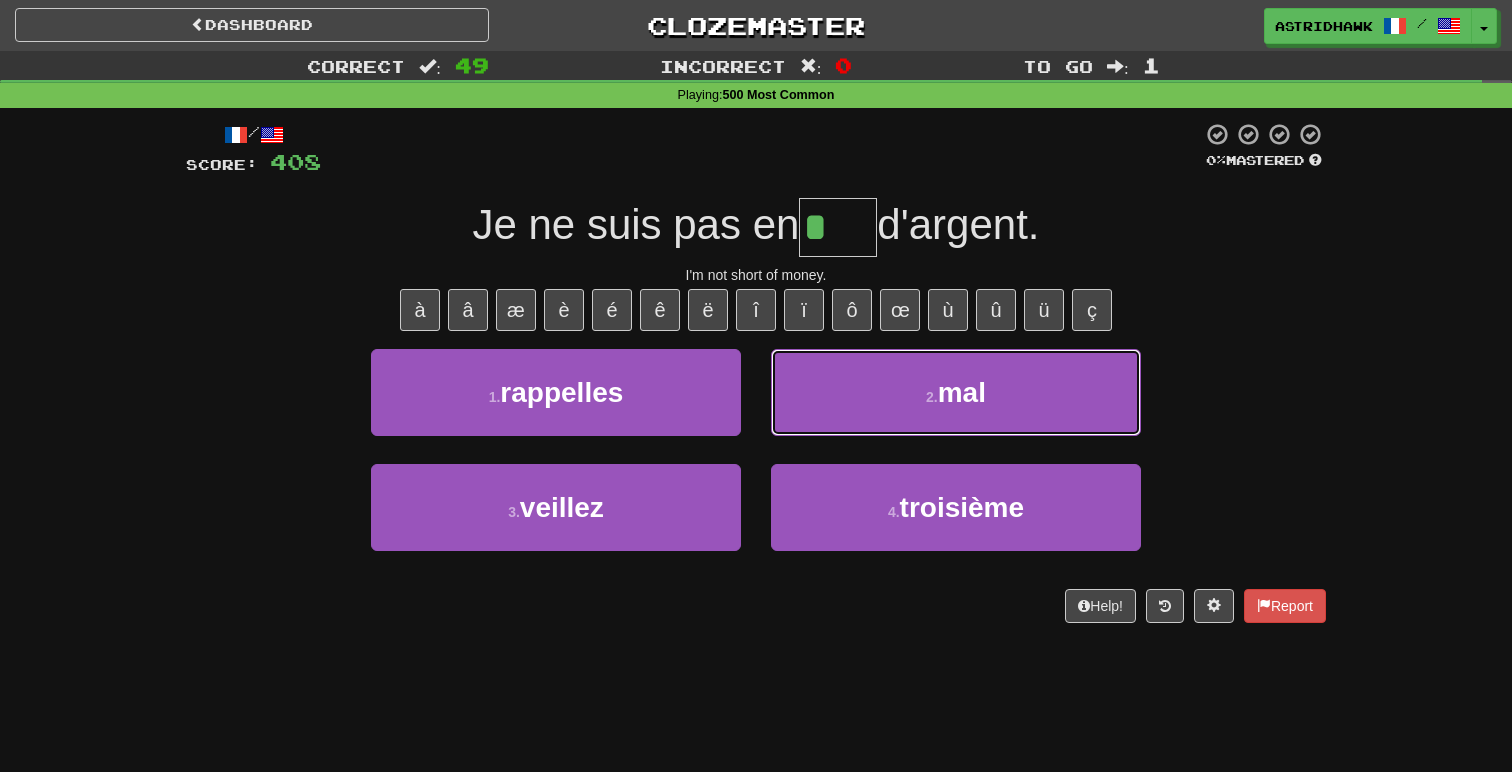 type on "***" 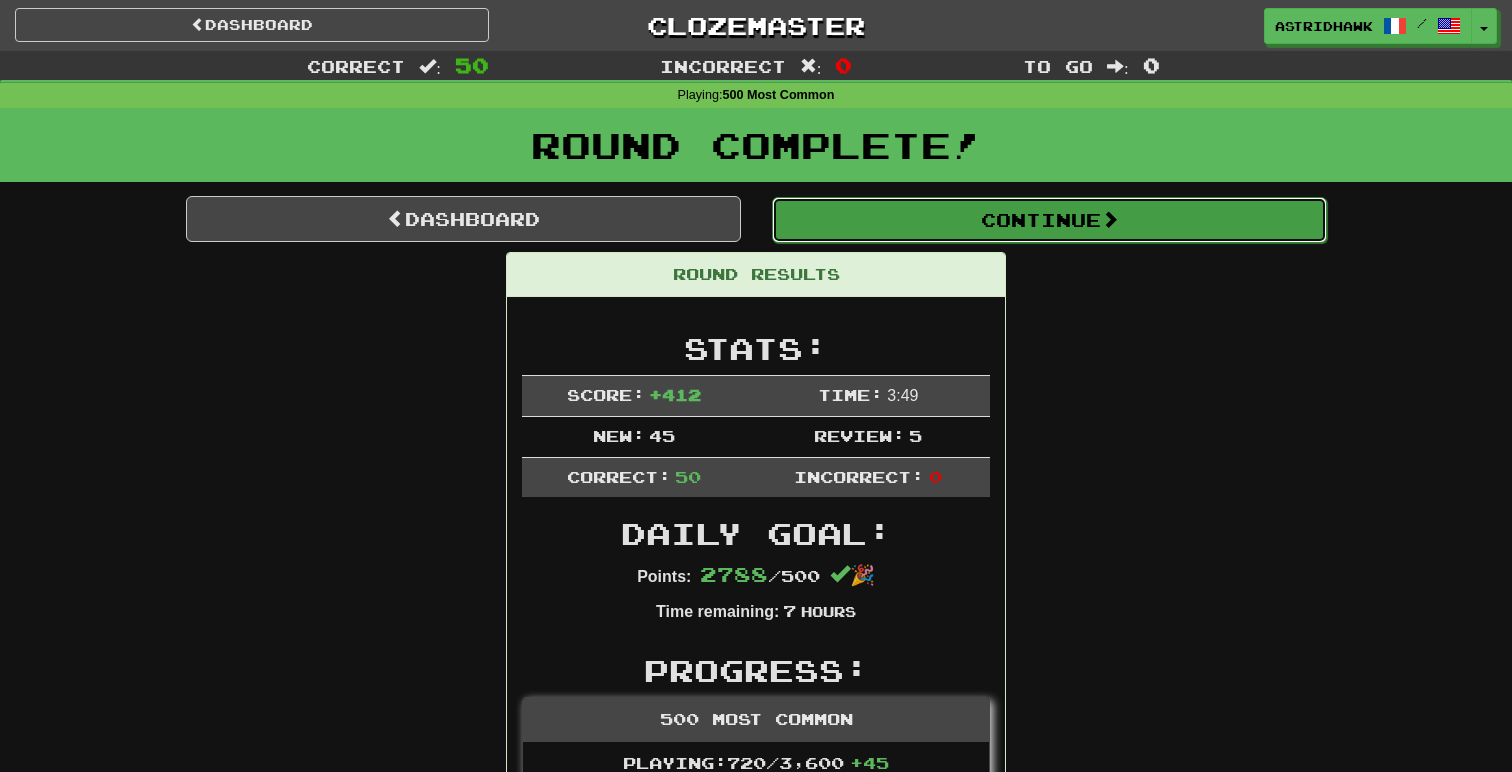 click on "Continue" at bounding box center [1049, 220] 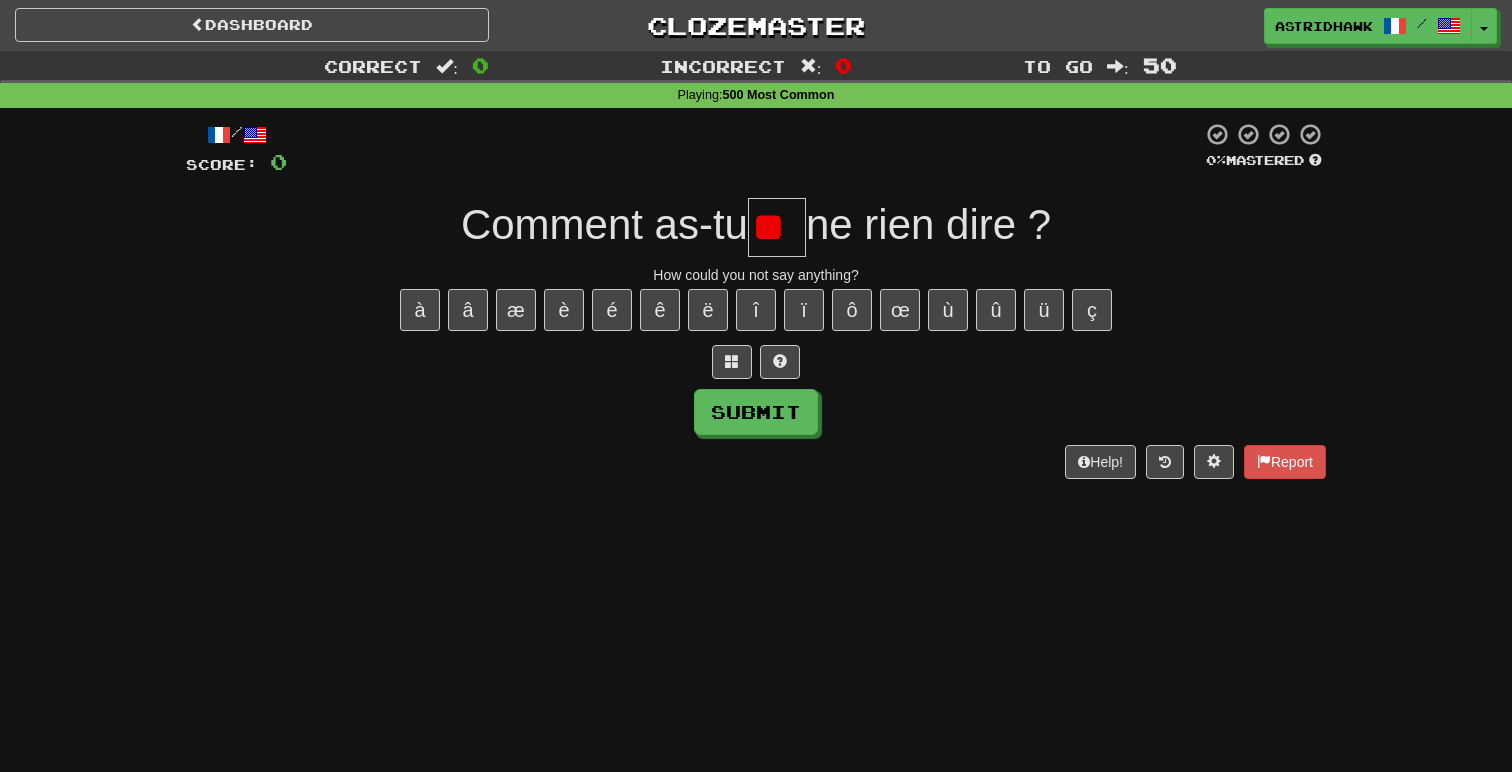 type on "*" 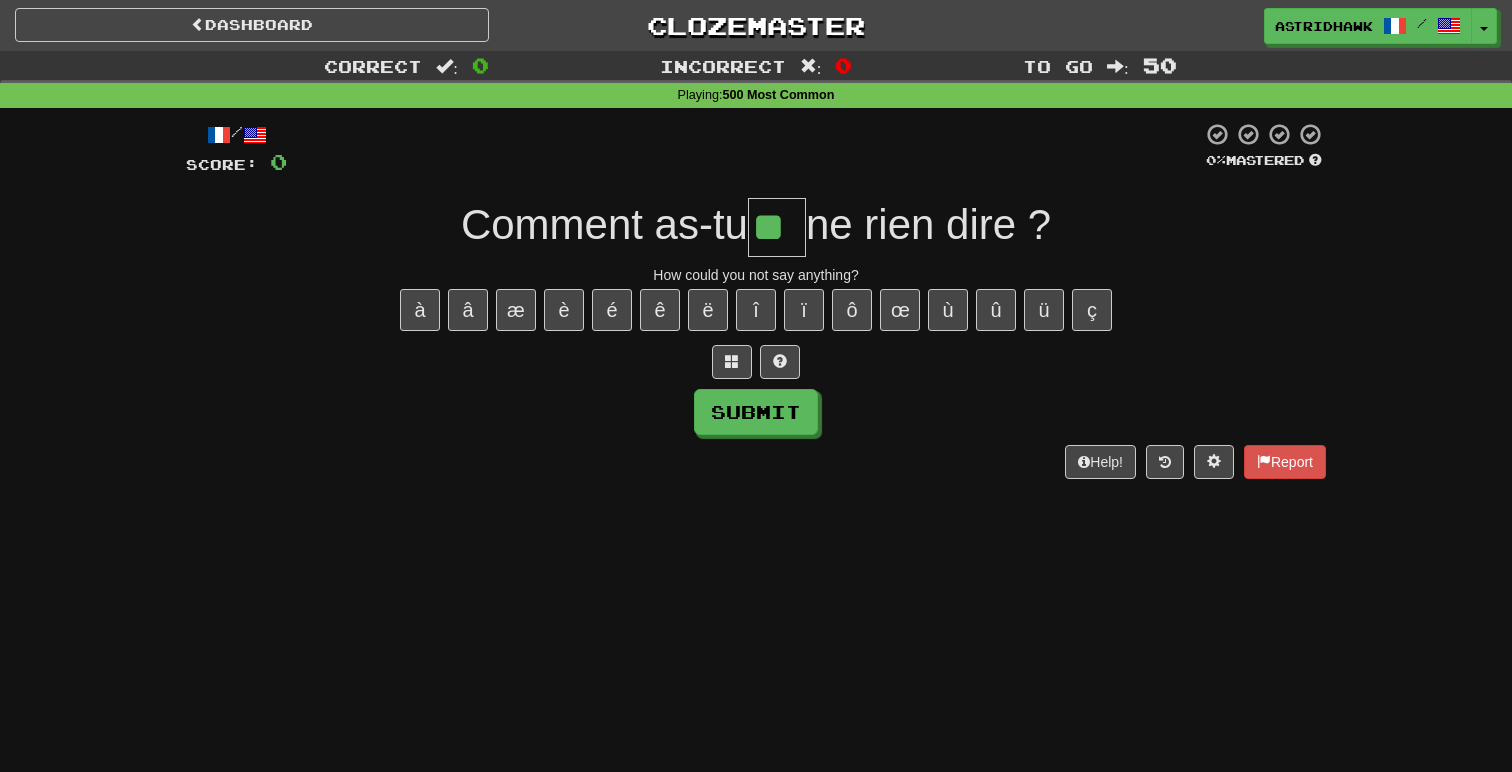 type on "**" 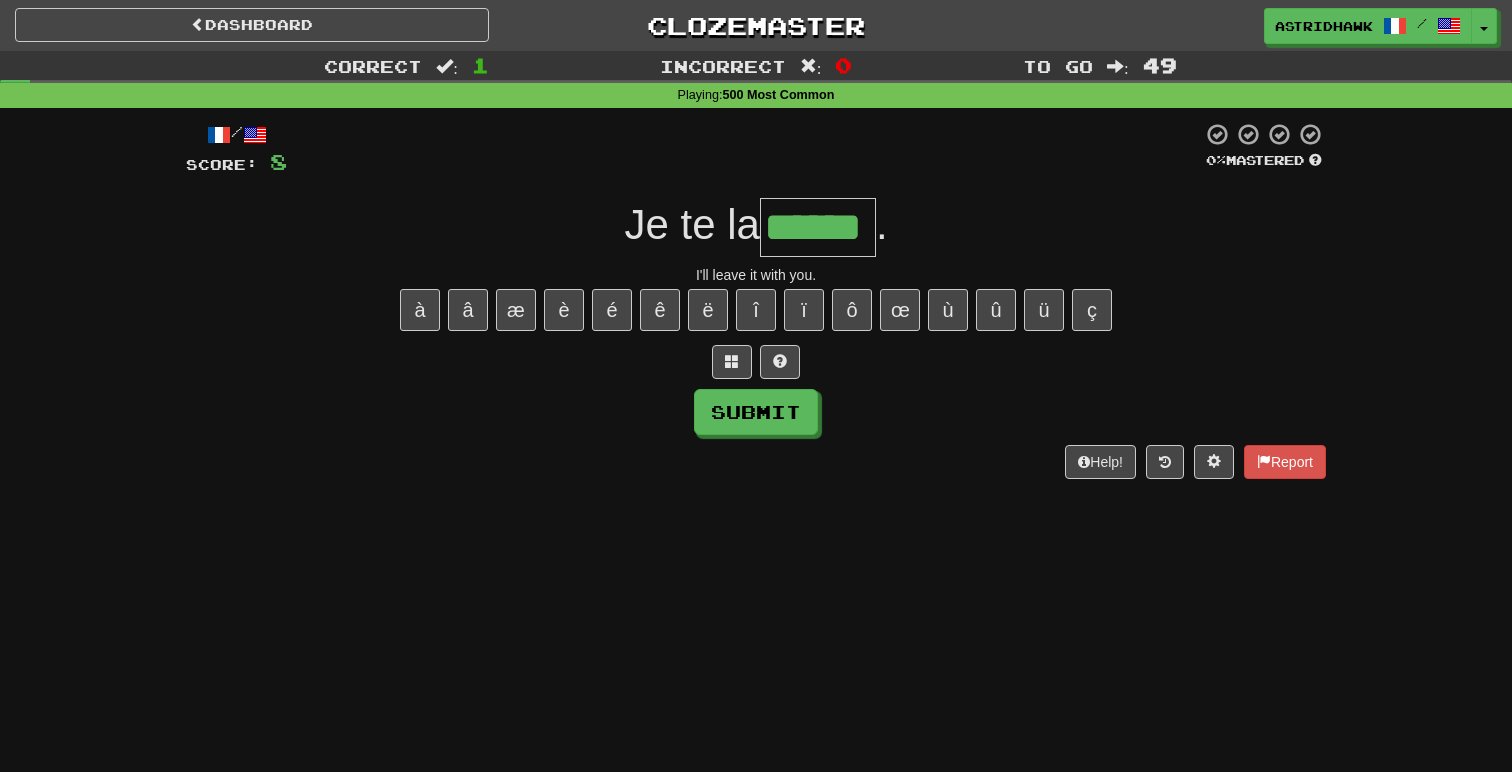 type on "******" 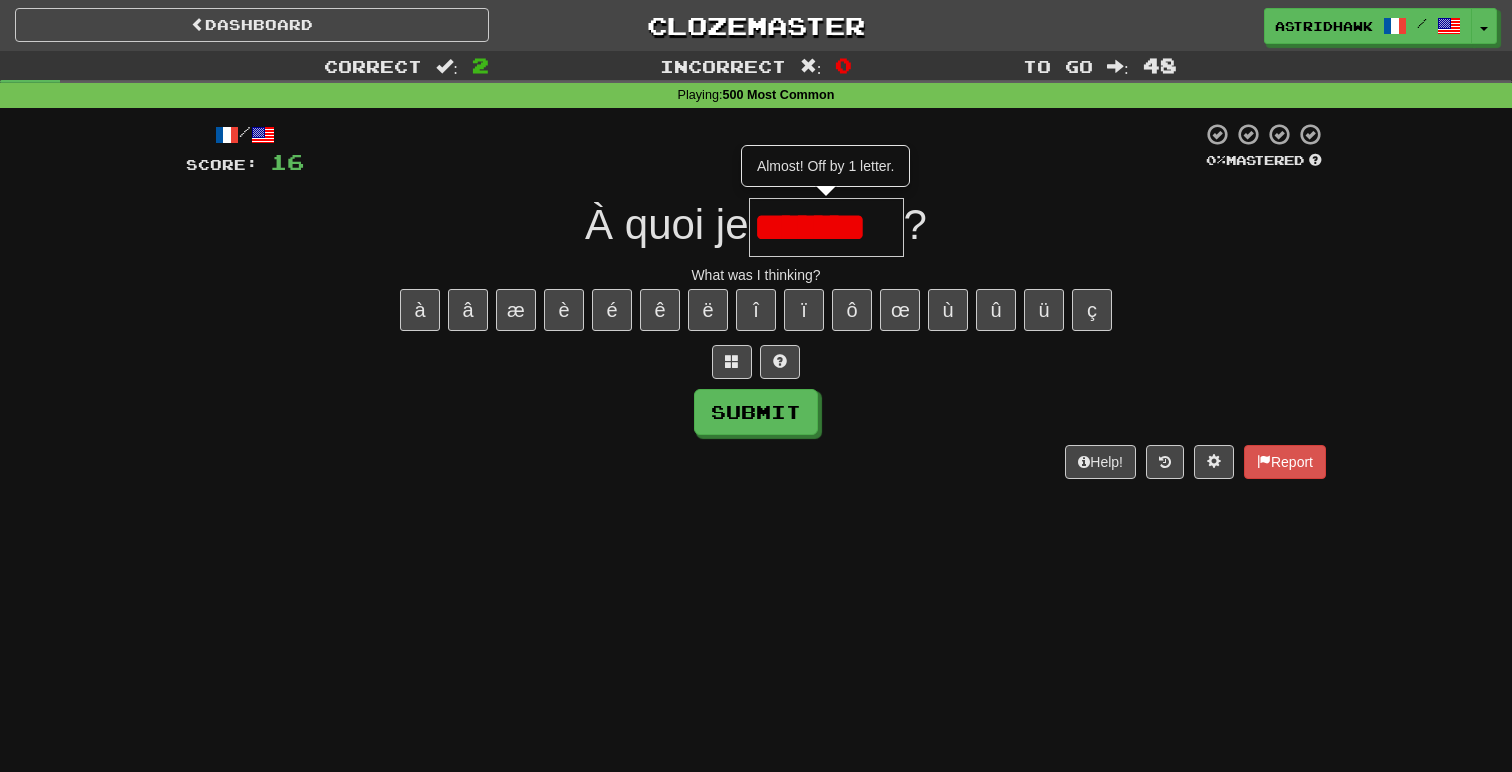 type on "*******" 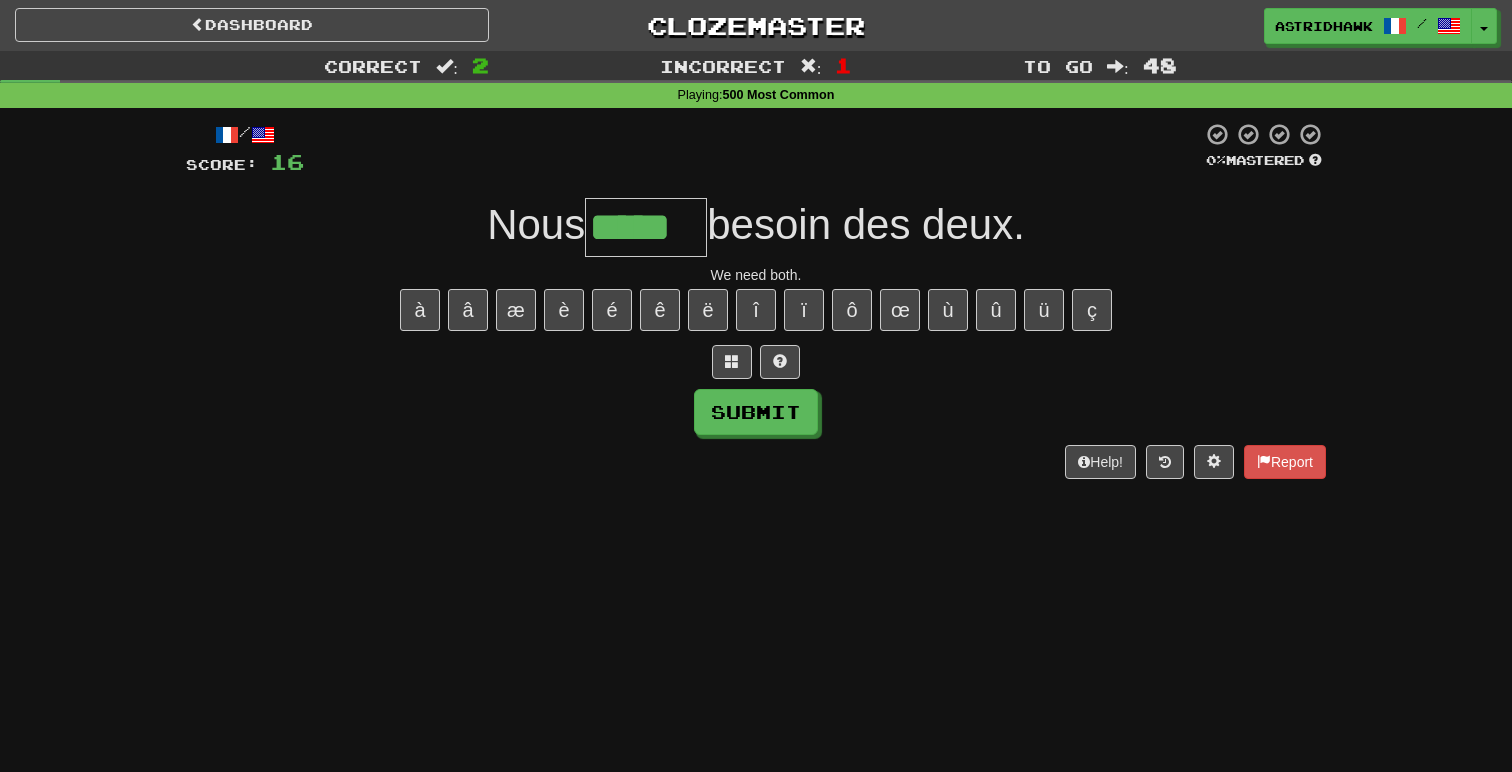 type on "*****" 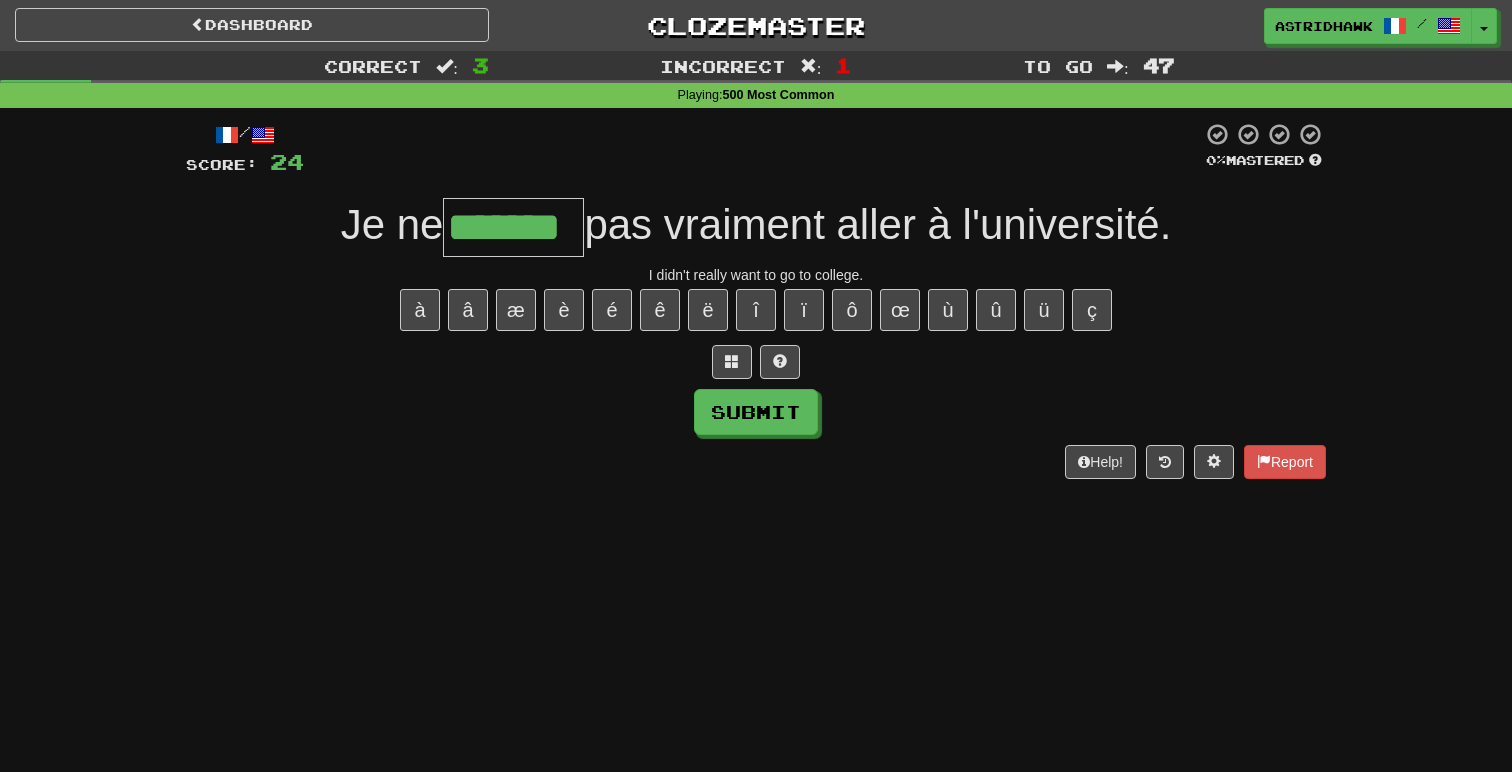 type on "*******" 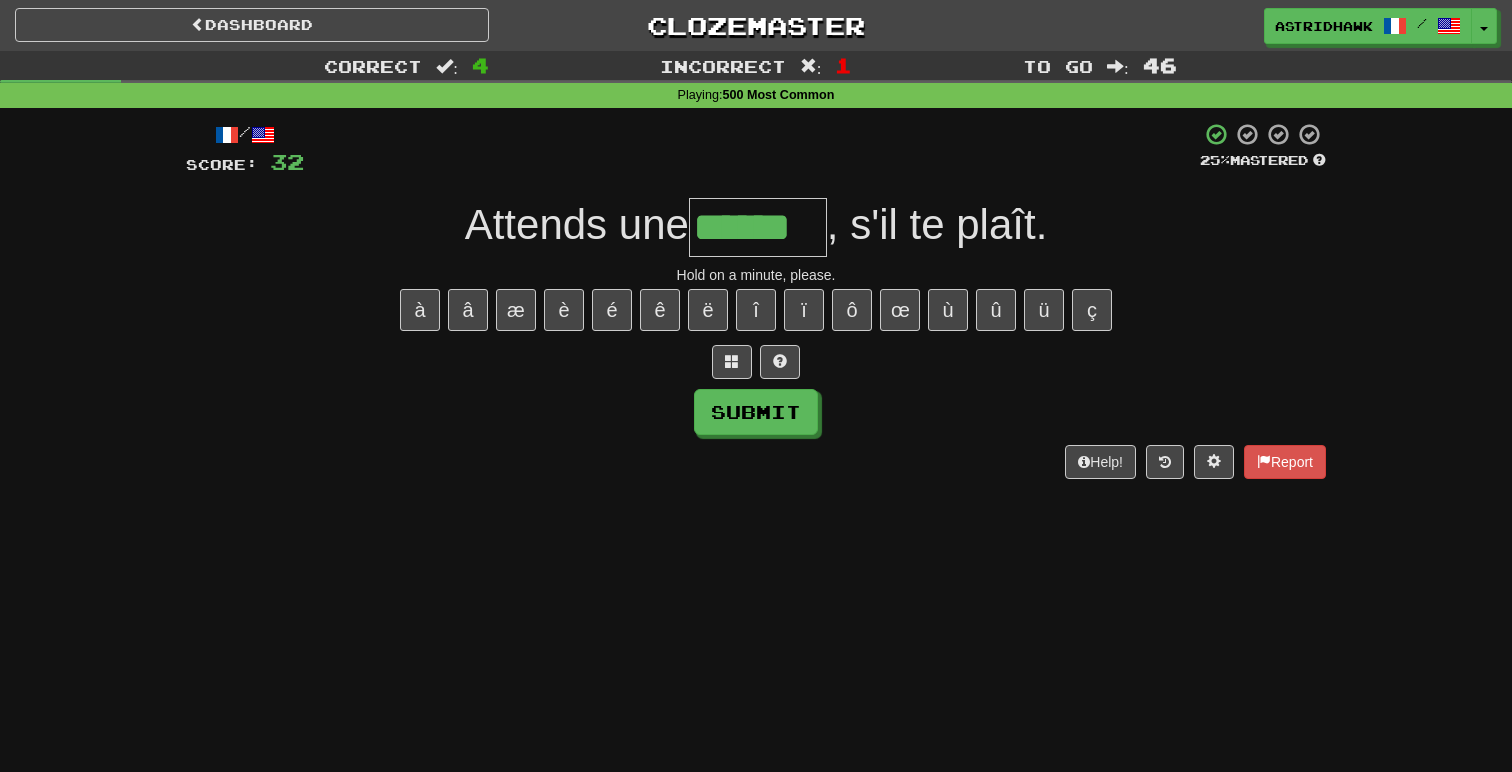 type on "******" 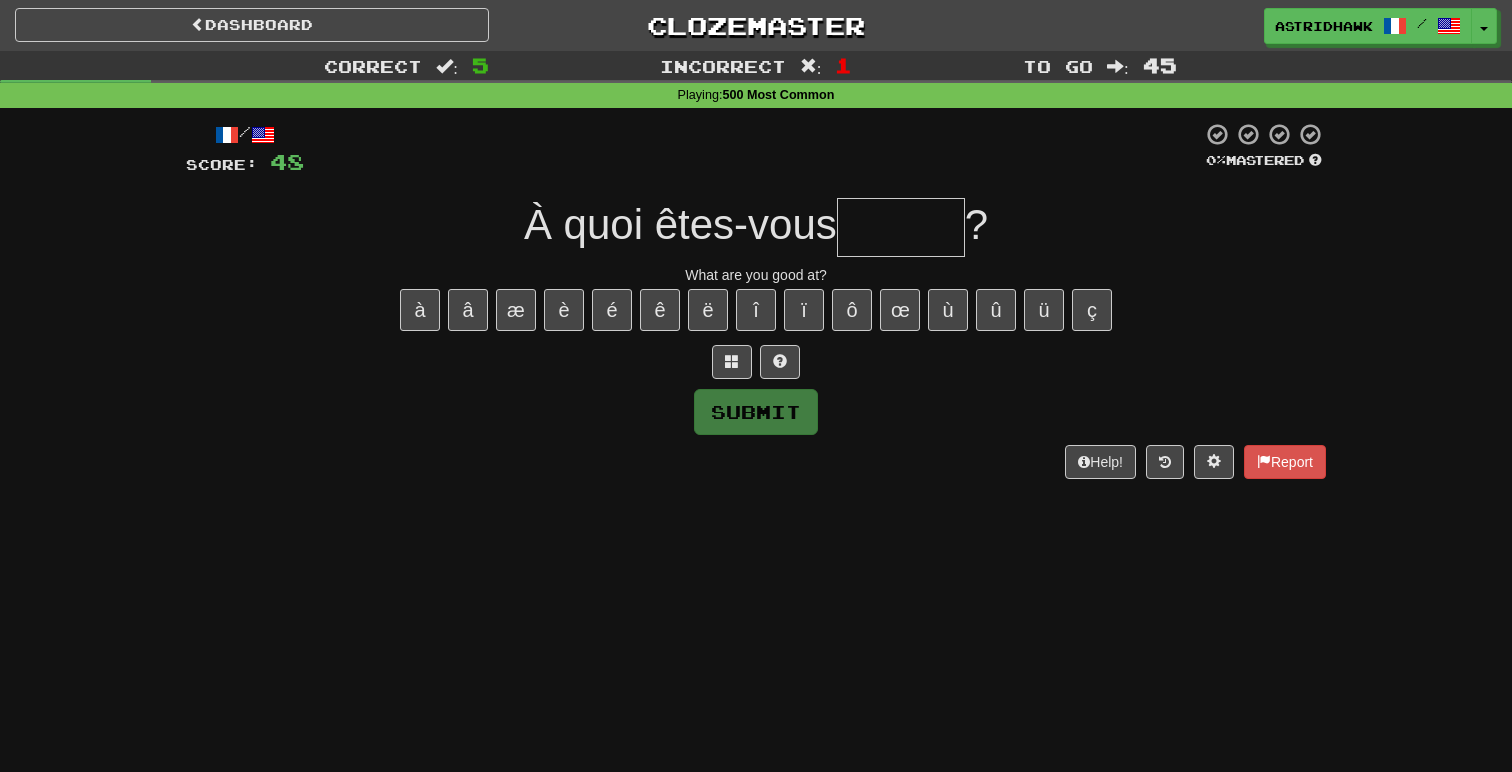 type on "*" 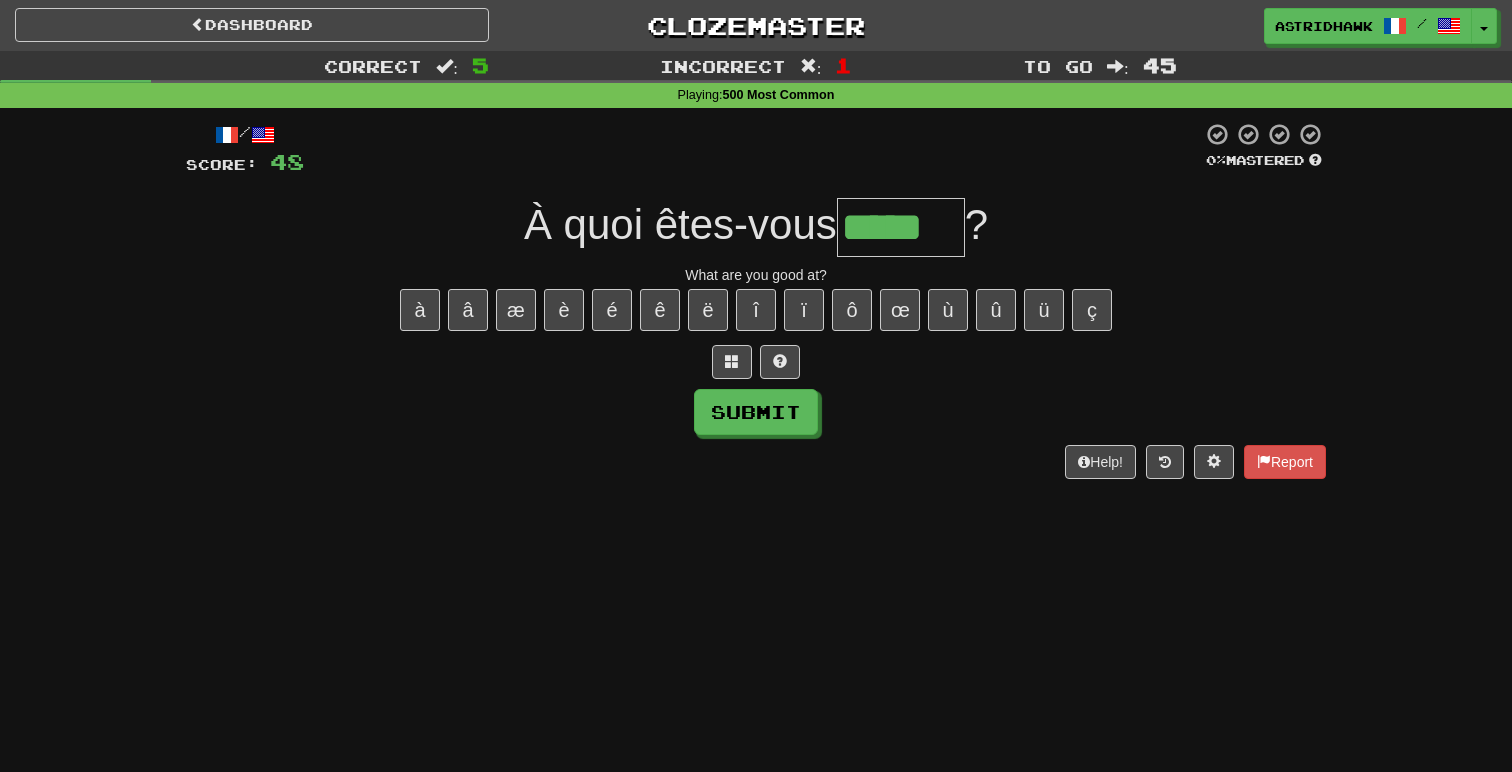 type on "*****" 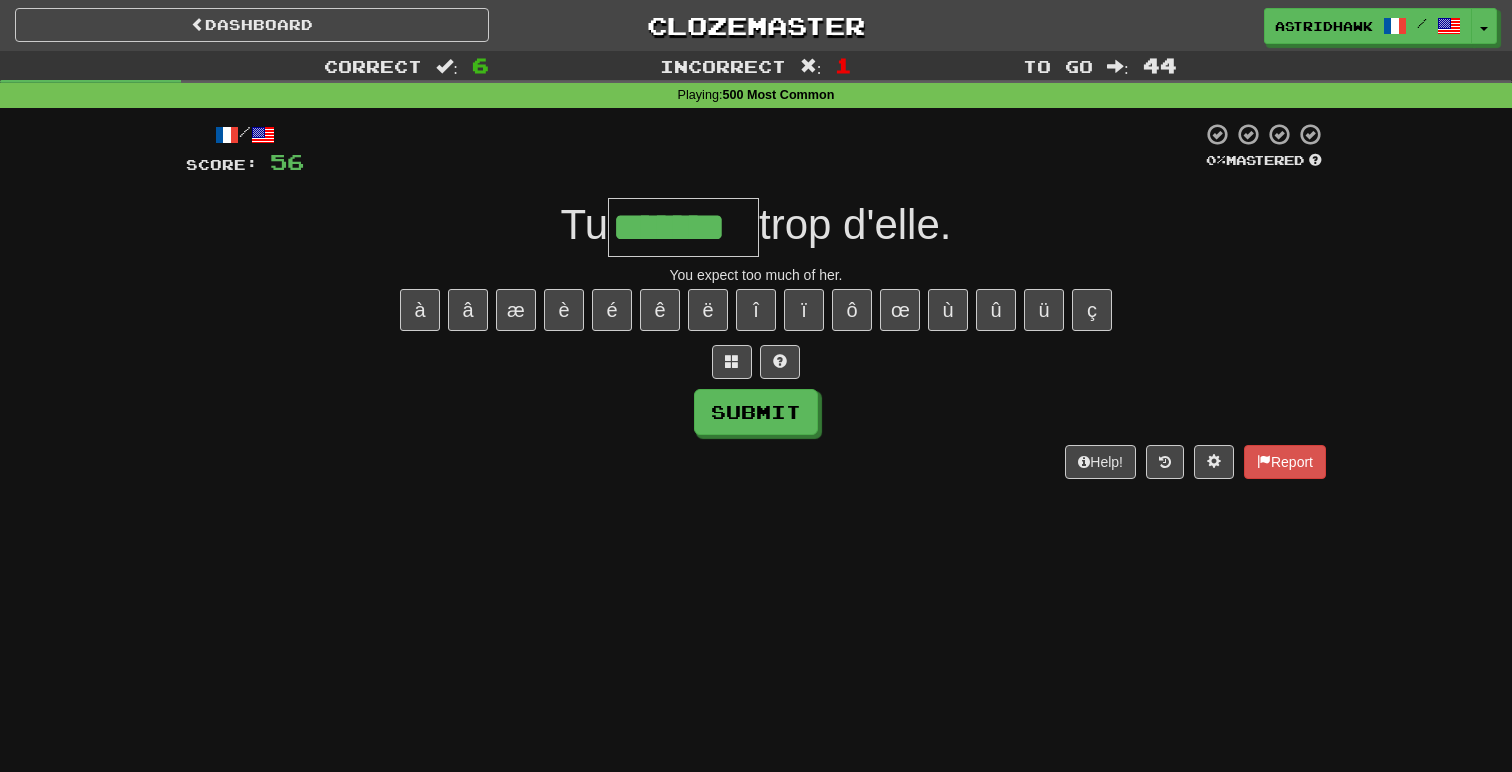 type on "*******" 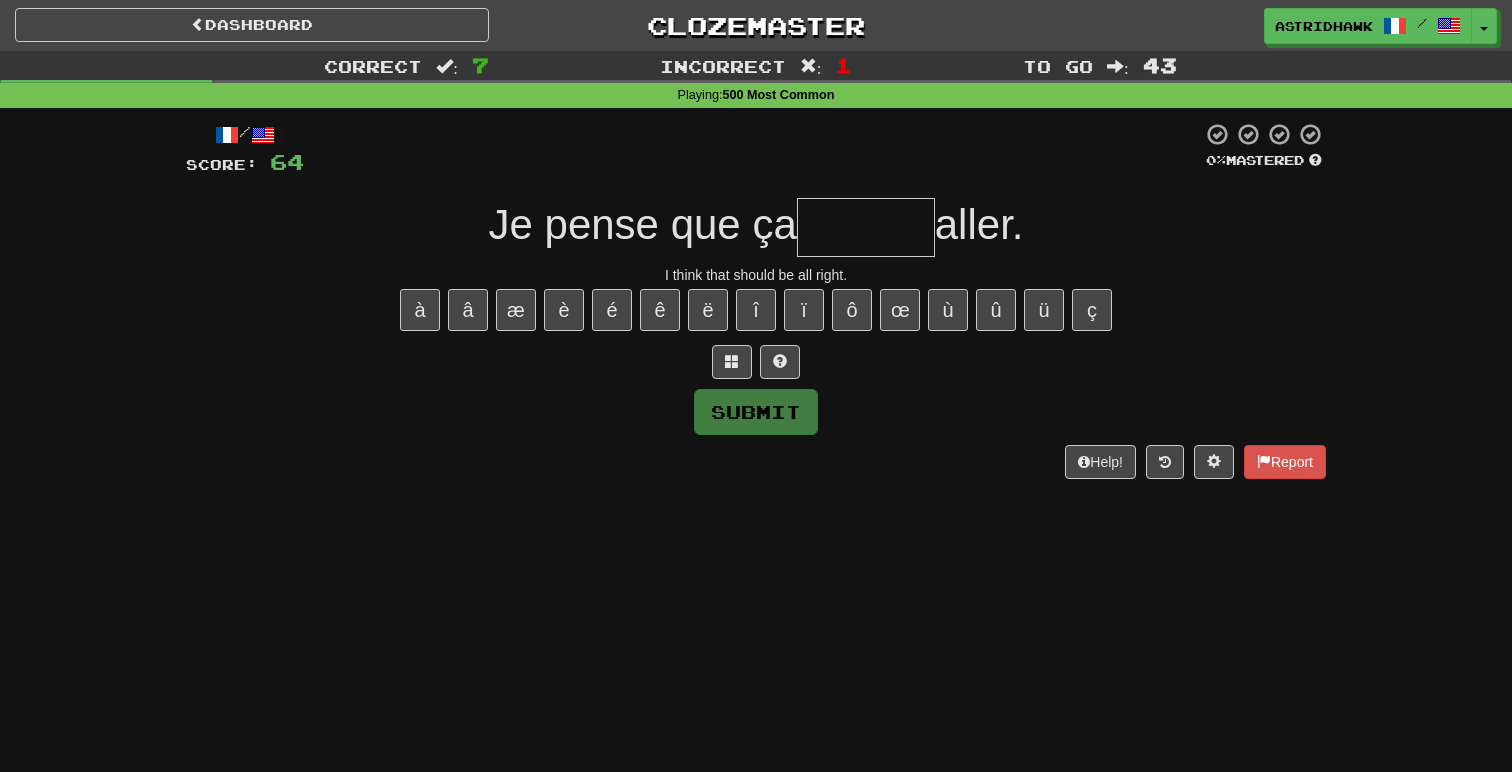 type on "*" 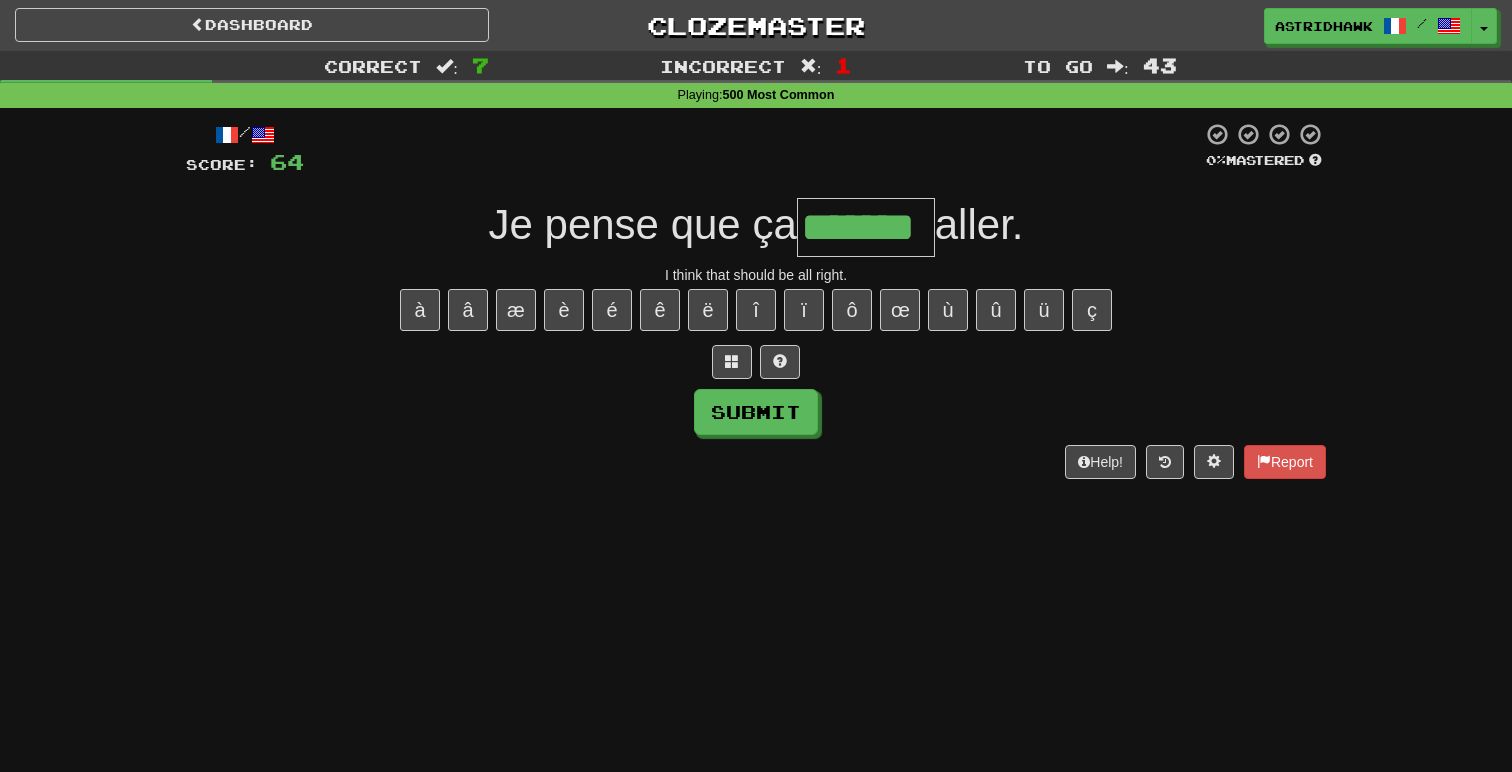 type on "*******" 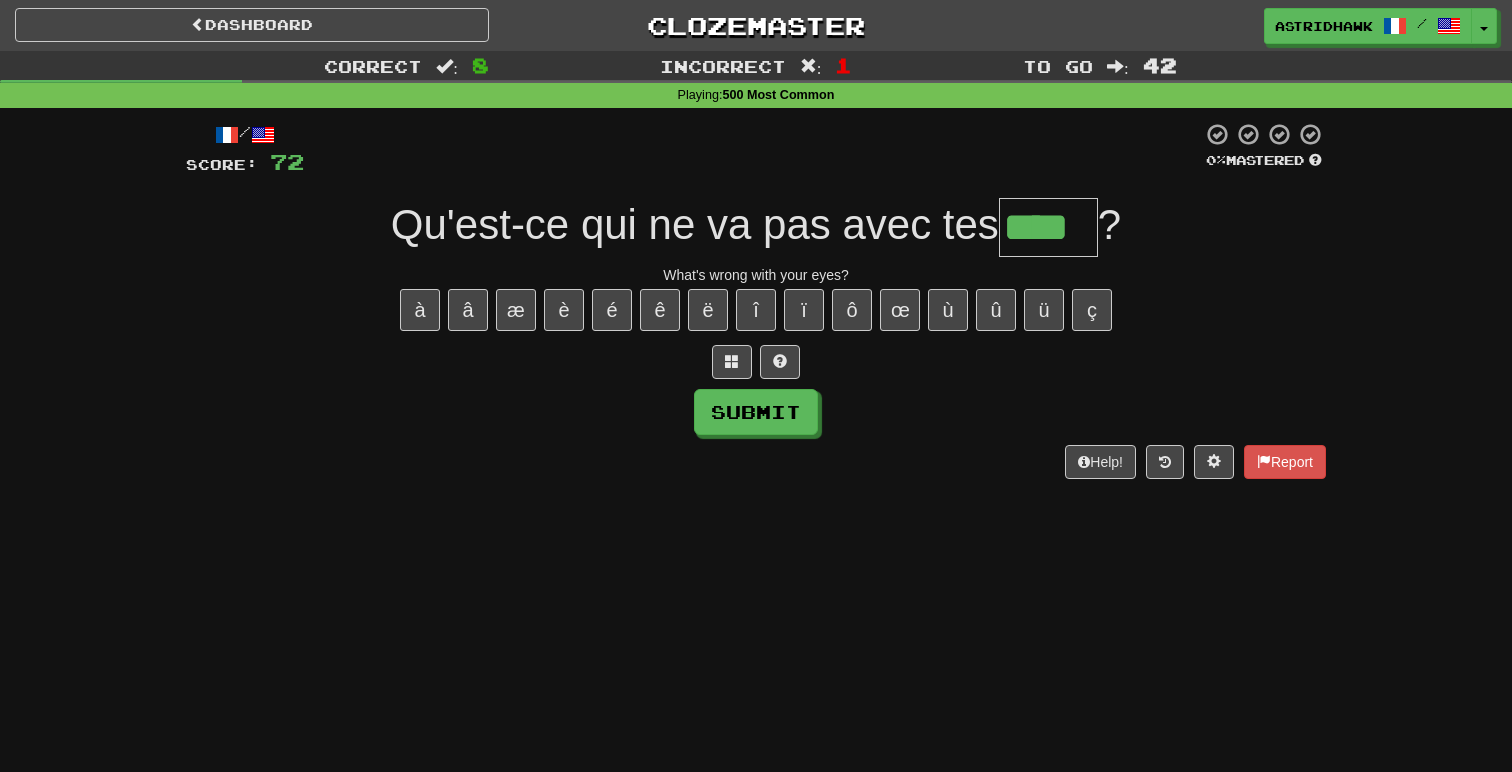 type on "****" 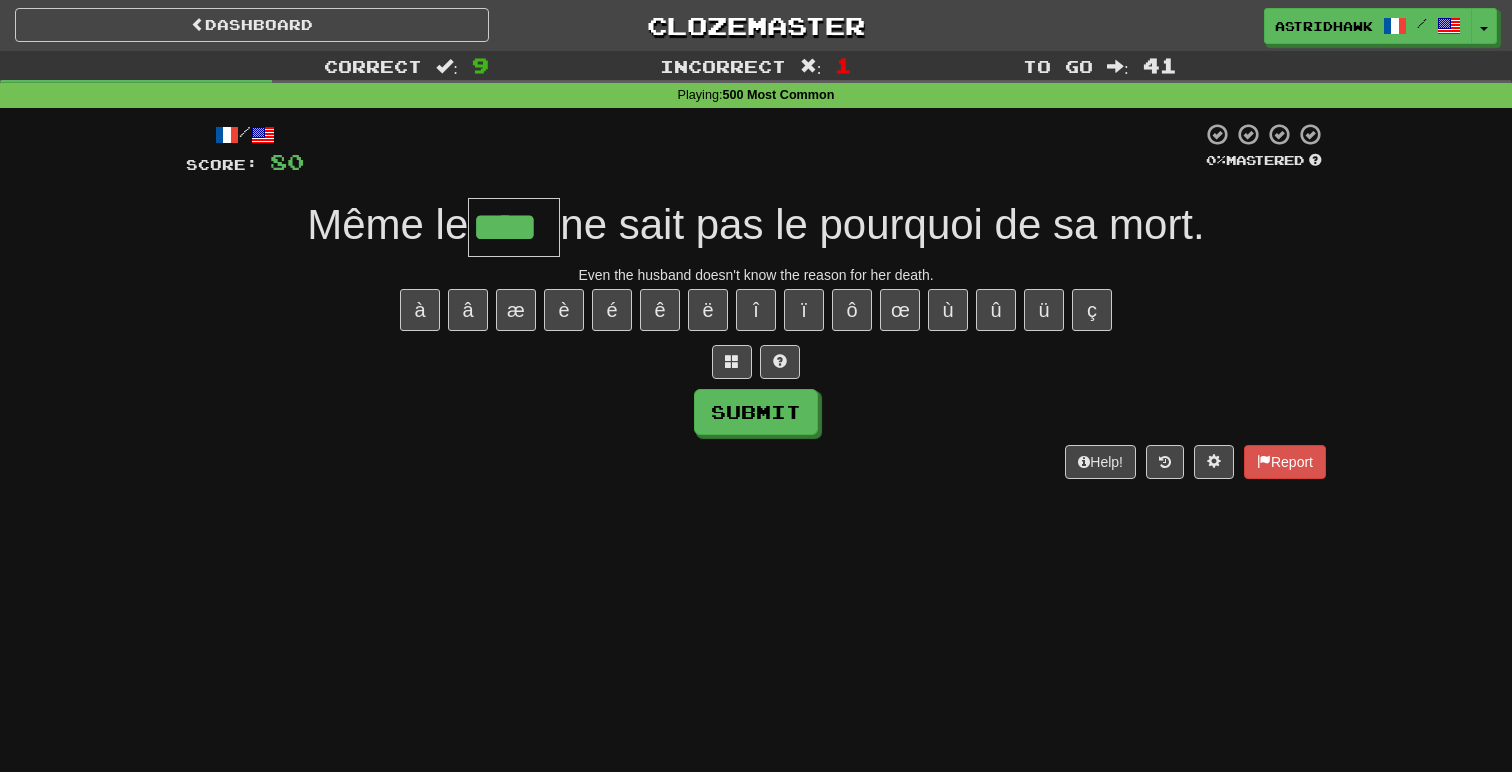 type on "****" 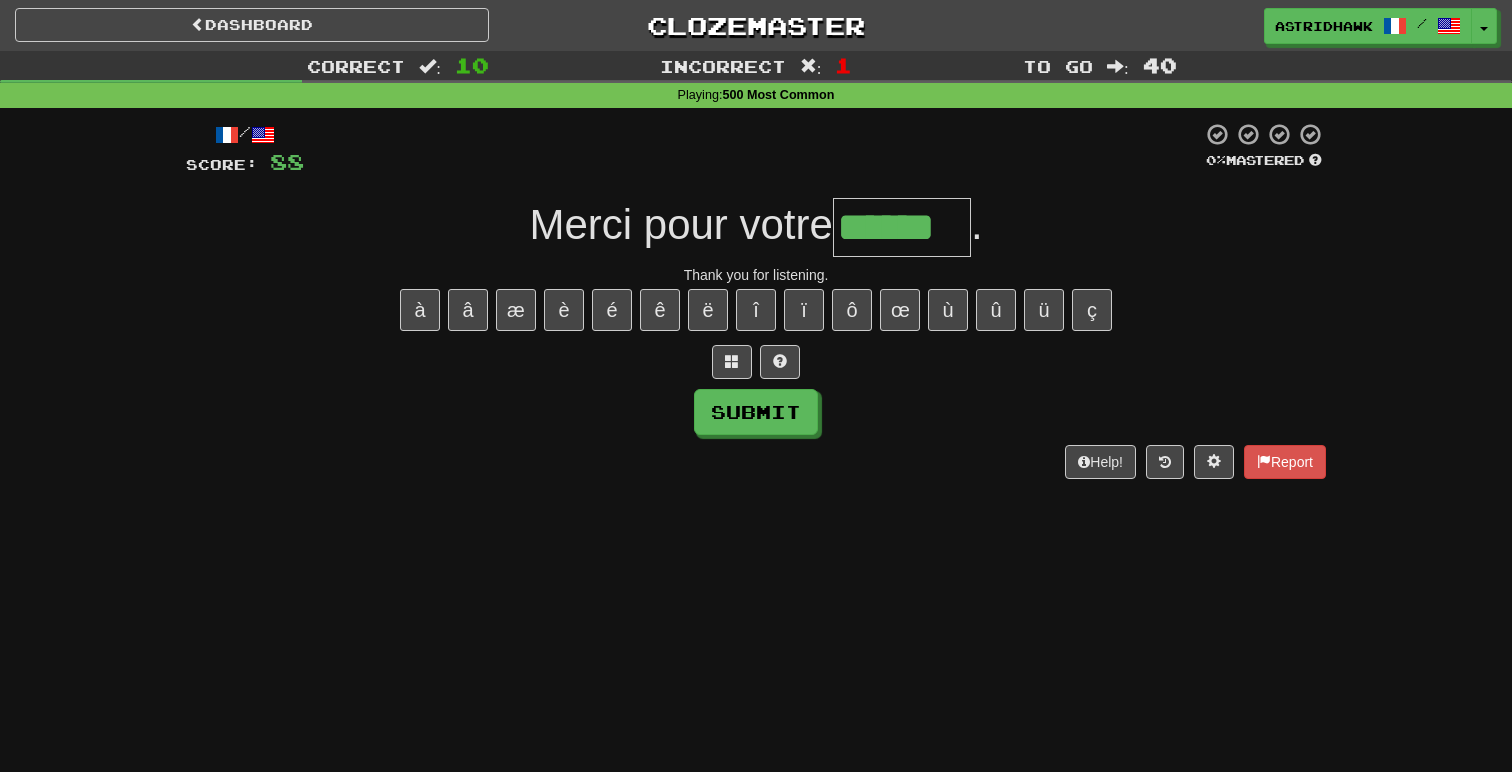 type on "******" 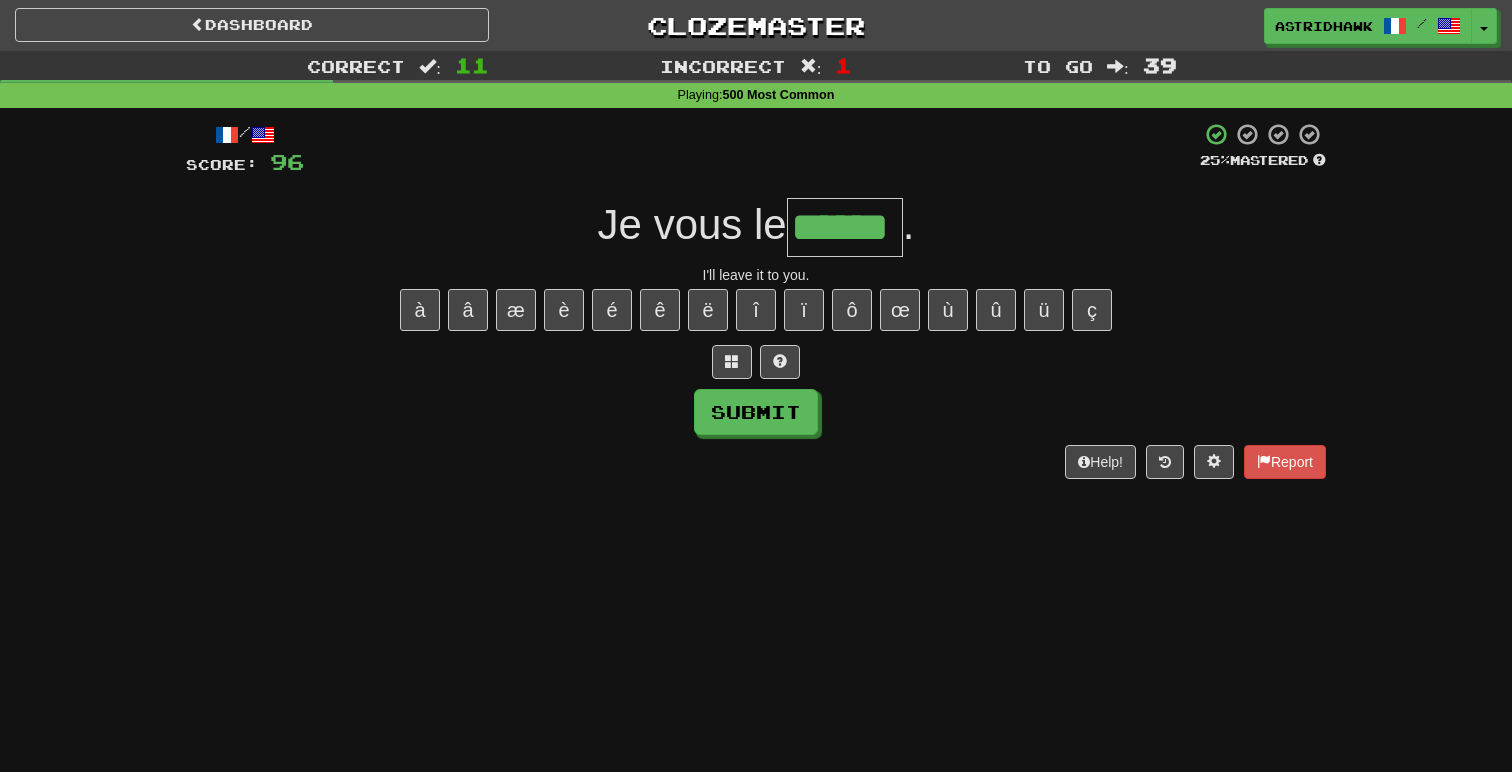 type on "******" 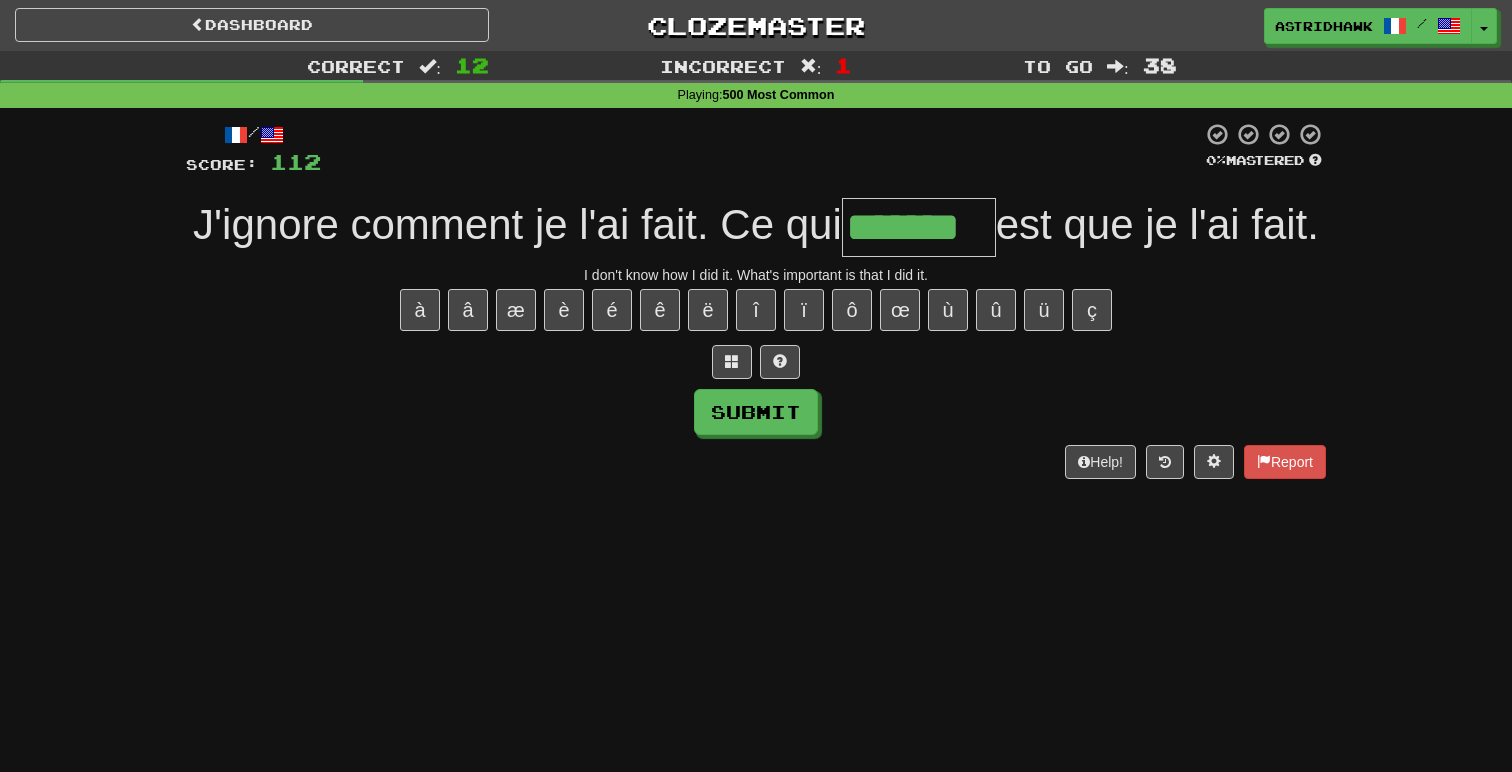 type on "*******" 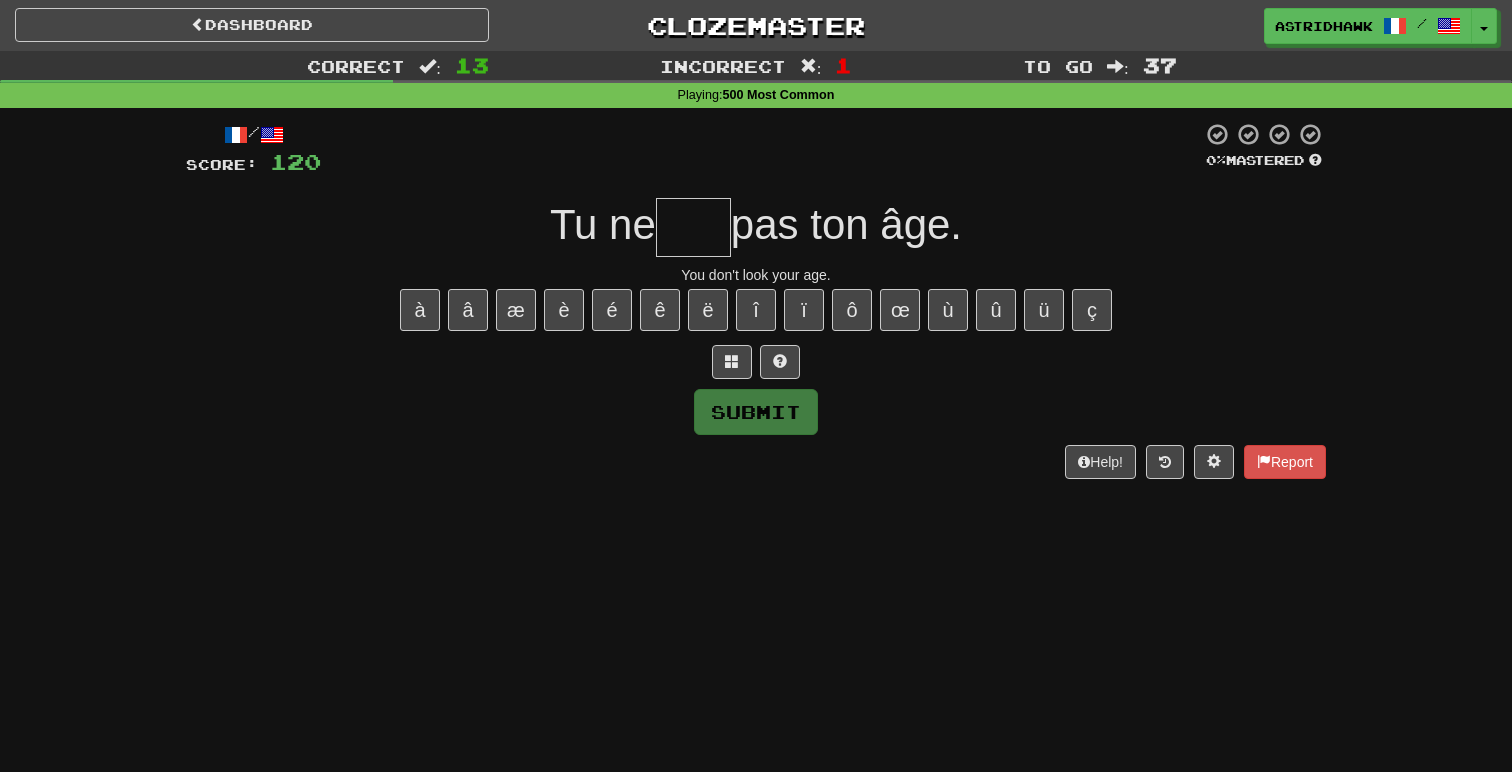 type on "*" 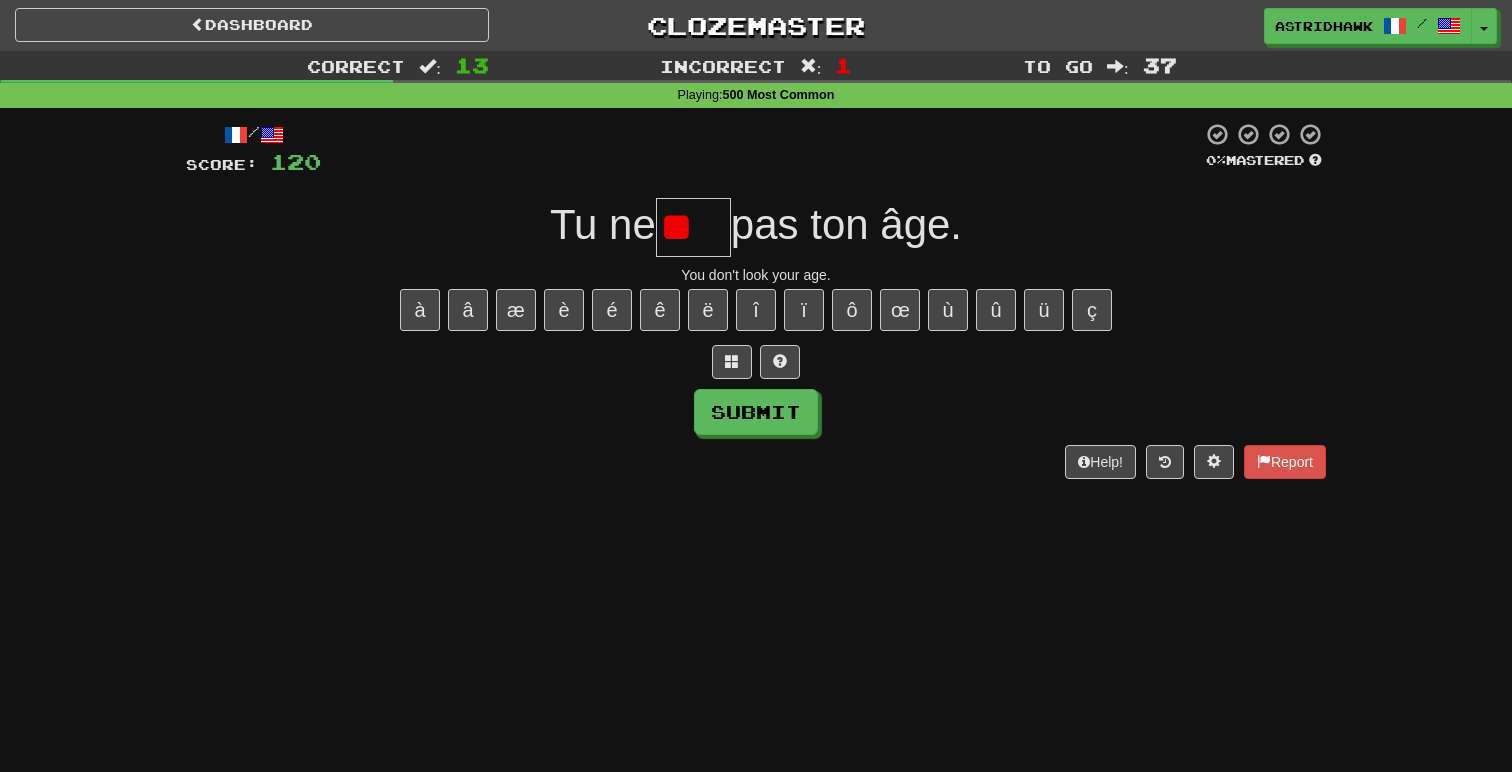 type on "*" 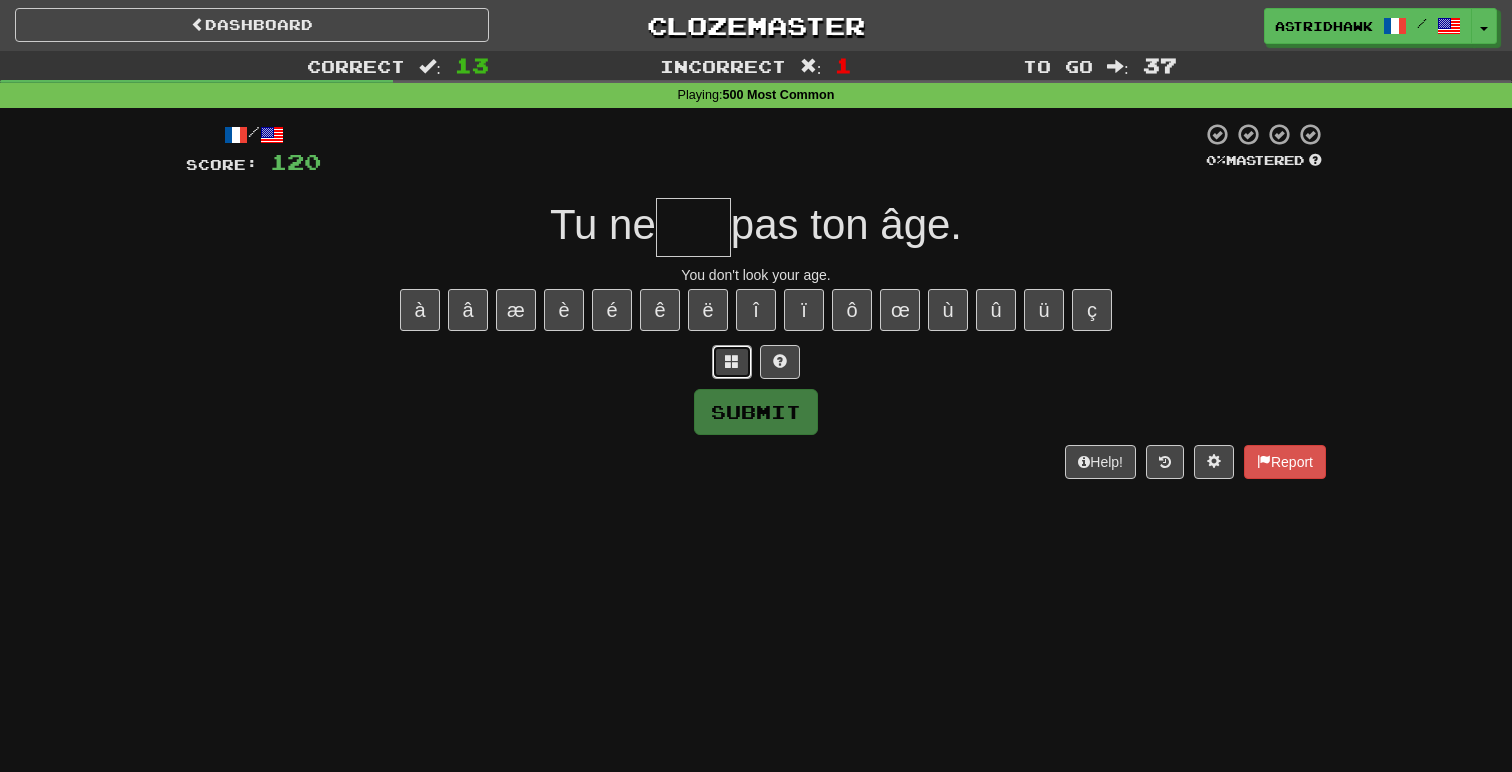 click at bounding box center (732, 362) 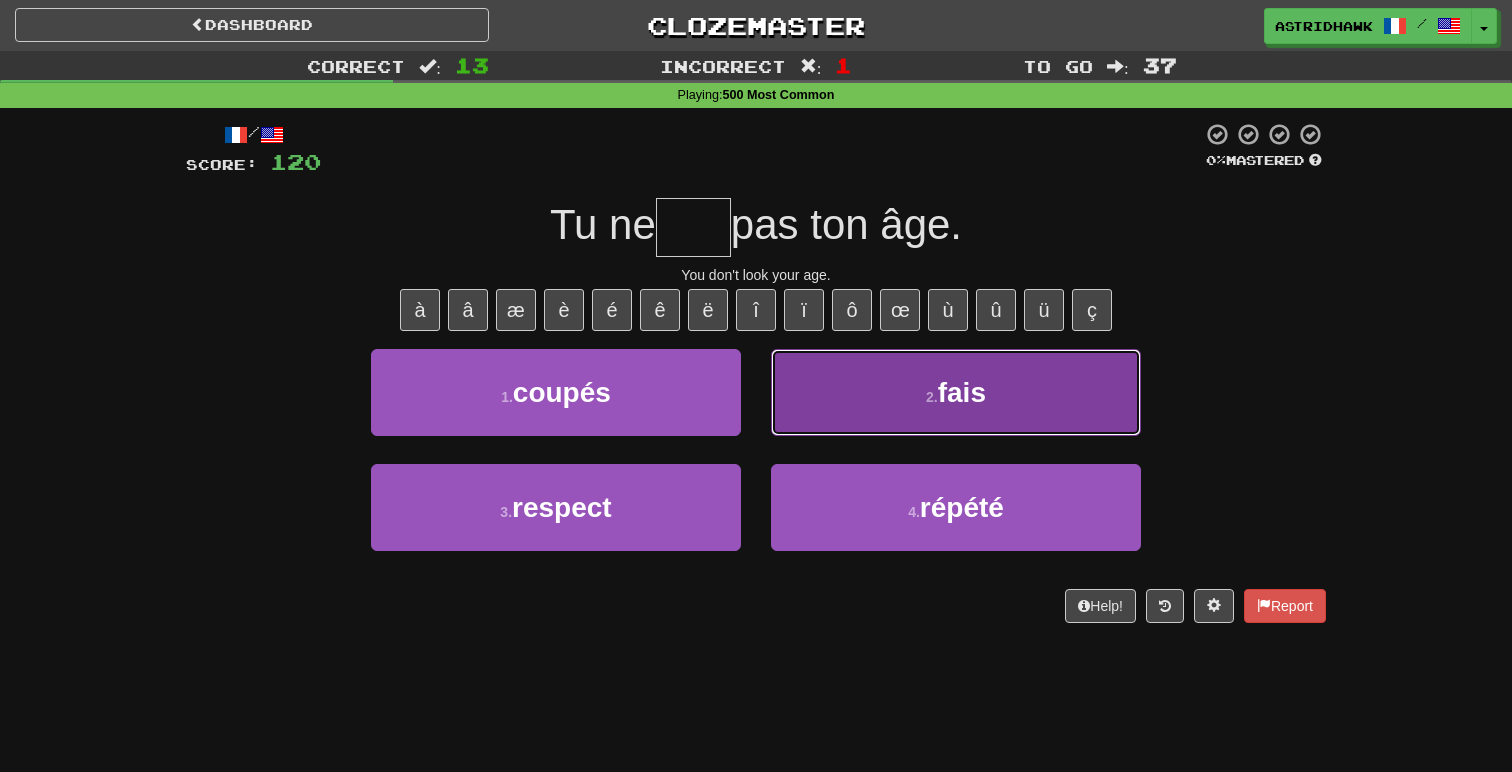 click on "2 .  fais" at bounding box center [956, 392] 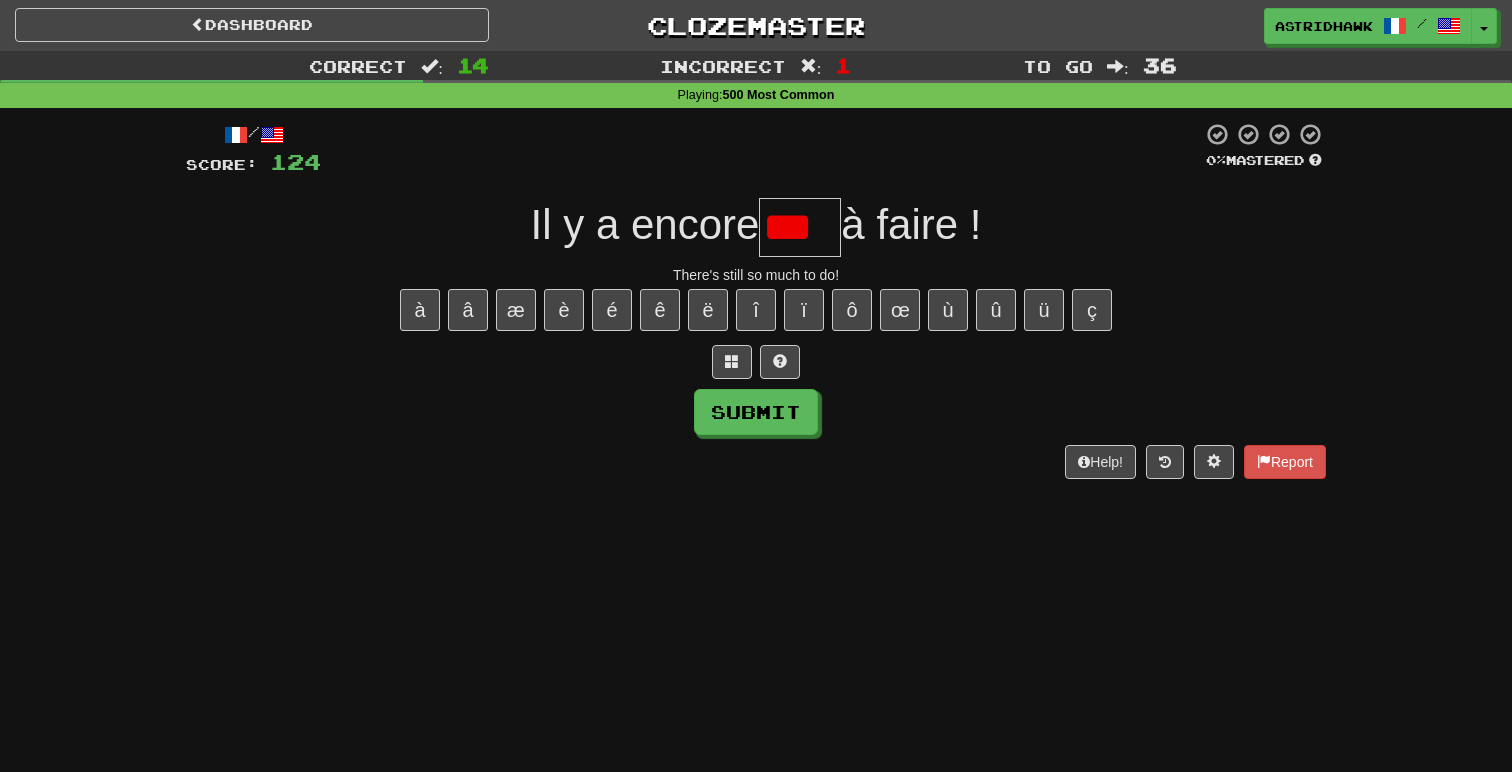 scroll, scrollTop: 0, scrollLeft: 0, axis: both 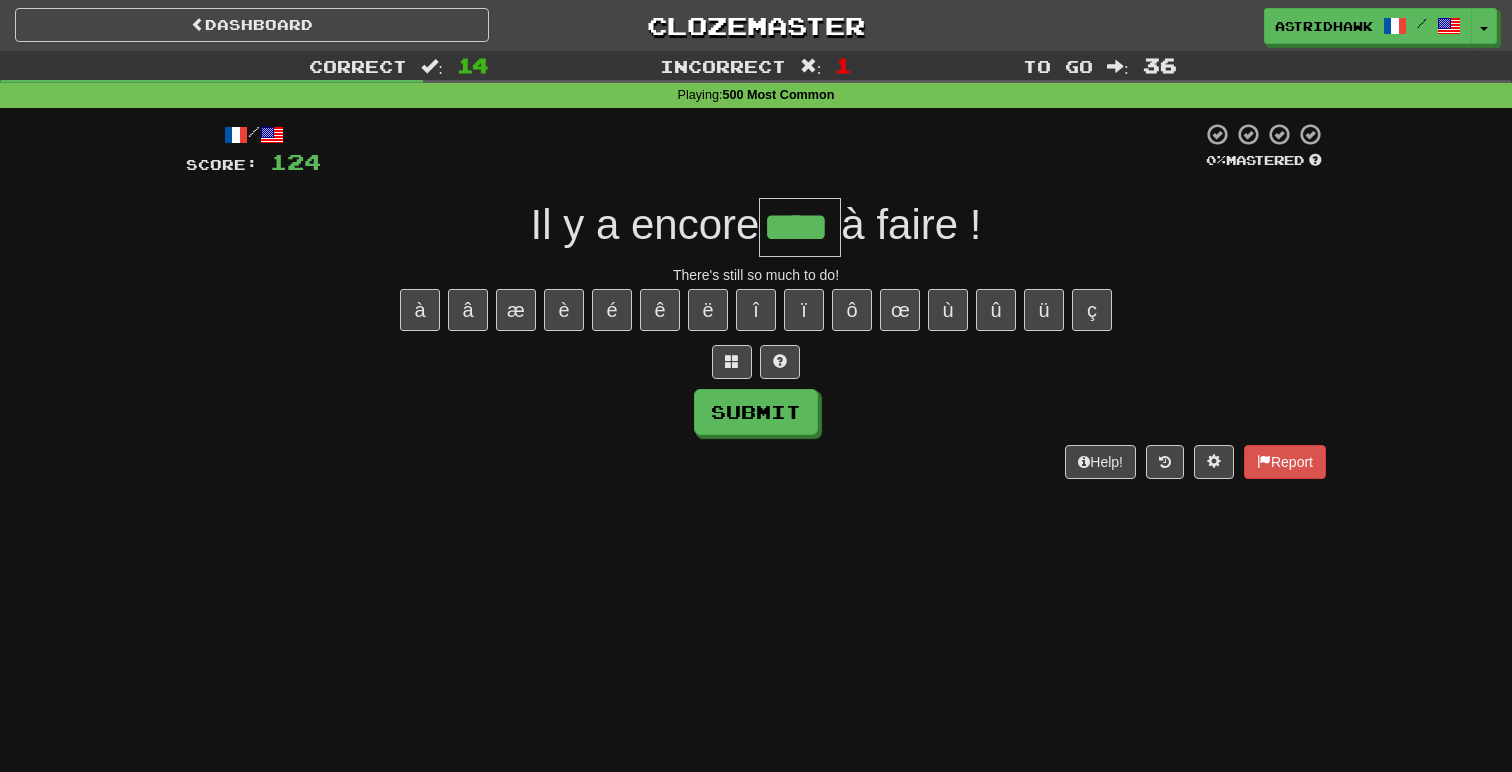 type on "****" 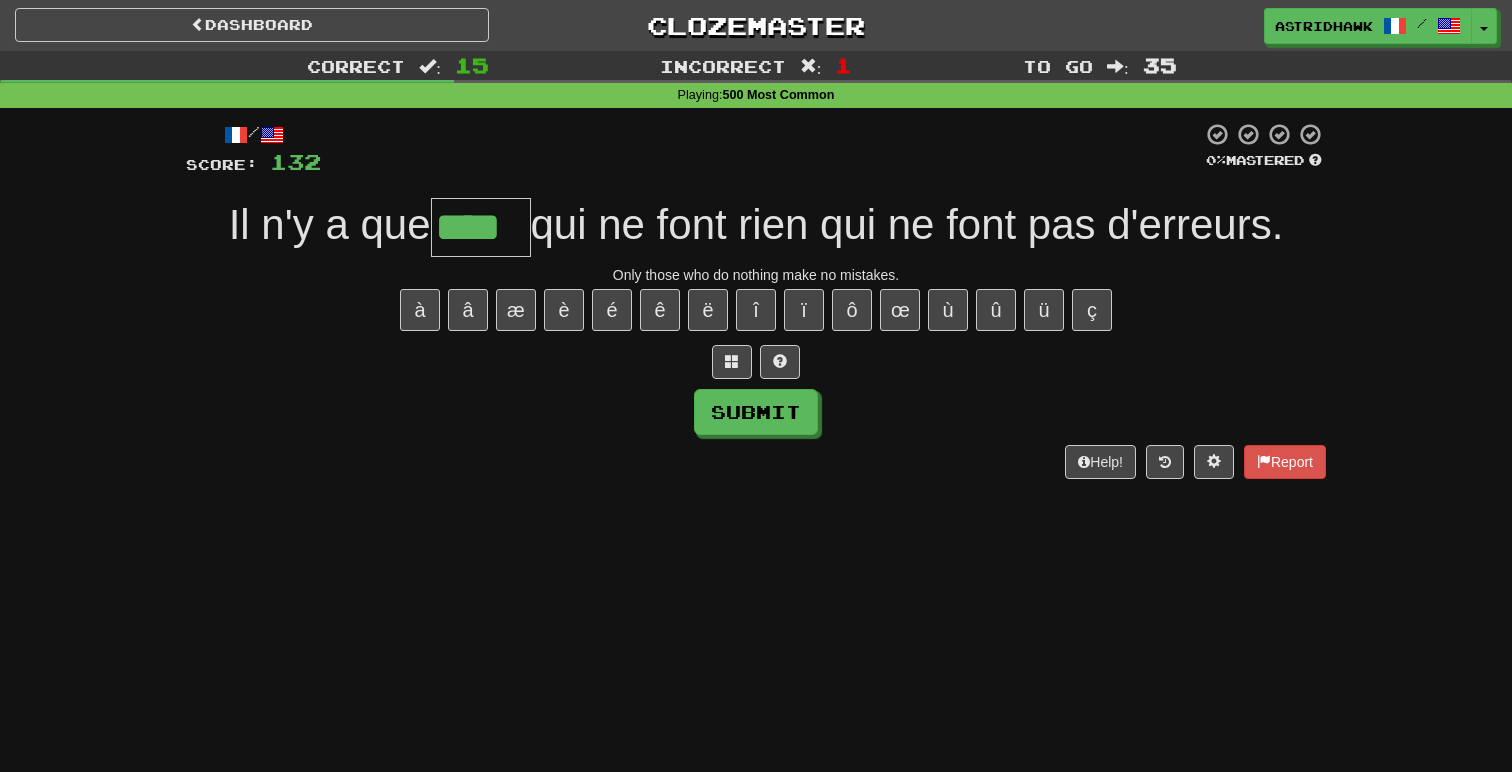 type on "****" 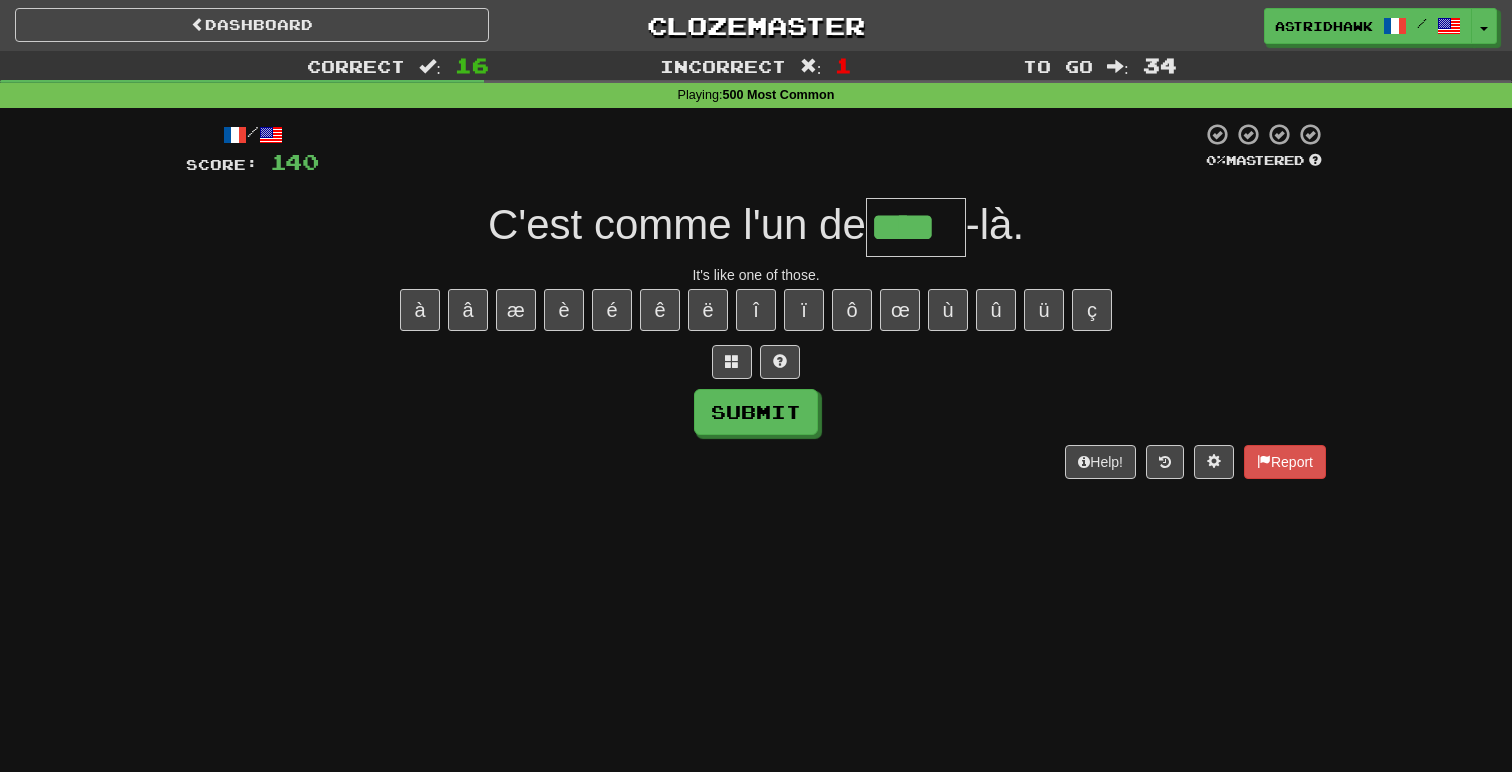 type on "****" 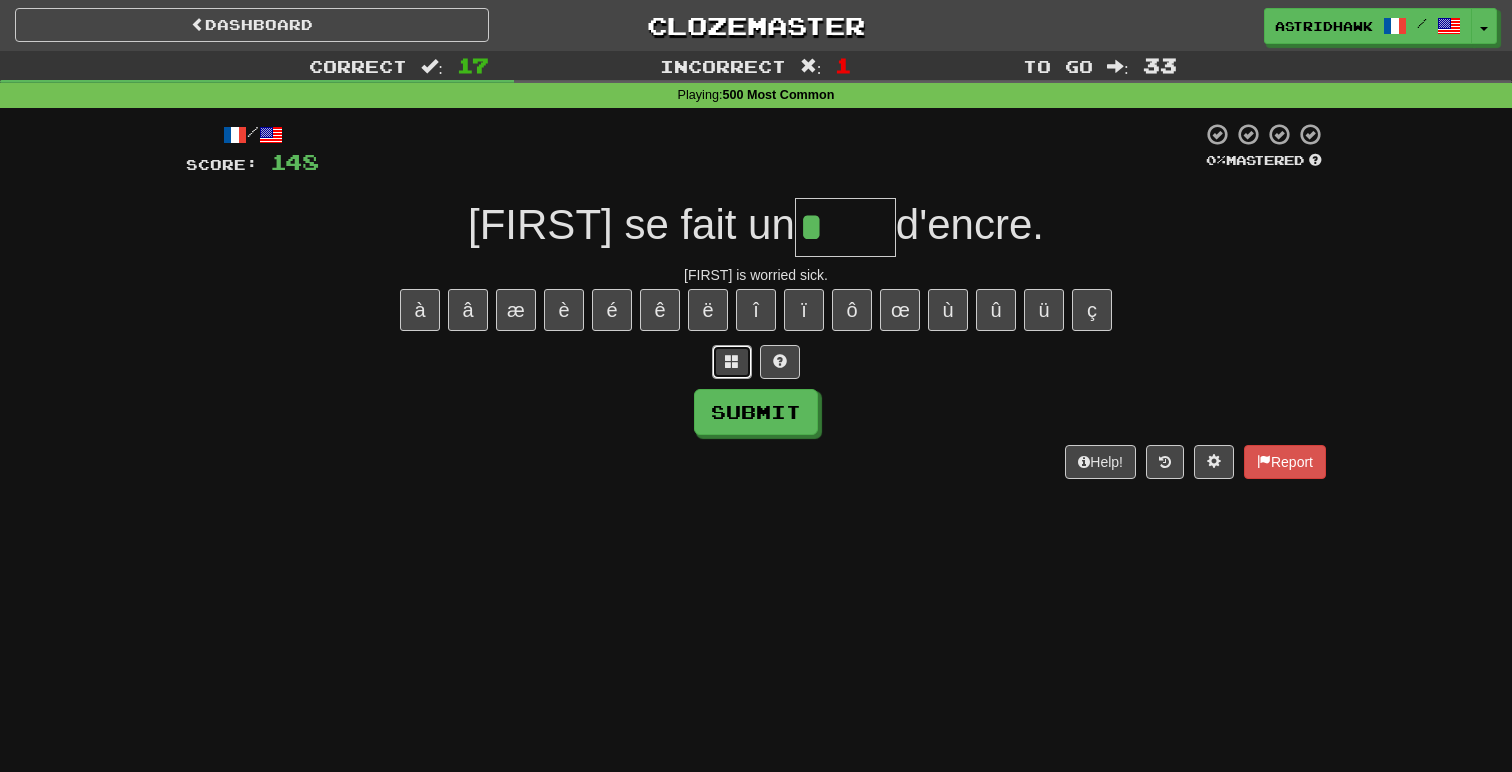 click at bounding box center (732, 361) 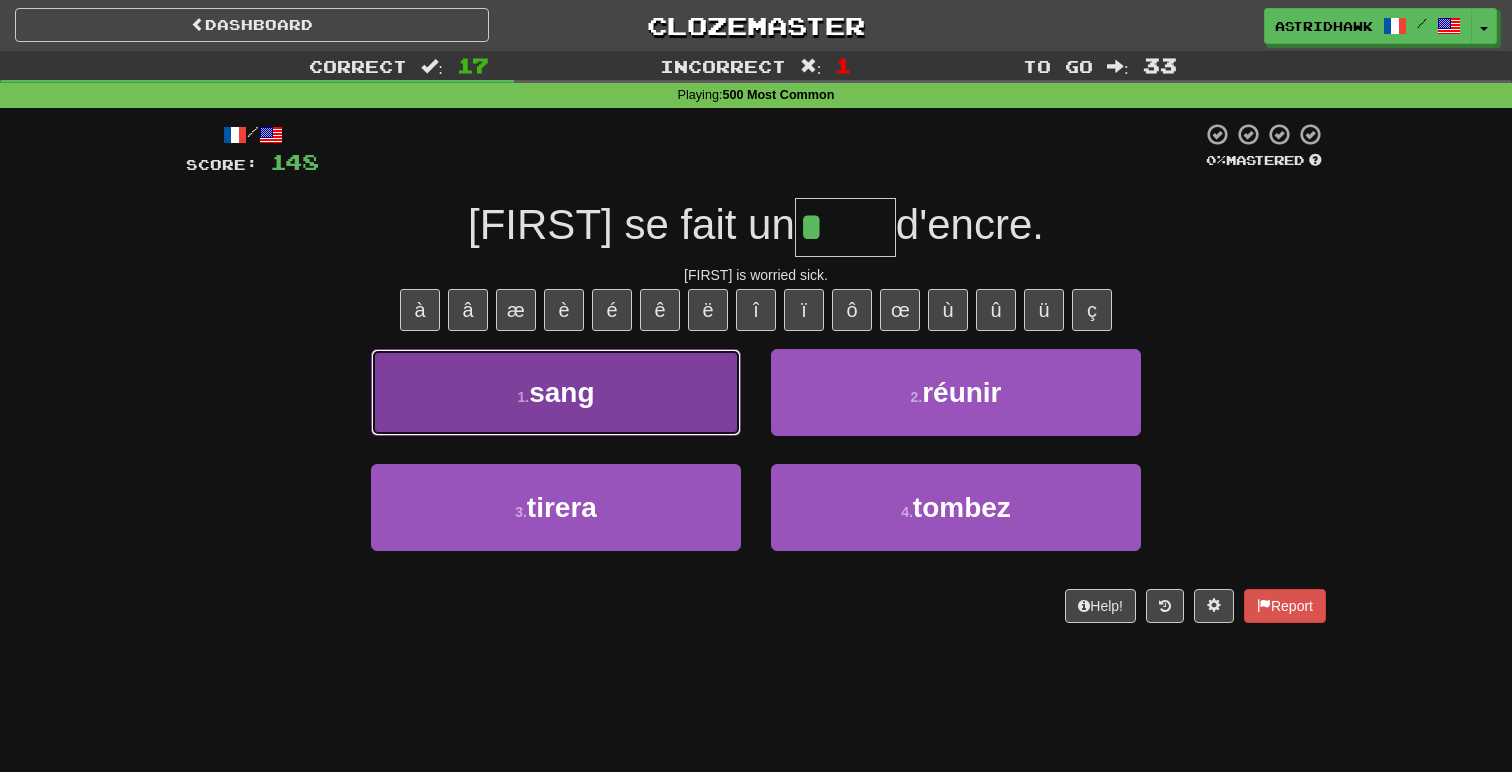 click on "1 .  sang" at bounding box center (556, 392) 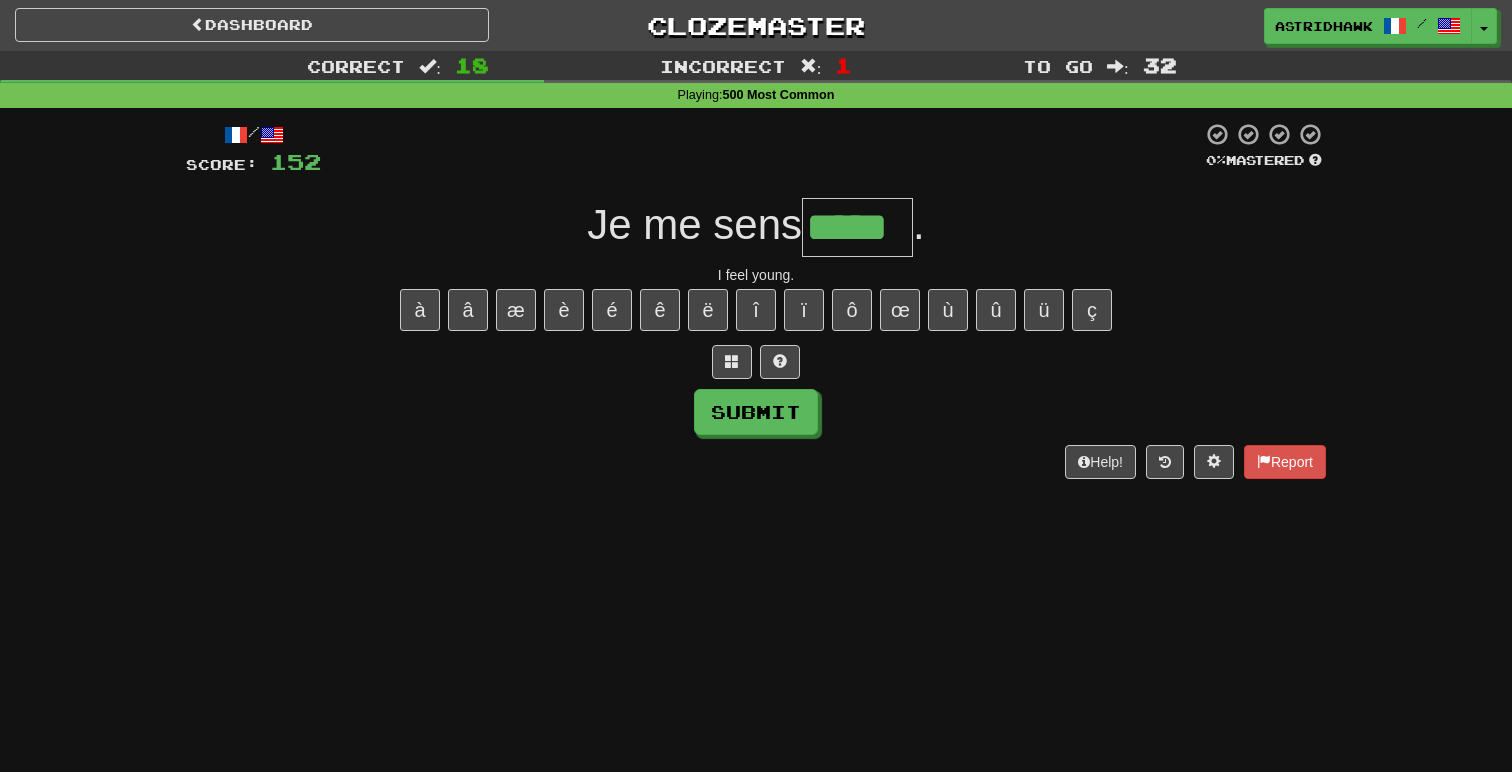 type on "*****" 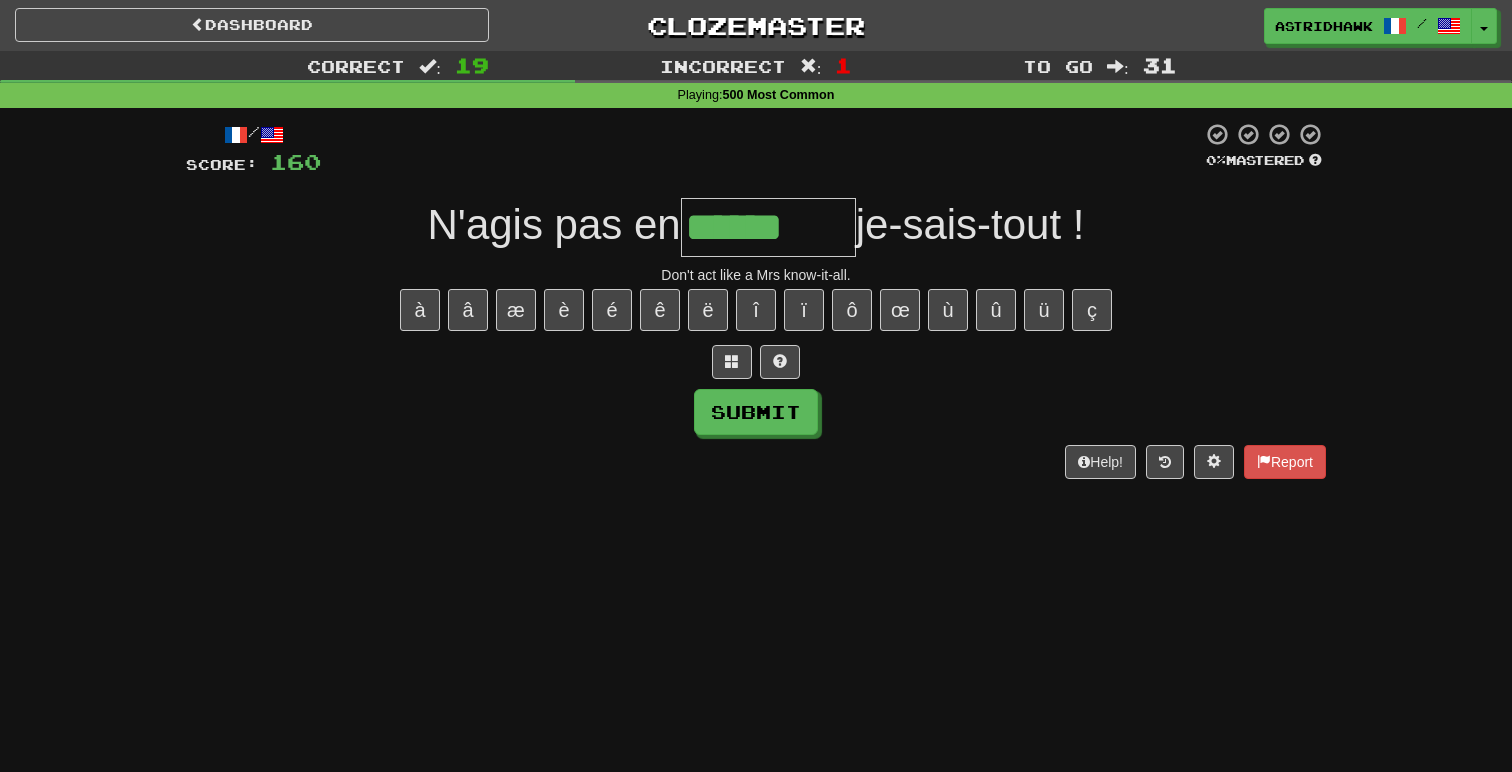 type on "******" 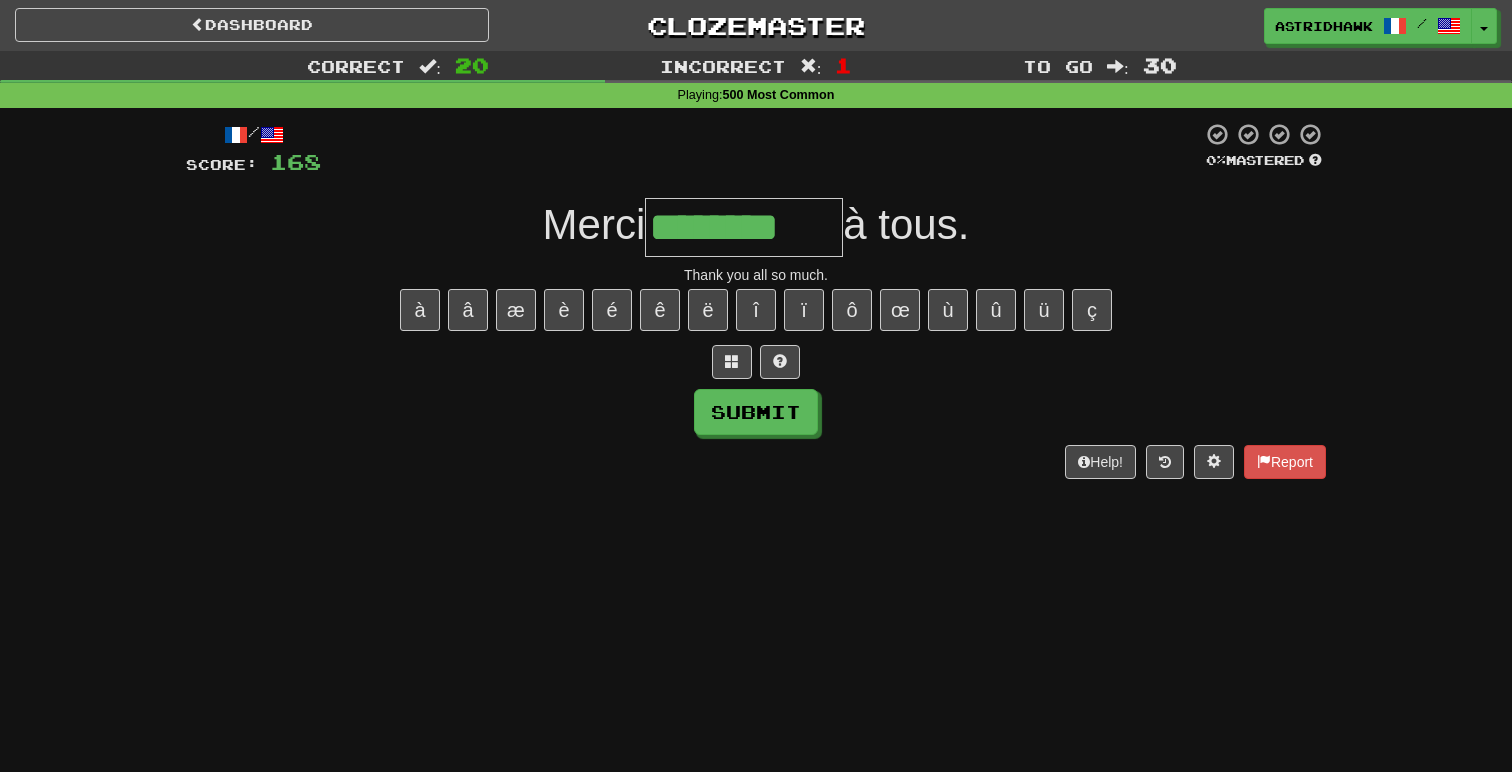 type on "********" 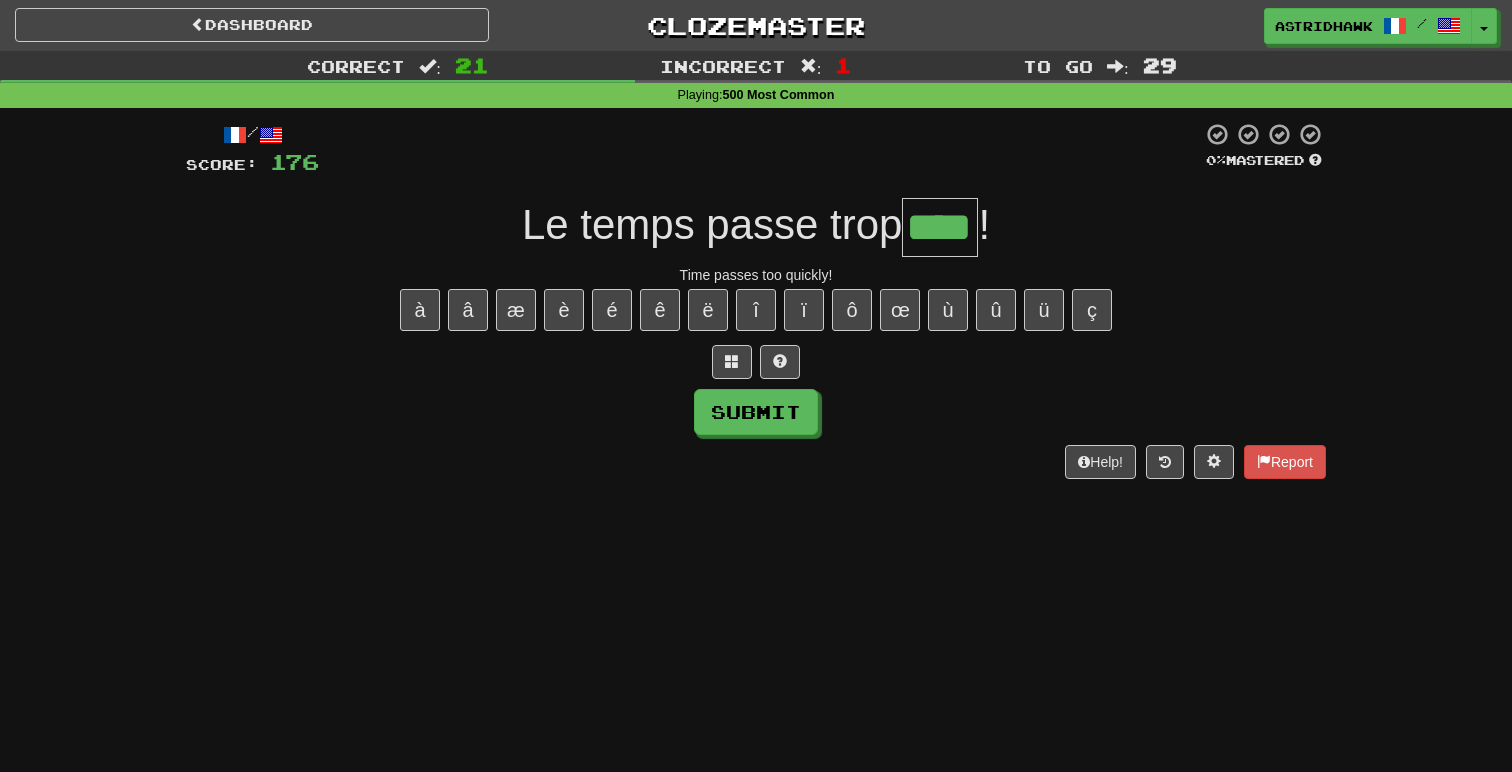 type on "****" 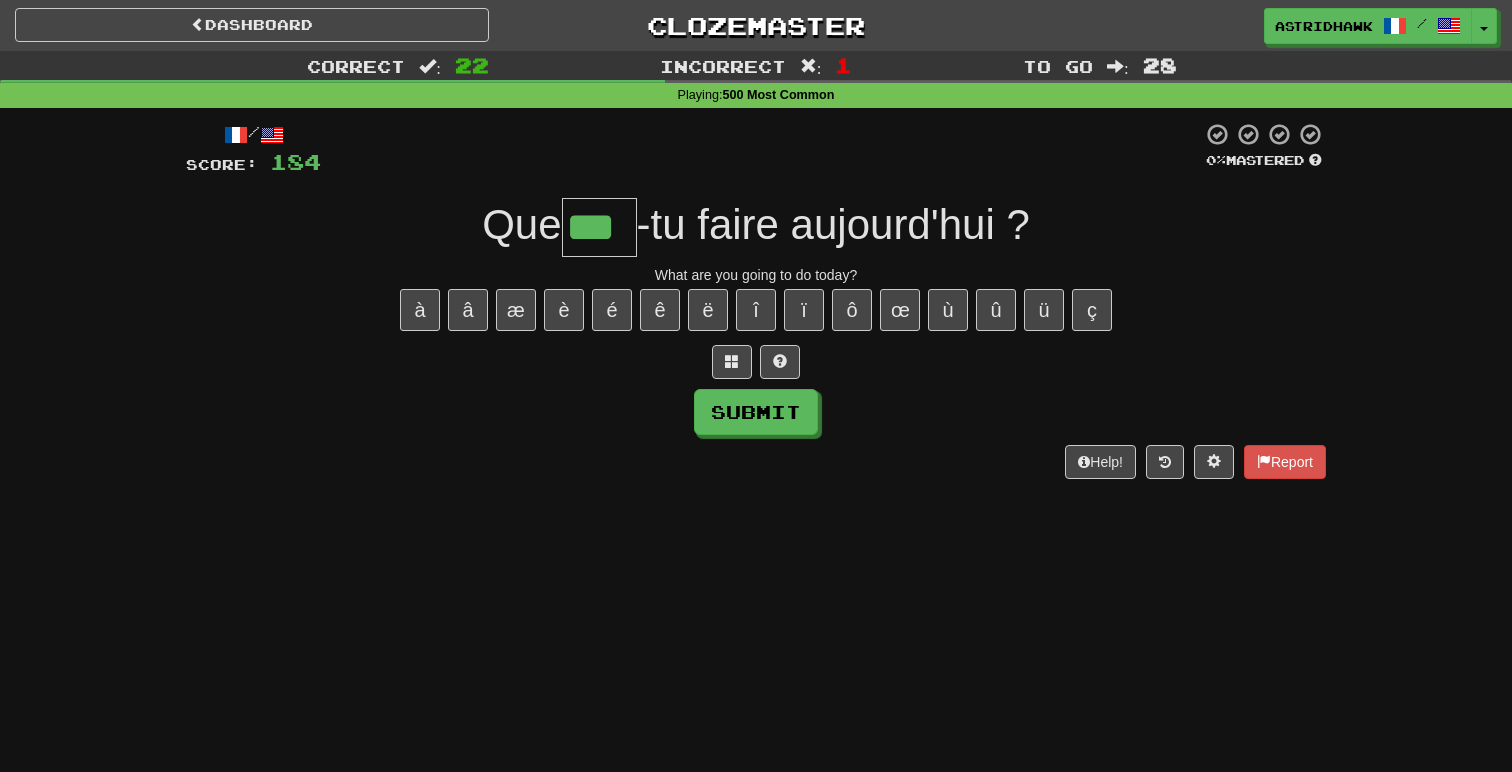 type on "***" 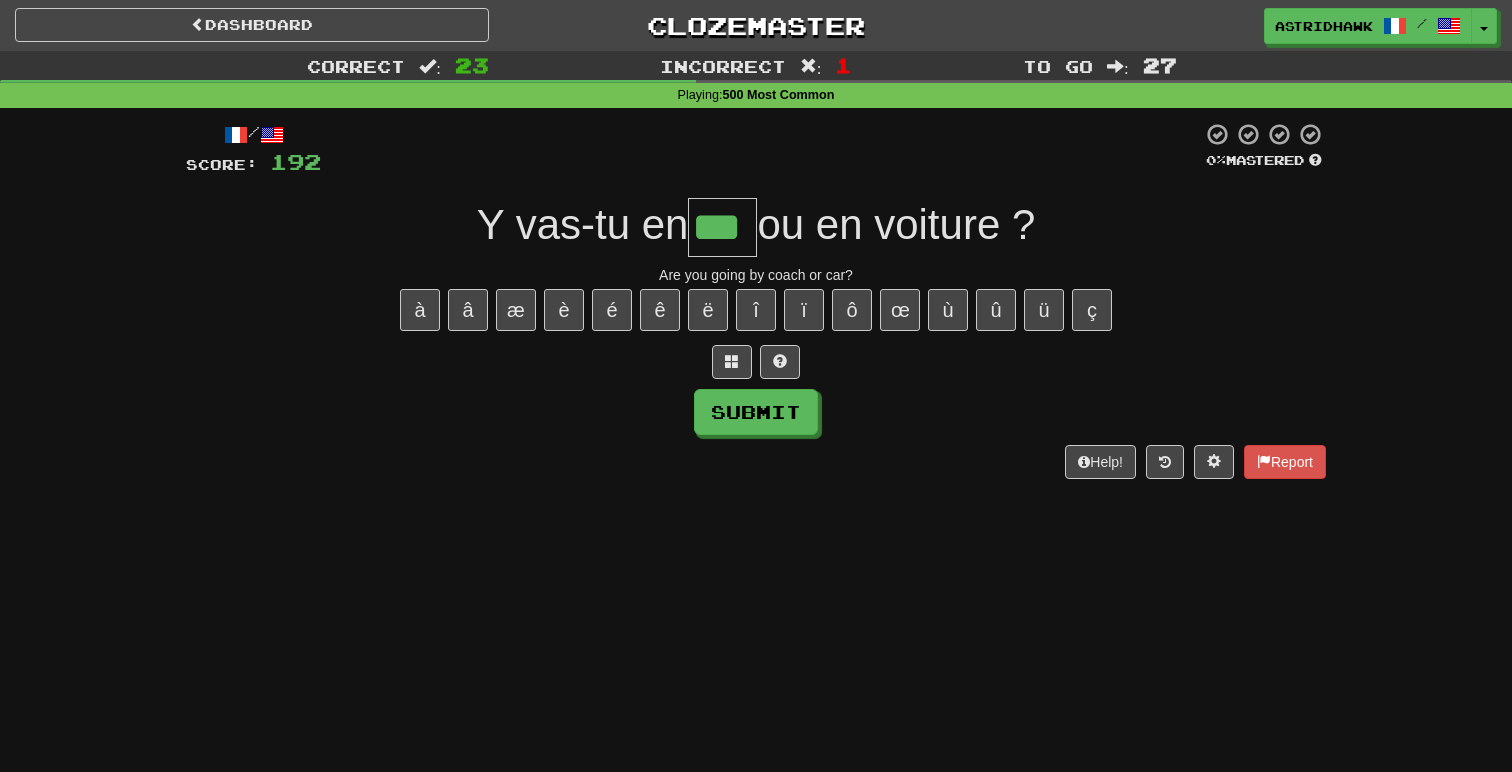 type on "***" 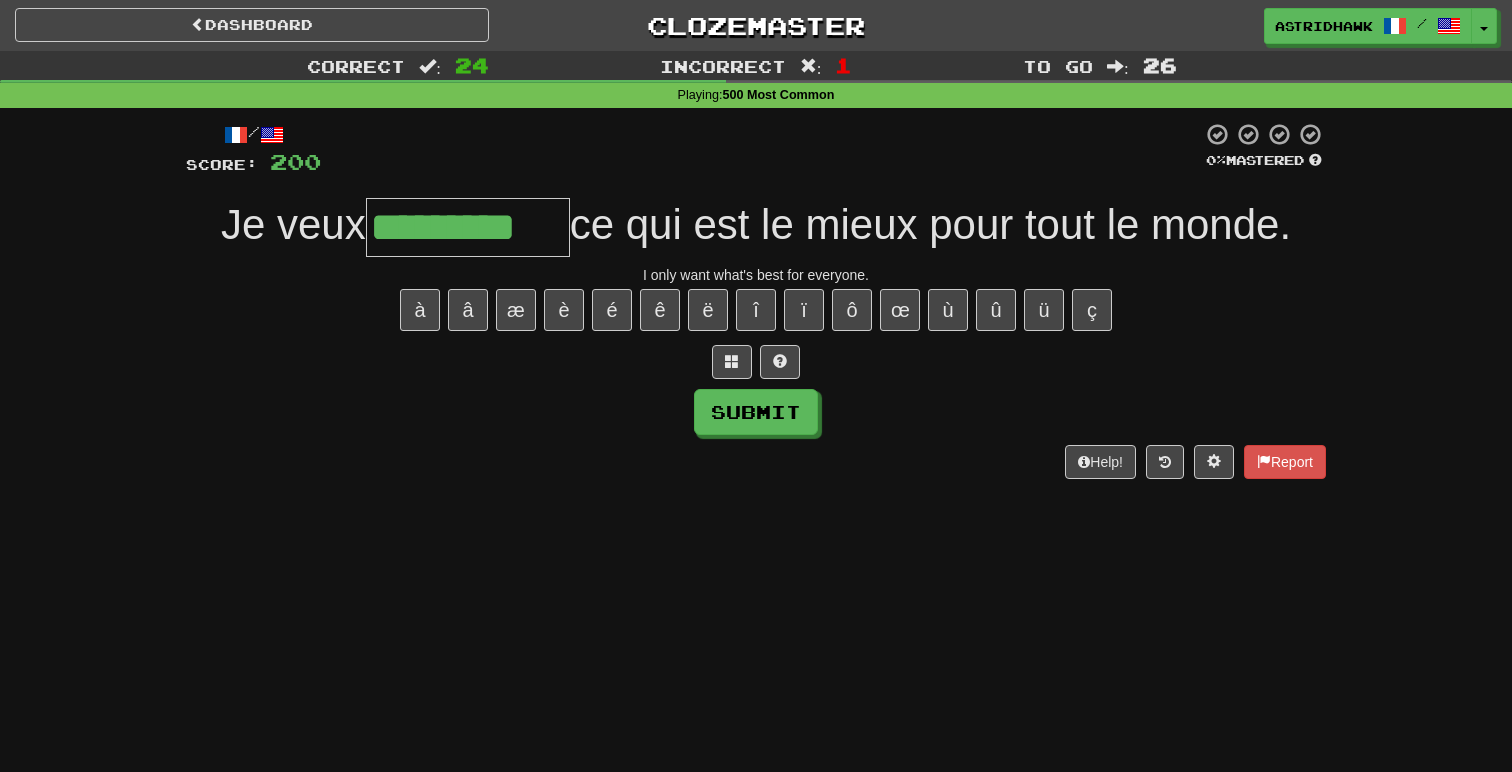 type on "*********" 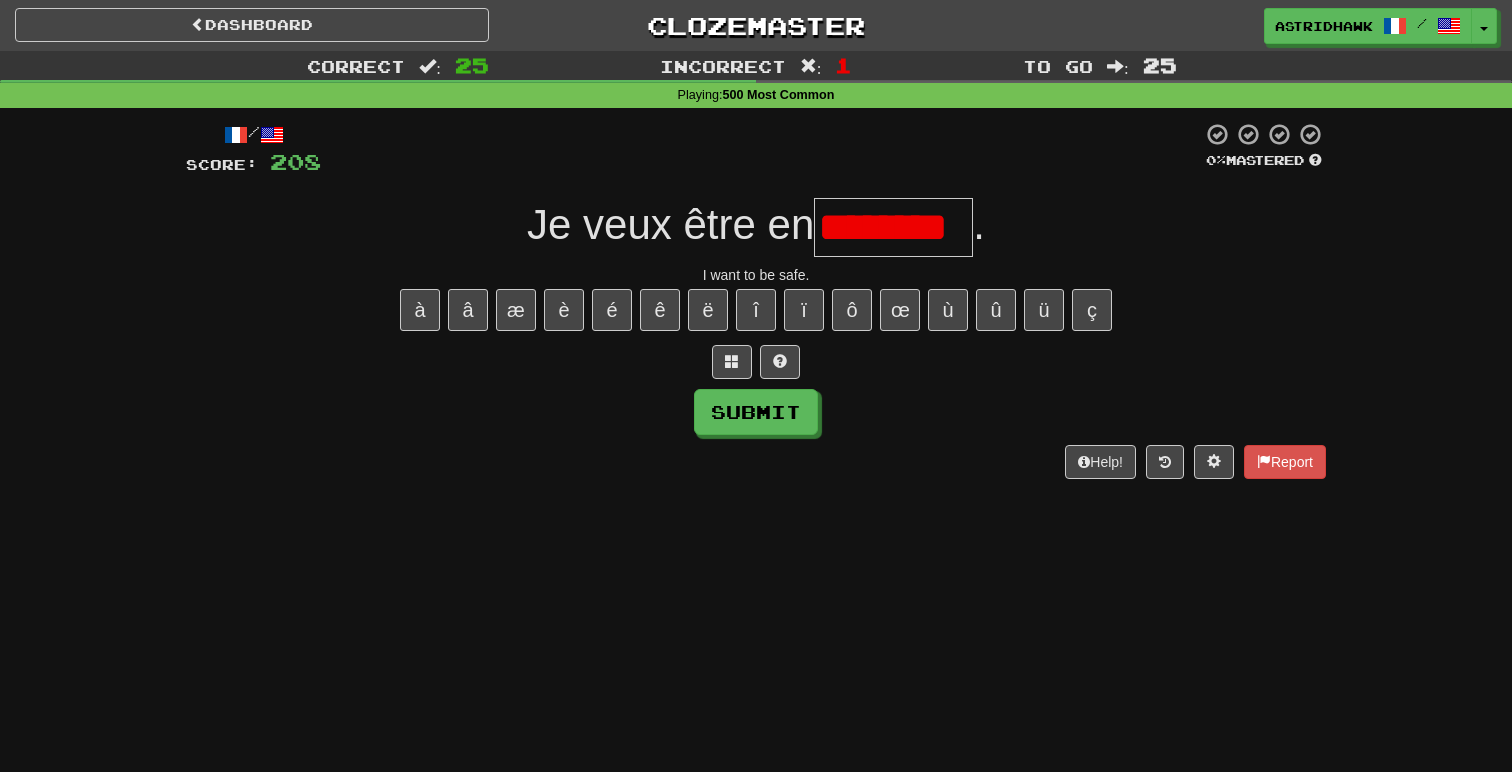 type on "********" 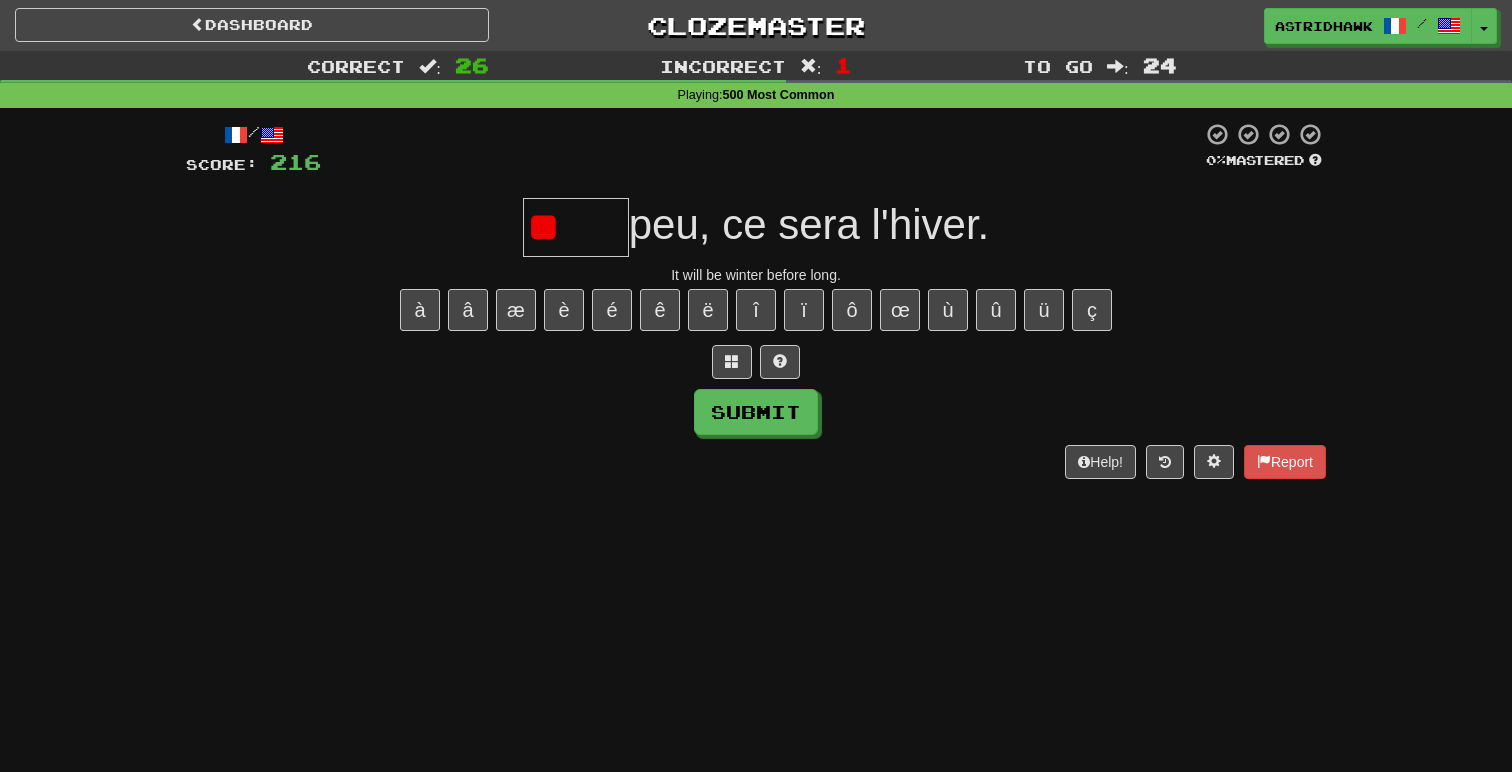 type on "*" 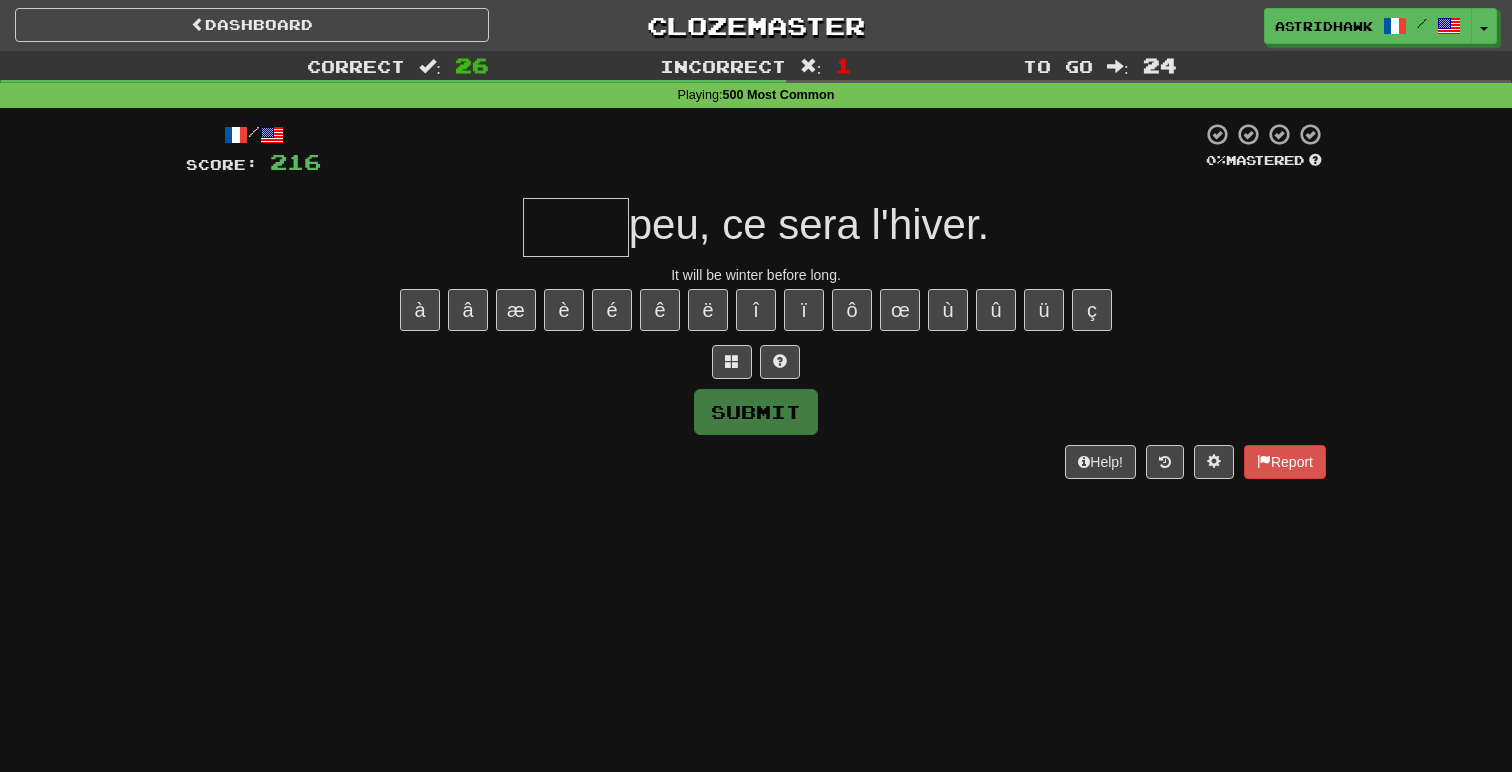 type on "*" 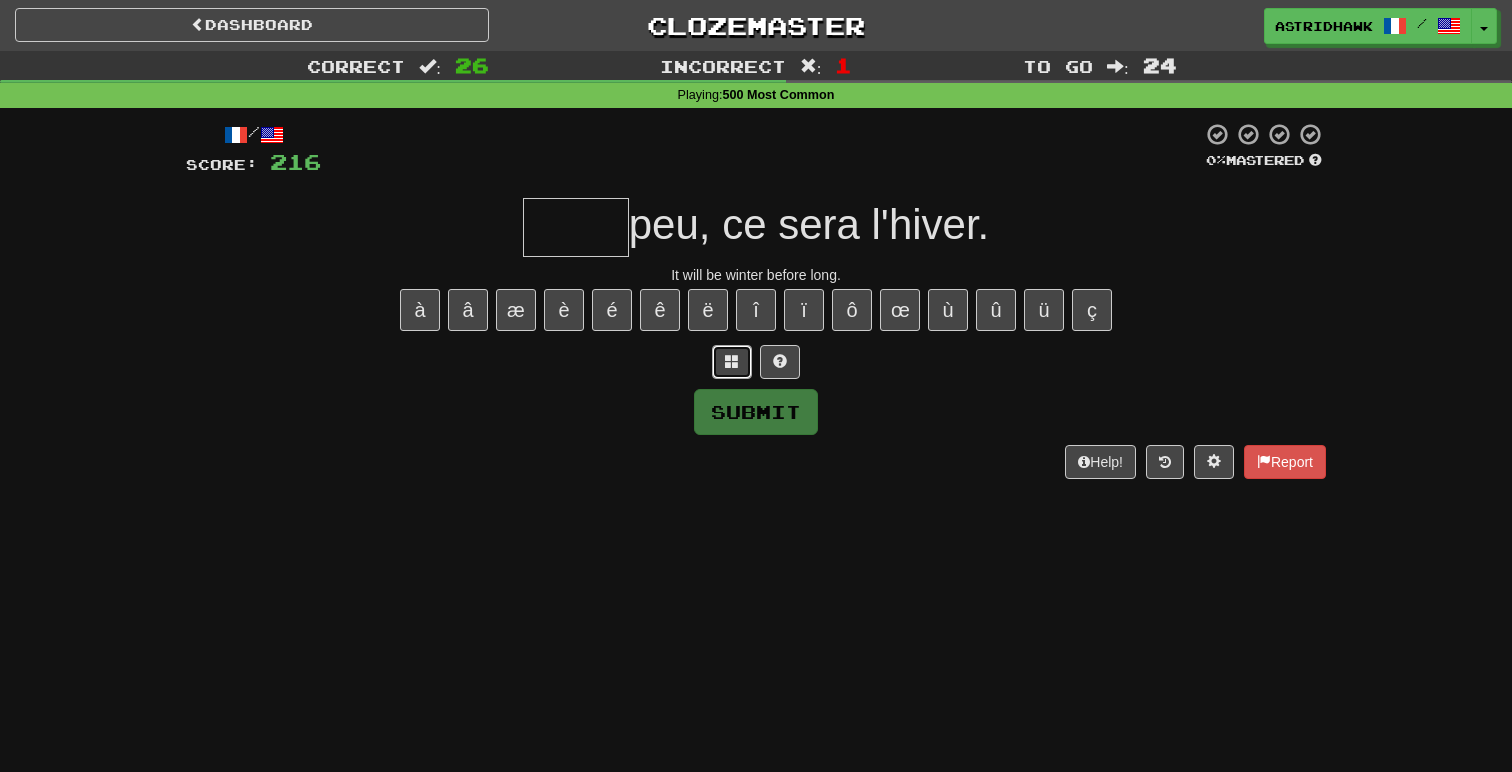 click at bounding box center (732, 362) 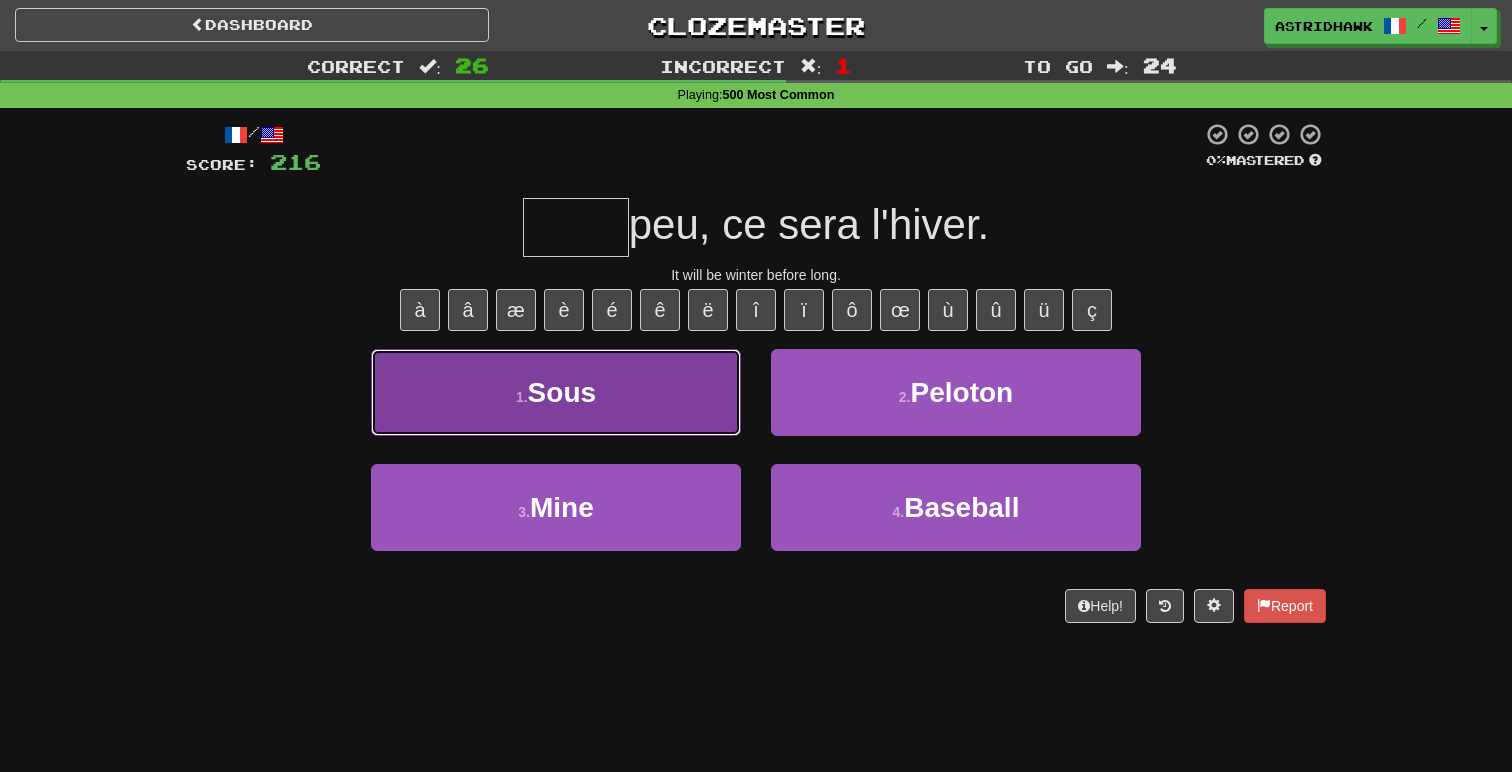 click on "1 .  Sous" at bounding box center [556, 392] 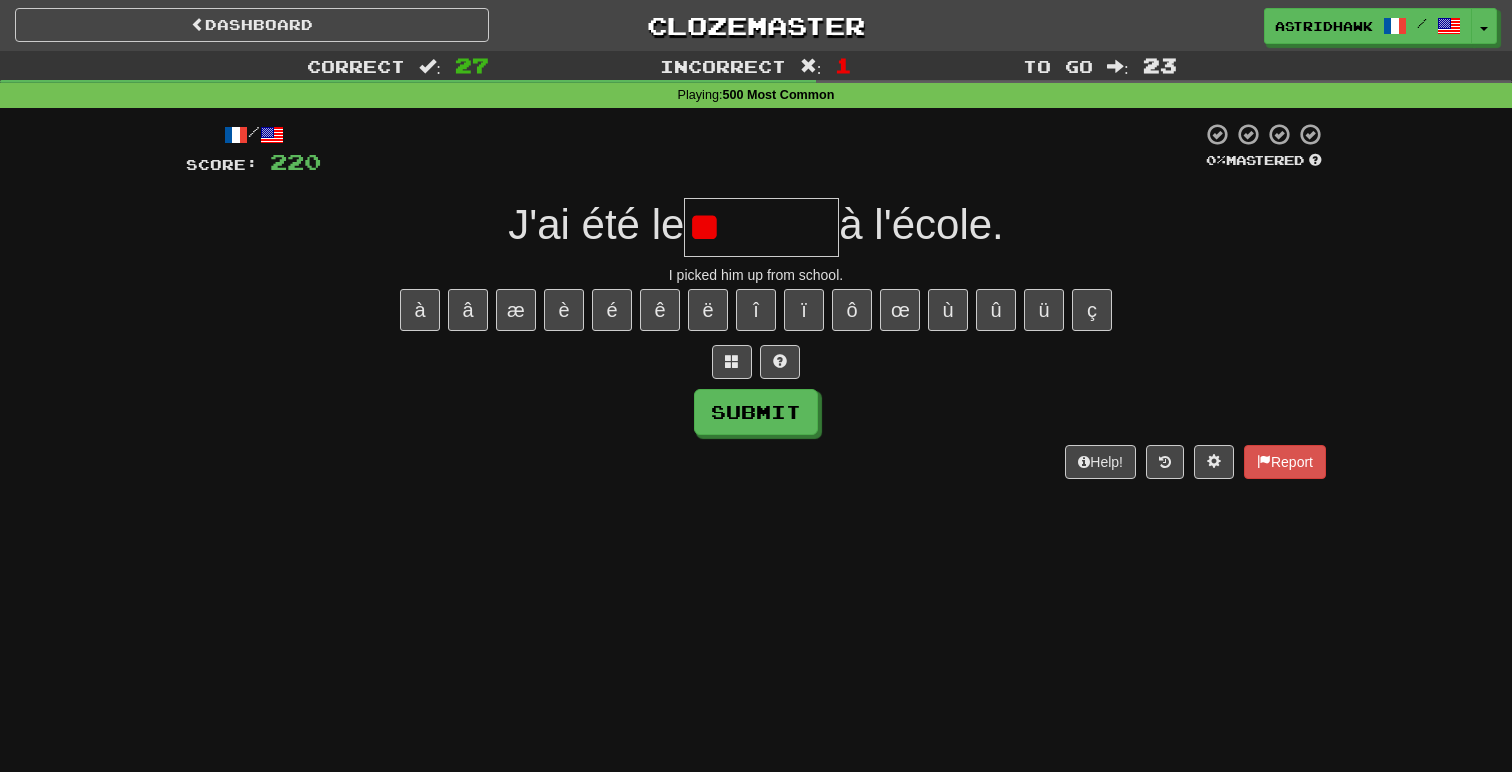 type on "*" 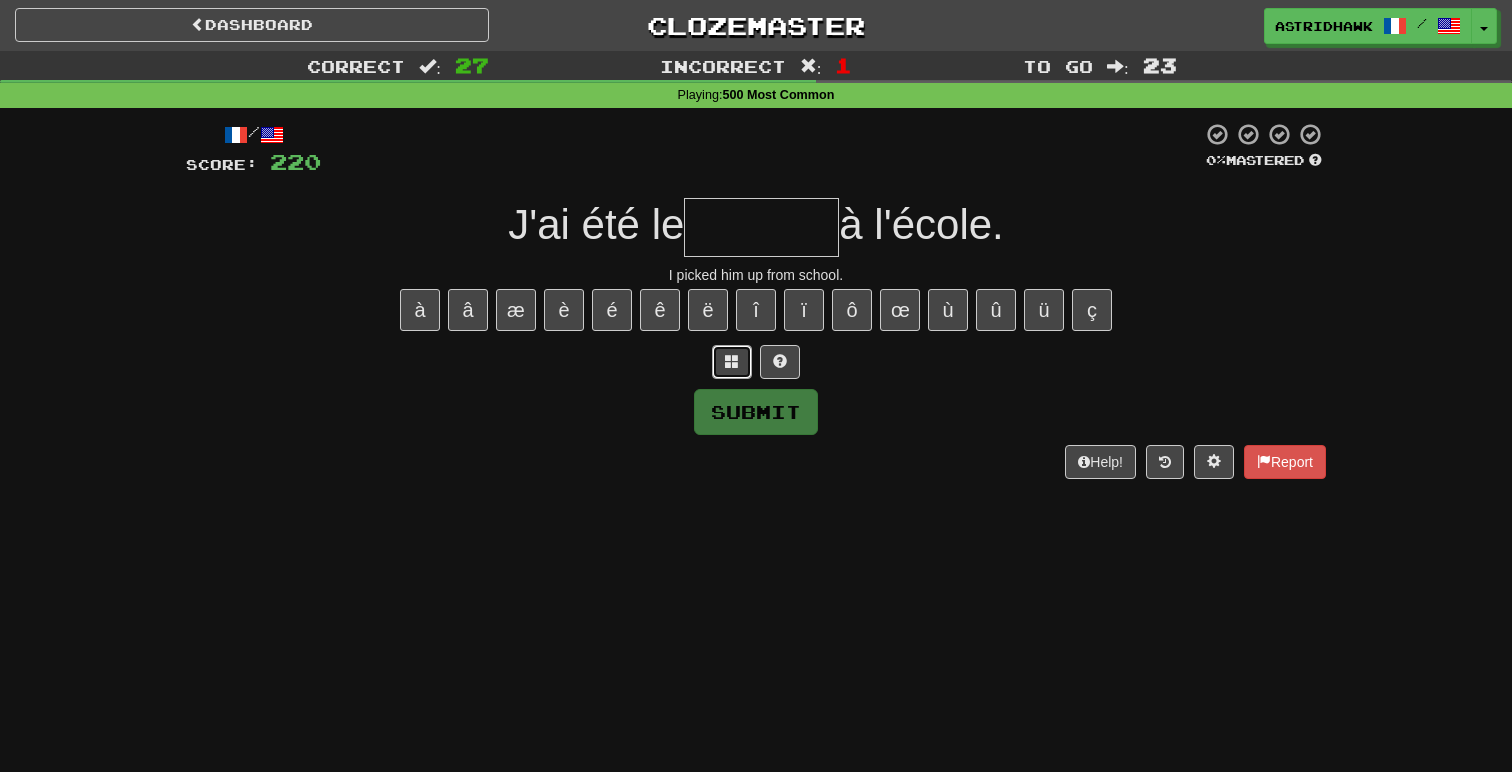 click at bounding box center [732, 361] 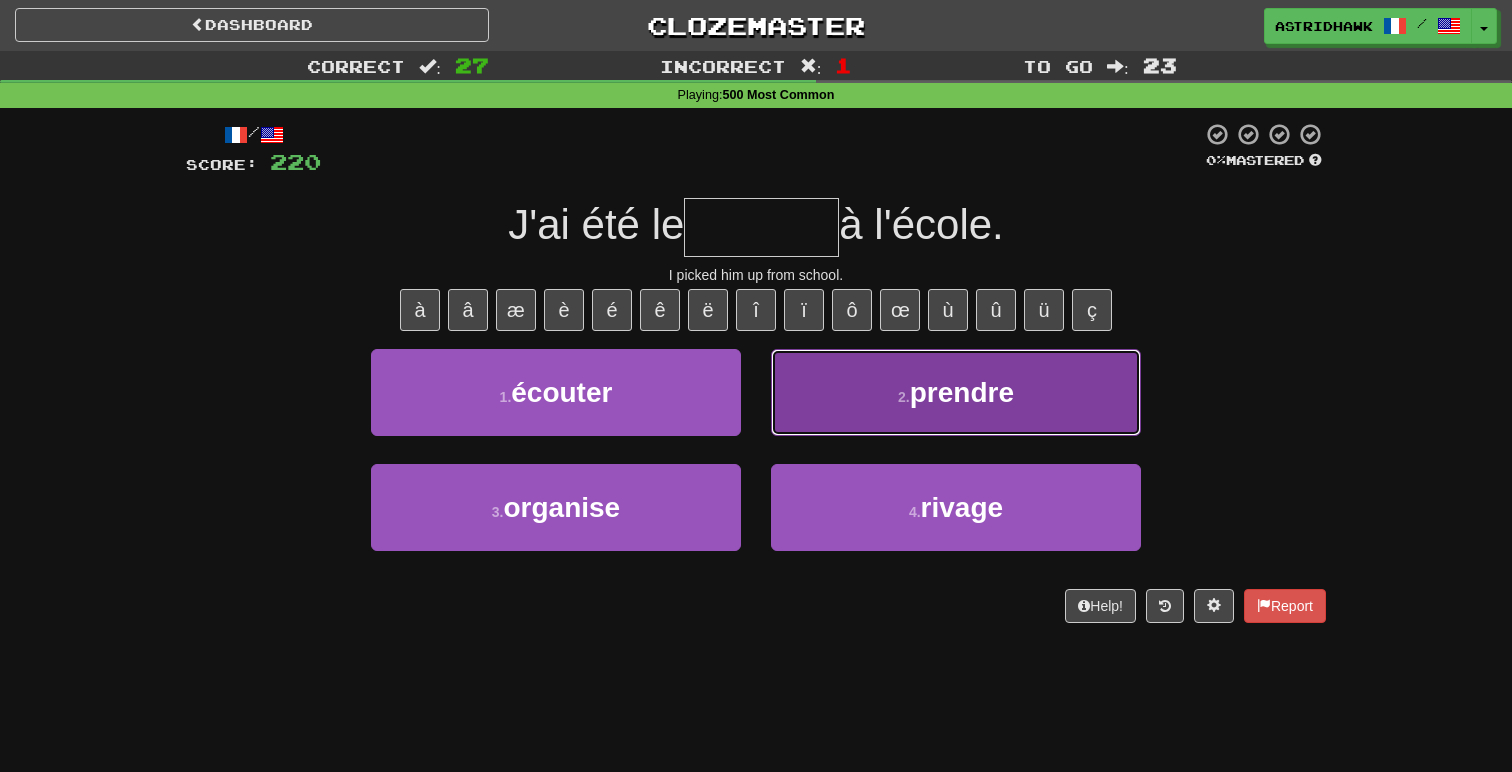 click on "2 .  prendre" at bounding box center (956, 392) 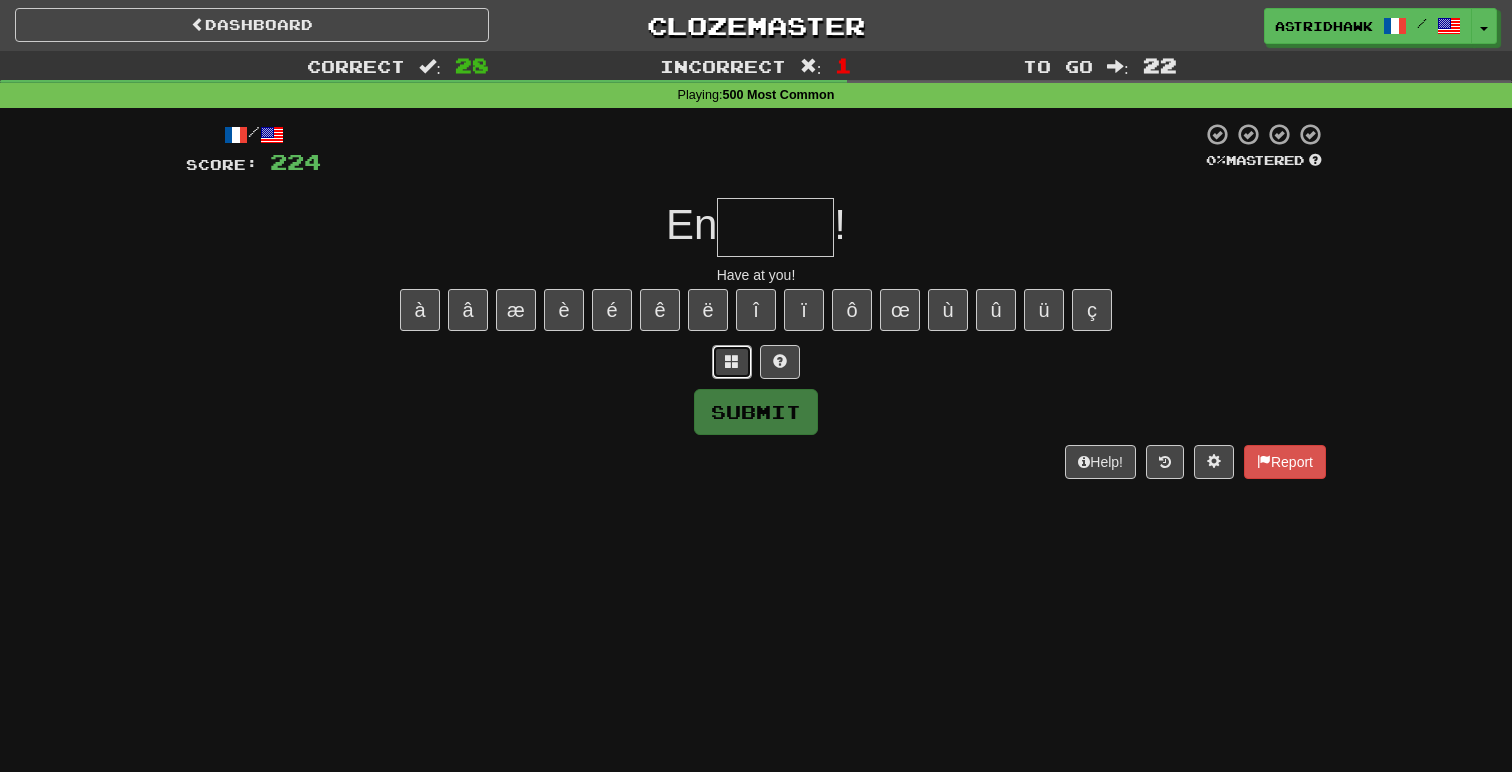 click at bounding box center (732, 361) 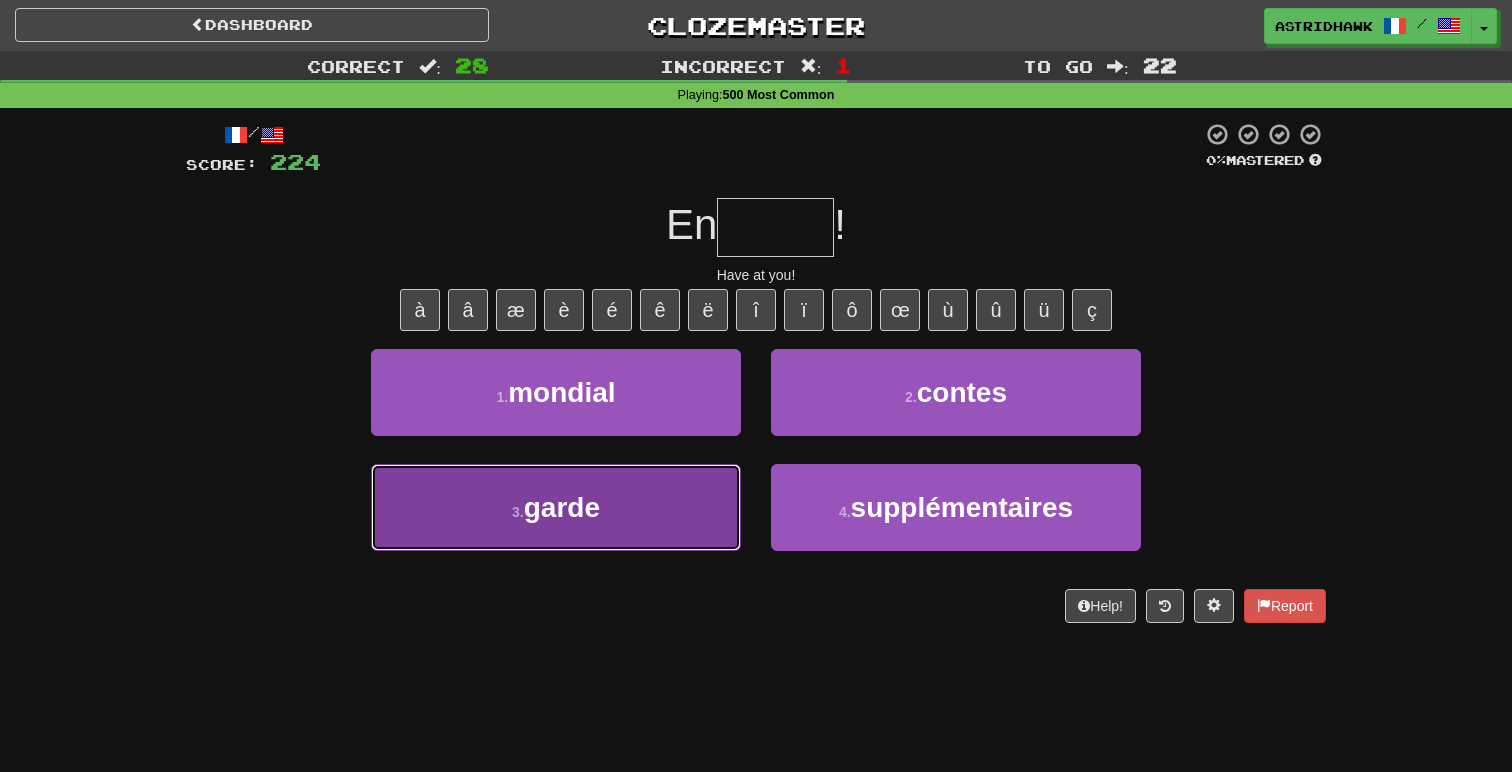 click on "3 .  garde" at bounding box center (556, 507) 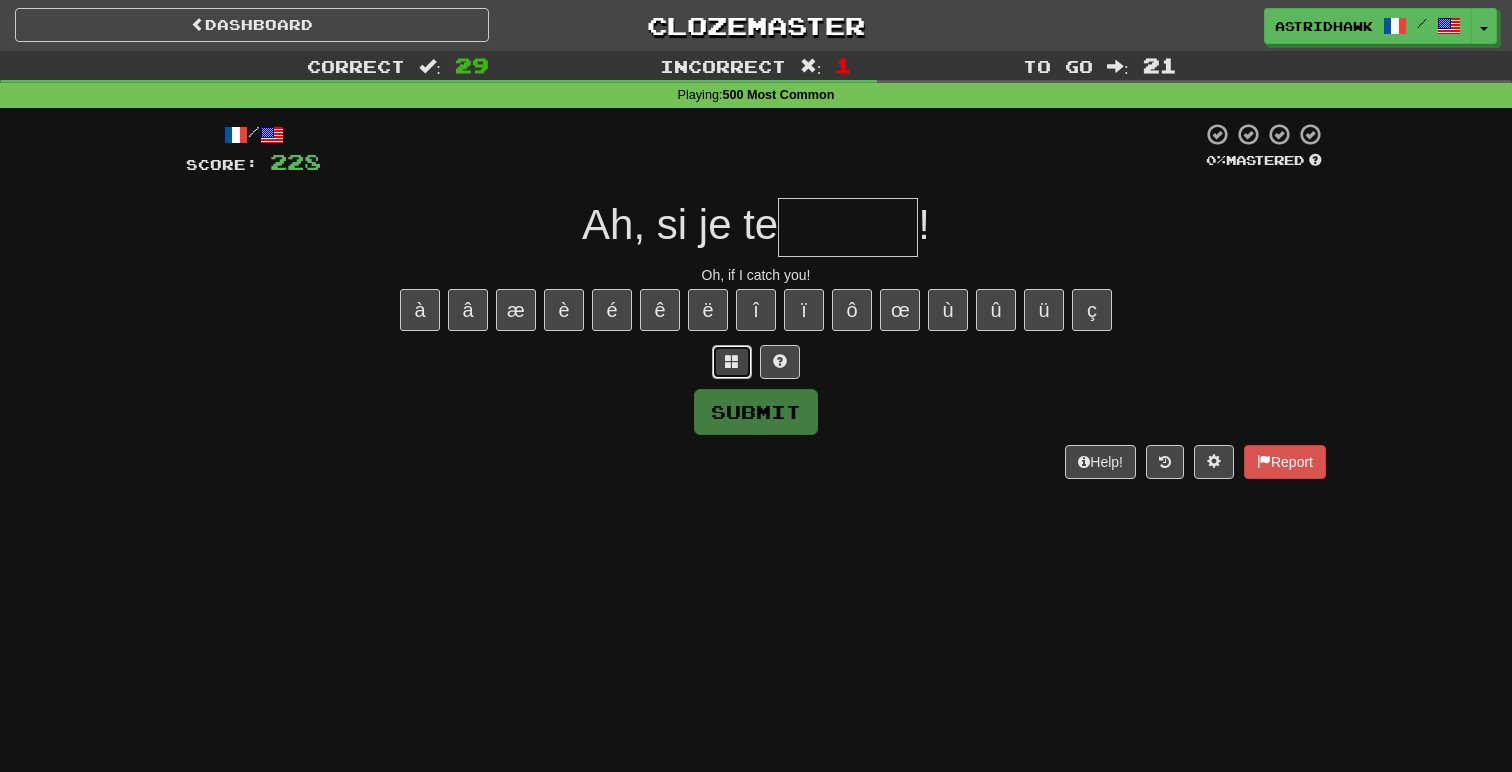 click at bounding box center [732, 362] 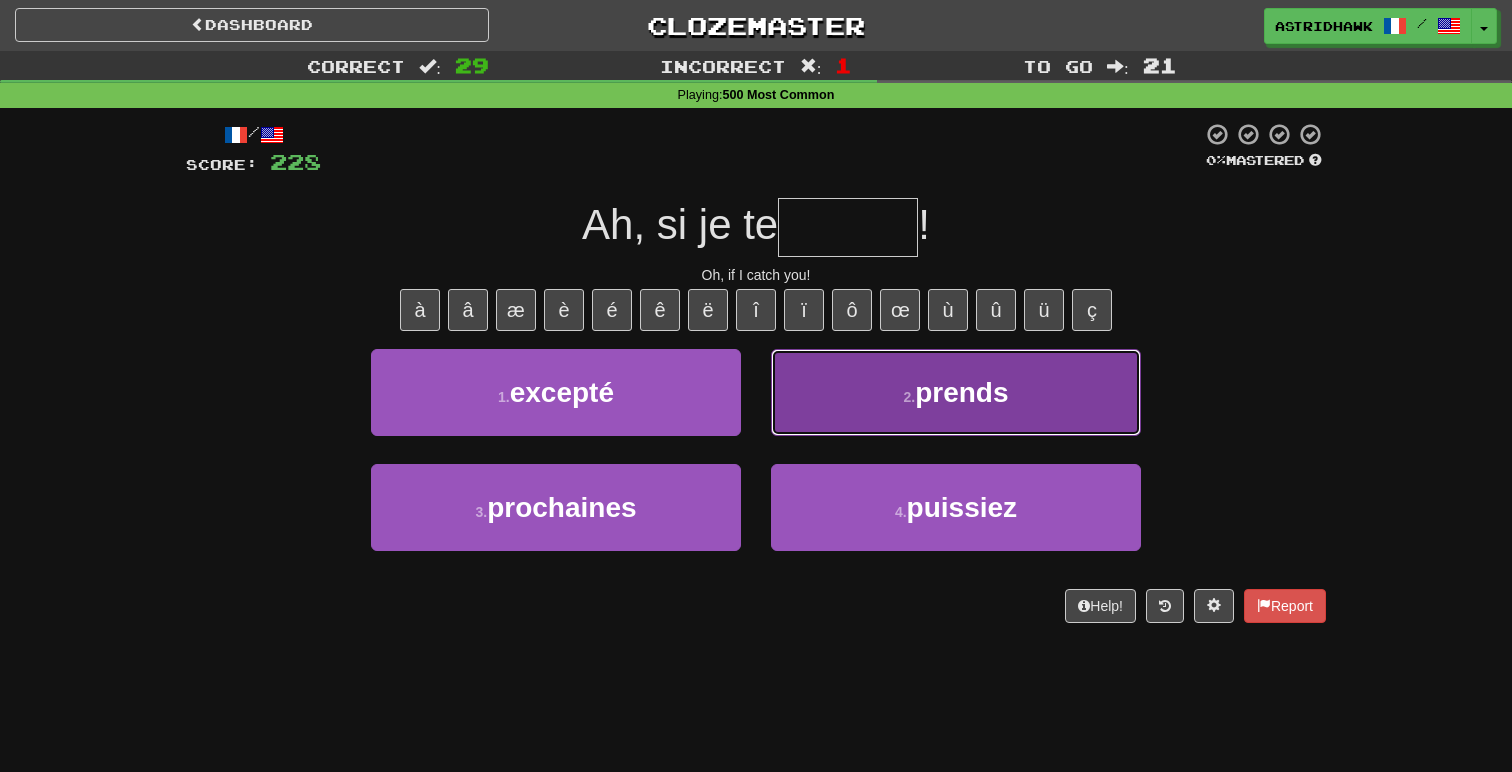click on "2 .  prends" at bounding box center (956, 392) 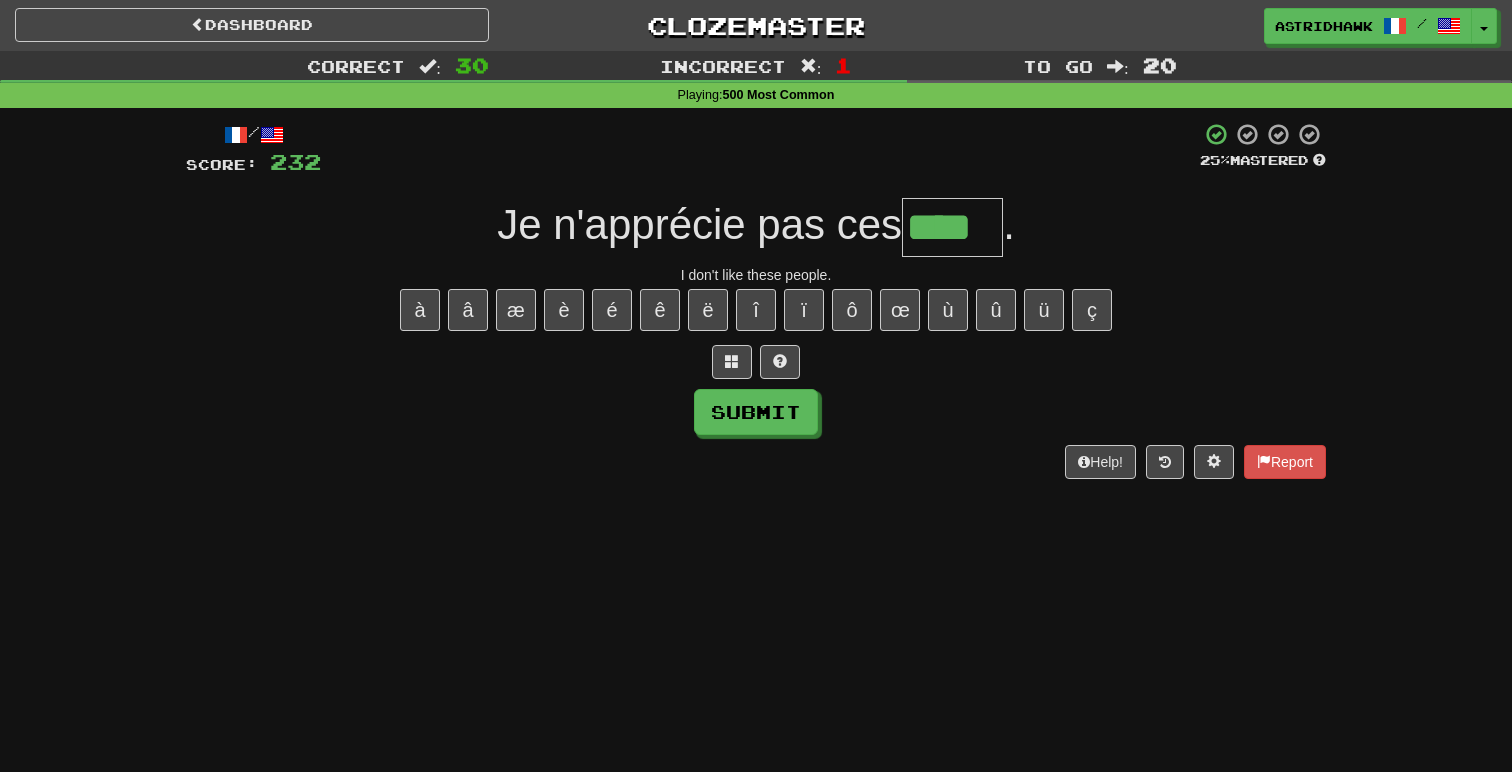 type on "****" 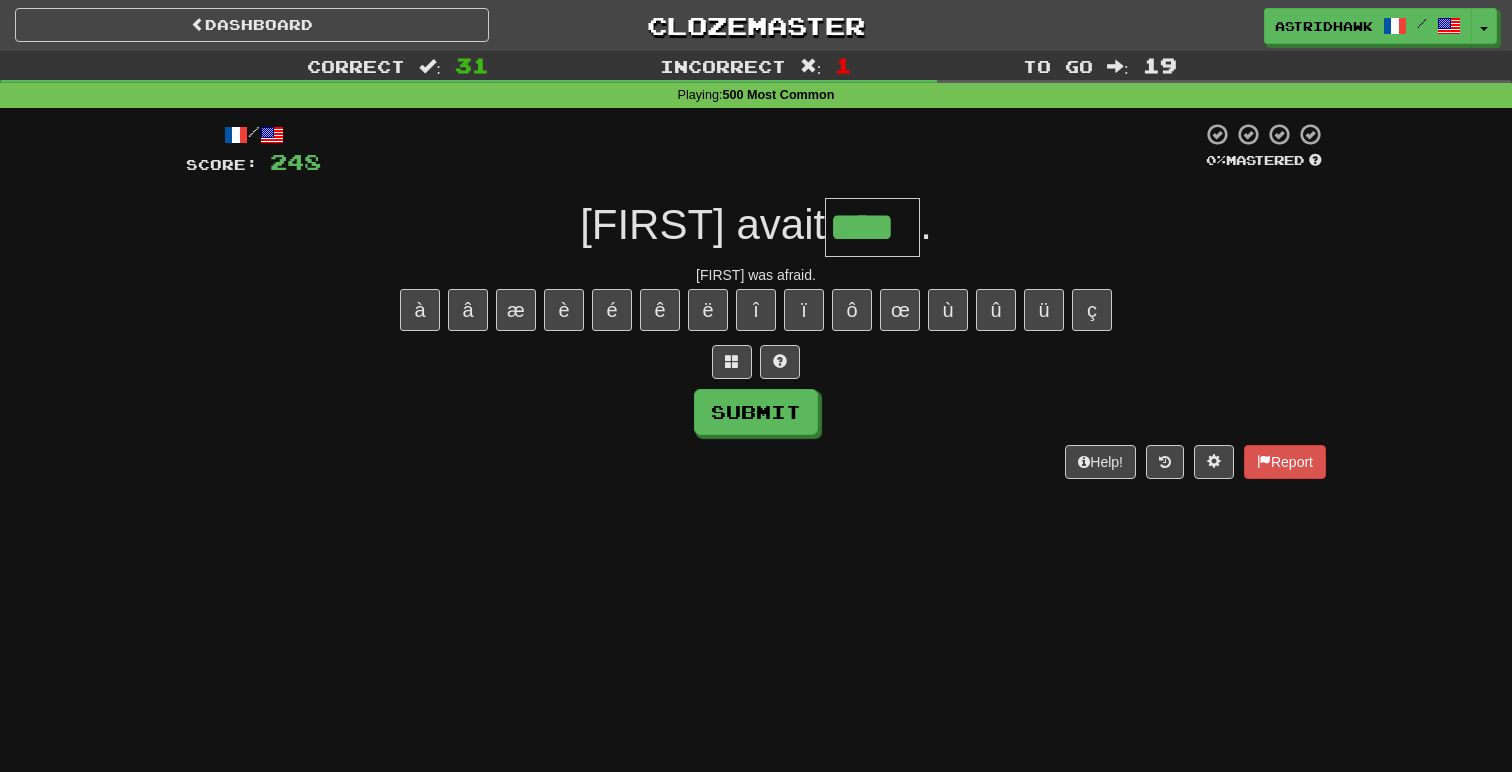 type on "****" 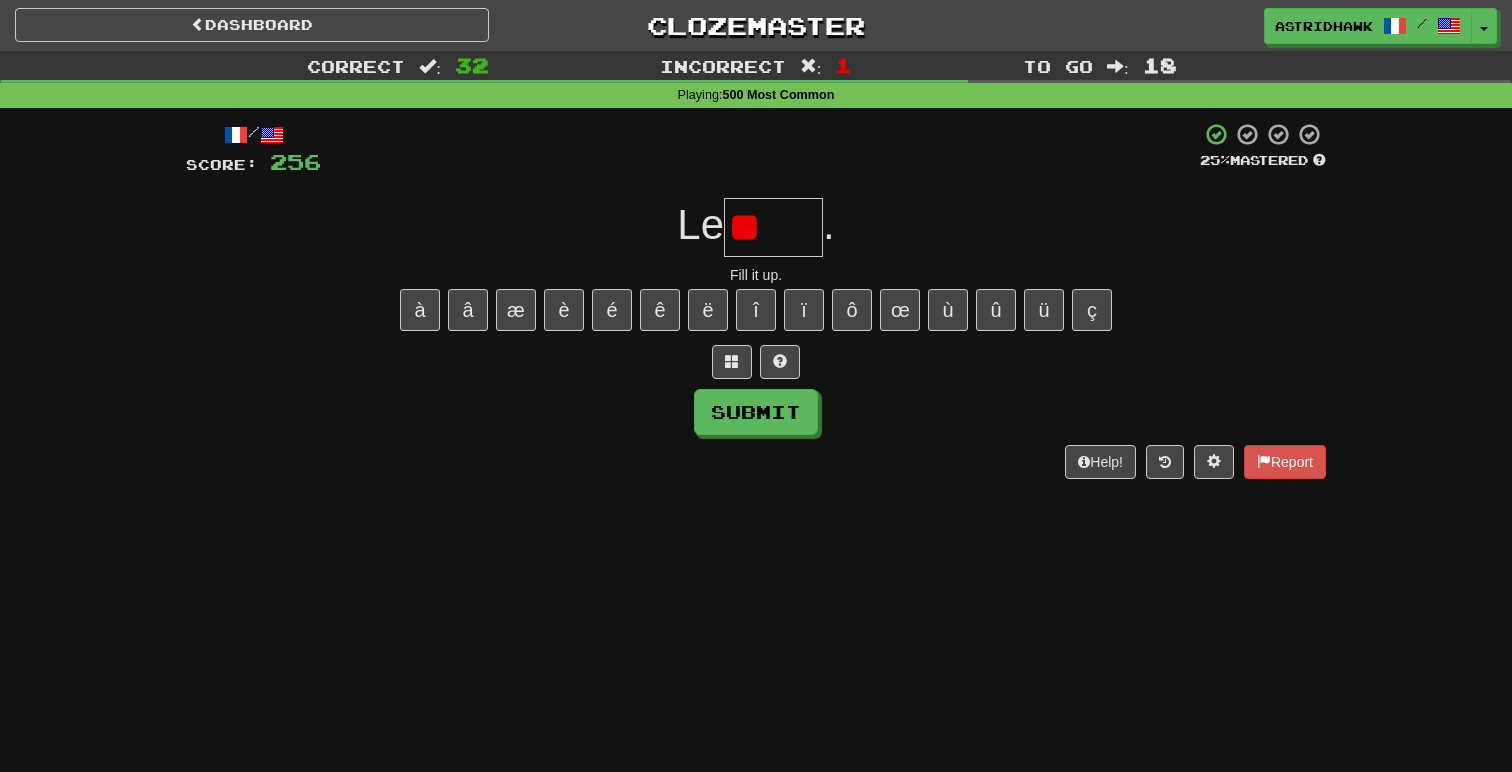 type on "*" 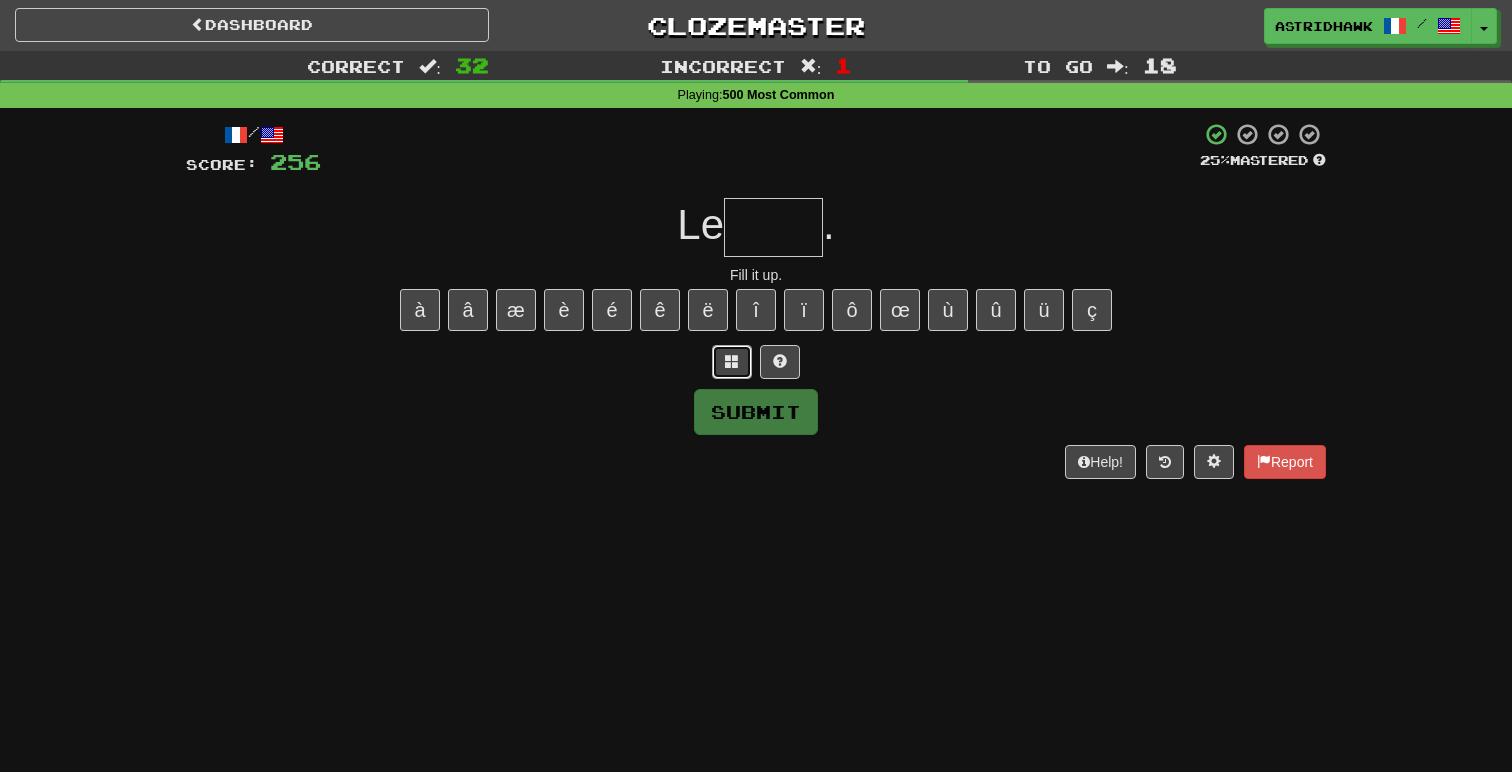 click at bounding box center [732, 362] 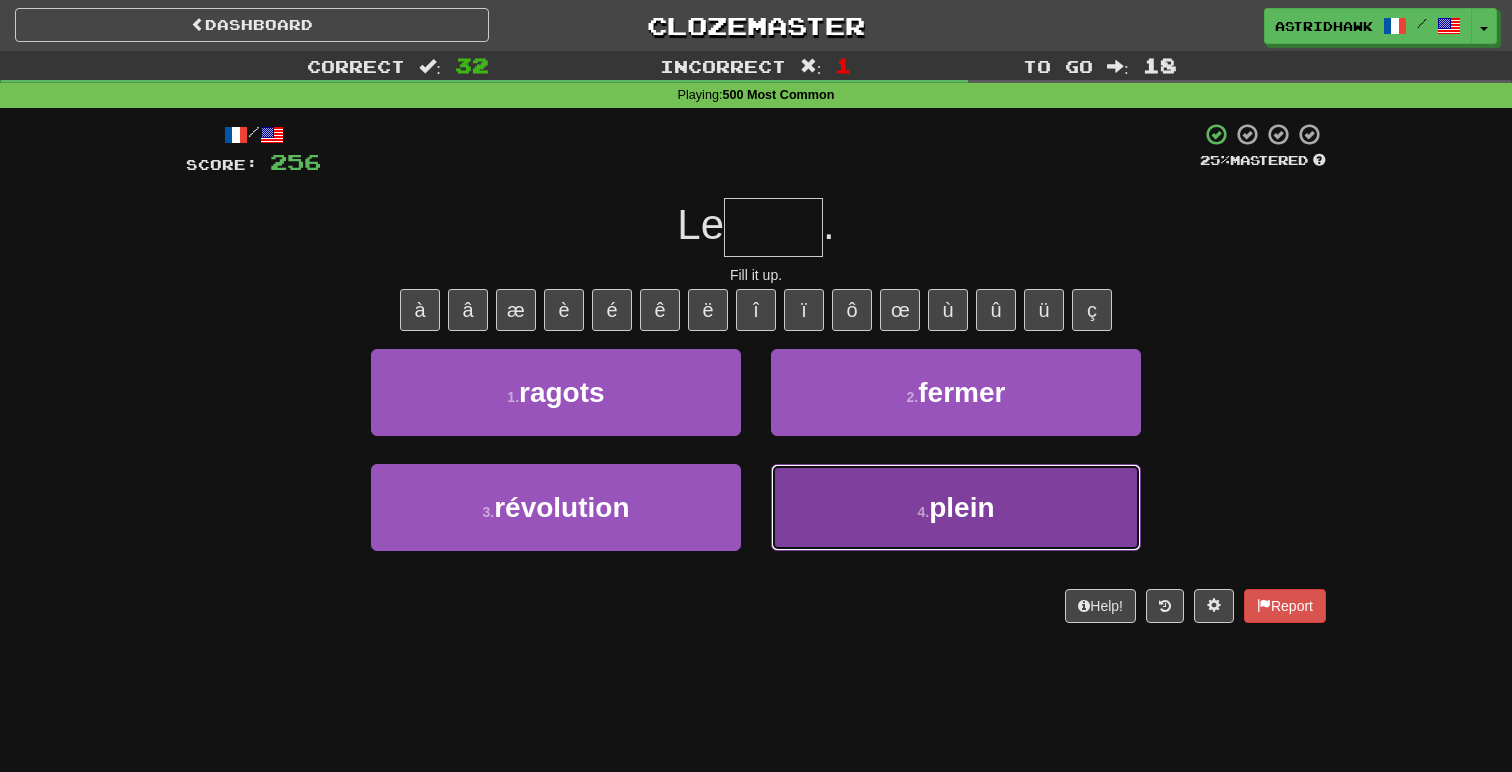 click on "4 .  plein" at bounding box center [956, 507] 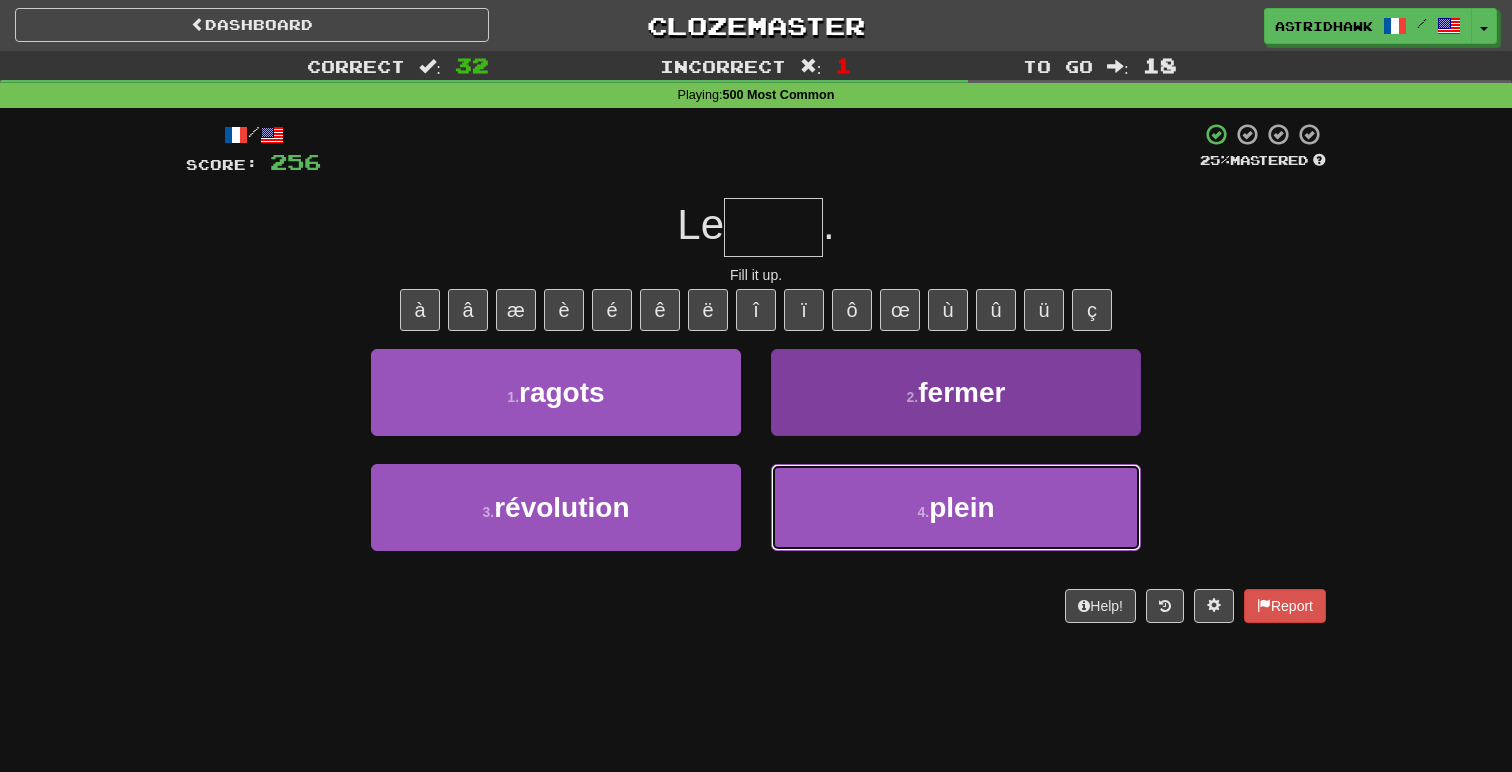 type on "*****" 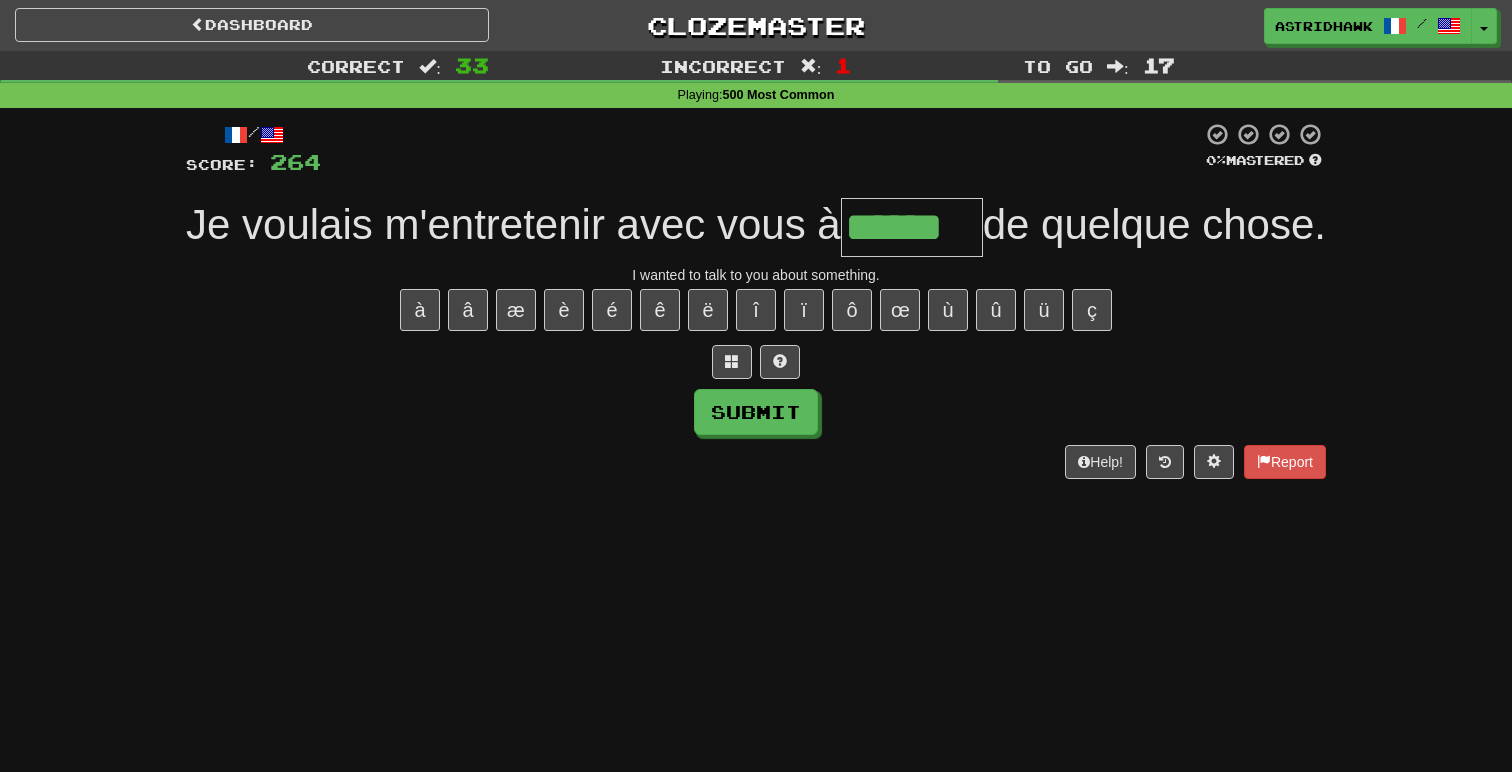 type on "******" 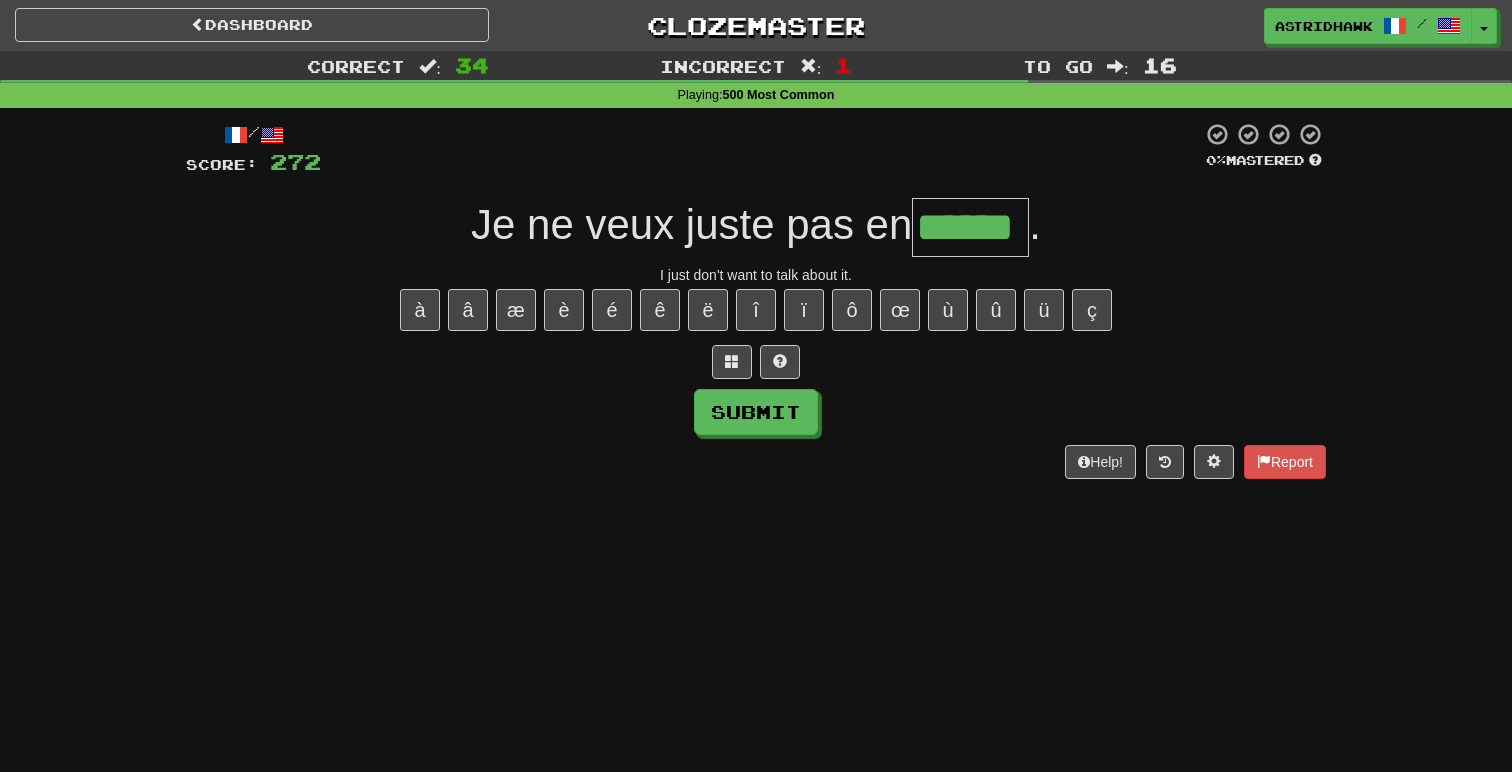 type on "******" 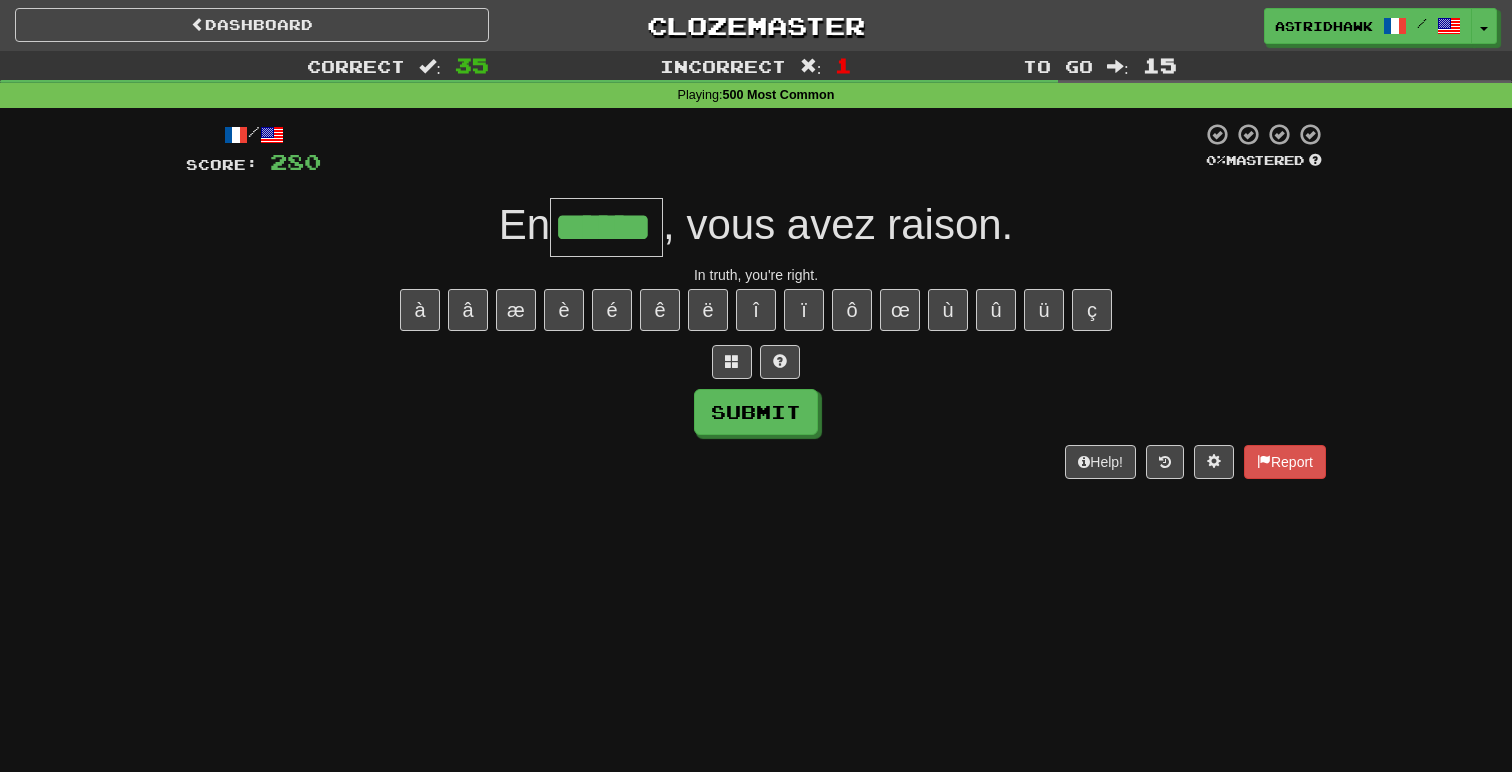 type on "******" 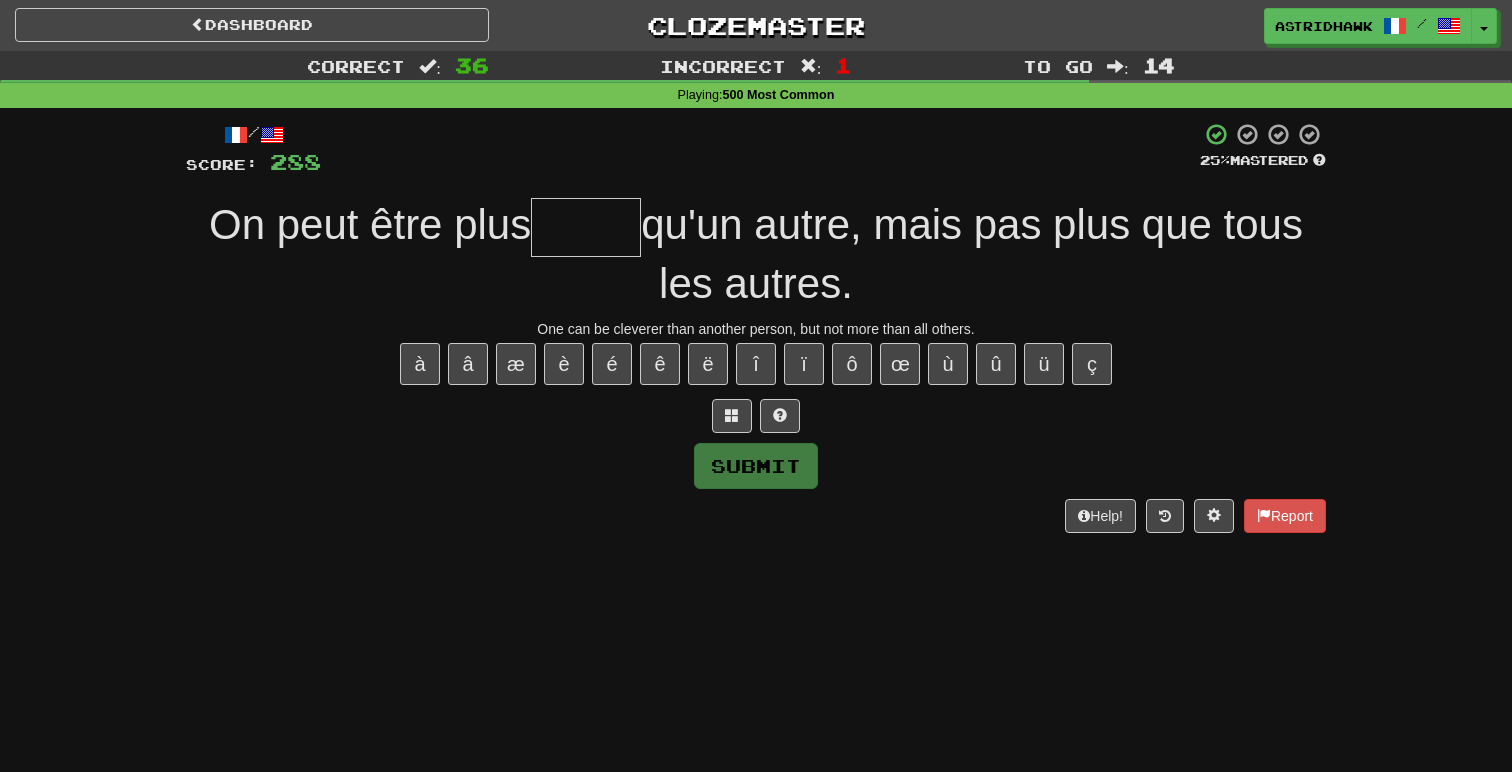 type on "*" 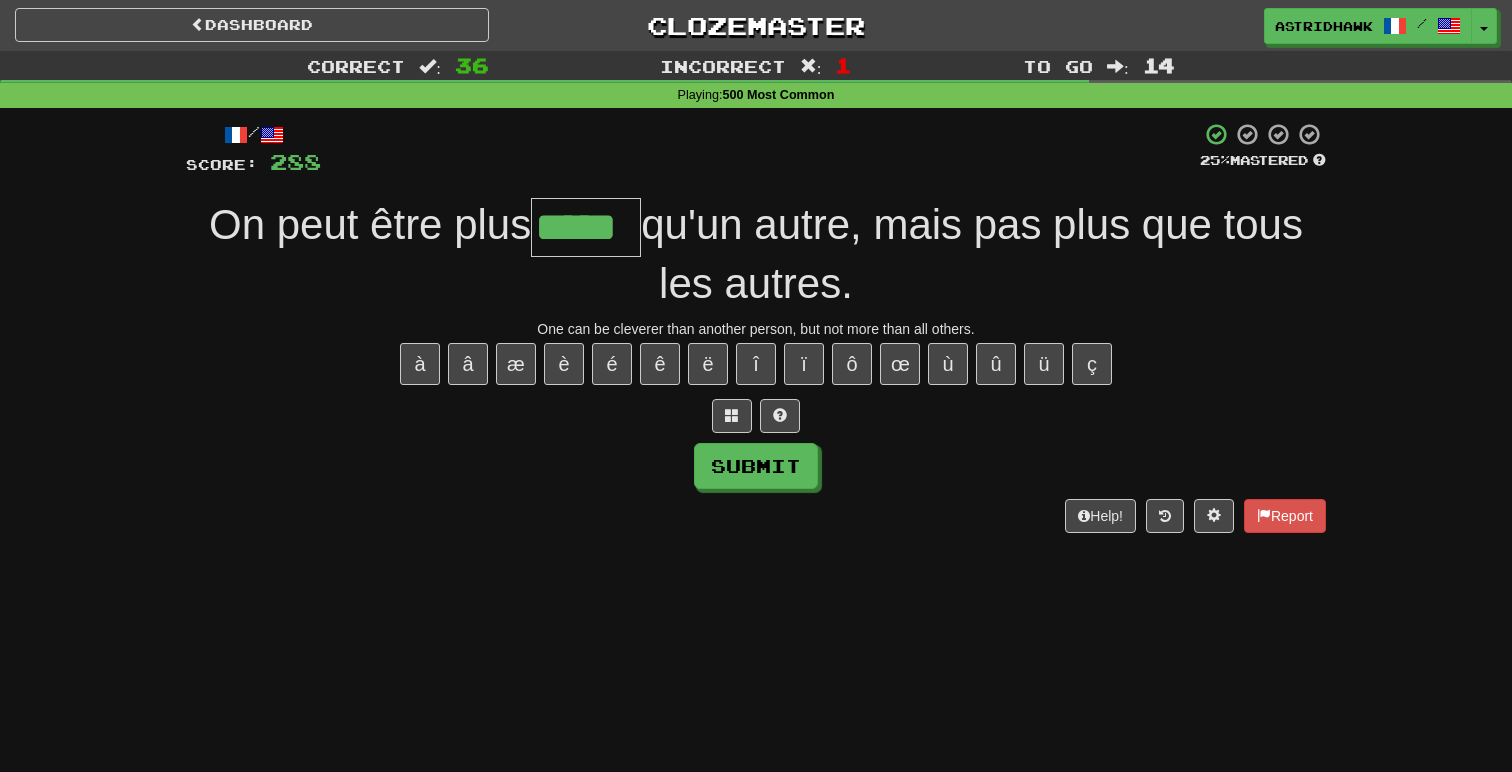 type on "*****" 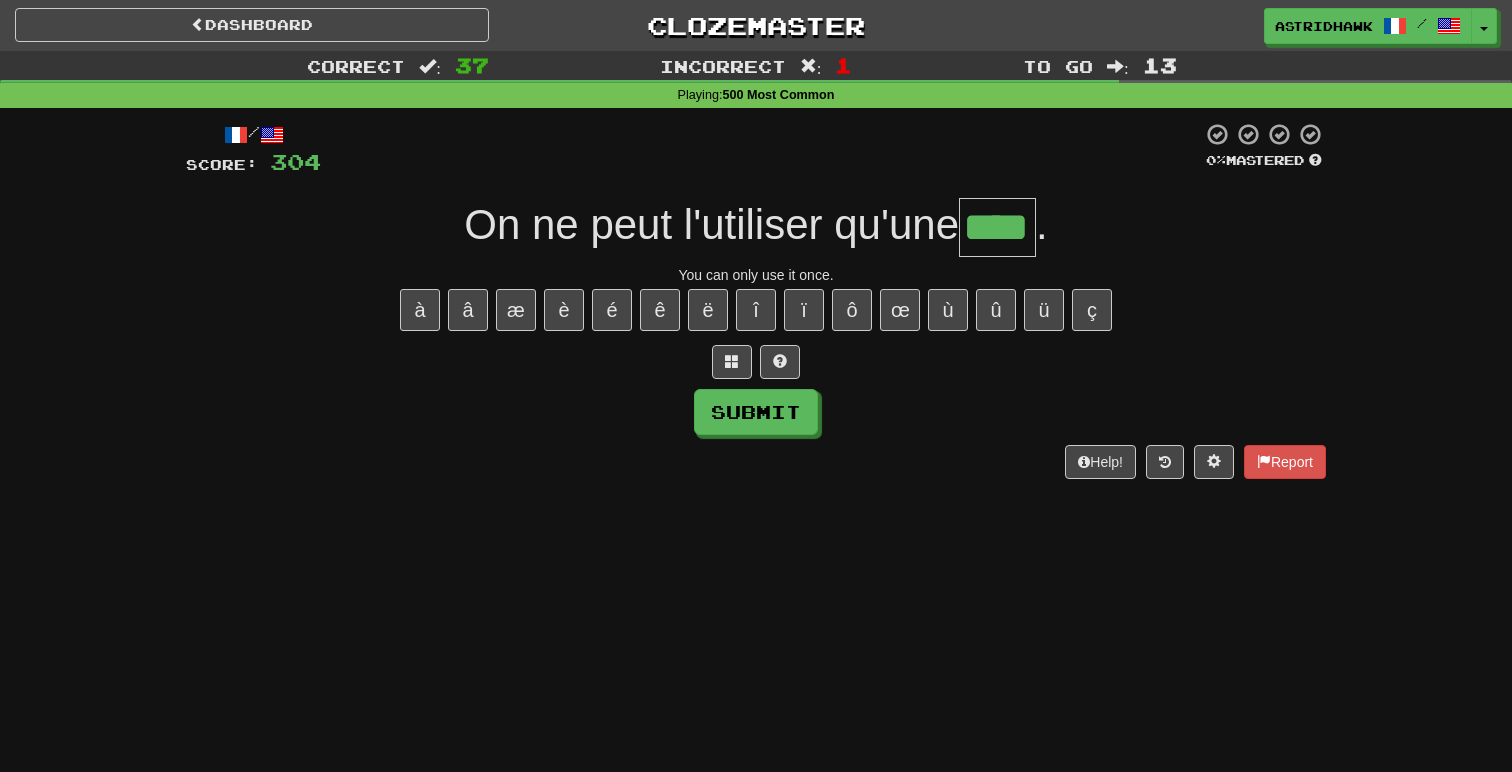 type on "****" 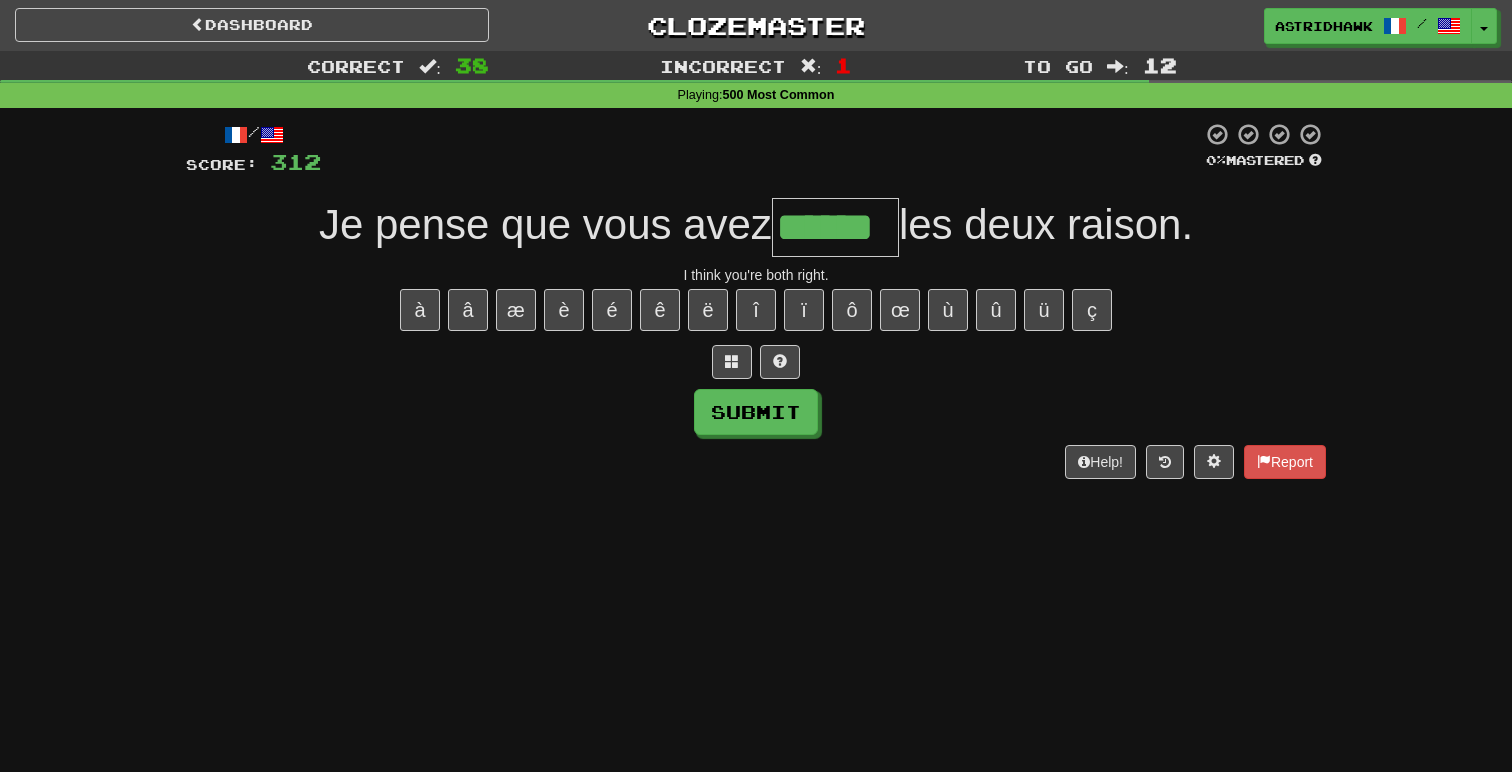 type on "******" 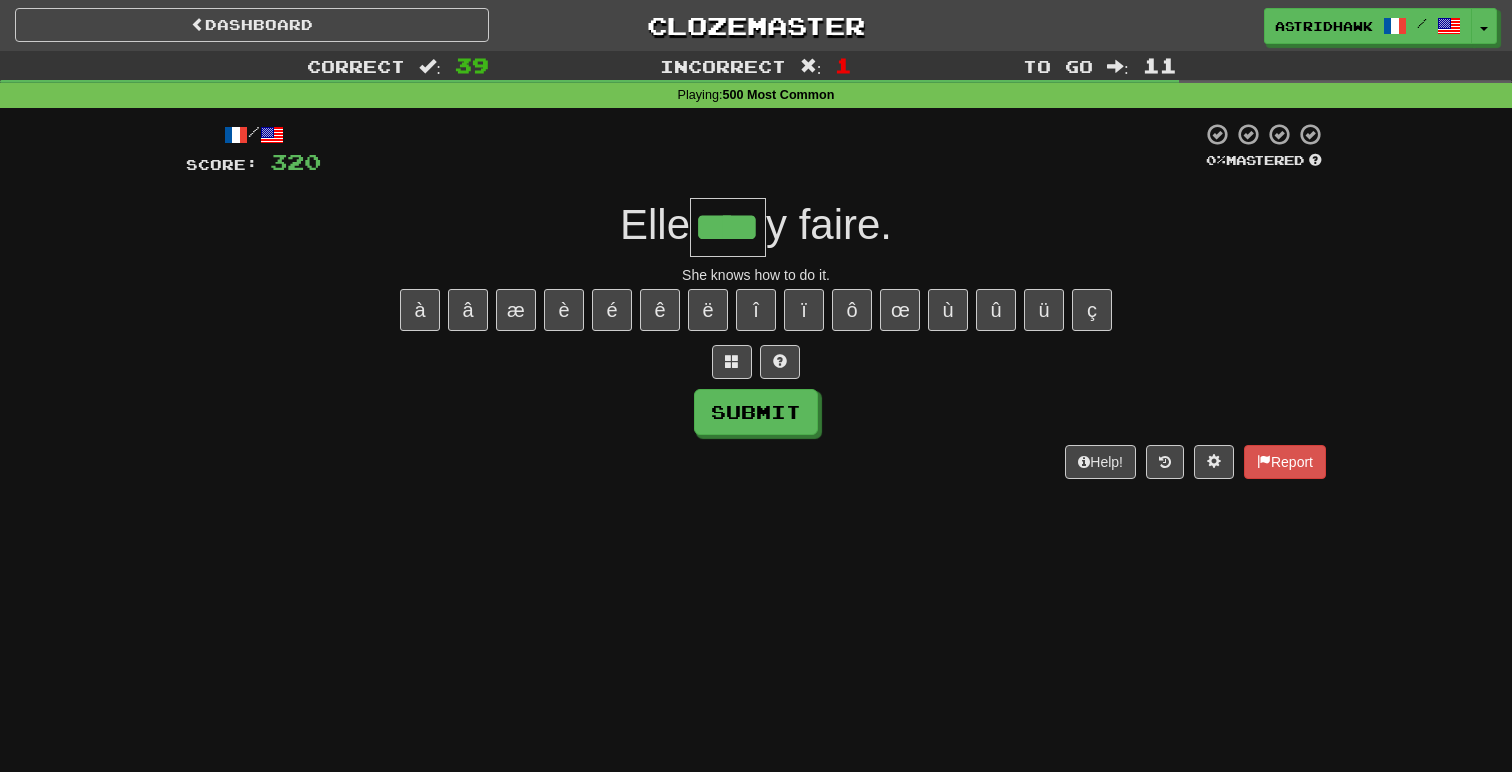 type on "****" 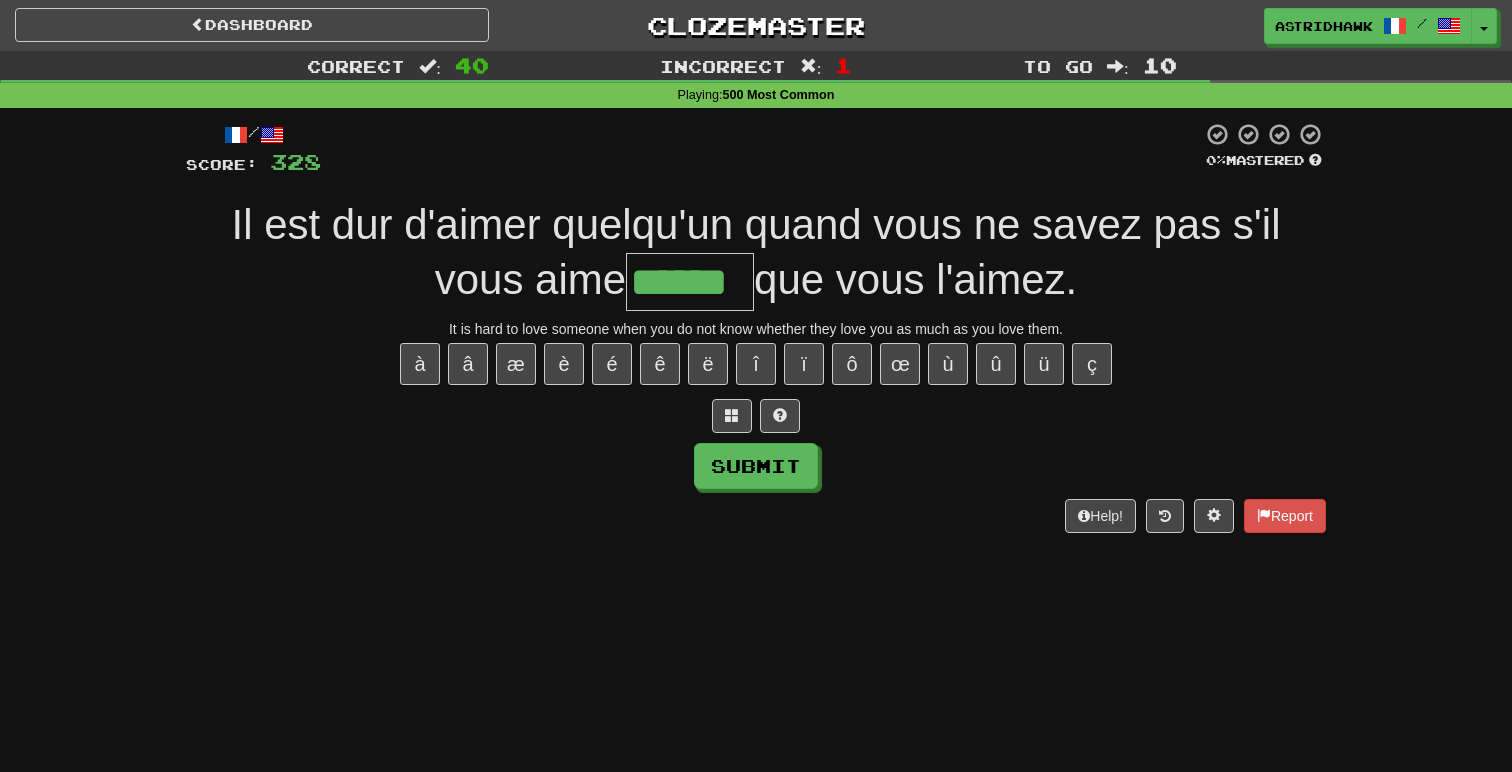 type on "******" 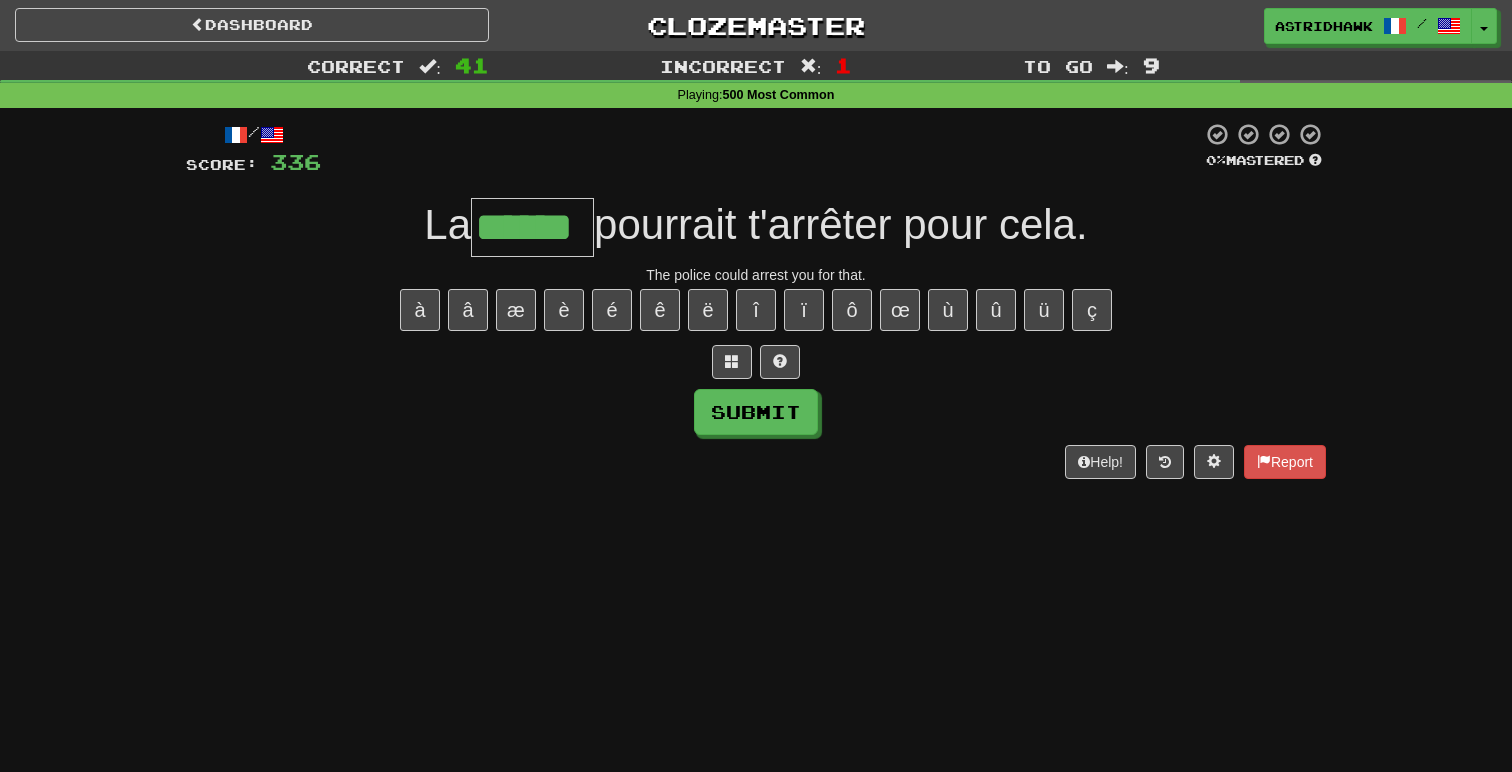 type on "******" 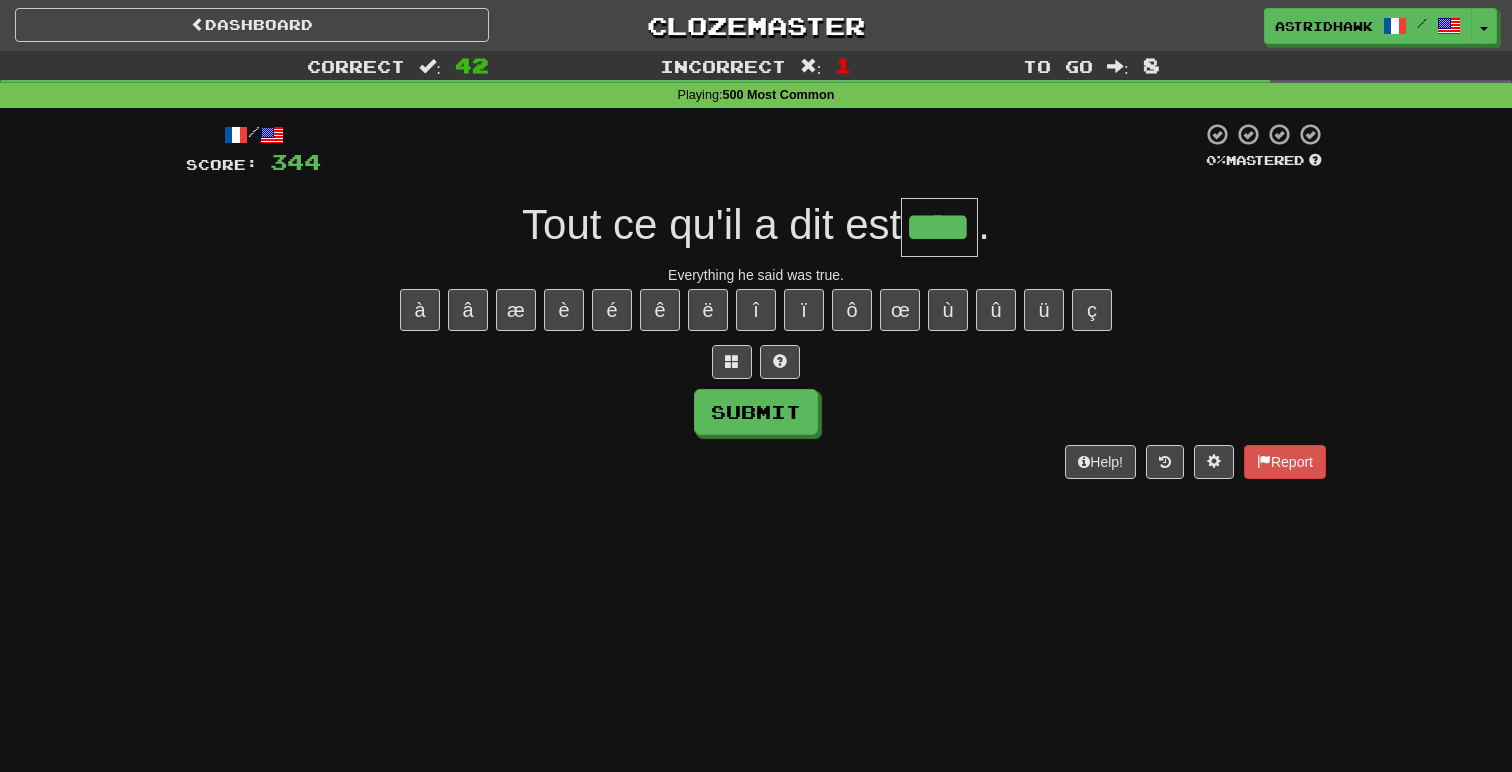 type on "****" 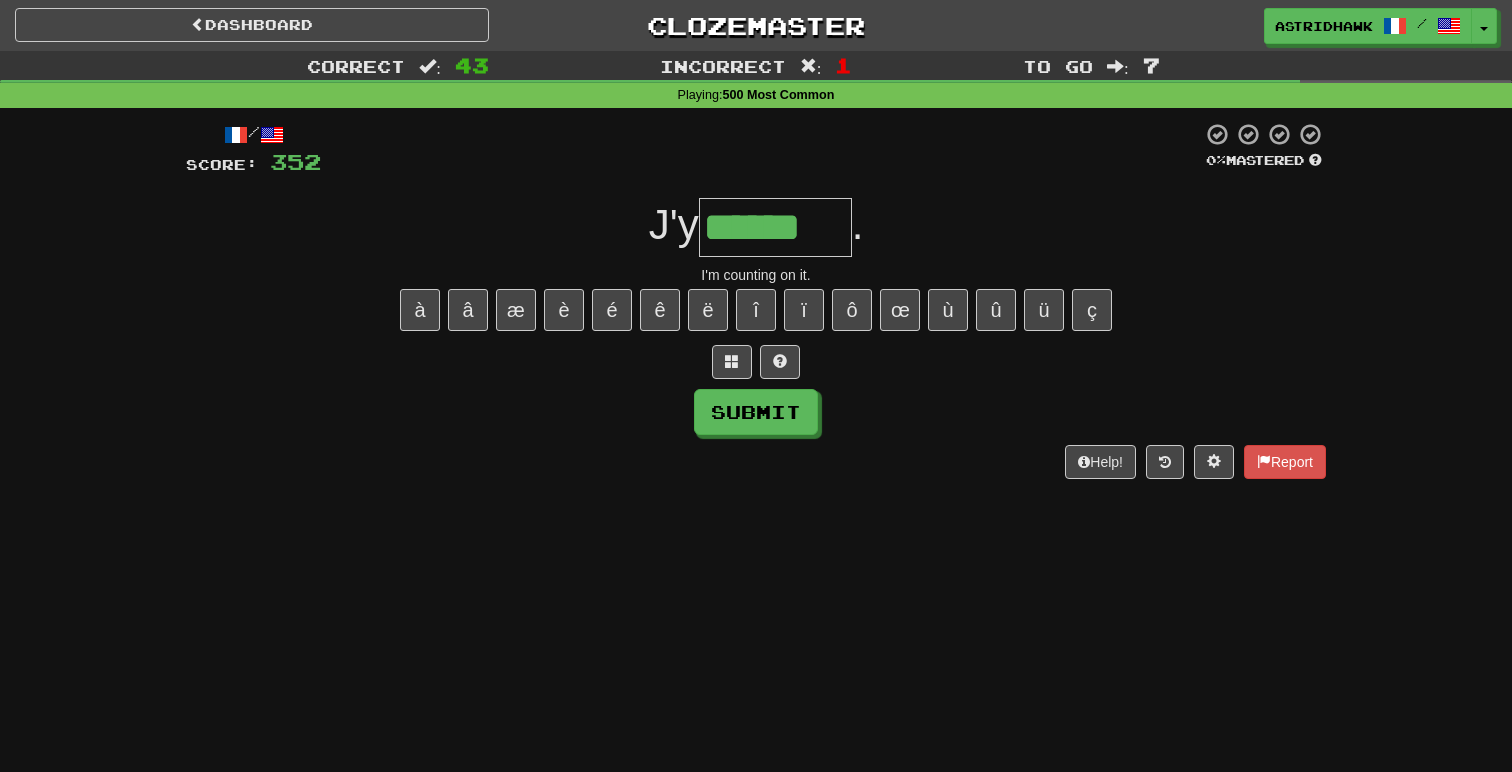 scroll, scrollTop: 0, scrollLeft: 0, axis: both 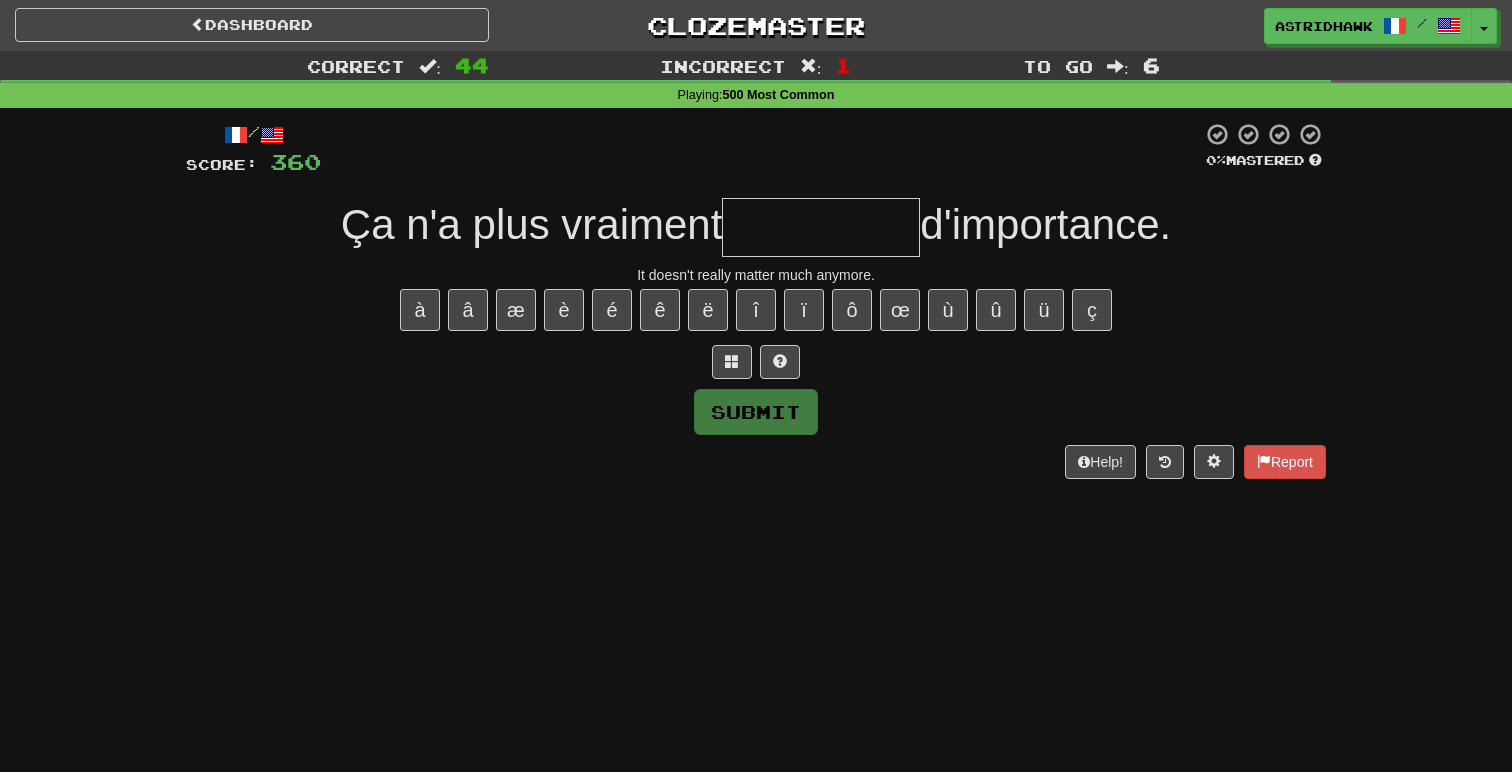 type on "*" 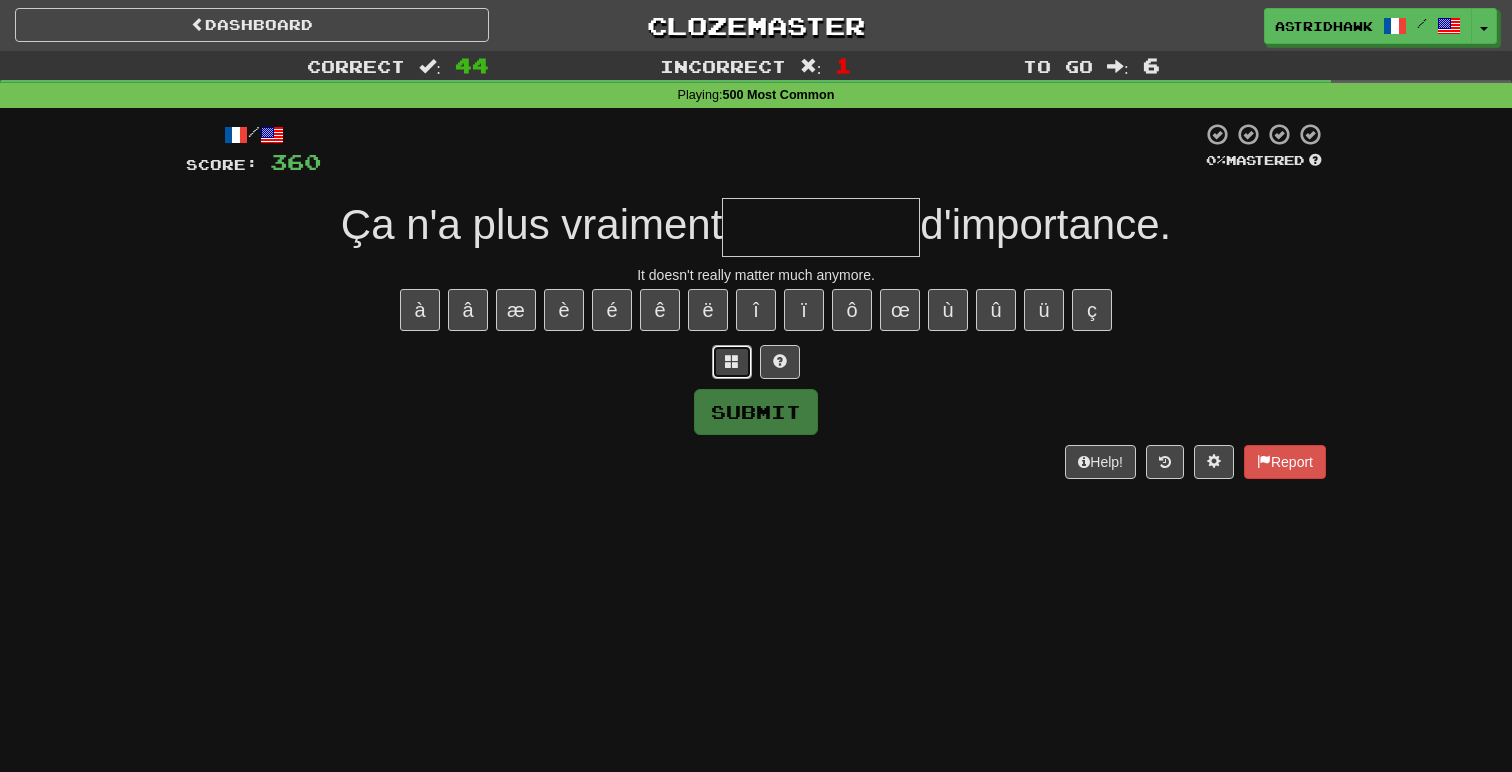 click at bounding box center [732, 361] 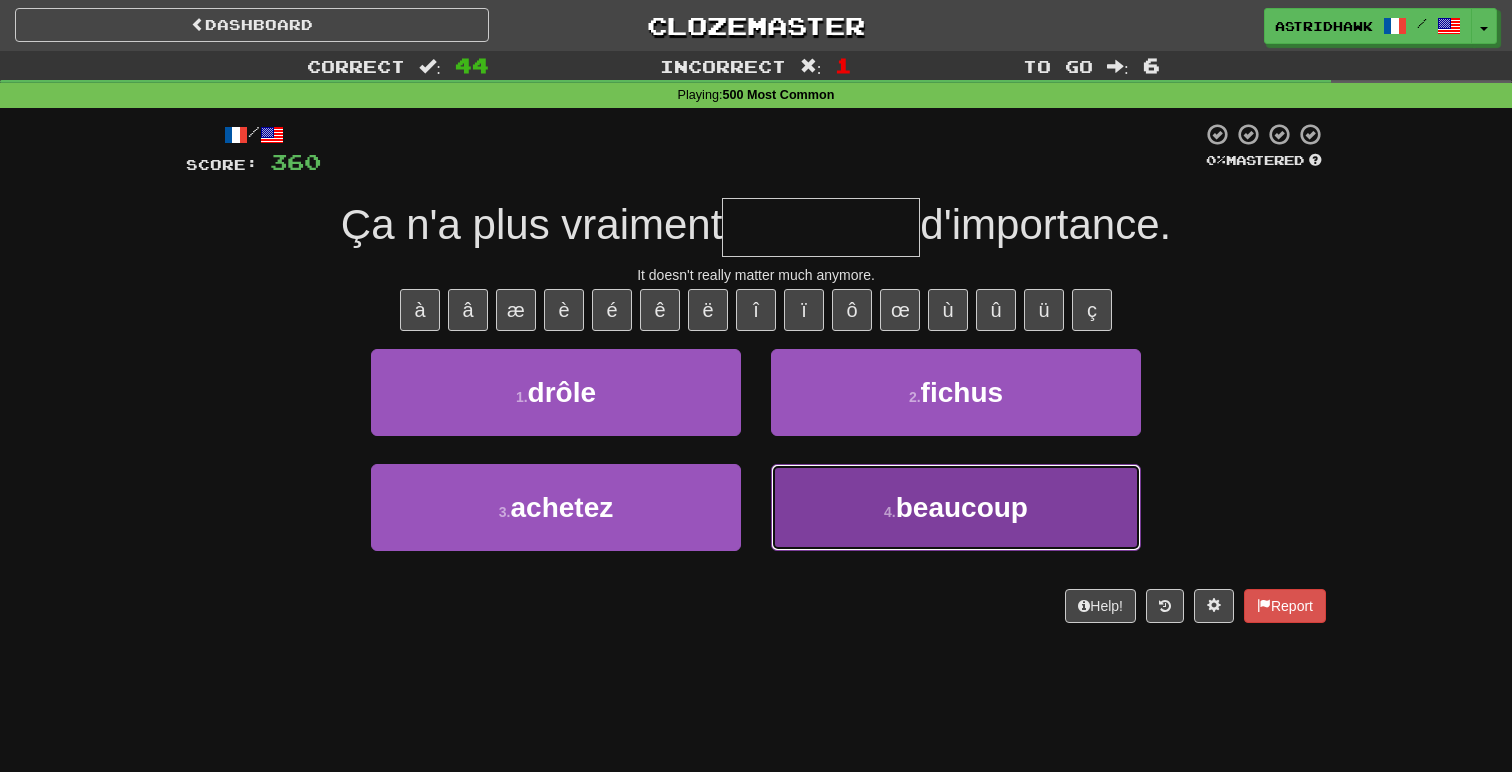 click on "4 .  beaucoup" at bounding box center (956, 507) 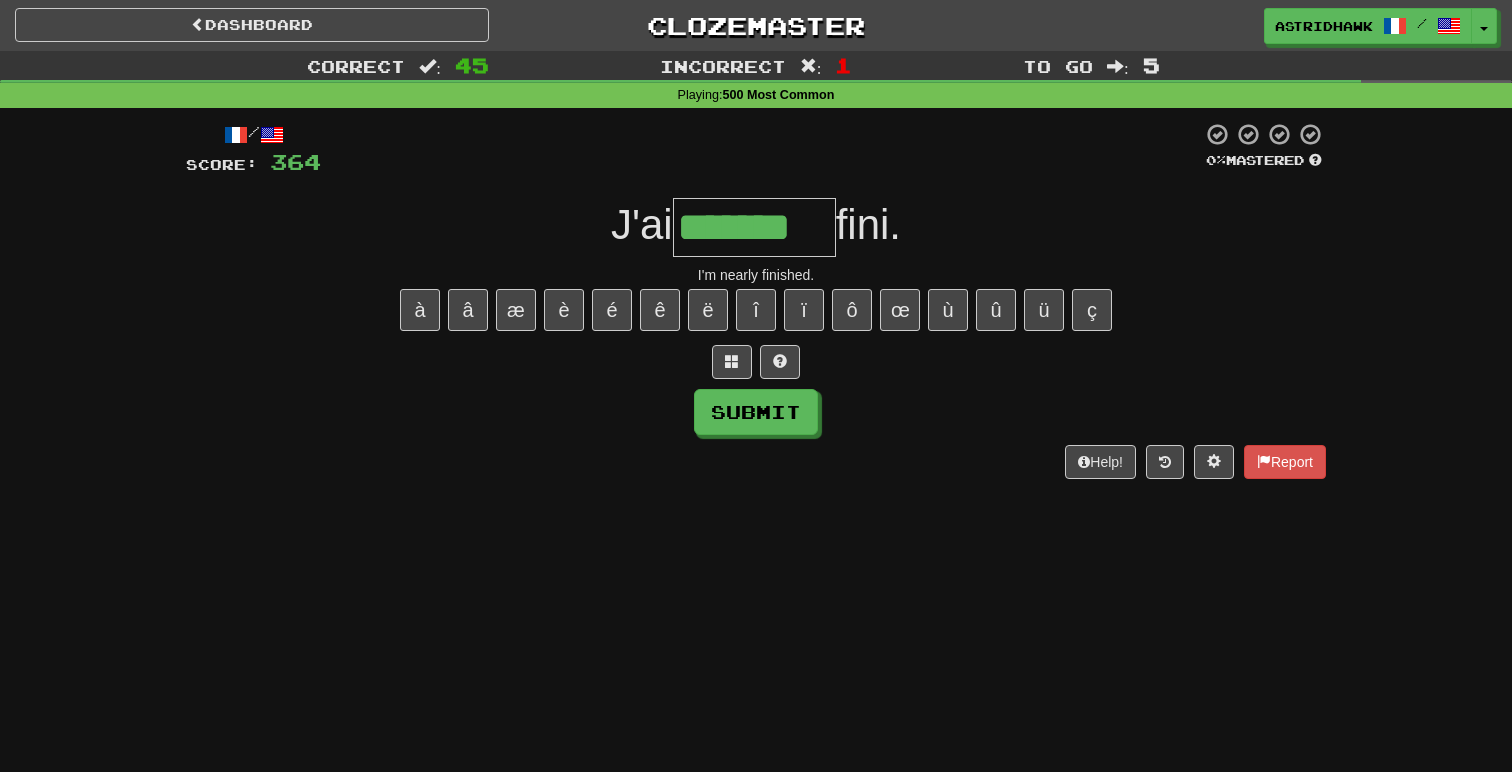 type on "*******" 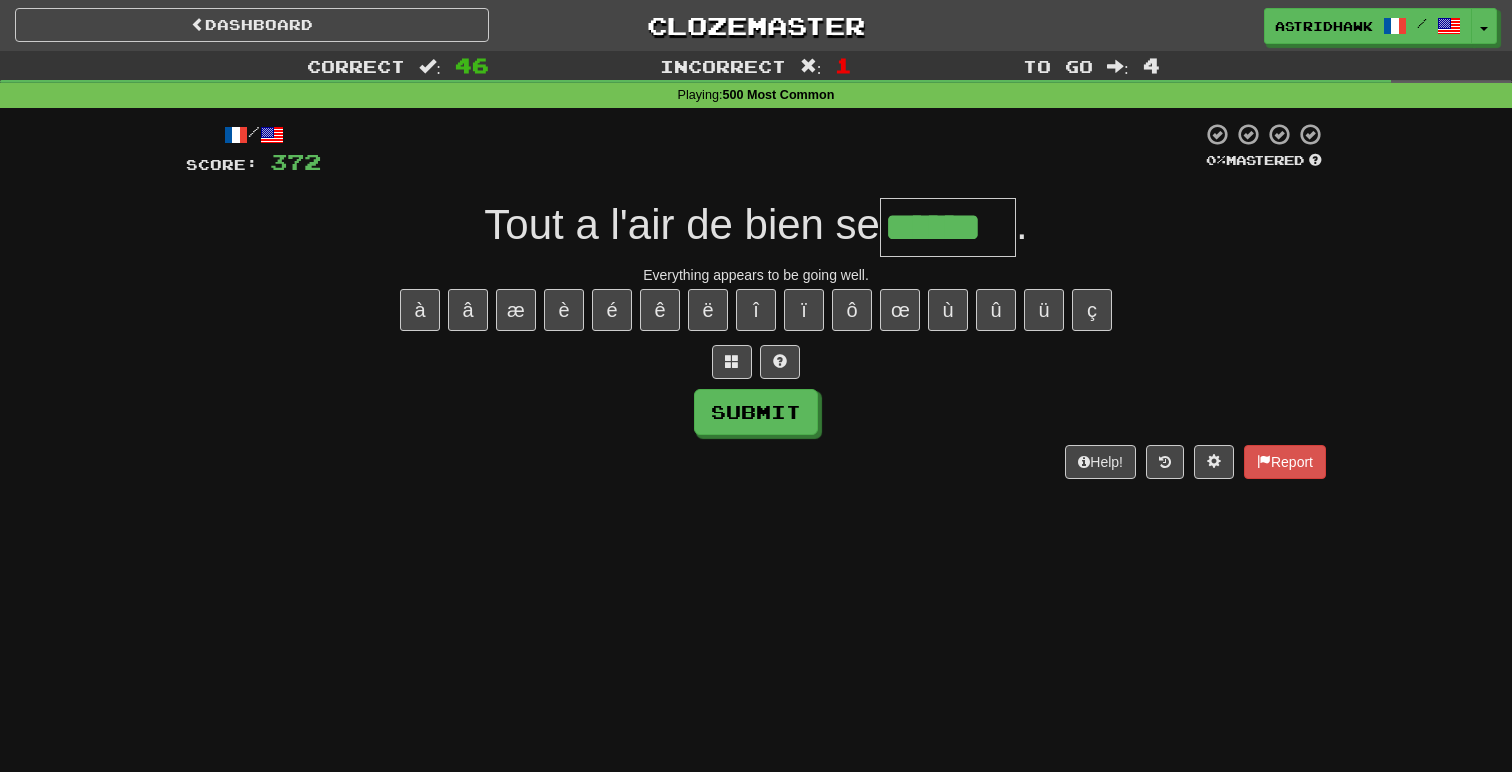 type on "******" 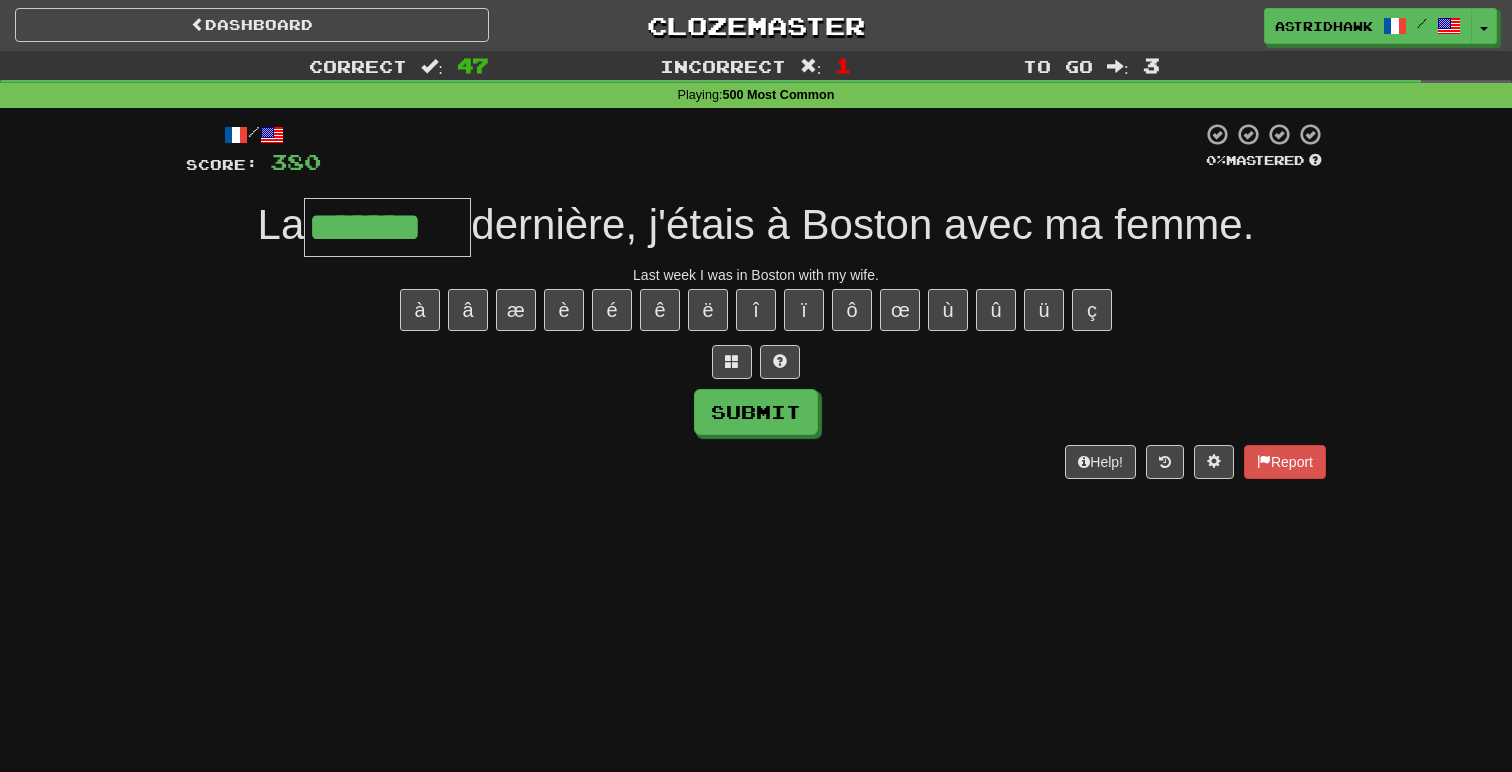 type on "*******" 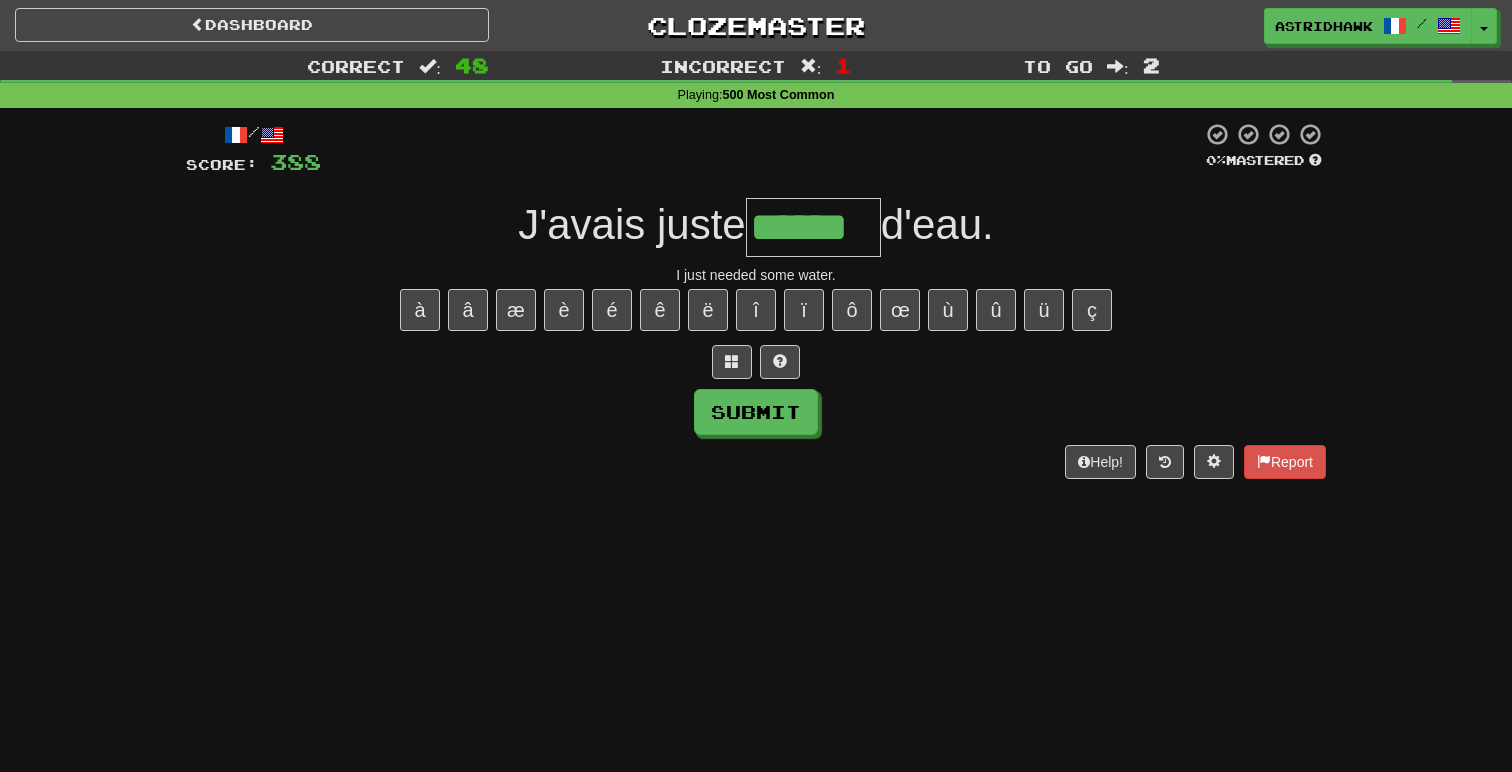 type on "******" 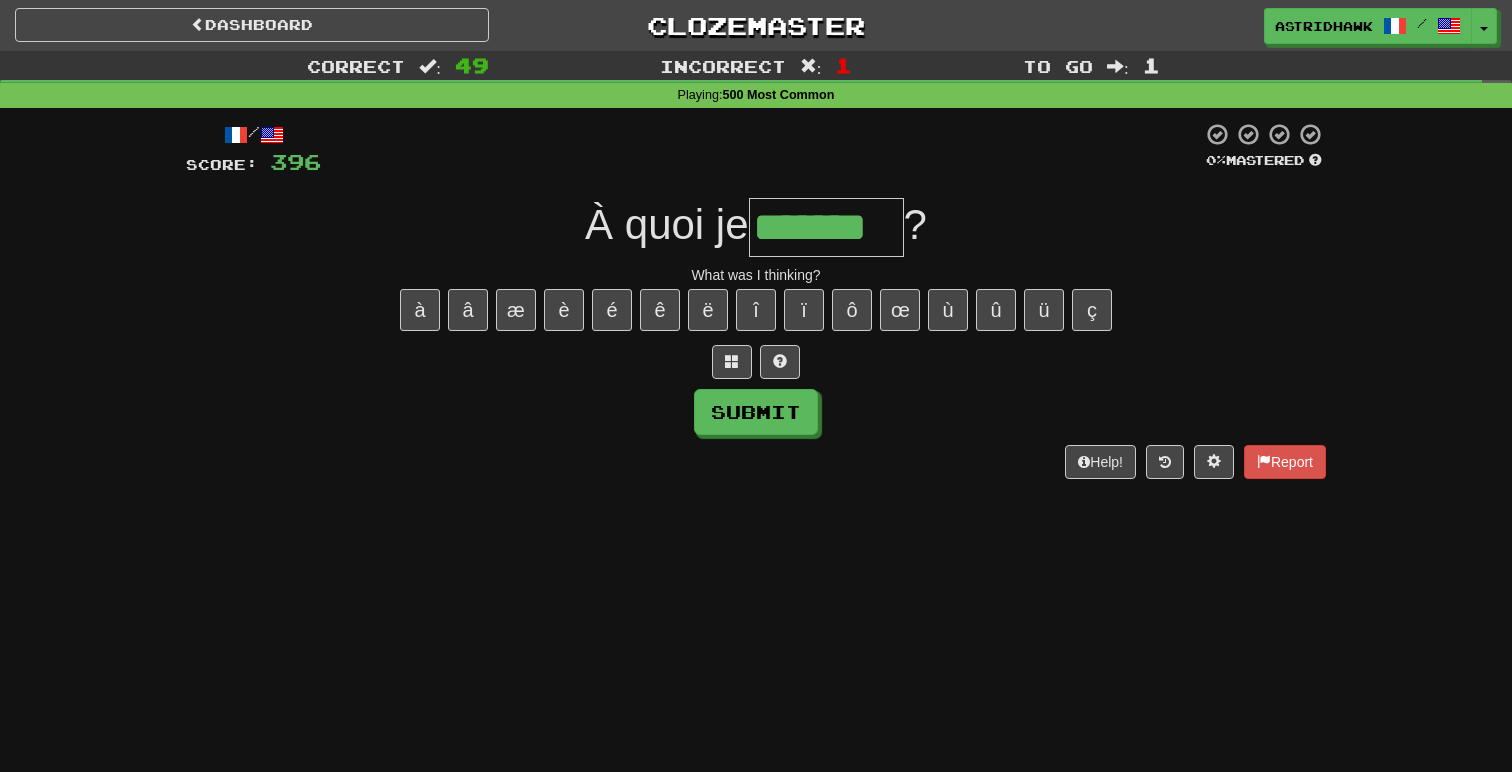 type on "*******" 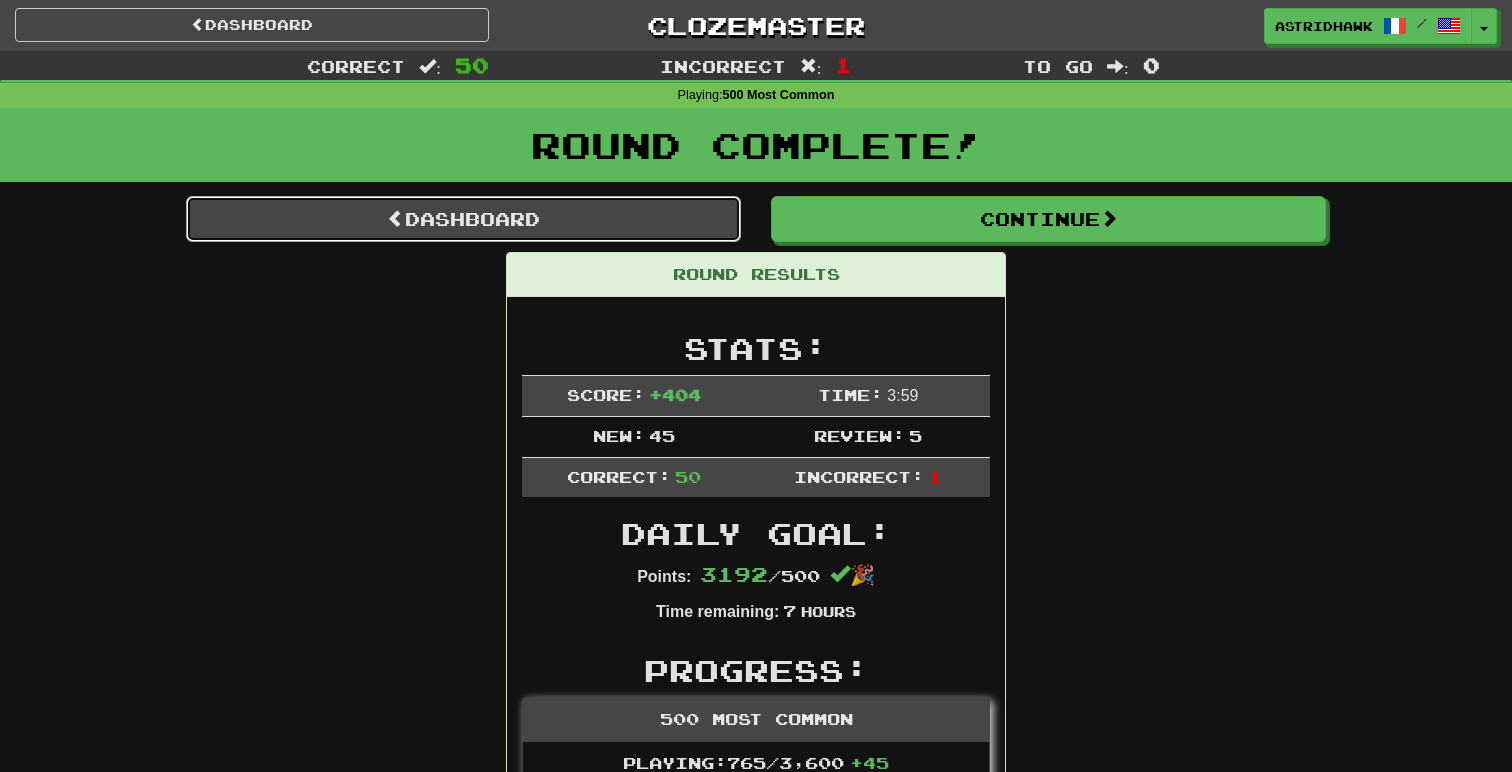 click on "Dashboard" at bounding box center (463, 219) 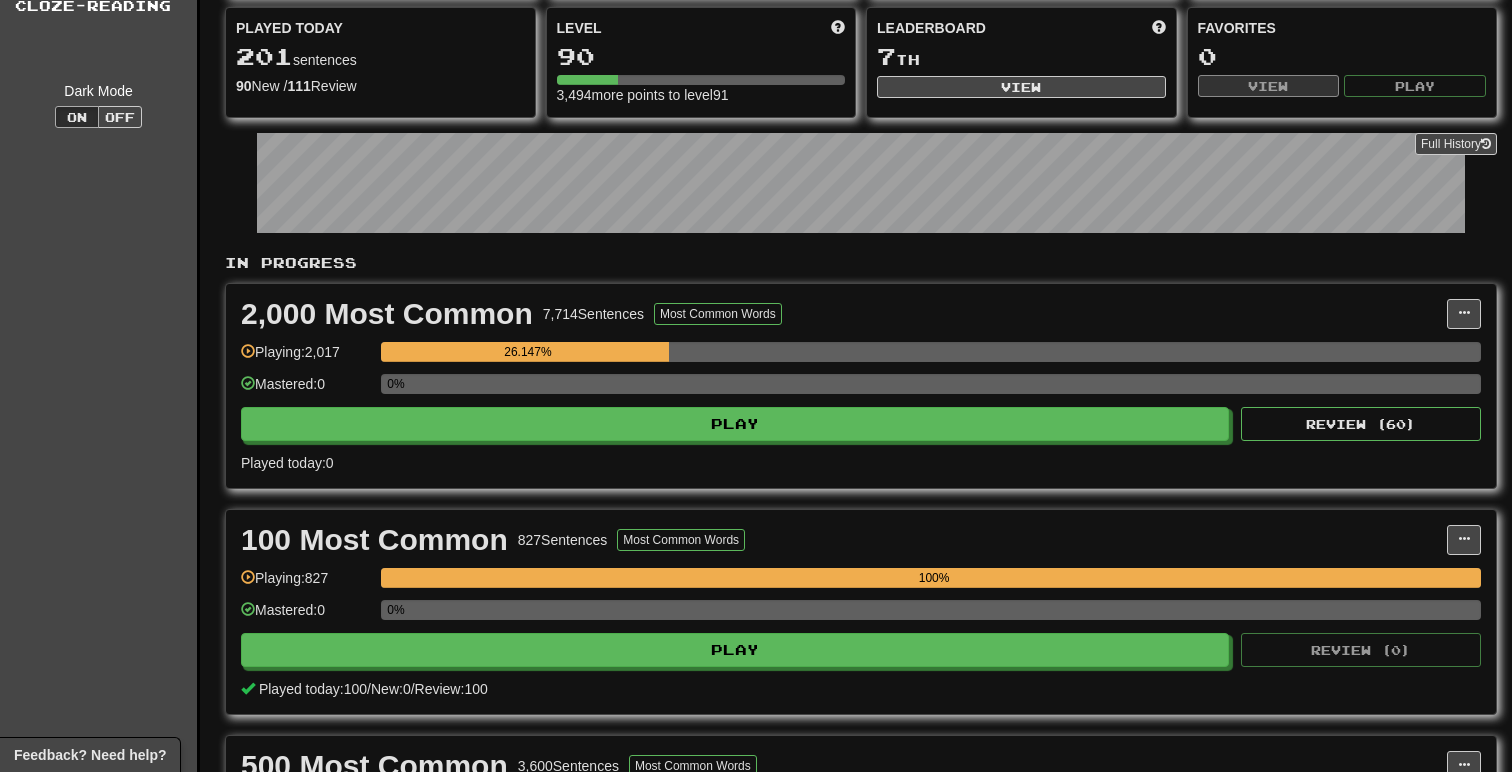 scroll, scrollTop: 0, scrollLeft: 0, axis: both 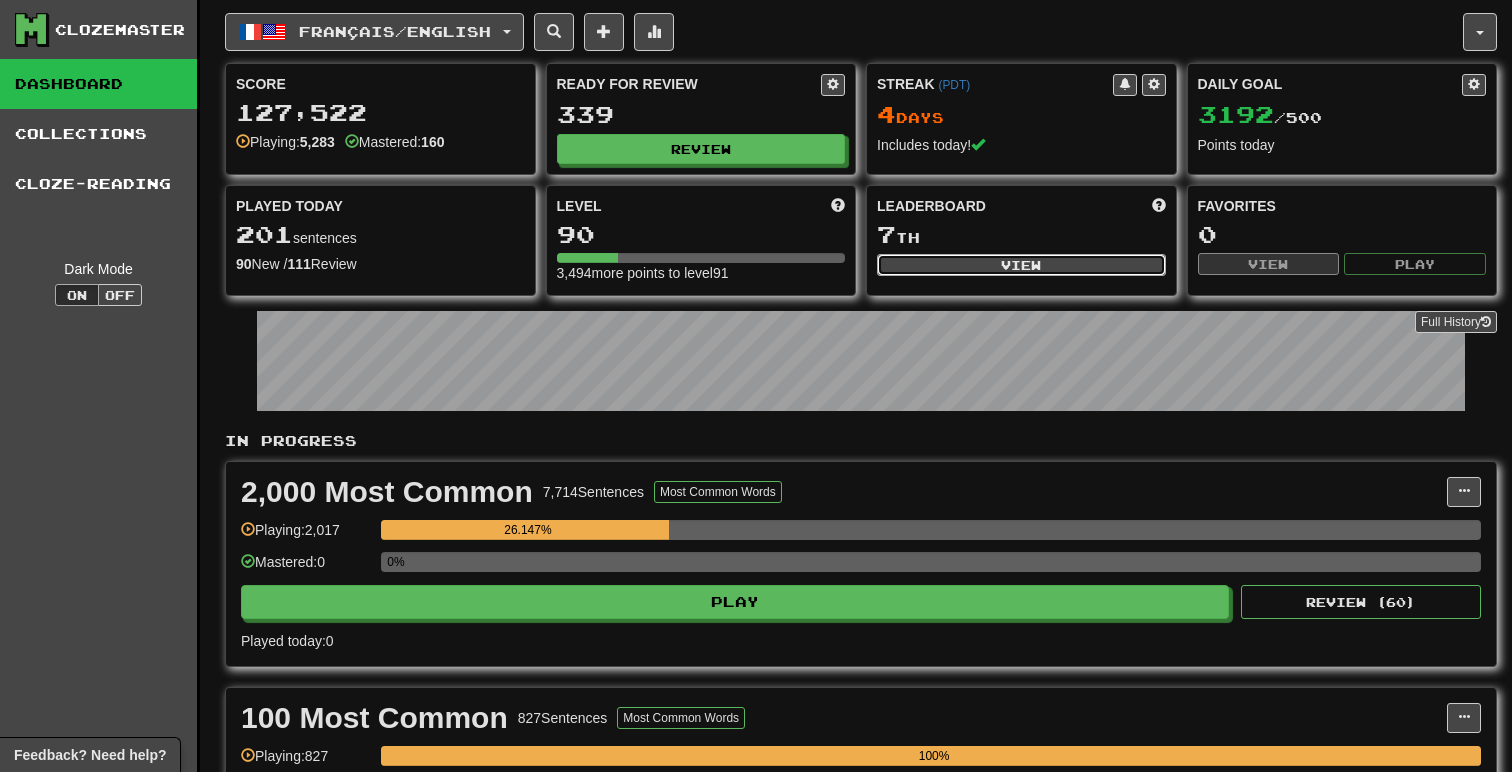 click on "View" at bounding box center (1021, 265) 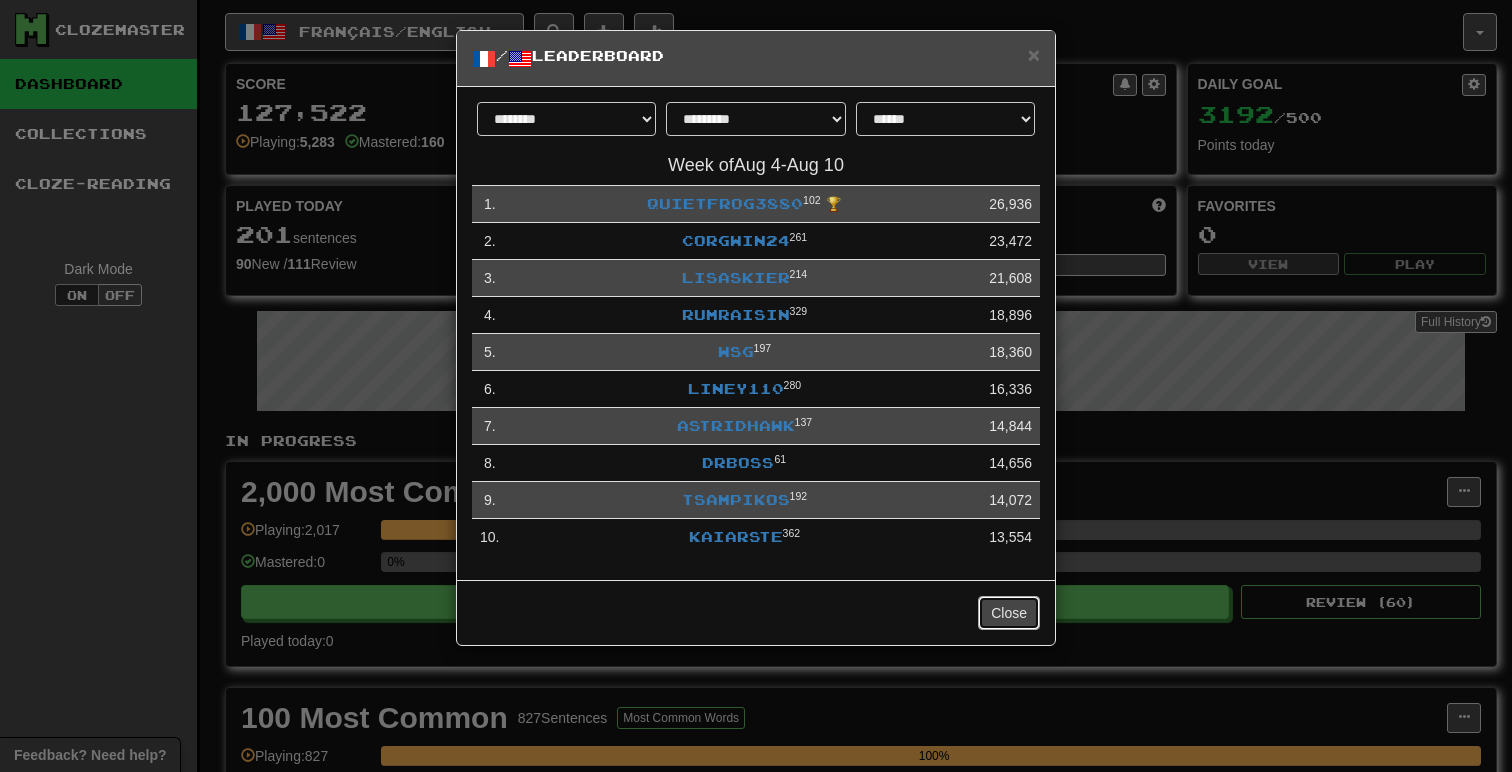 click on "Close" at bounding box center (1009, 613) 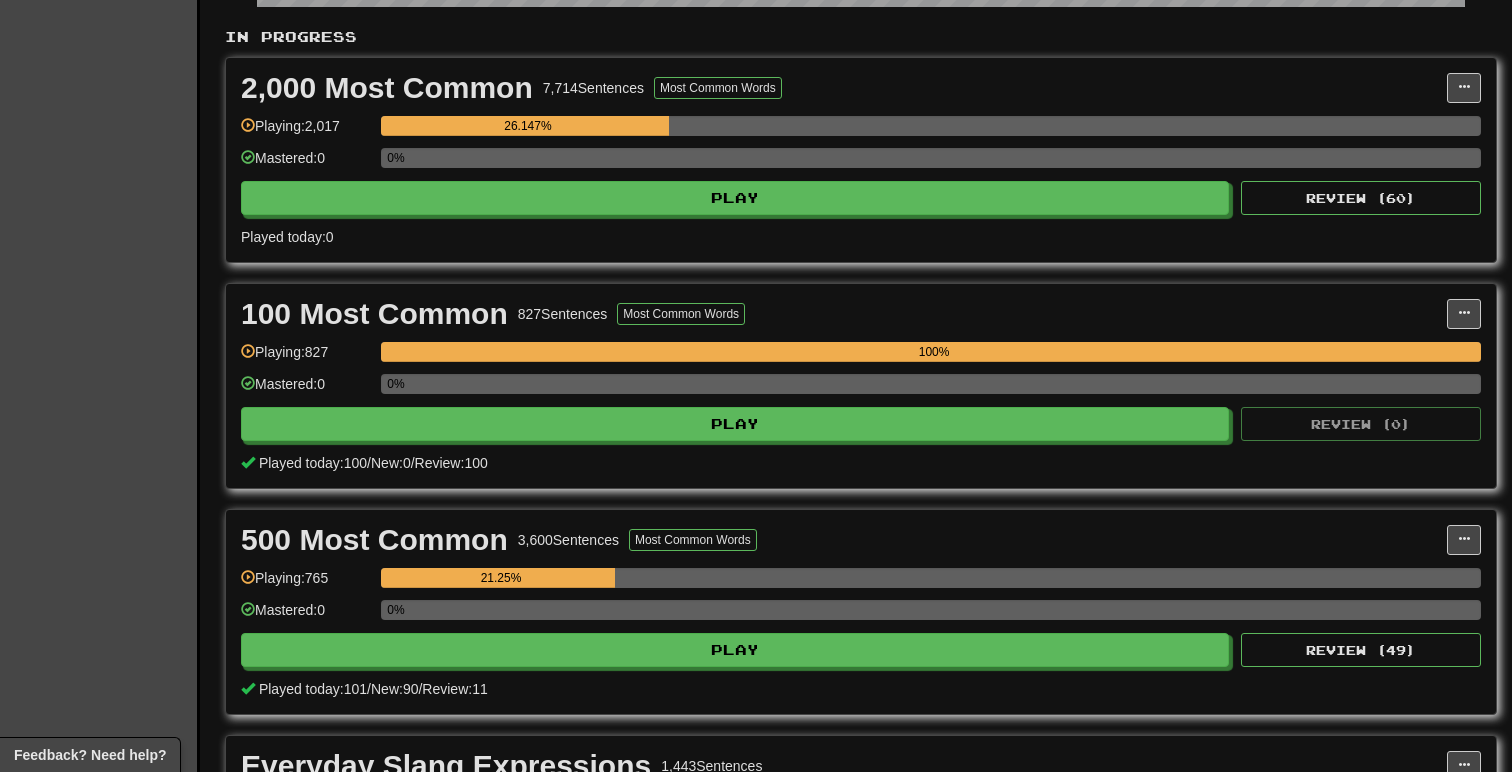 scroll, scrollTop: 406, scrollLeft: 0, axis: vertical 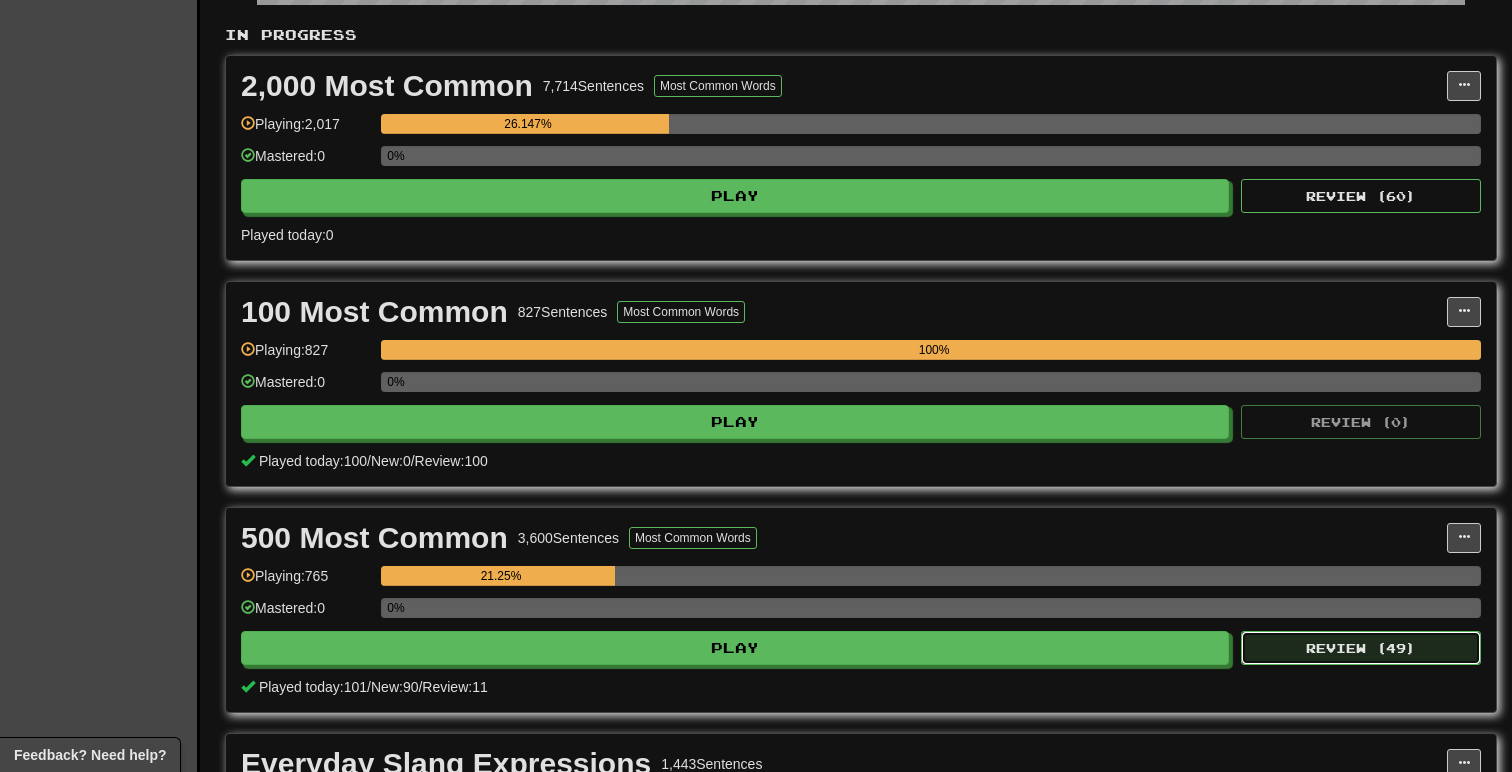 click on "Review ( 49 )" at bounding box center [1361, 648] 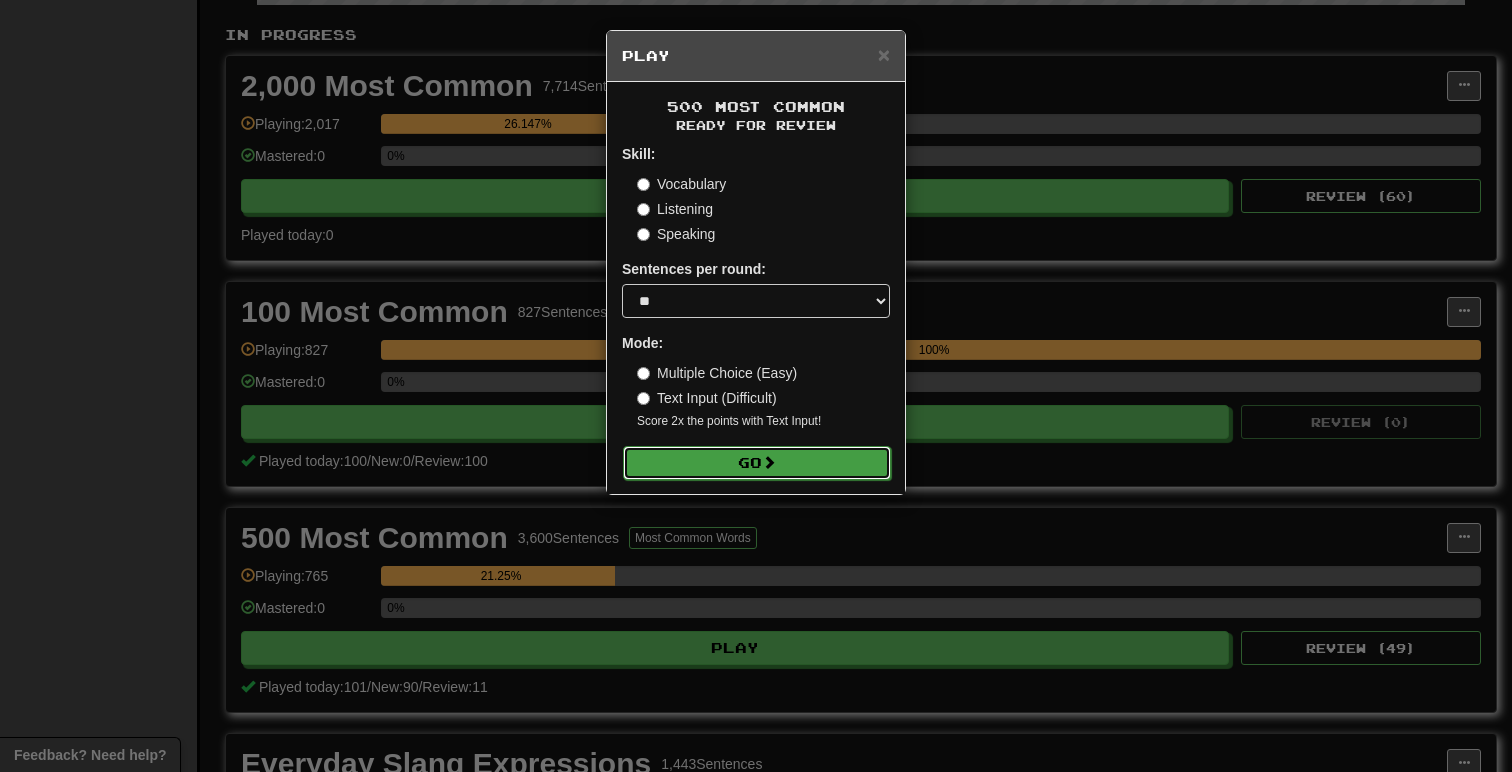 click on "Go" at bounding box center [757, 463] 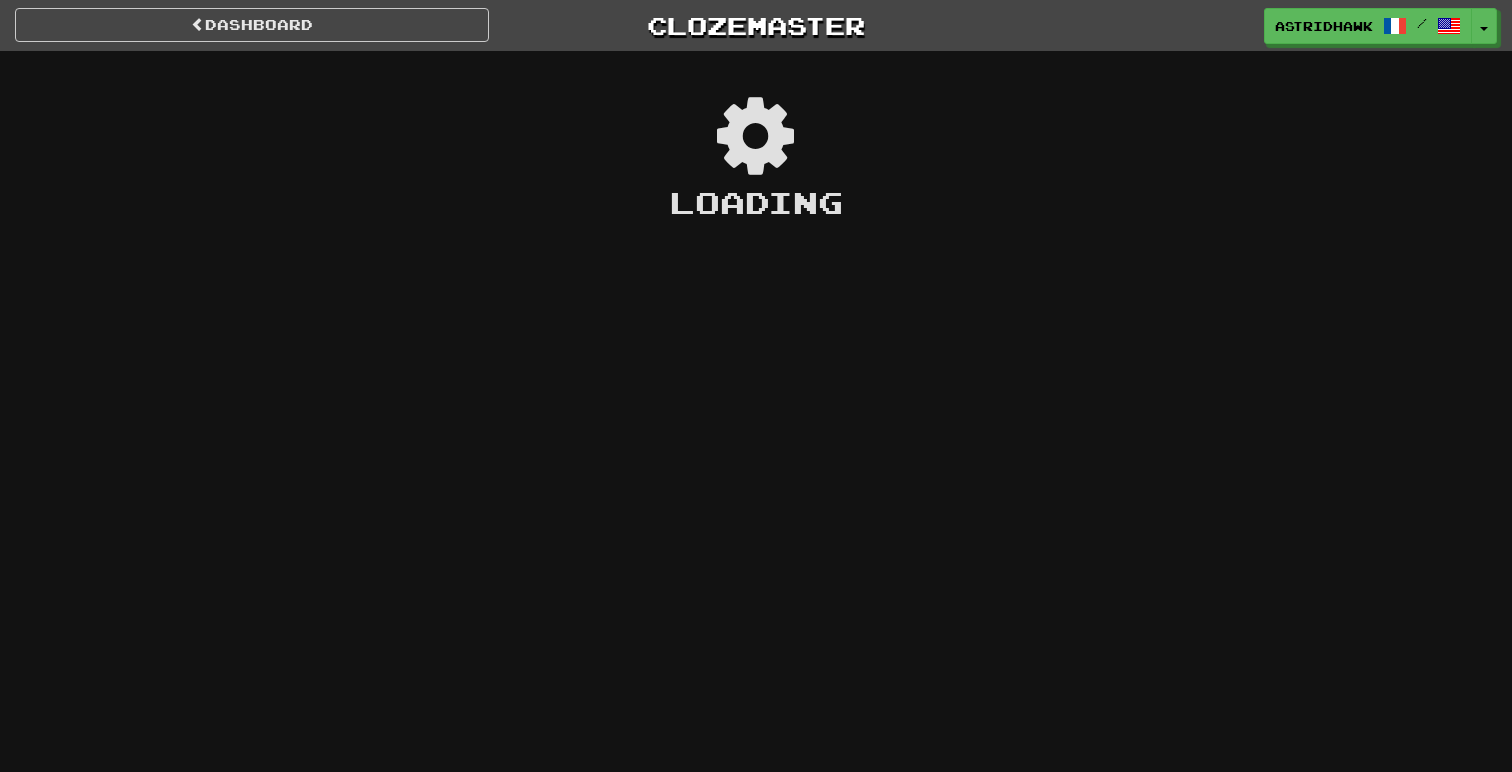scroll, scrollTop: 0, scrollLeft: 0, axis: both 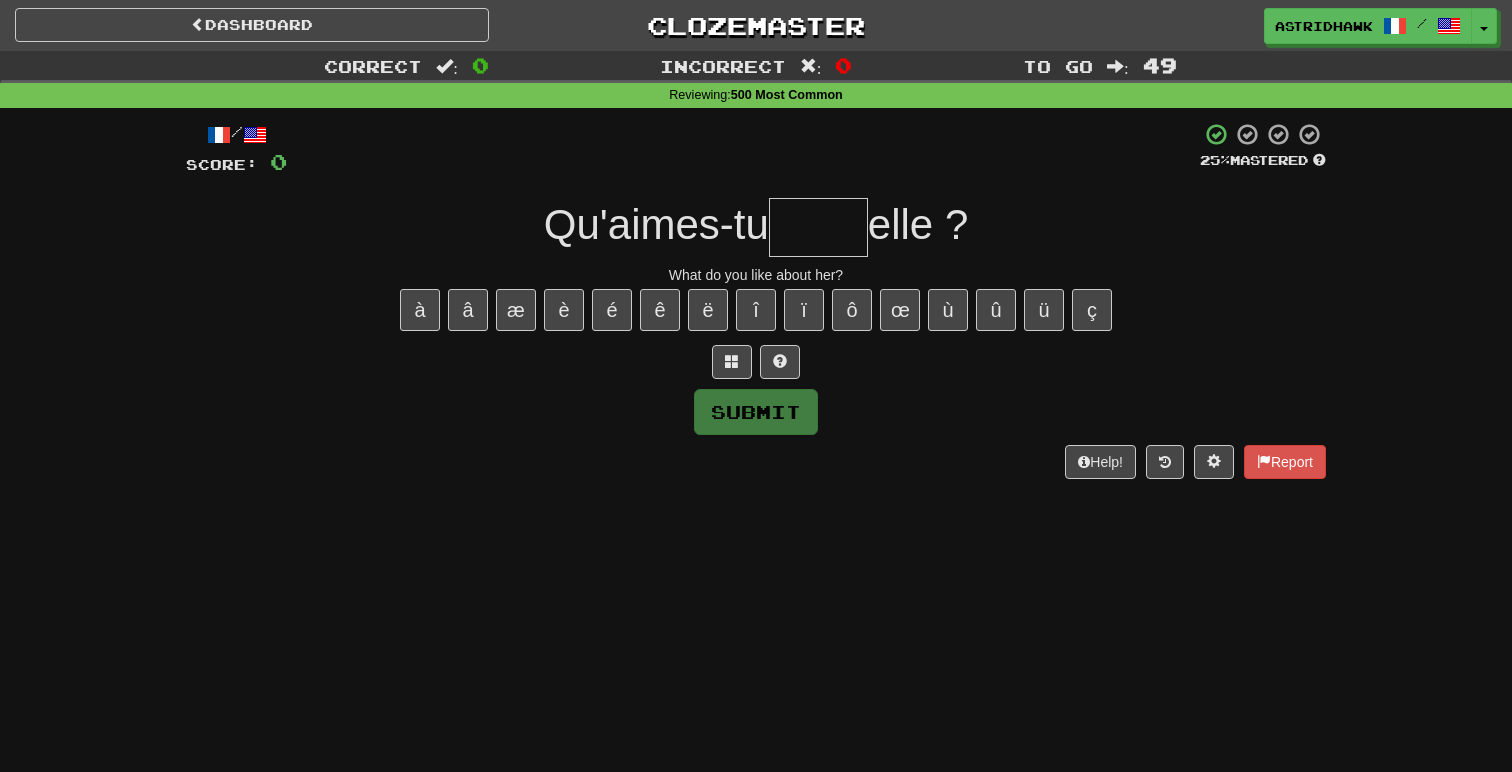 type on "*" 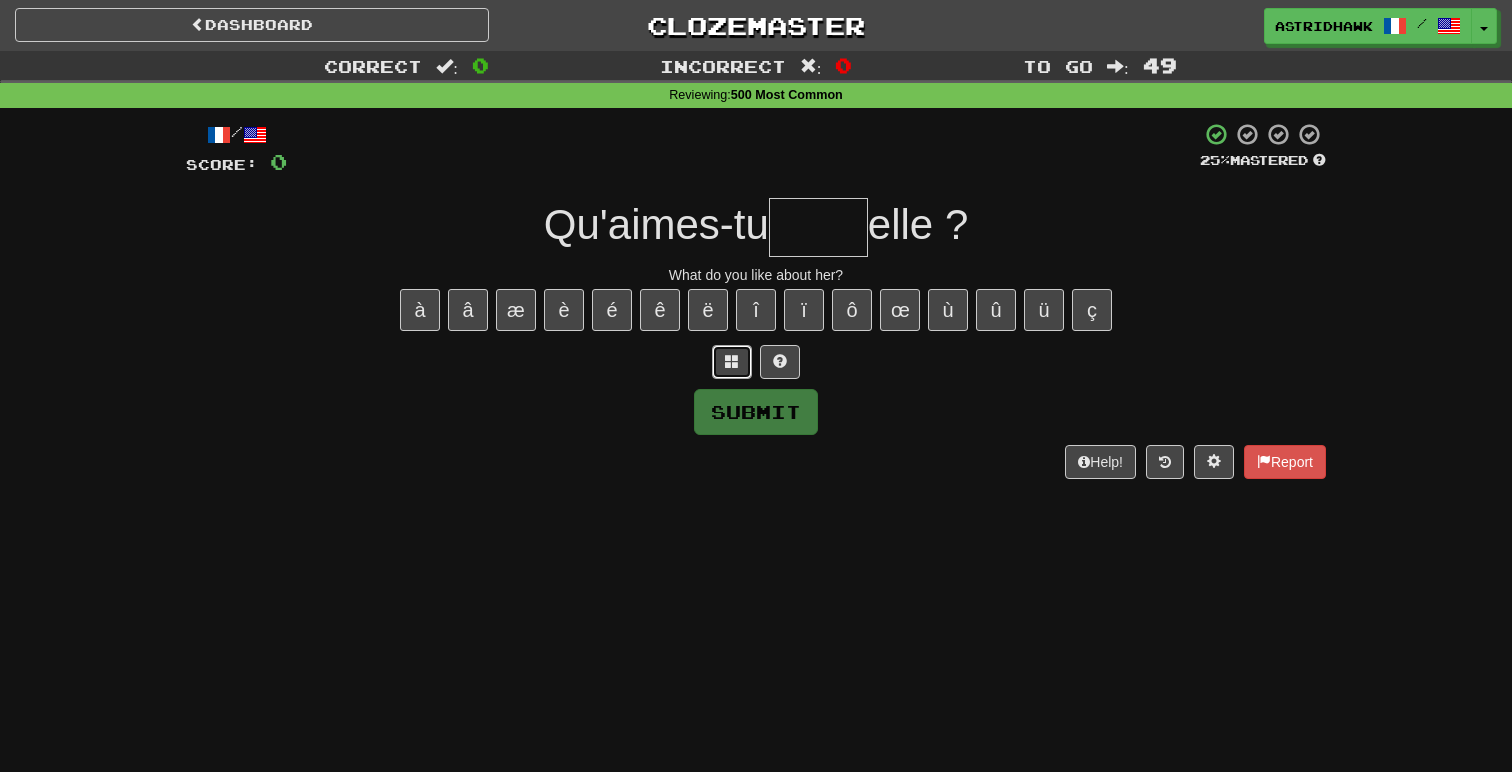 click at bounding box center [732, 362] 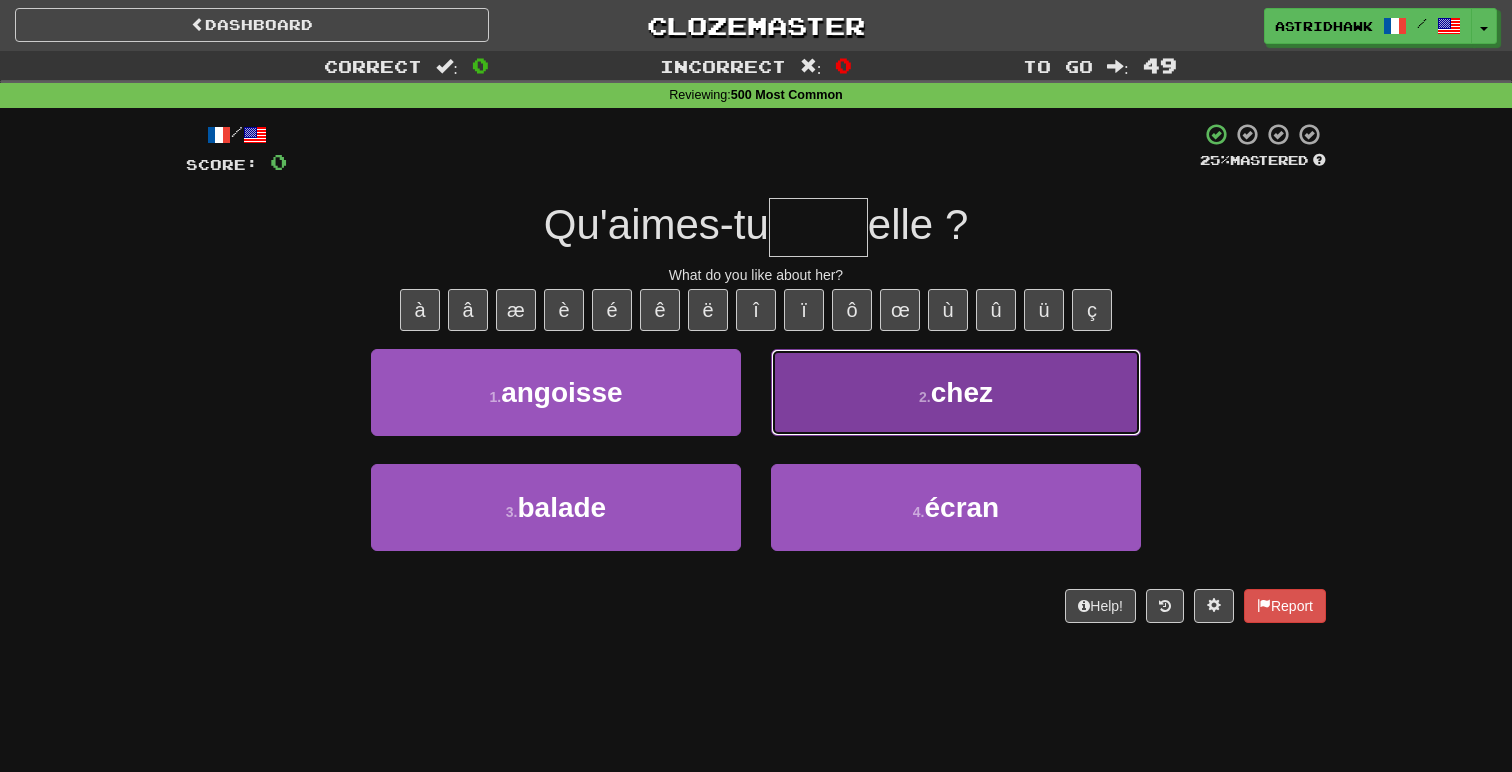 click on "2 .  chez" at bounding box center [956, 392] 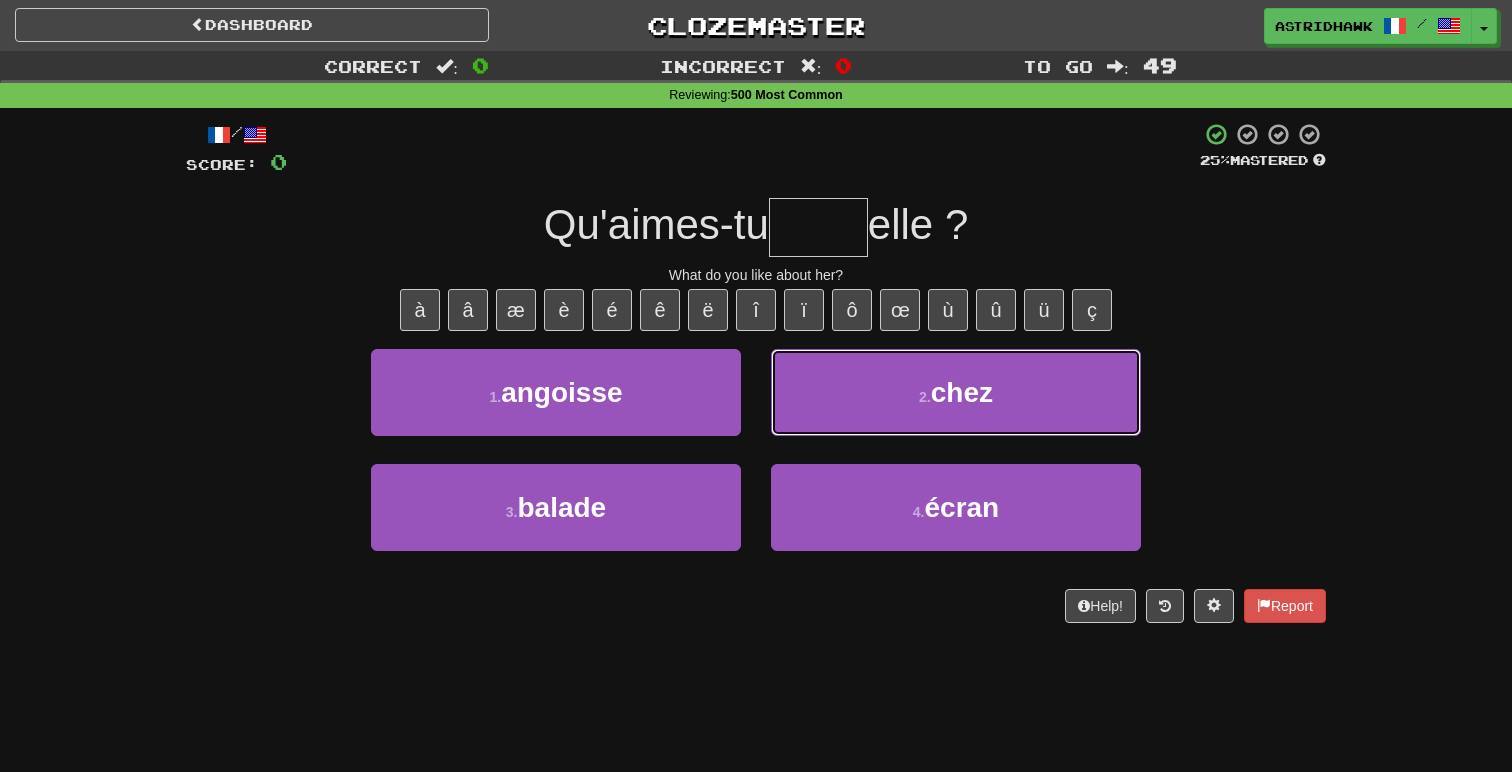 type on "****" 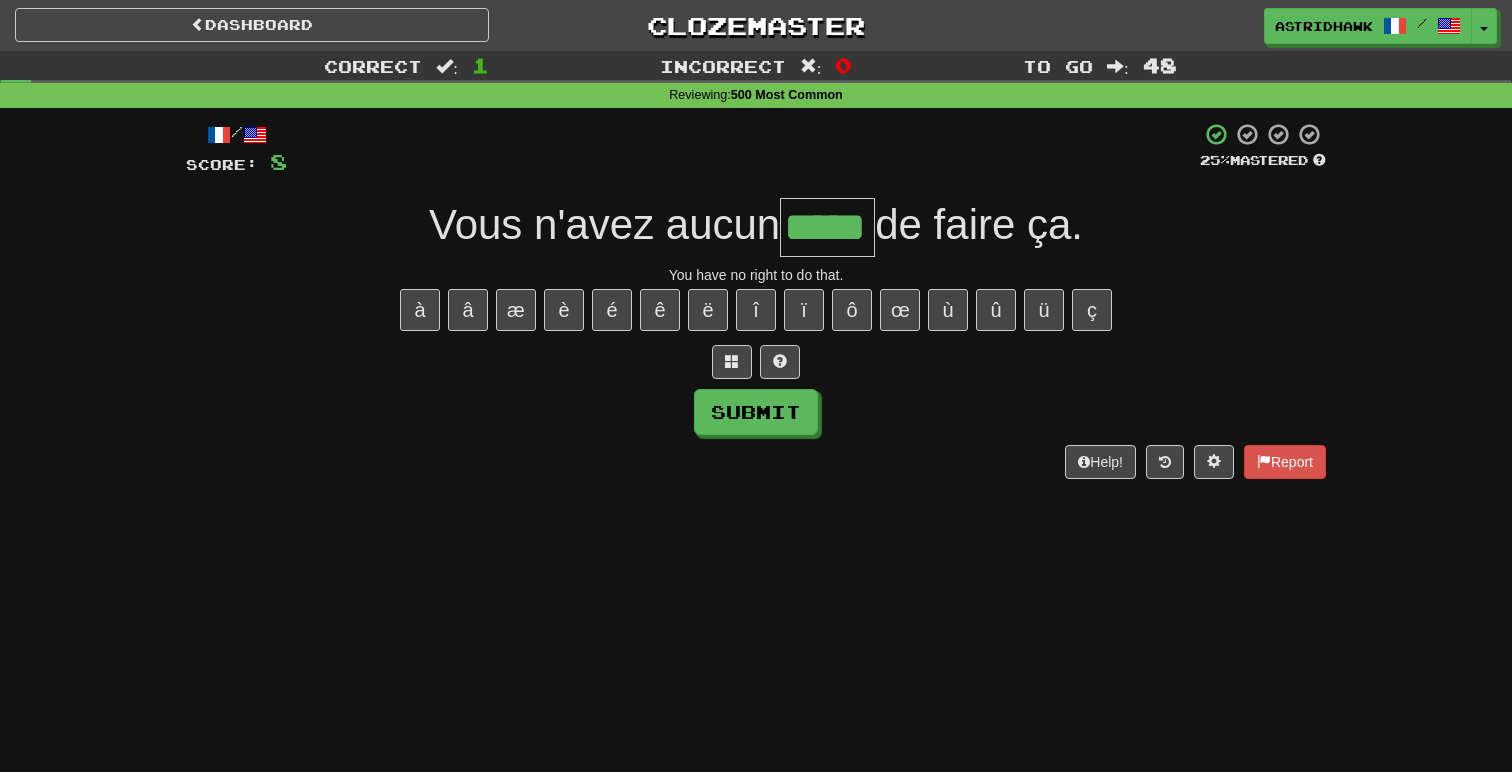 type on "*****" 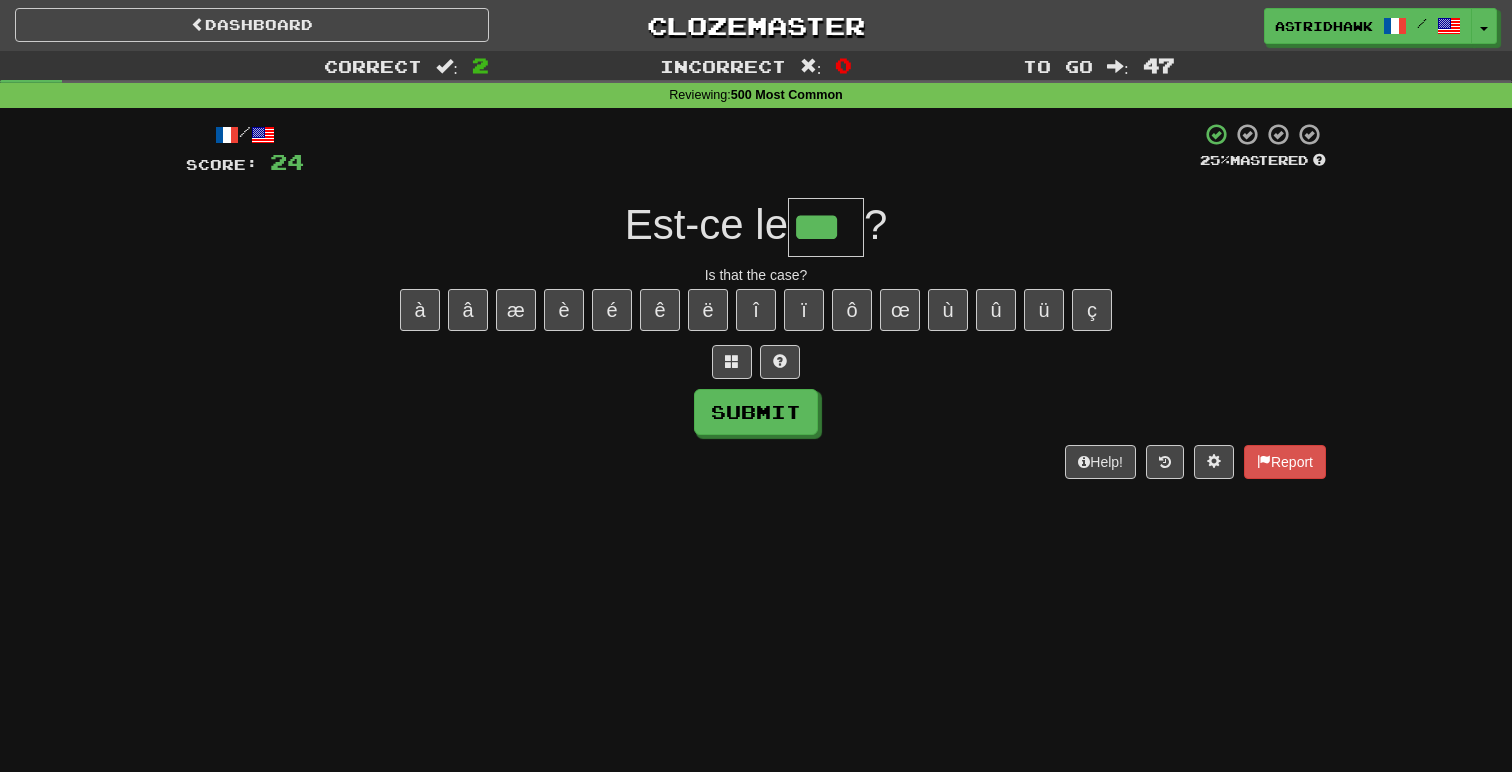 type on "***" 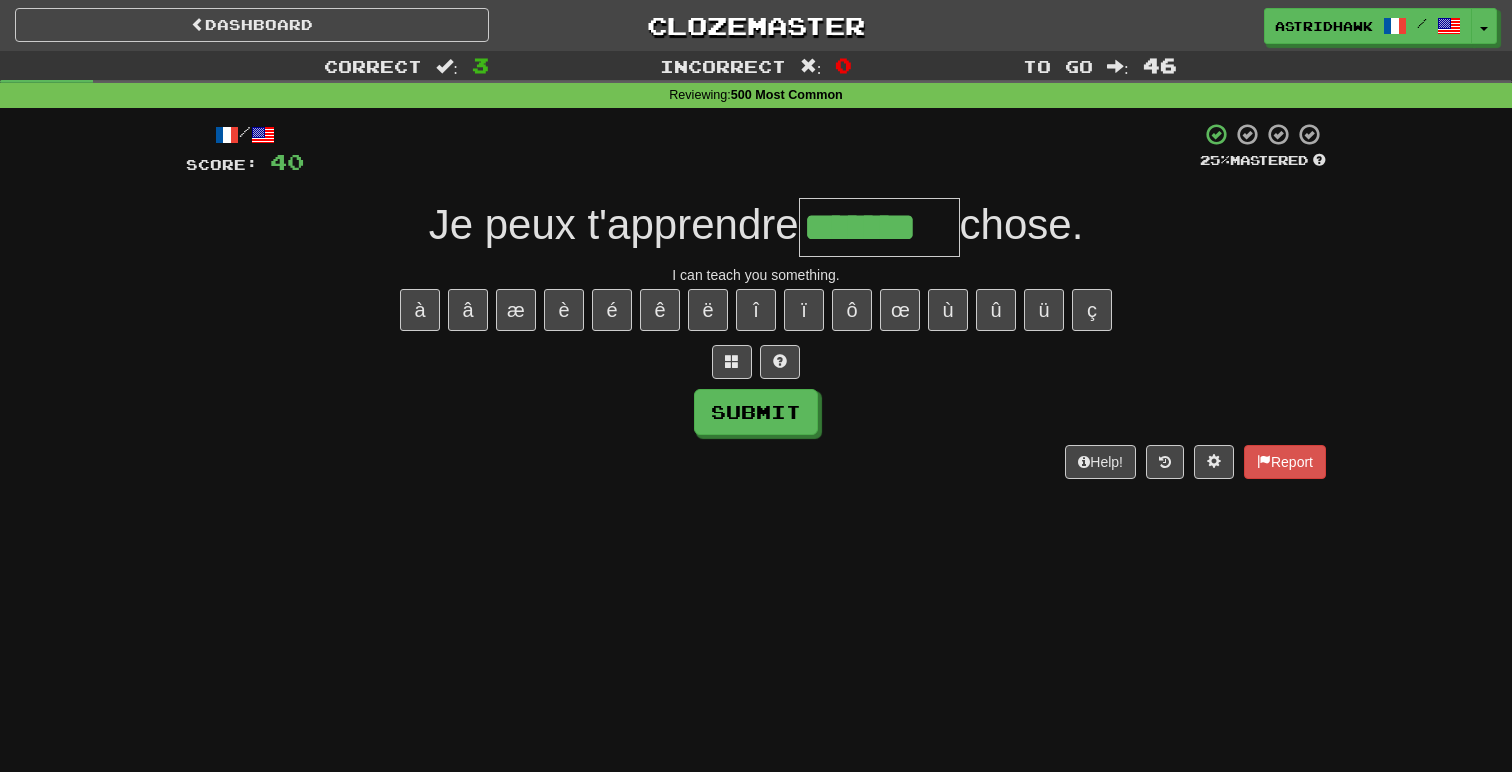 type on "*******" 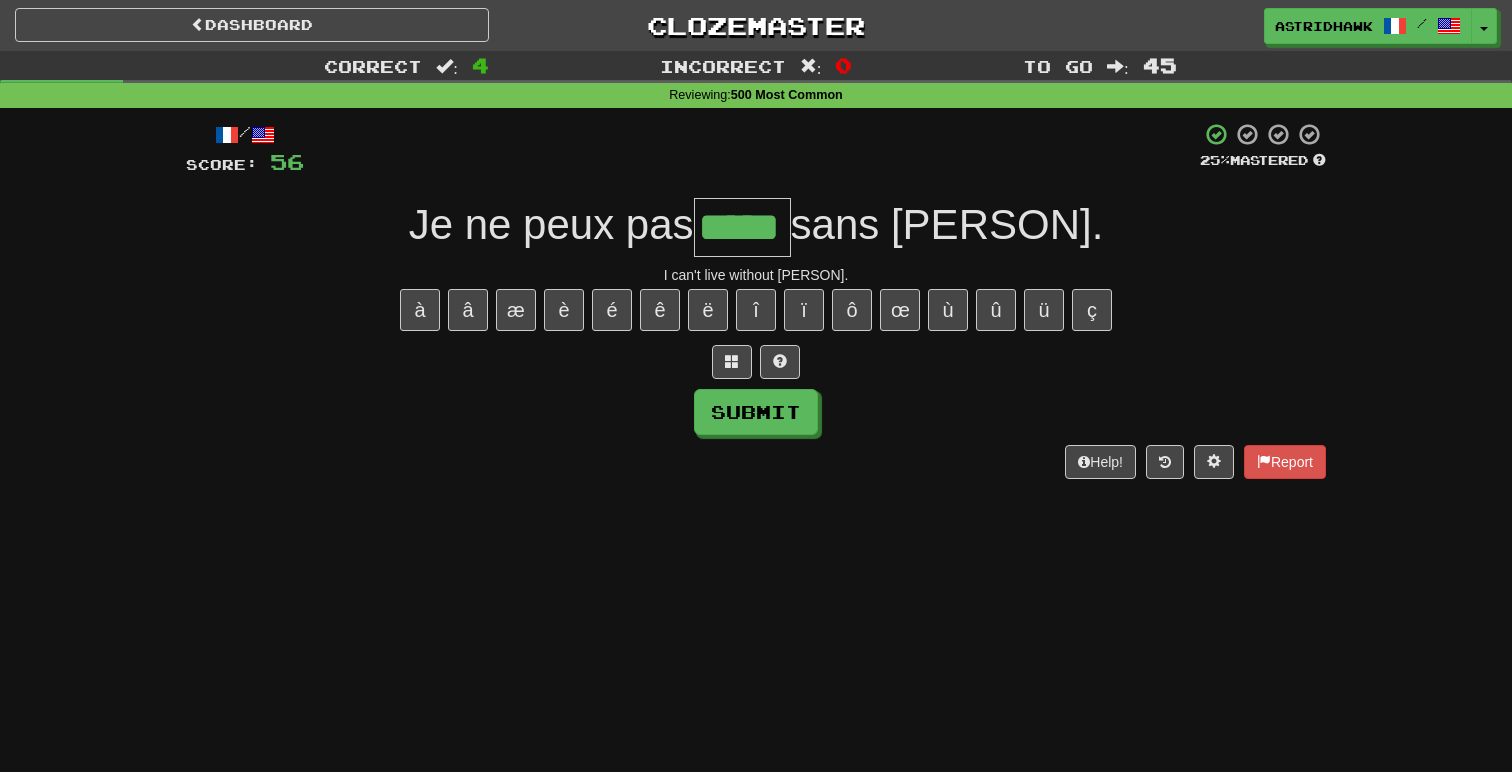 type on "*****" 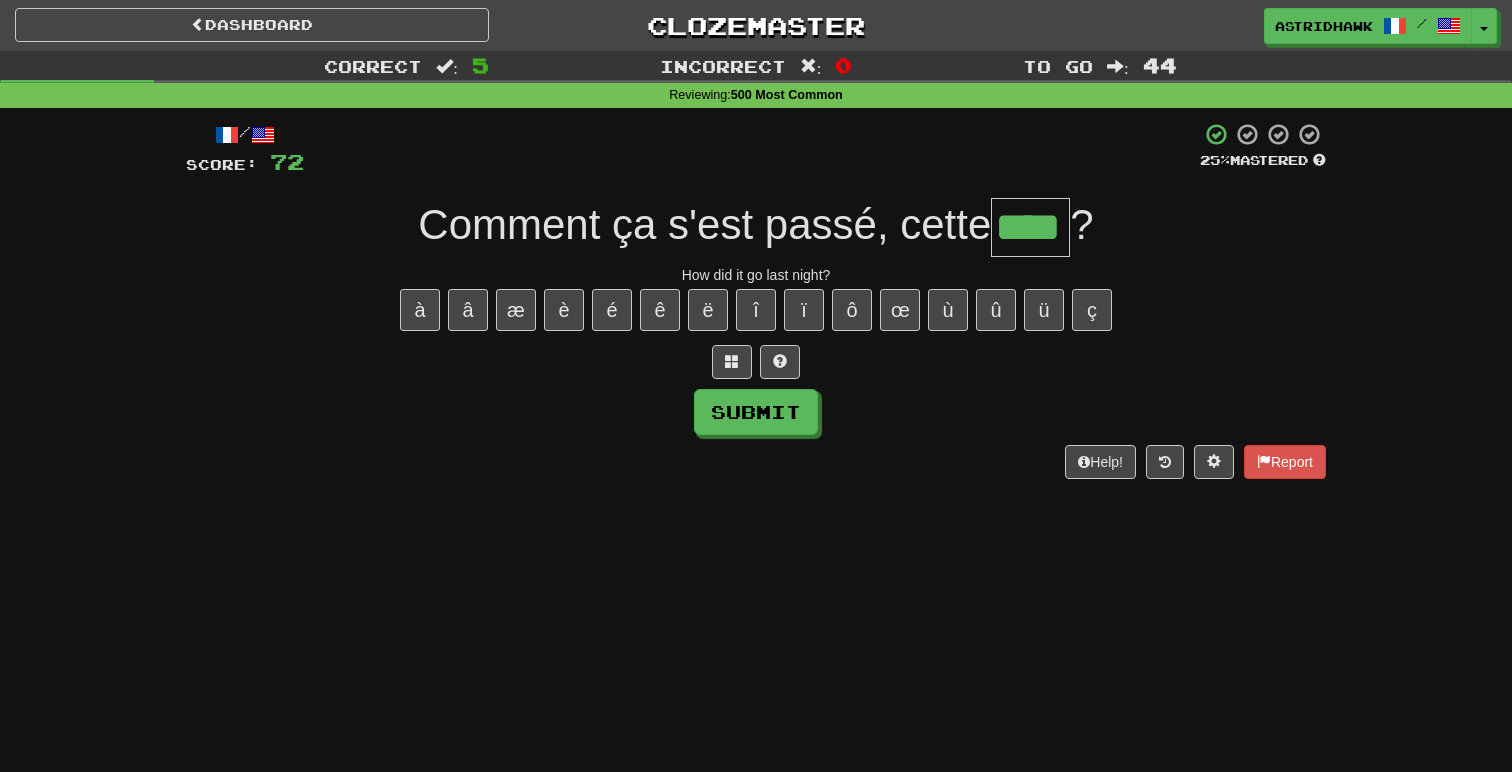 type on "****" 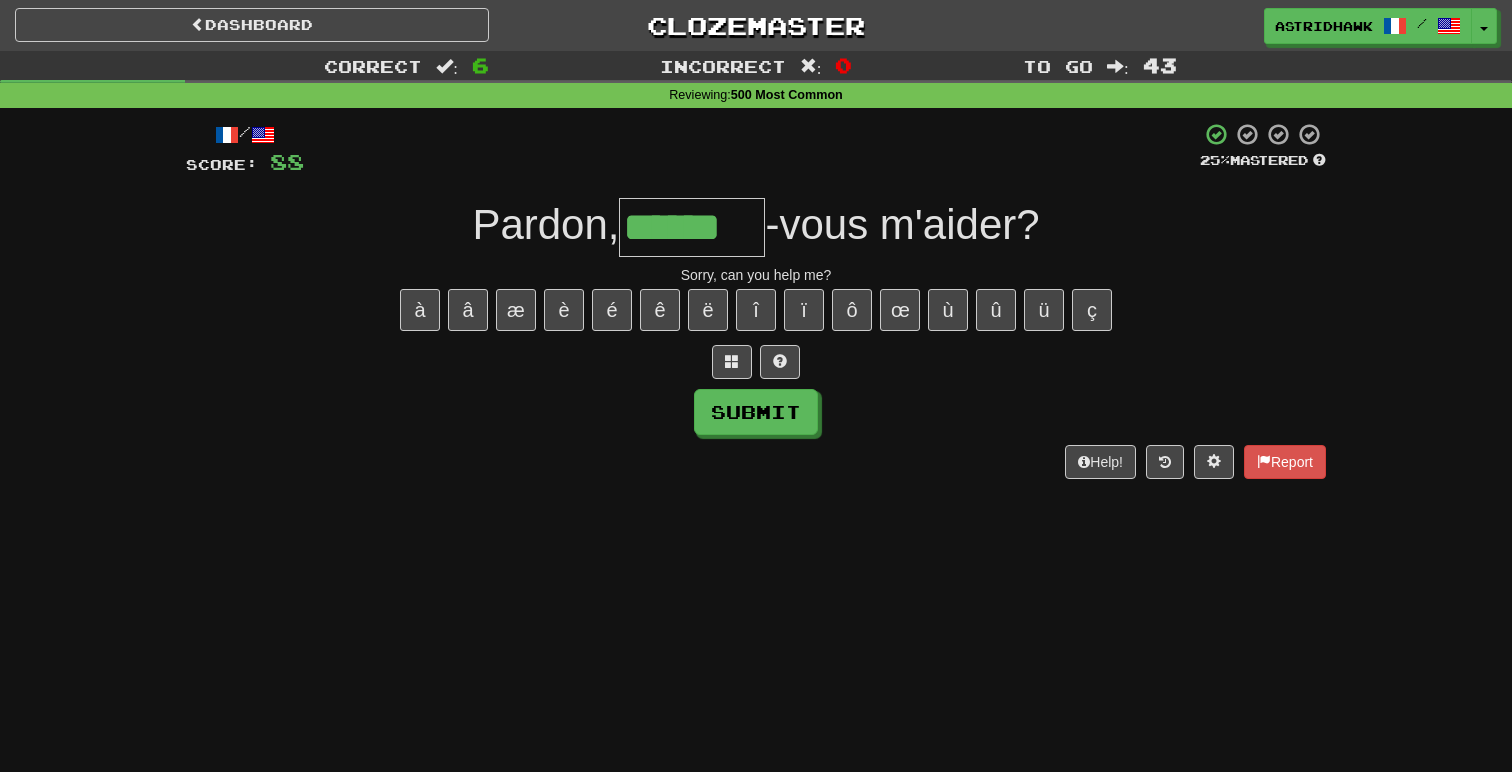 type on "******" 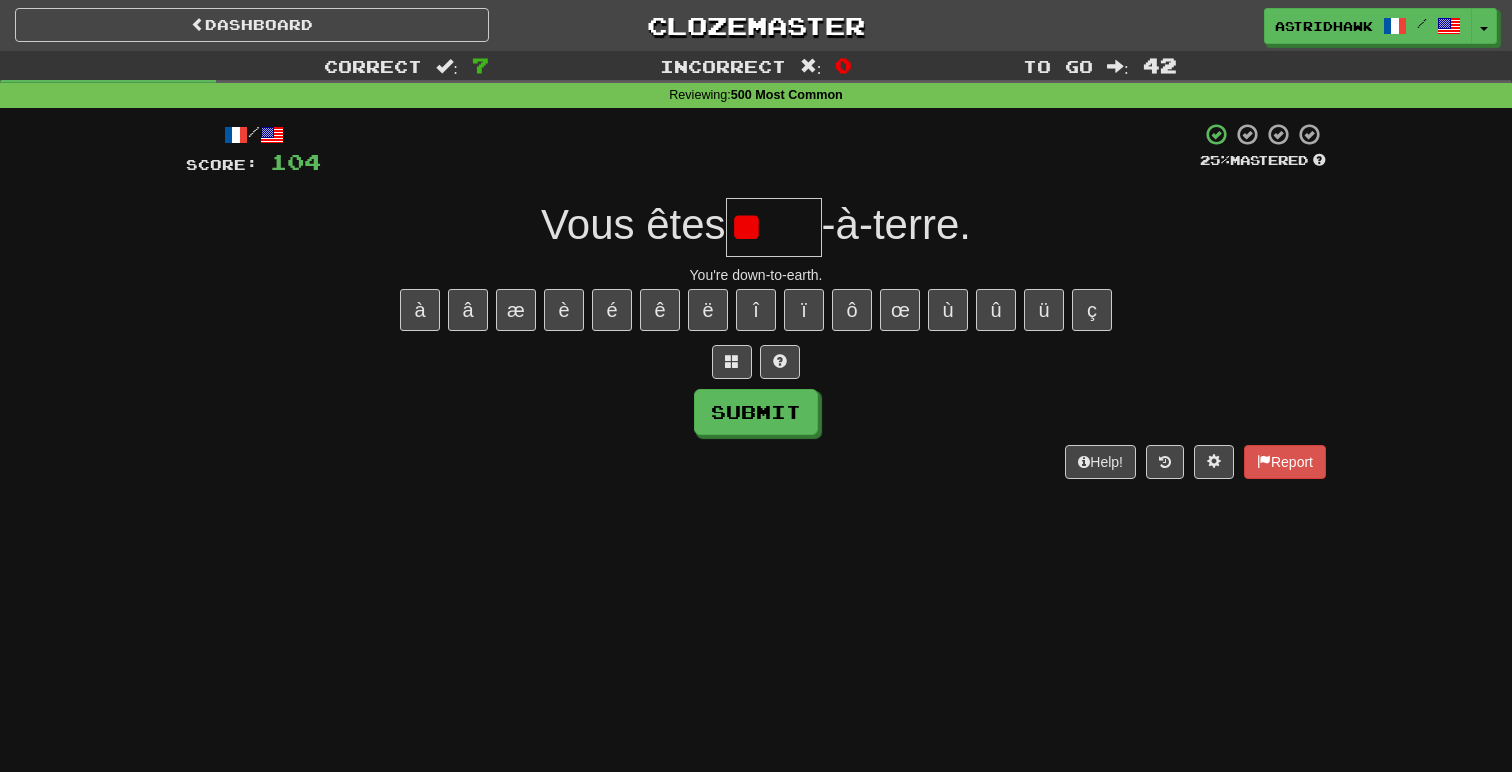 type on "*" 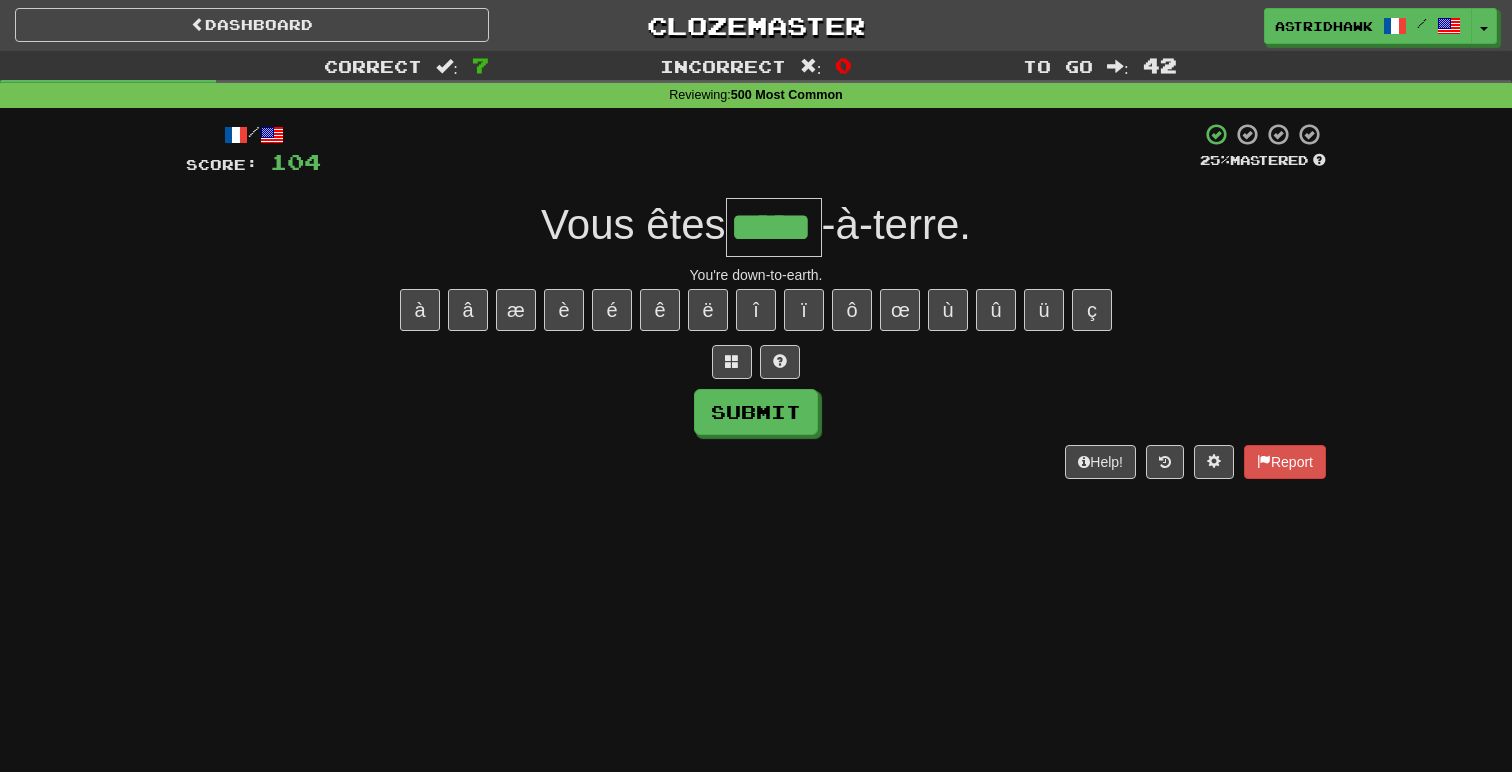 type on "*****" 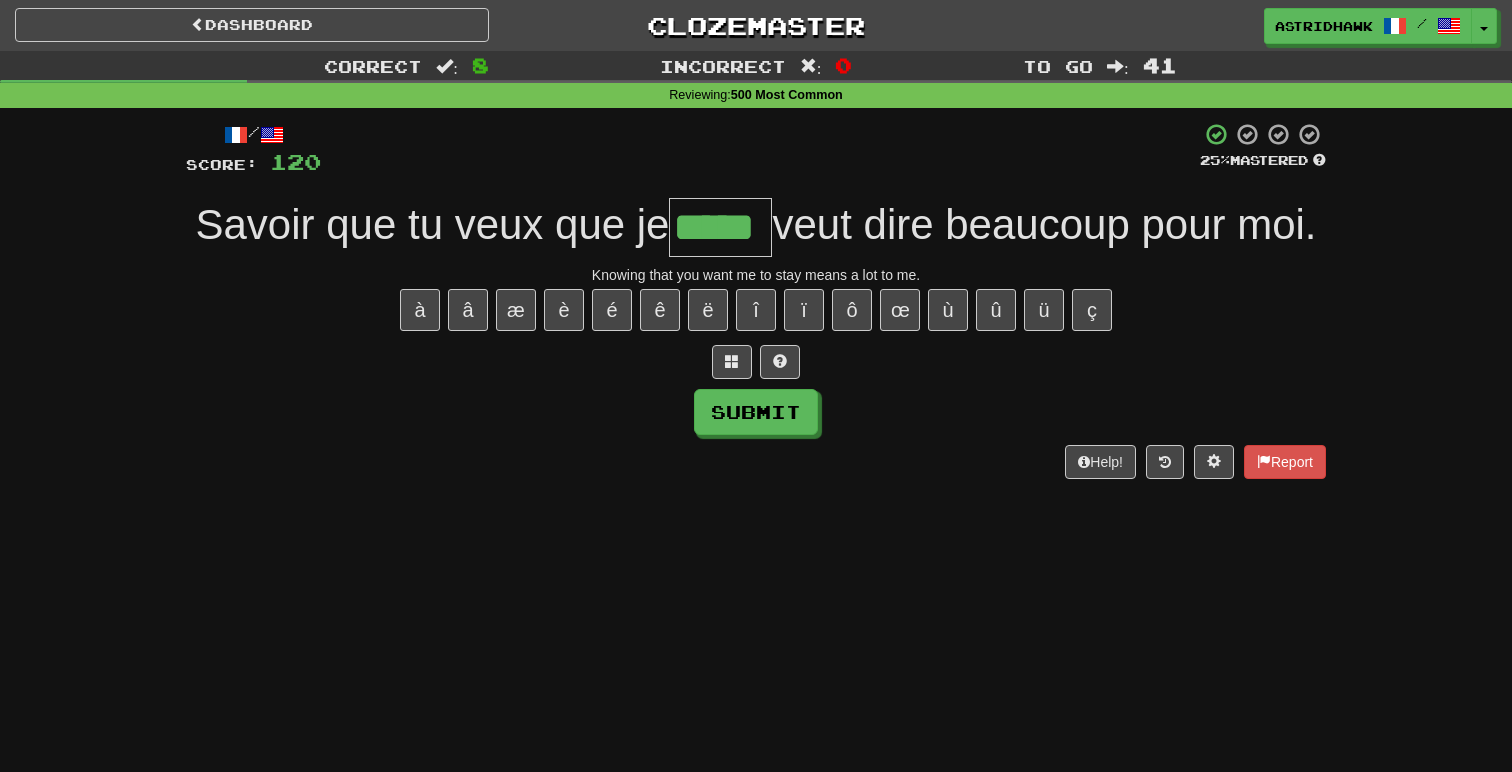 type on "*****" 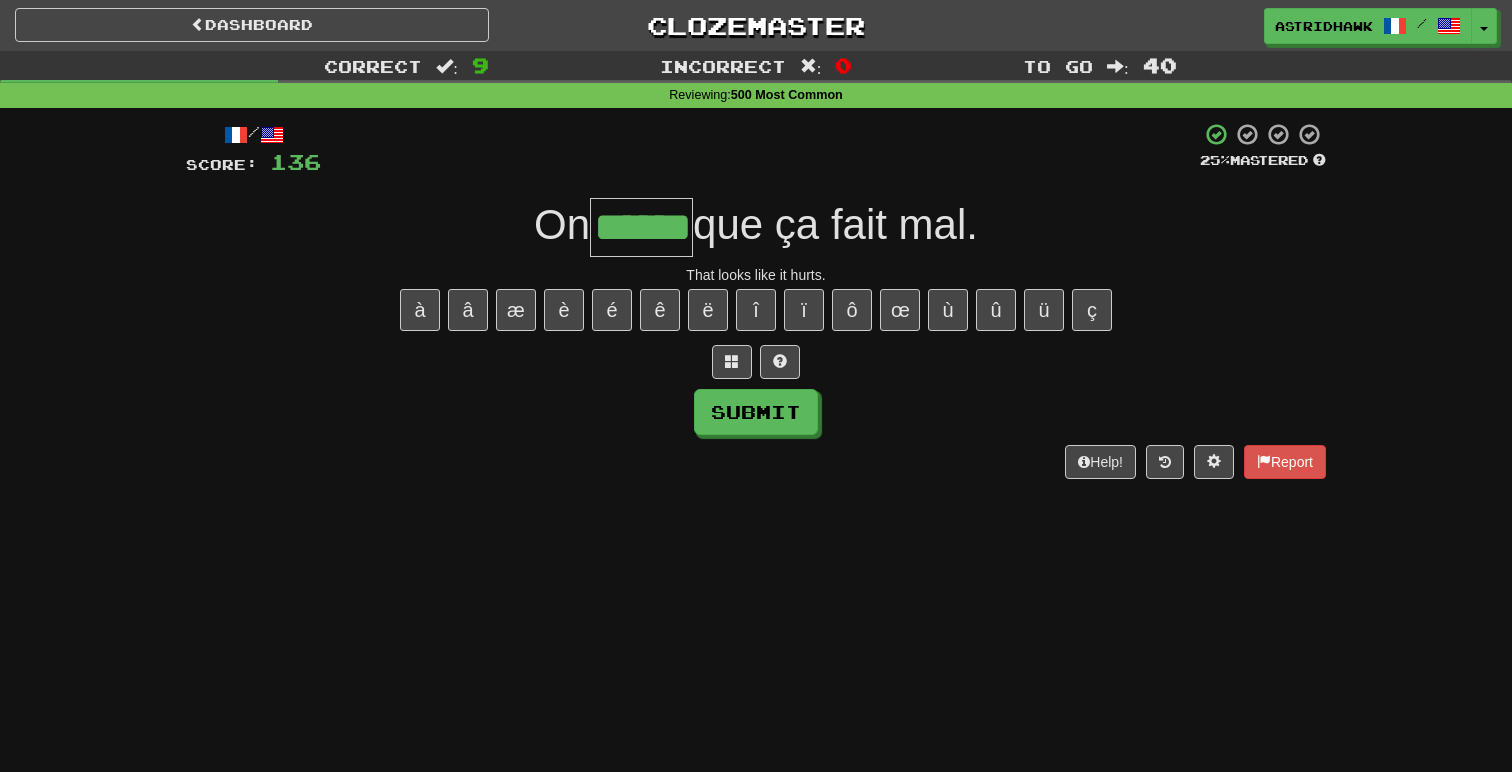 type on "******" 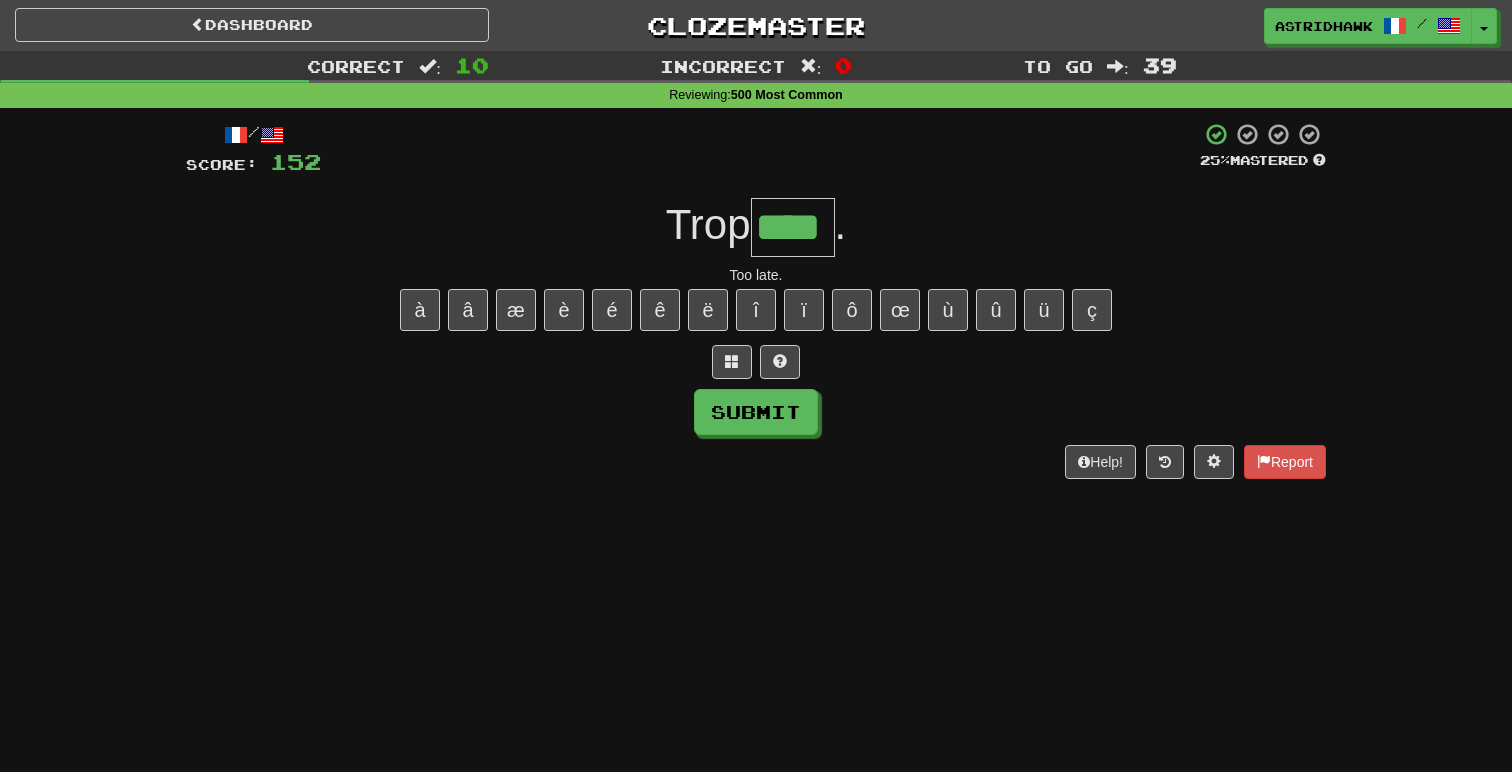 type on "****" 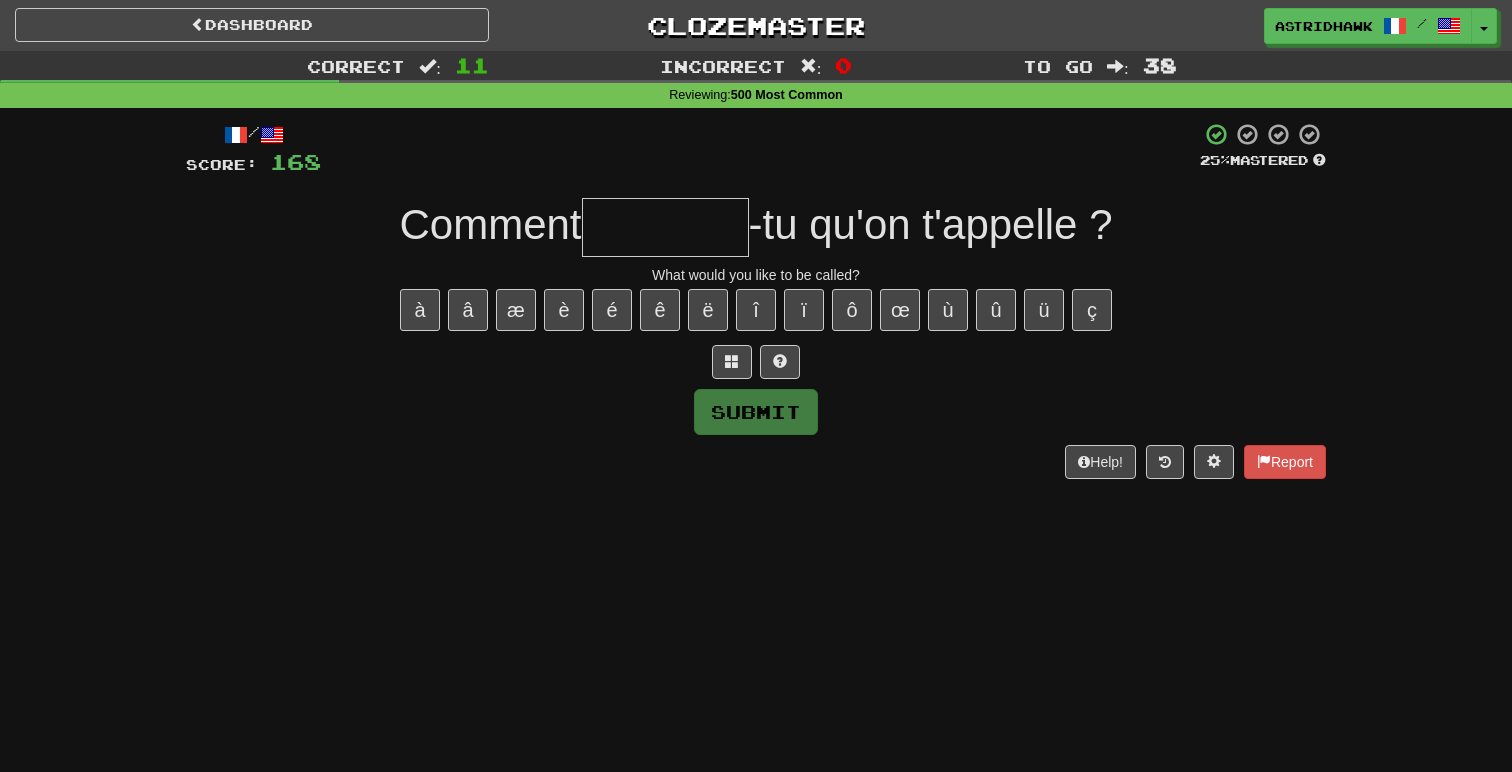 type on "*" 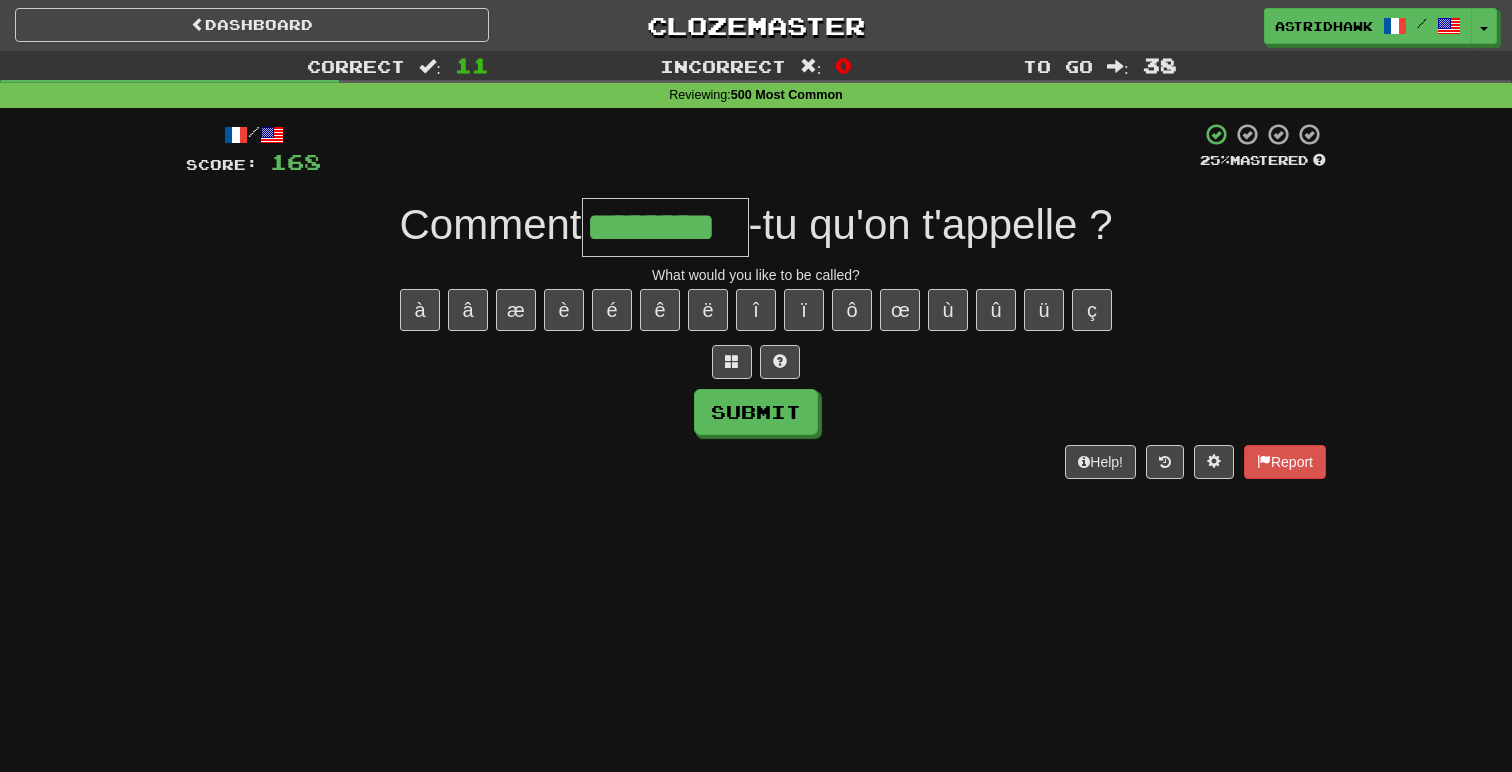 type on "********" 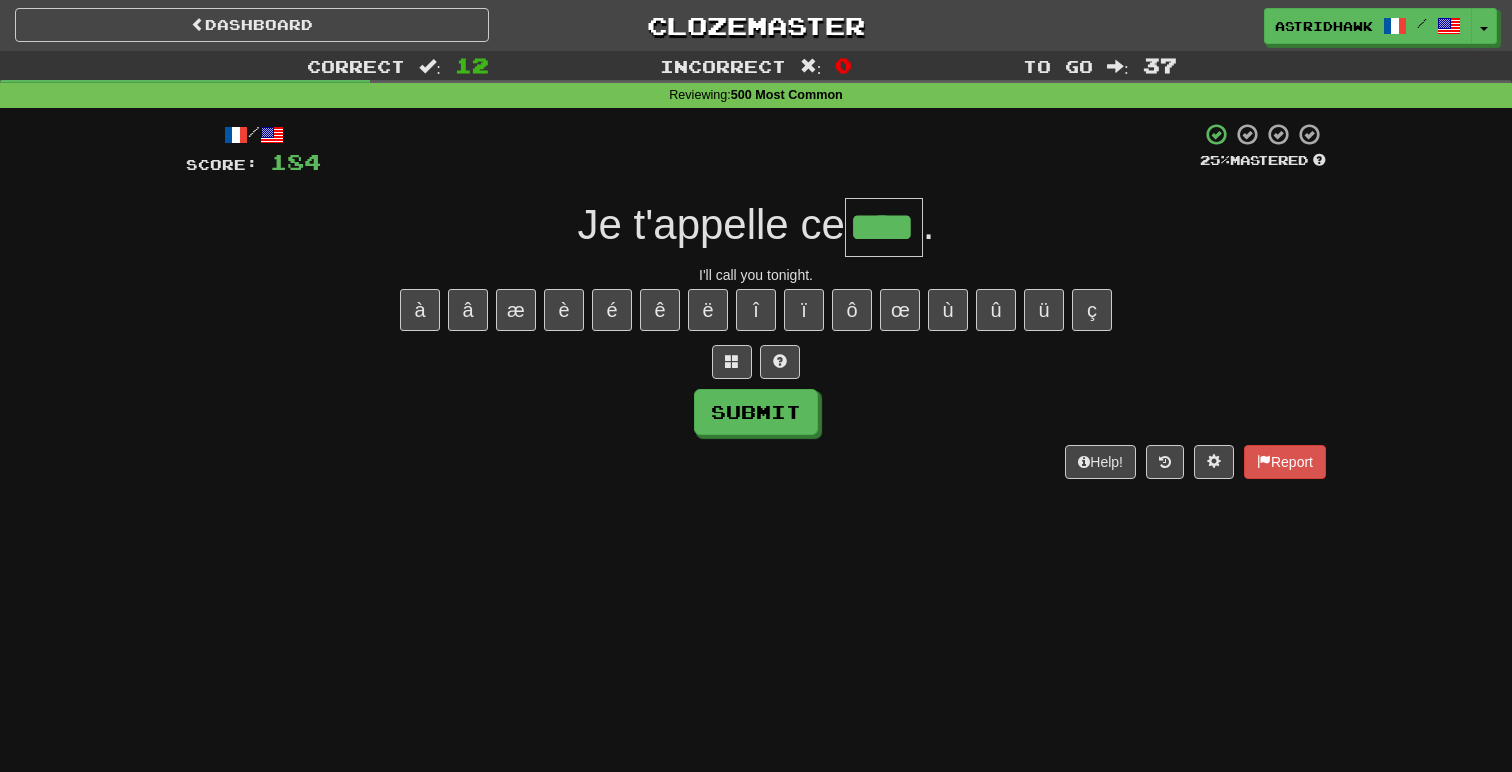 type on "****" 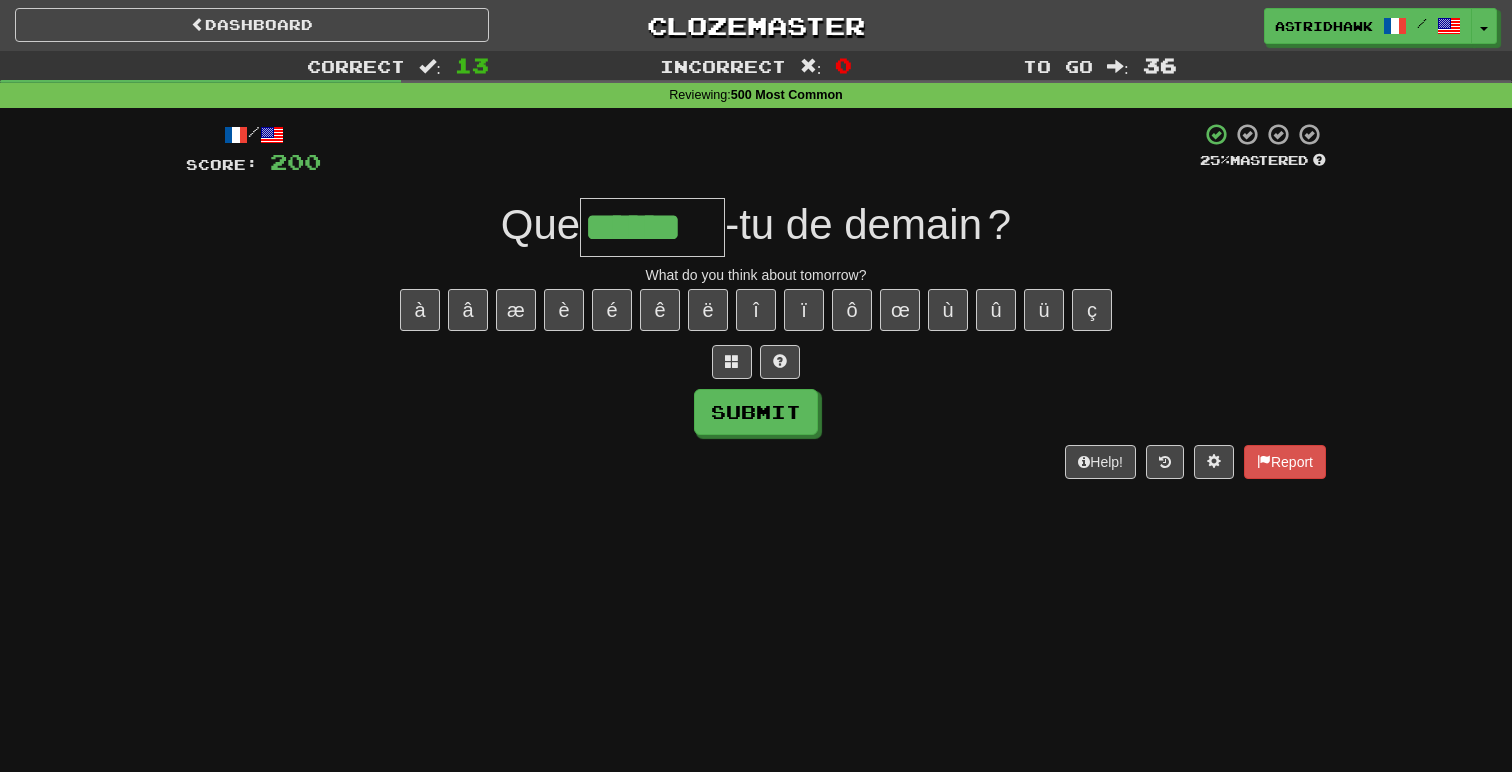 type on "******" 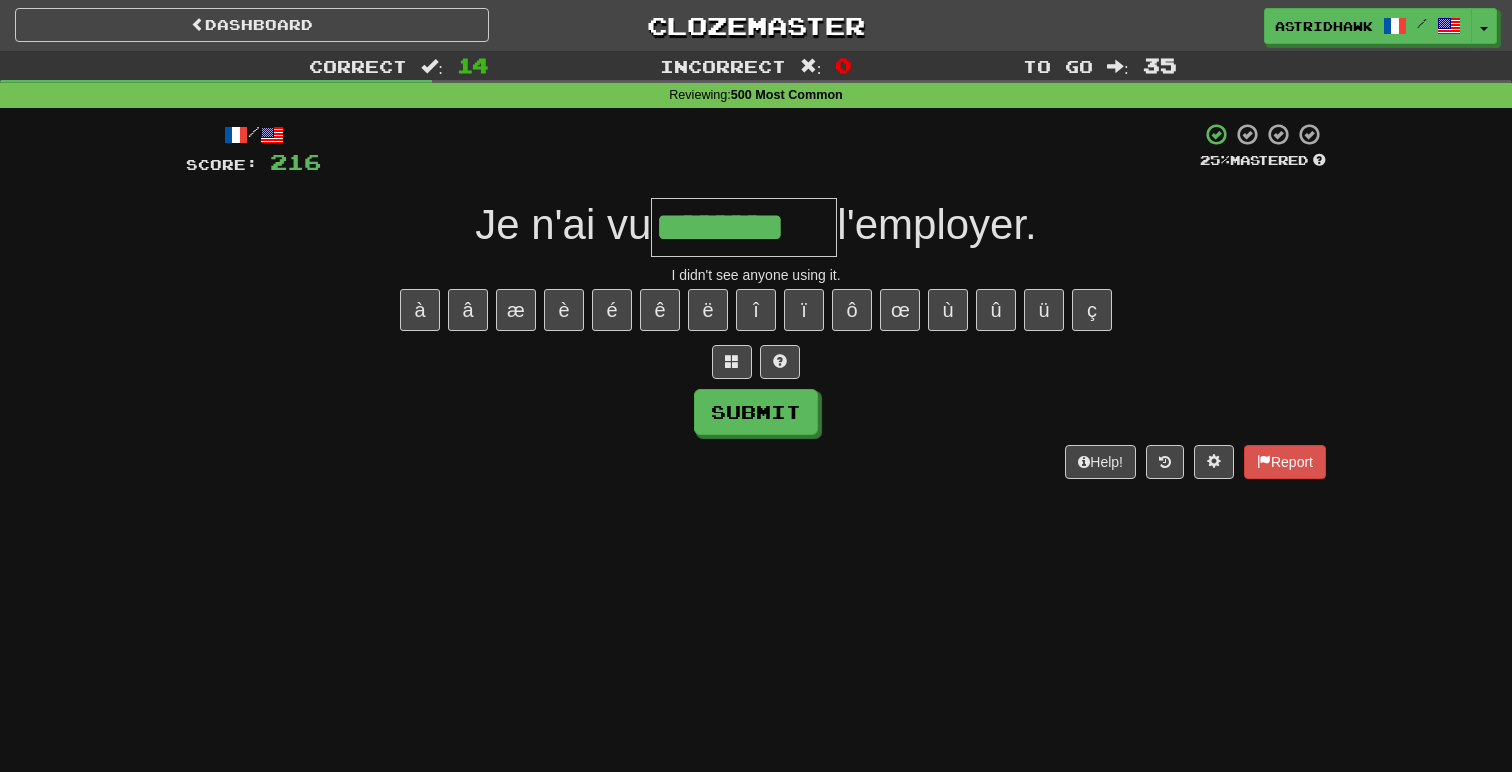 type on "********" 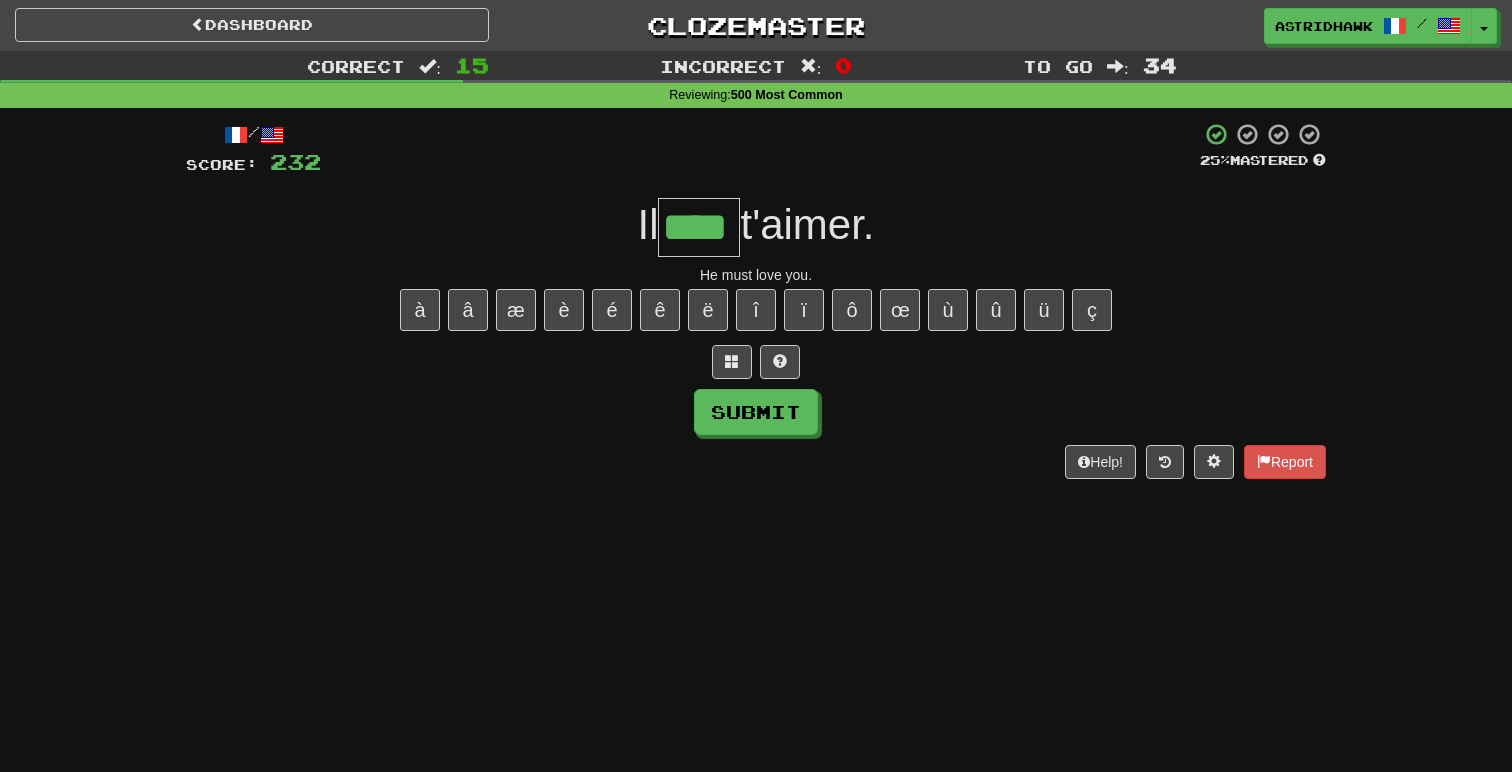 type on "****" 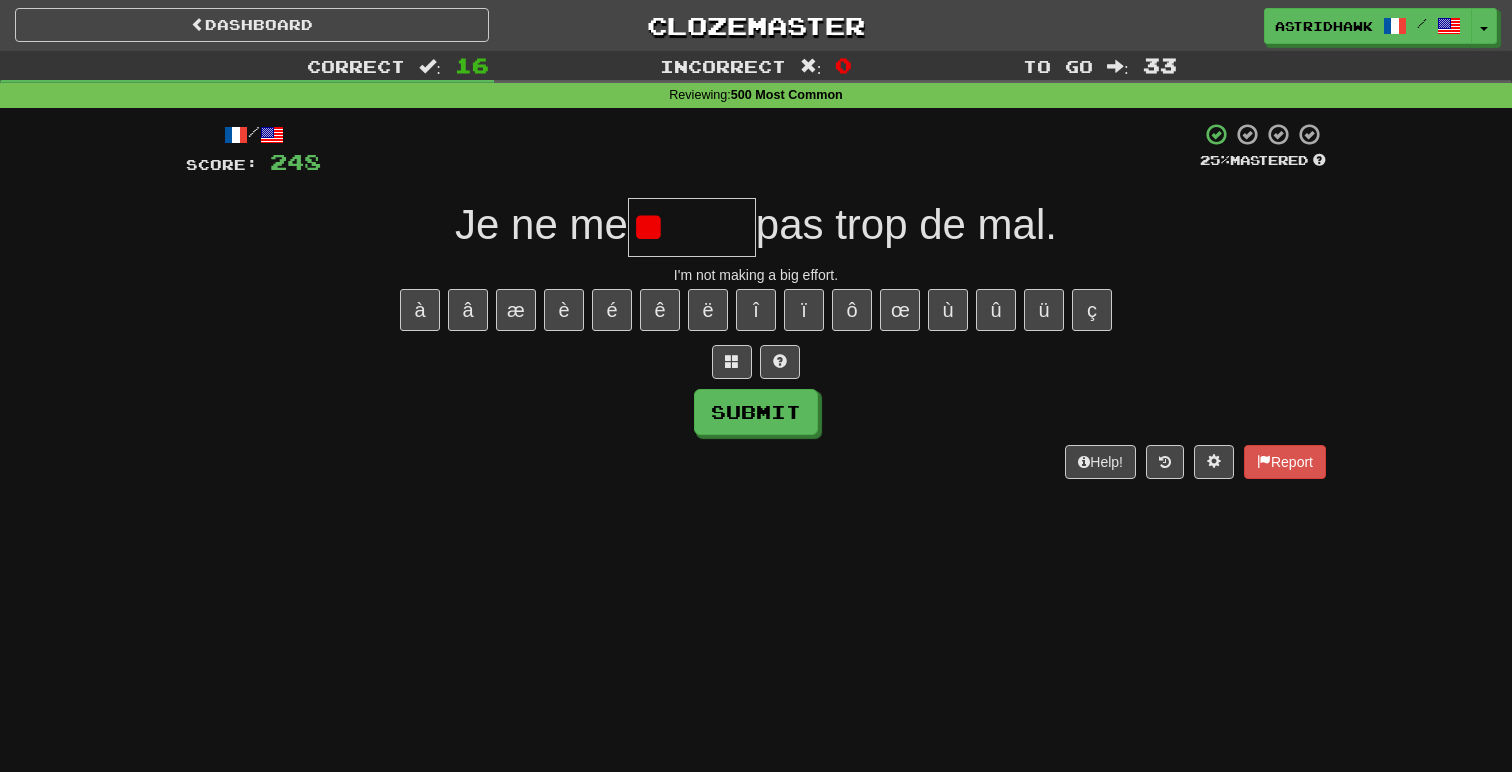 type on "*" 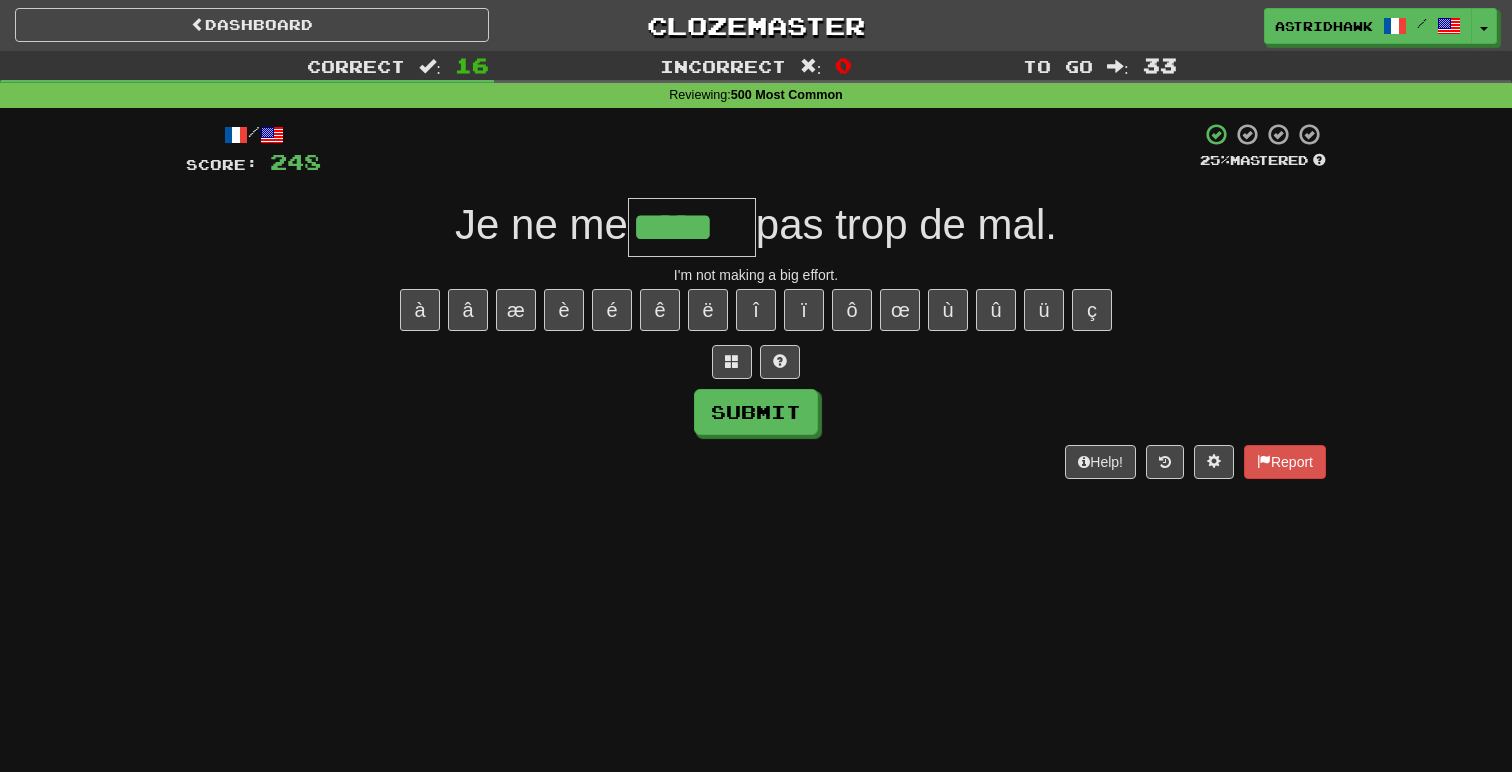type on "*****" 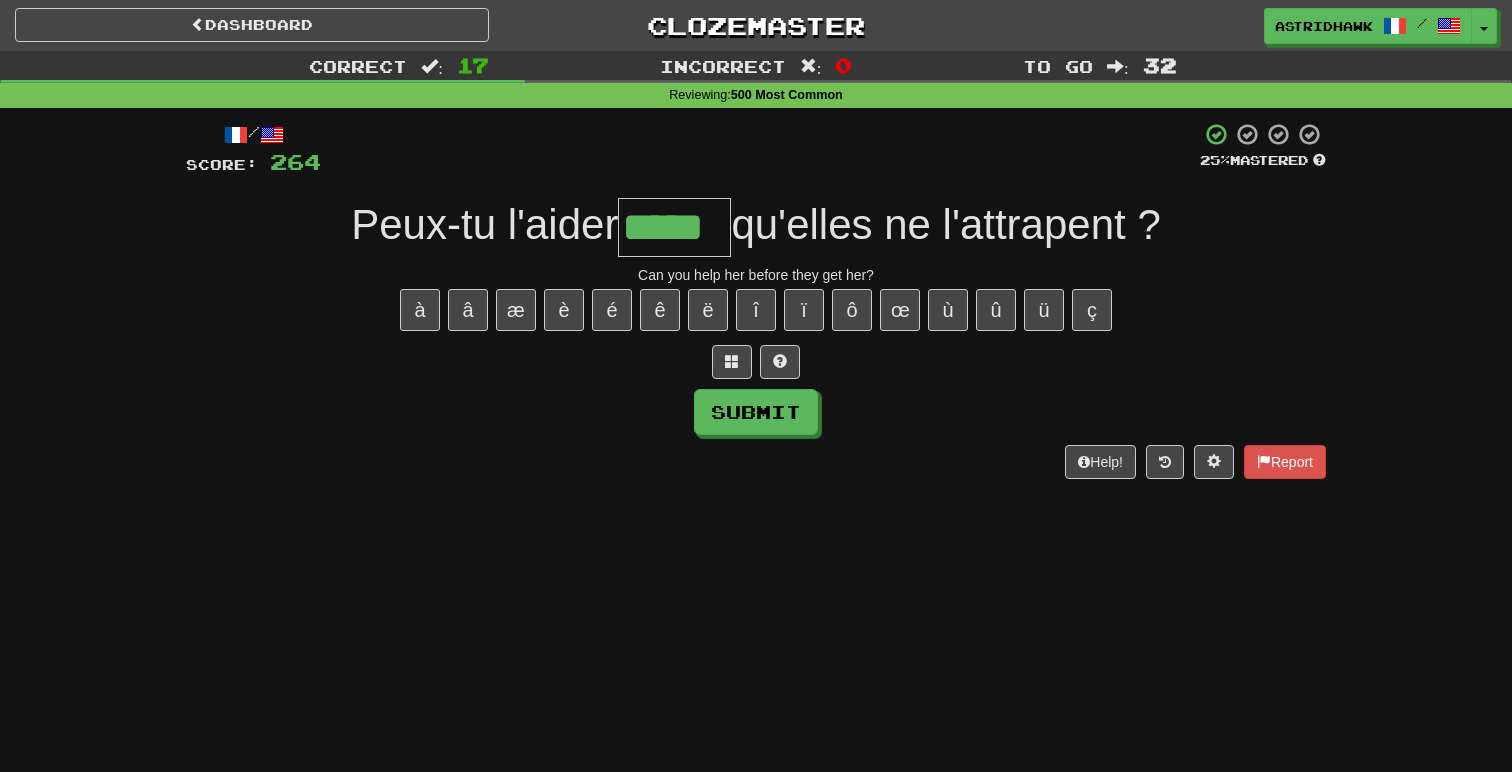 type on "*****" 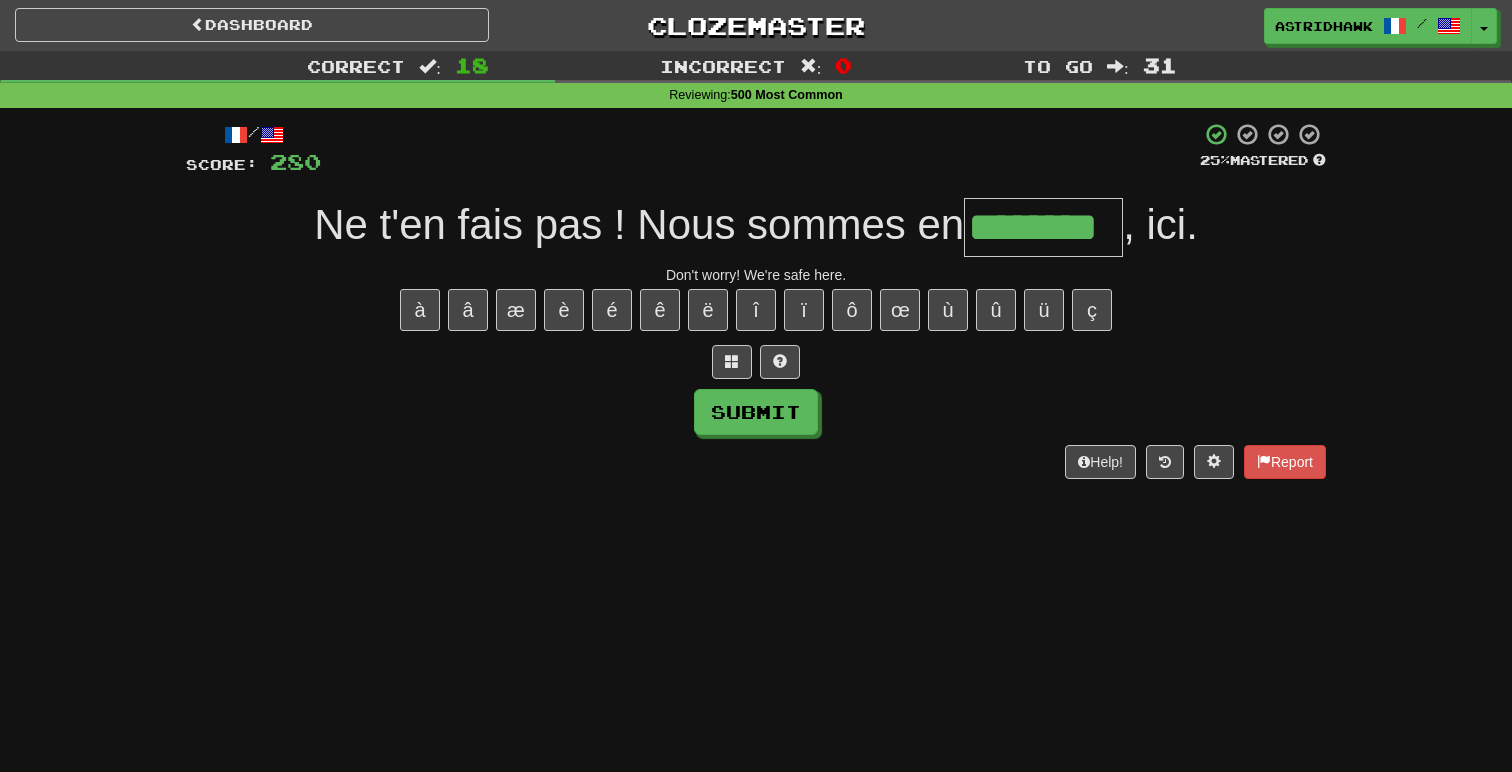 type on "********" 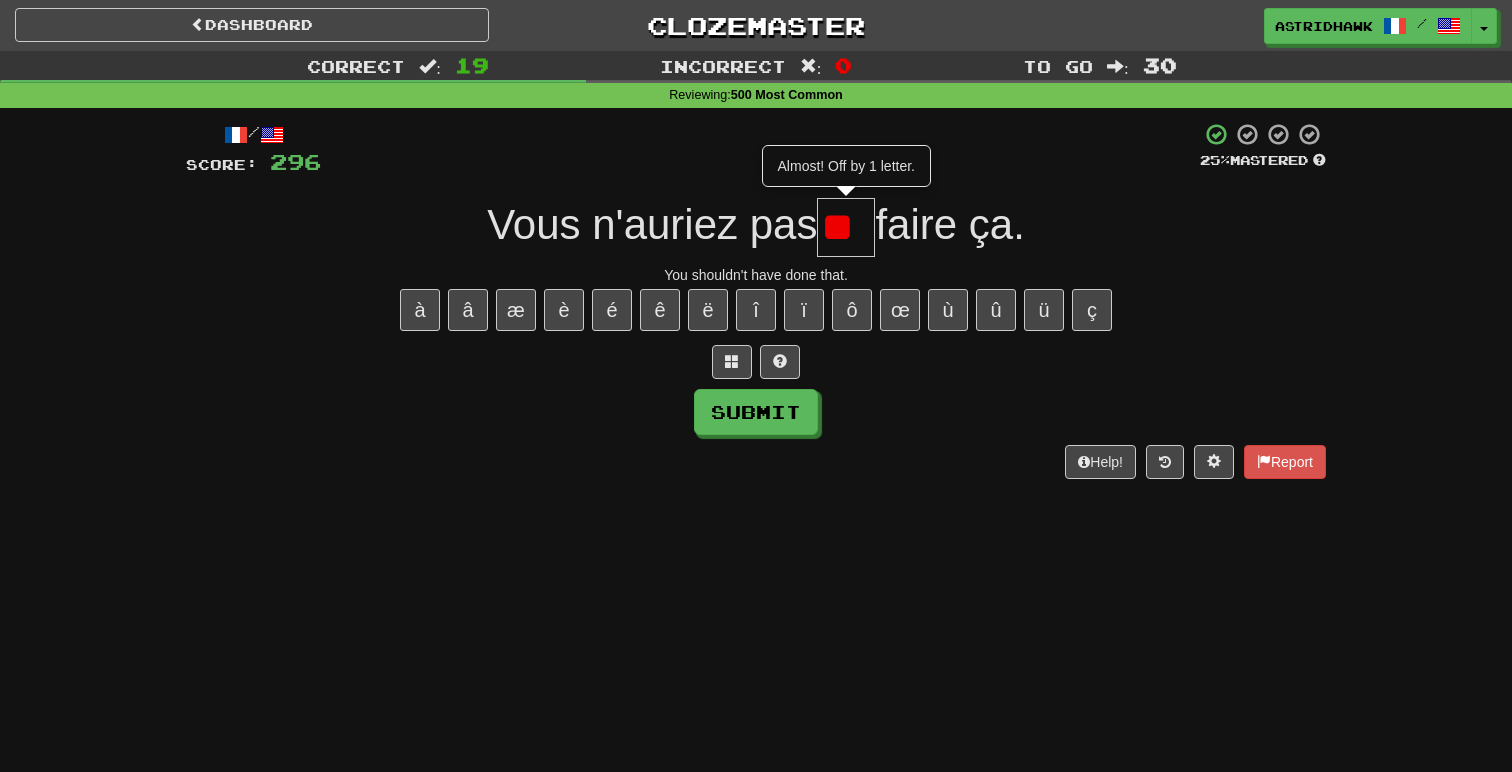 type on "**" 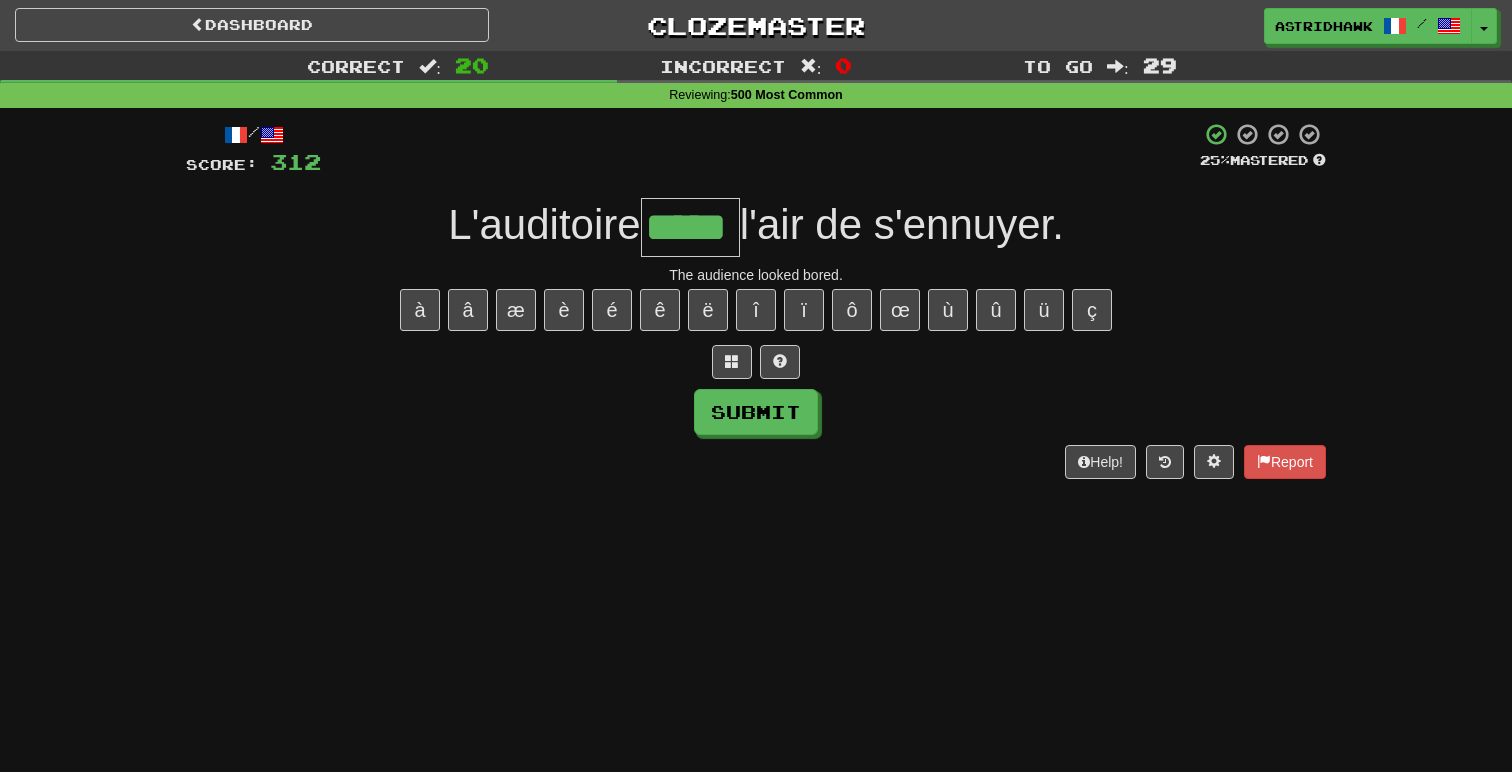 type on "*****" 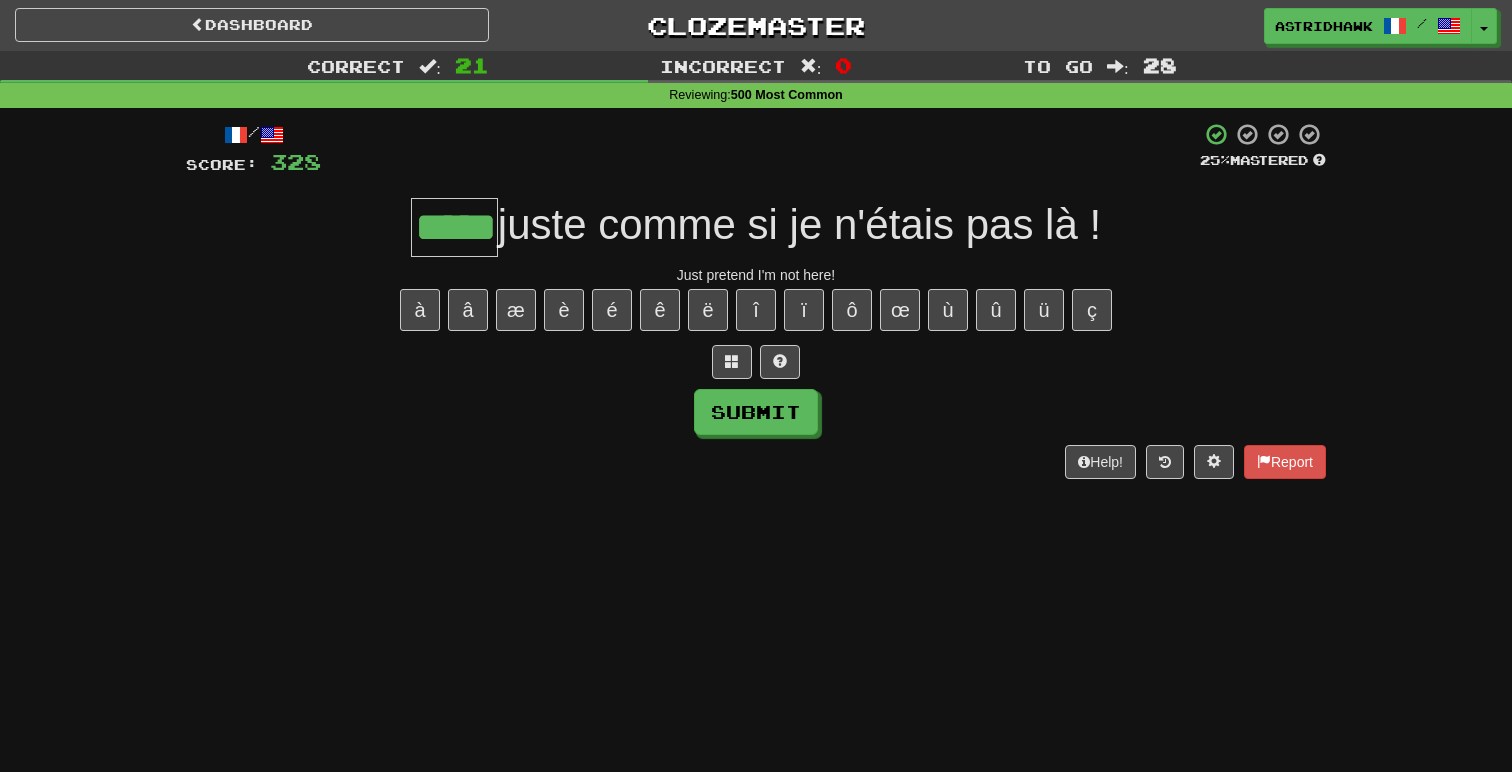 scroll, scrollTop: 0, scrollLeft: 1, axis: horizontal 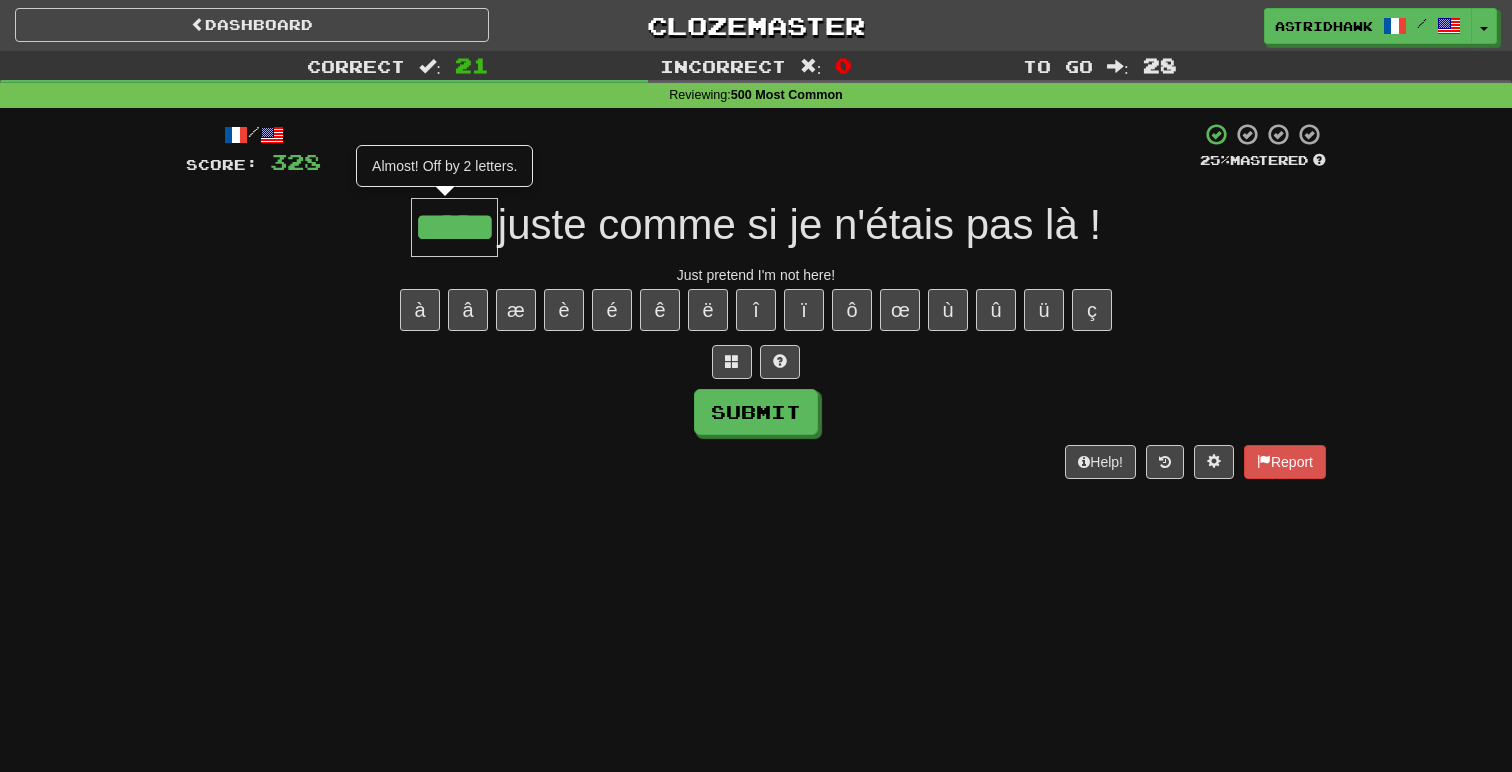 type on "****" 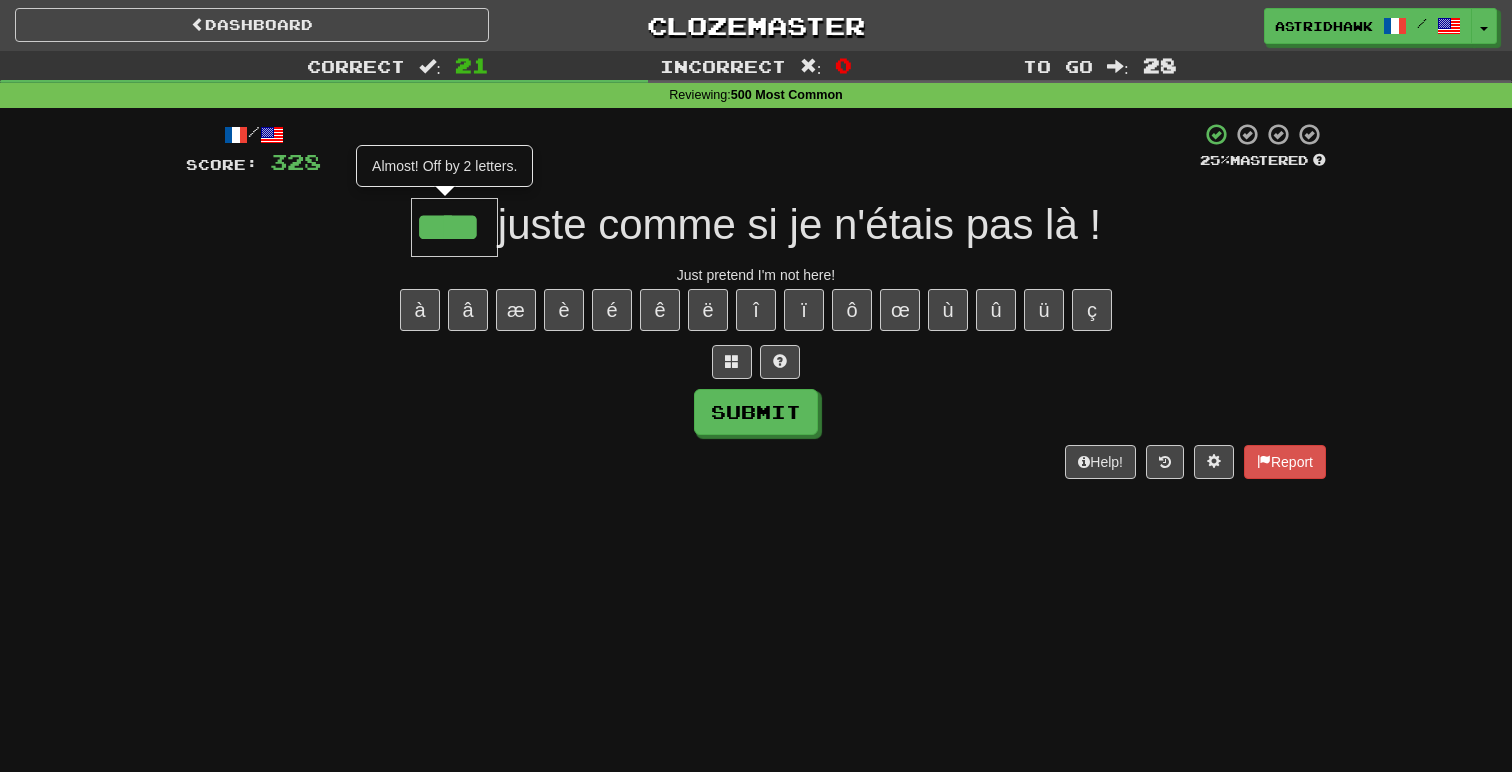 scroll, scrollTop: 0, scrollLeft: 0, axis: both 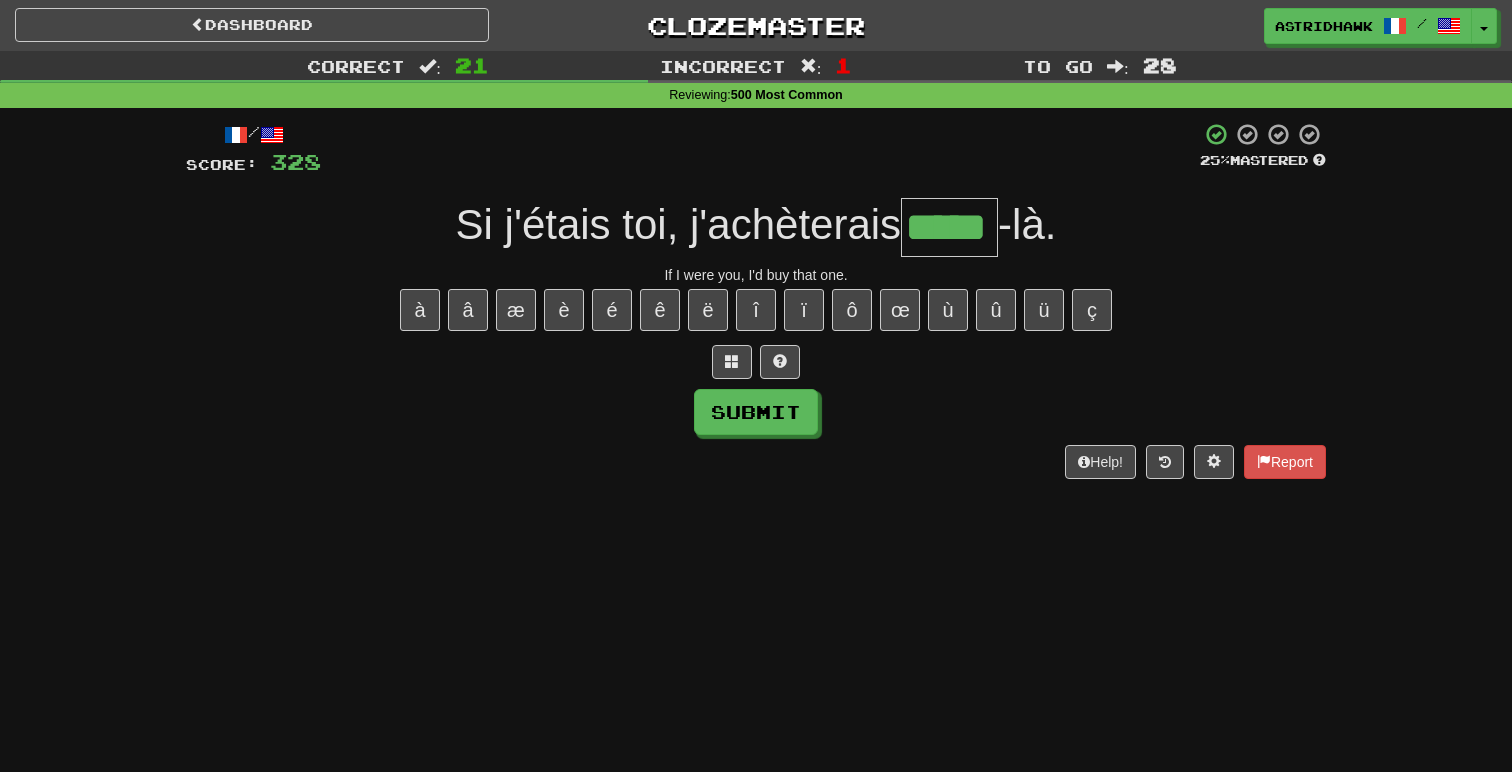 type on "*****" 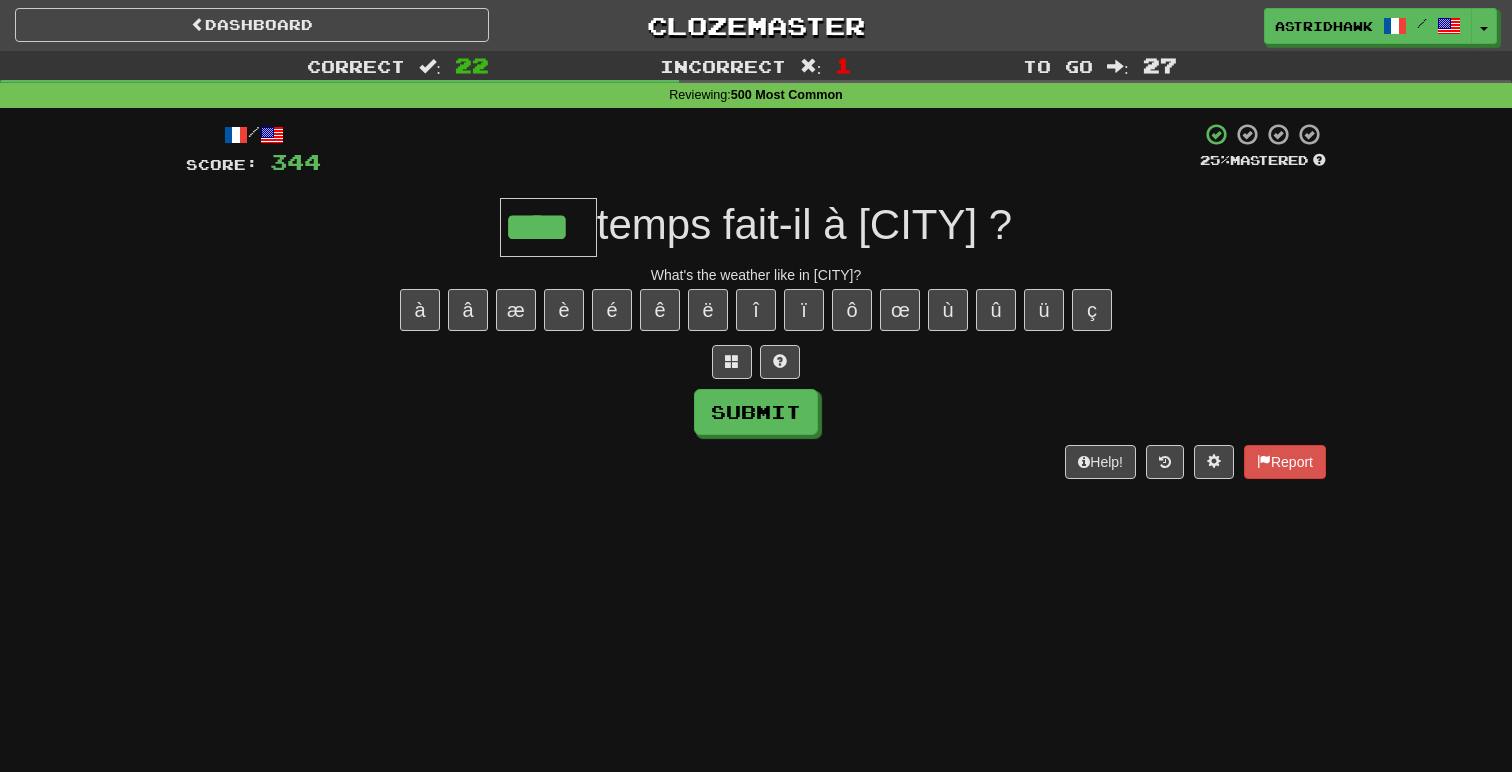 type on "****" 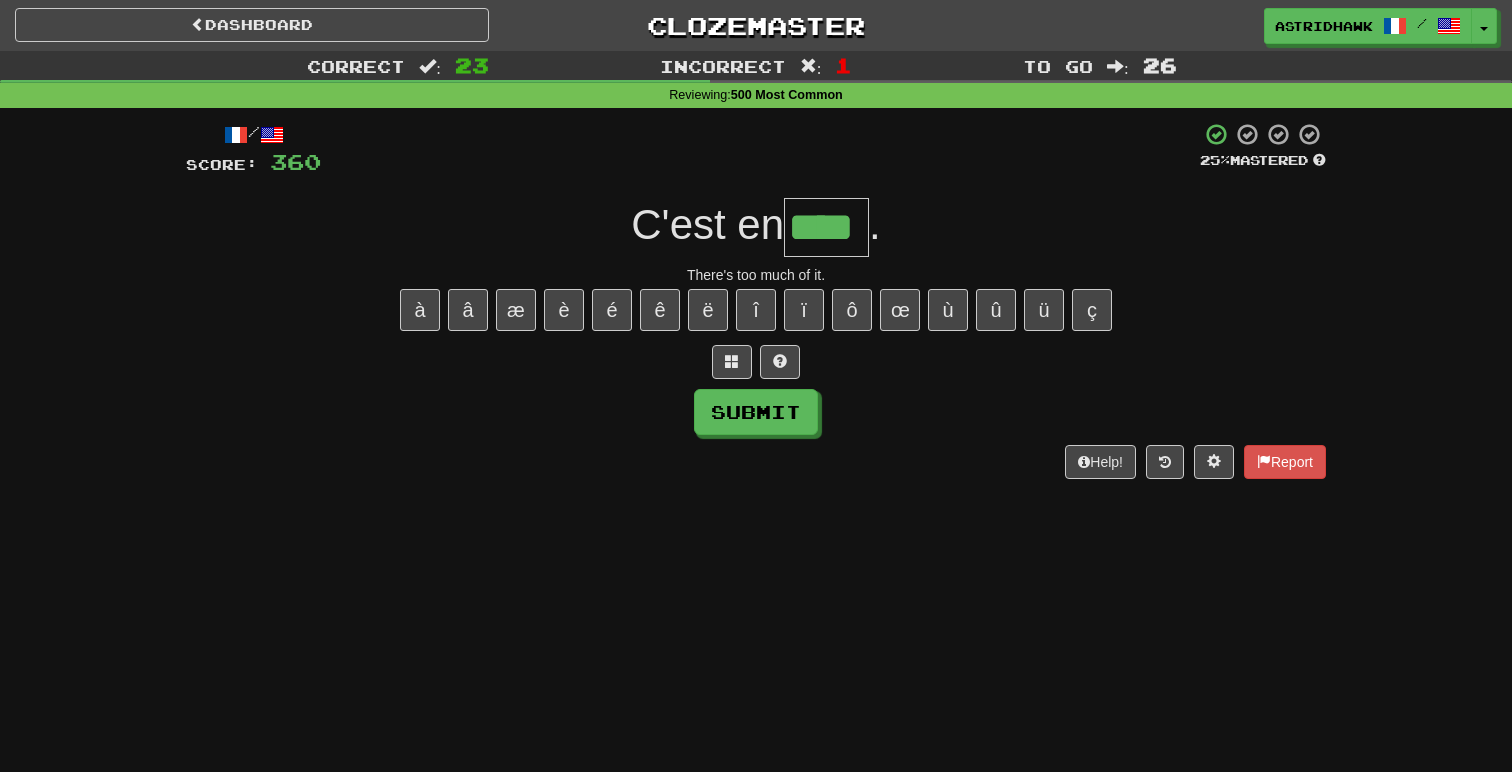 type on "****" 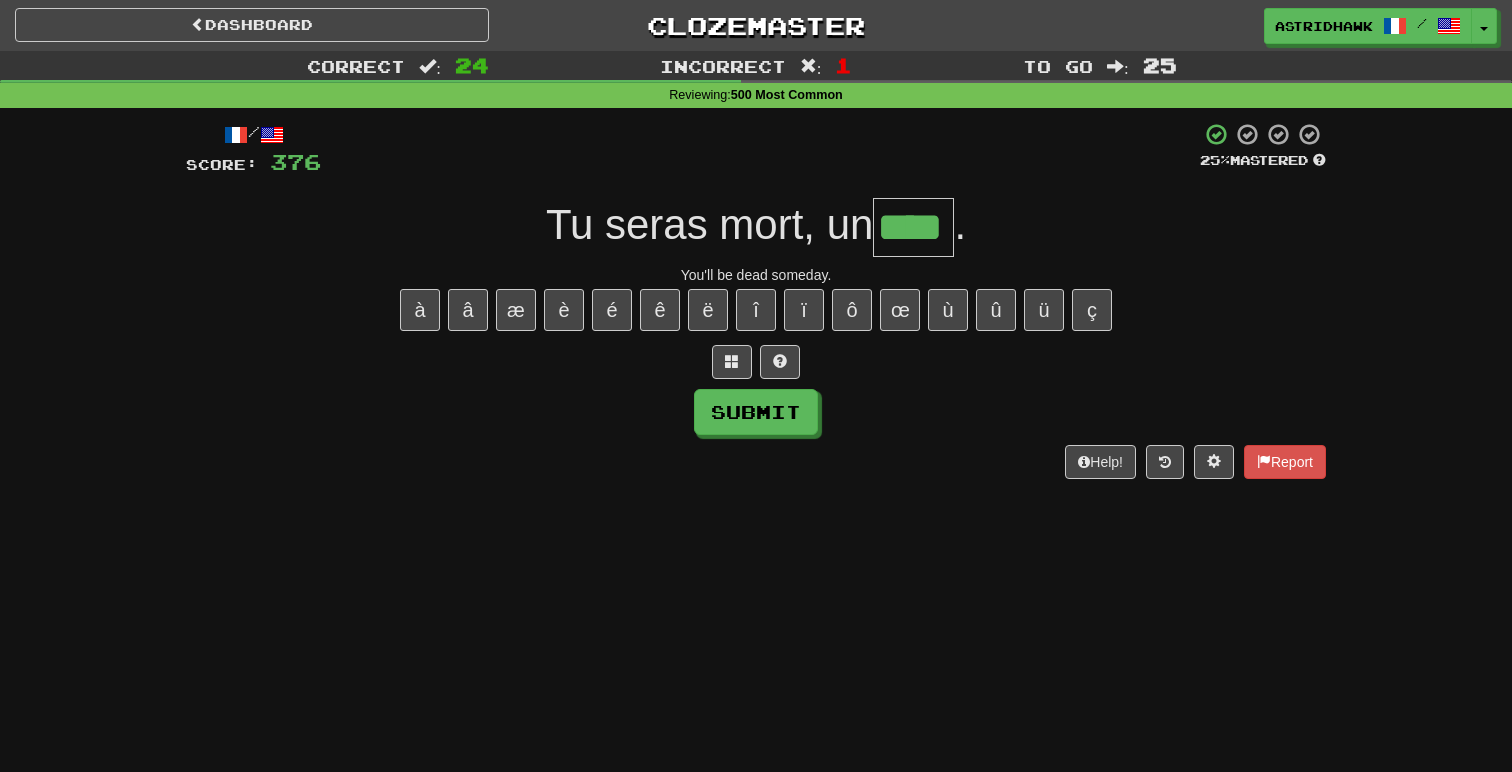 type on "****" 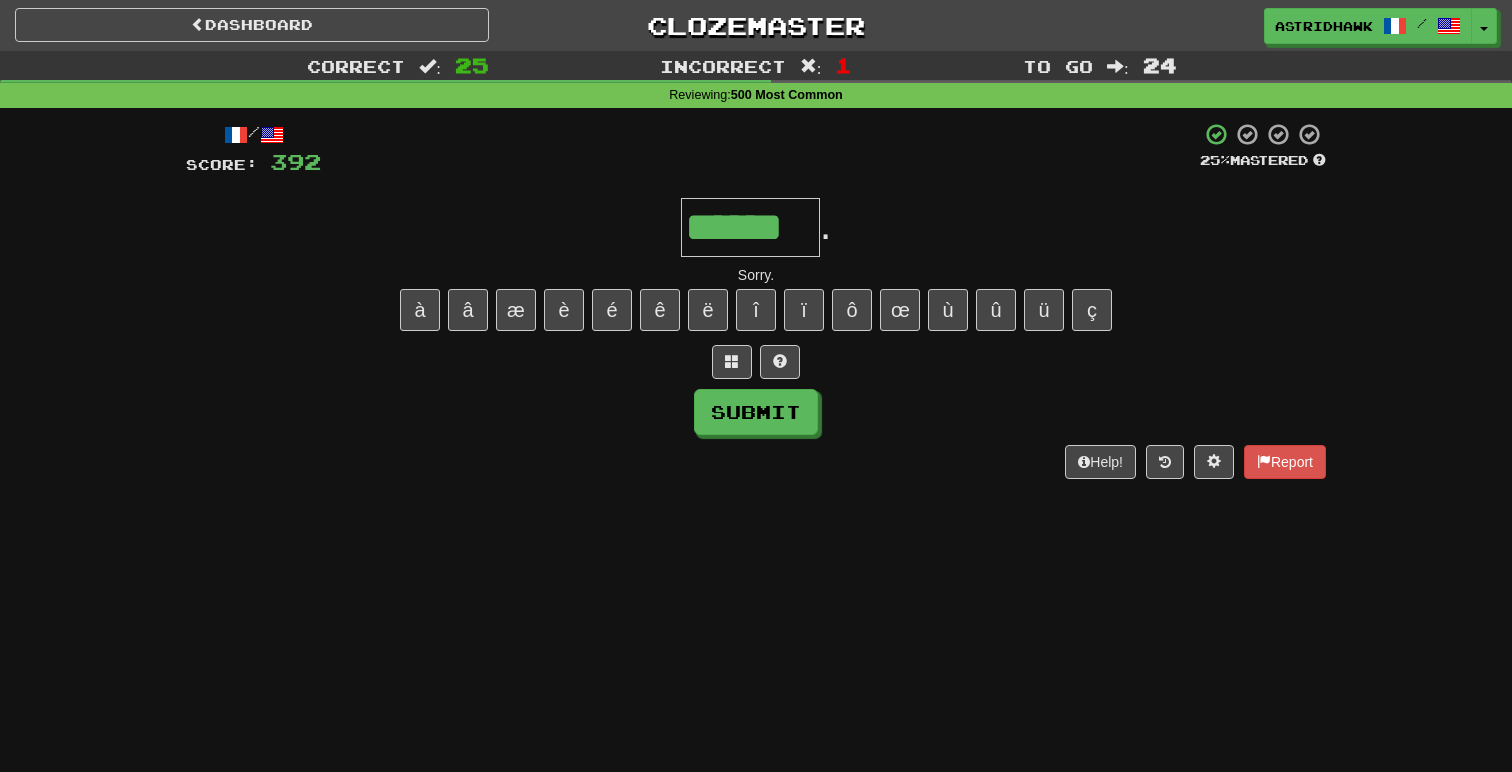 type on "******" 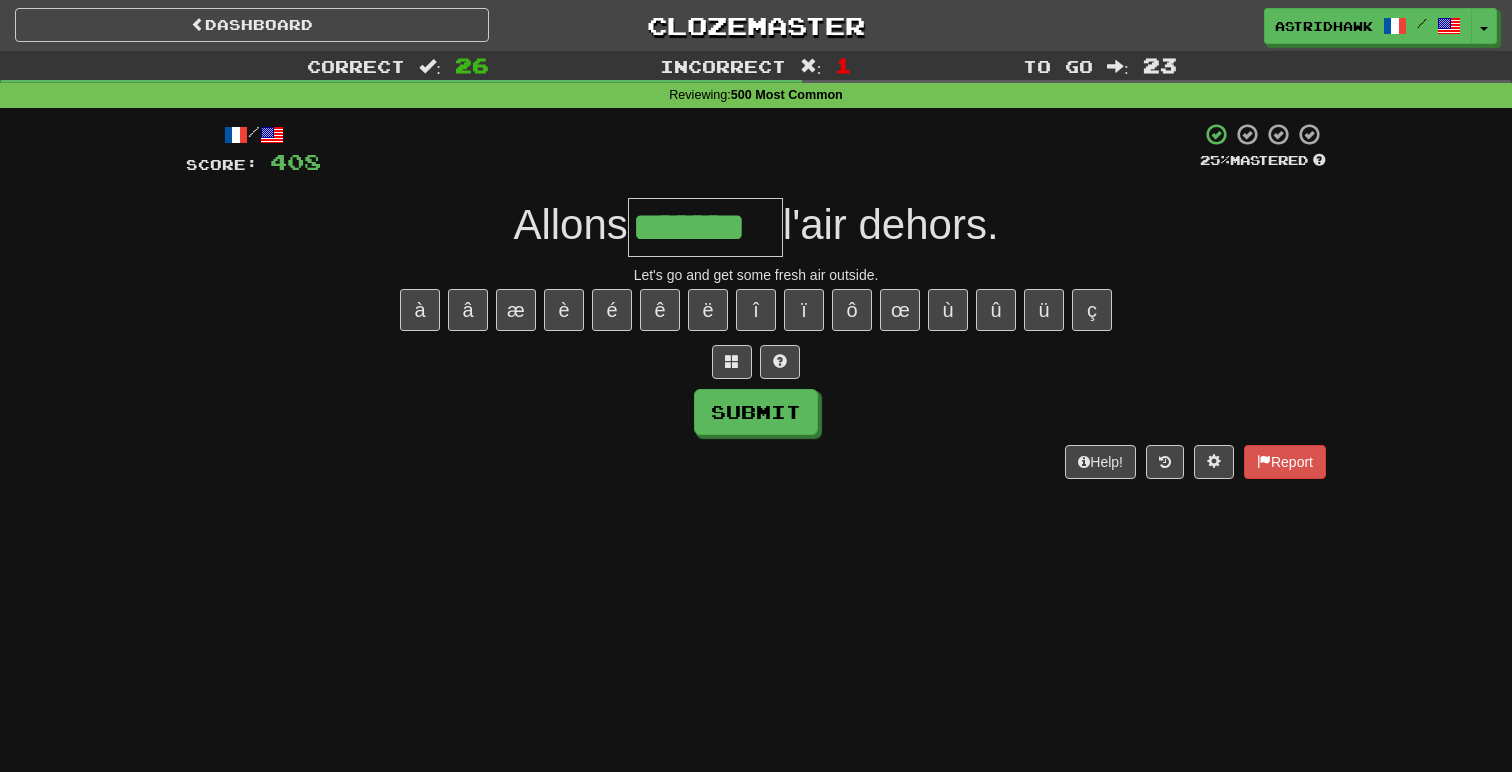 type on "*******" 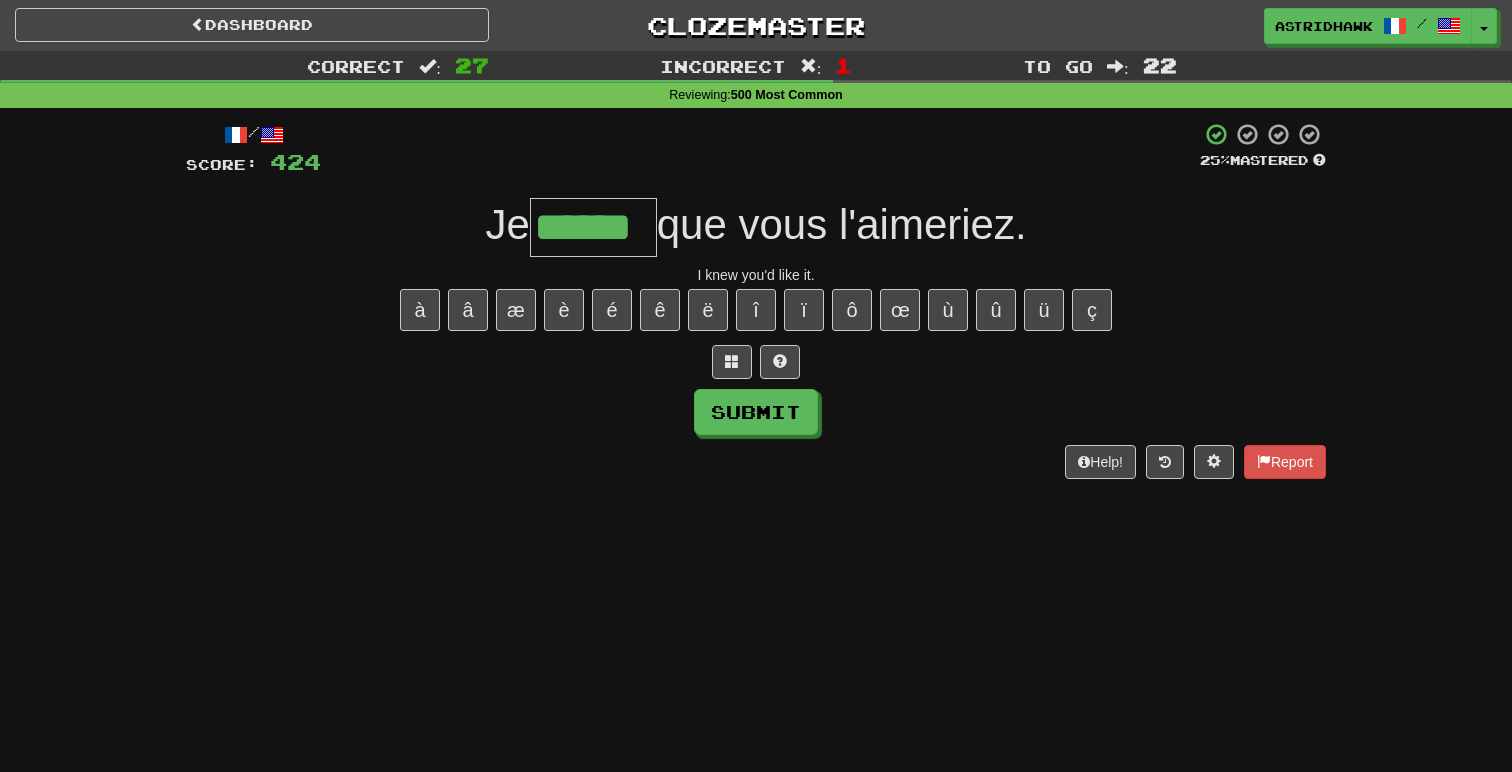 type on "******" 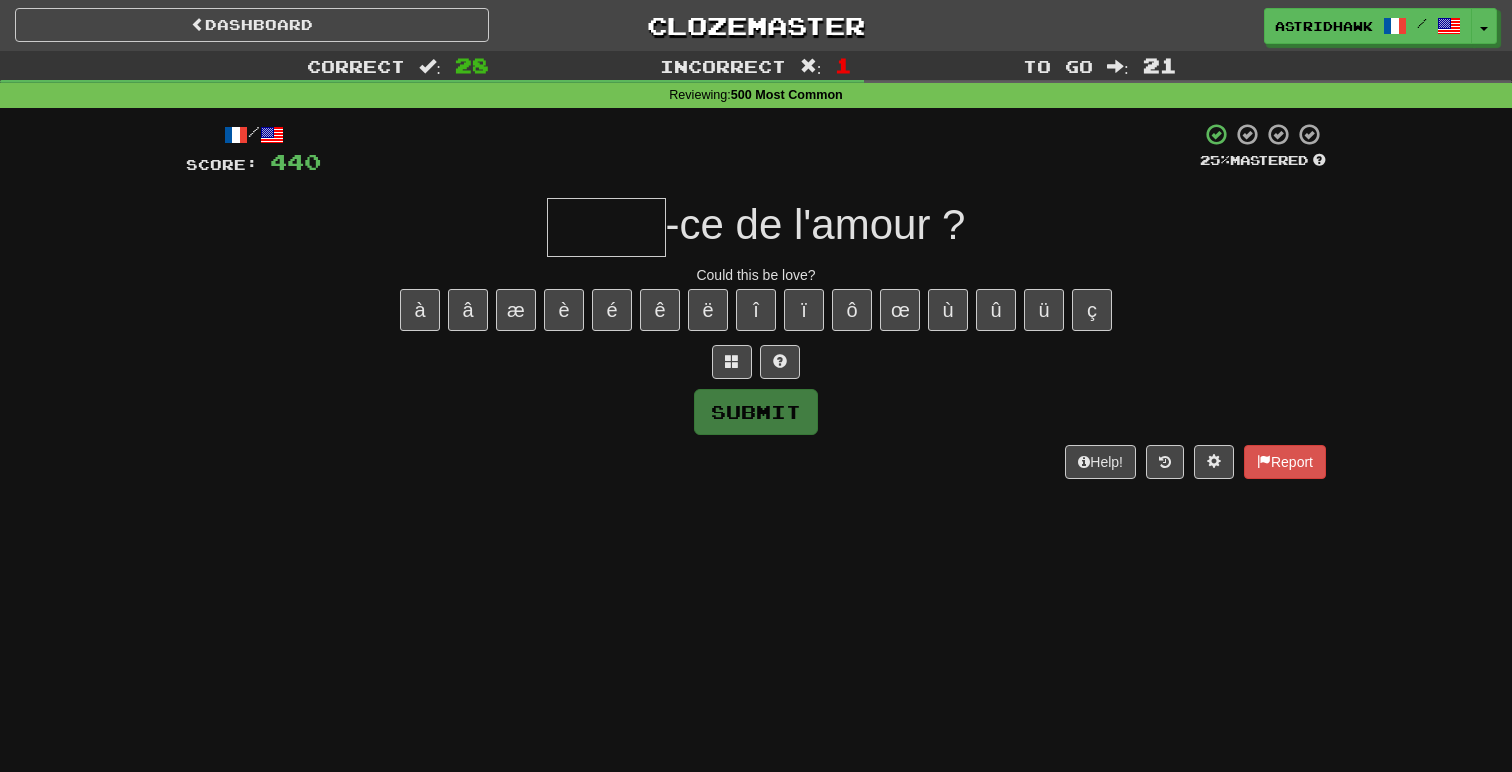 type on "*" 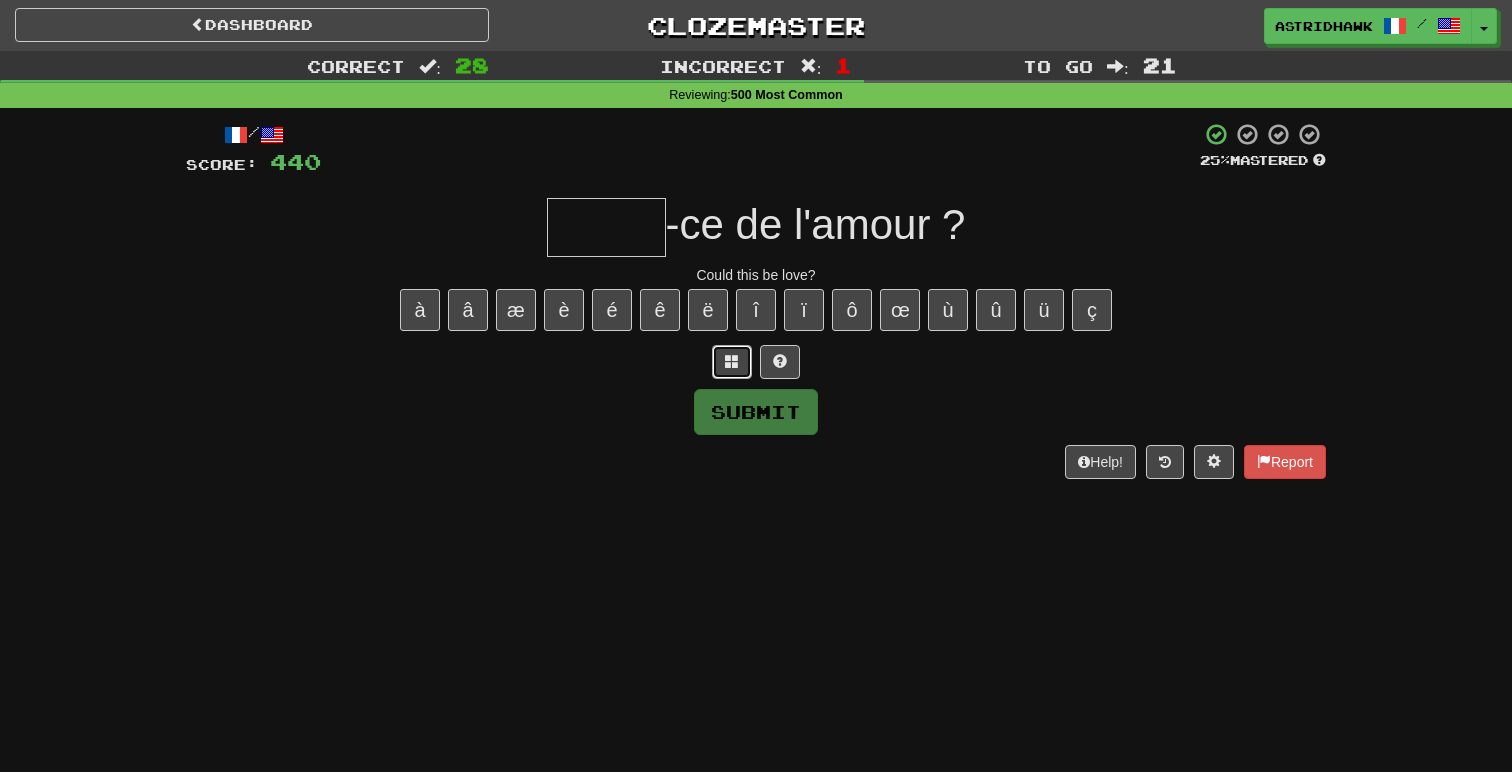 click at bounding box center (732, 362) 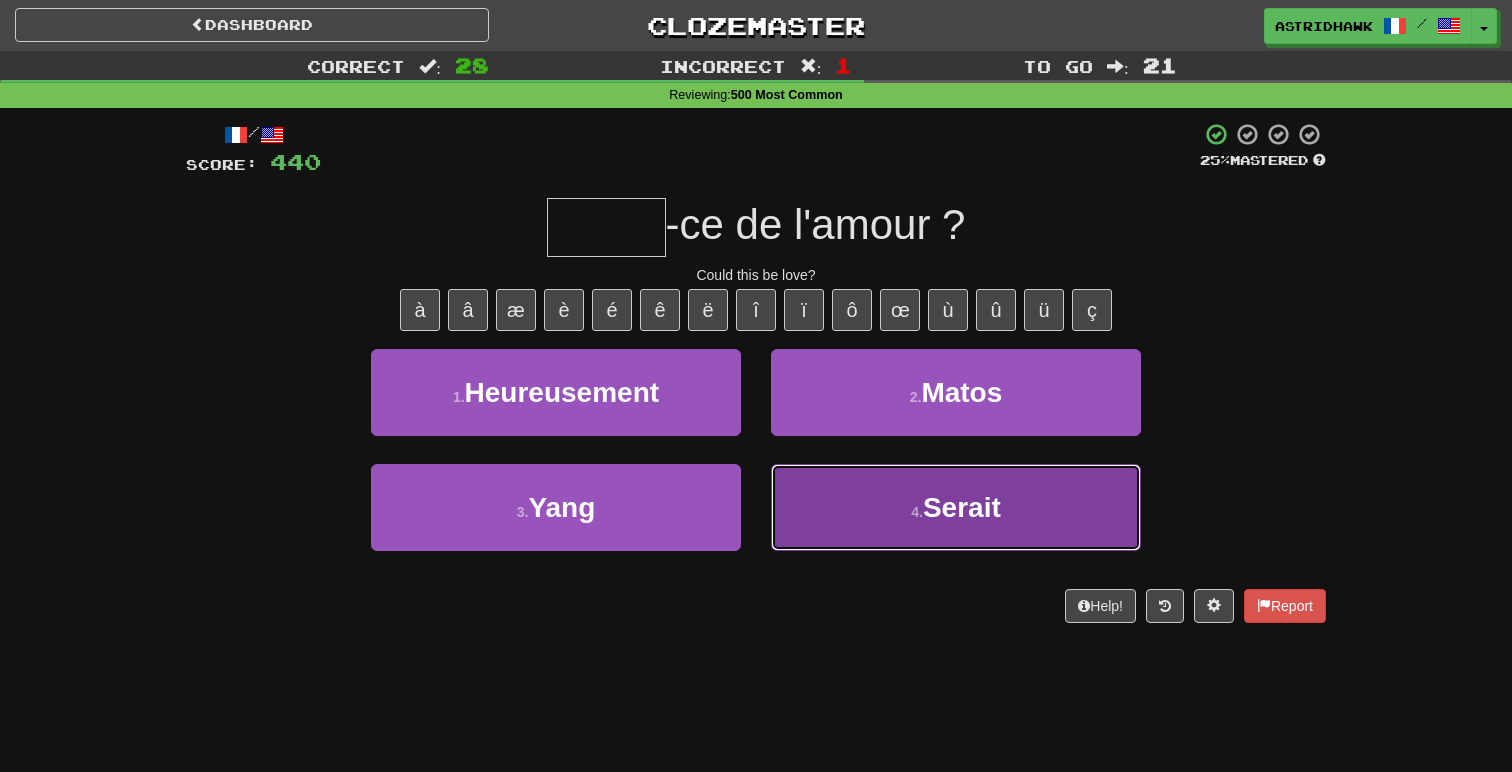 click on "4 .  Serait" at bounding box center (956, 507) 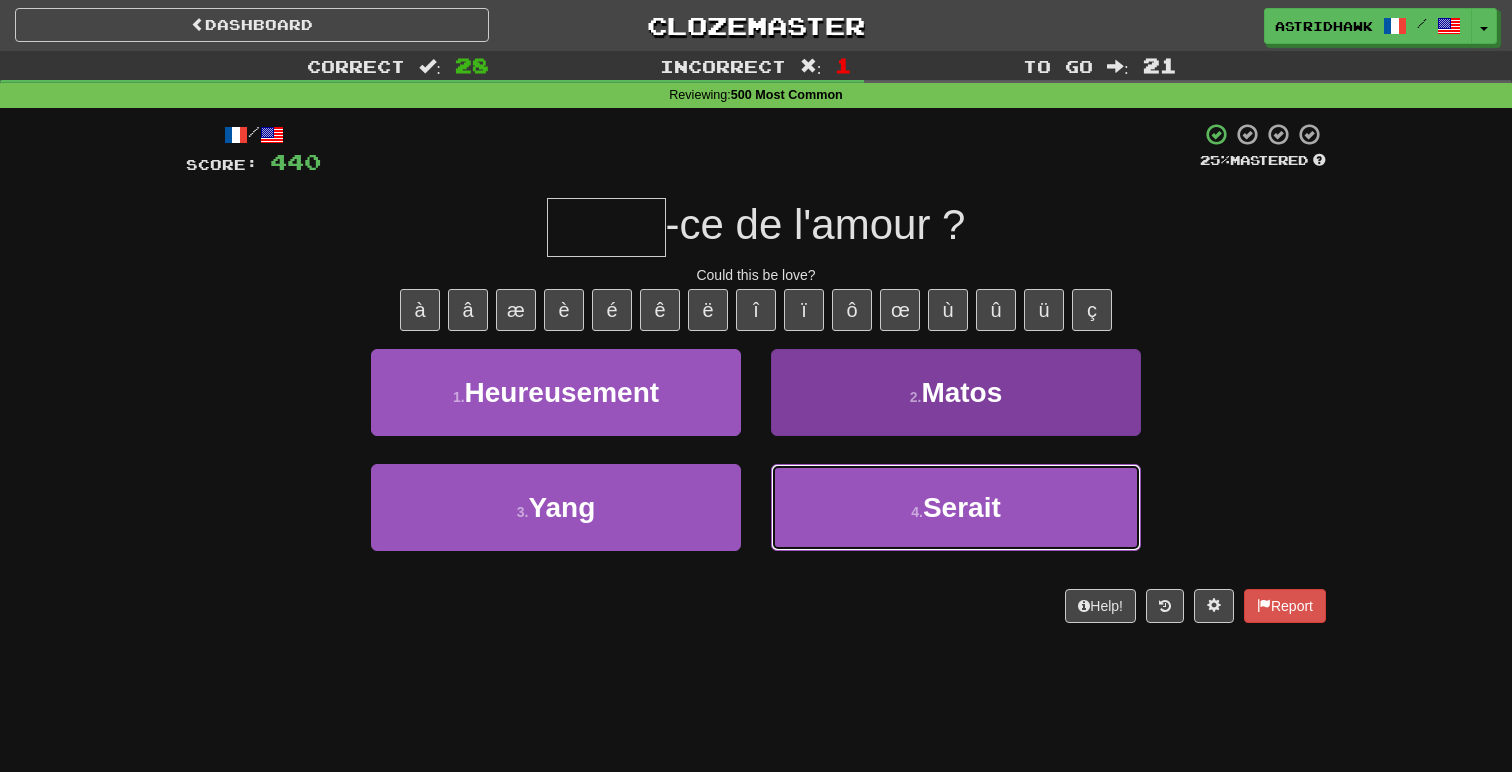 type on "******" 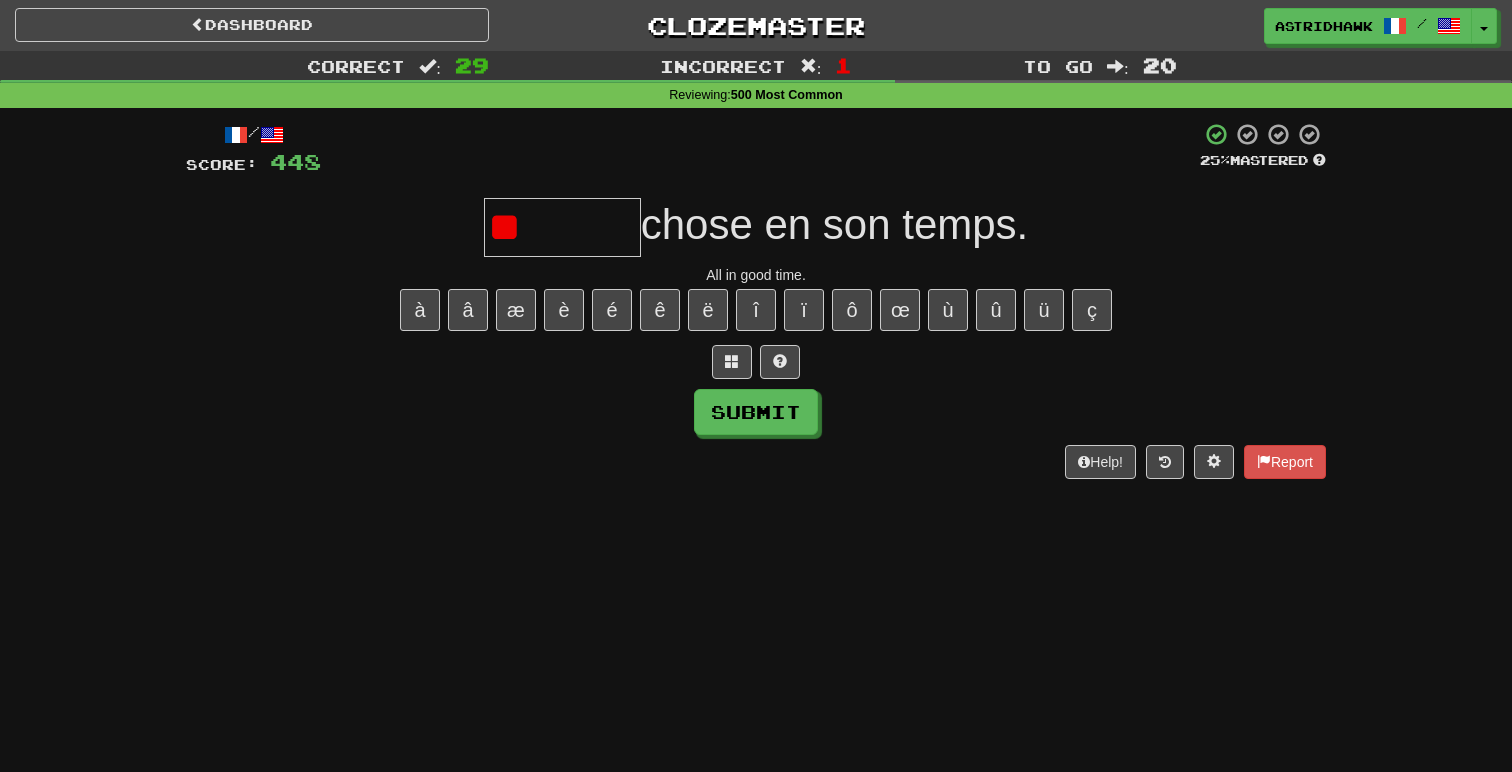 type on "*" 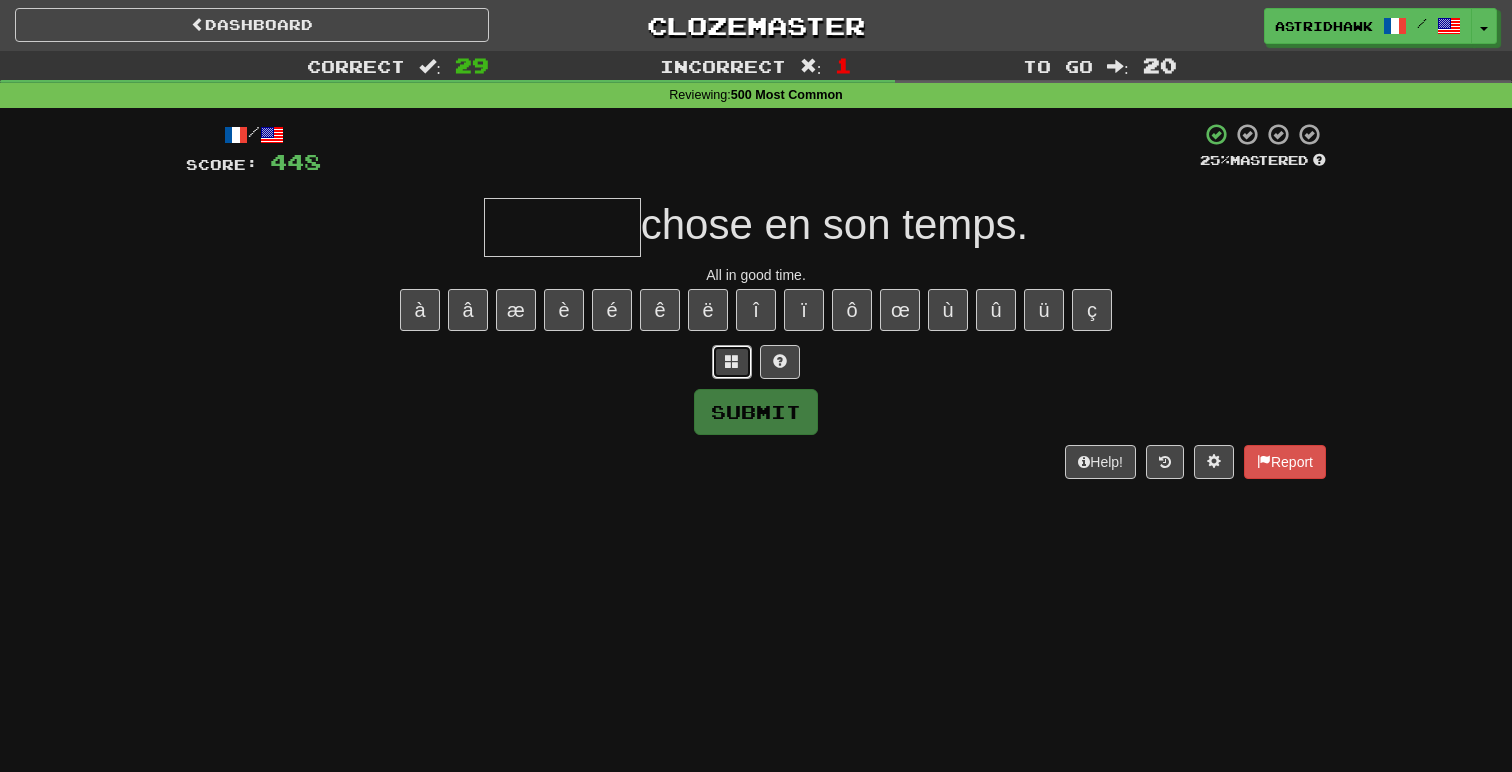 click at bounding box center [732, 361] 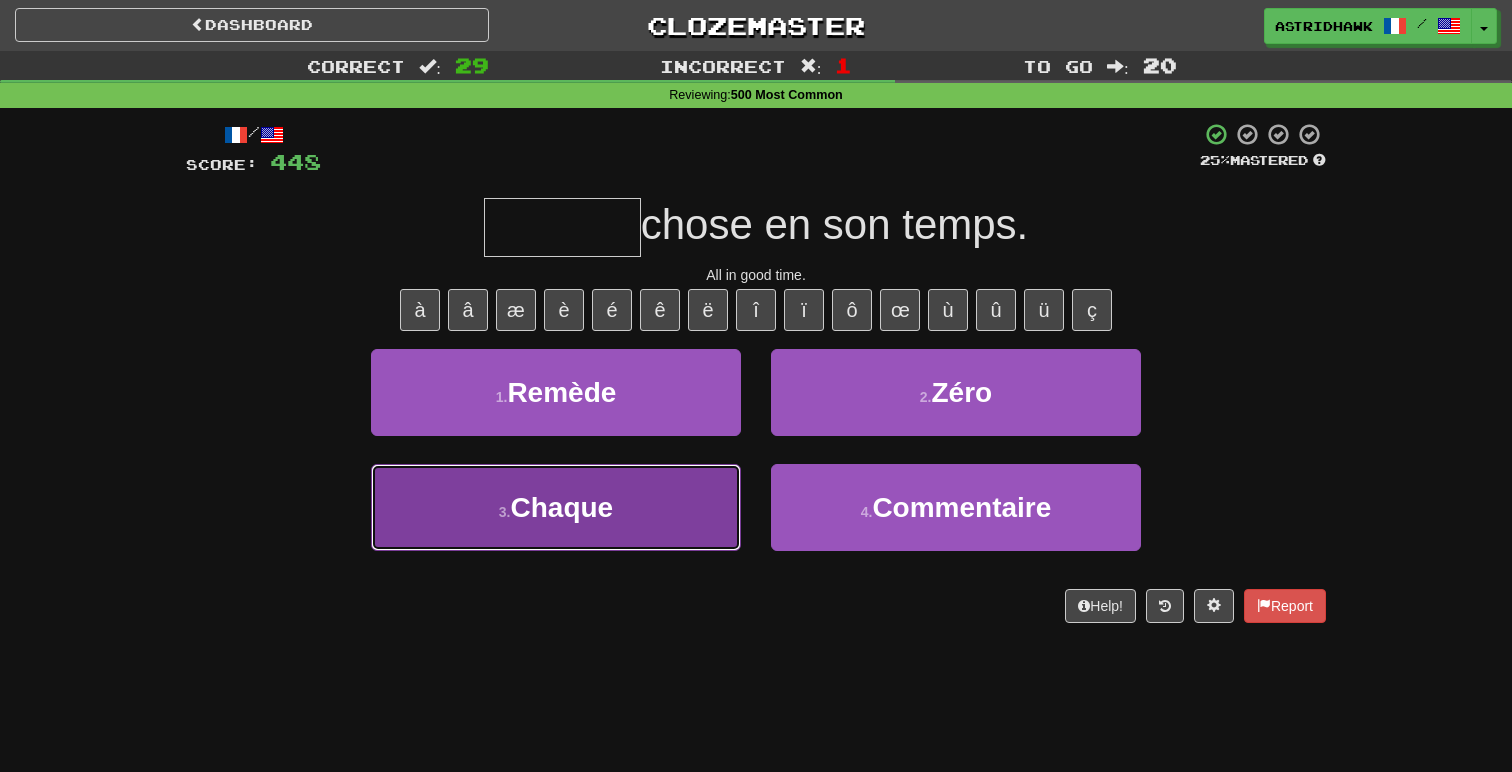 click on "3 .  Chaque" at bounding box center (556, 507) 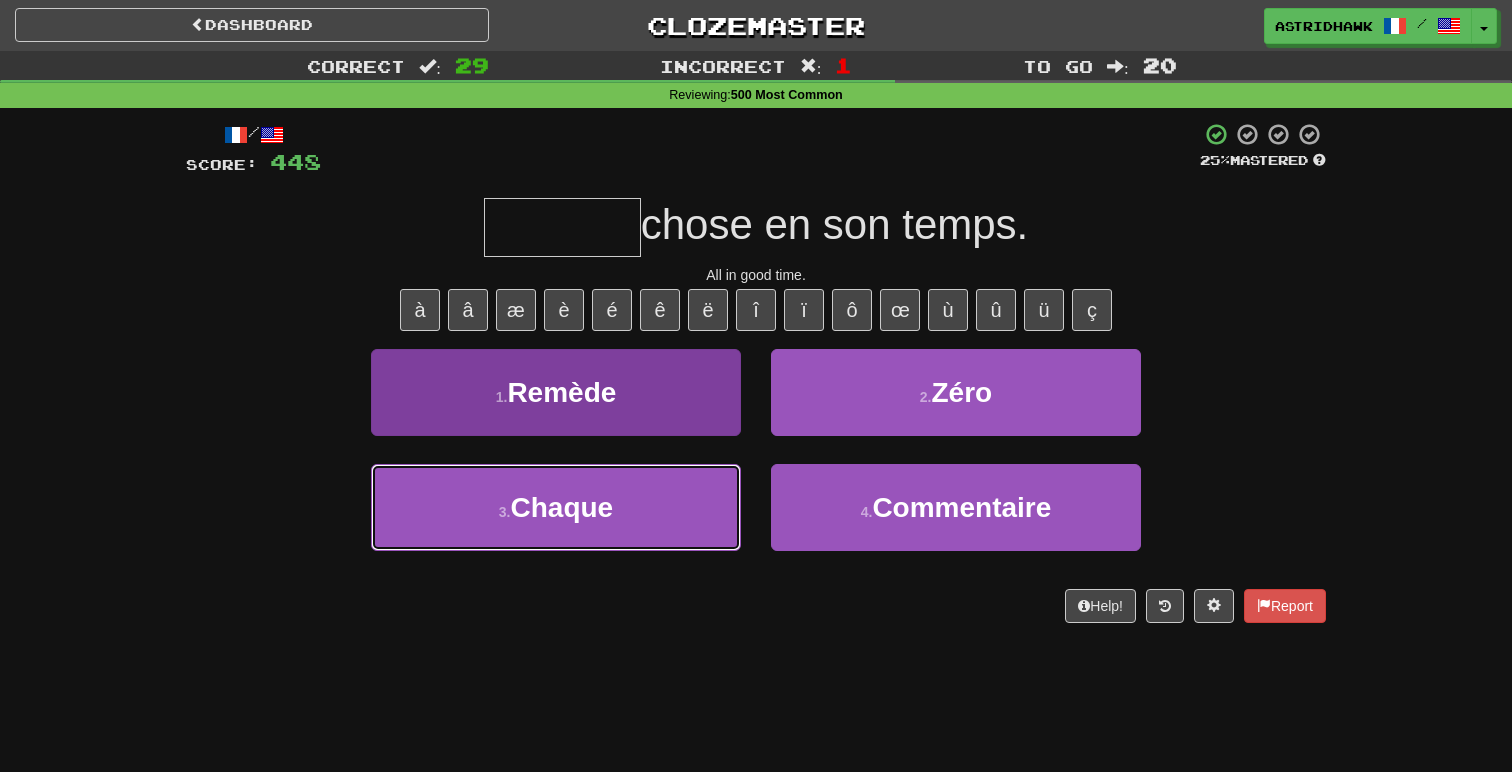 type on "******" 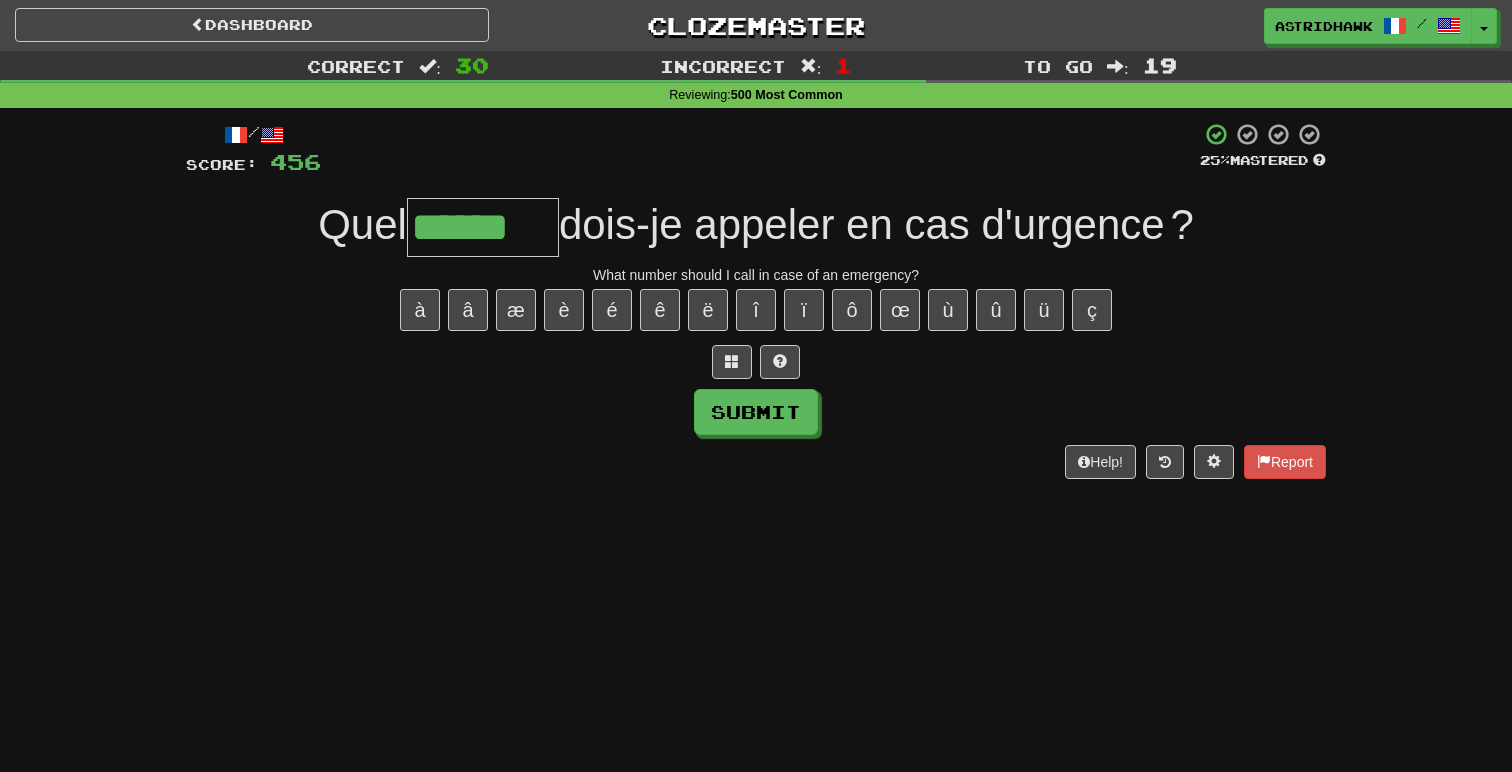 type on "******" 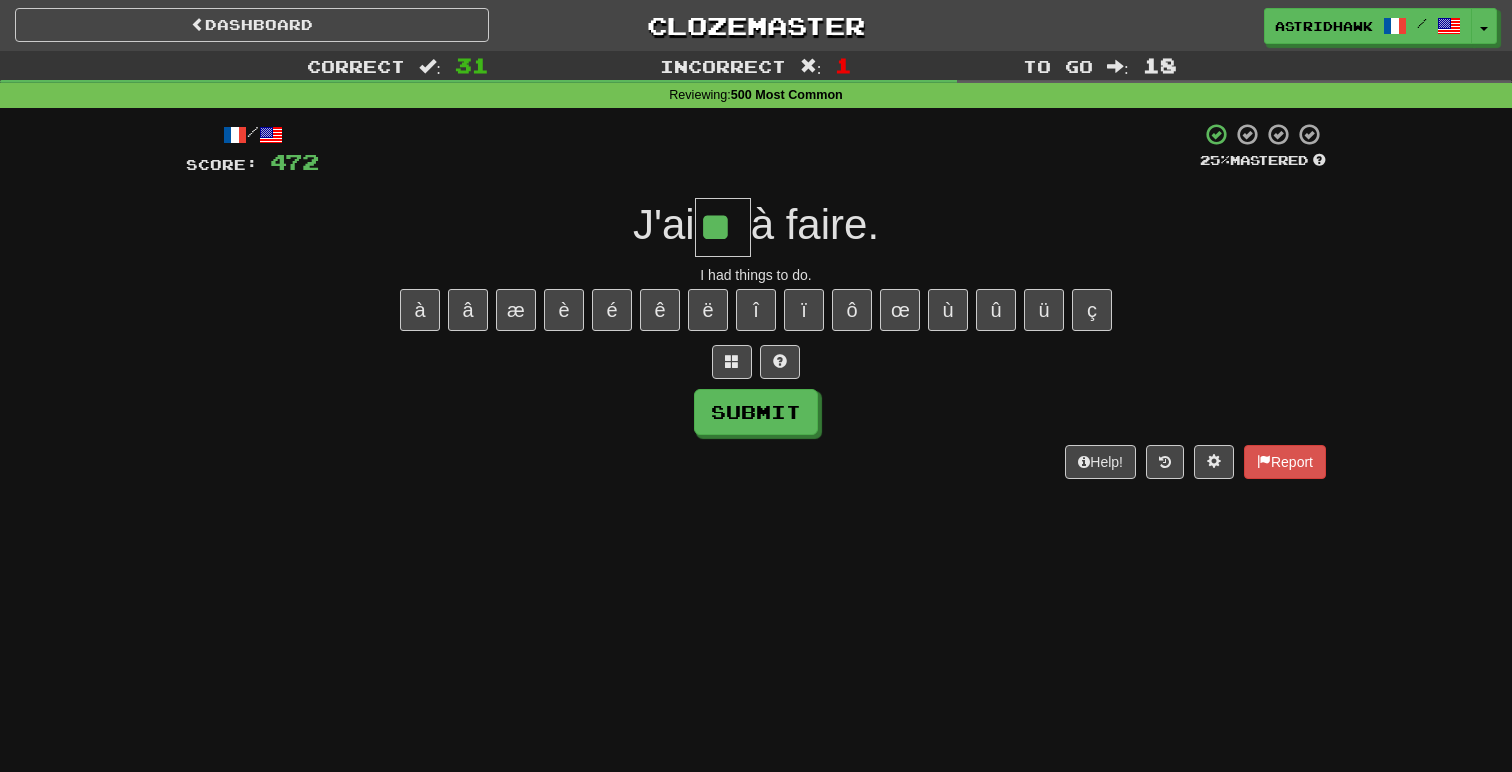 type on "**" 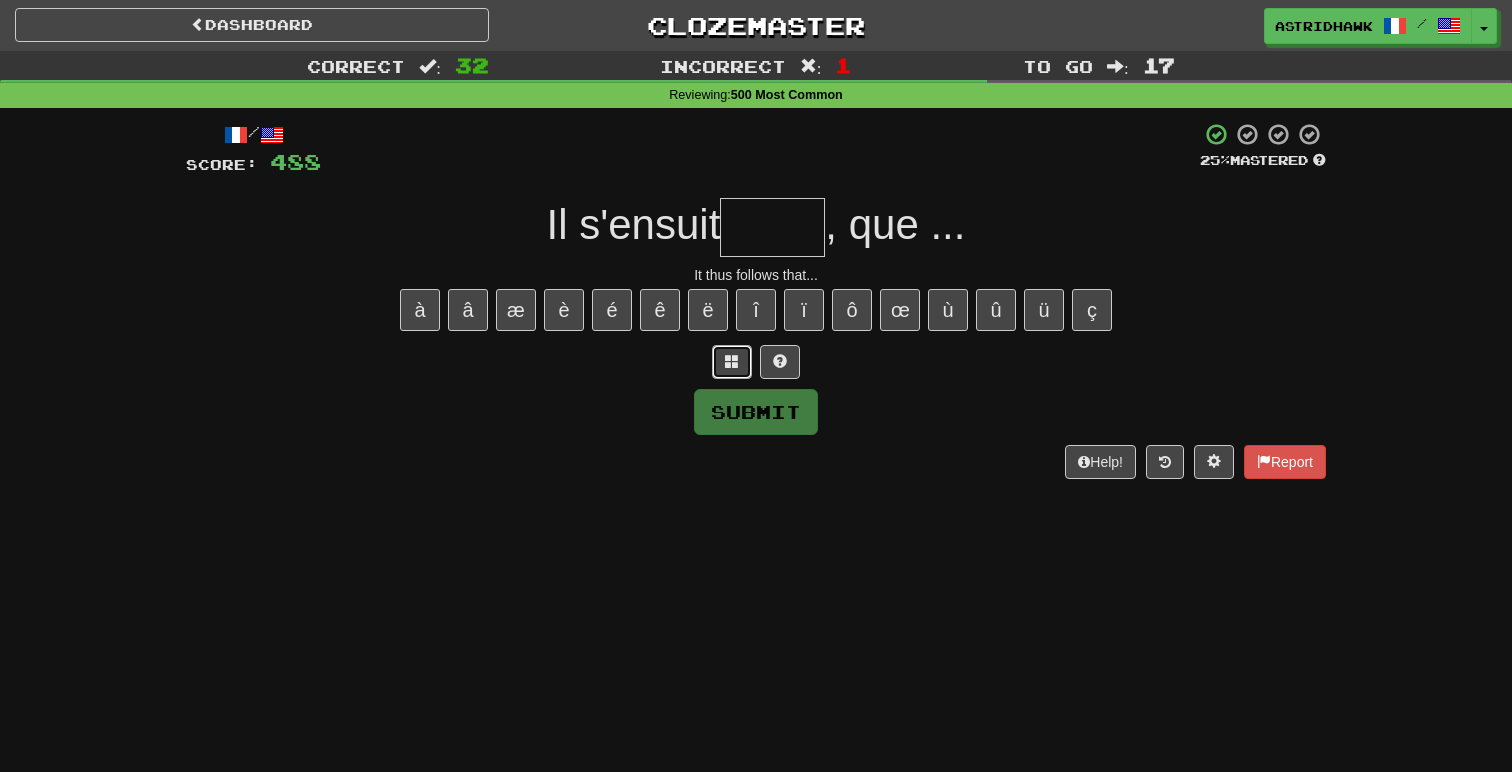 click at bounding box center [732, 361] 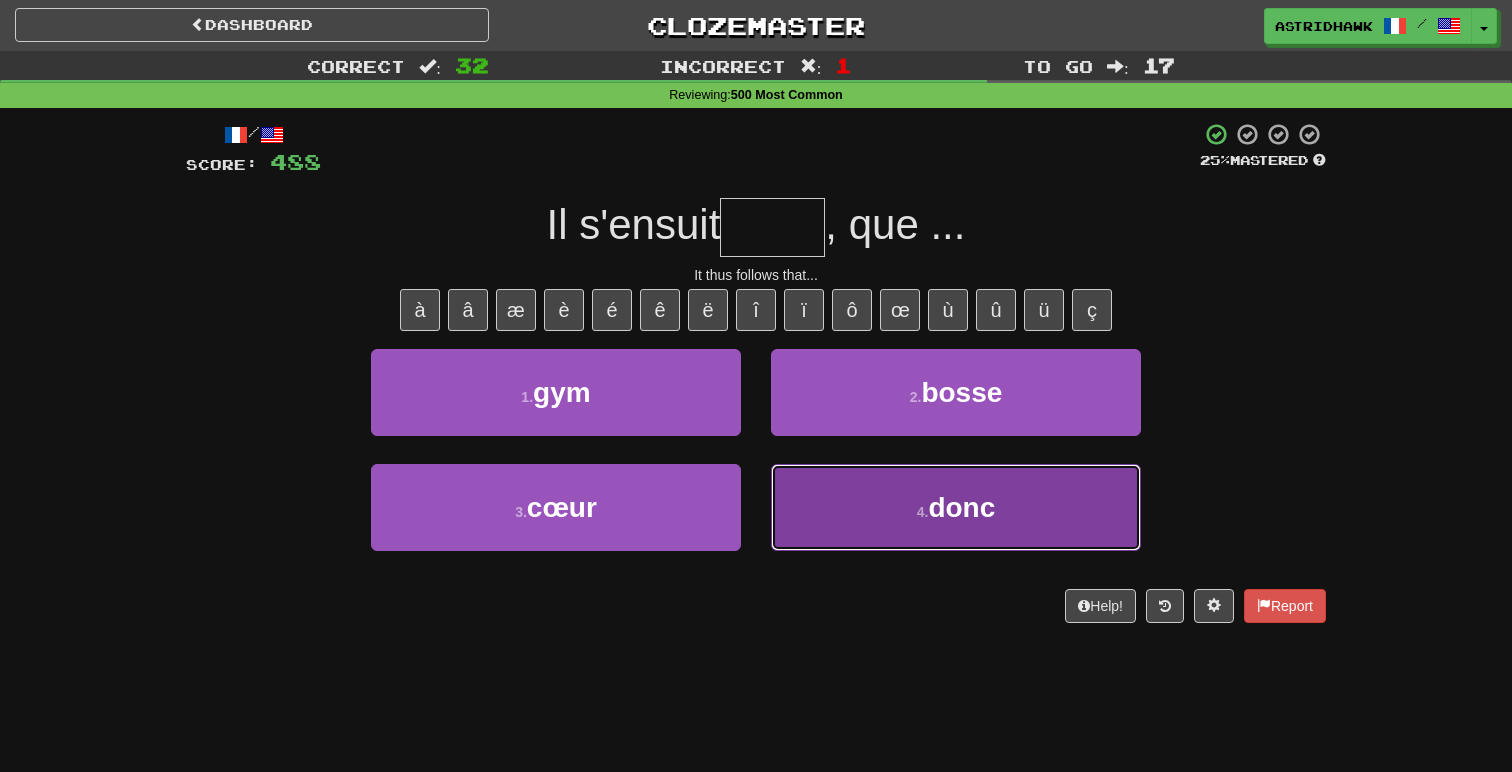 click on "4 .  donc" at bounding box center [956, 507] 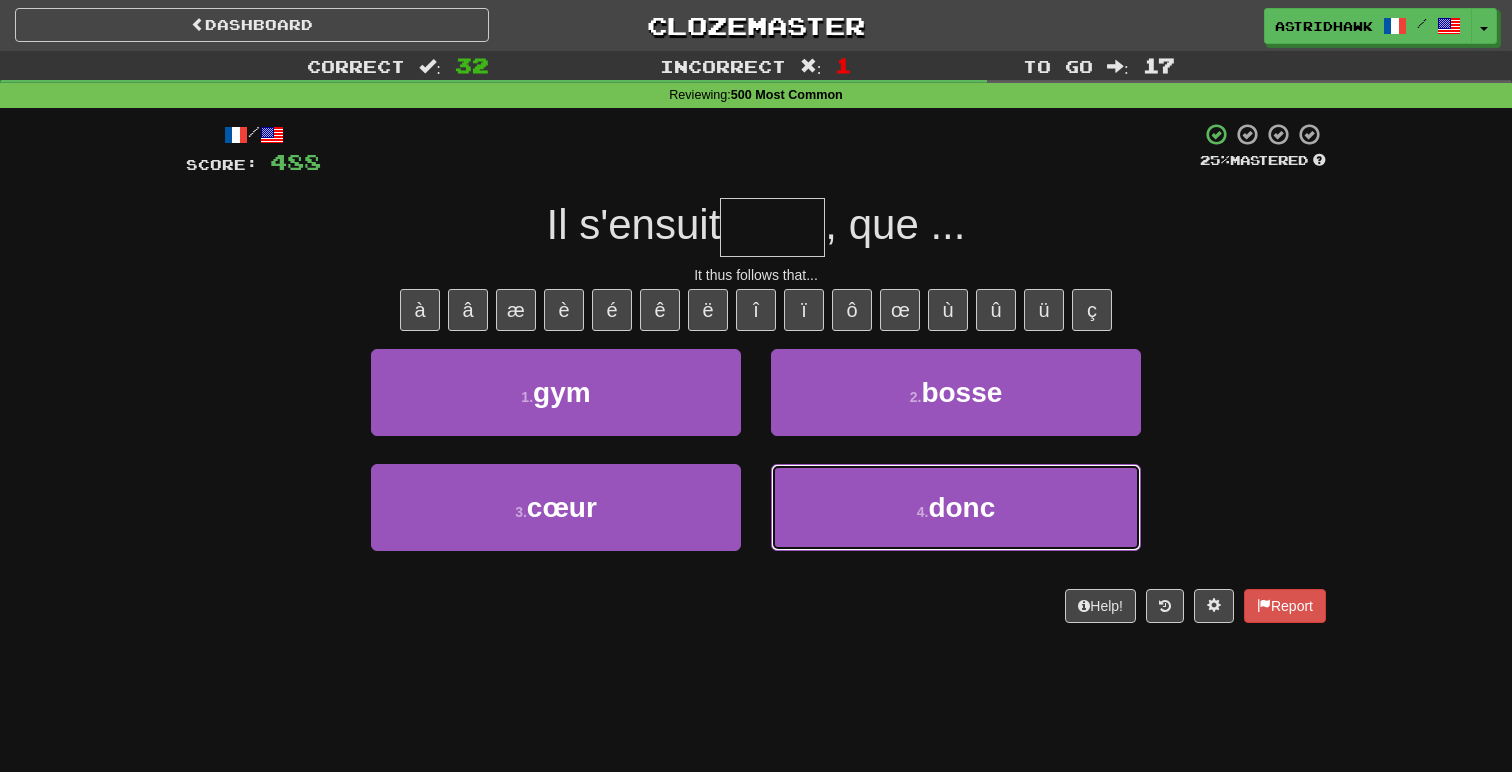 type on "****" 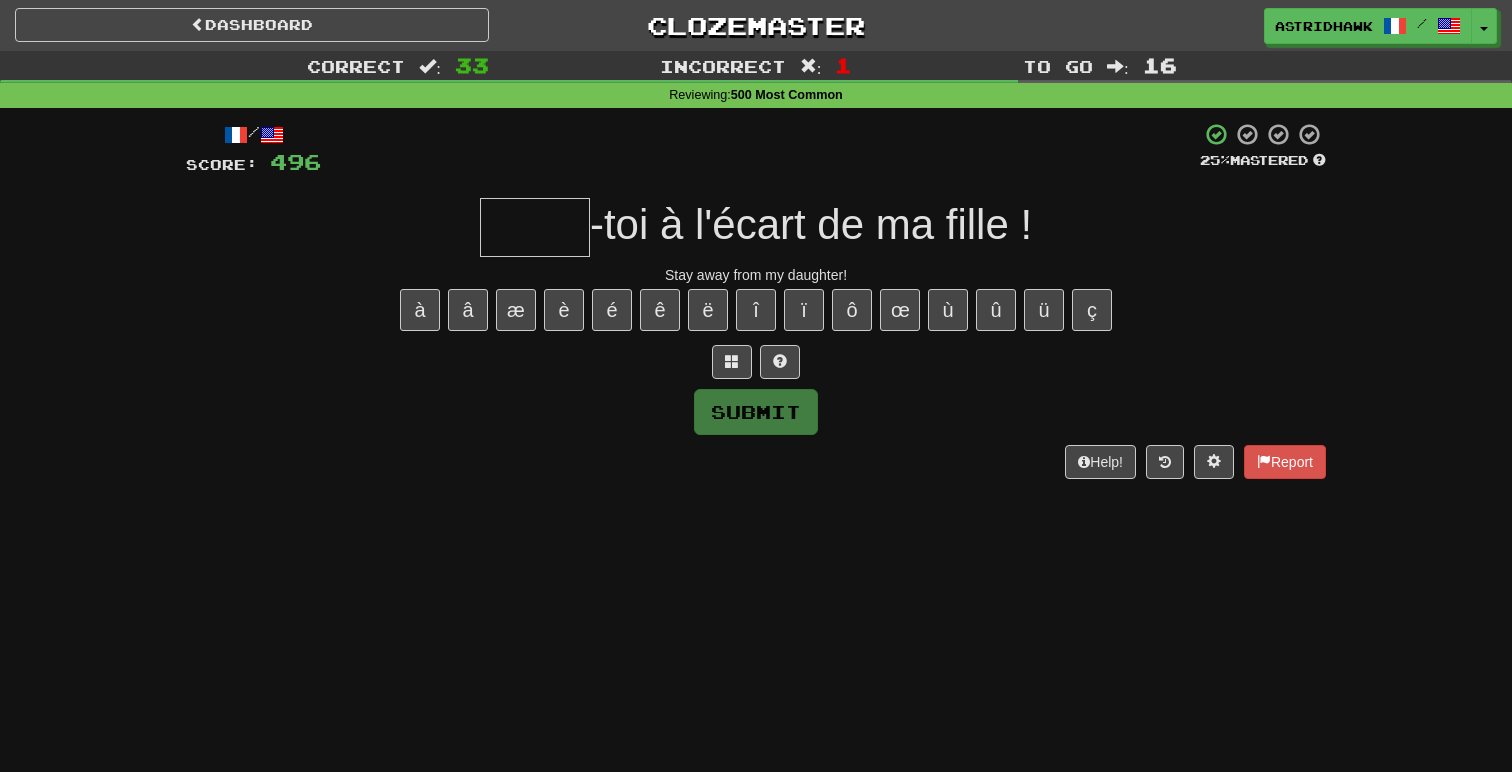 type on "*" 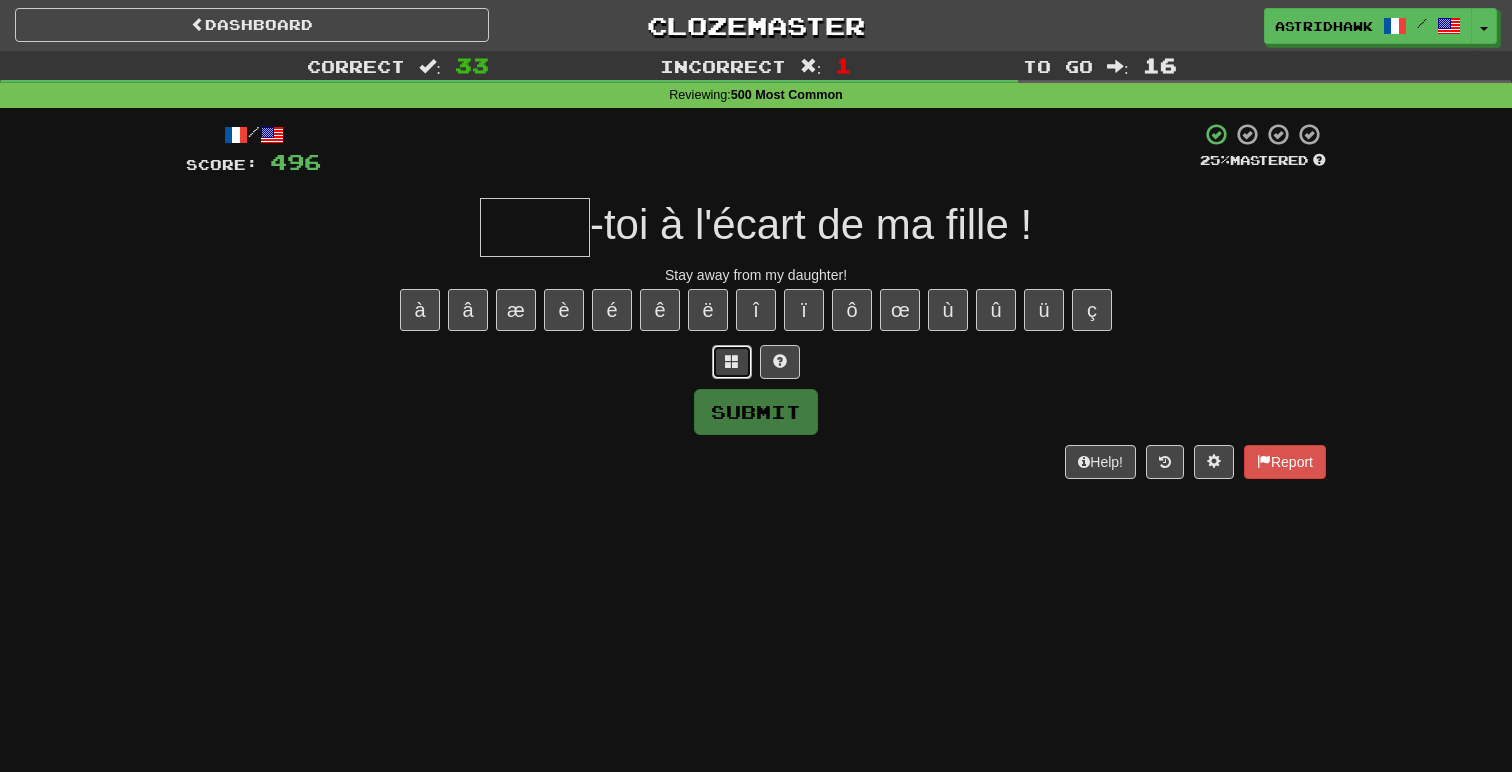 click at bounding box center [732, 361] 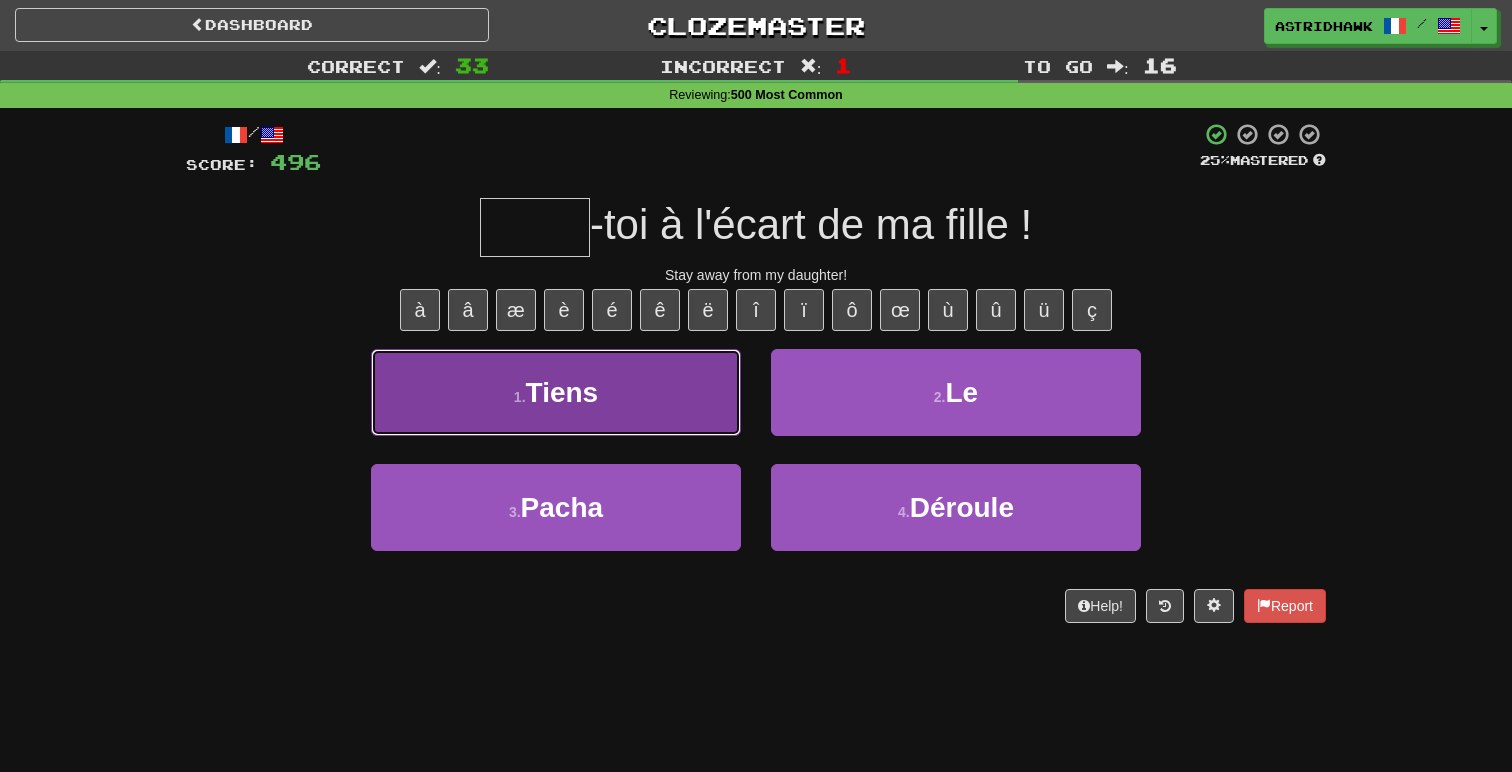 click on "1 .  Tiens" at bounding box center [556, 392] 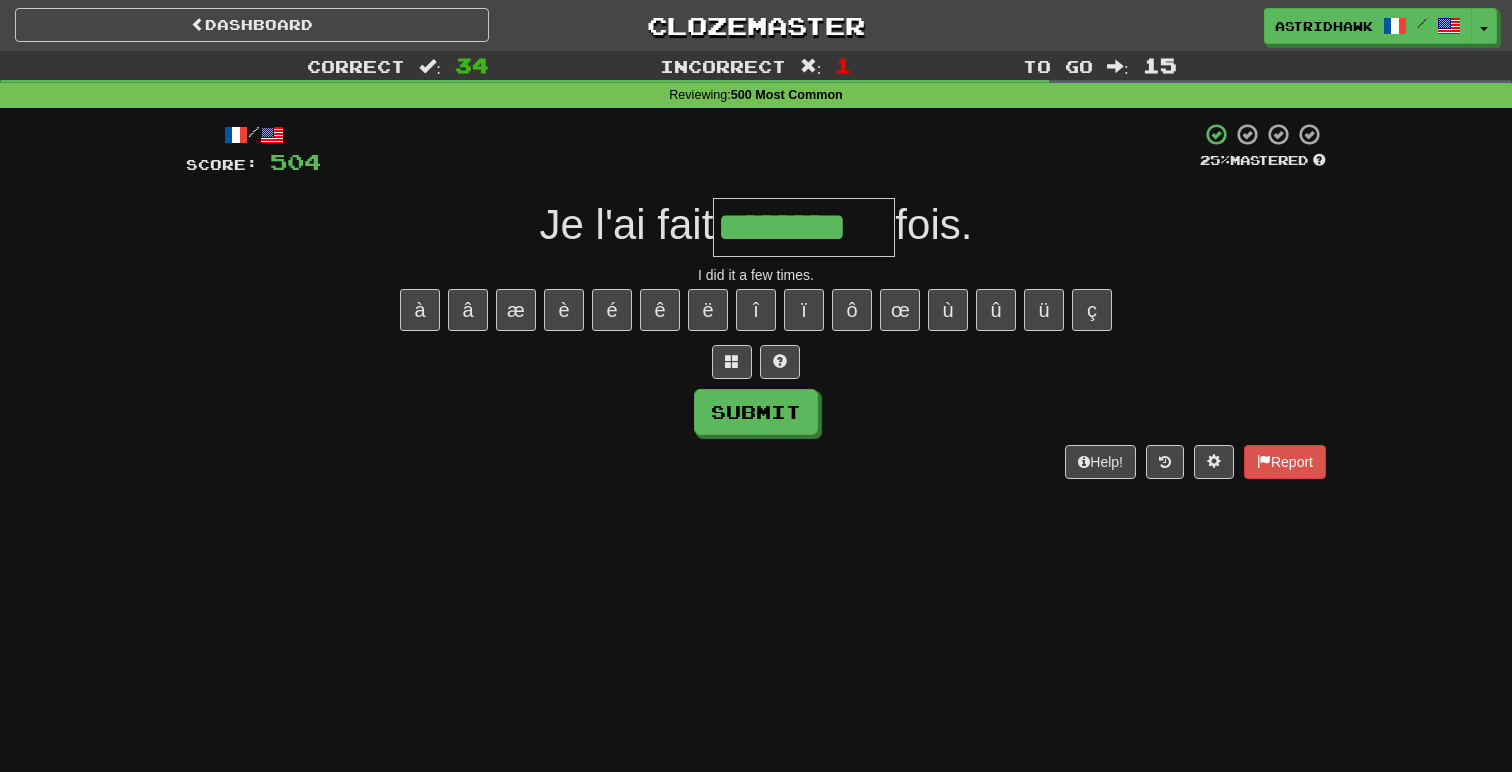 type on "********" 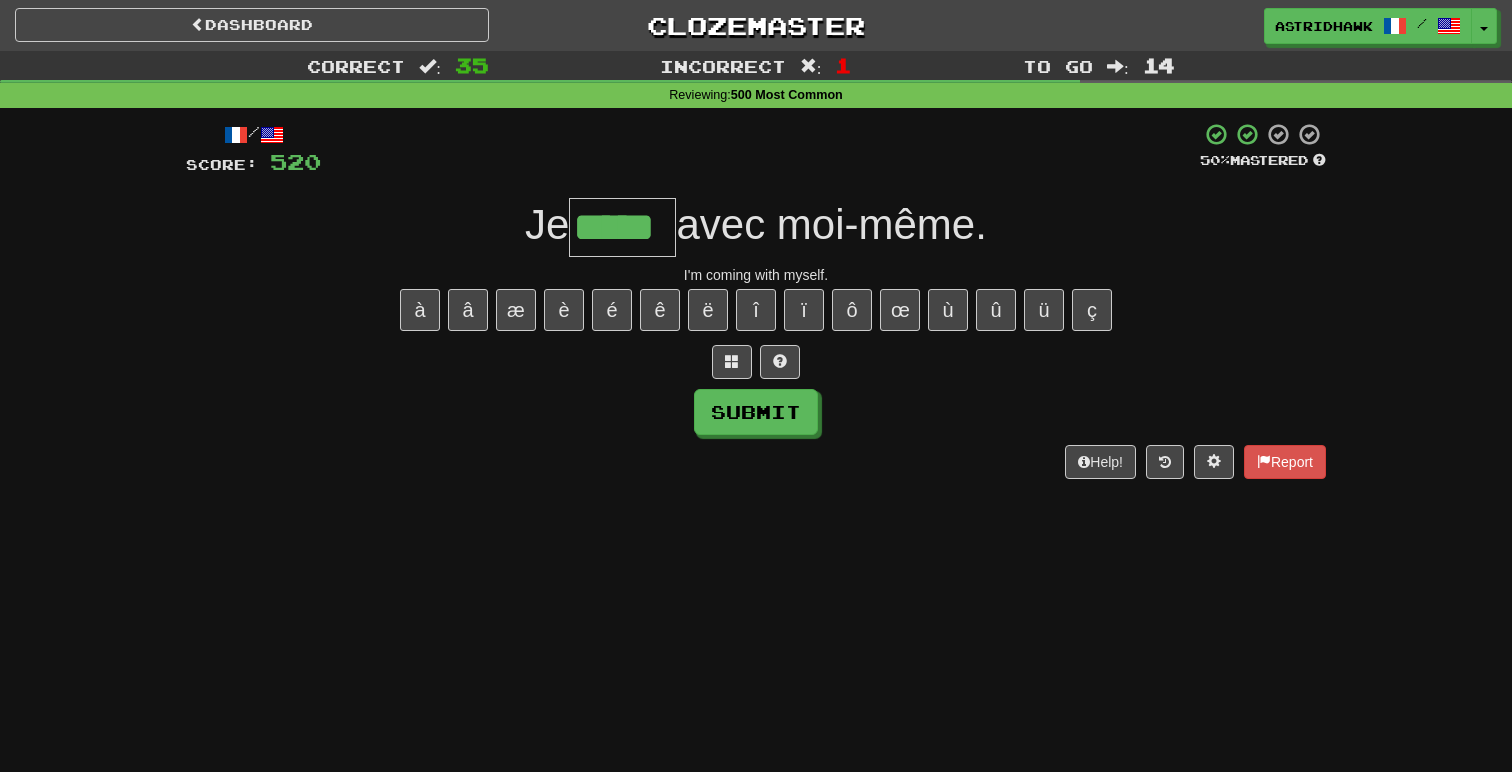 type on "*****" 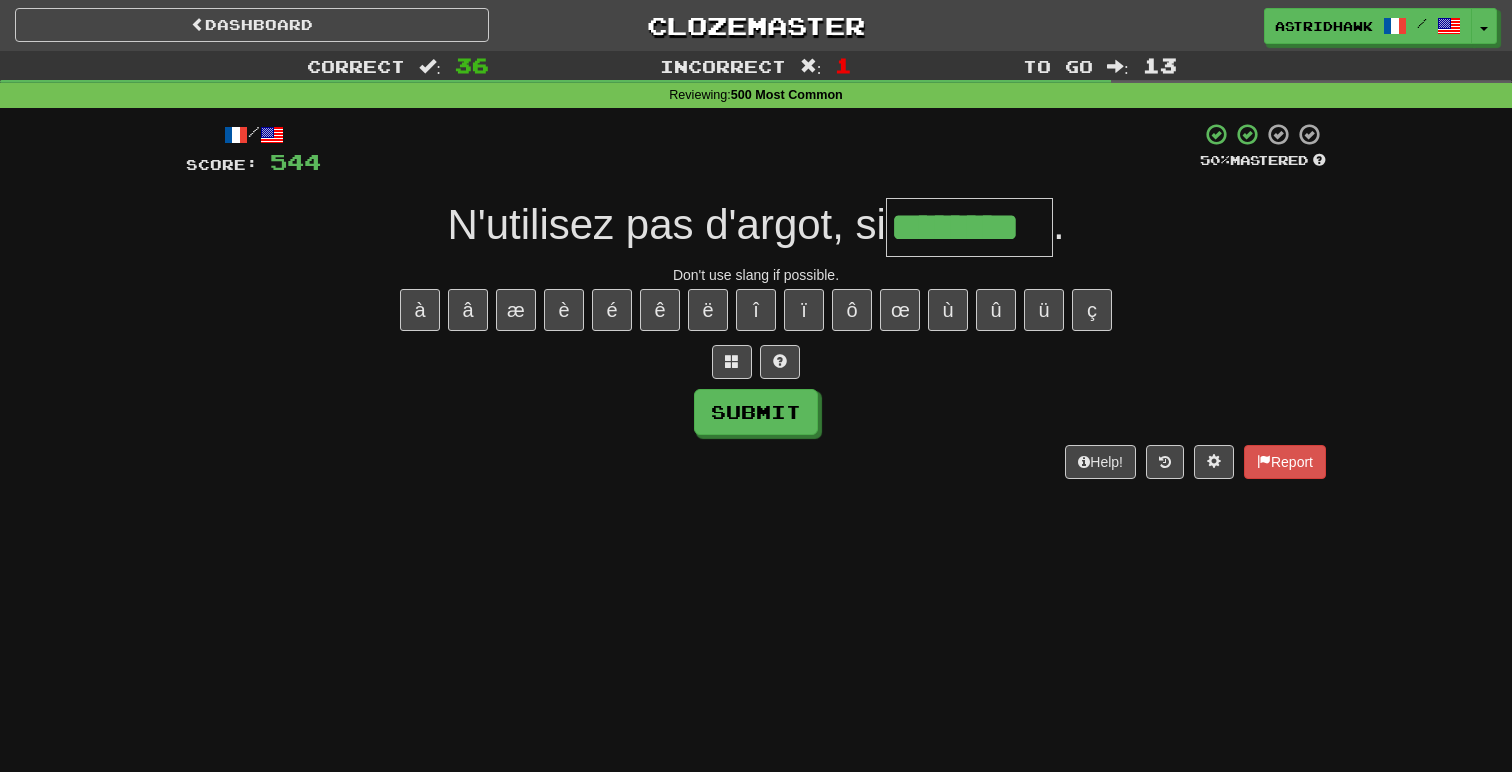 type on "********" 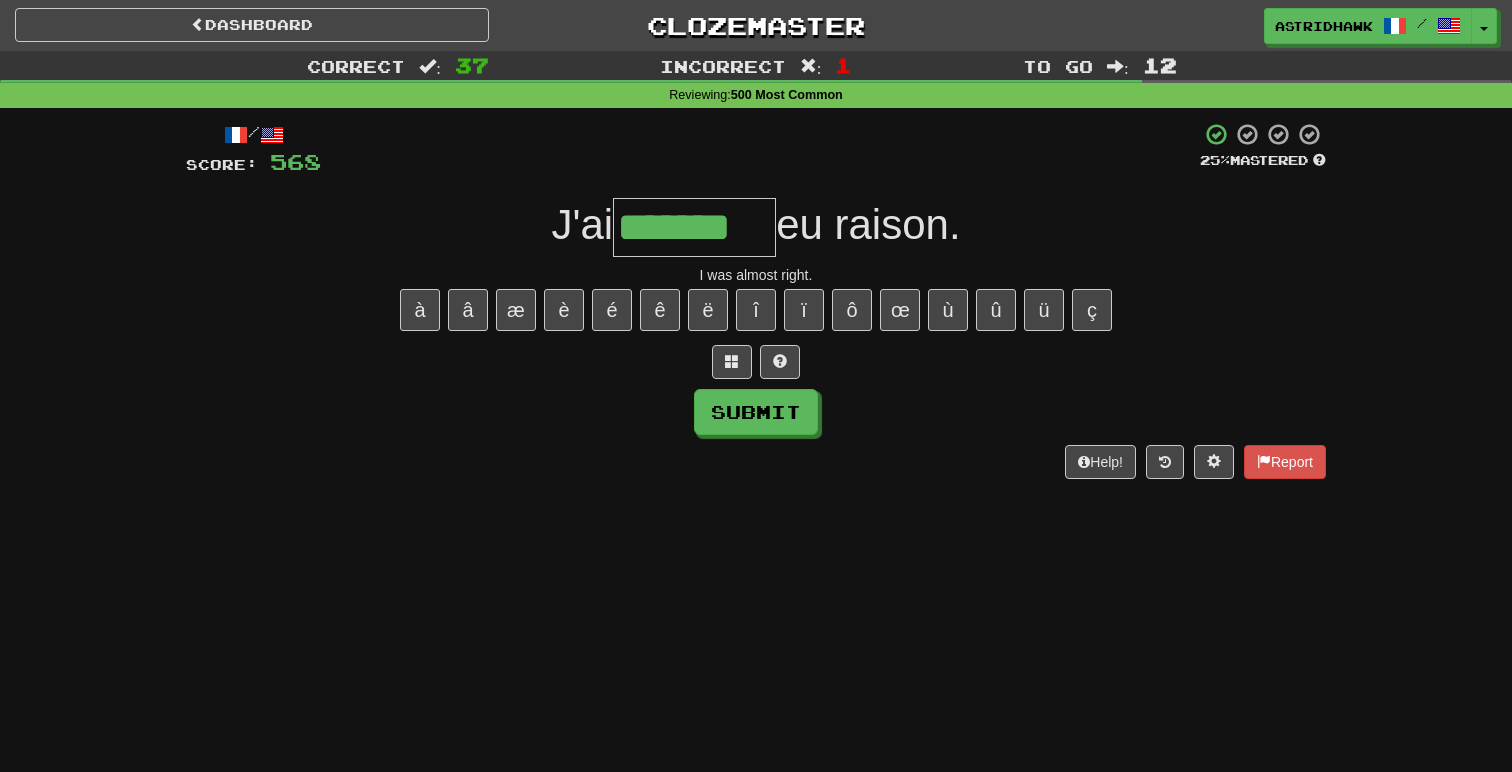 type on "*******" 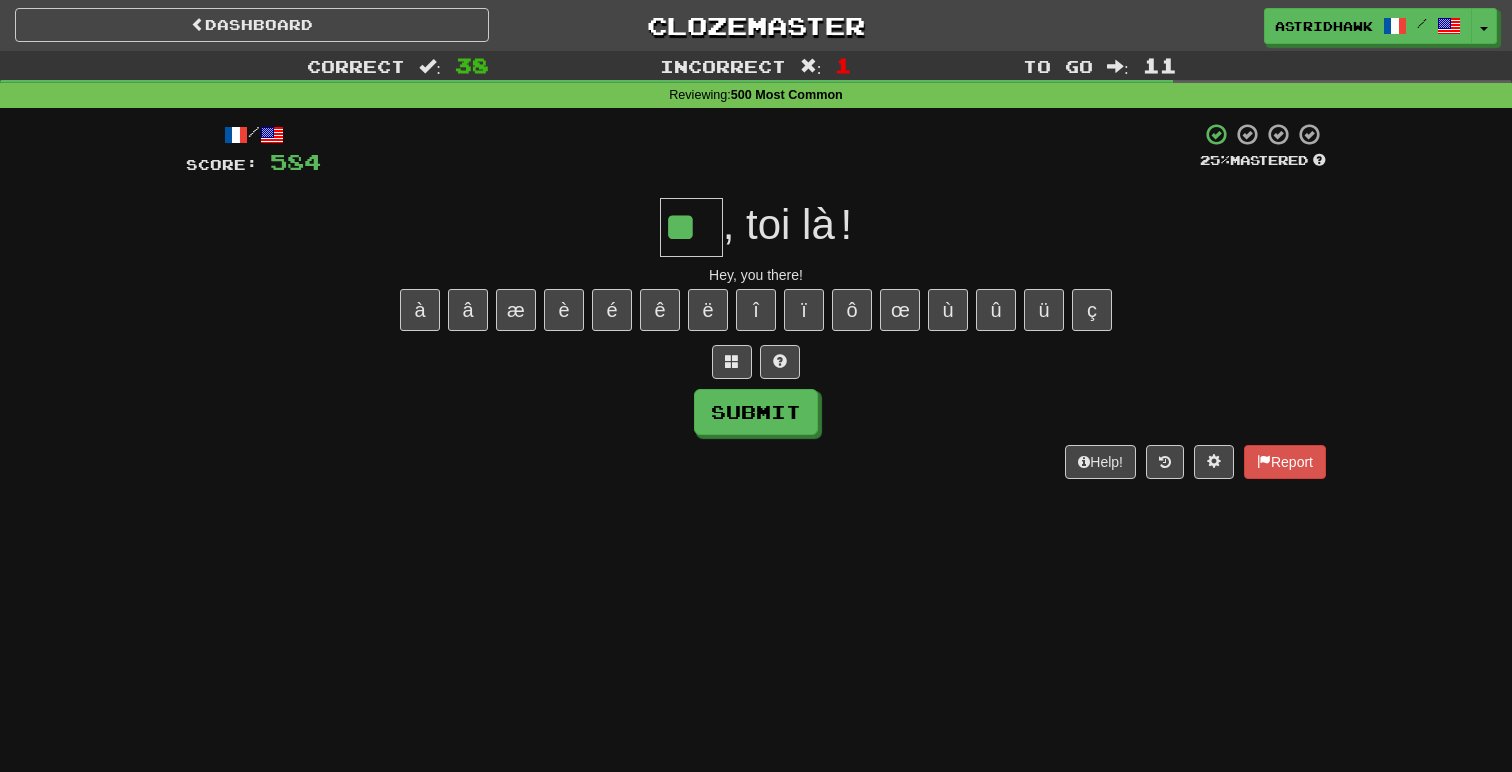 type on "**" 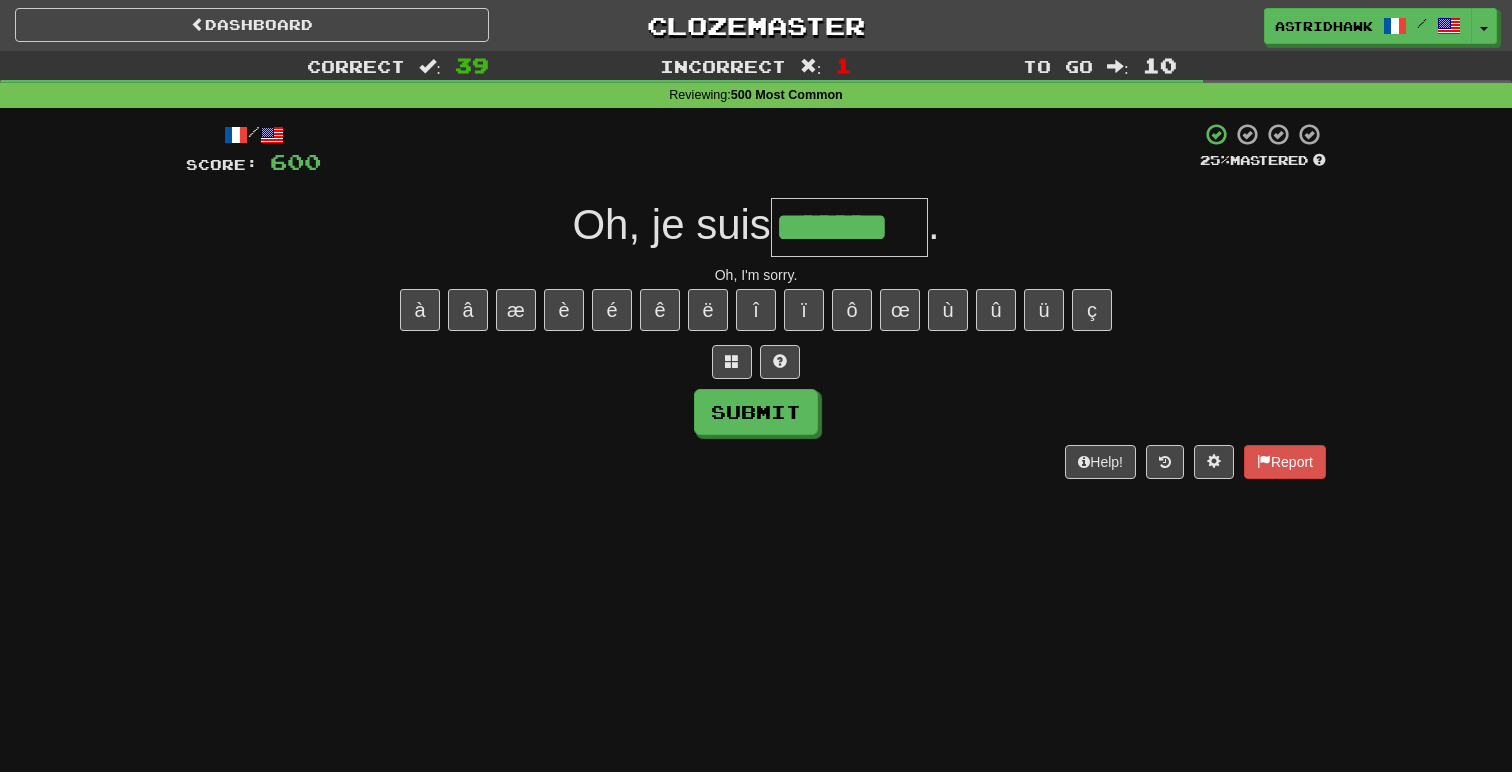 type on "*******" 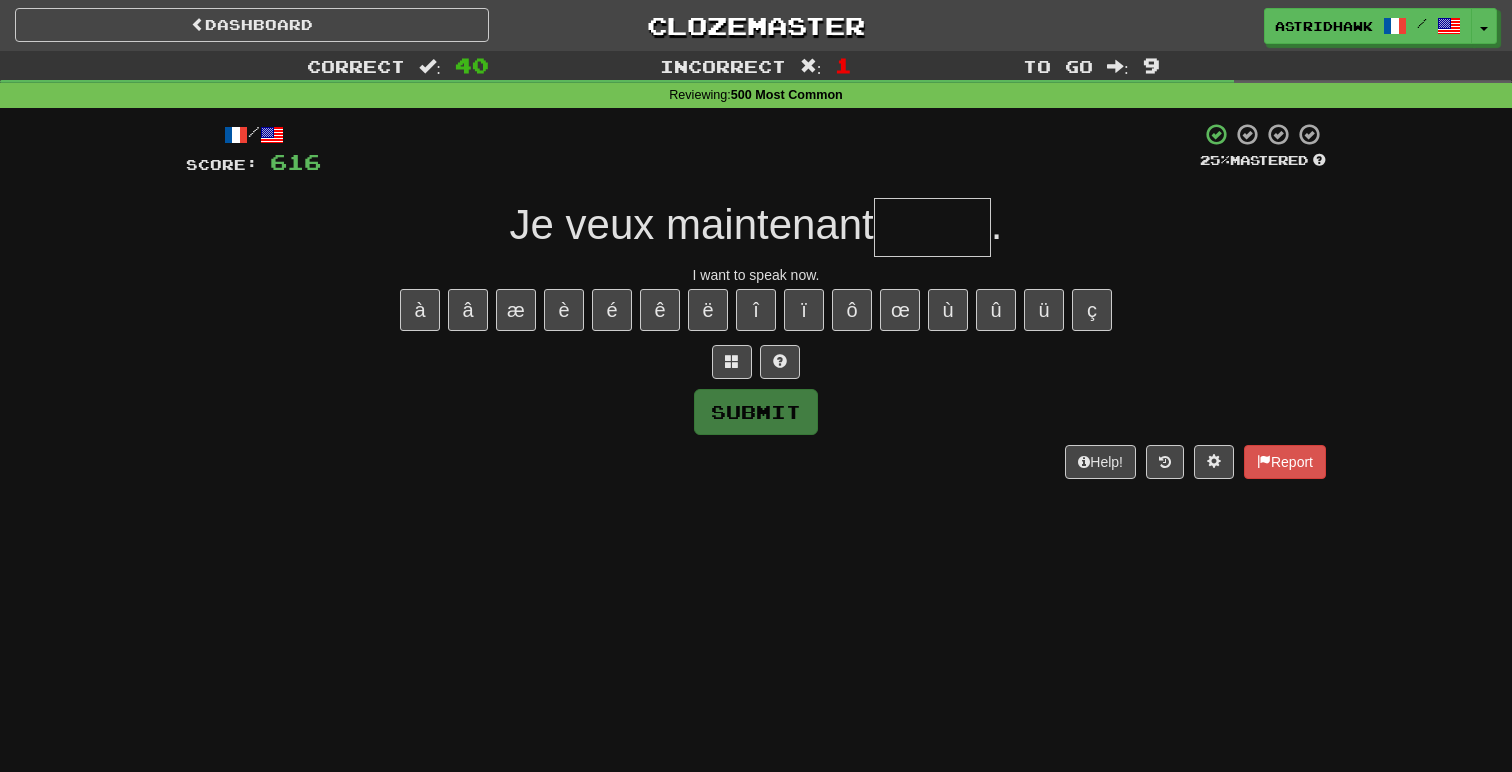 type on "*" 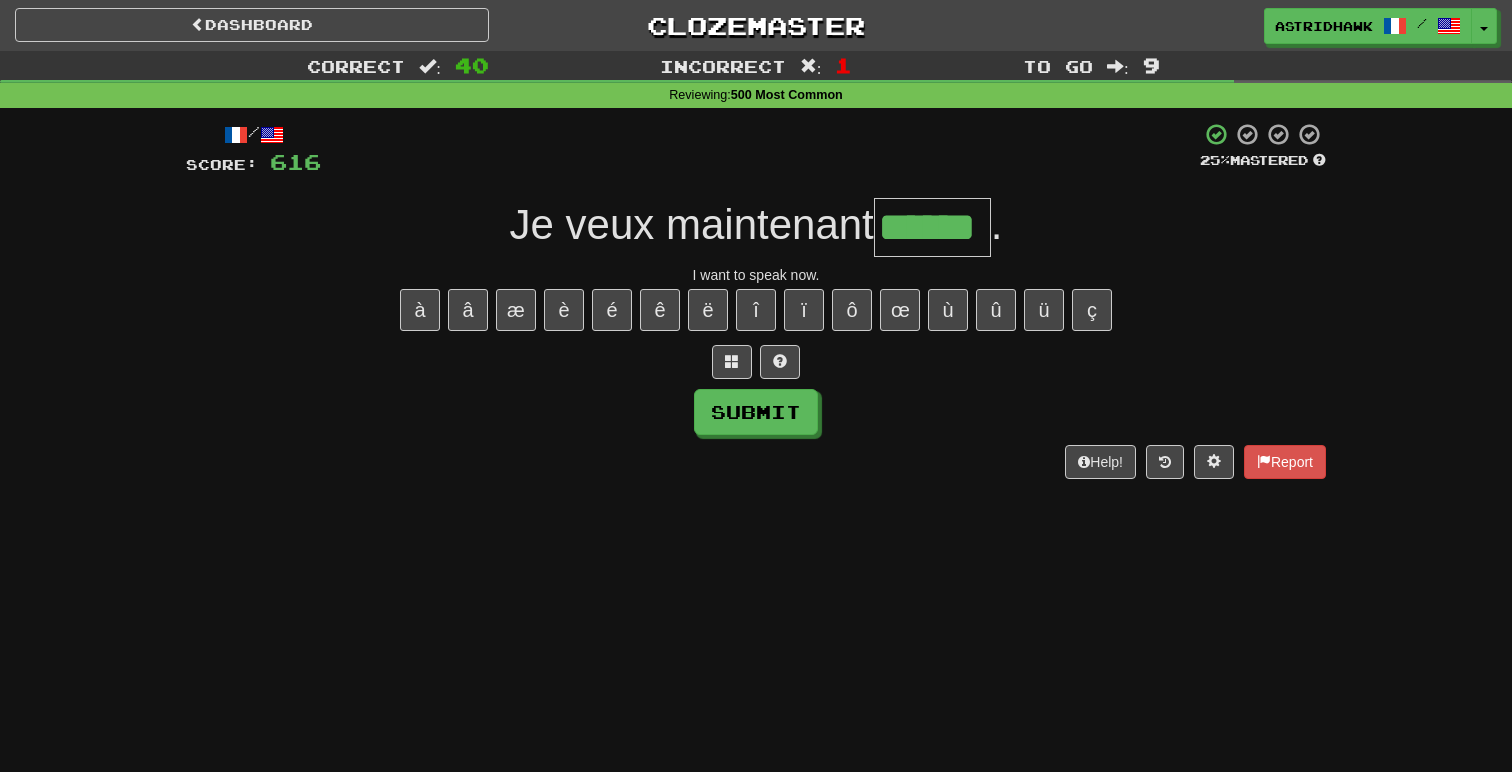 type on "******" 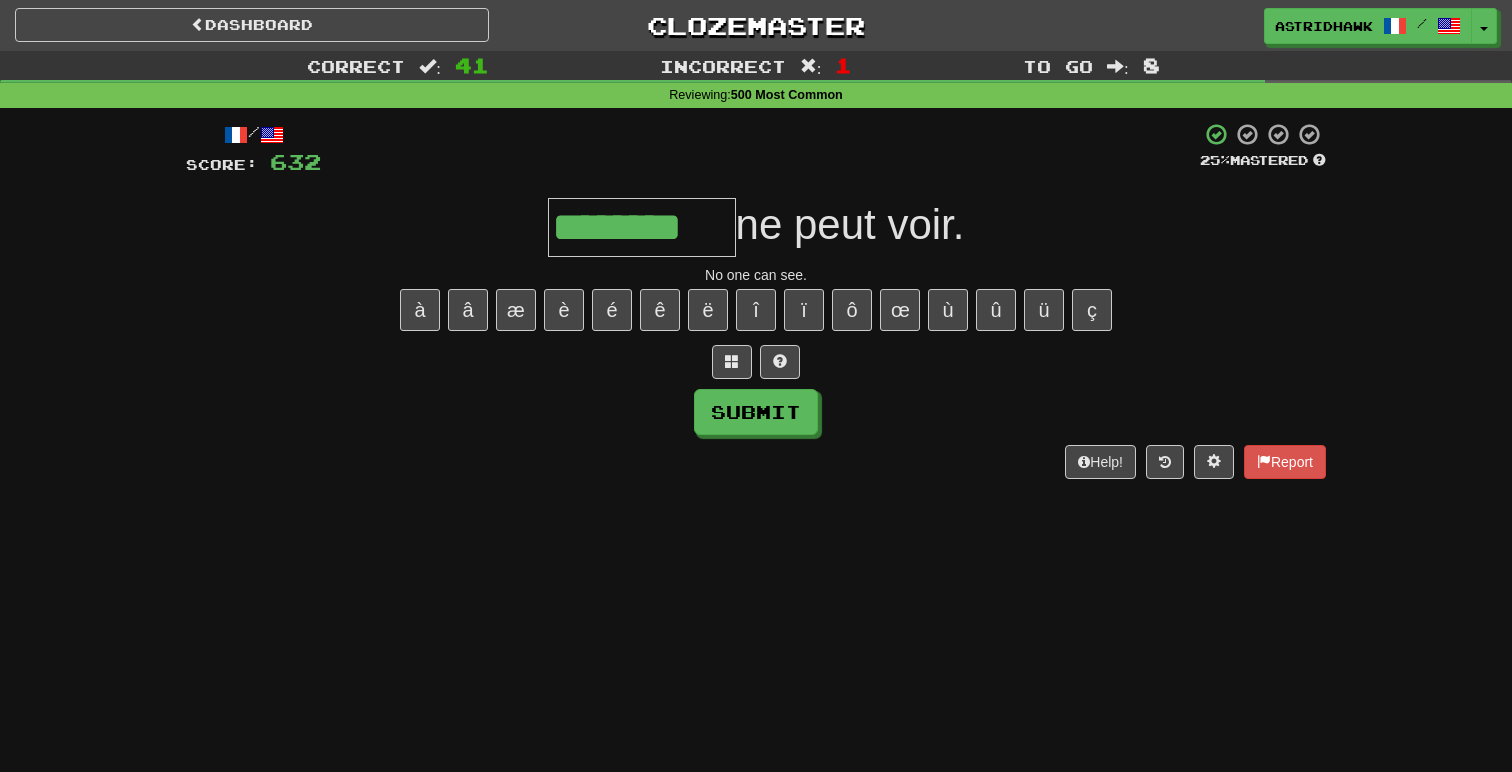 type on "********" 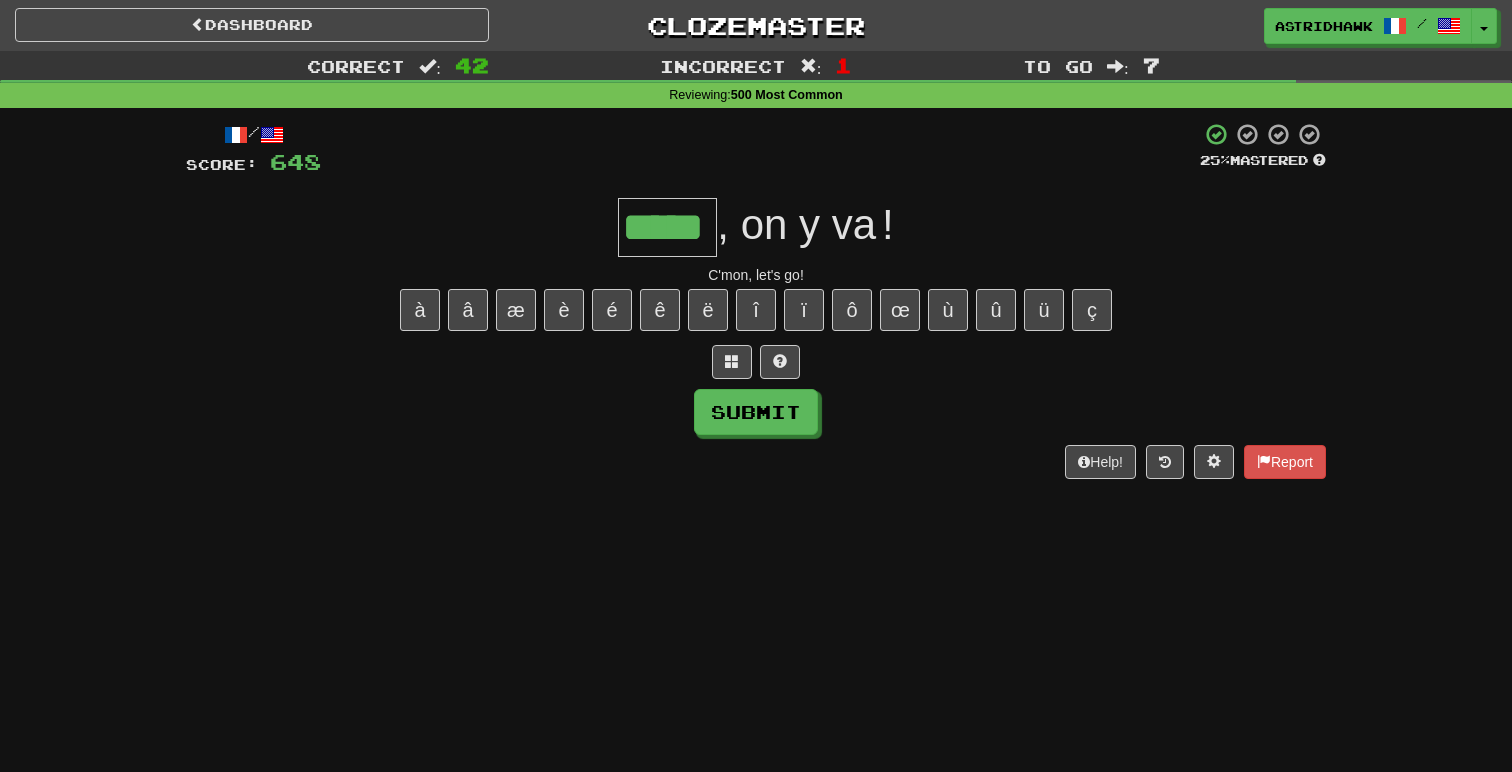 type on "*****" 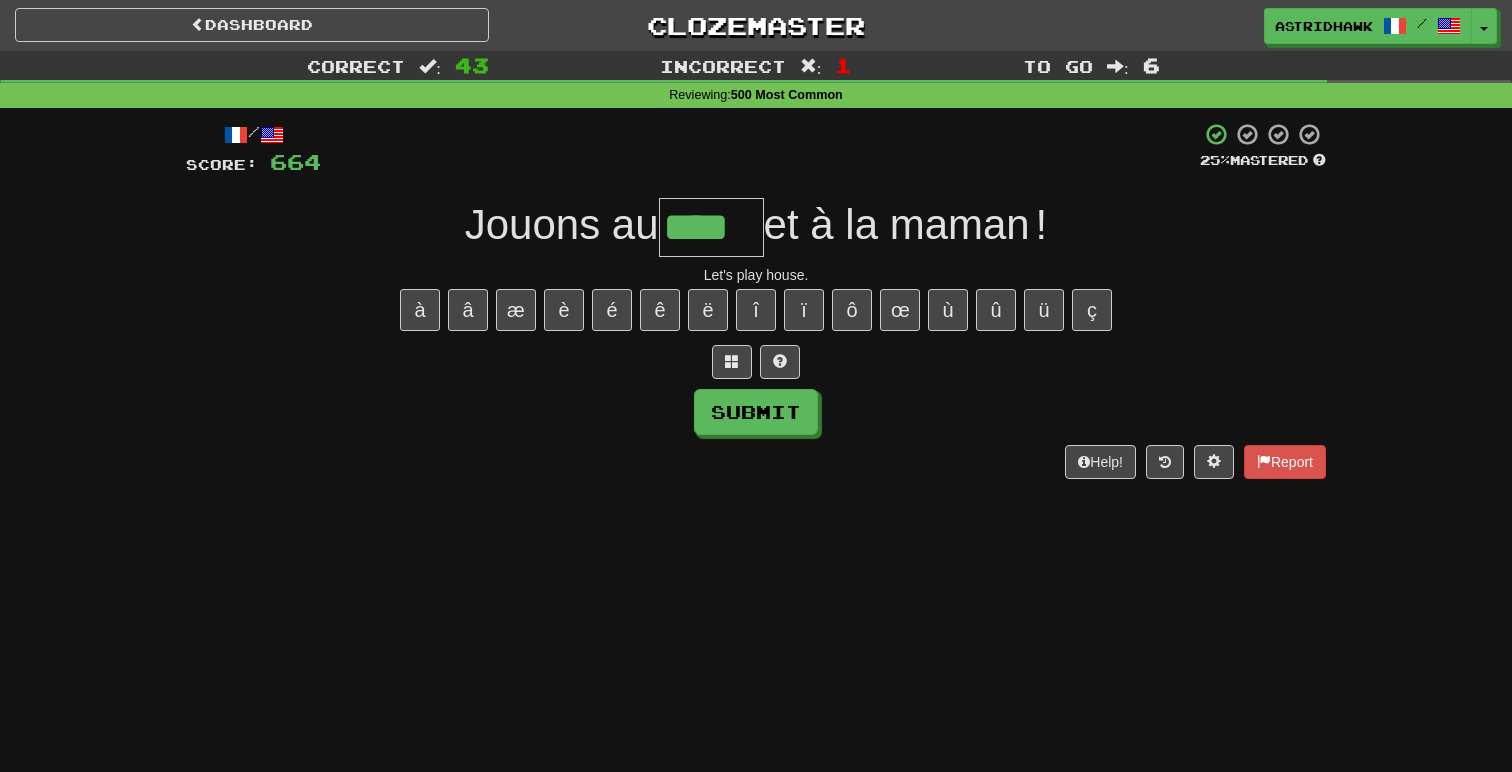 type on "****" 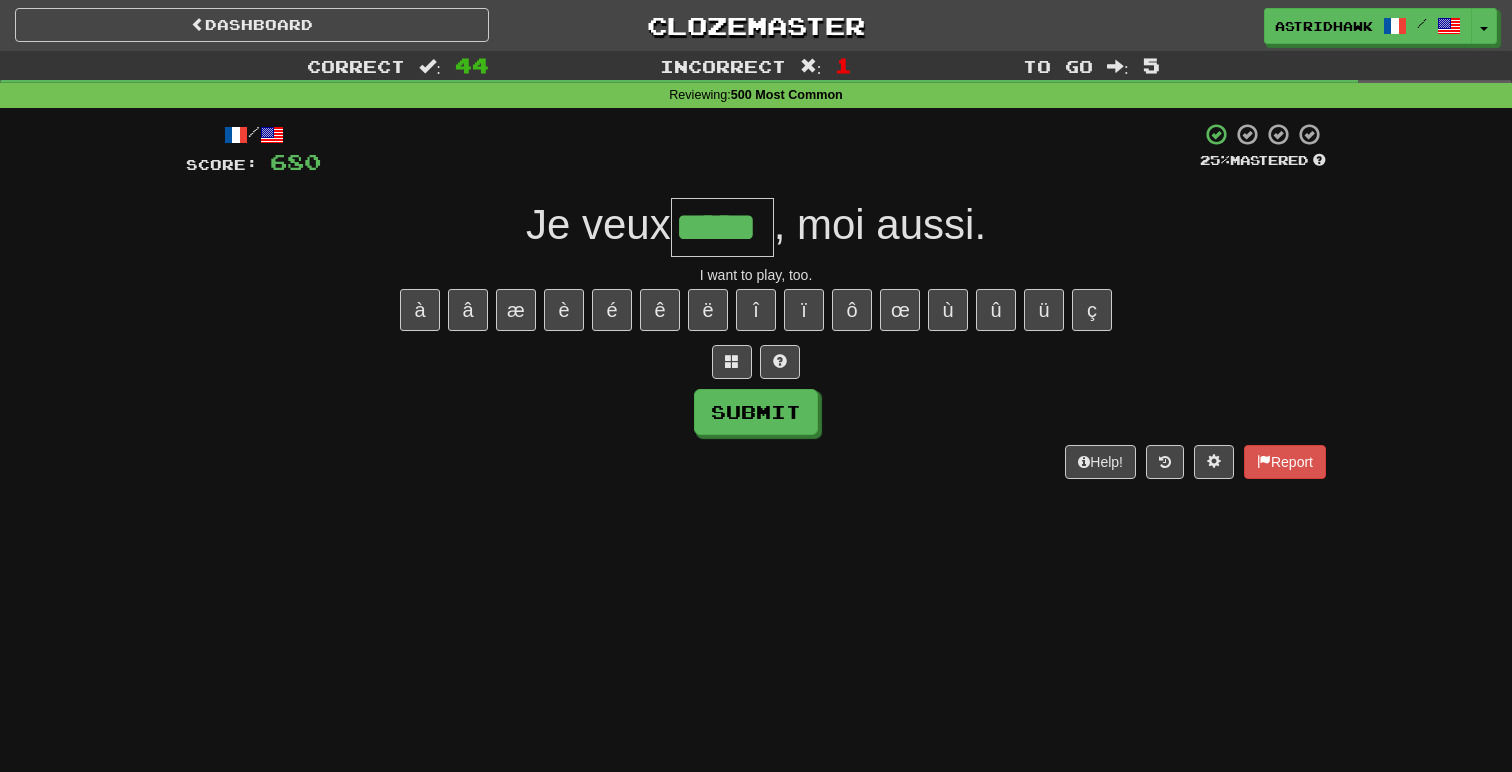 type on "*****" 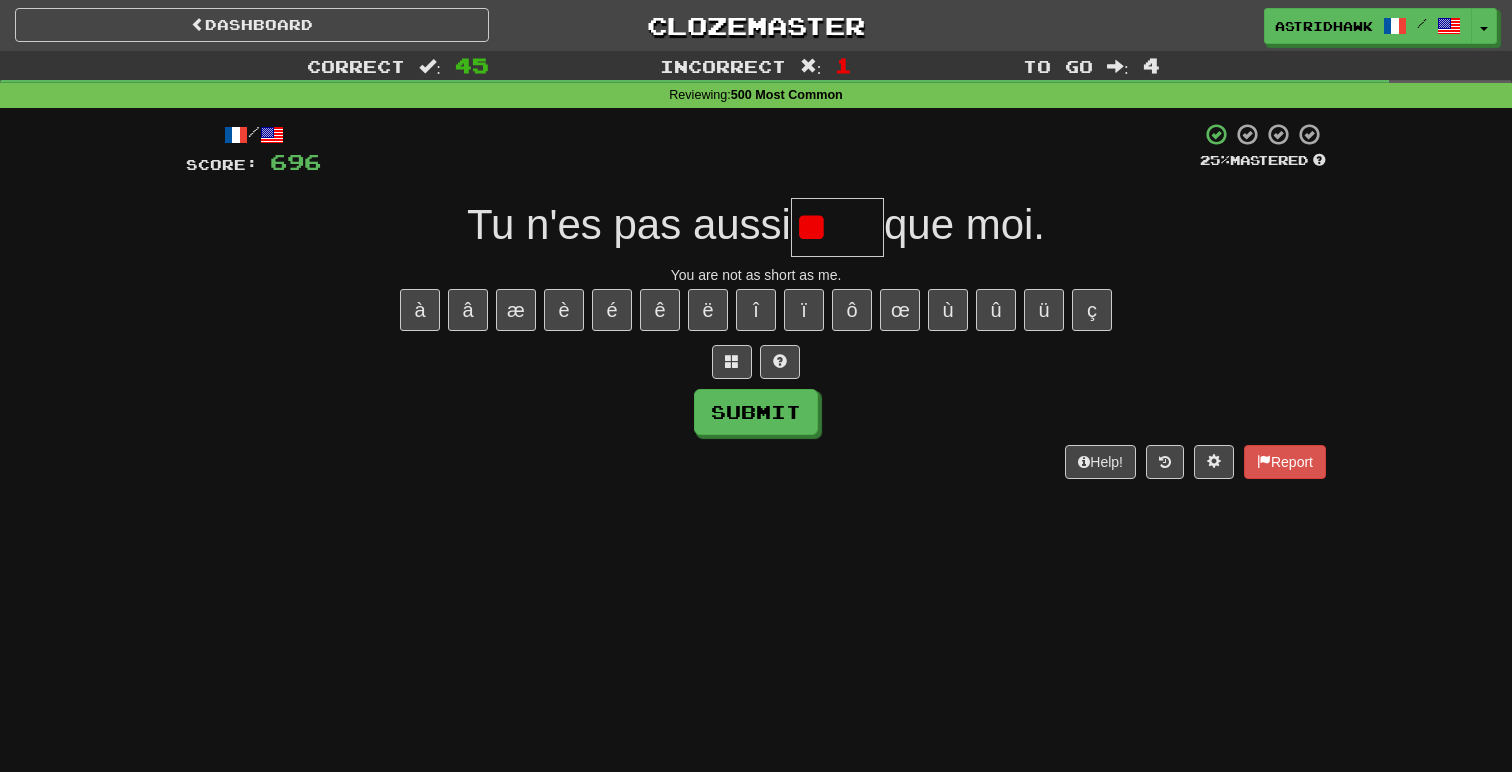 type on "*" 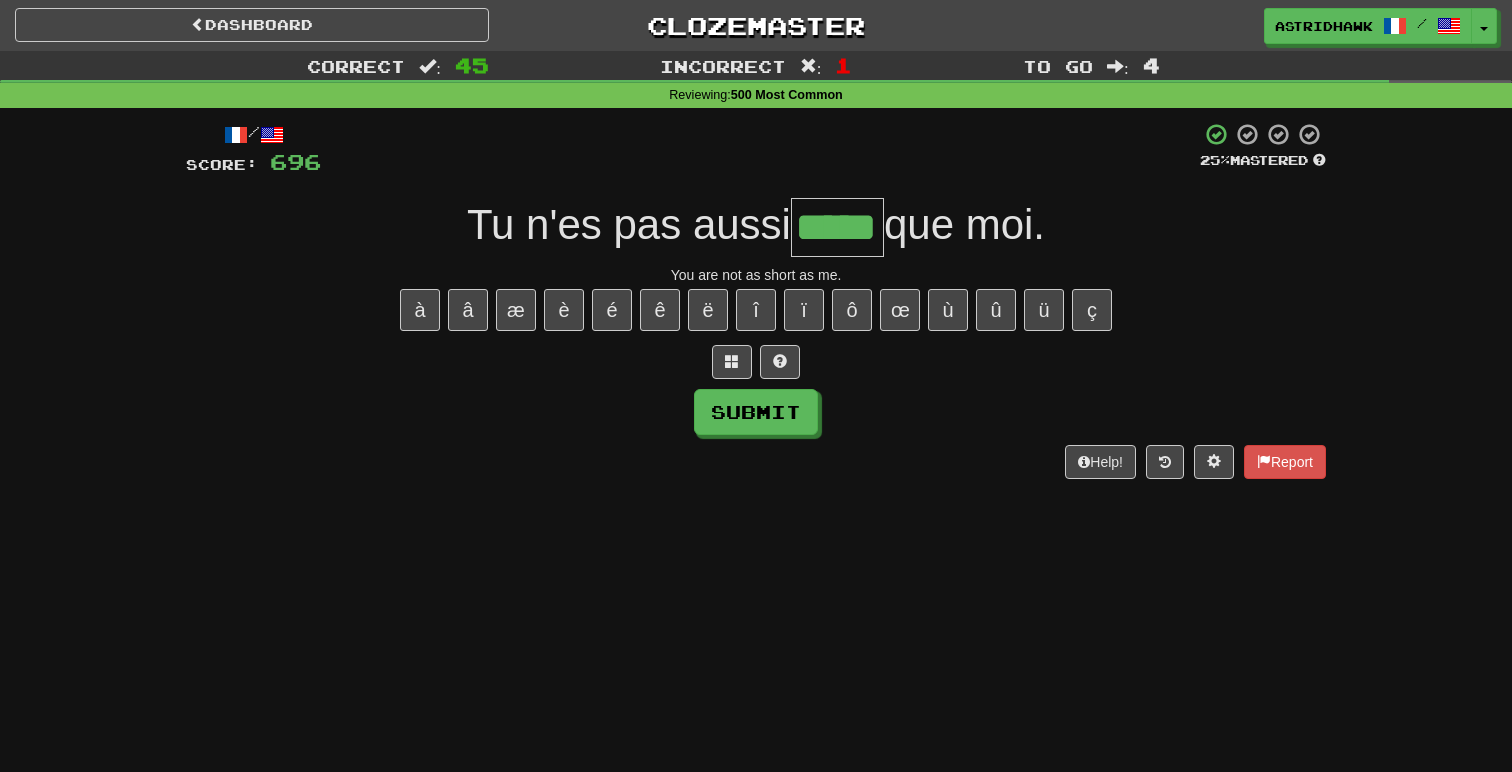 type on "*****" 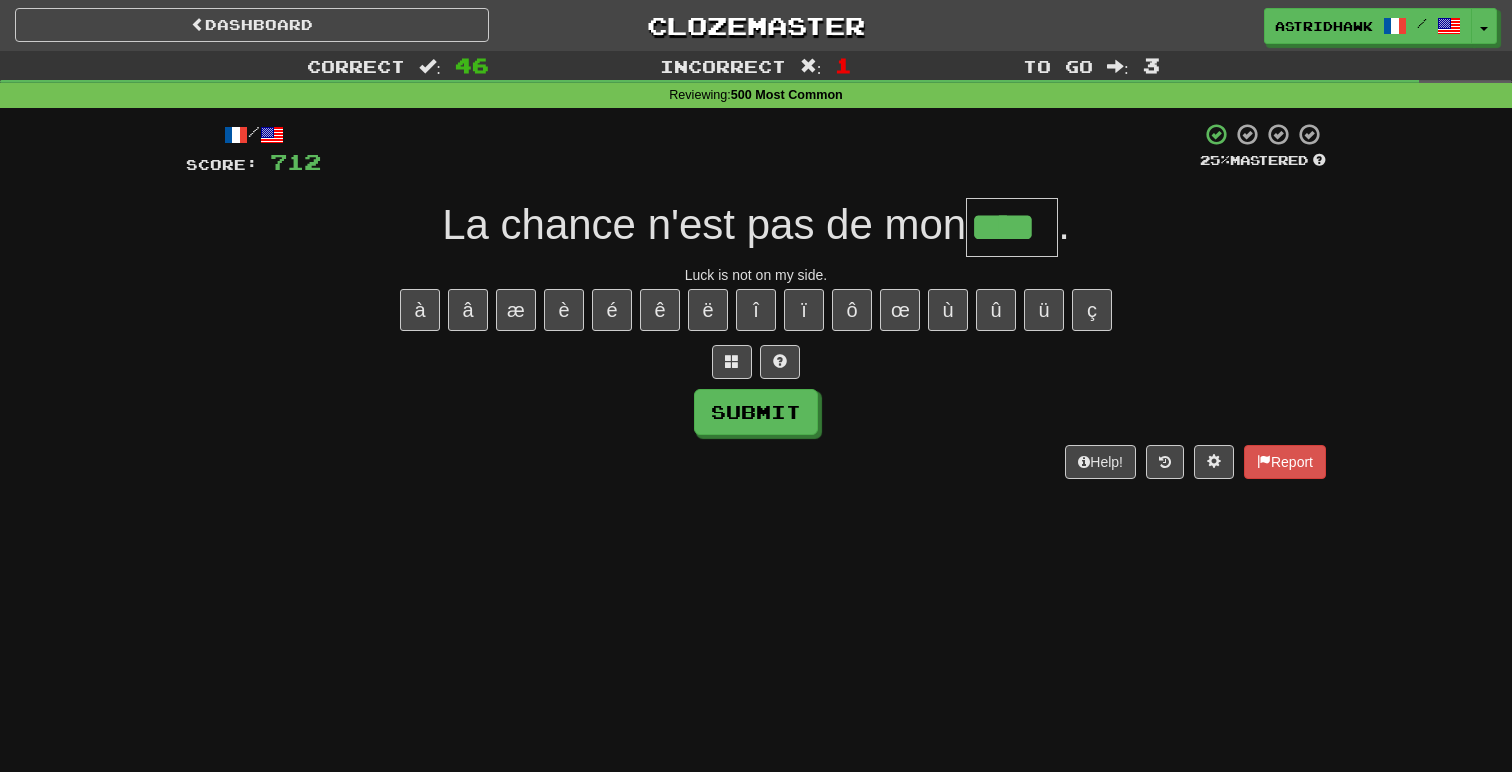 type on "****" 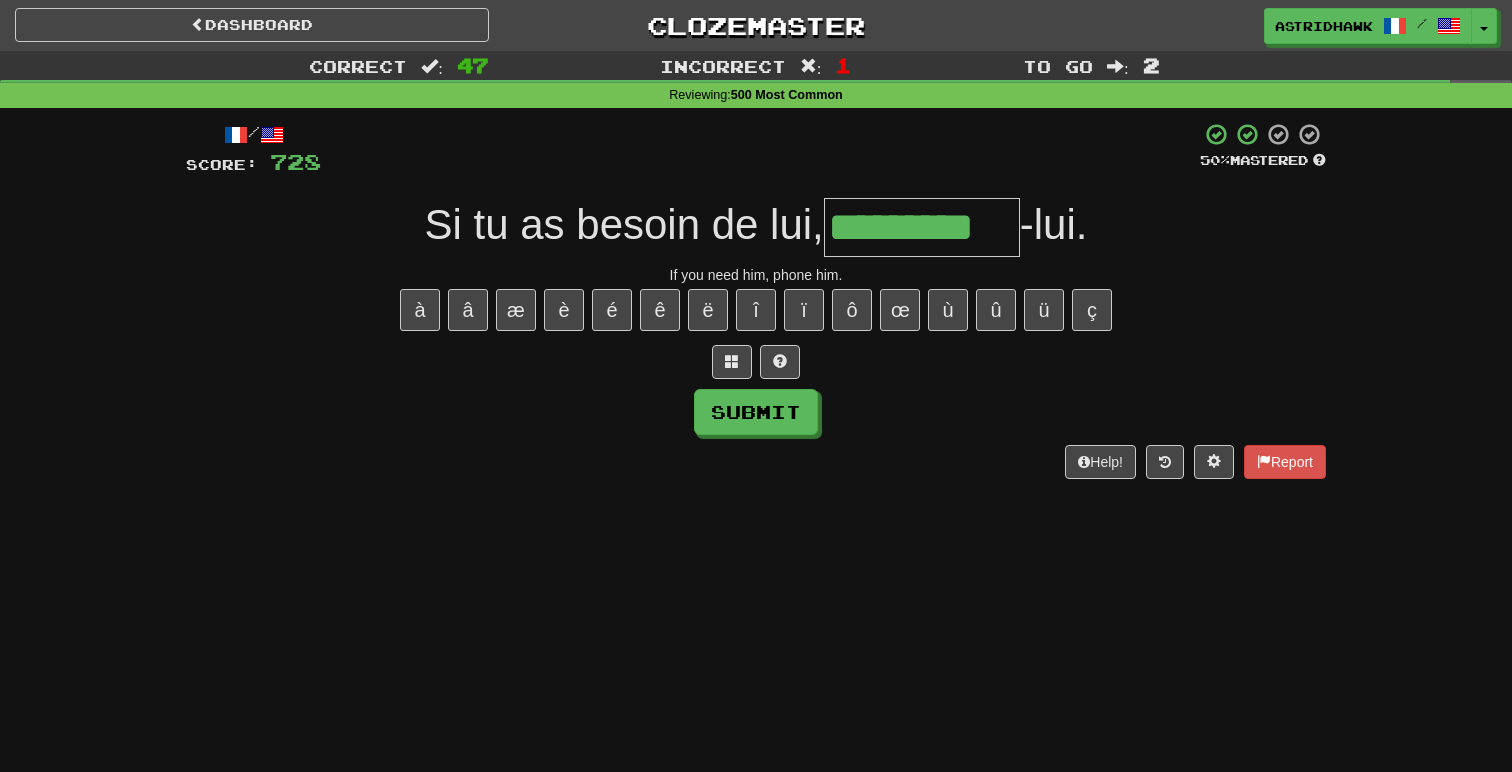 type on "*********" 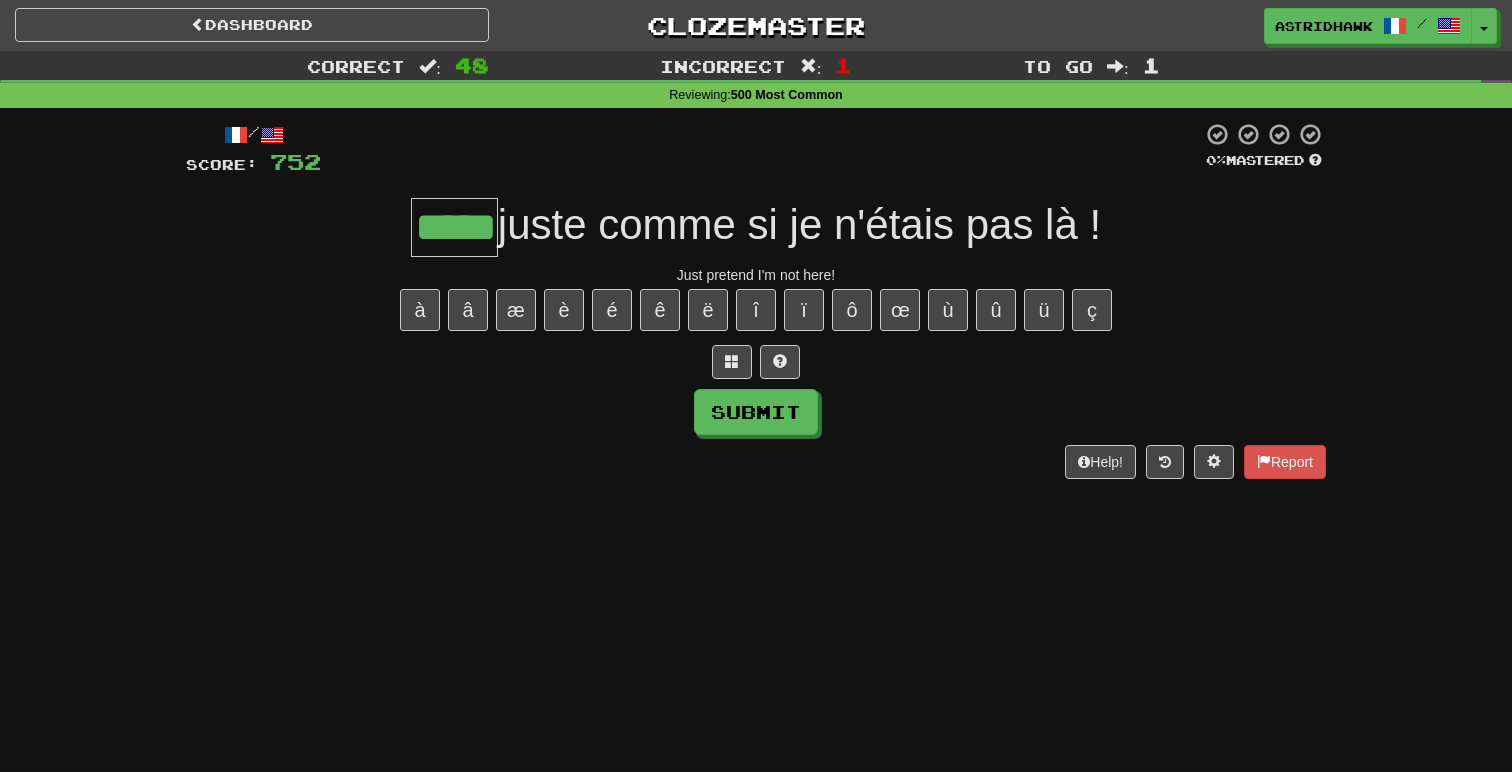 scroll, scrollTop: 0, scrollLeft: 1, axis: horizontal 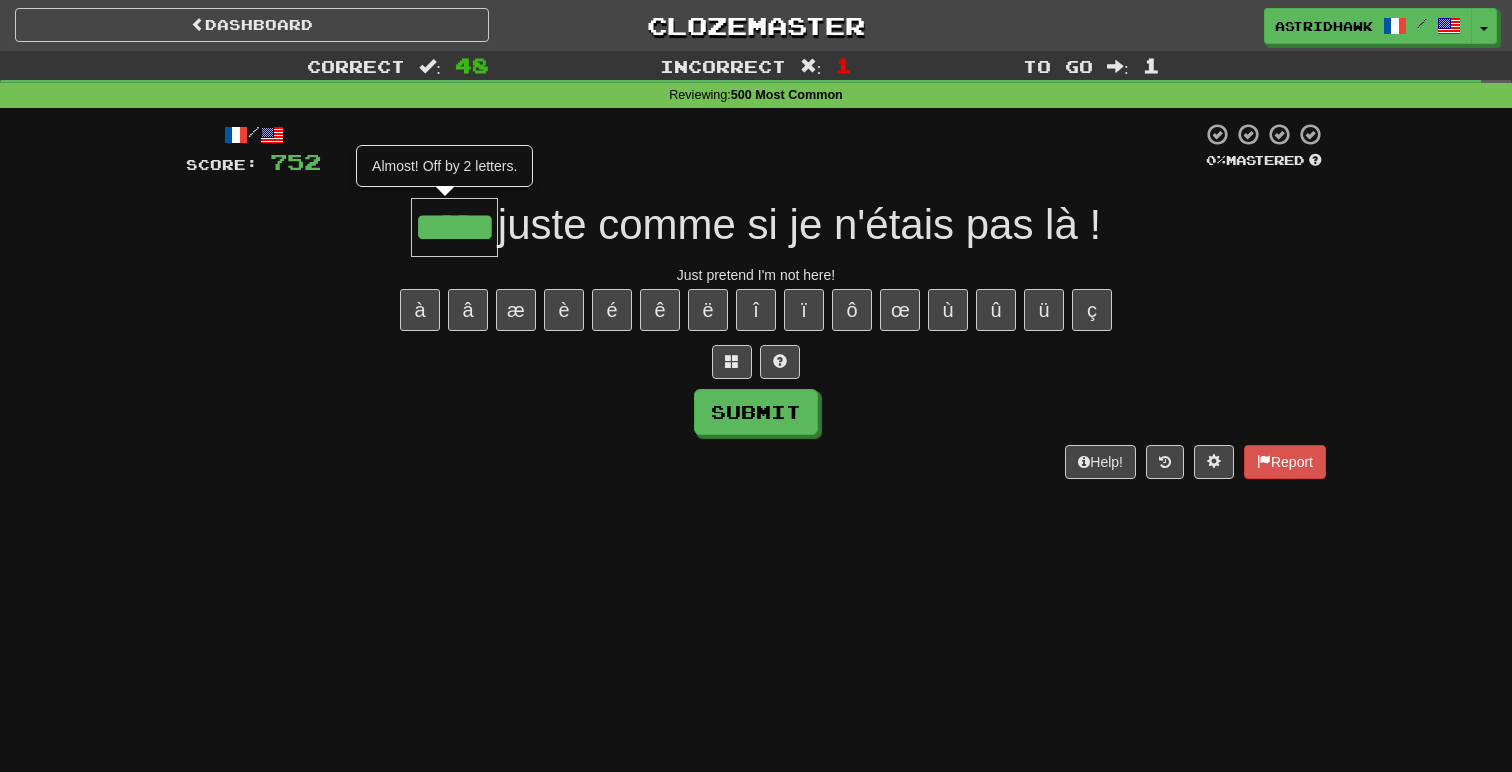 type on "****" 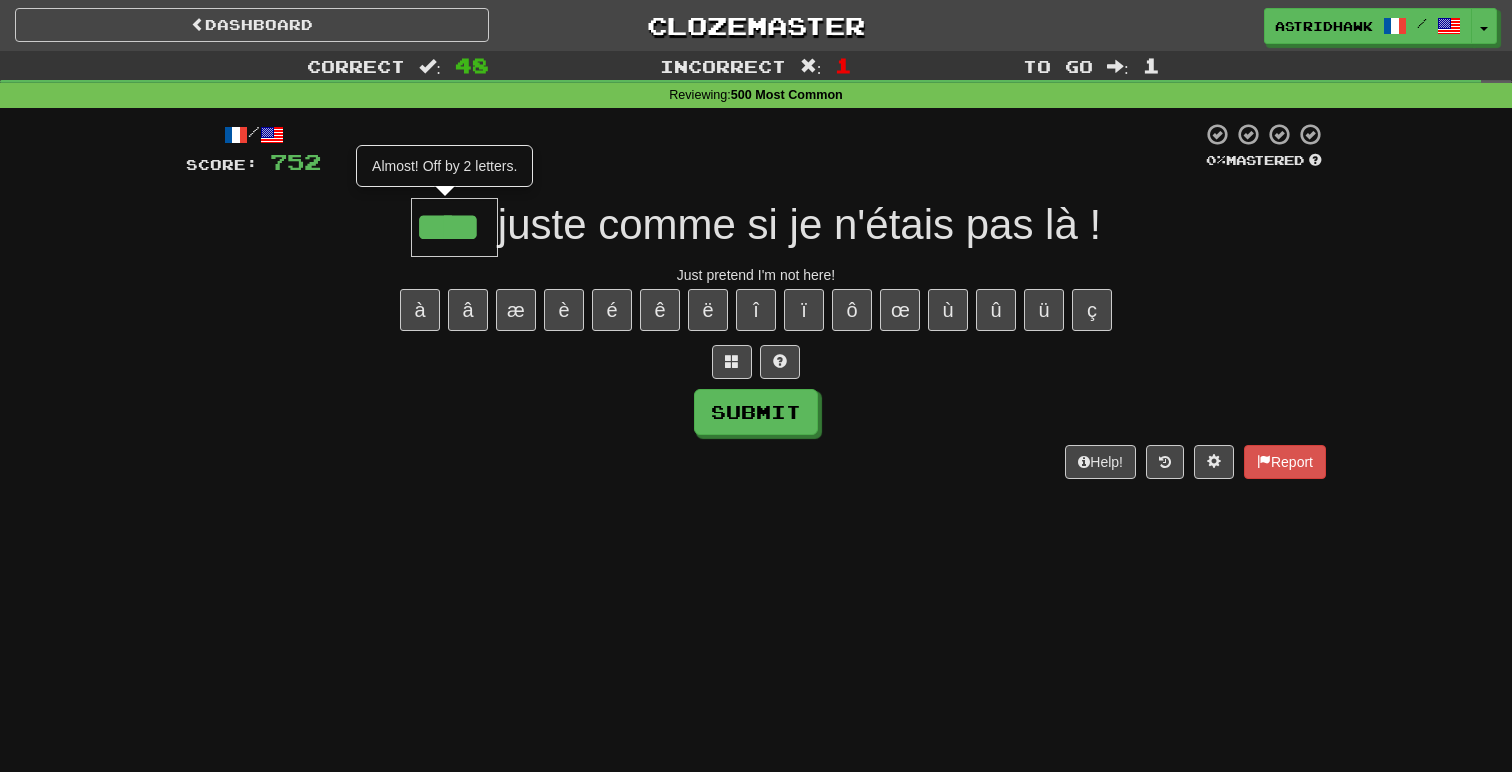 scroll, scrollTop: 0, scrollLeft: 0, axis: both 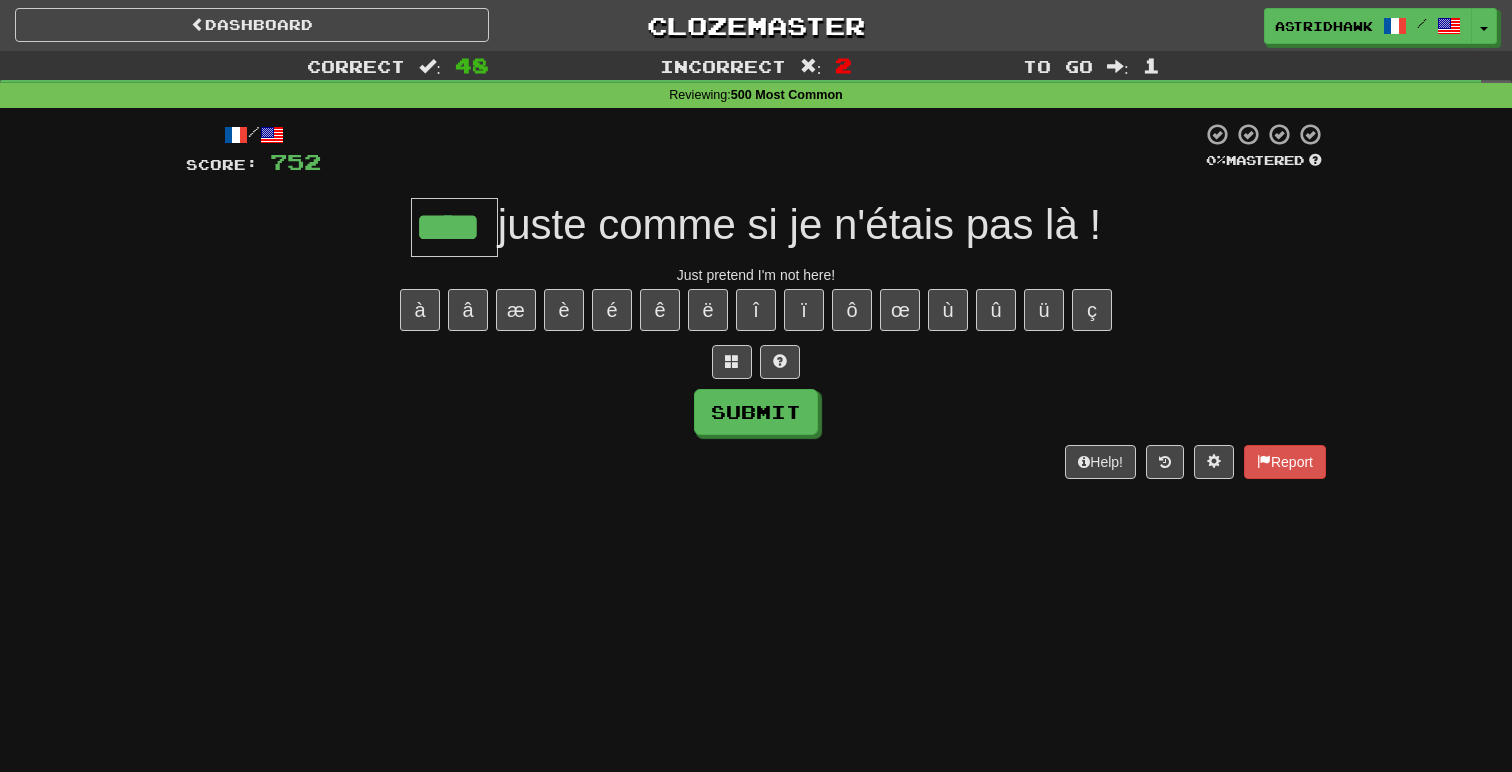 type on "****" 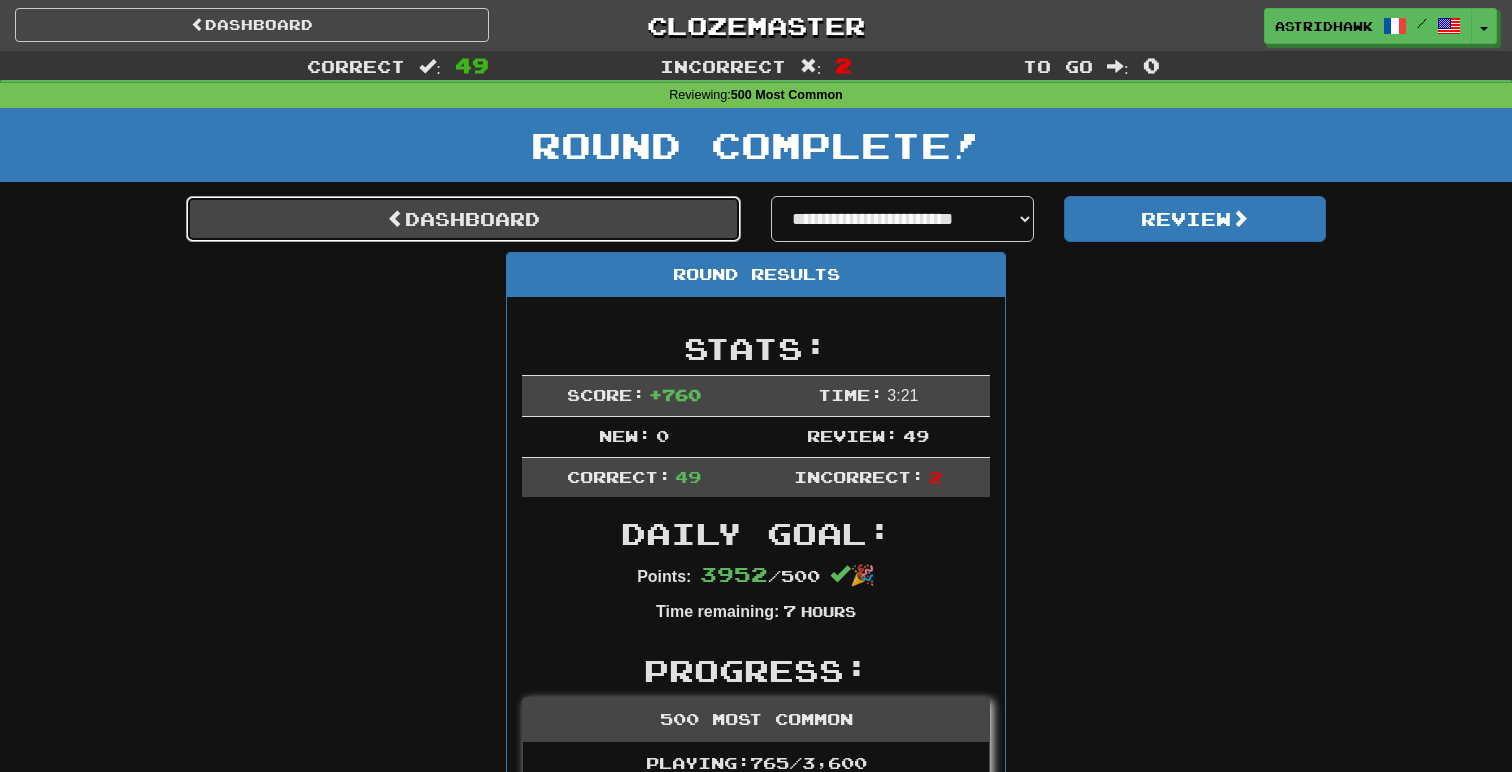 click on "Dashboard" at bounding box center (463, 219) 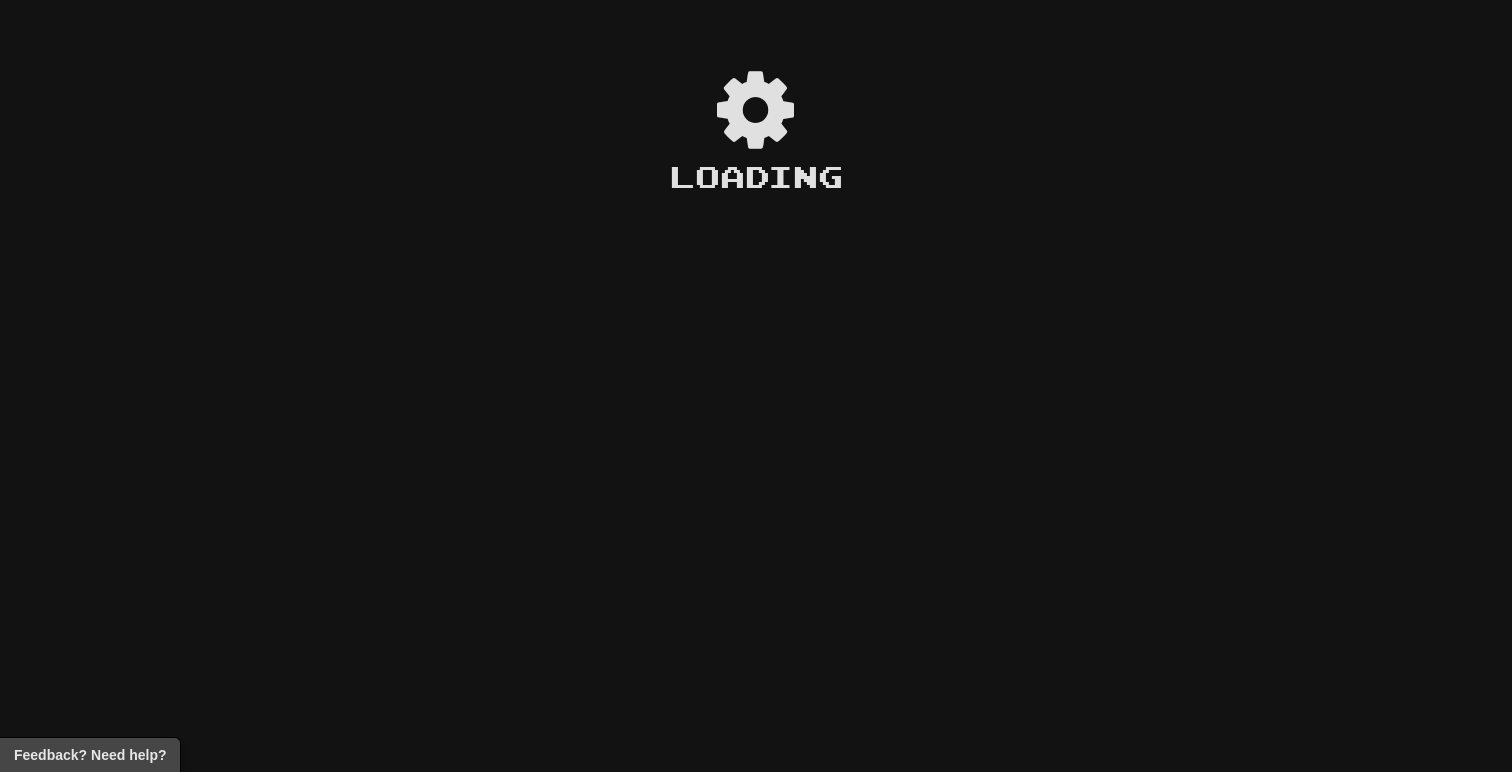 scroll, scrollTop: 0, scrollLeft: 0, axis: both 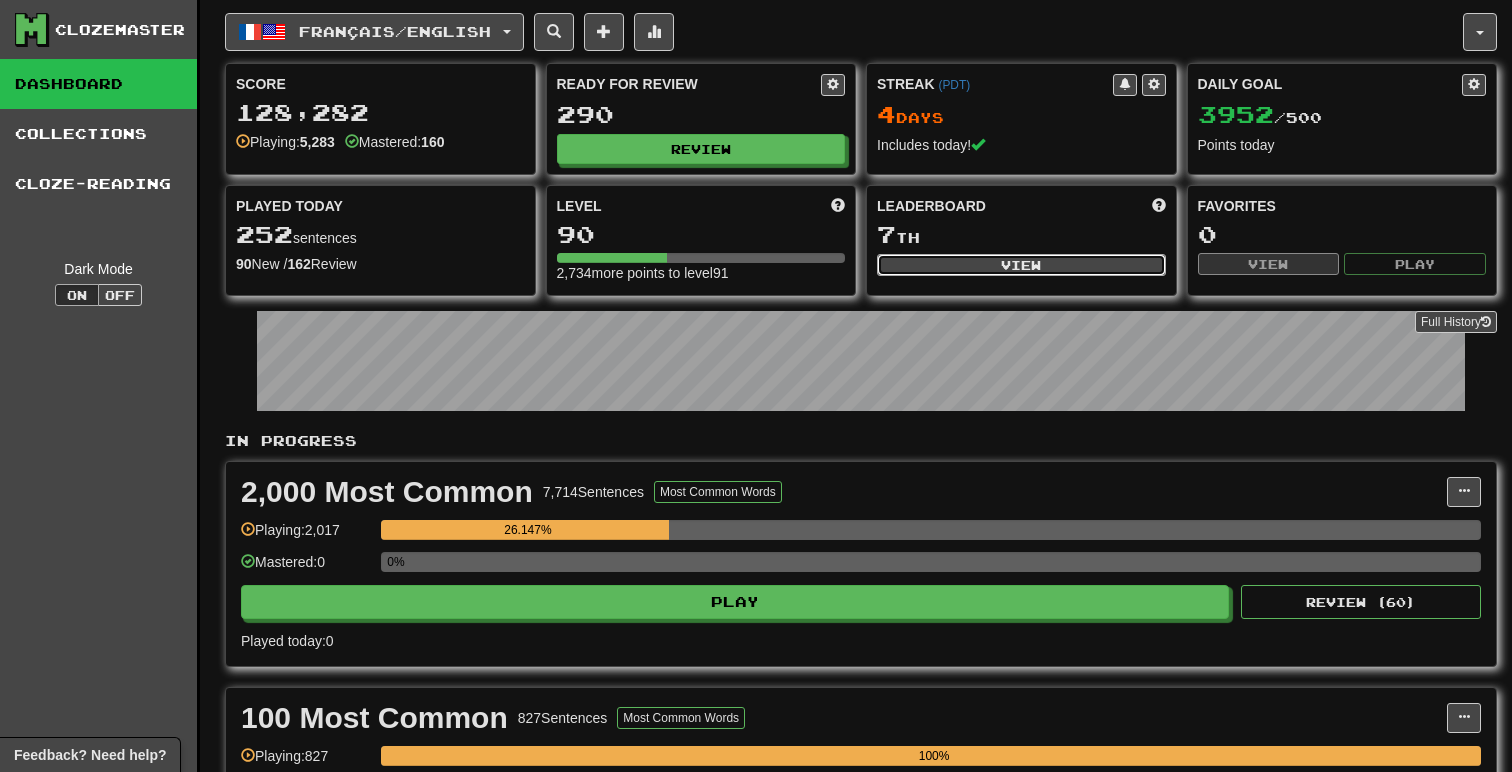 click on "View" at bounding box center [1021, 265] 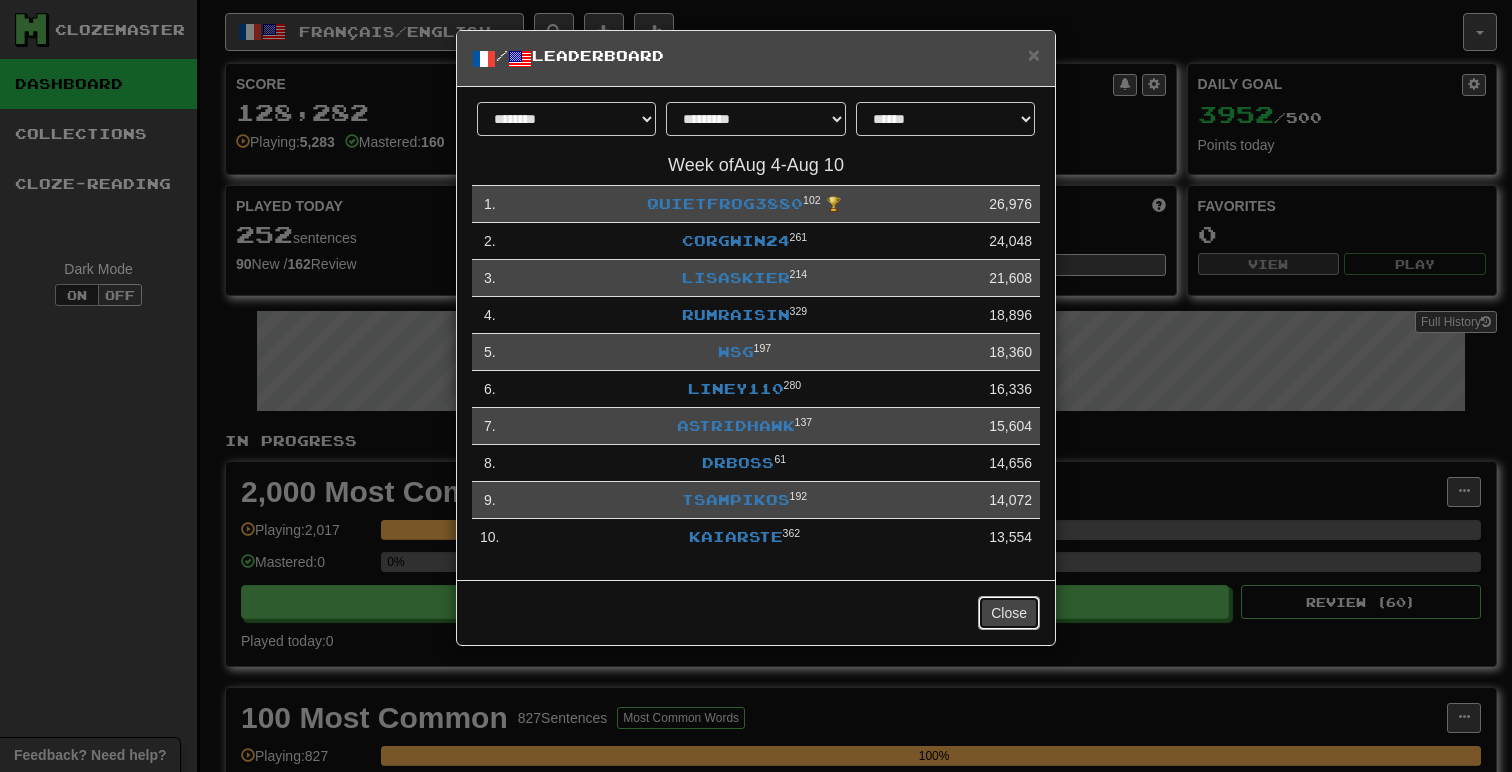 click on "Close" at bounding box center [1009, 613] 